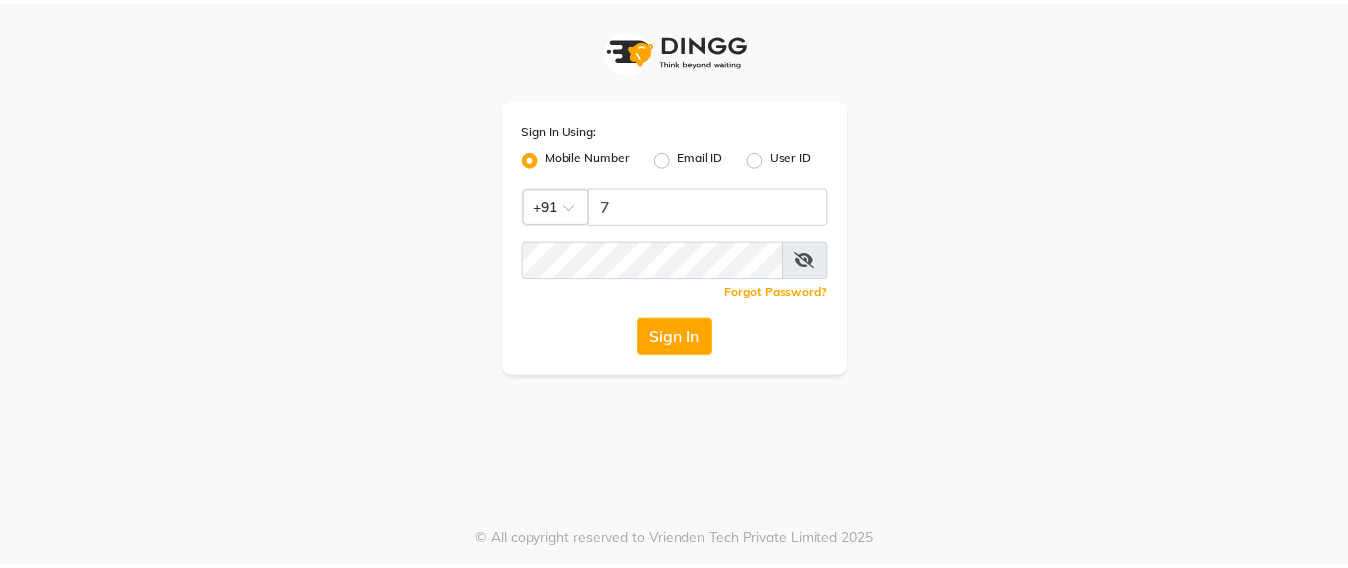 scroll, scrollTop: 0, scrollLeft: 0, axis: both 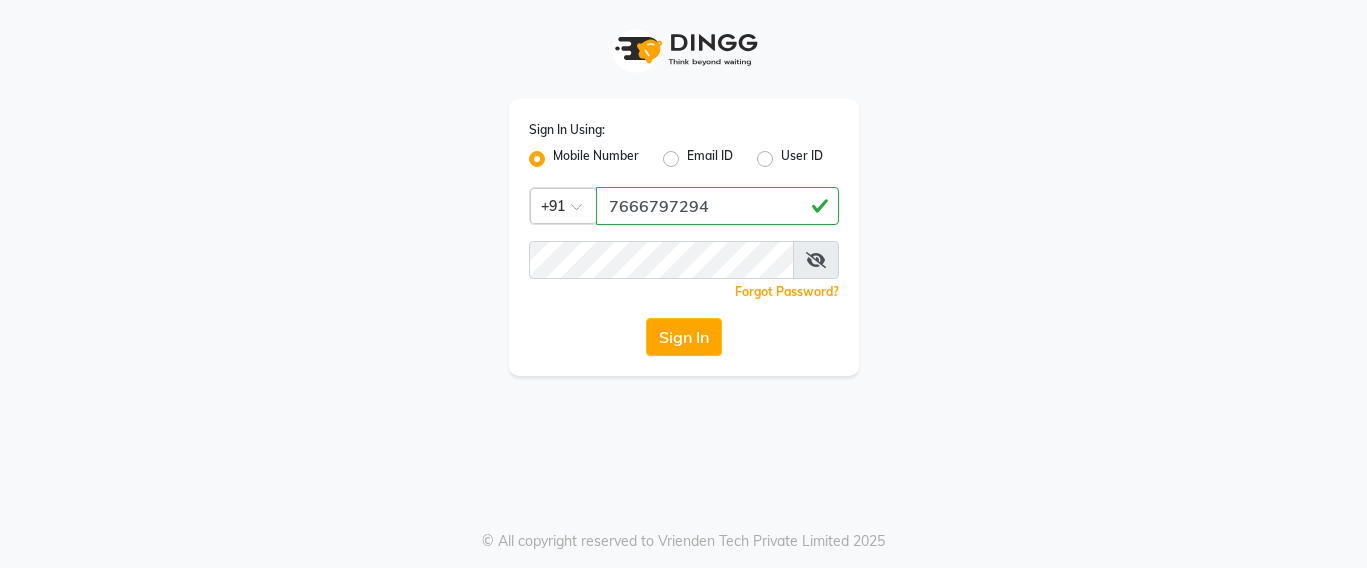 type on "7666797294" 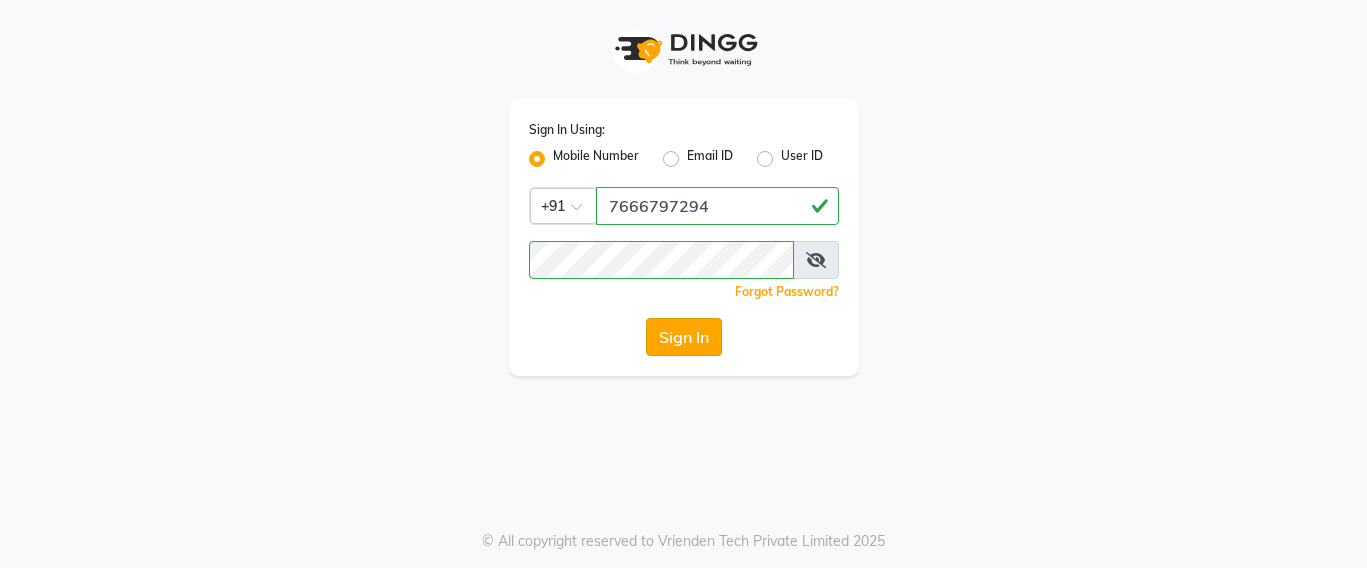 click on "Sign In" 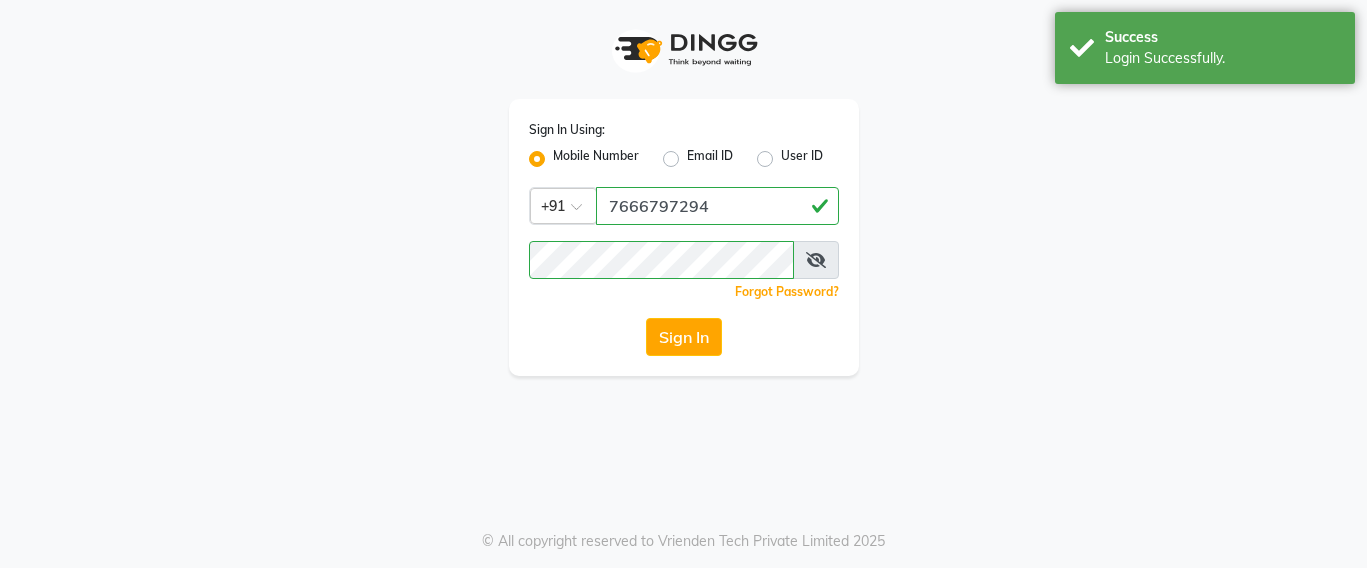 select on "service" 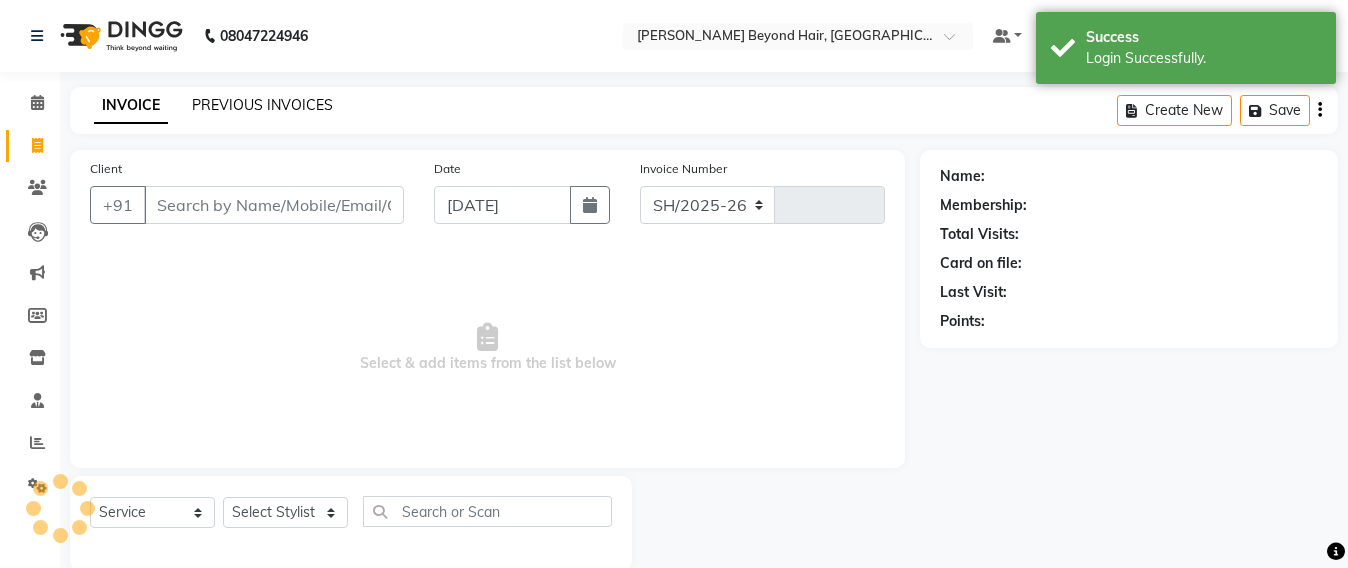 select on "en" 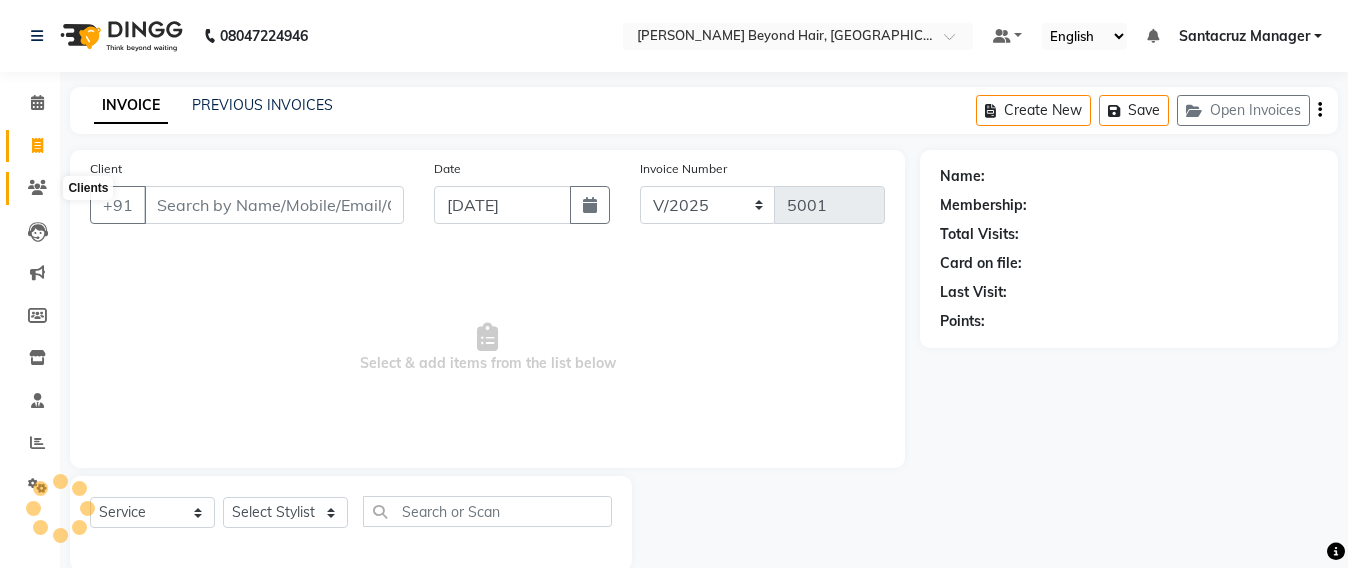 click 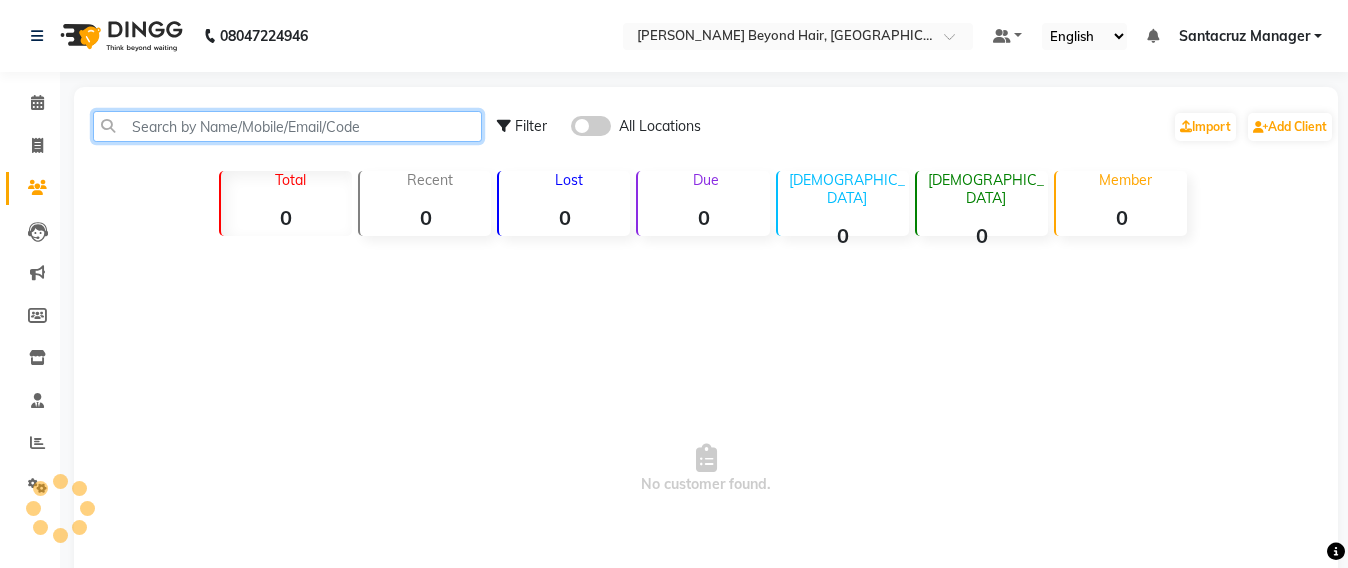 click 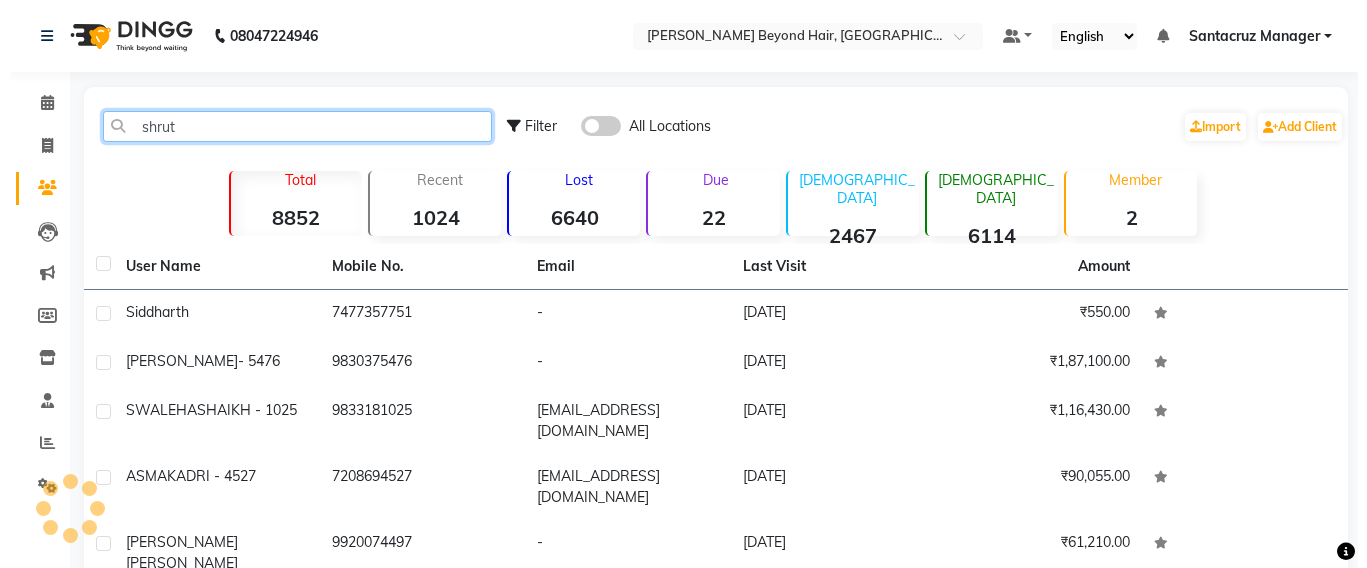 scroll, scrollTop: 0, scrollLeft: 0, axis: both 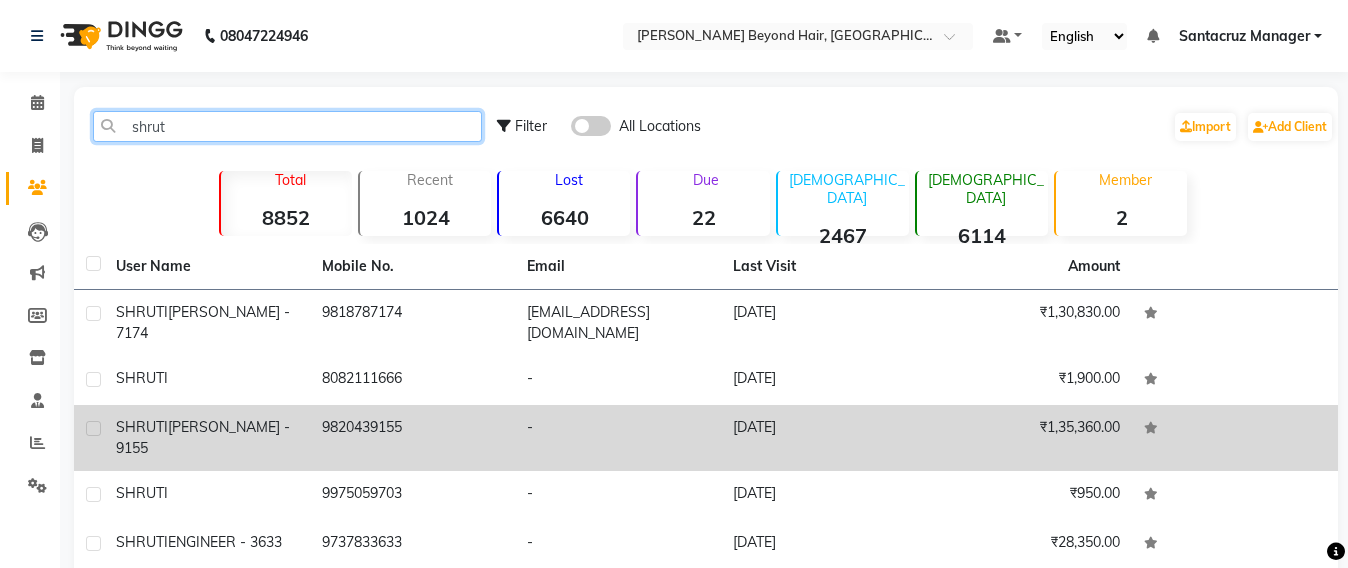 type on "shrut" 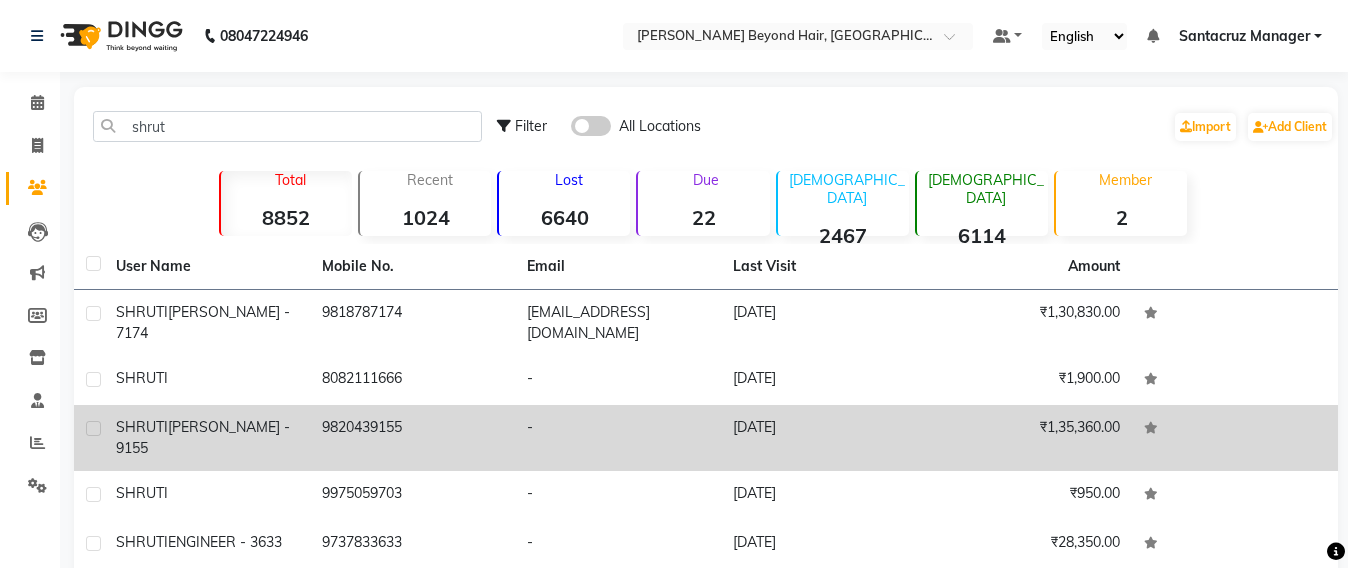 click on "SHRUTI  MHETA  - 9155" 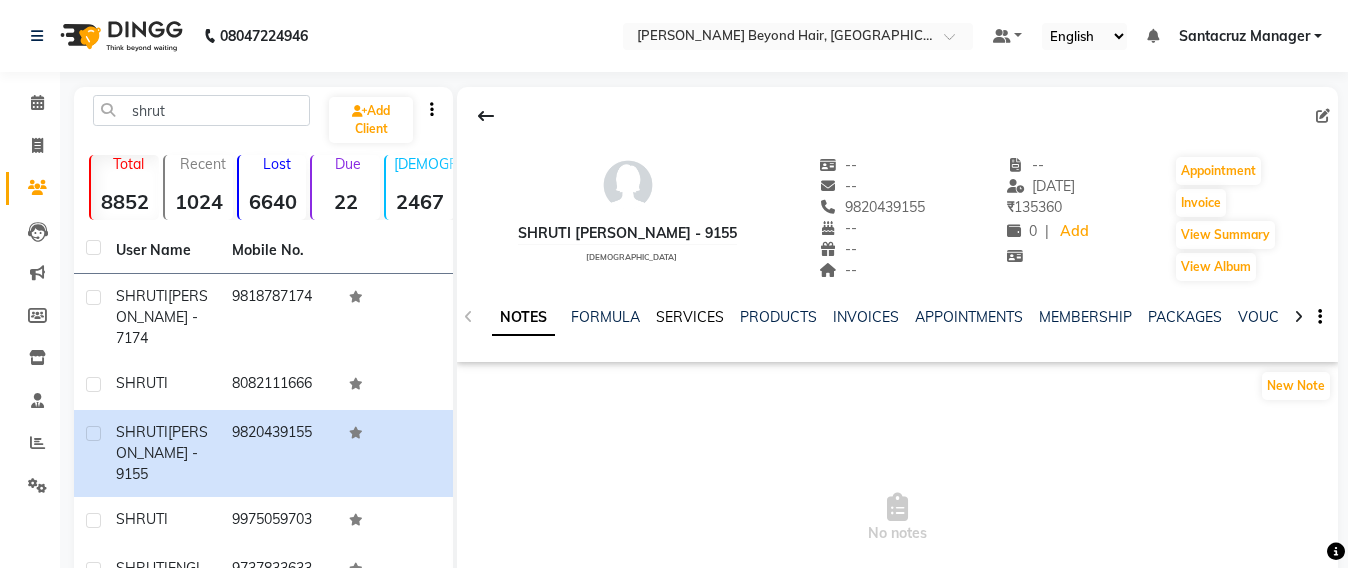 click on "SERVICES" 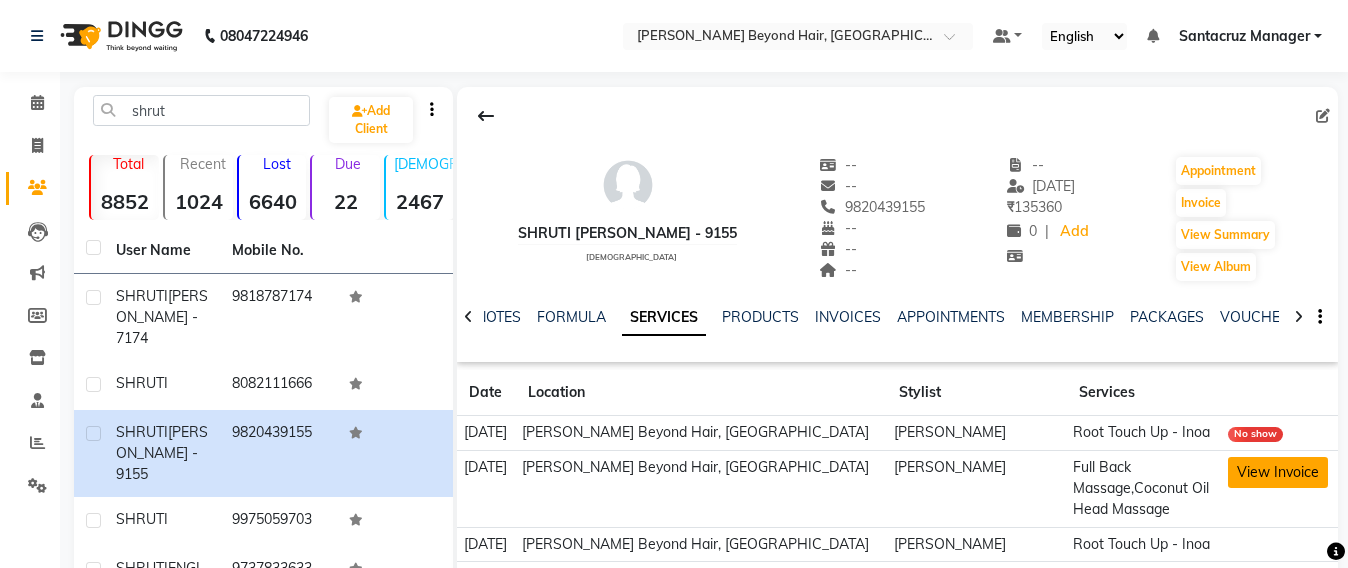 click on "View Invoice" 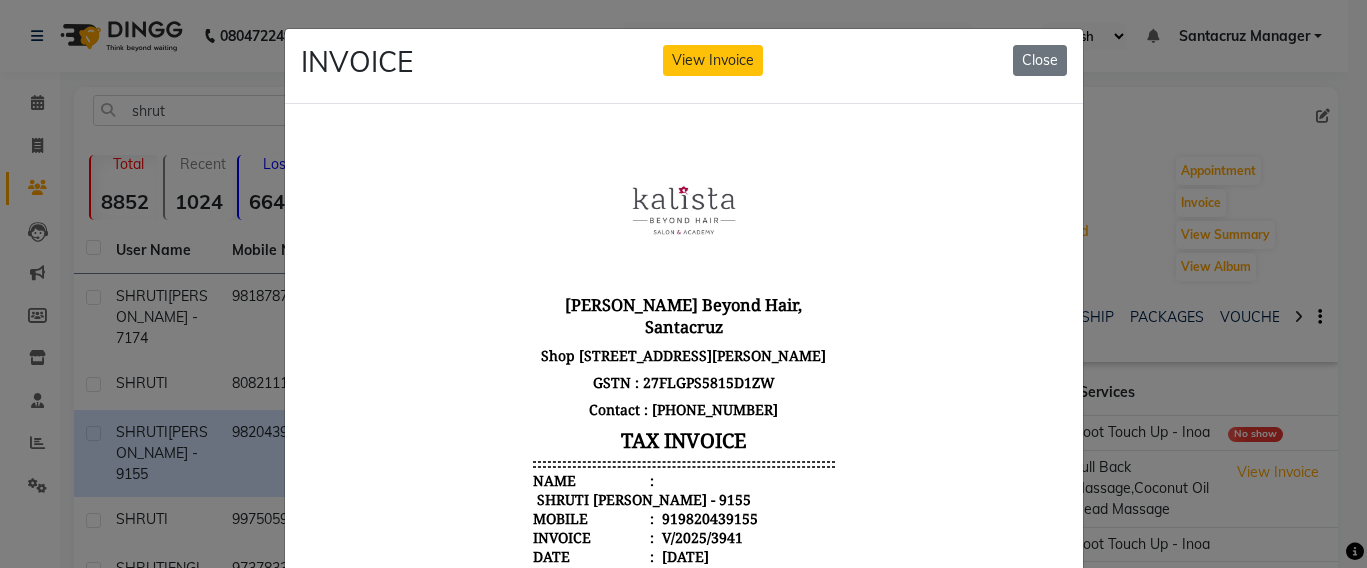scroll, scrollTop: 16, scrollLeft: 0, axis: vertical 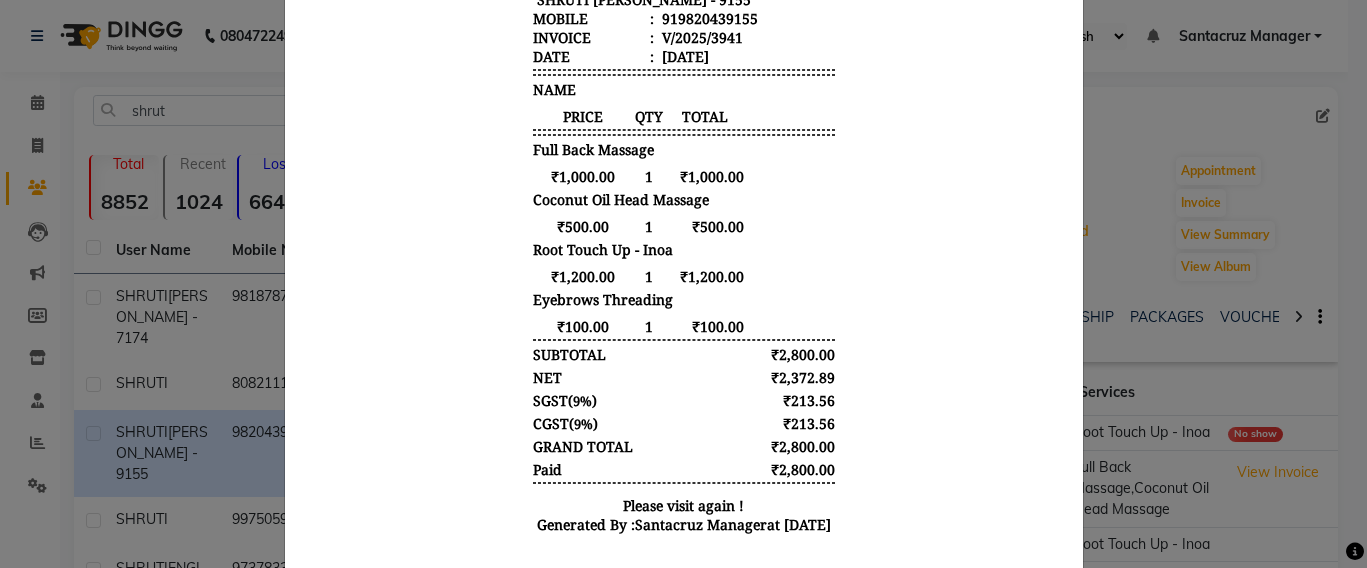 click on "INVOICE View Invoice Close" 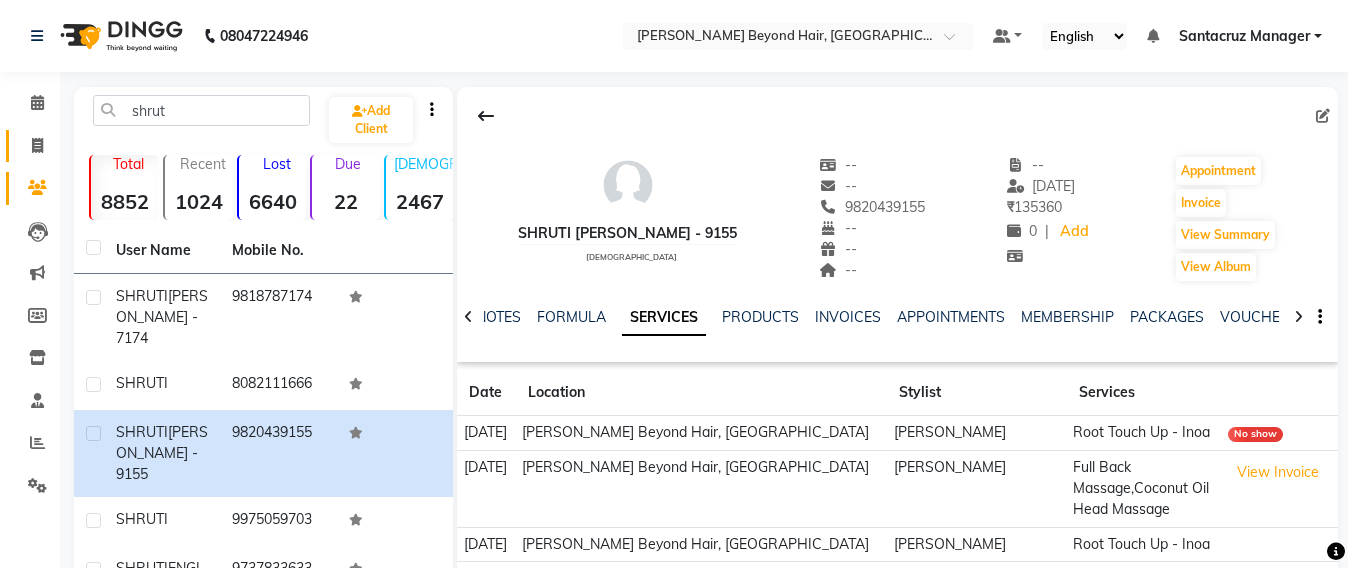 click on "Invoice" 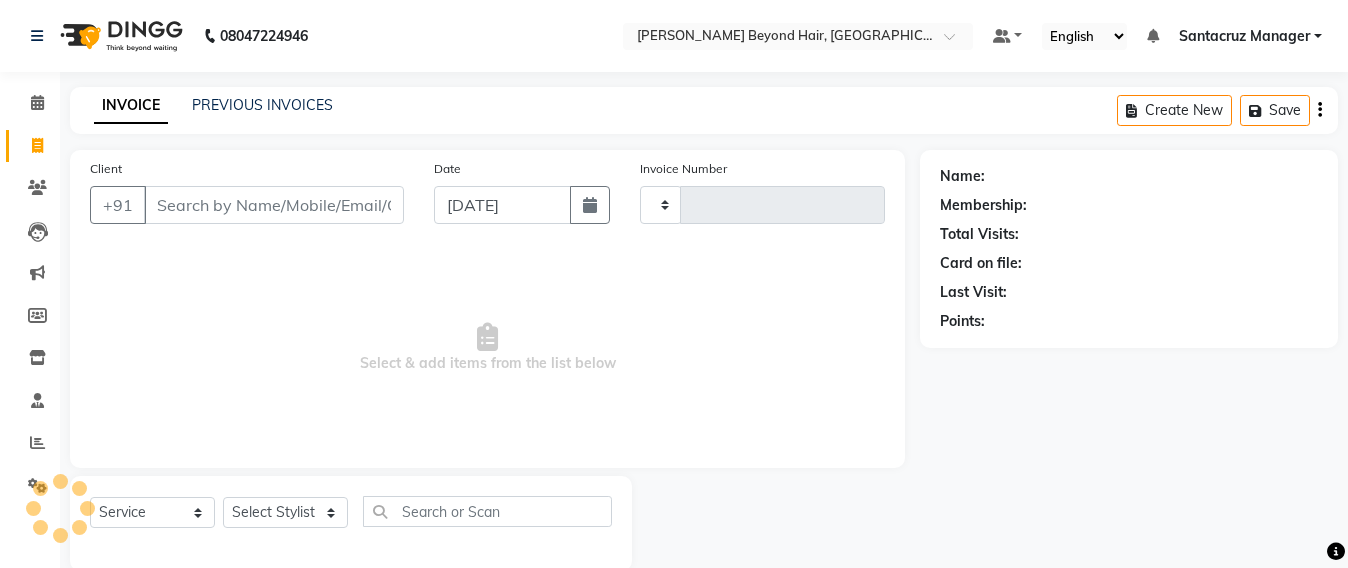 scroll, scrollTop: 33, scrollLeft: 0, axis: vertical 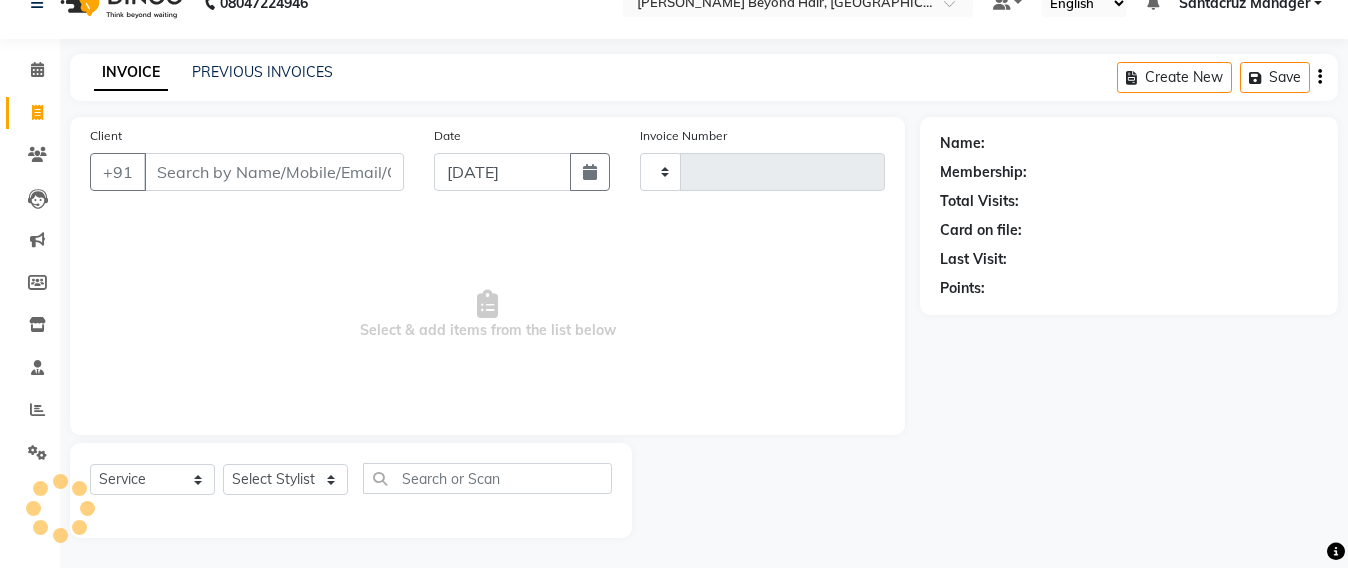 click on "INVOICE PREVIOUS INVOICES Create New   Save" 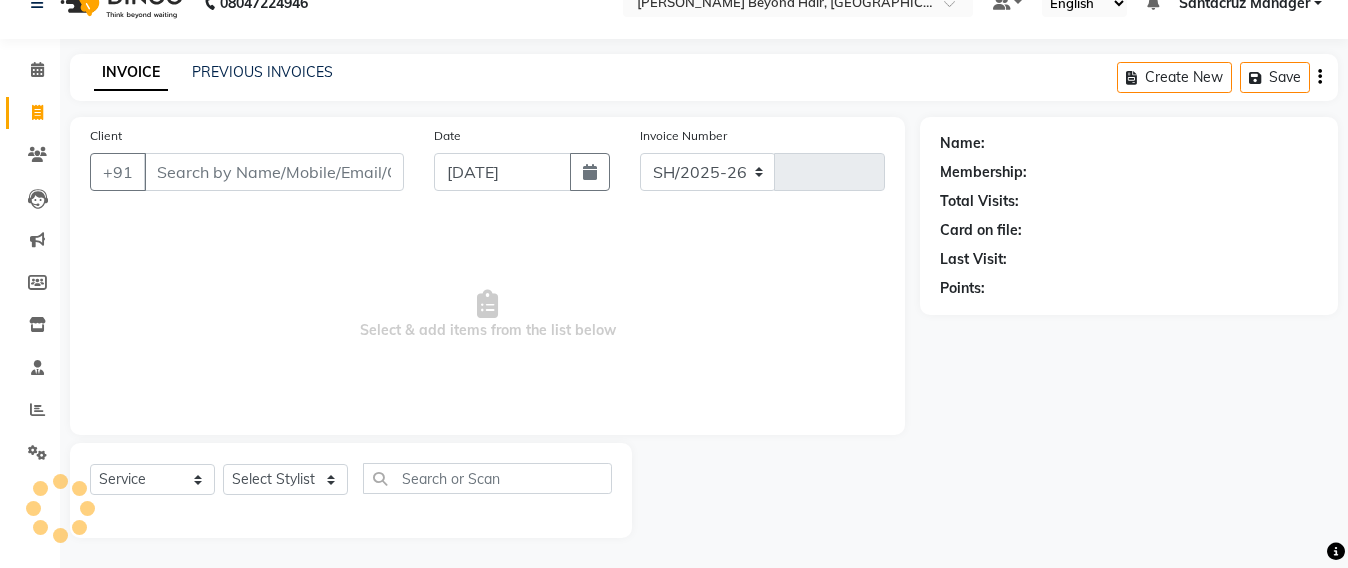 select on "6357" 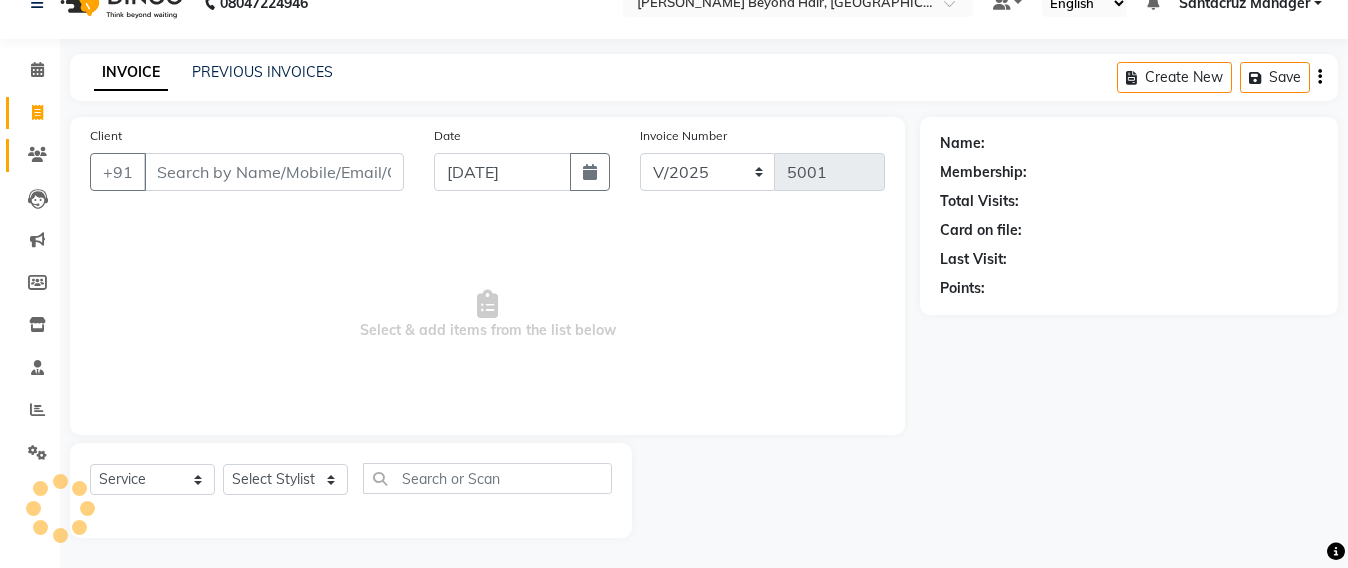 click 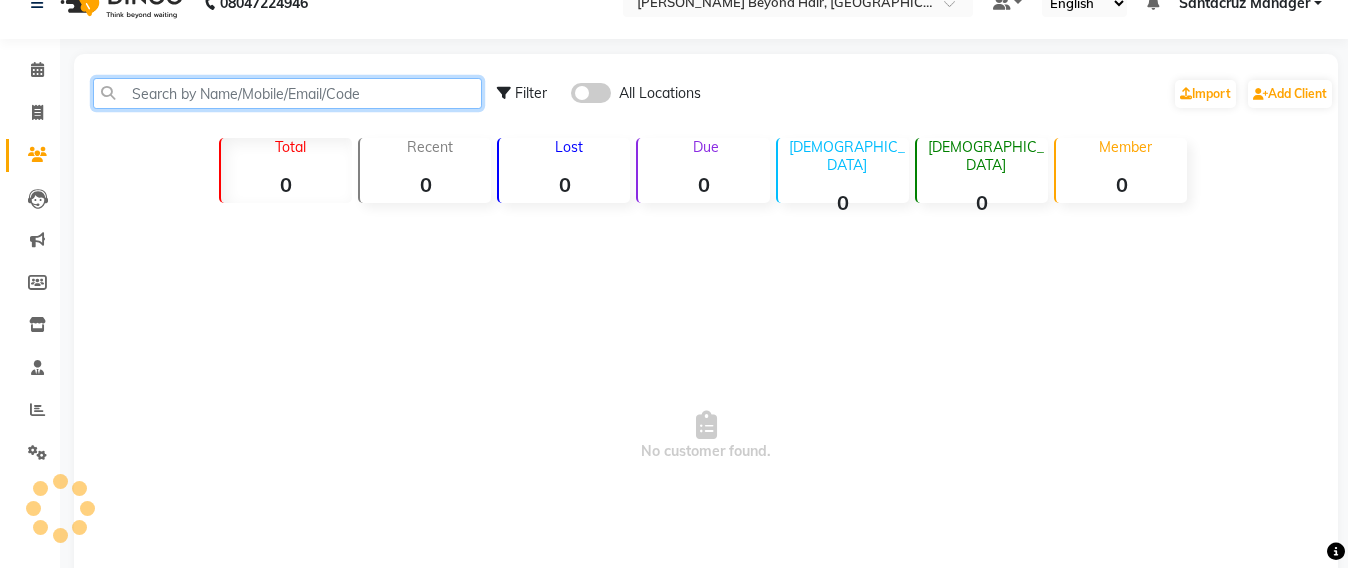 click 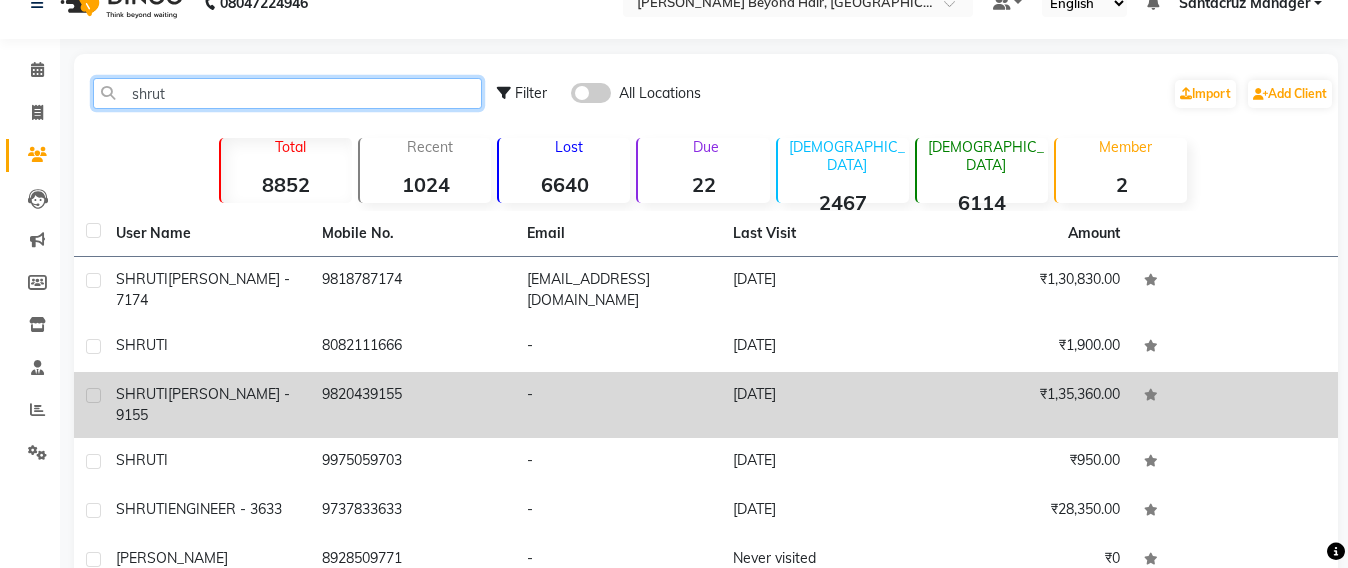 type on "shrut" 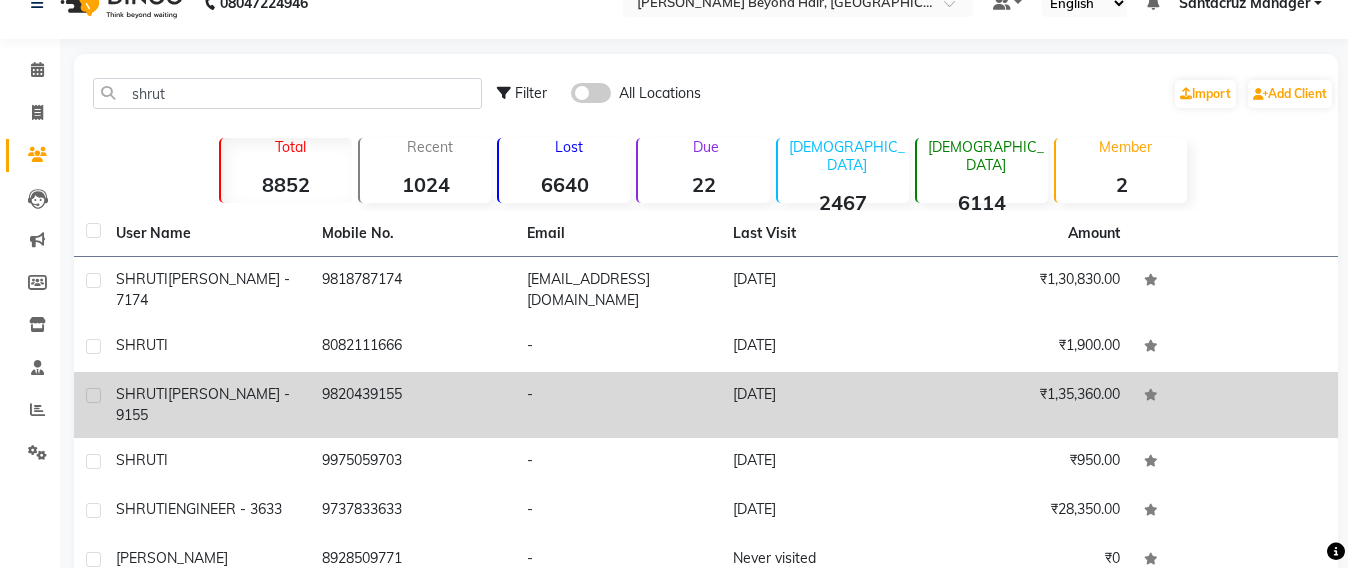 click on "SHRUTI  MHETA  - 9155" 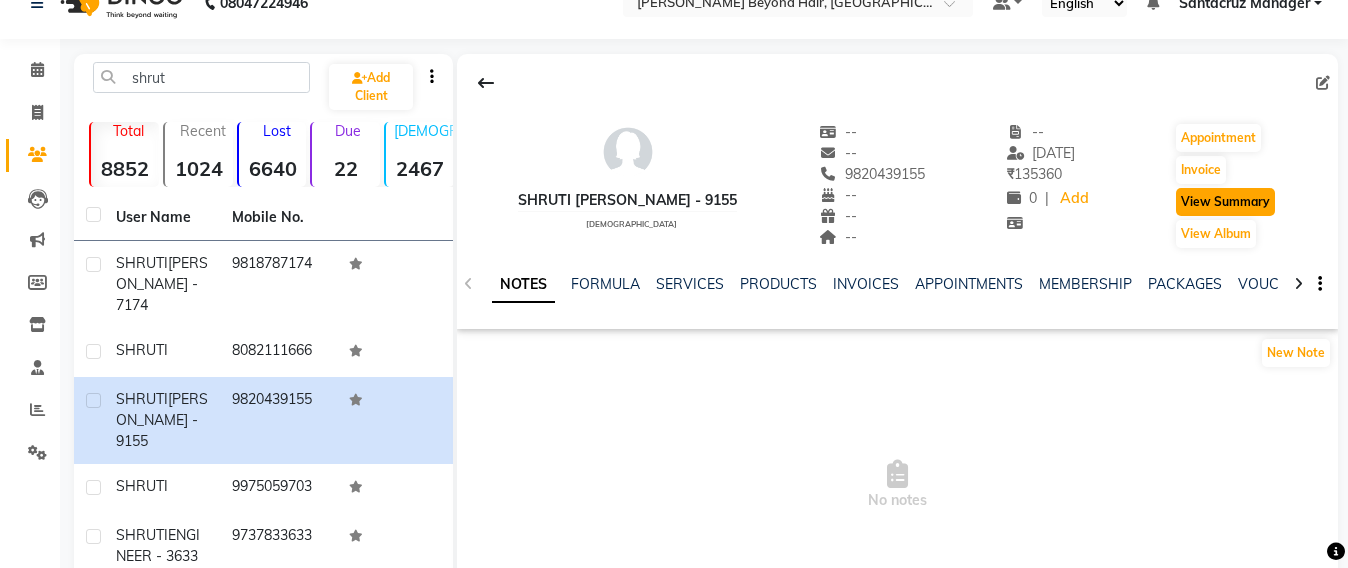 click on "View Summary" 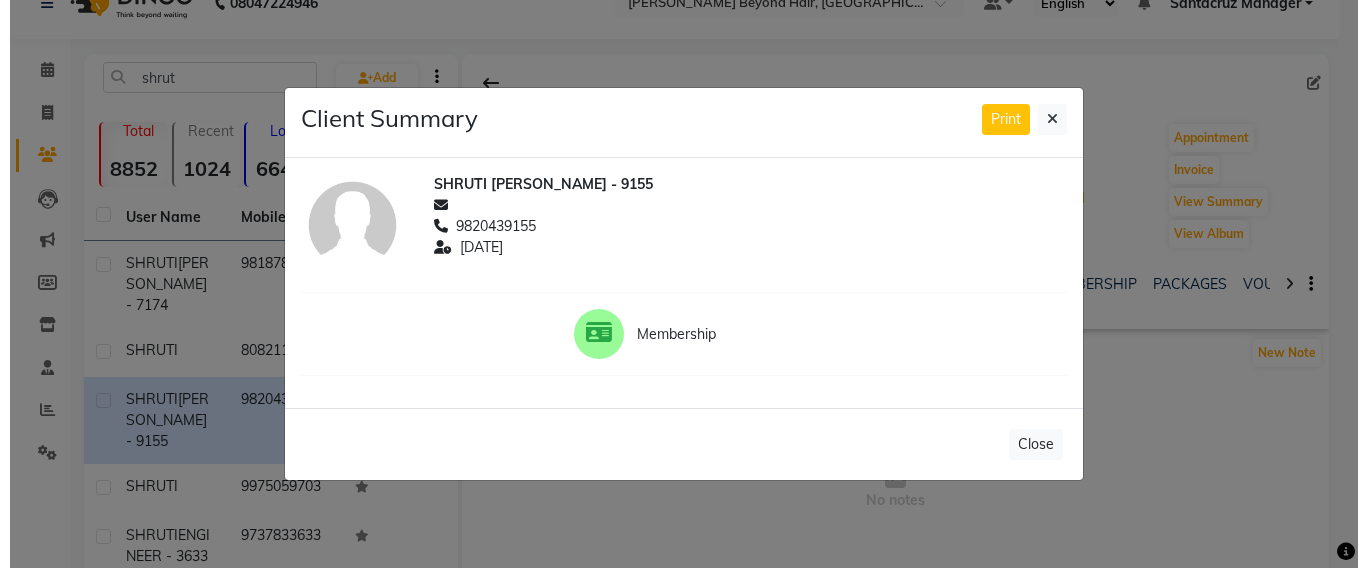 scroll, scrollTop: 158, scrollLeft: 0, axis: vertical 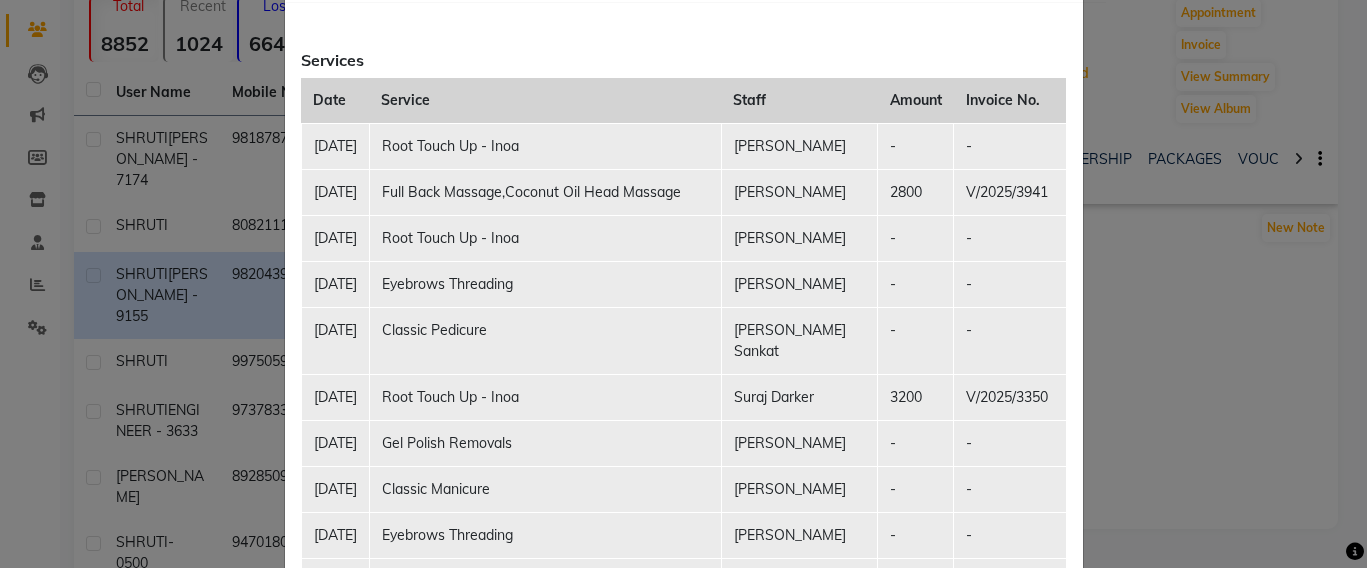 click on "Client Summary Print SHRUTI MHETA  - 9155 9820439155 2025-05-24 Membership Vouchers & Prepaids Services Date Service Staff Amount Invoice No. 24-05-2025 Root Touch Up - Inoa Istiyak - - 24-05-2025 Full Back Massage,Coconut Oil Head Massage Rosy Sunil Jadhav 2800 V/2025/3941 24-05-2025 Root Touch Up - Inoa Istiyak - - 24-05-2025 Eyebrows Threading Shobhraj Gera - - 01-05-2025 Classic Pedicure Avesh Sankat - - 01-05-2025 Root Touch Up - Inoa Suraj Darker  3200 V/2025/3350 01-05-2025 Gel Polish Removals Tejasvi Bhosle - - 01-05-2025 Classic Manicure prathmesh mahattre - - 01-05-2025 Eyebrows Threading Shobhraj Gera - - 11-04-2025 Gel Polish Dishadeepak Warang - - 11-04-2025 Root Touch Up - Inoa,Hair Cut & Finish / Creative [Cr. Dir.] Istiyak 3500 V/2025/2808 11-04-2025 Eyebrows Threading,Eyebrows Threading Shobhraj Gera - - 11-04-2025 Hair Wash + Cond + Blast Dry [Med],Blowdry [Med] ALISHA - - 07-03-2025 Root Touch Up - Inoa Istiyak - - 07-03-2025 Root Touch Up - Inoa,Hair Cut & Finish / Creative [Cr. Dir.] 2150" 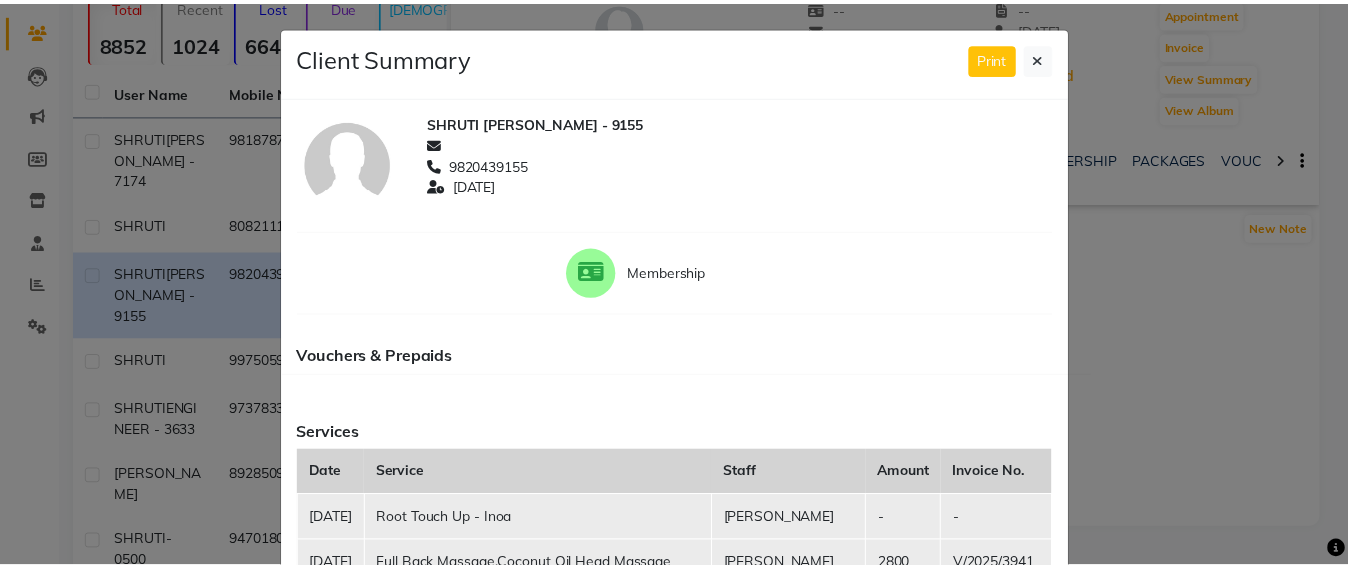 scroll, scrollTop: 0, scrollLeft: 0, axis: both 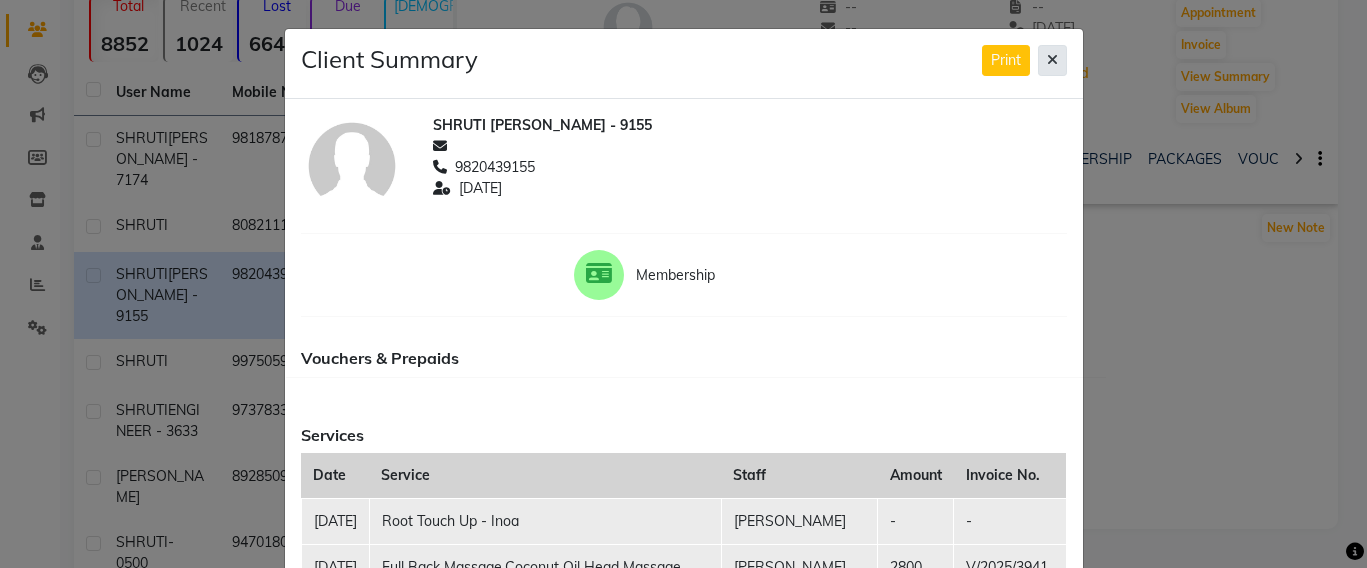 click 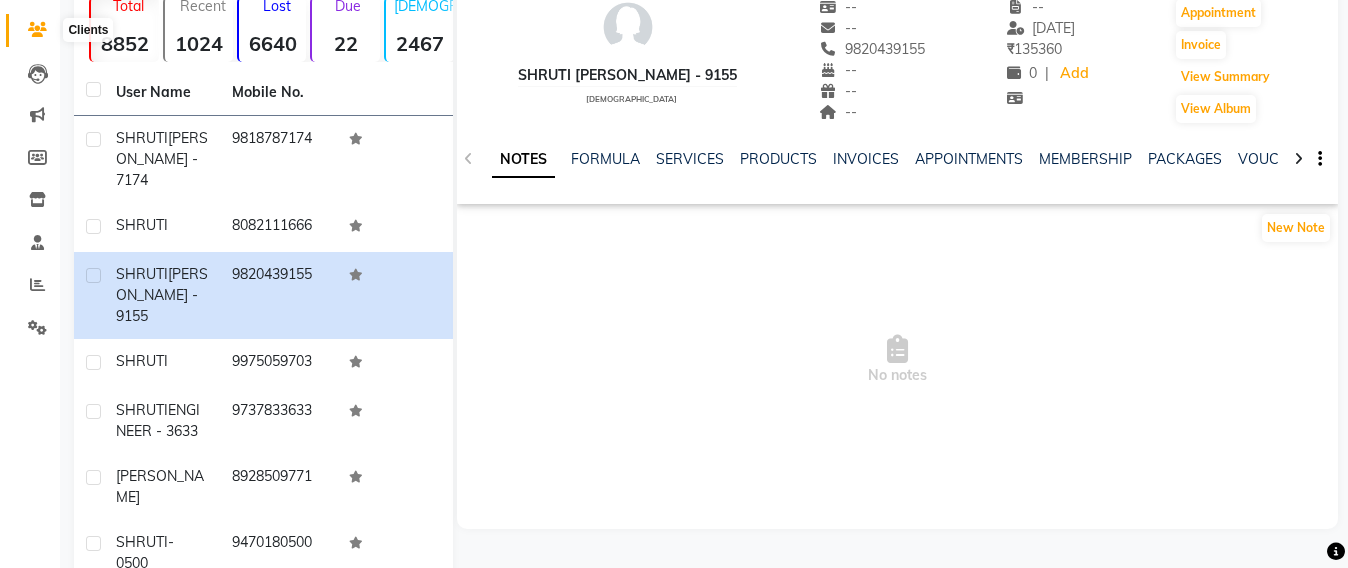 scroll, scrollTop: 0, scrollLeft: 0, axis: both 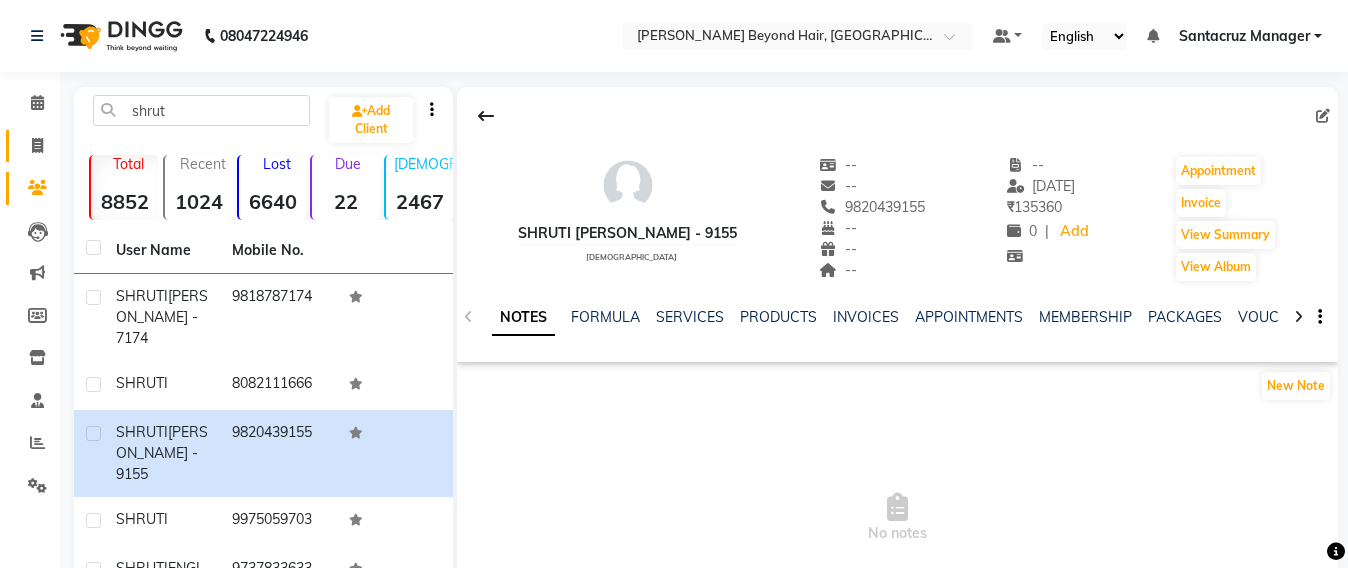 click on "Invoice" 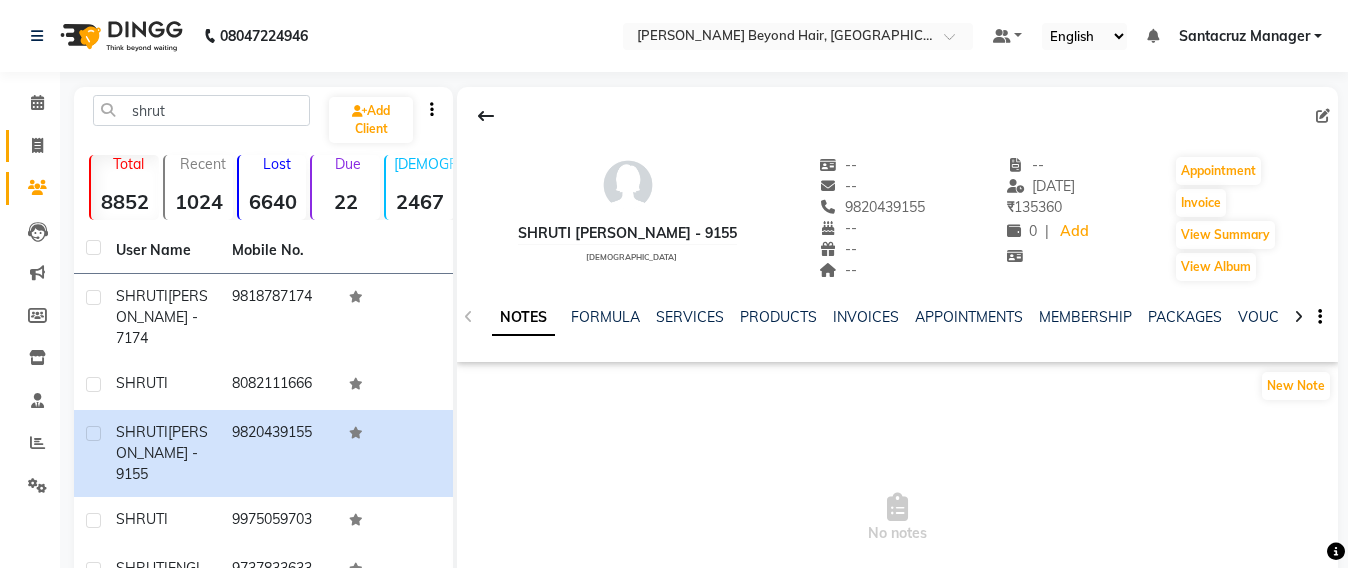 select on "service" 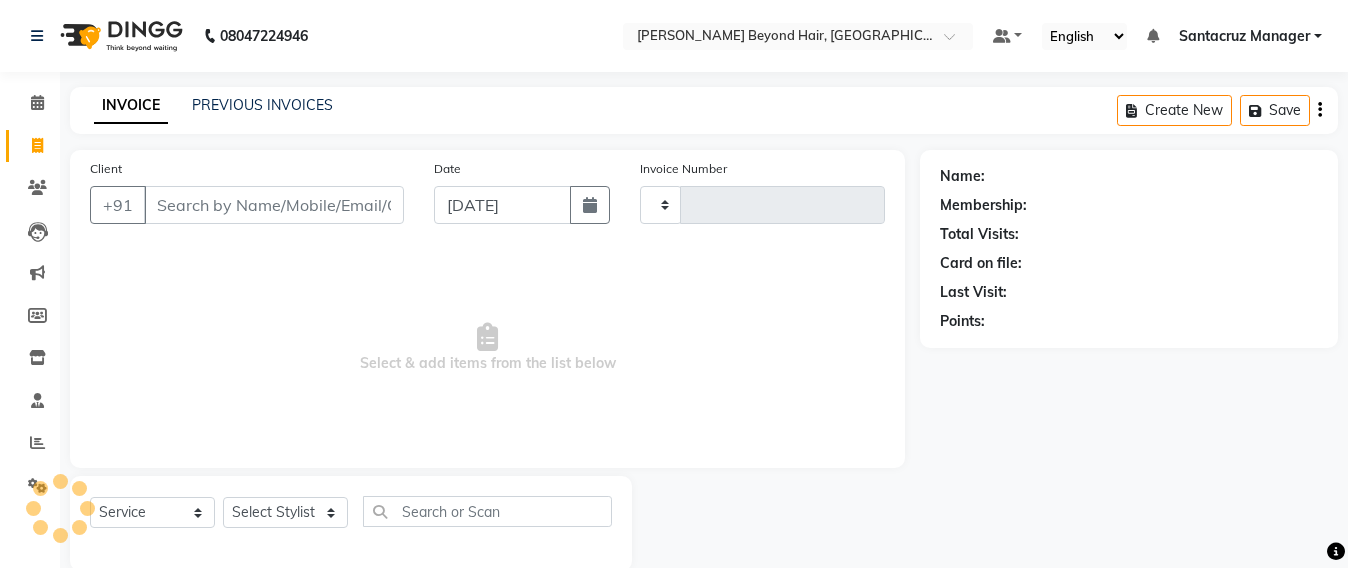 scroll, scrollTop: 33, scrollLeft: 0, axis: vertical 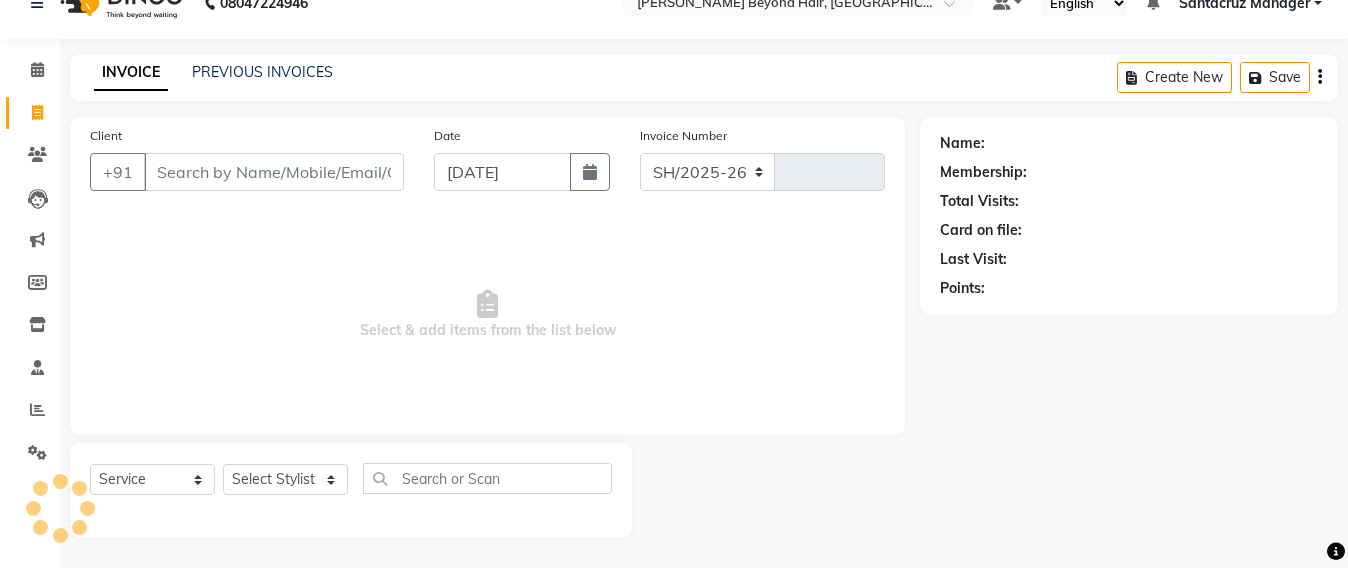 select on "6357" 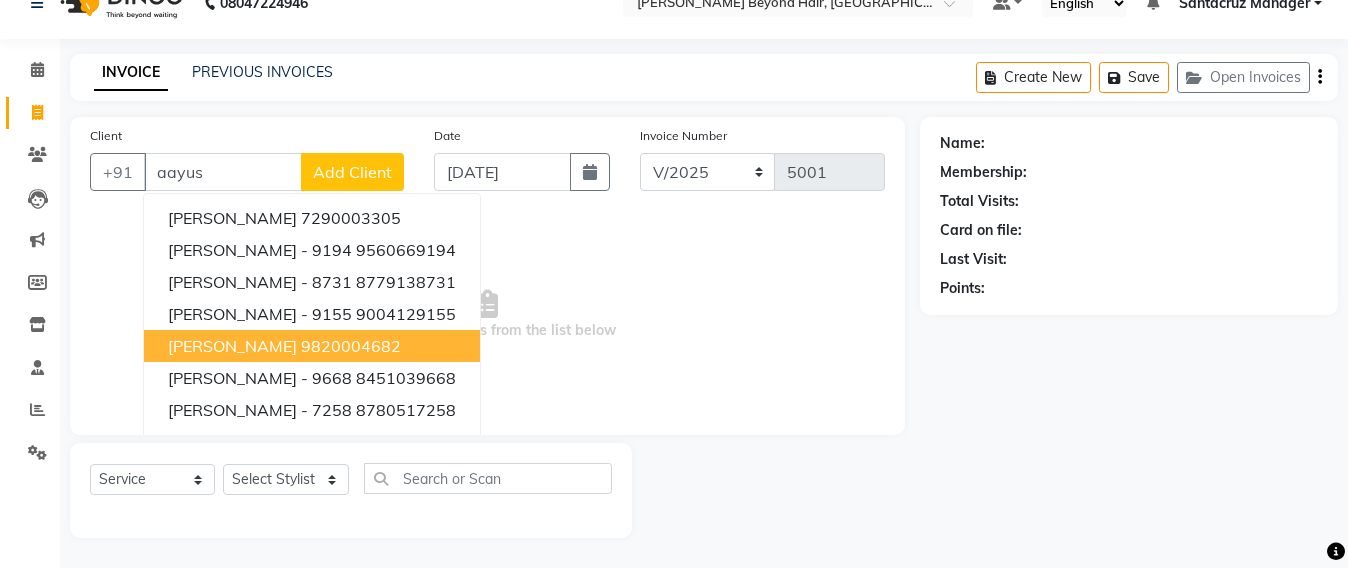 click on "9820004682" at bounding box center (351, 346) 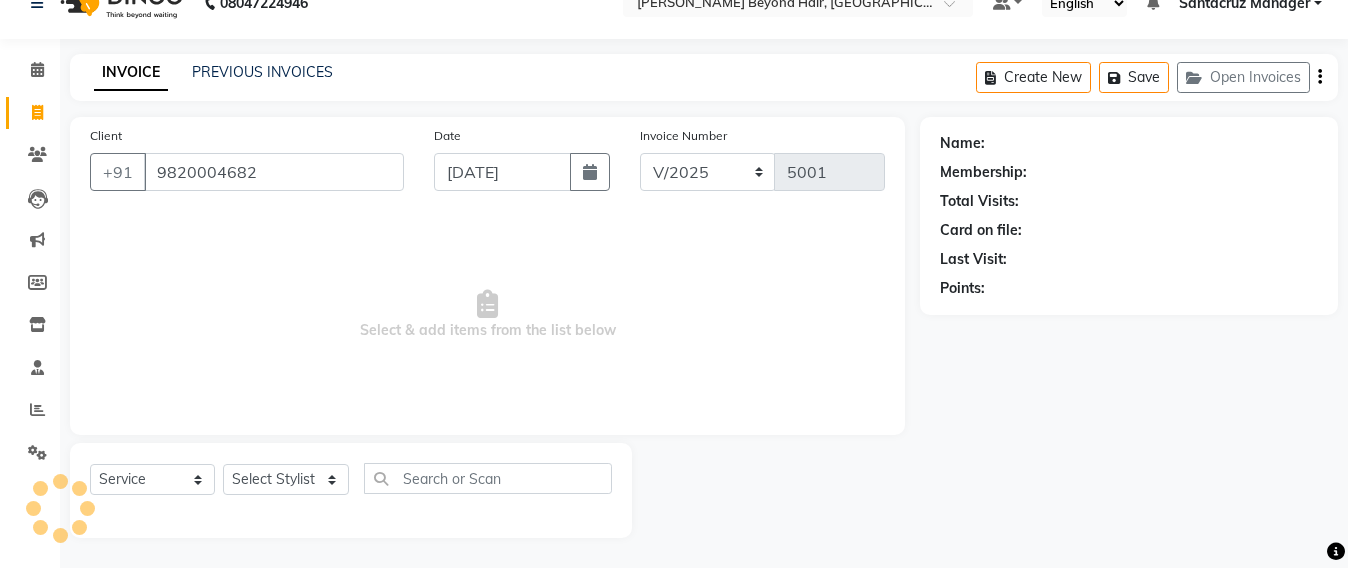 type on "9820004682" 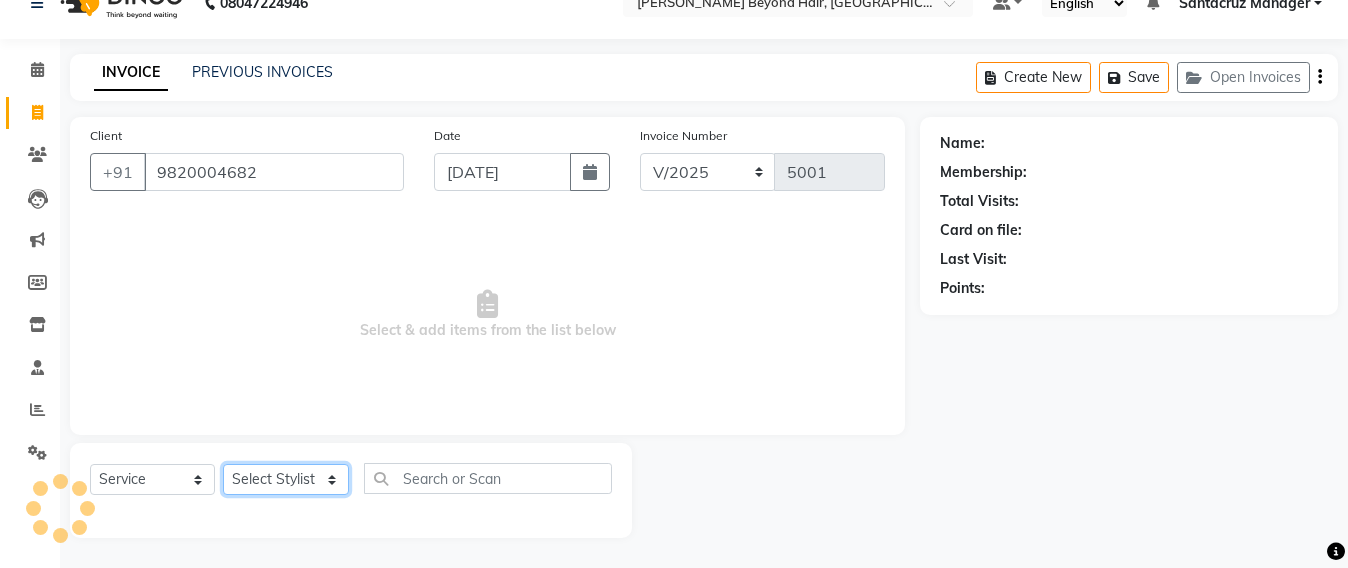 drag, startPoint x: 295, startPoint y: 481, endPoint x: 294, endPoint y: 465, distance: 16.03122 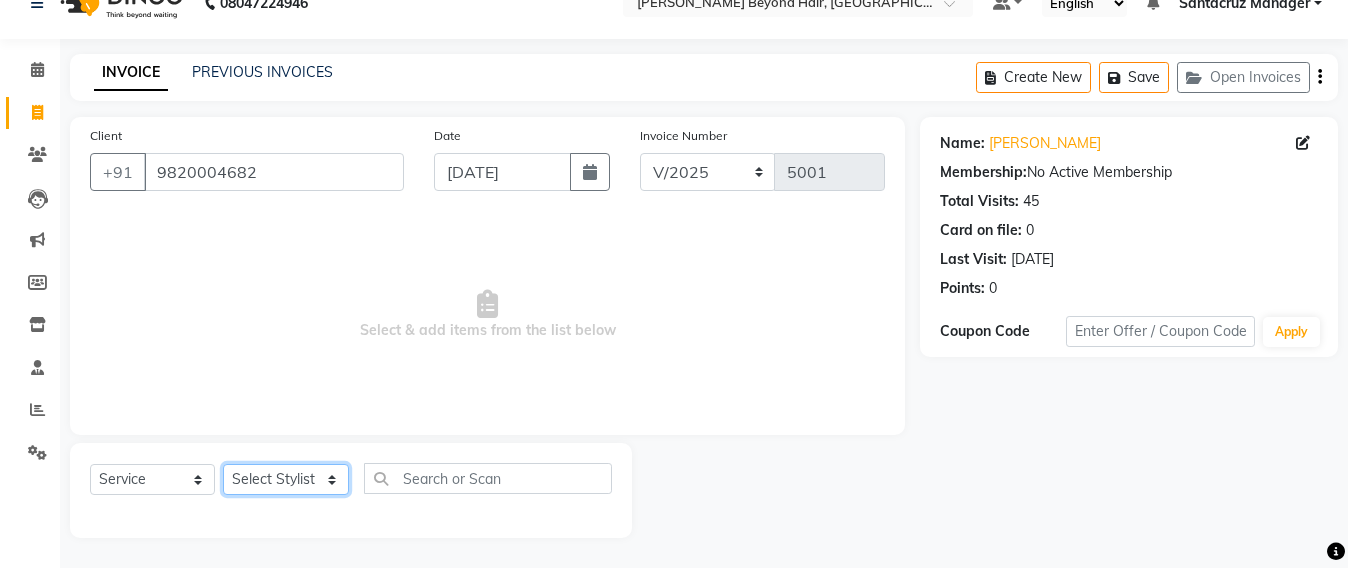 select on "51588" 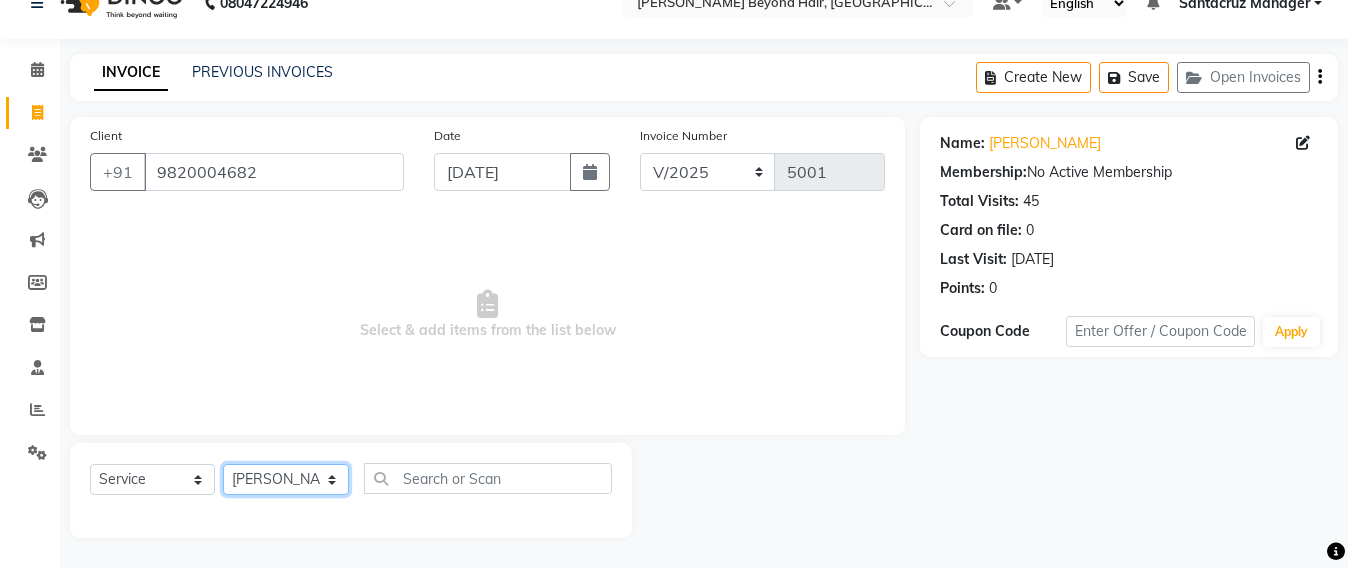 click on "Select Stylist Admin Avesh Sankat AZHER SHAIKH Jayeshree Mahtre Manisha Subodh Shedge Muskaan Pramila Vinayak Mhatre prathmesh mahattre Pratibha Nilesh Sharma Rosy Sunil Jadhav Sameer shah admin Santacruz Manager SAURAV Siddhi SOMAYANG VASHUM Tejasvi Bhosle" 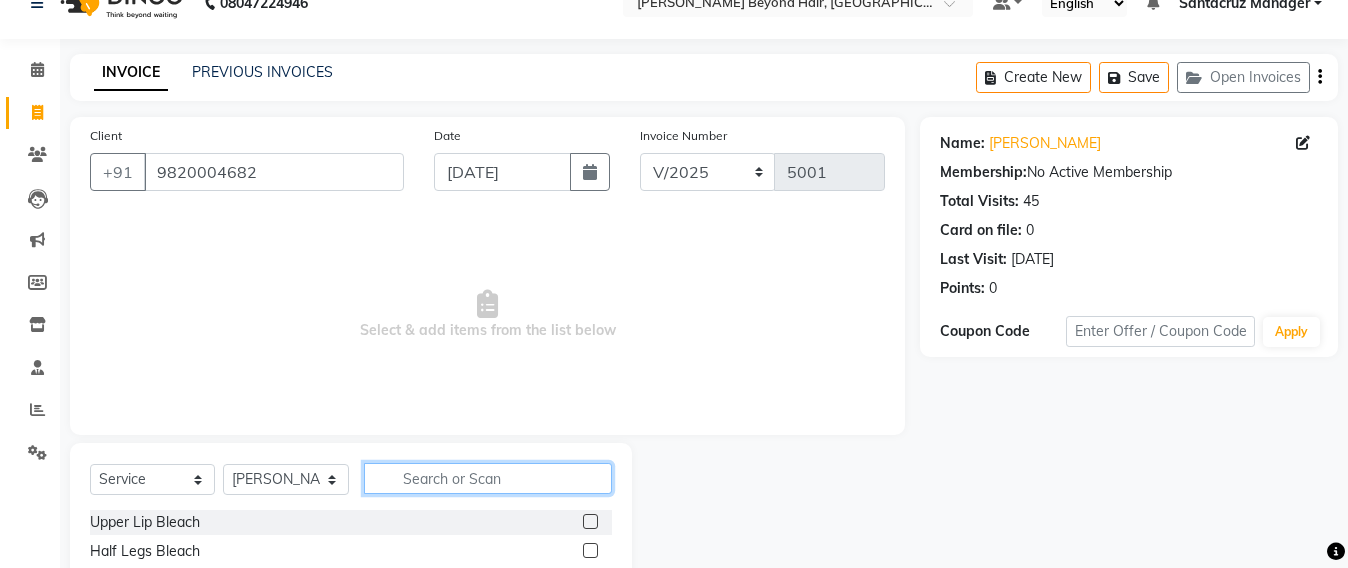 click 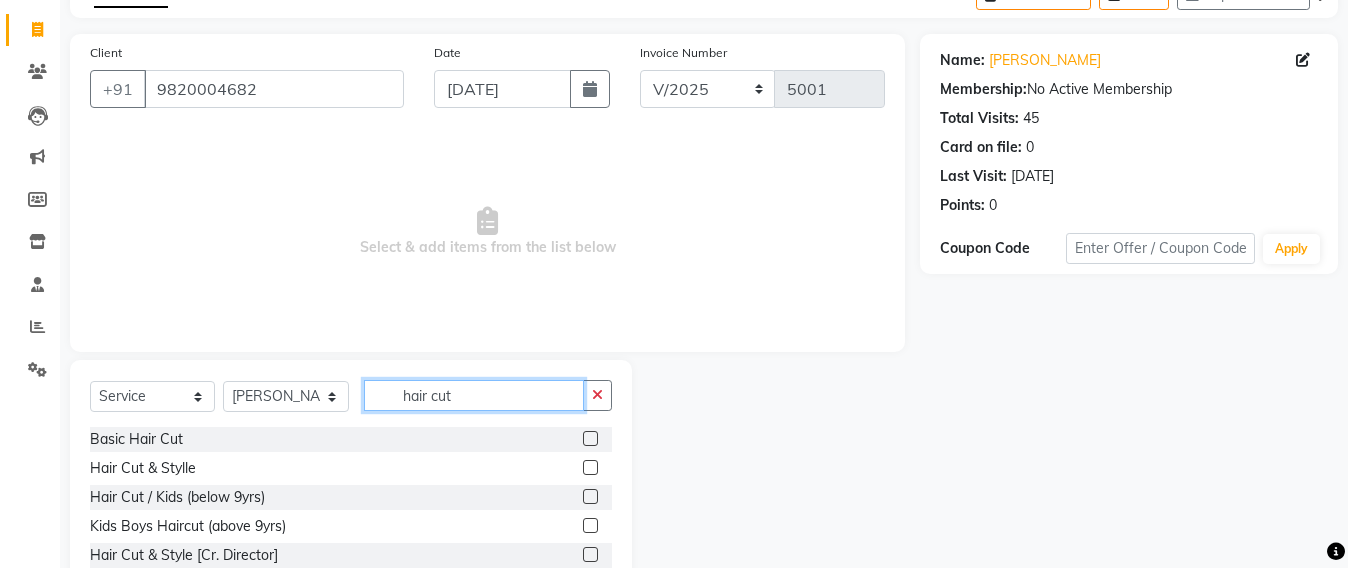 scroll, scrollTop: 158, scrollLeft: 0, axis: vertical 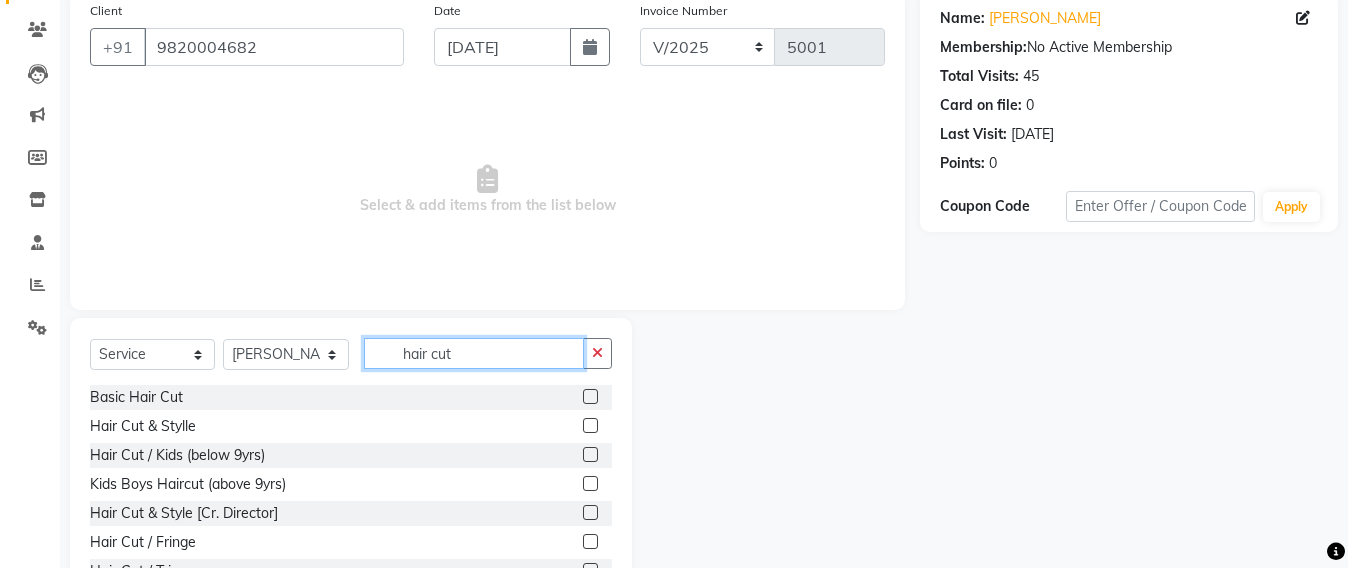 type on "hair cut" 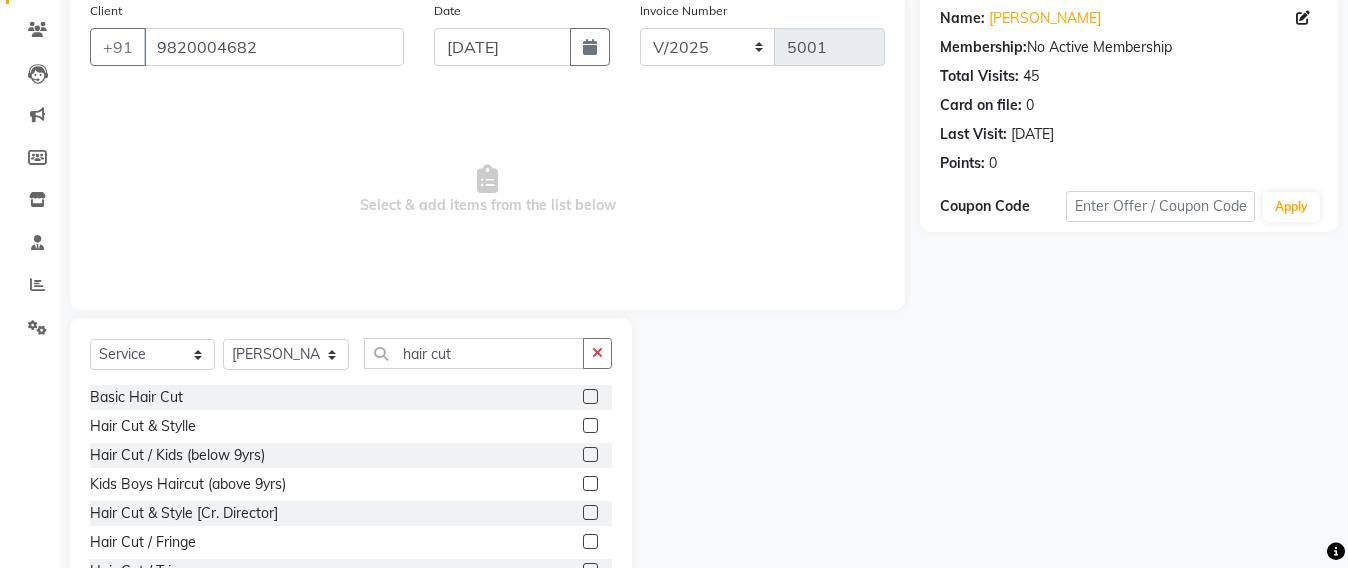click on "Hair Cut & Stylle" 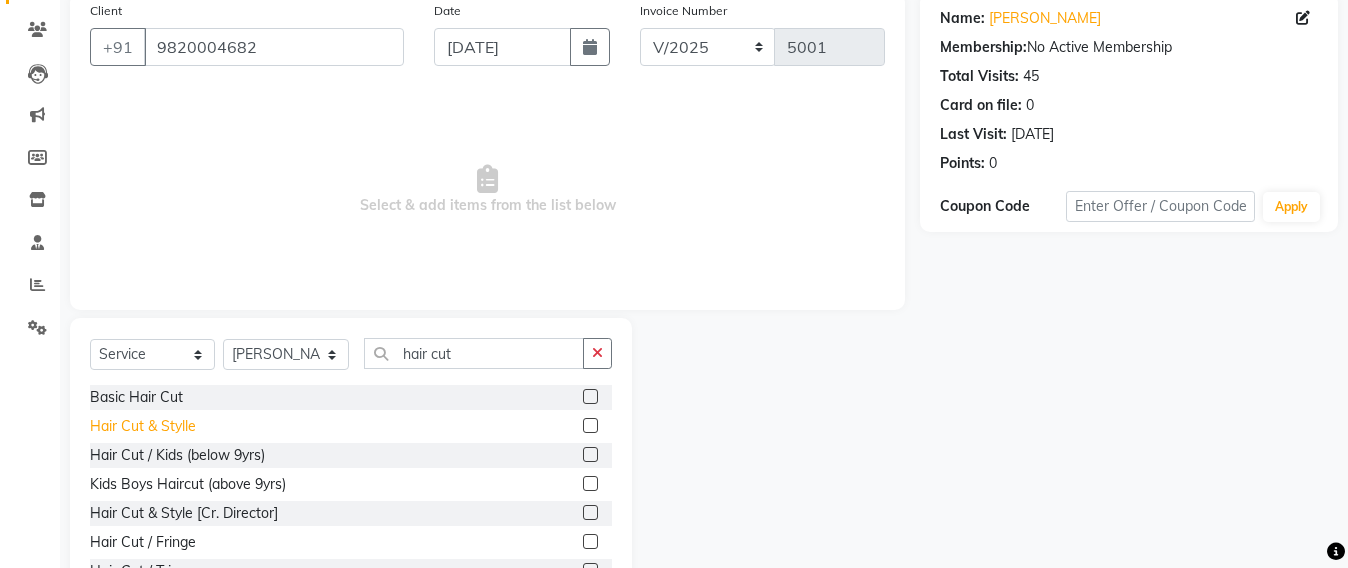 click on "Hair Cut & Stylle" 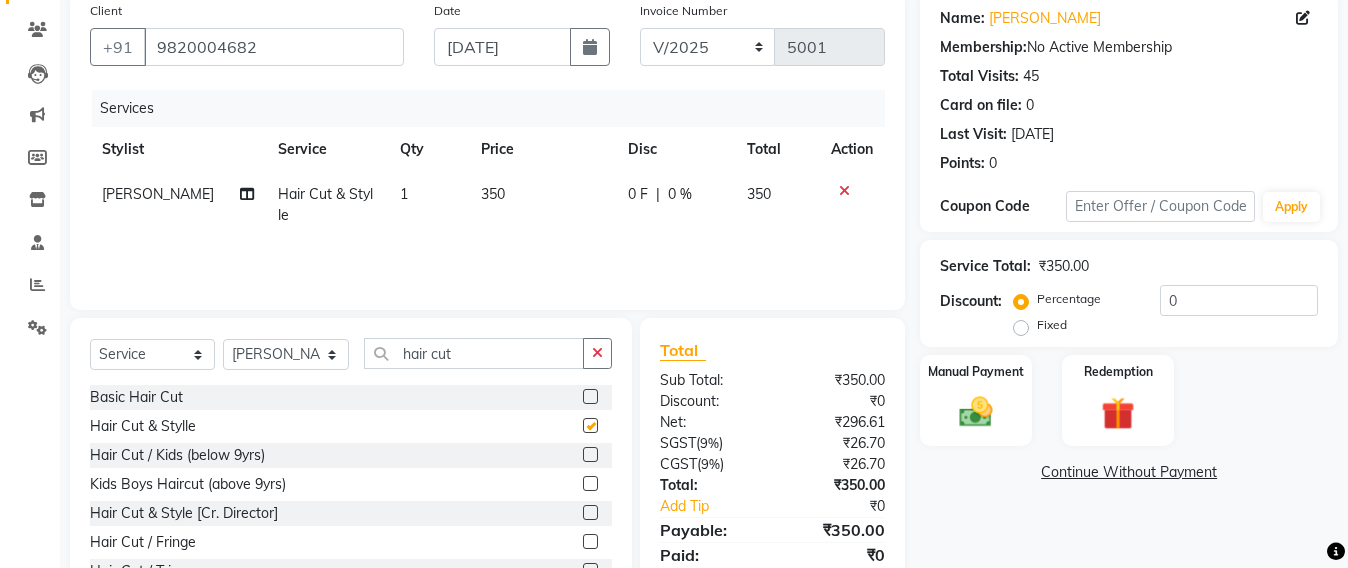 checkbox on "false" 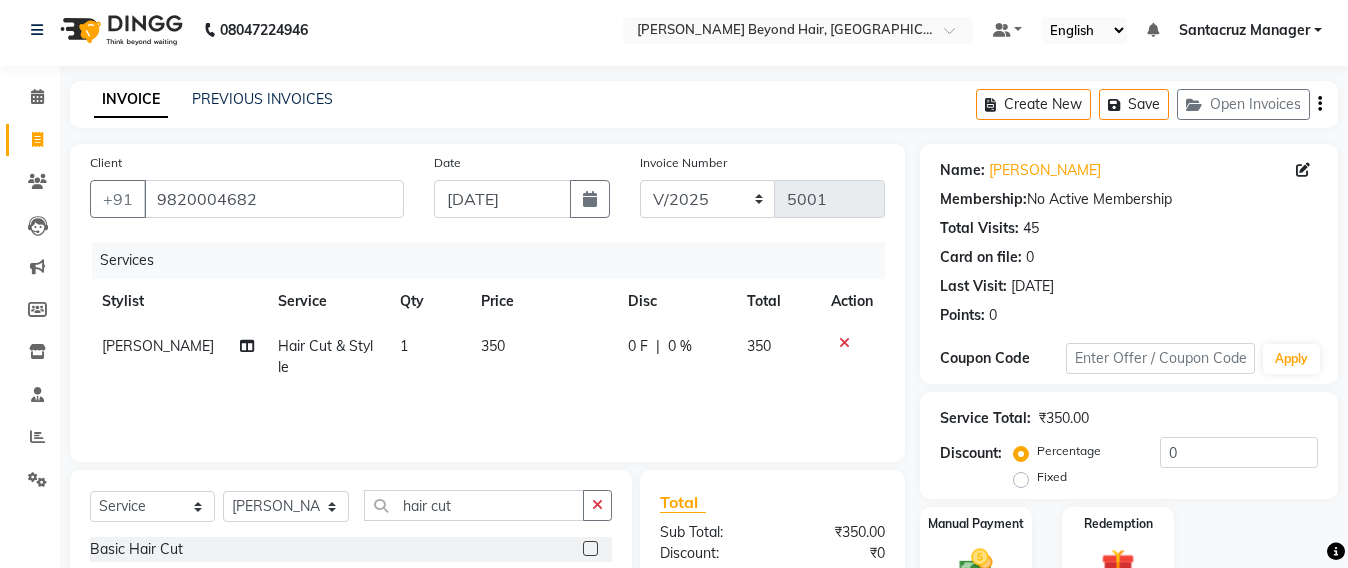 scroll, scrollTop: 0, scrollLeft: 0, axis: both 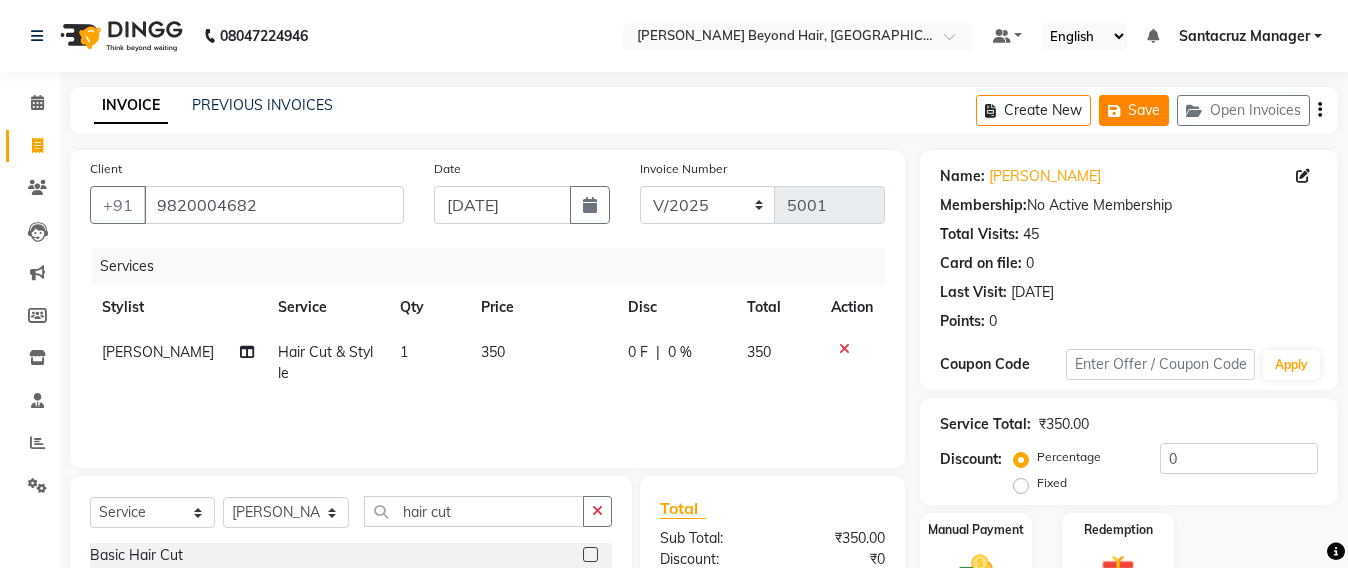 click on "Save" 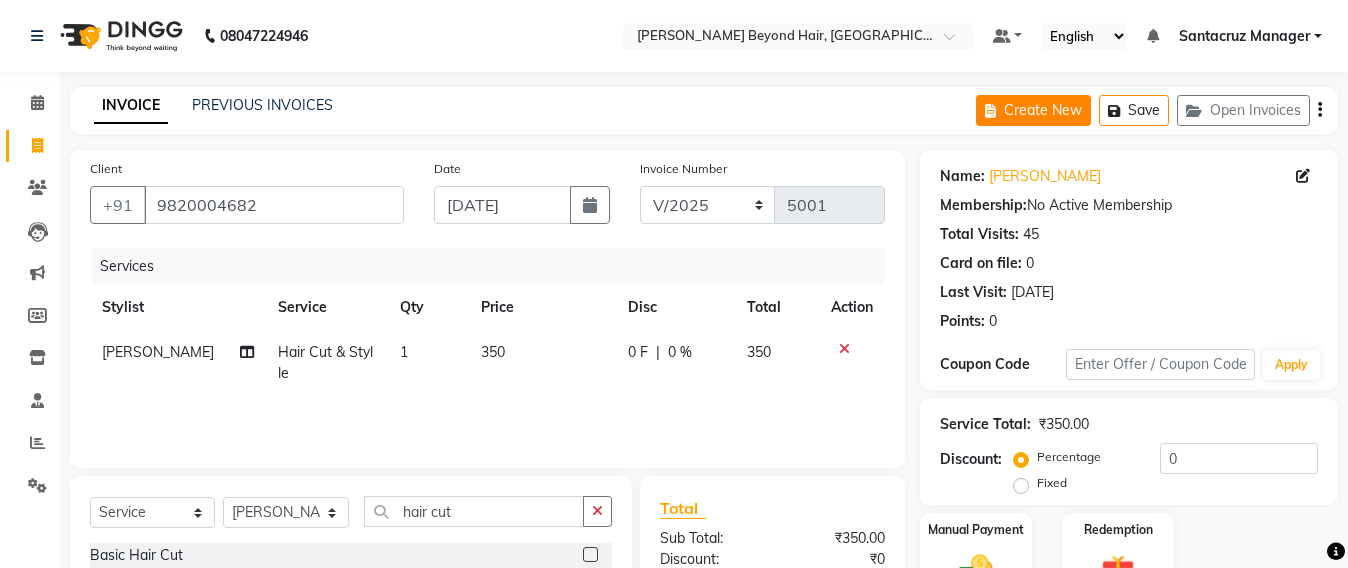 click on "Create New" 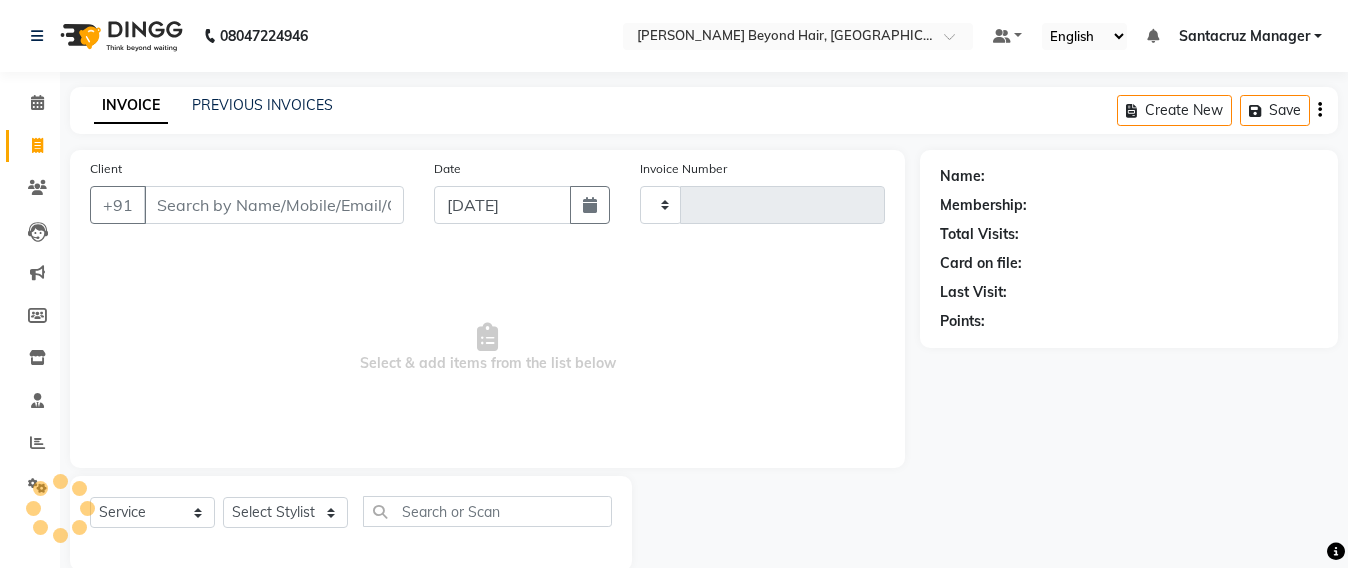 scroll, scrollTop: 33, scrollLeft: 0, axis: vertical 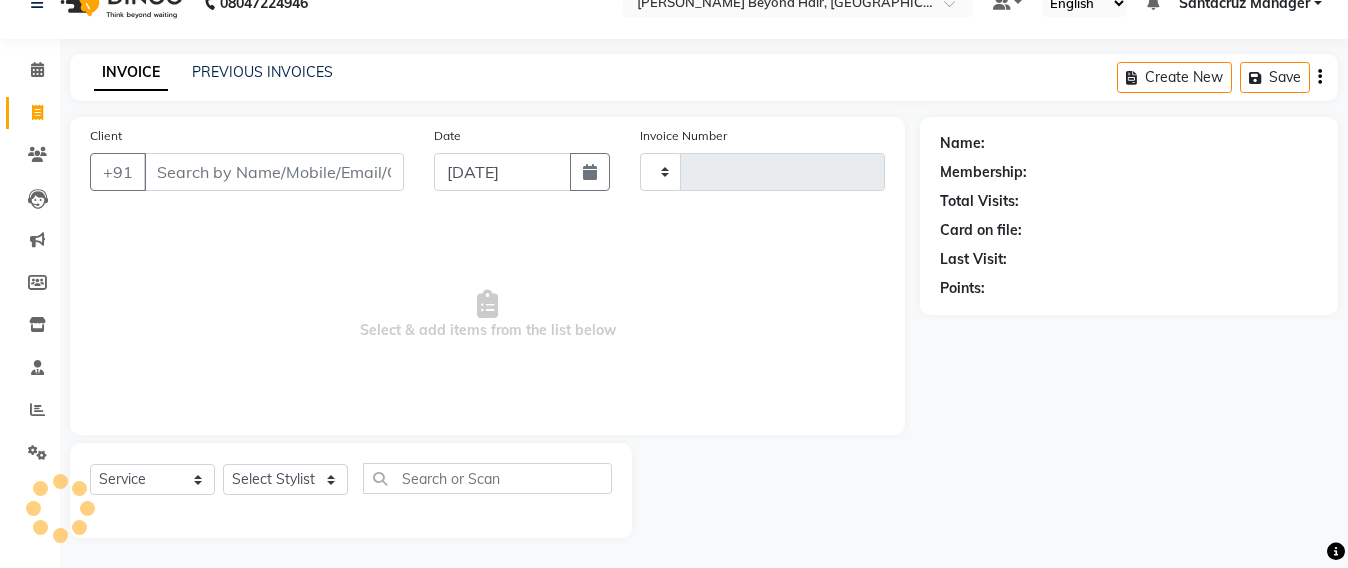 type on "5001" 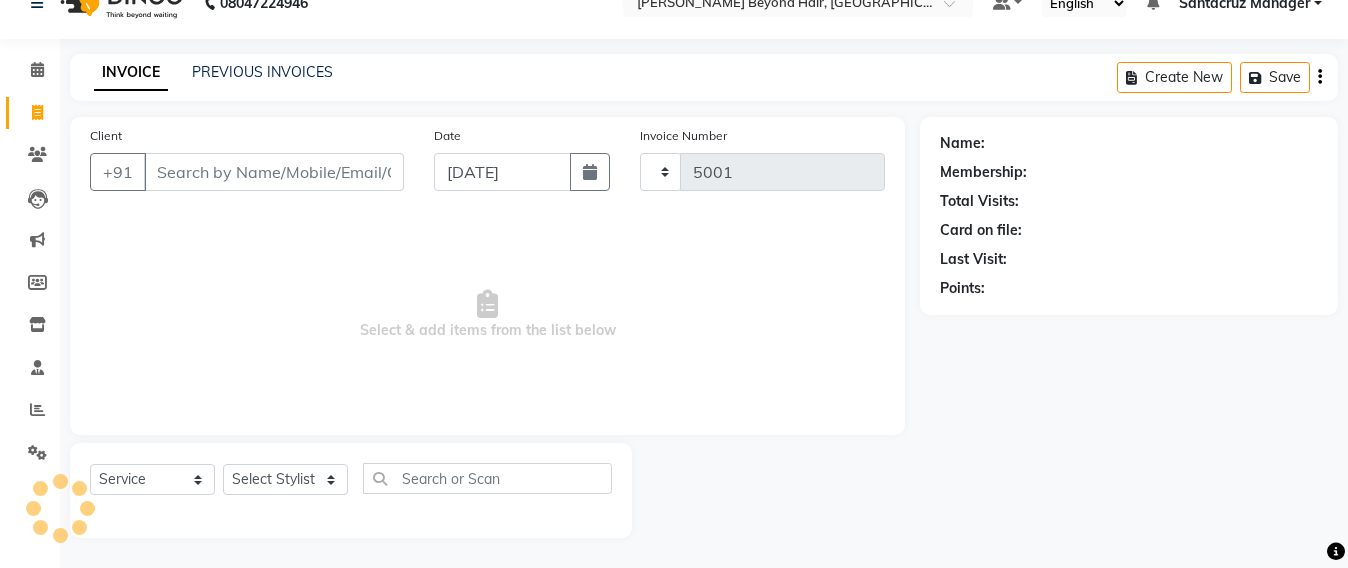 type on "g" 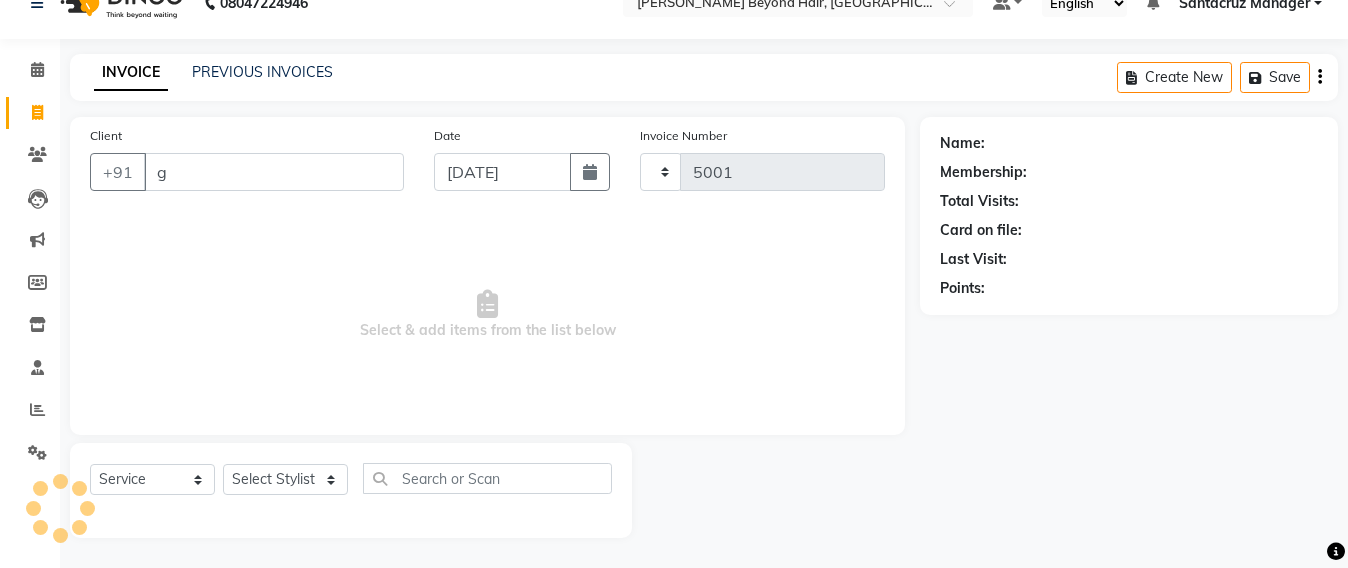 select on "6357" 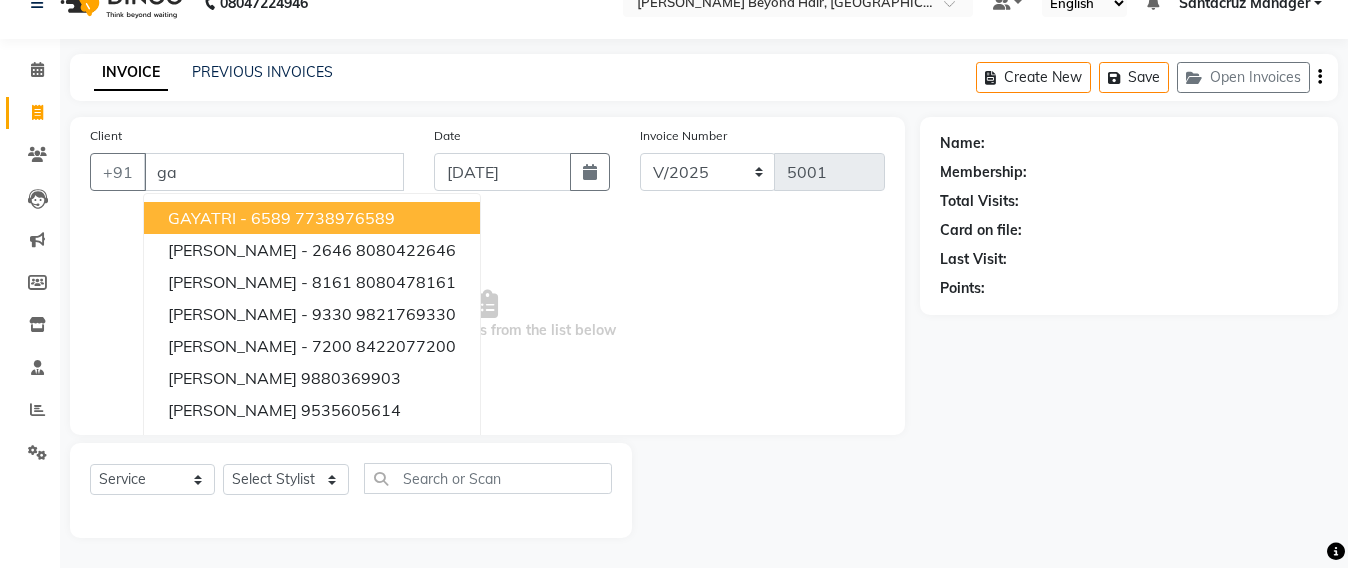 type on "g" 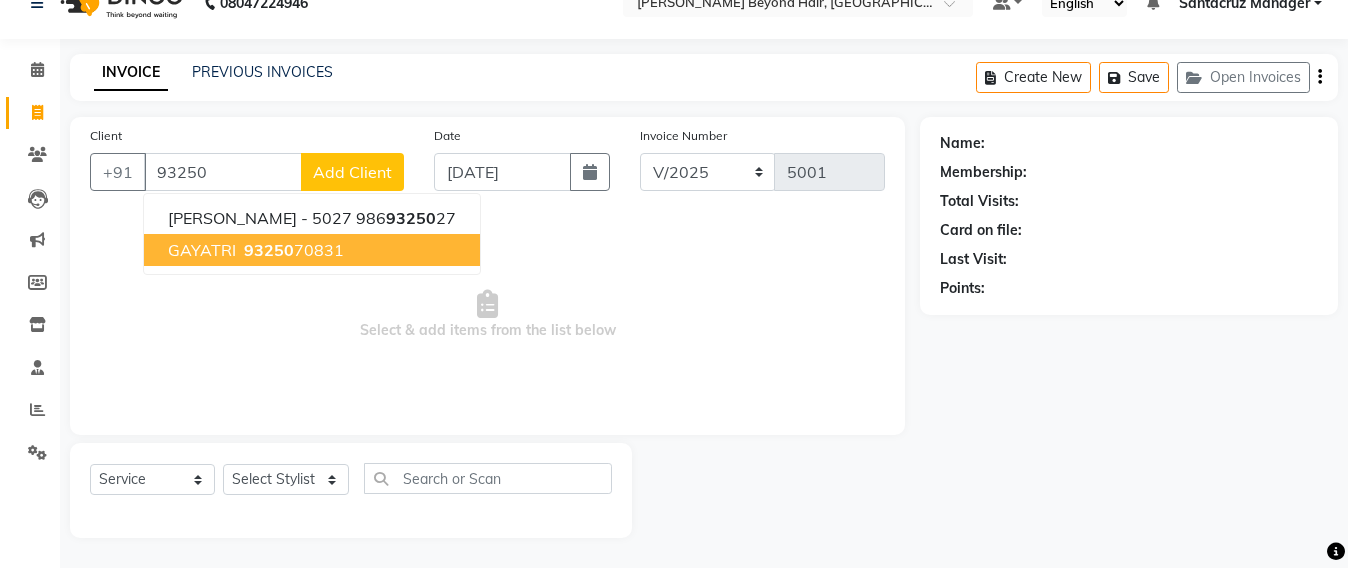 click on "AKANKSHA DANDEKAR - 5027  986 93250 27 GAYATRI   93250 70831" at bounding box center [312, 234] 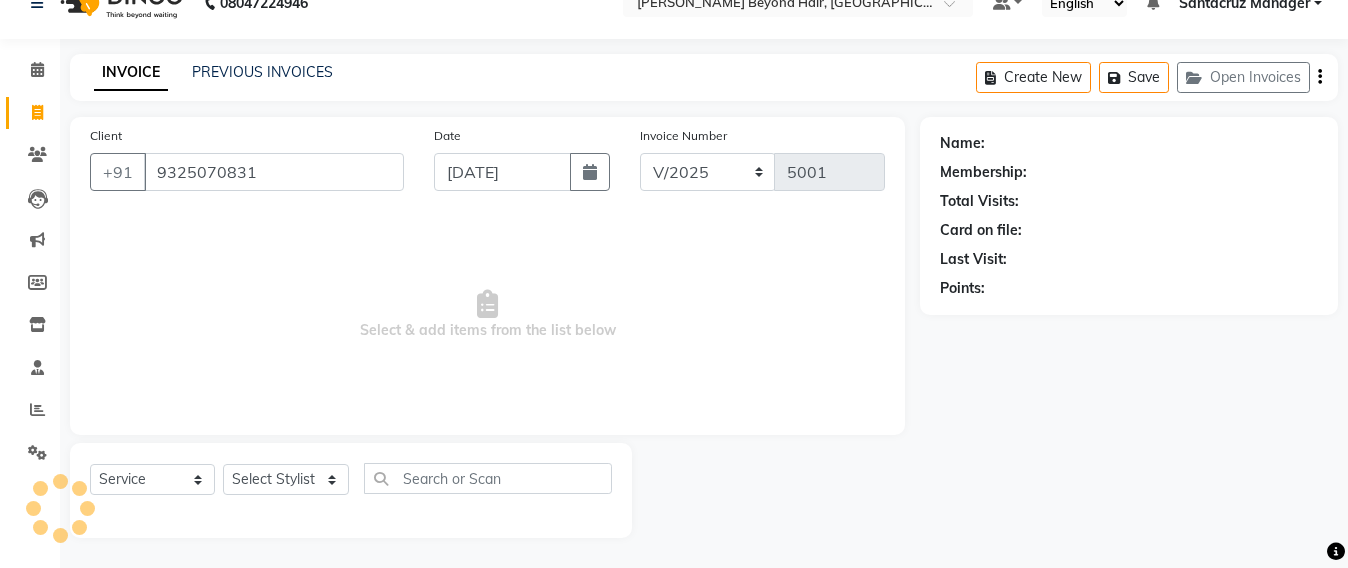 type on "9325070831" 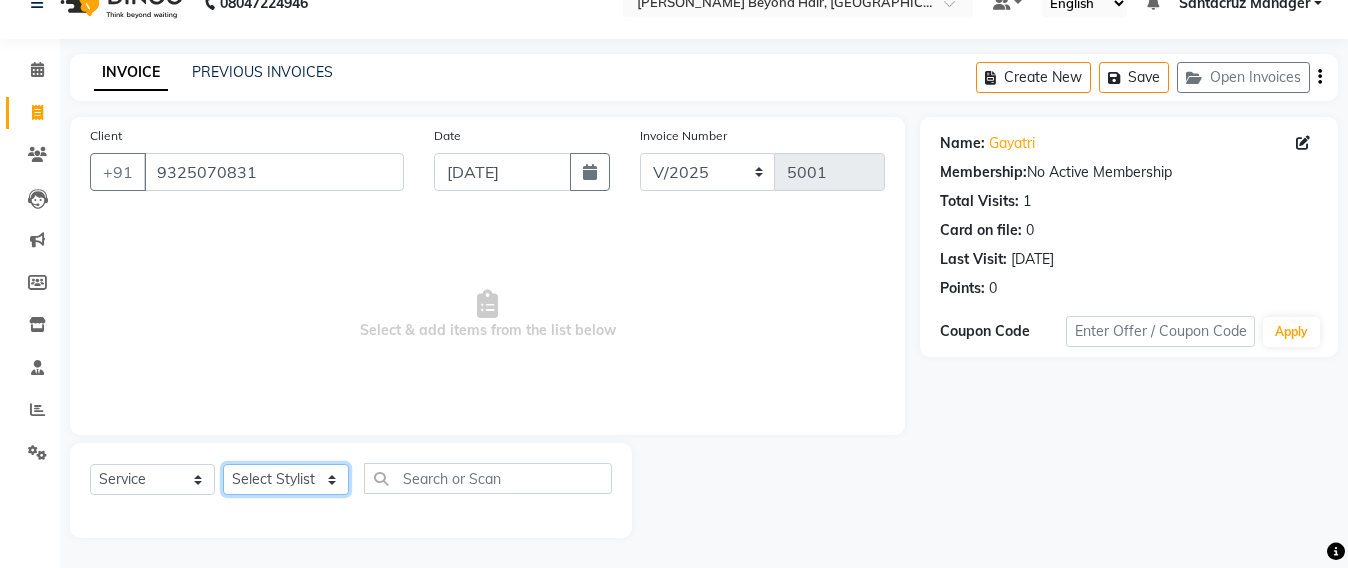 click on "Select Stylist Admin Avesh Sankat AZHER SHAIKH Jayeshree Mahtre Manisha Subodh Shedge Muskaan Pramila Vinayak Mhatre prathmesh mahattre Pratibha Nilesh Sharma Rosy Sunil Jadhav Sameer shah admin Santacruz Manager SAURAV Siddhi SOMAYANG VASHUM Tejasvi Bhosle" 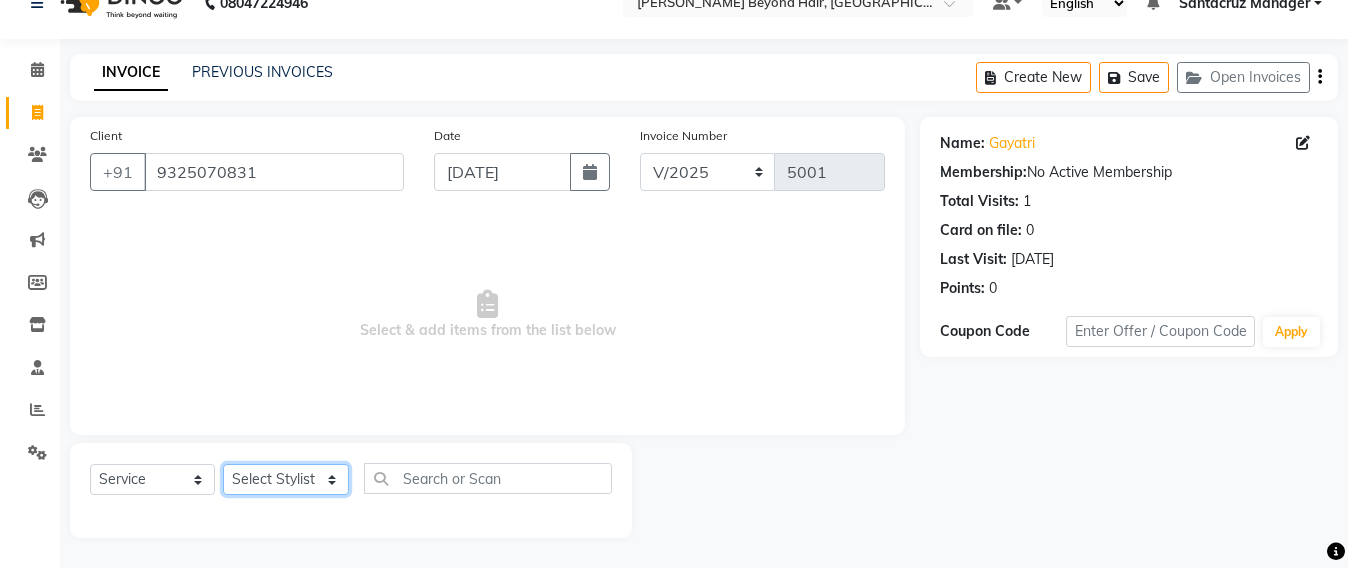select on "82490" 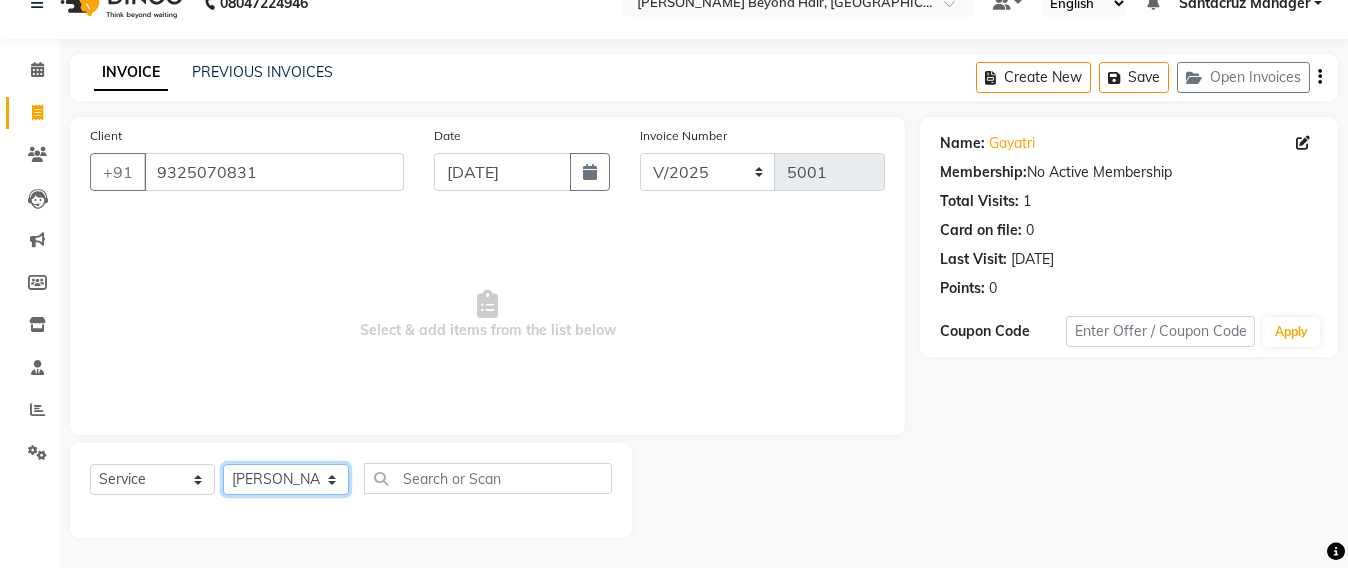 click on "Select Stylist Admin Avesh Sankat AZHER SHAIKH Jayeshree Mahtre Manisha Subodh Shedge Muskaan Pramila Vinayak Mhatre prathmesh mahattre Pratibha Nilesh Sharma Rosy Sunil Jadhav Sameer shah admin Santacruz Manager SAURAV Siddhi SOMAYANG VASHUM Tejasvi Bhosle" 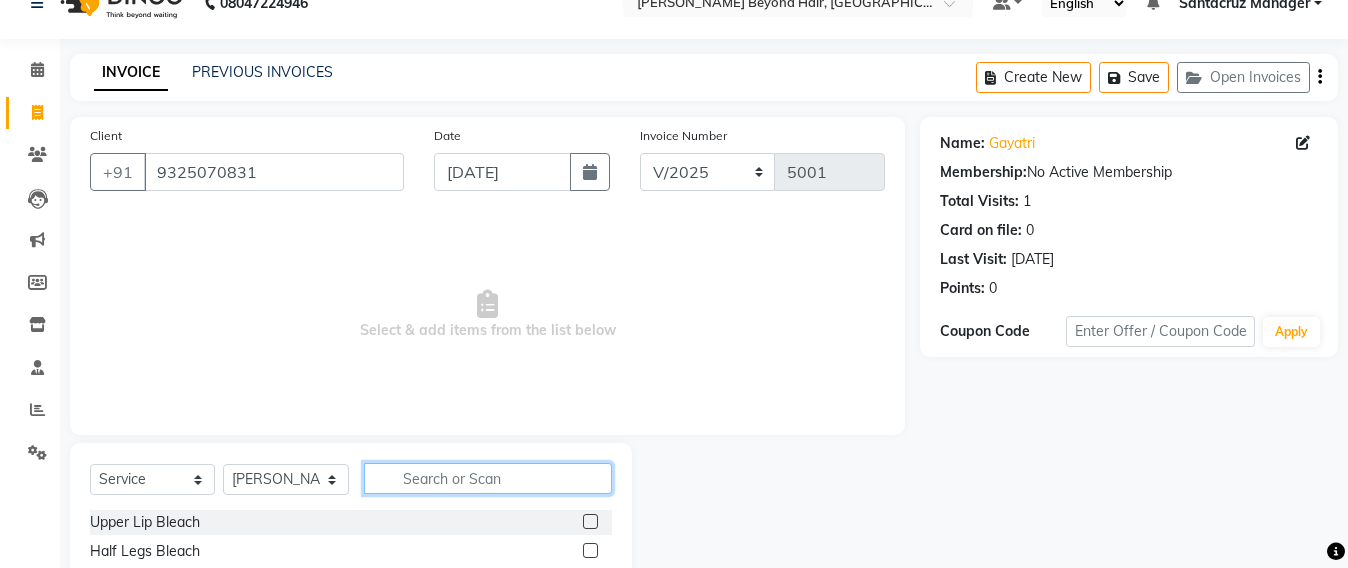 click 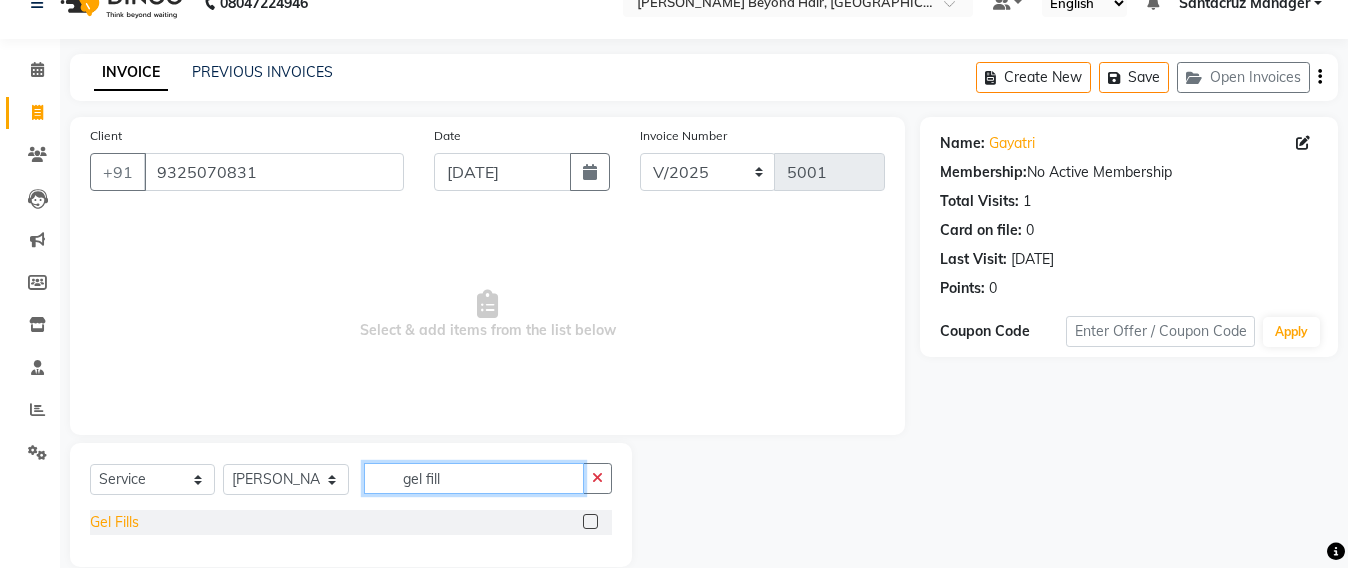 type on "gel fill" 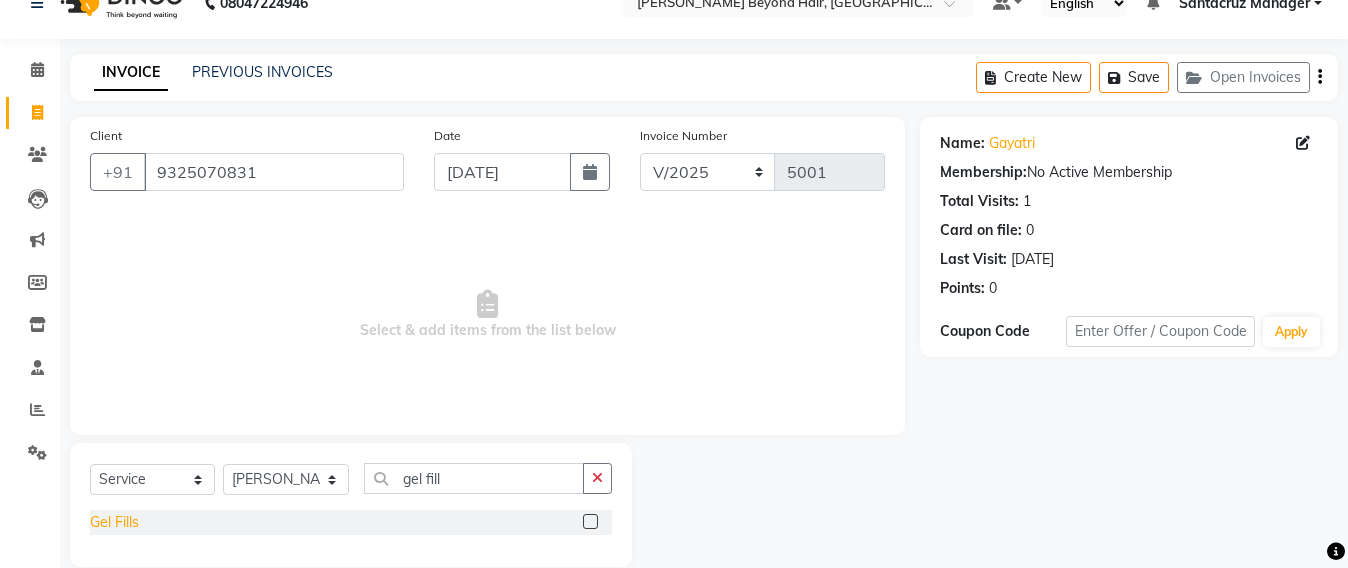 click on "Gel Fills" 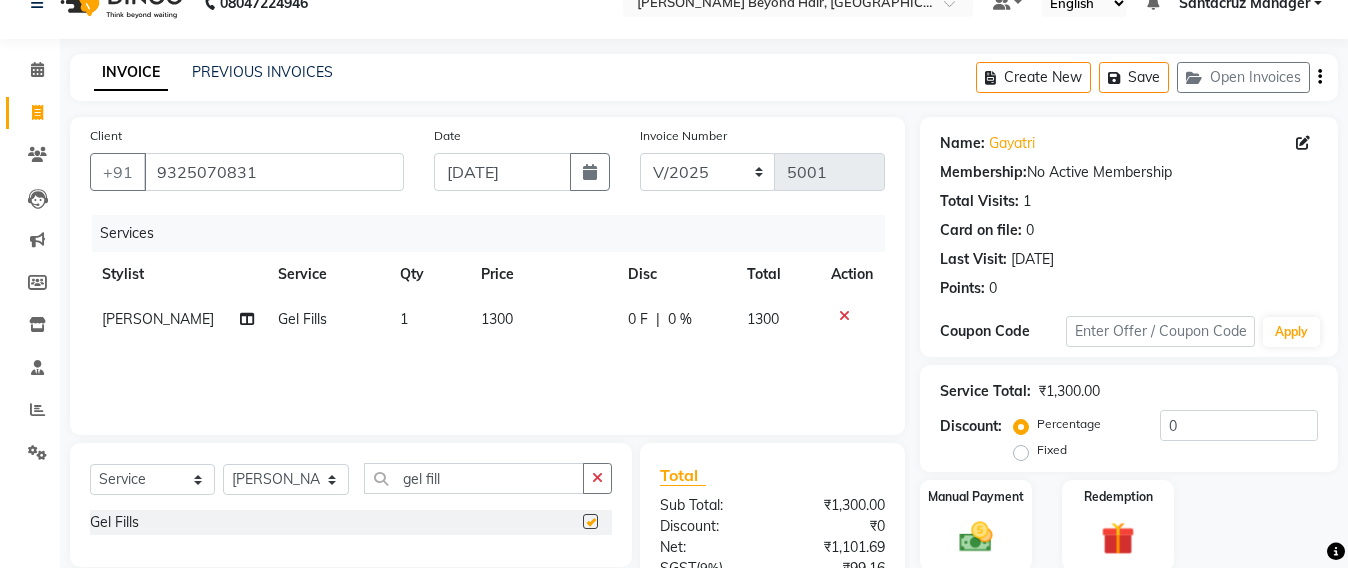 checkbox on "false" 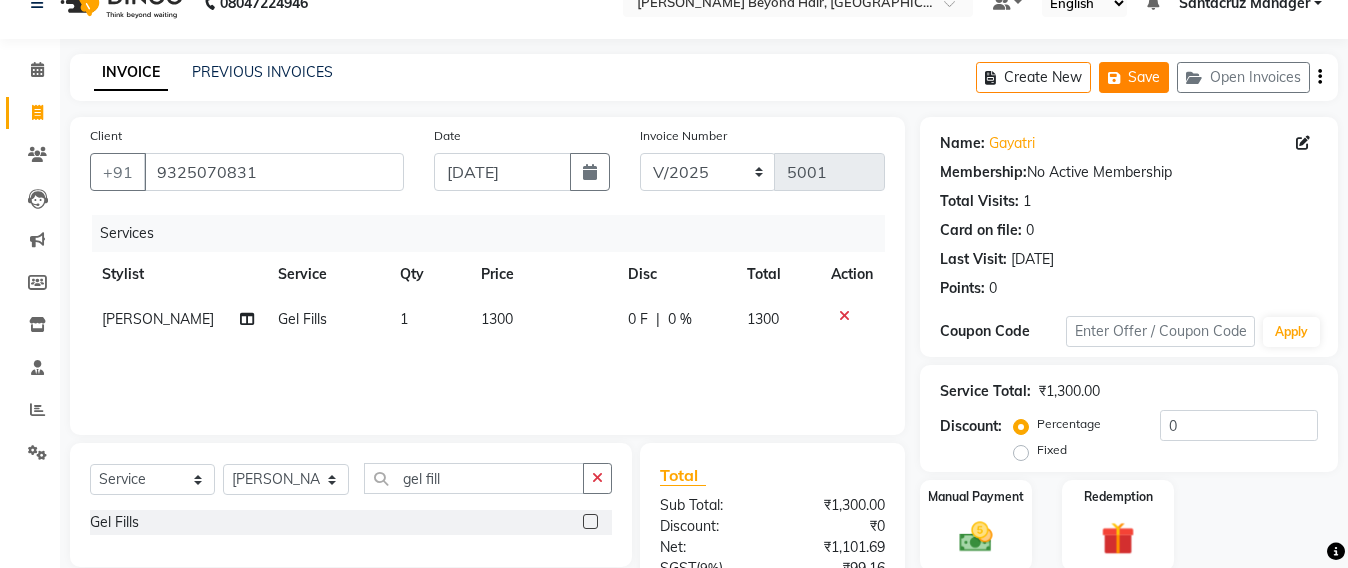 click on "Save" 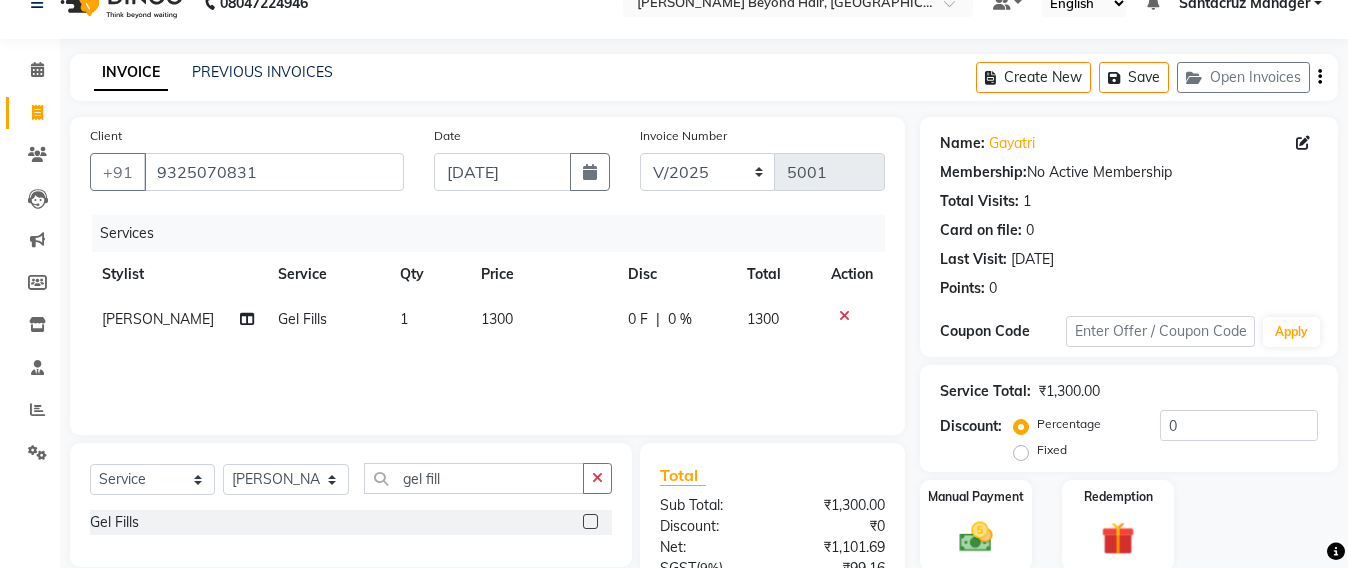 scroll, scrollTop: 0, scrollLeft: 0, axis: both 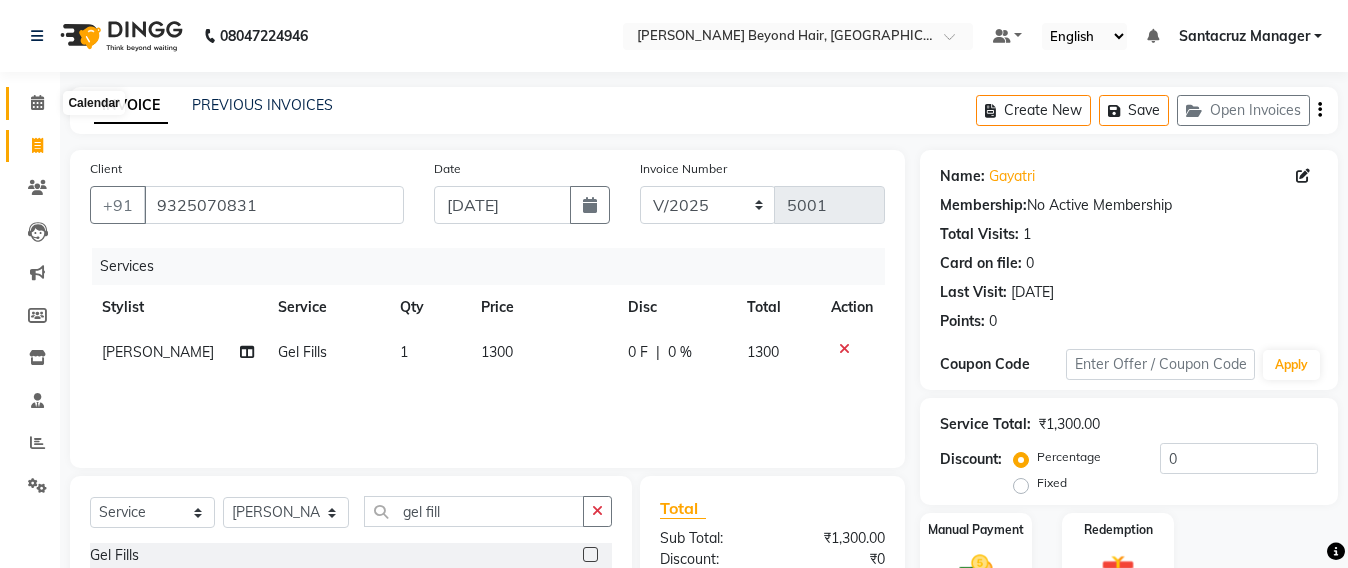 click 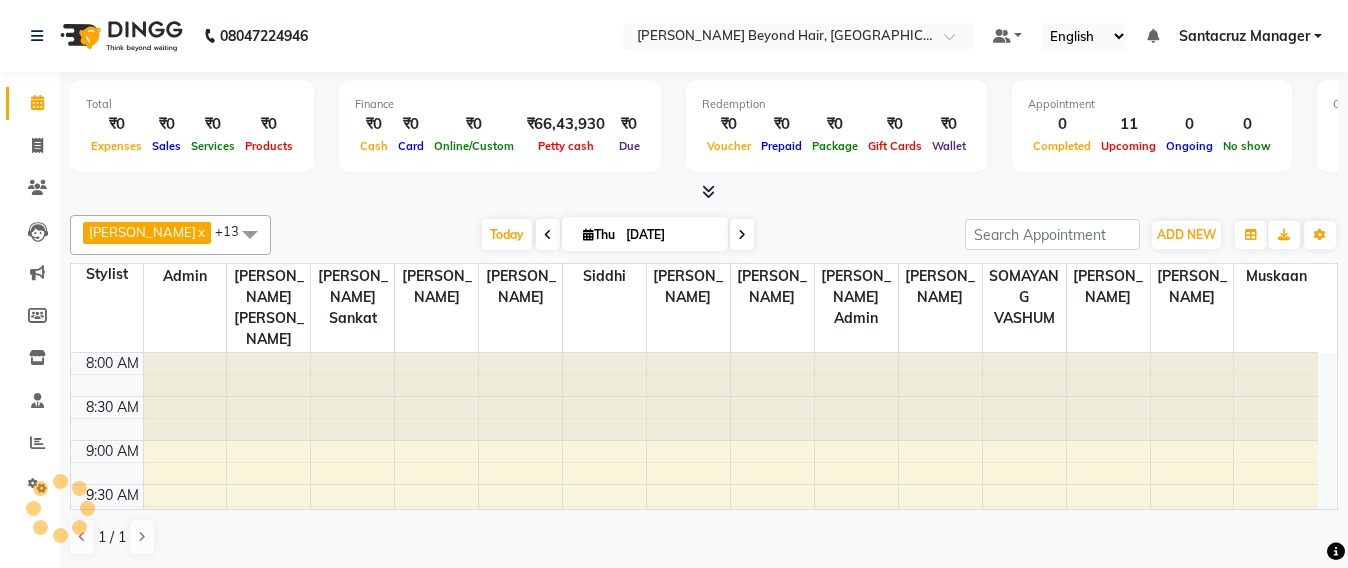 click on "8:00 AM 8:30 AM 9:00 AM 9:30 AM 10:00 AM 10:30 AM 11:00 AM 11:30 AM 12:00 PM 12:30 PM 1:00 PM 1:30 PM 2:00 PM 2:30 PM 3:00 PM 3:30 PM 4:00 PM 4:30 PM 5:00 PM 5:30 PM 6:00 PM 6:30 PM 7:00 PM 7:30 PM 8:00 PM 8:30 PM" at bounding box center (694, 924) 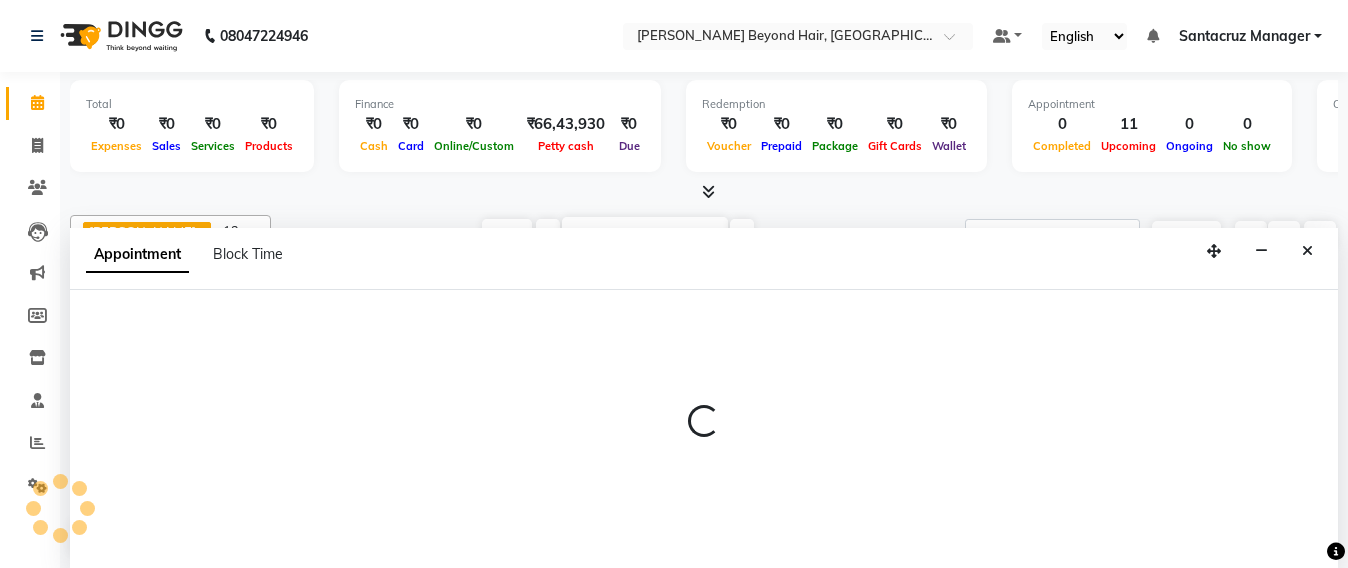 scroll, scrollTop: 575, scrollLeft: 0, axis: vertical 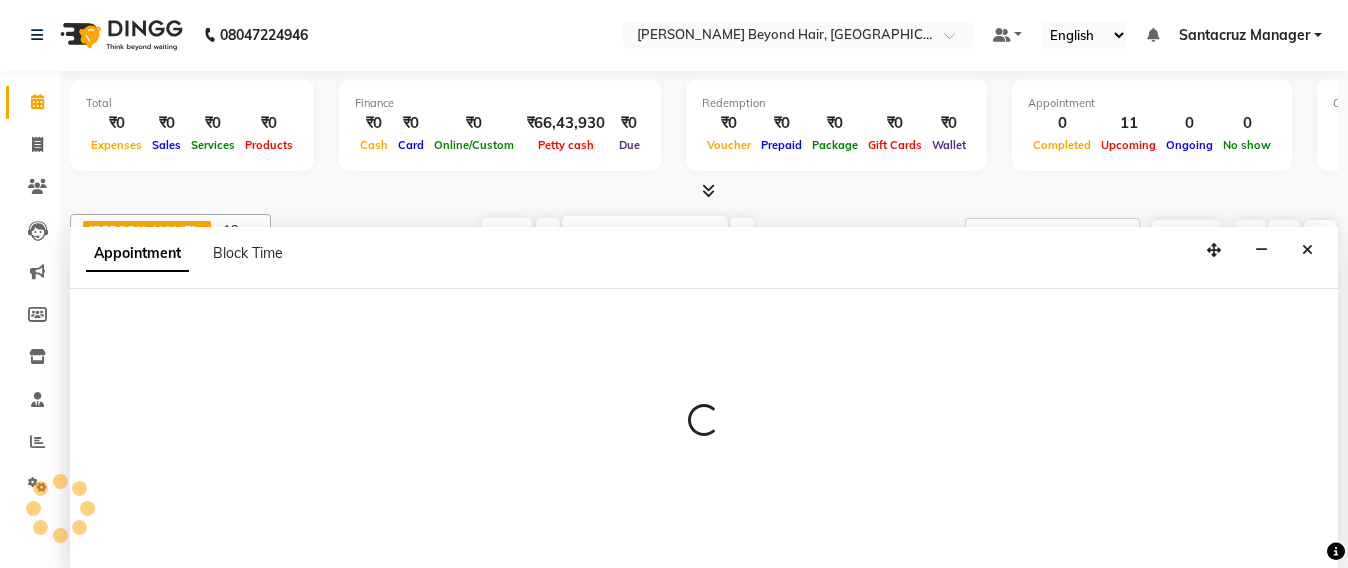 select on "47914" 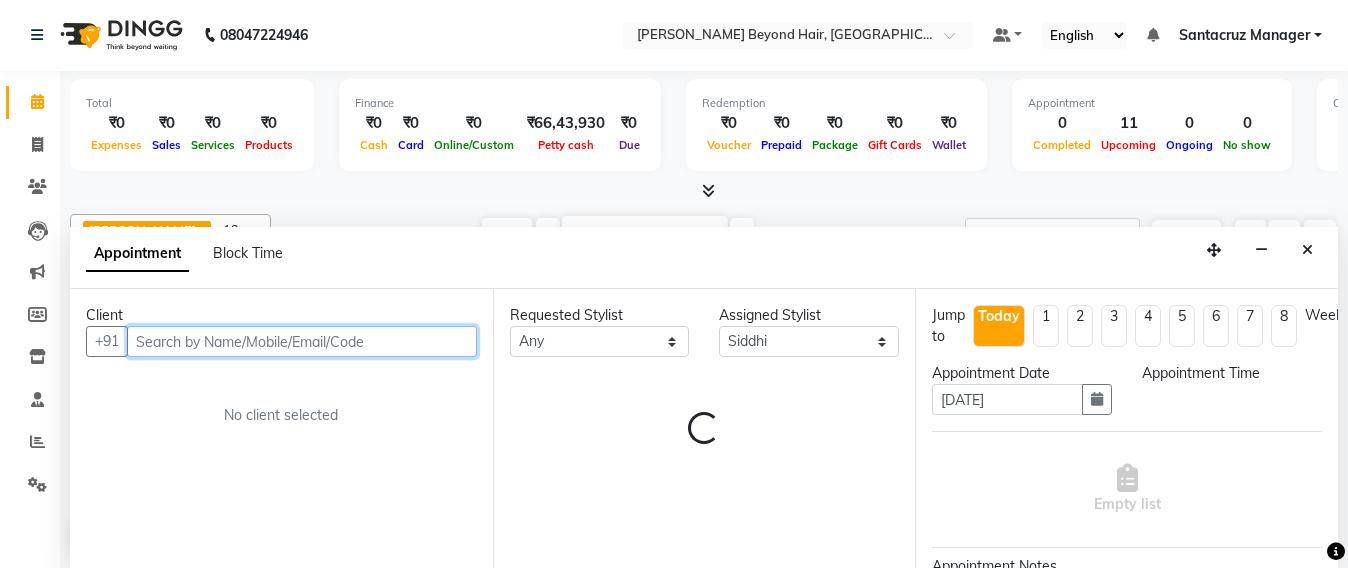 select on "840" 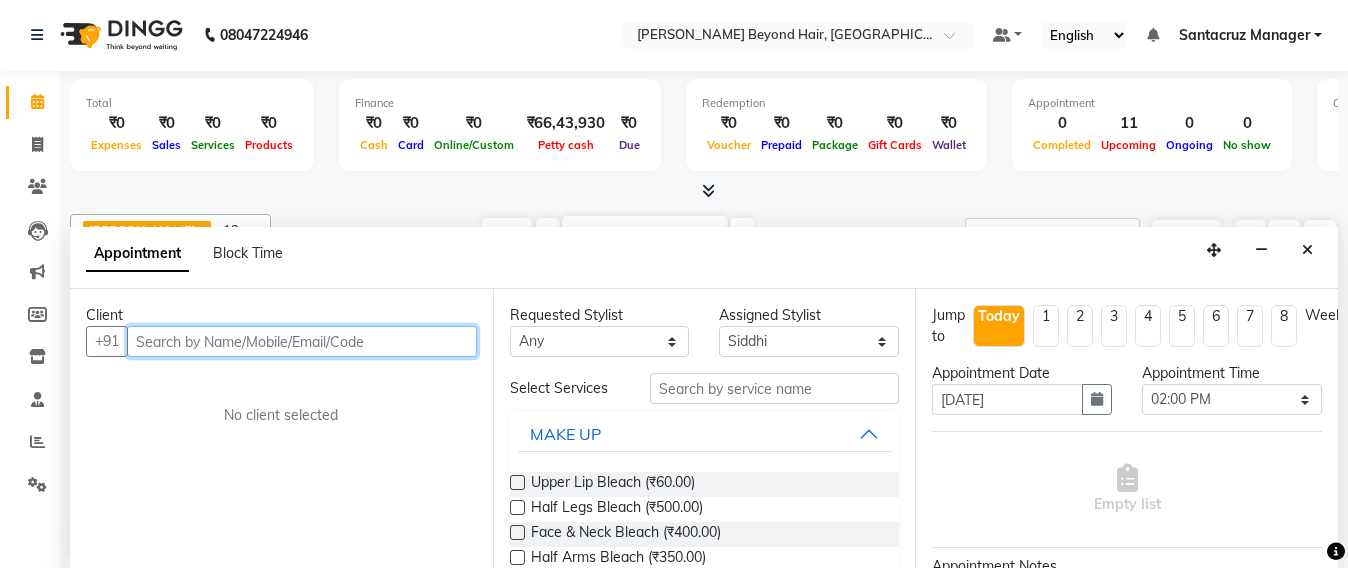 scroll, scrollTop: 0, scrollLeft: 0, axis: both 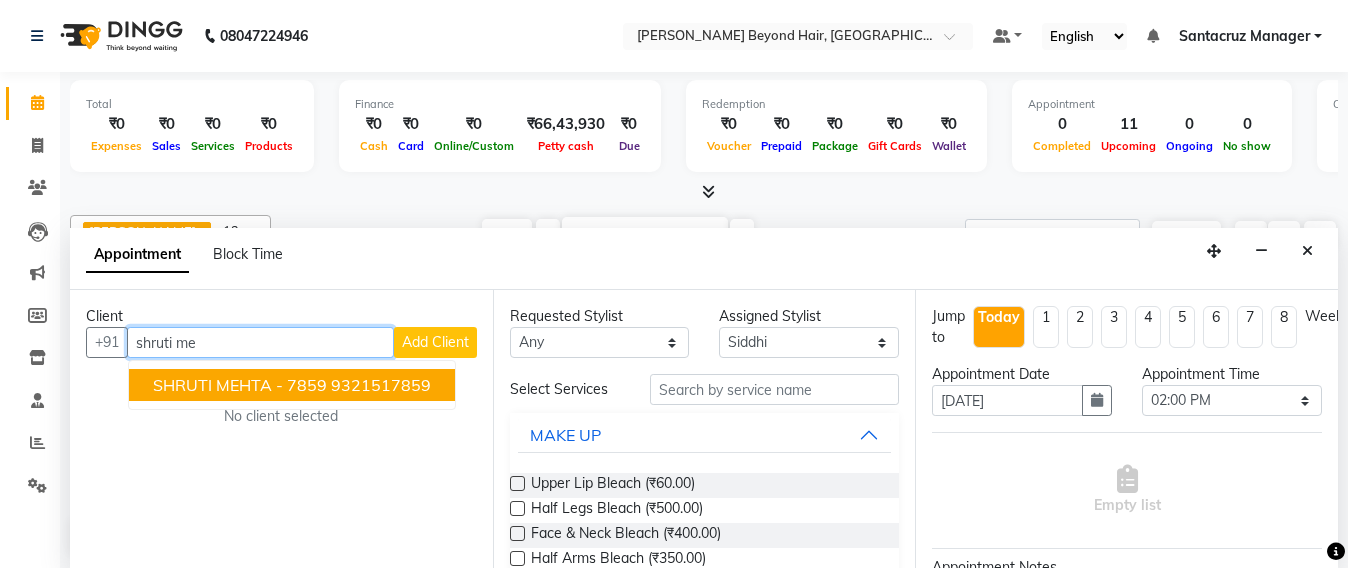 click on "SHRUTI MEHTA - 7859" at bounding box center (240, 385) 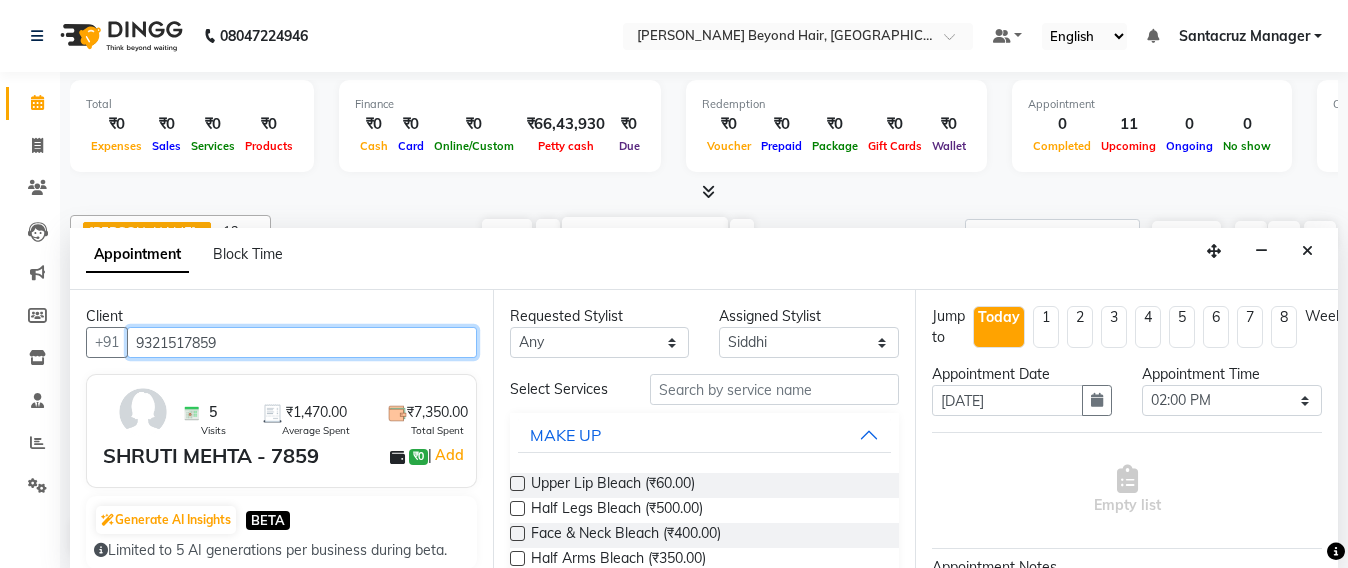 type on "9321517859" 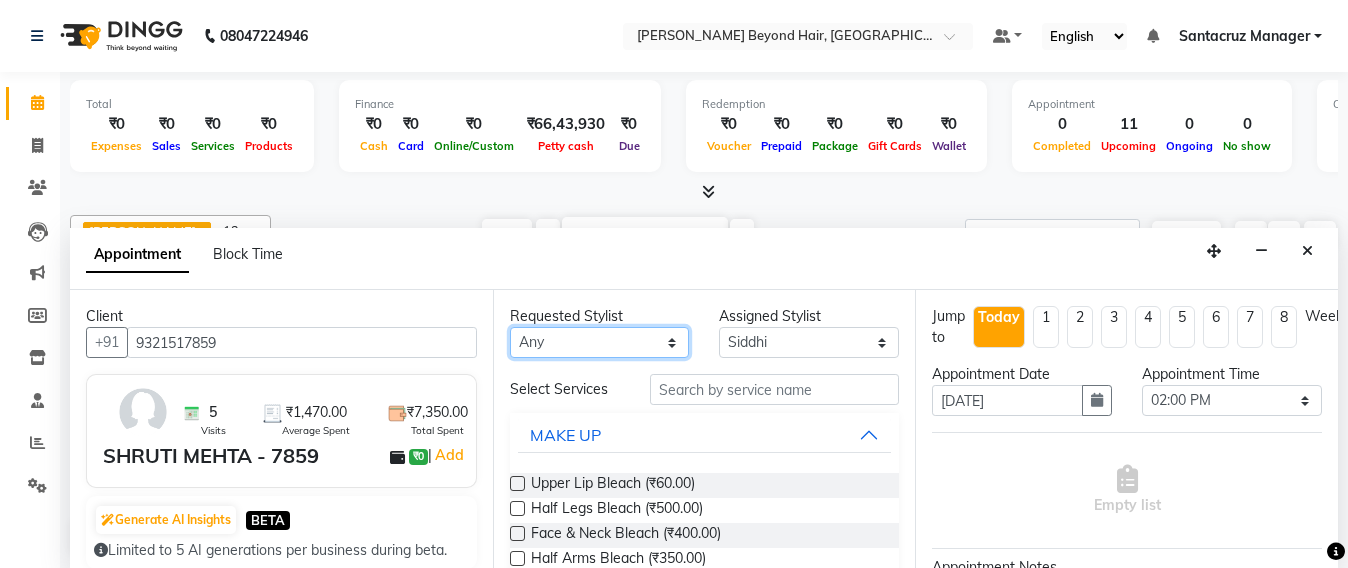 click on "Any Admin Avesh Sankat AZHER SHAIKH Jayeshree Mahtre Manisha Subodh Shedge Muskaan Pramila Vinayak Mhatre prathmesh mahattre Pratibha Nilesh Sharma Rosy Sunil Jadhav Sameer shah admin SAURAV Siddhi SOMAYANG VASHUM Tejasvi Bhosle" at bounding box center [600, 342] 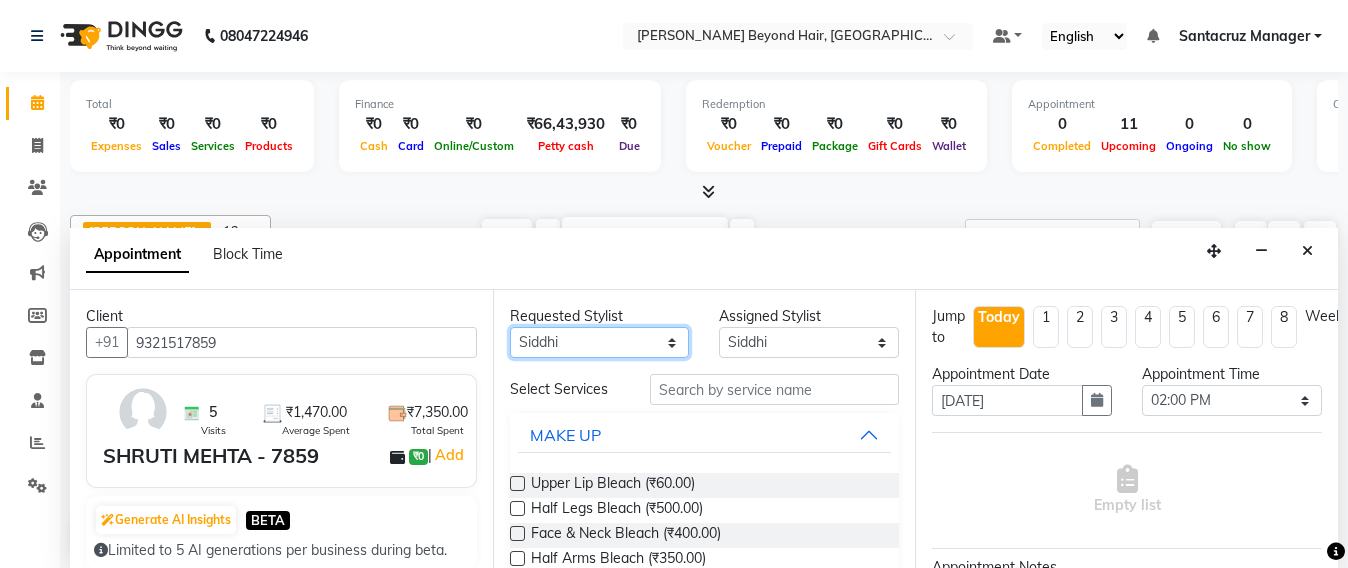 click on "Any Admin Avesh Sankat AZHER SHAIKH Jayeshree Mahtre Manisha Subodh Shedge Muskaan Pramila Vinayak Mhatre prathmesh mahattre Pratibha Nilesh Sharma Rosy Sunil Jadhav Sameer shah admin SAURAV Siddhi SOMAYANG VASHUM Tejasvi Bhosle" at bounding box center [600, 342] 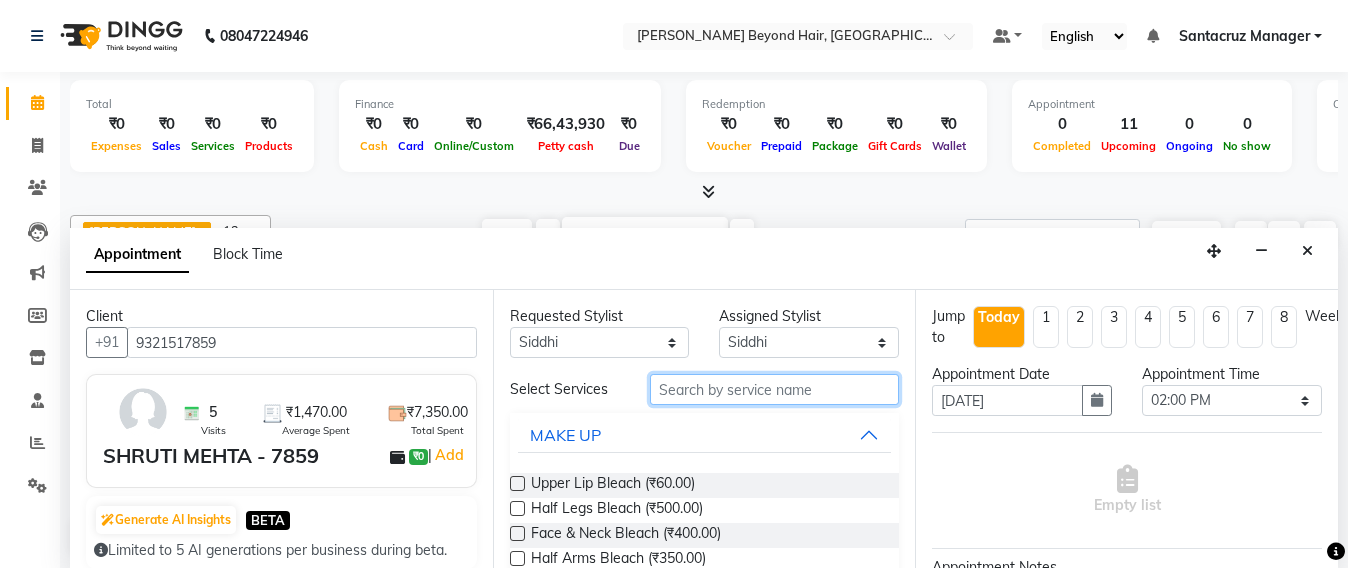 click at bounding box center (775, 389) 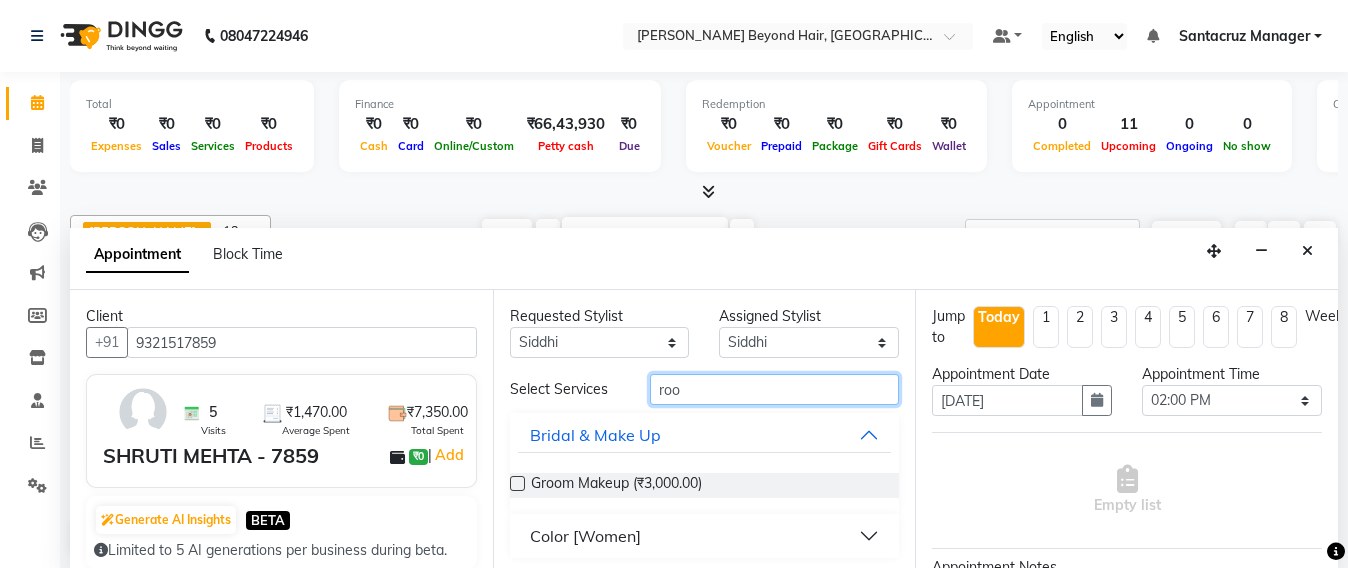 type on "roo" 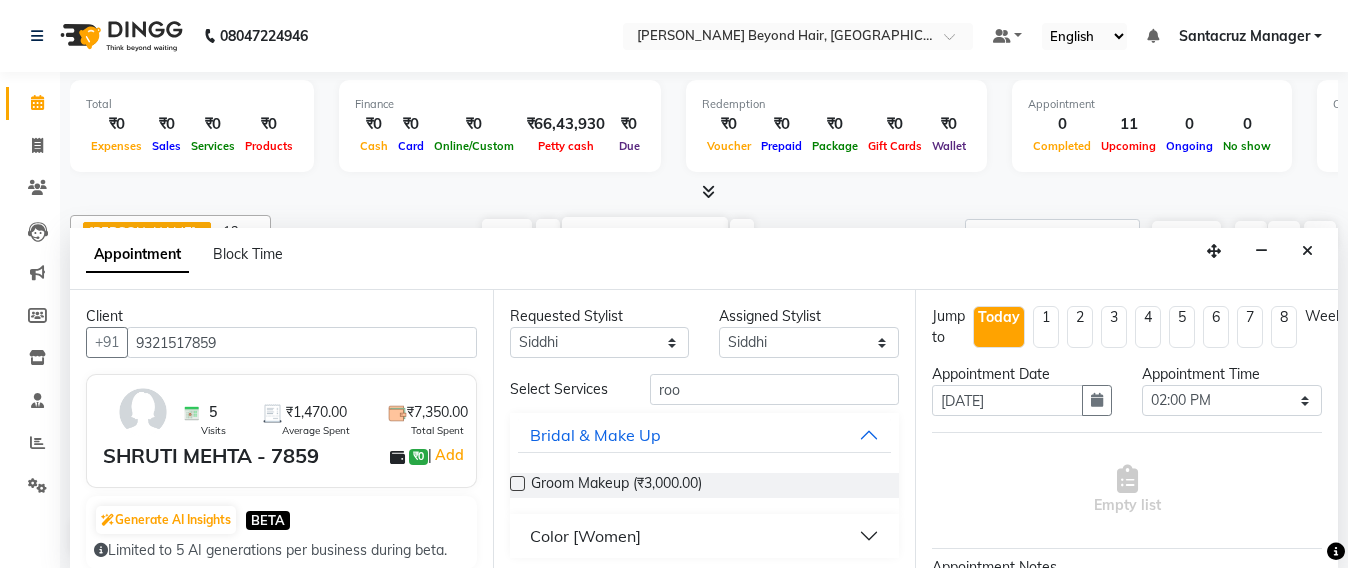 click on "Color [Women]" at bounding box center (585, 536) 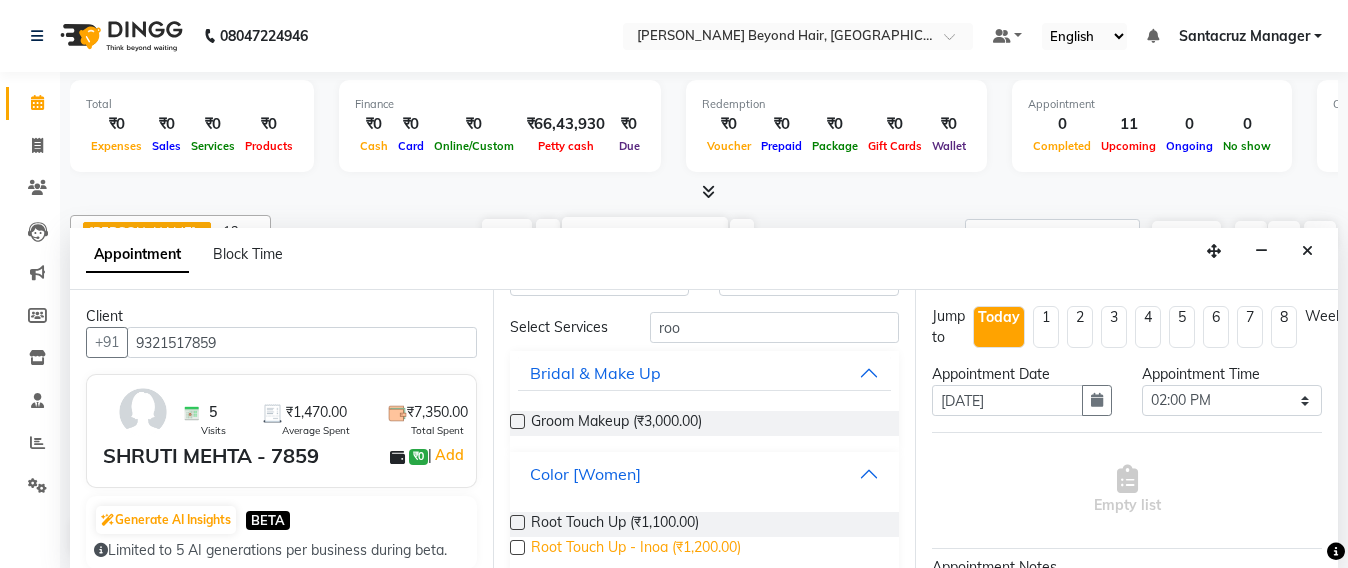 scroll, scrollTop: 87, scrollLeft: 0, axis: vertical 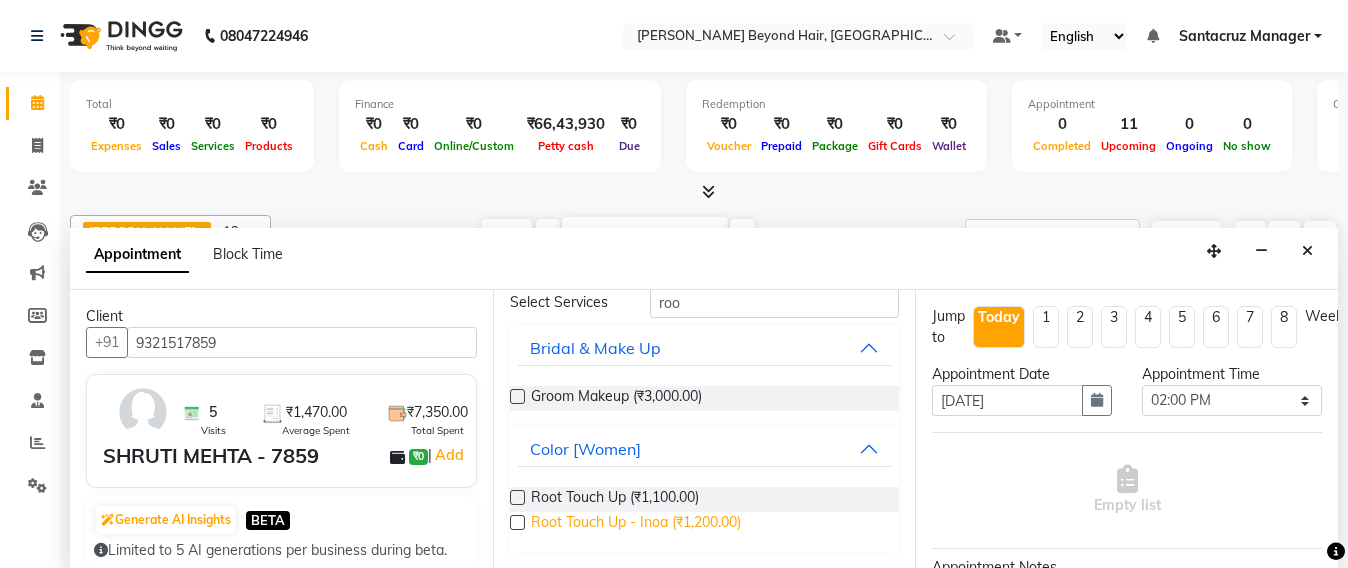 click on "Root Touch Up - Inoa (₹1,200.00)" at bounding box center [636, 524] 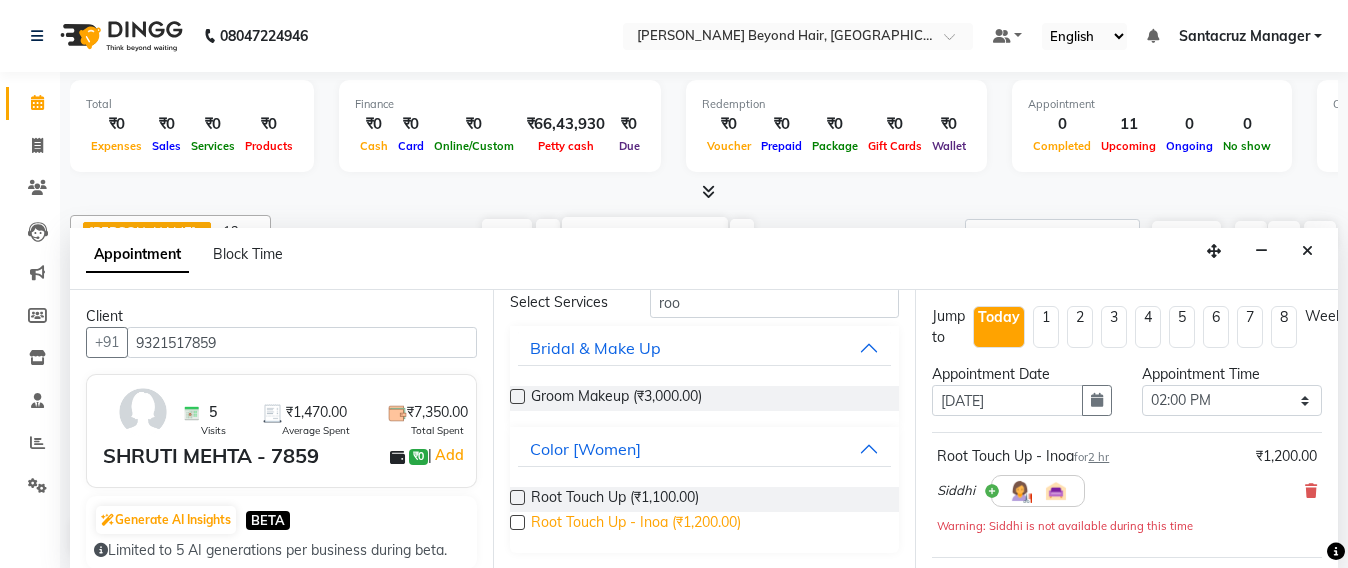 click on "Root Touch Up - Inoa (₹1,200.00)" at bounding box center [636, 524] 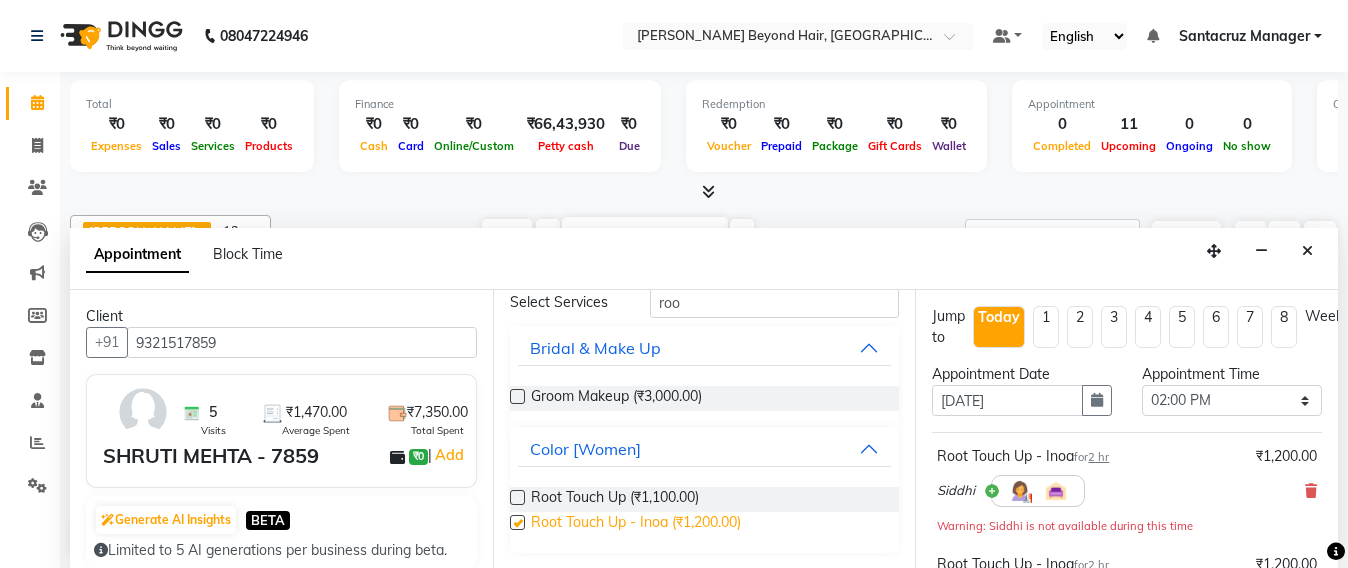 checkbox on "false" 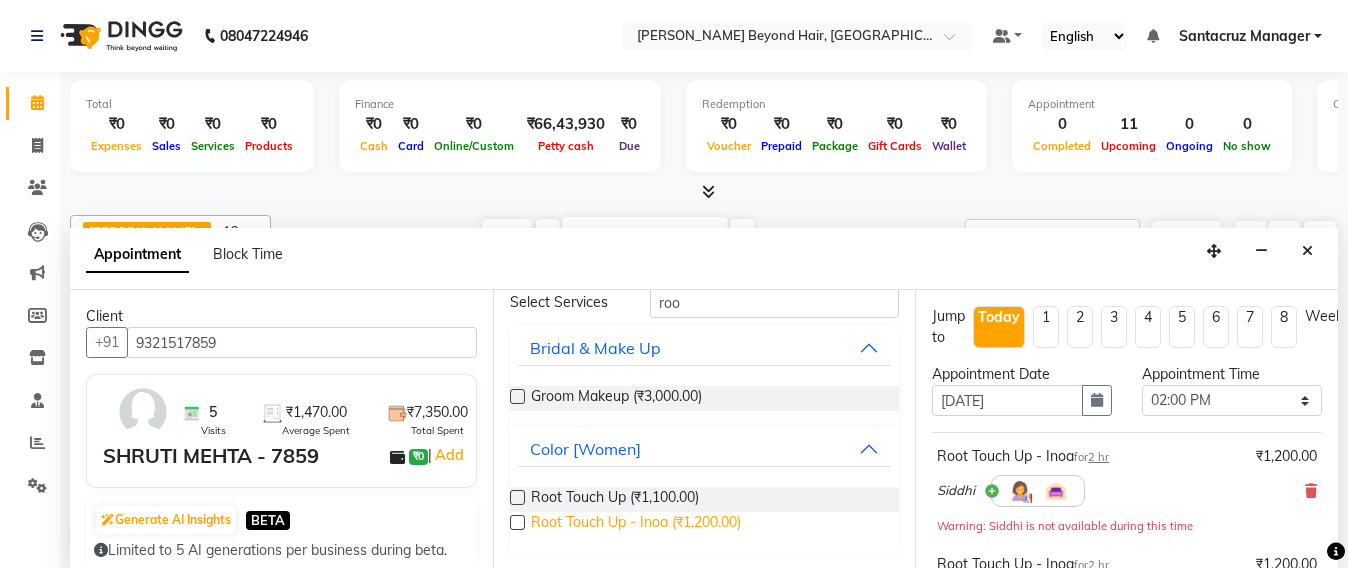 scroll, scrollTop: 1, scrollLeft: 0, axis: vertical 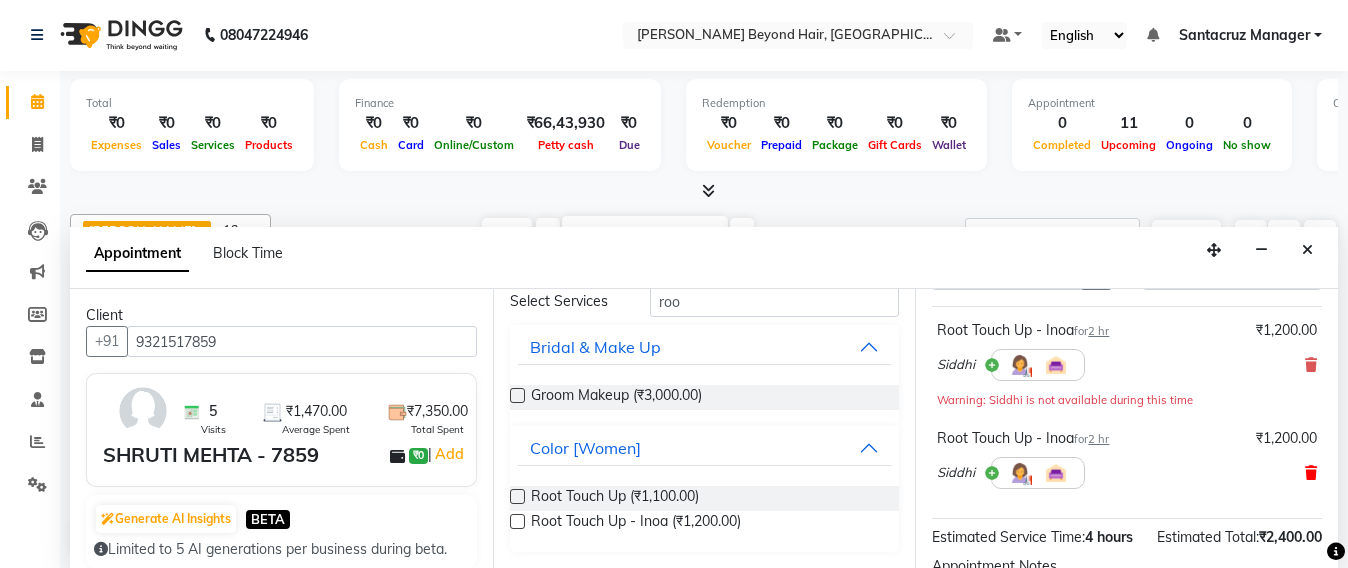 click at bounding box center (1311, 473) 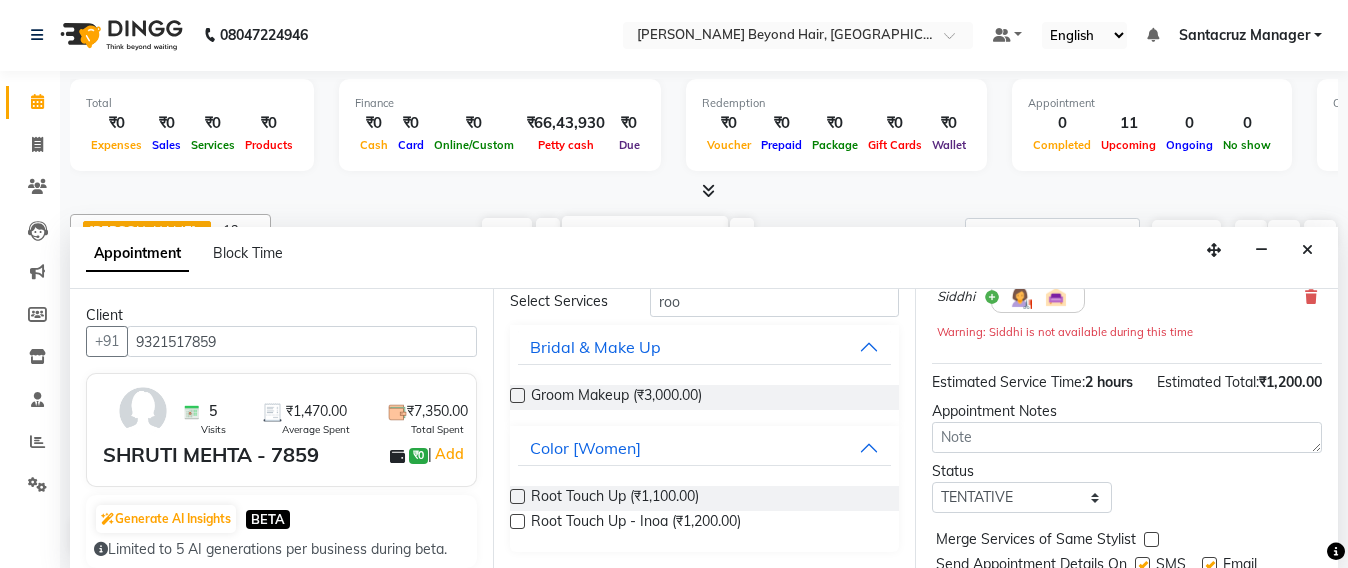 scroll, scrollTop: 304, scrollLeft: 0, axis: vertical 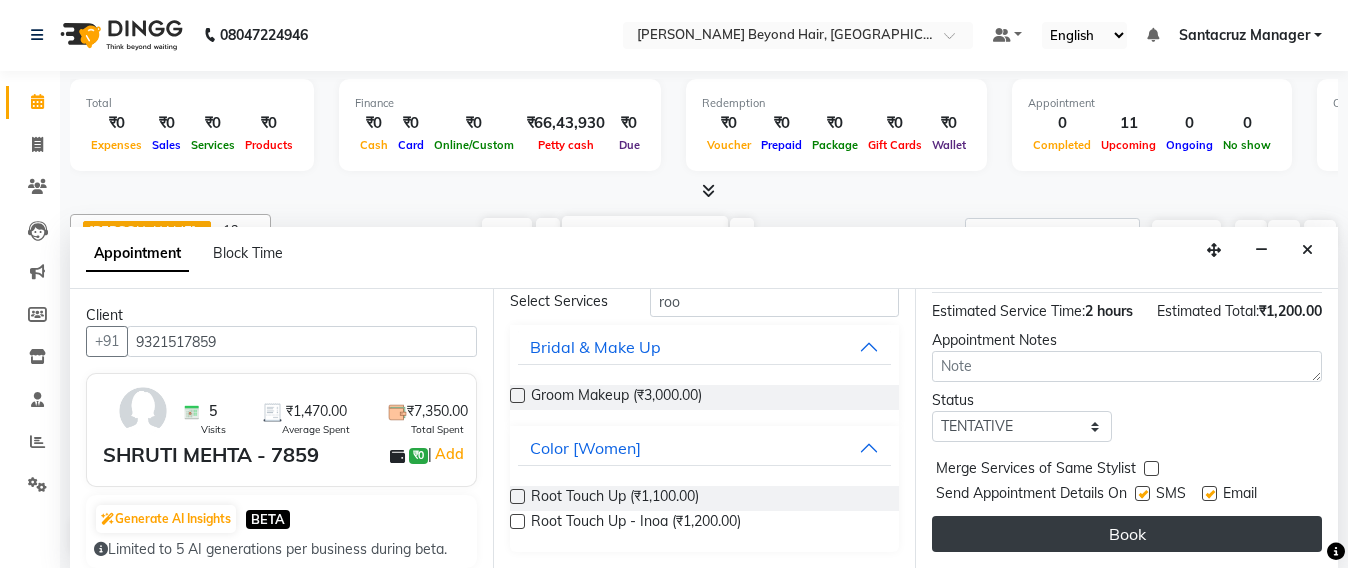 click on "Book" at bounding box center [1127, 534] 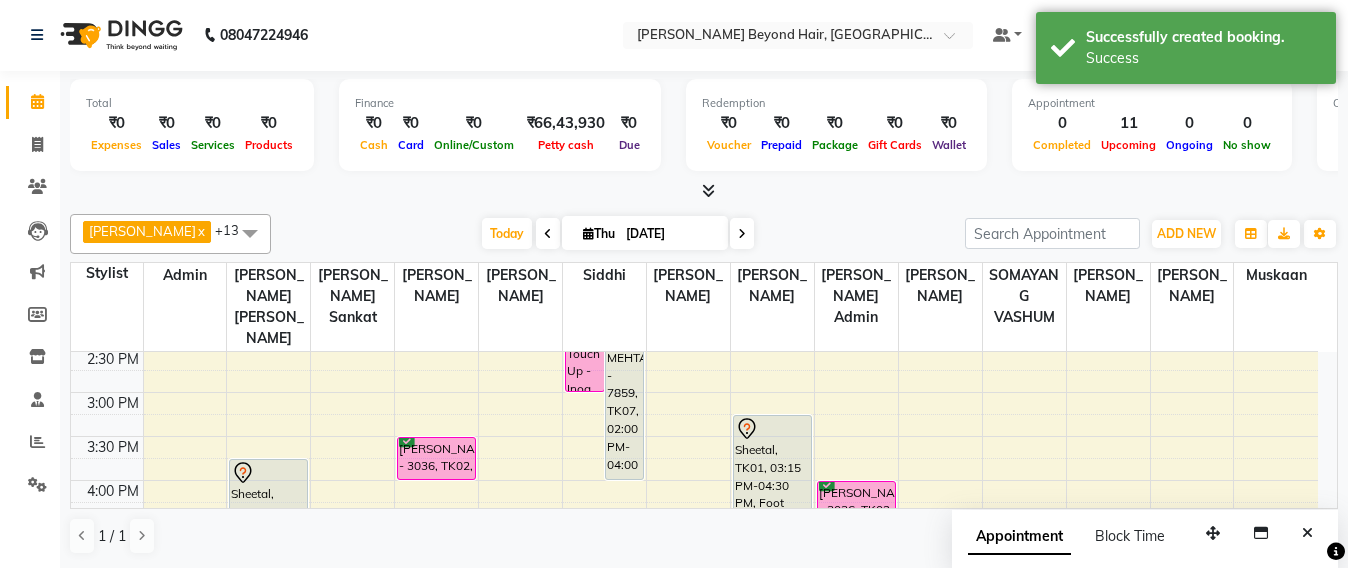 scroll, scrollTop: 0, scrollLeft: 0, axis: both 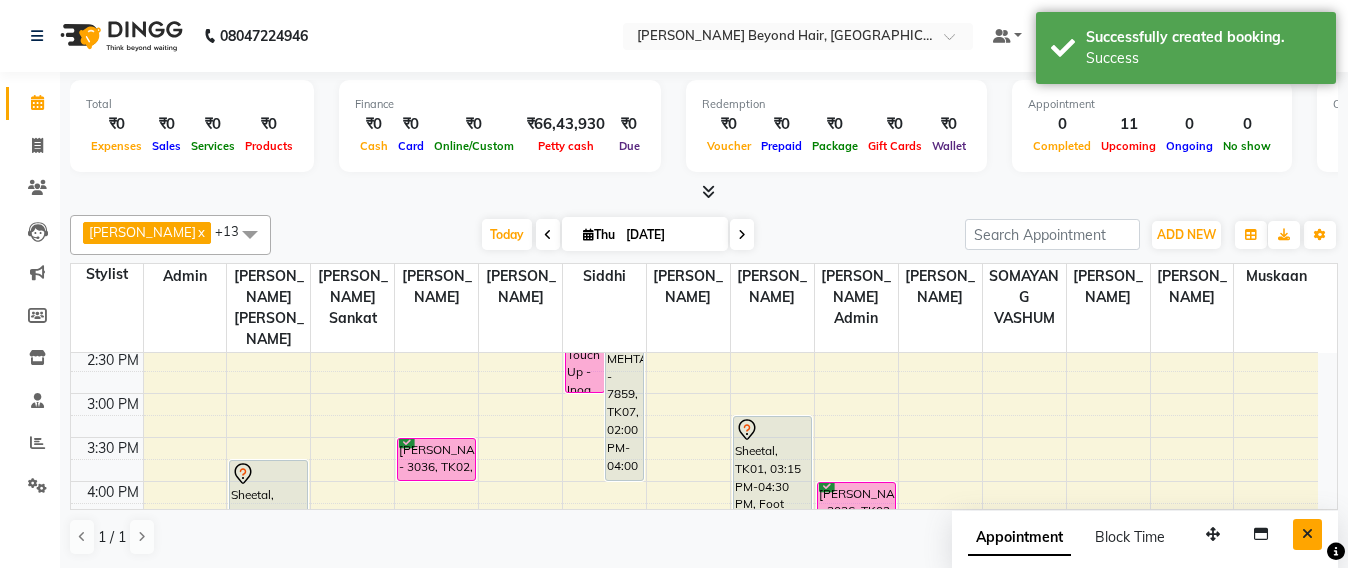 click at bounding box center (1307, 534) 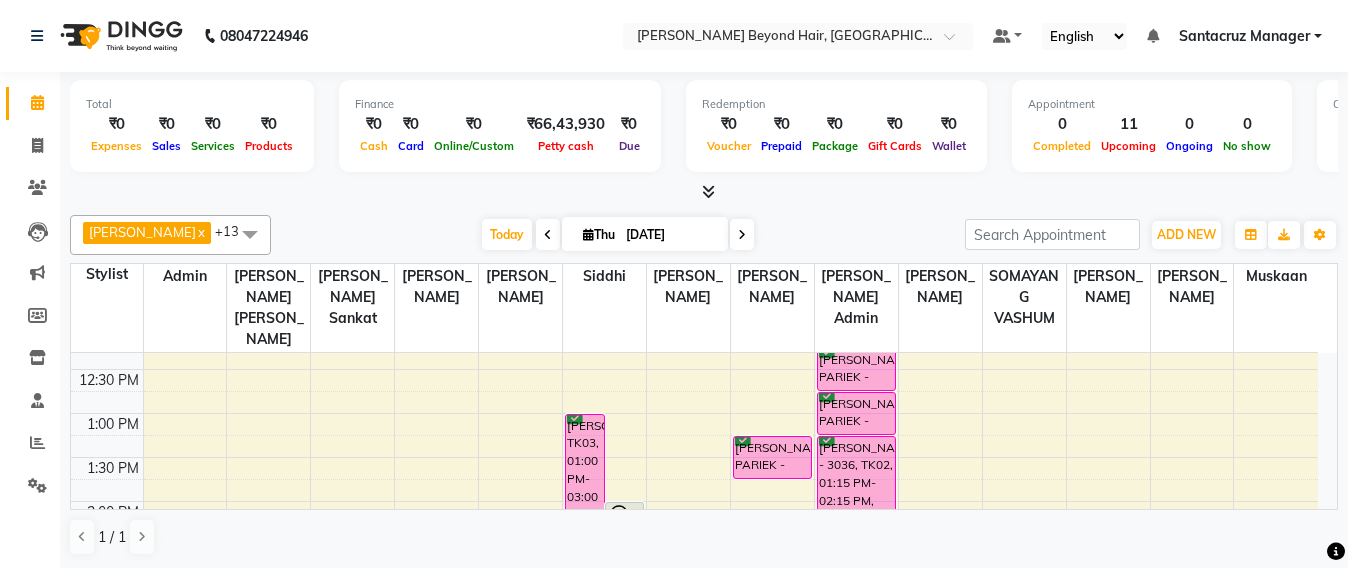 scroll, scrollTop: 325, scrollLeft: 0, axis: vertical 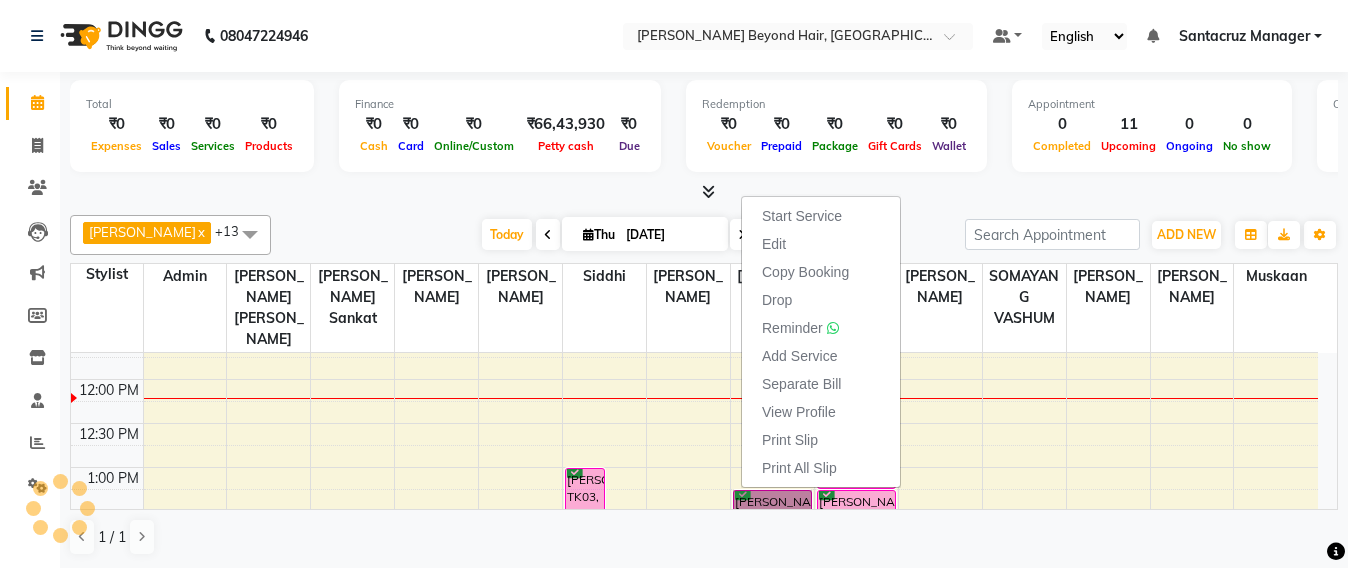 click on "8:00 AM 8:30 AM 9:00 AM 9:30 AM 10:00 AM 10:30 AM 11:00 AM 11:30 AM 12:00 PM 12:30 PM 1:00 PM 1:30 PM 2:00 PM 2:30 PM 3:00 PM 3:30 PM 4:00 PM 4:30 PM 5:00 PM 5:30 PM 6:00 PM 6:30 PM 7:00 PM 7:30 PM 8:00 PM 8:30 PM             Sheetal, TK01, 03:45 PM-04:45 PM, Full Body Waxing [Premium]     DIPALI BODKE - 3036, TK02, 03:30 PM-04:00 PM, Full Waxing - P [Fa + Ua + Fl] Waxing [Premium]     CHANDANI CHHABRA, TK03, 01:00 PM-03:00 PM, Root Touch Up - Inoa             SHRUTI MEHTA - 7859, TK07, 02:00 PM-04:00 PM, Root Touch Up - Inoa     SONAL PARIEK - 8252, TK04, 01:15 PM-01:45 PM, Pedicure / Avl             Sheetal, TK01, 03:15 PM-04:30 PM, Foot Massage 30 Min     SONAL PARIEK - 8252, TK04, 12:15 PM-12:45 PM, Hair Cut & Finish / Basic [Cr. Dir.]     SONAL PARIEK - 8252, TK04, 12:45 PM-01:15 PM, Hair Cut & Finish / Basic [Cr. Dir.]     DIPALI BODKE - 3036, TK02, 01:15 PM-02:15 PM, Hair Cut & Finish / Basic [Cr. Dir.]     DIPALI BODKE - 3036, TK02, 04:00 PM-04:30 PM, Hair Cut & Finish / Basic [Cr. Dir.]" at bounding box center (694, 599) 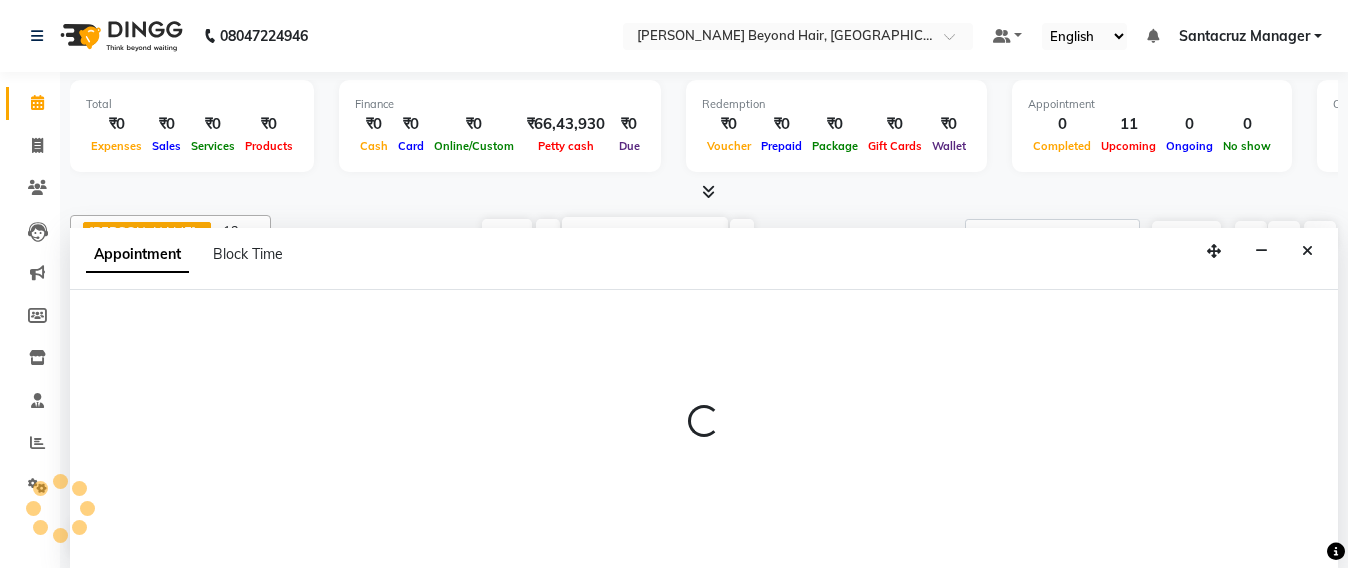 select on "82490" 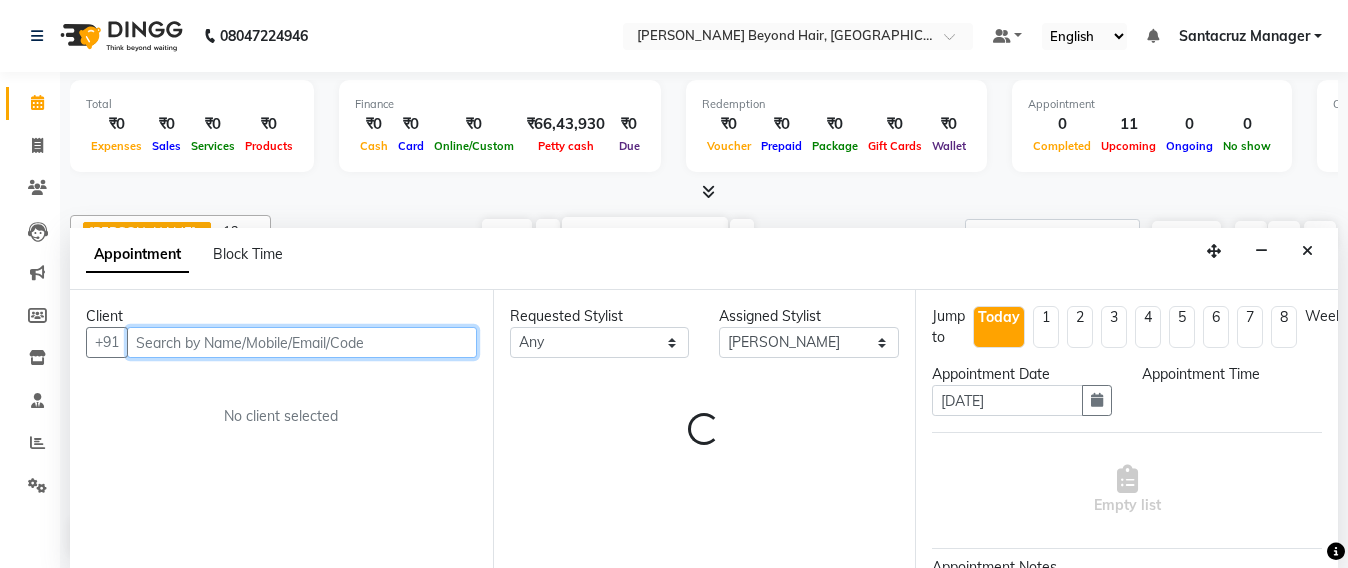 scroll, scrollTop: 1, scrollLeft: 0, axis: vertical 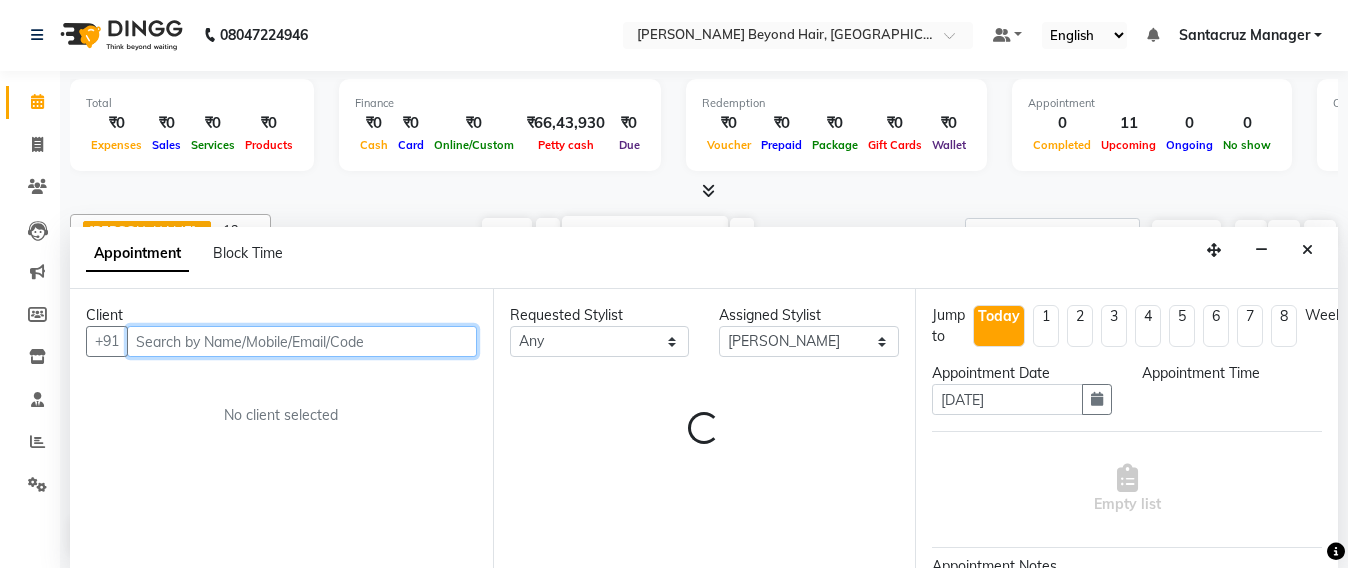 select on "780" 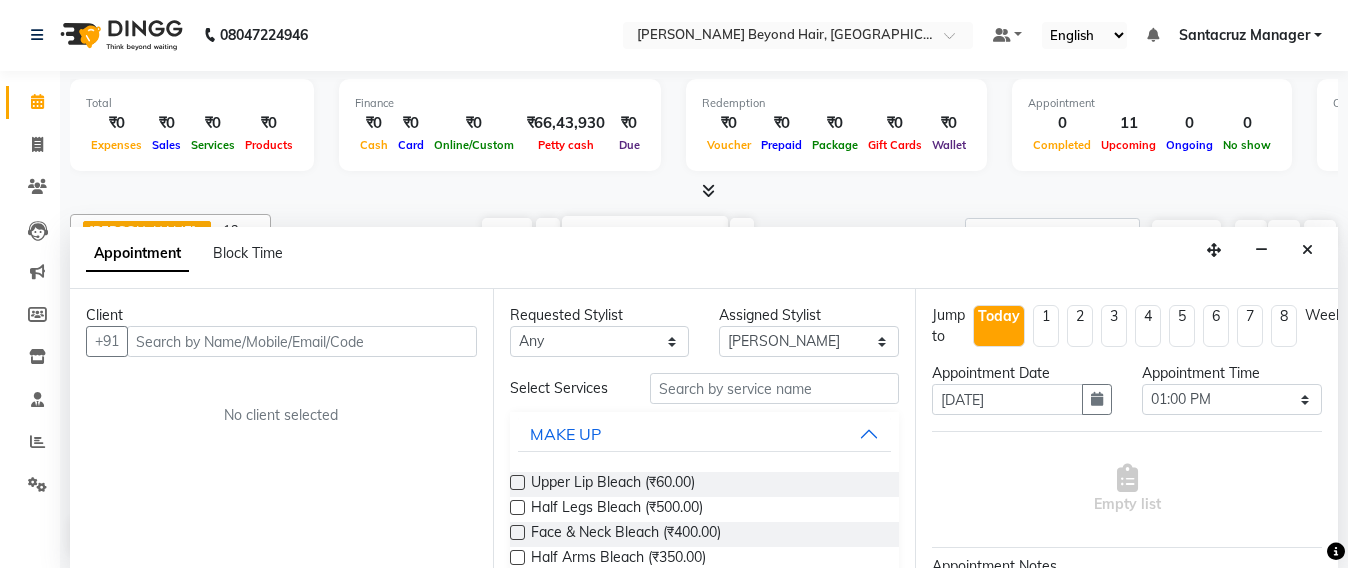 drag, startPoint x: 1080, startPoint y: 399, endPoint x: 321, endPoint y: 175, distance: 791.364 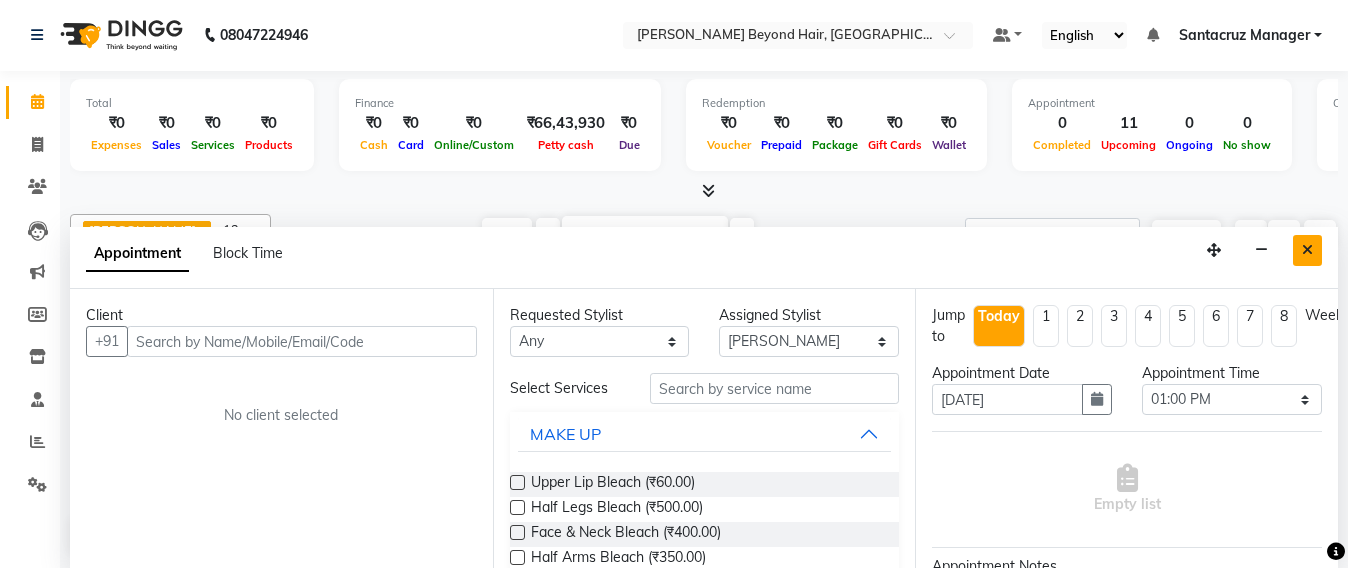 click at bounding box center (1307, 250) 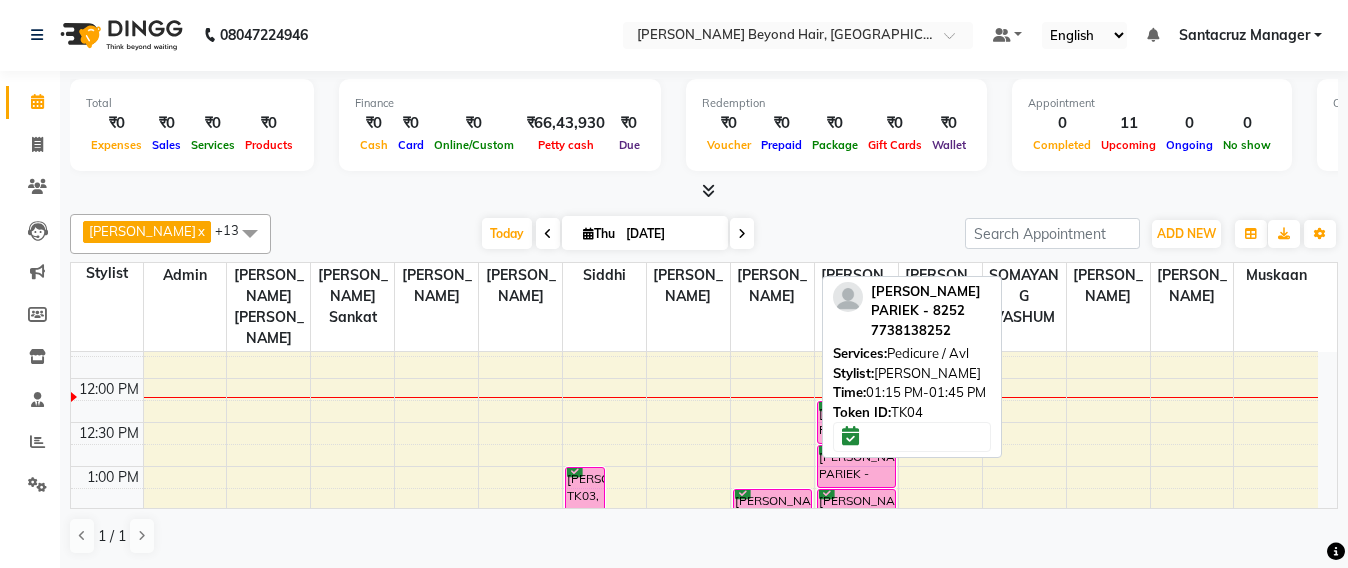 click on "SONAL PARIEK - 8252, TK04, 01:15 PM-01:45 PM, Pedicure / Avl" at bounding box center (772, 510) 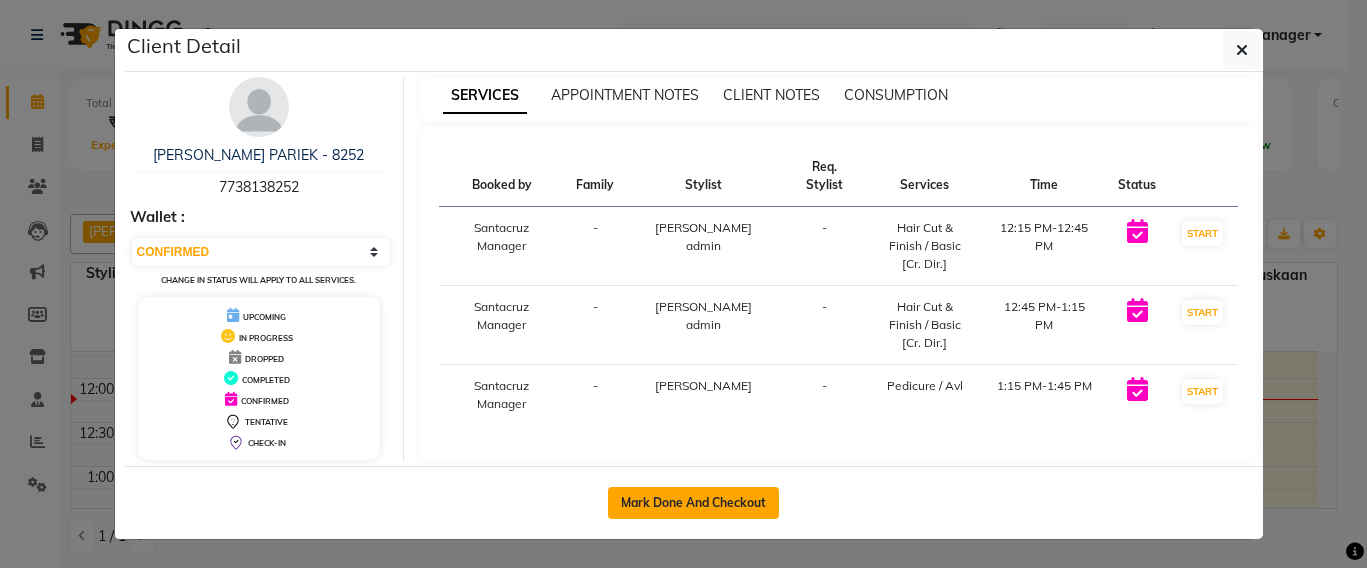click on "Mark Done And Checkout" 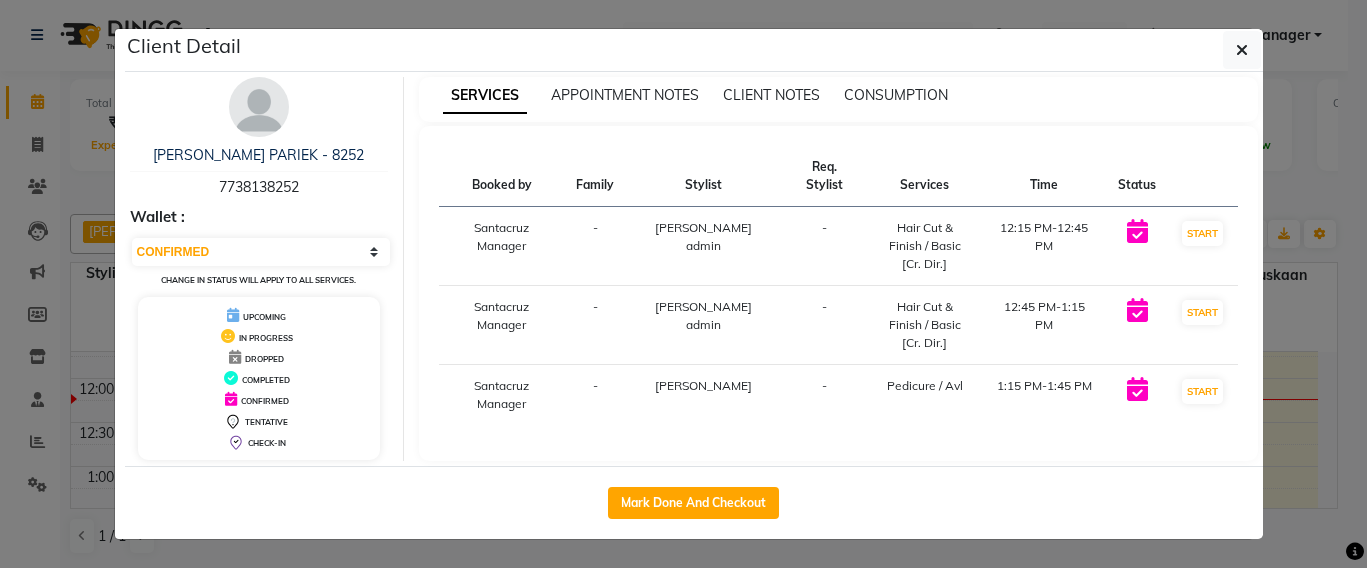 select on "service" 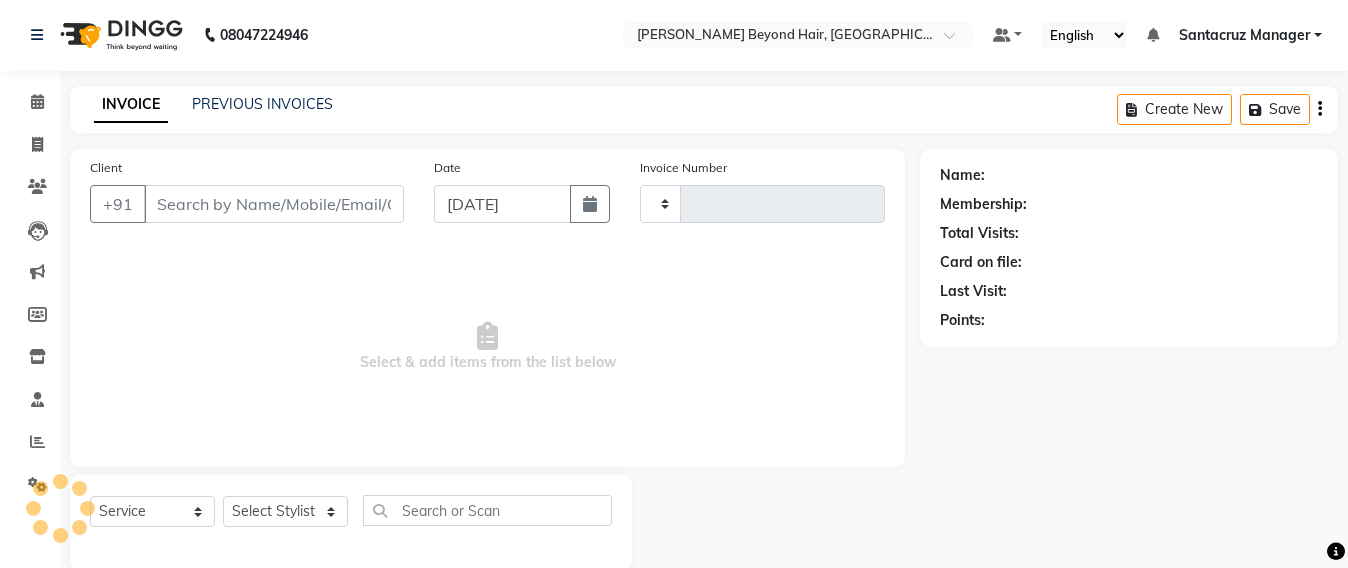 type on "5001" 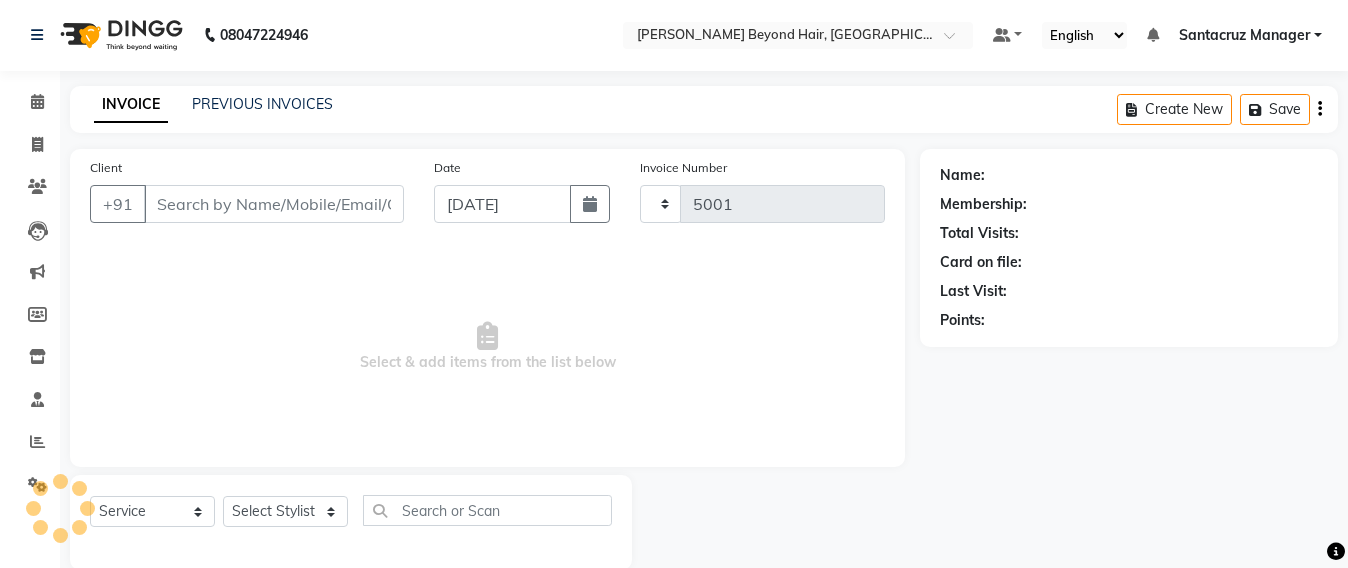 select on "6357" 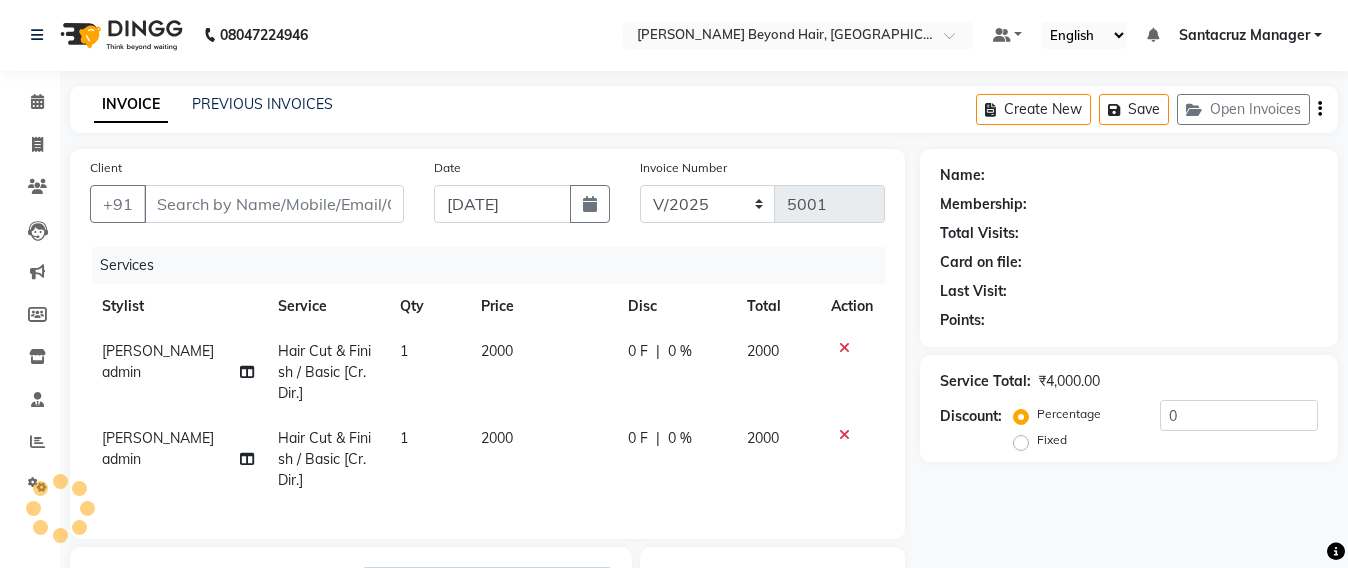 type on "7738138252" 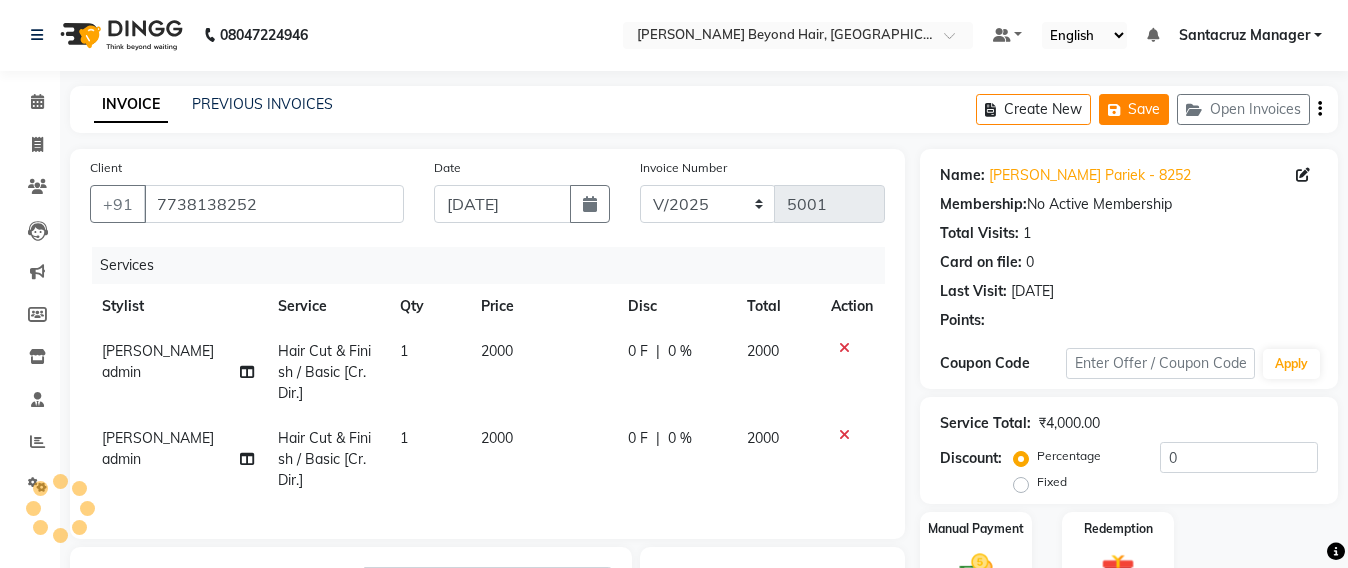 click on "Save" 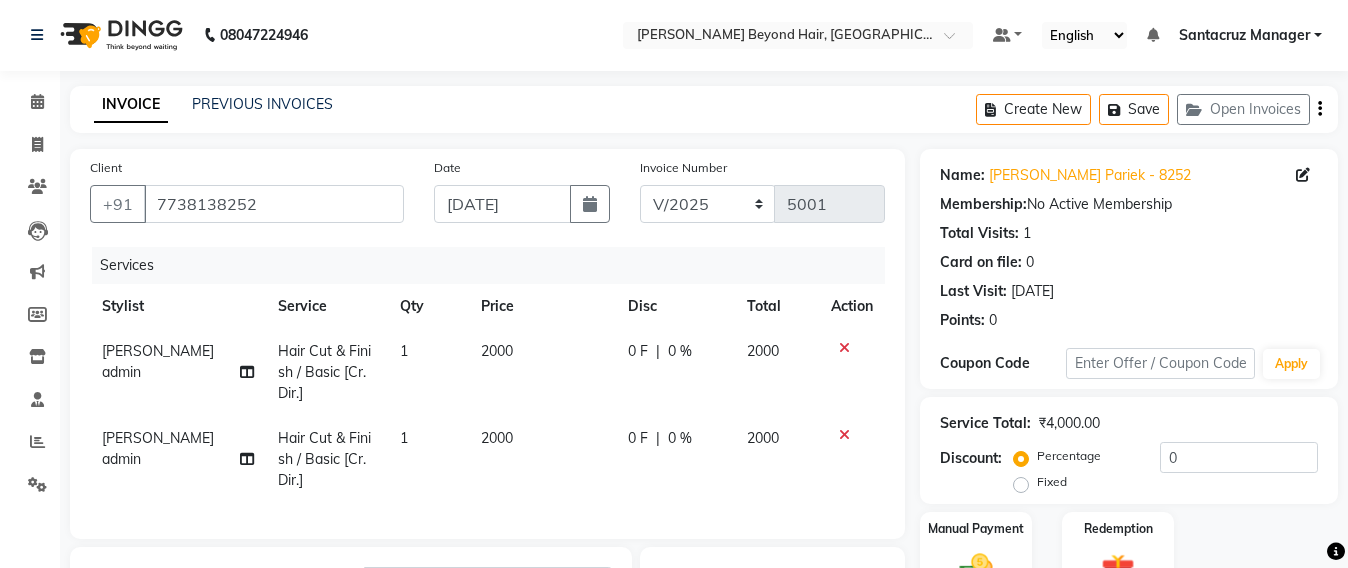 type 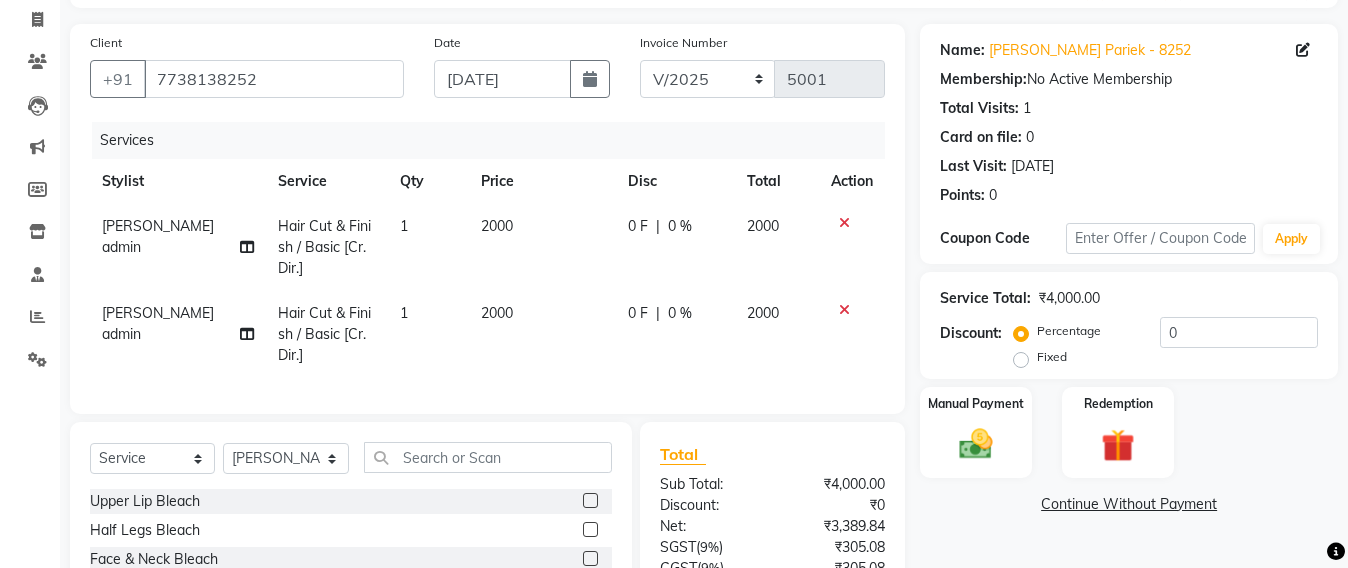 scroll, scrollTop: 0, scrollLeft: 0, axis: both 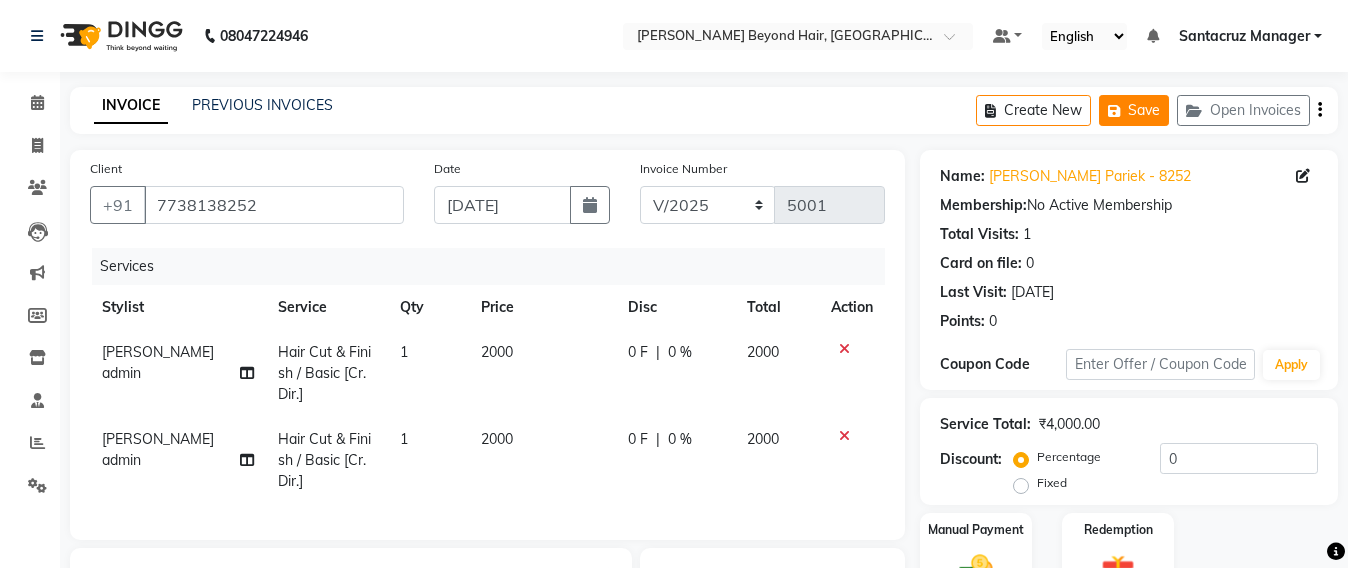 click on "Save" 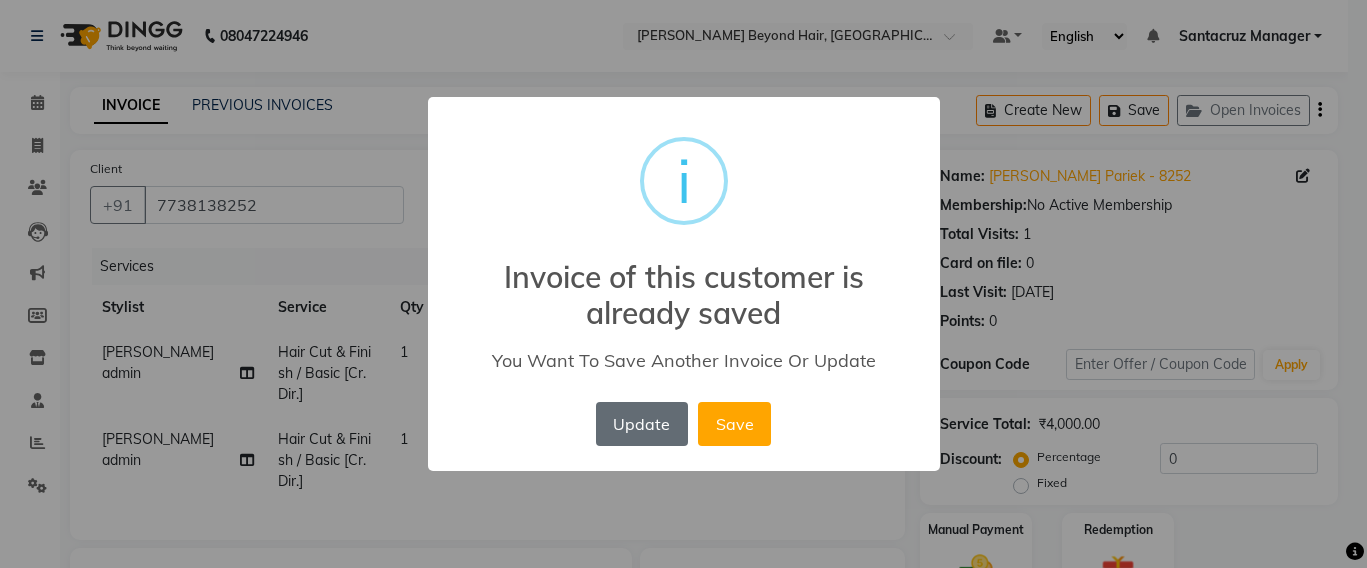click on "Update" at bounding box center [642, 424] 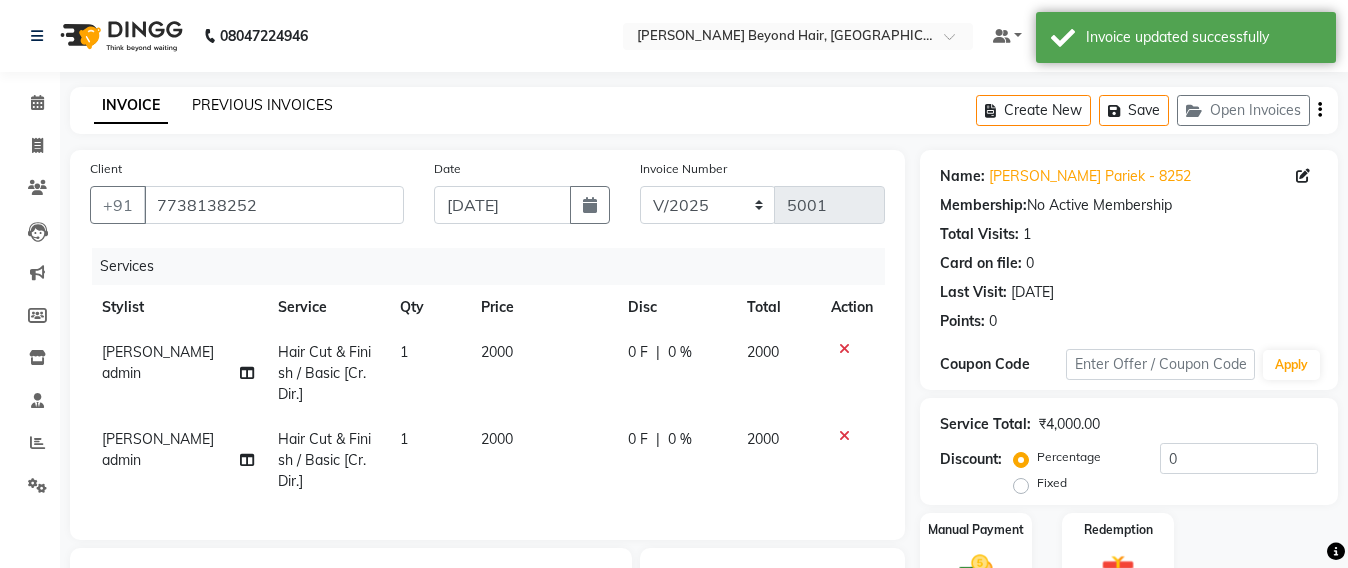 click on "PREVIOUS INVOICES" 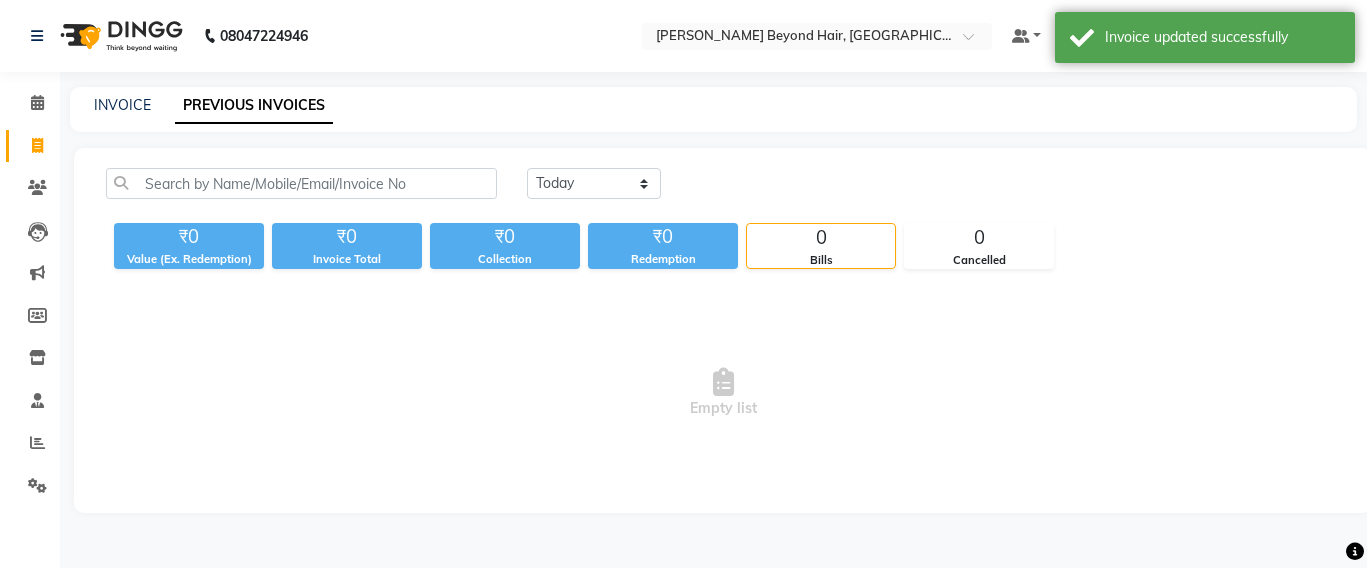 click on "Today Yesterday Custom Range" 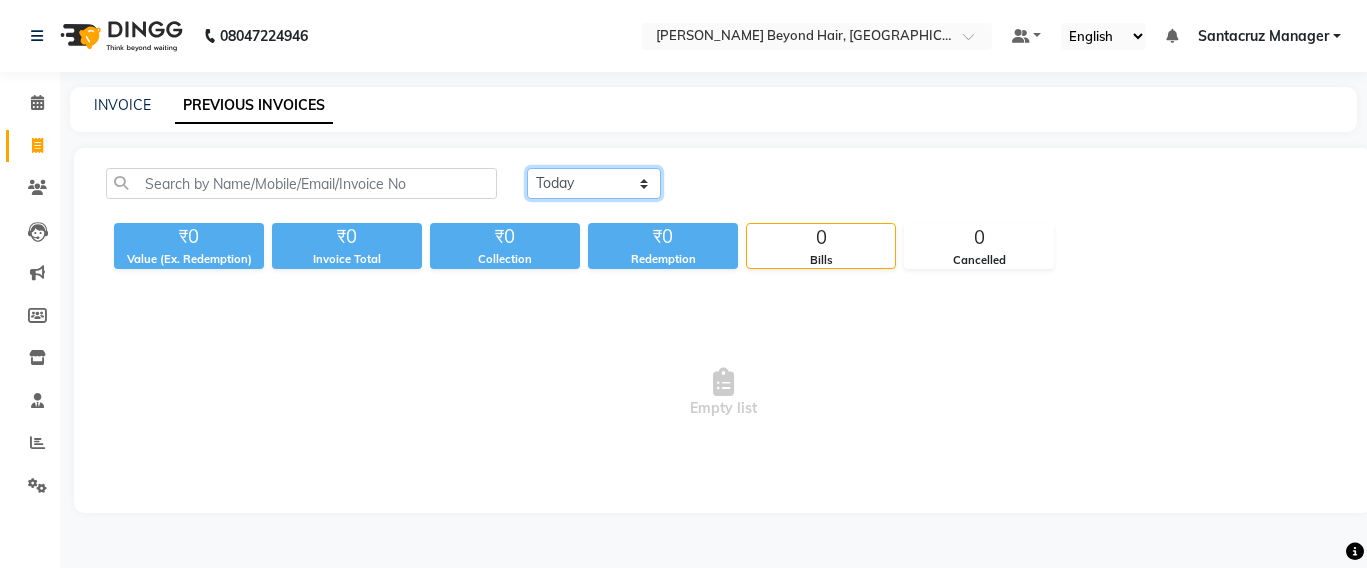 click on "Today Yesterday Custom Range" 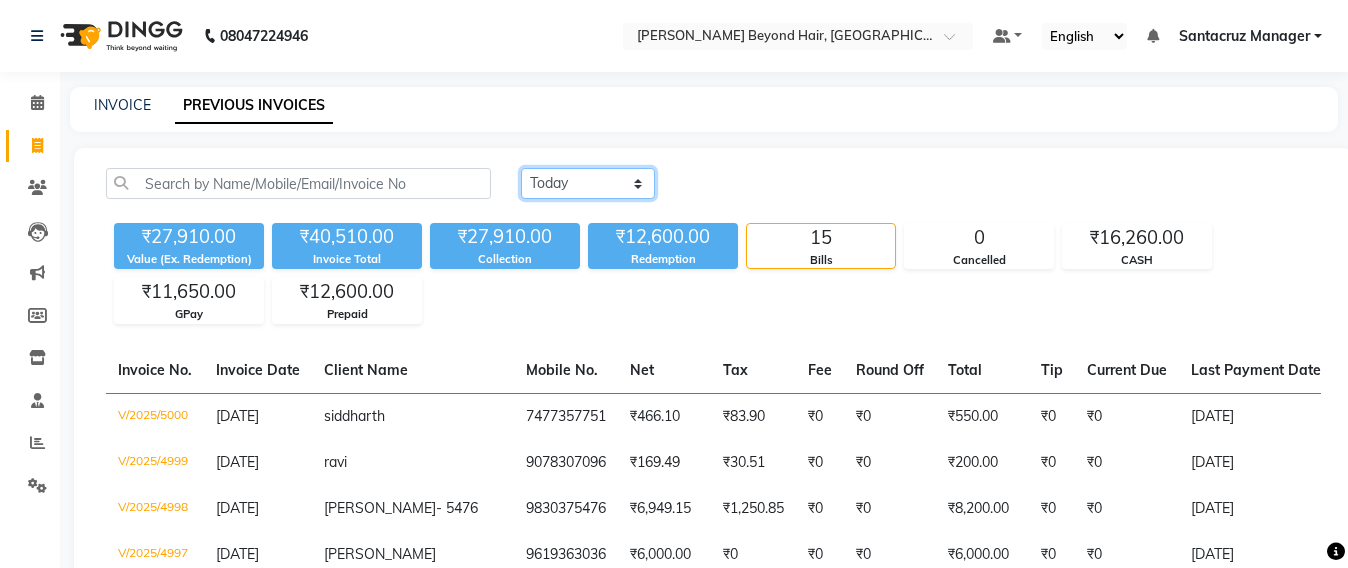 click on "Today Yesterday Custom Range" 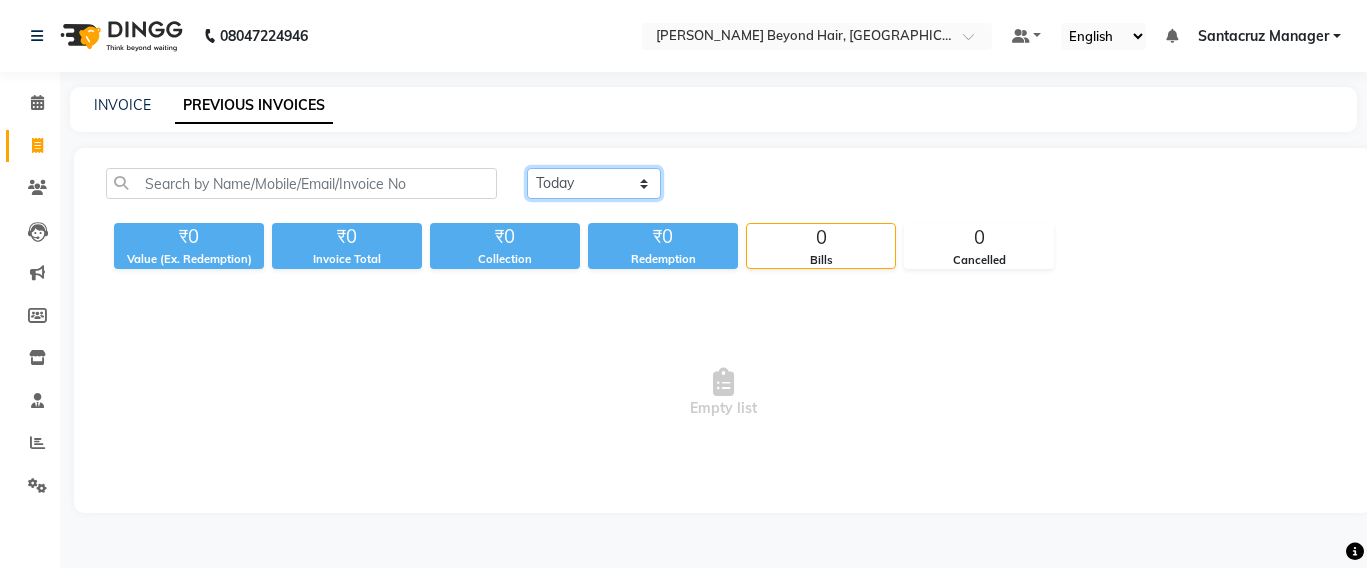 click on "Today Yesterday Custom Range" 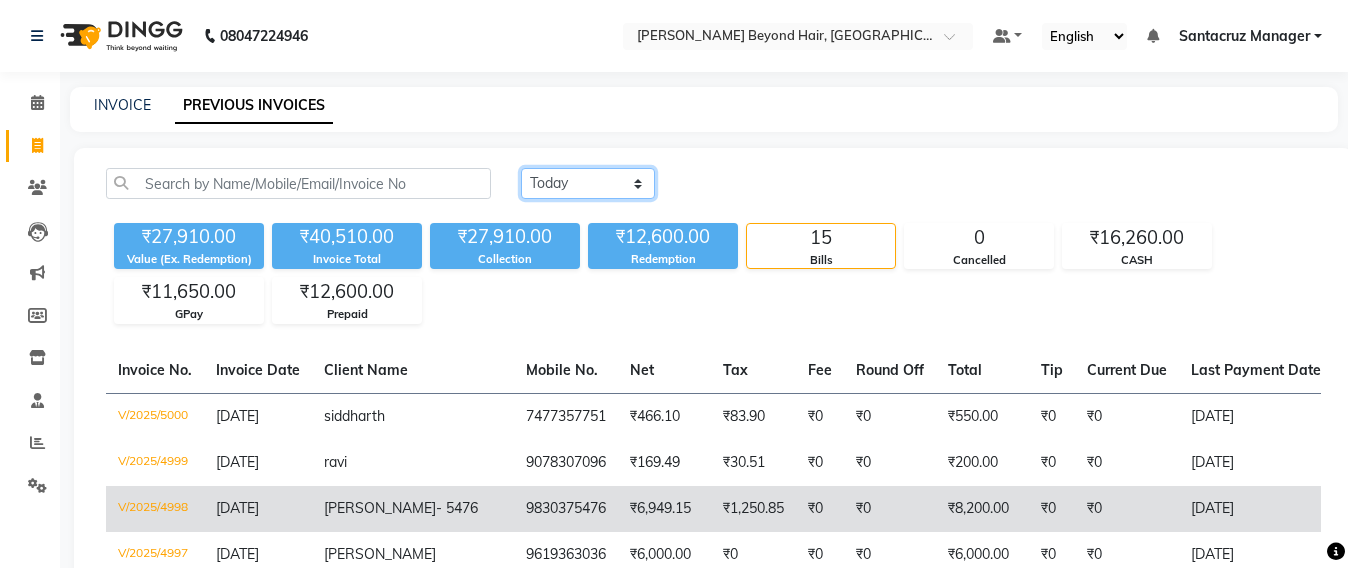scroll, scrollTop: 250, scrollLeft: 0, axis: vertical 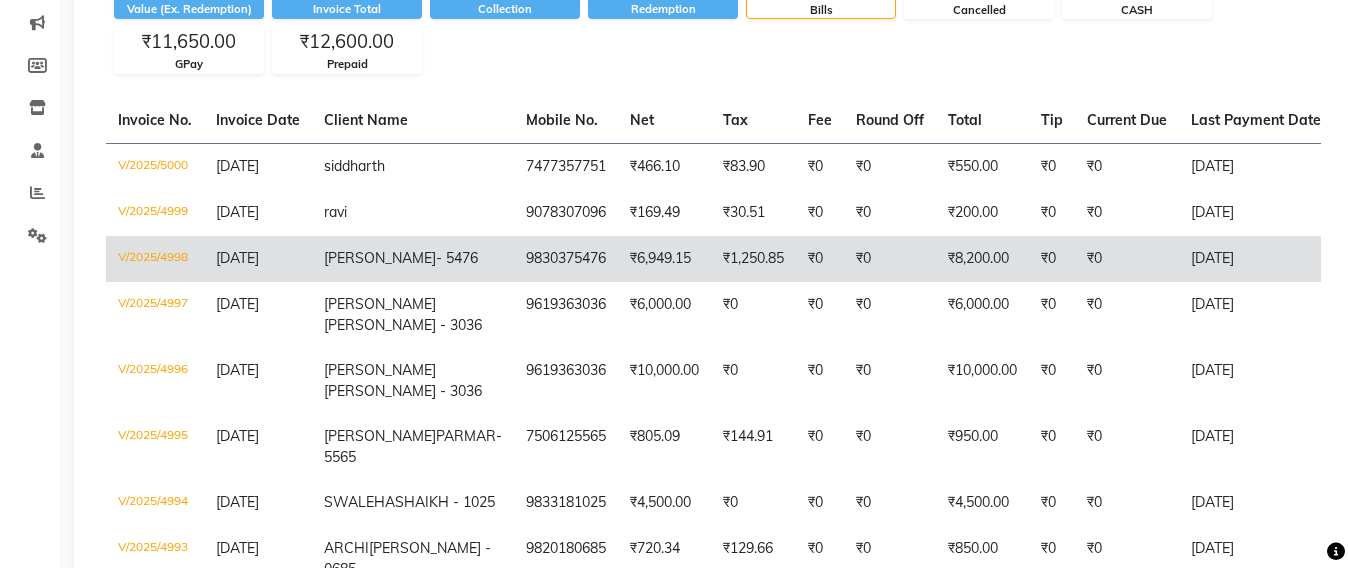 click on "₹6,949.15" 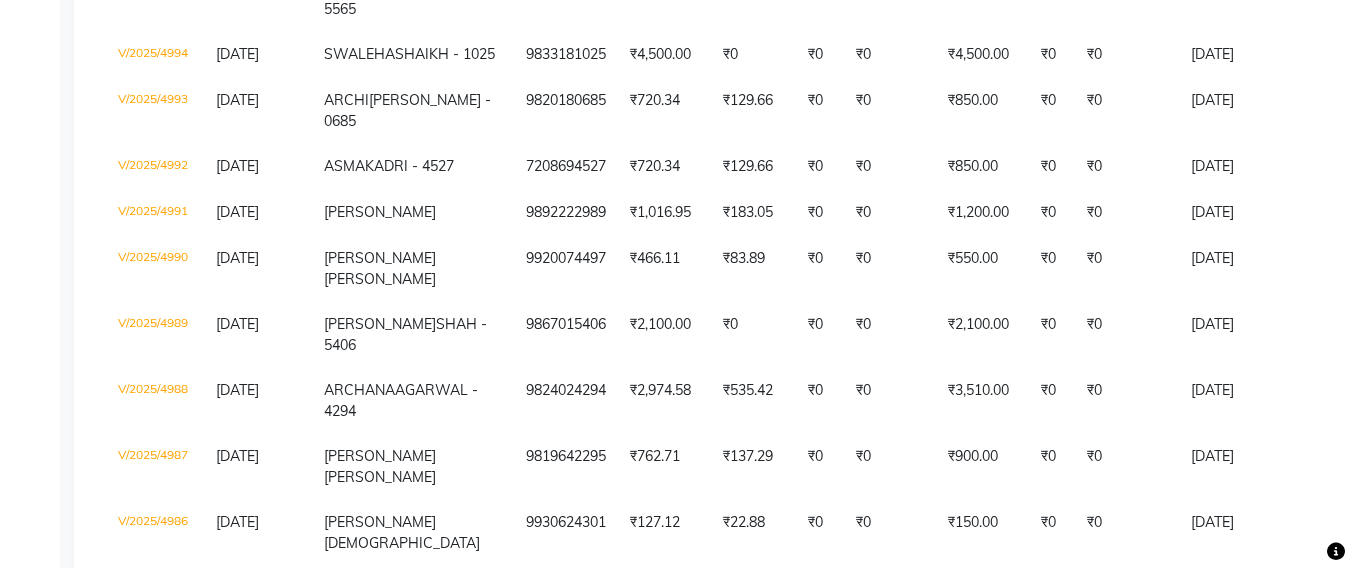 scroll, scrollTop: 73, scrollLeft: 0, axis: vertical 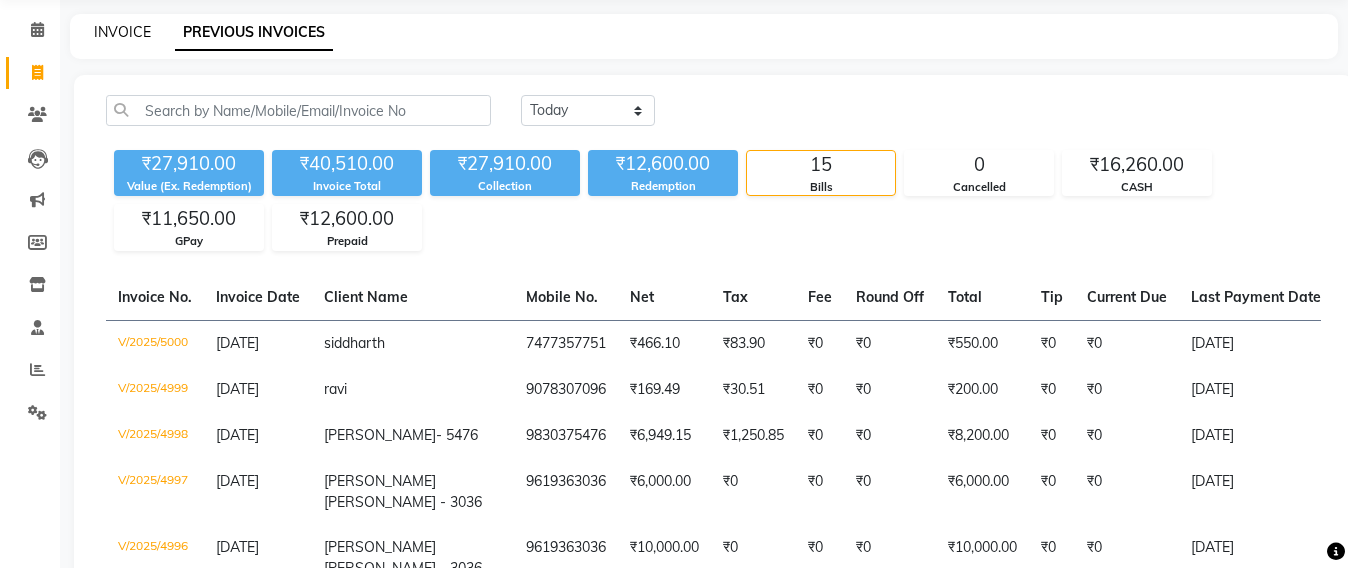 click on "INVOICE" 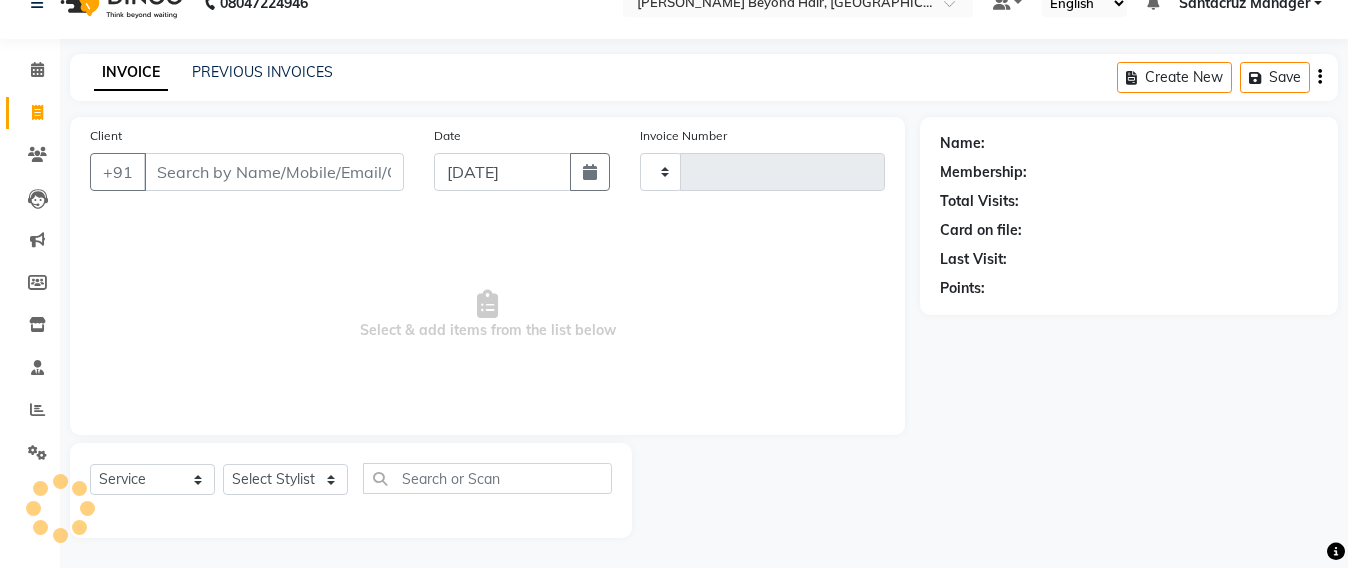 scroll, scrollTop: 33, scrollLeft: 0, axis: vertical 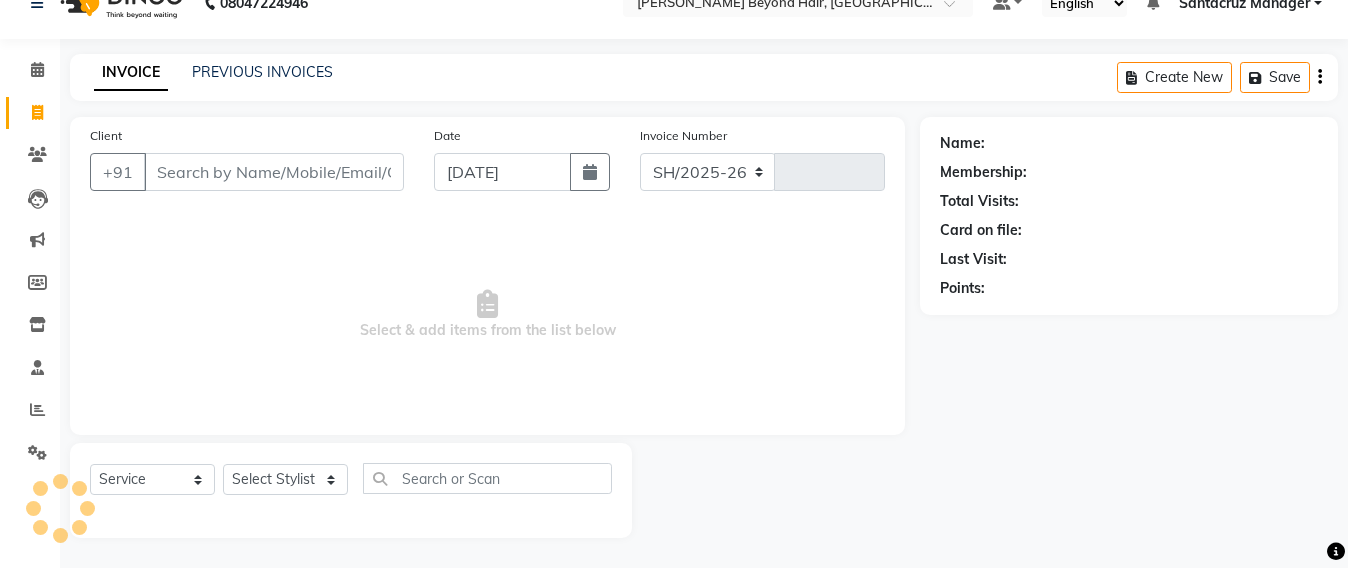 select on "6357" 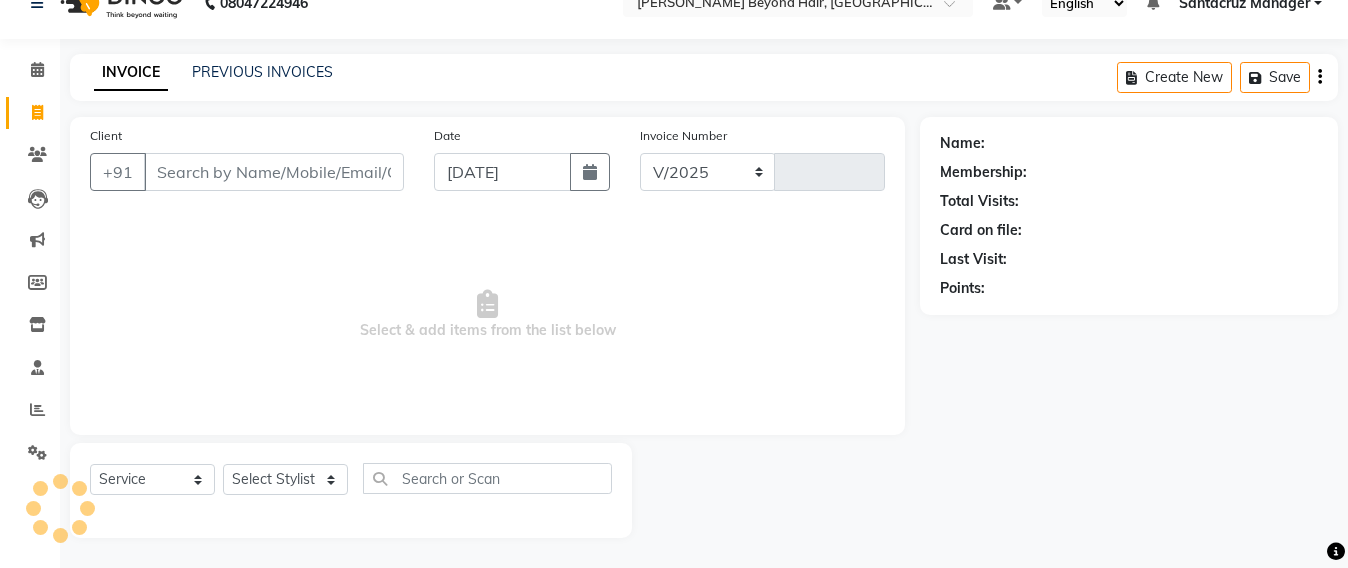 type on "5001" 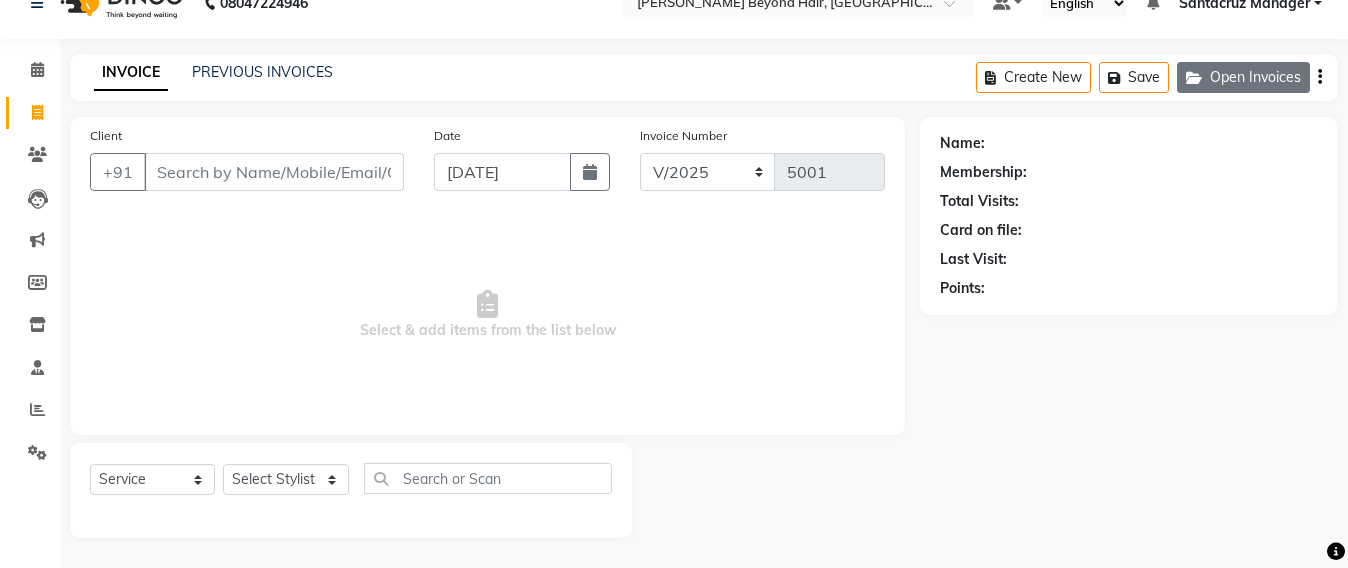click on "Open Invoices" 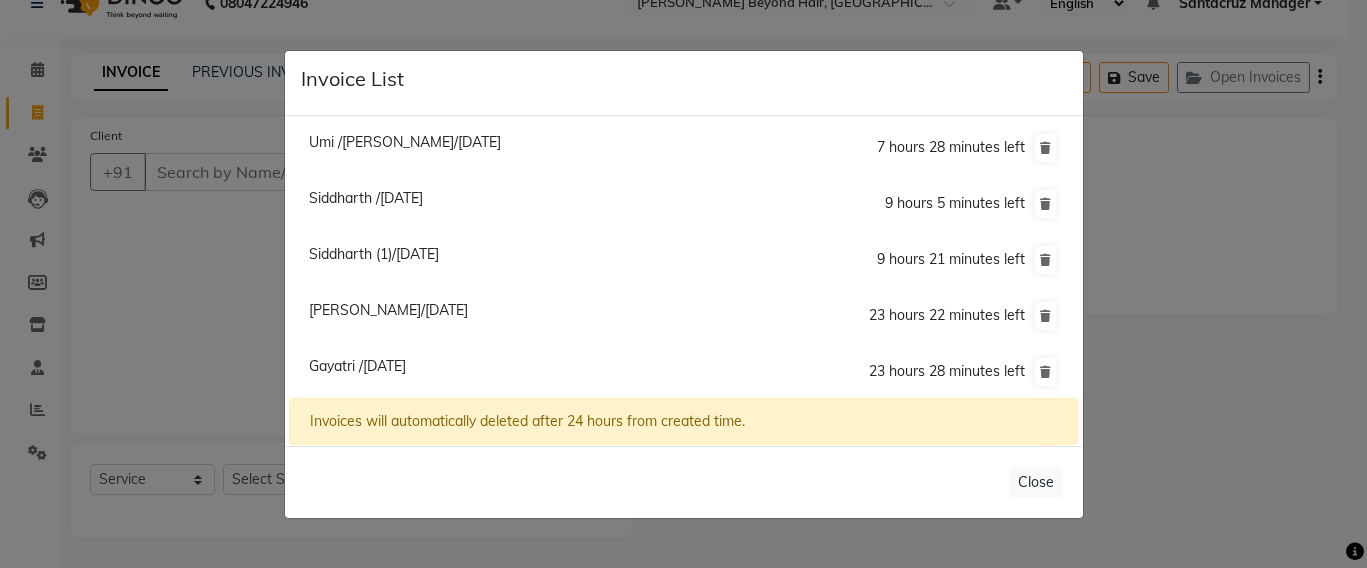 click on "Umi /Janvi Null/09 July 2025" 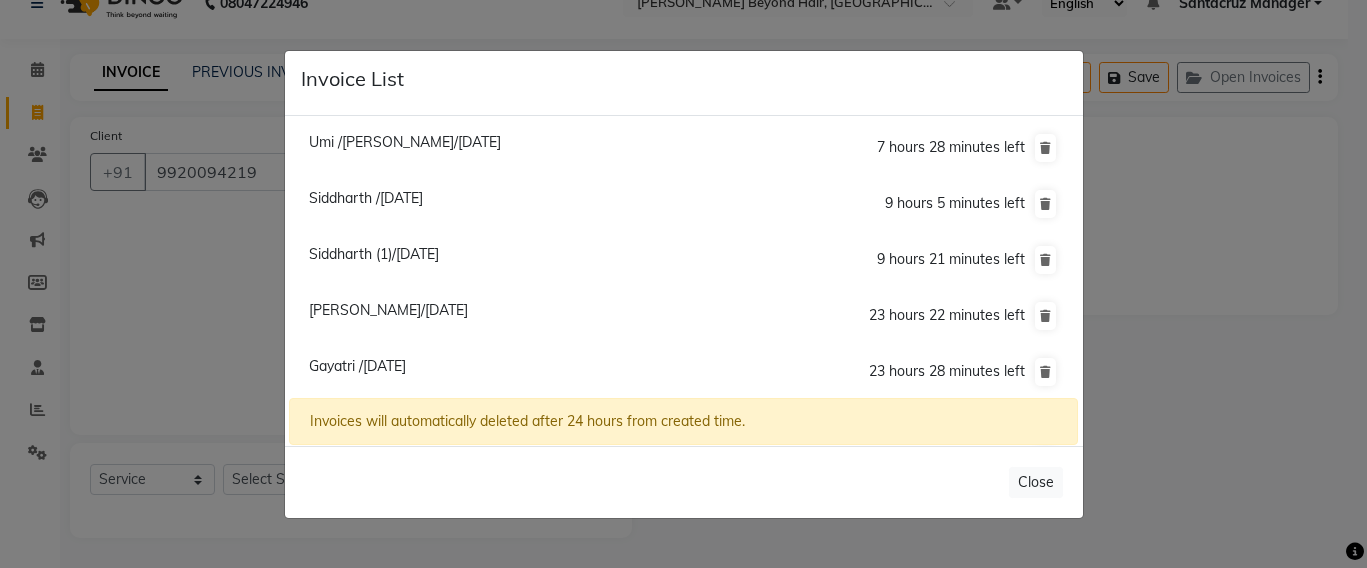 type on "09-07-2025" 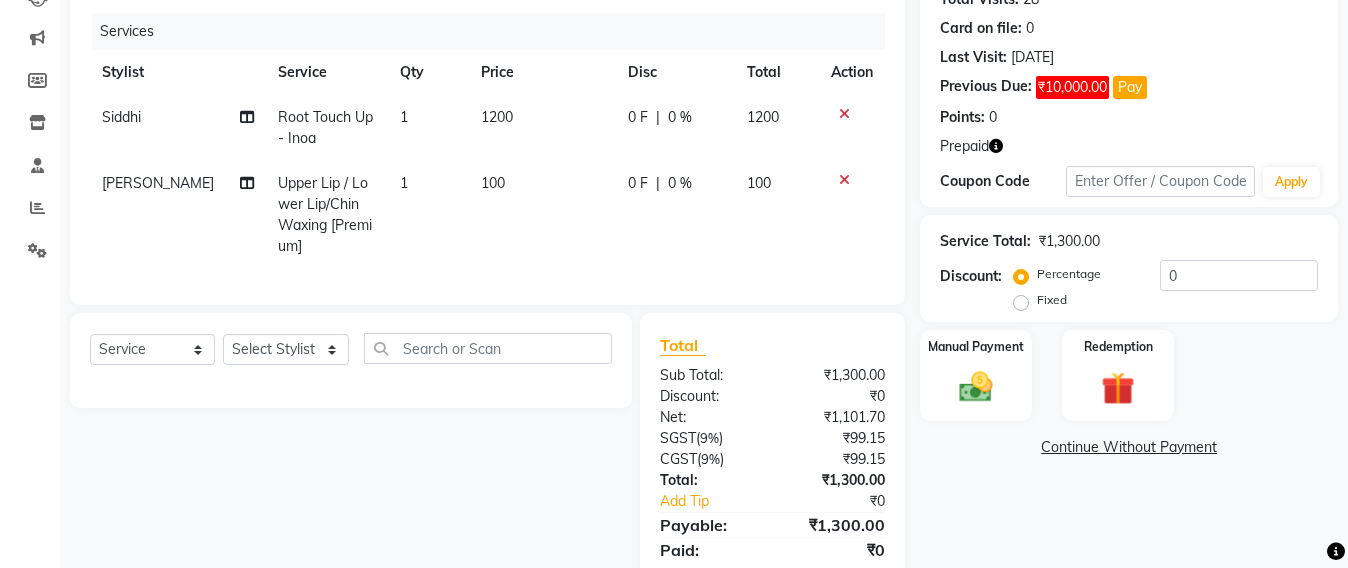 scroll, scrollTop: 323, scrollLeft: 0, axis: vertical 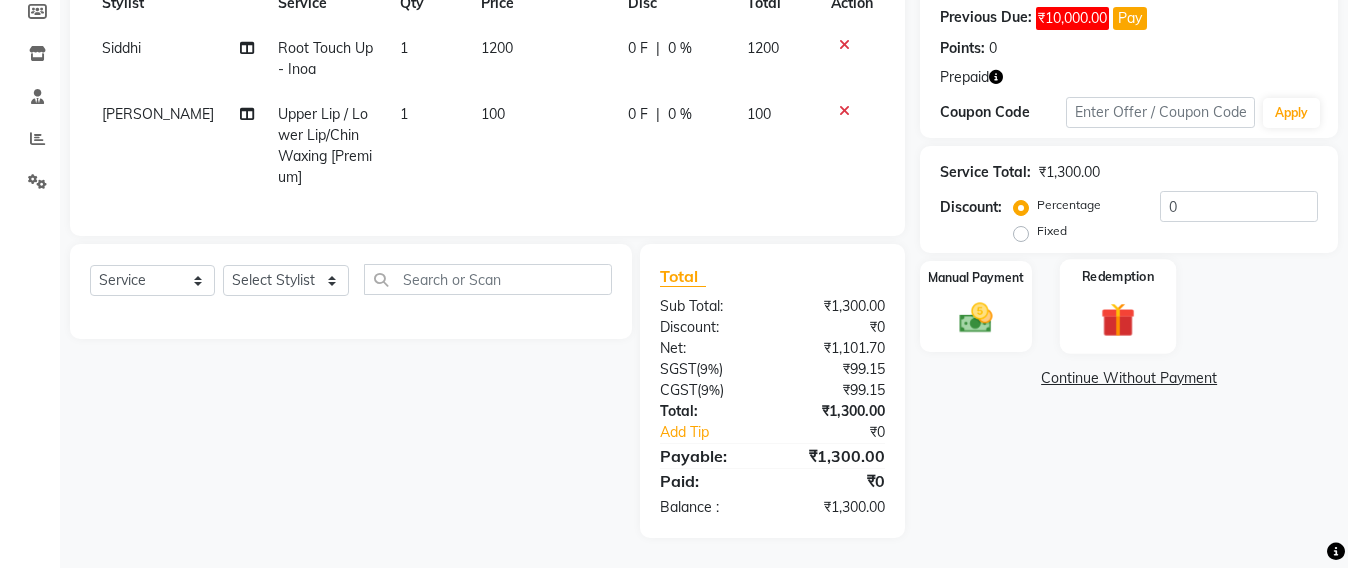 click 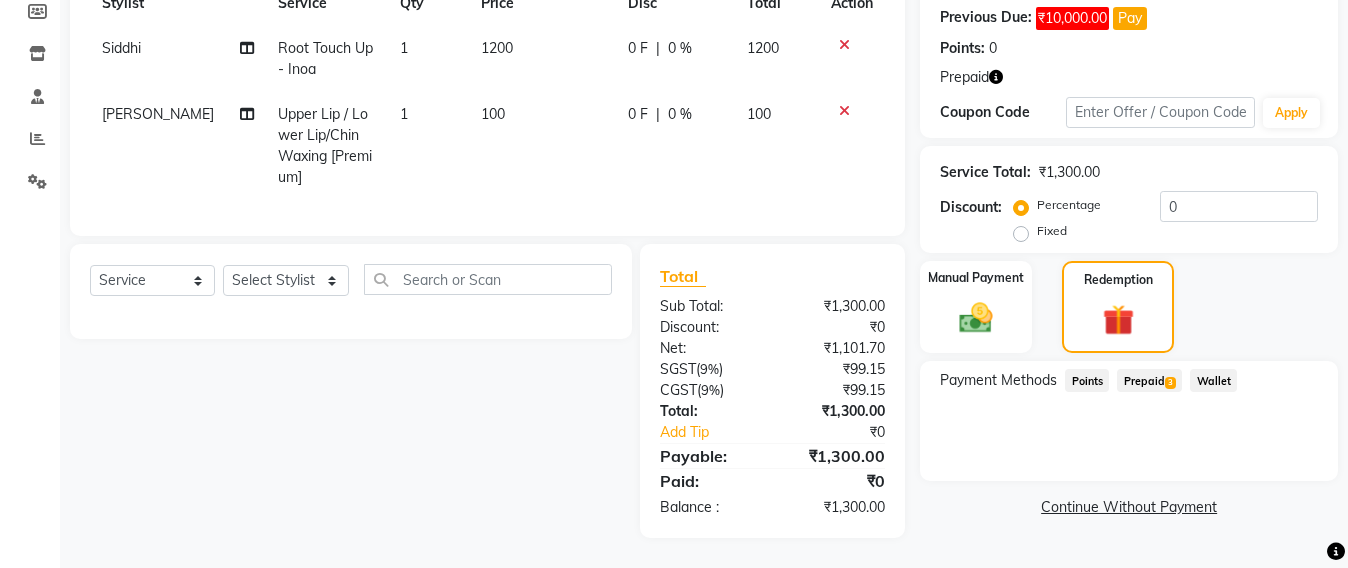 click on "Prepaid  3" 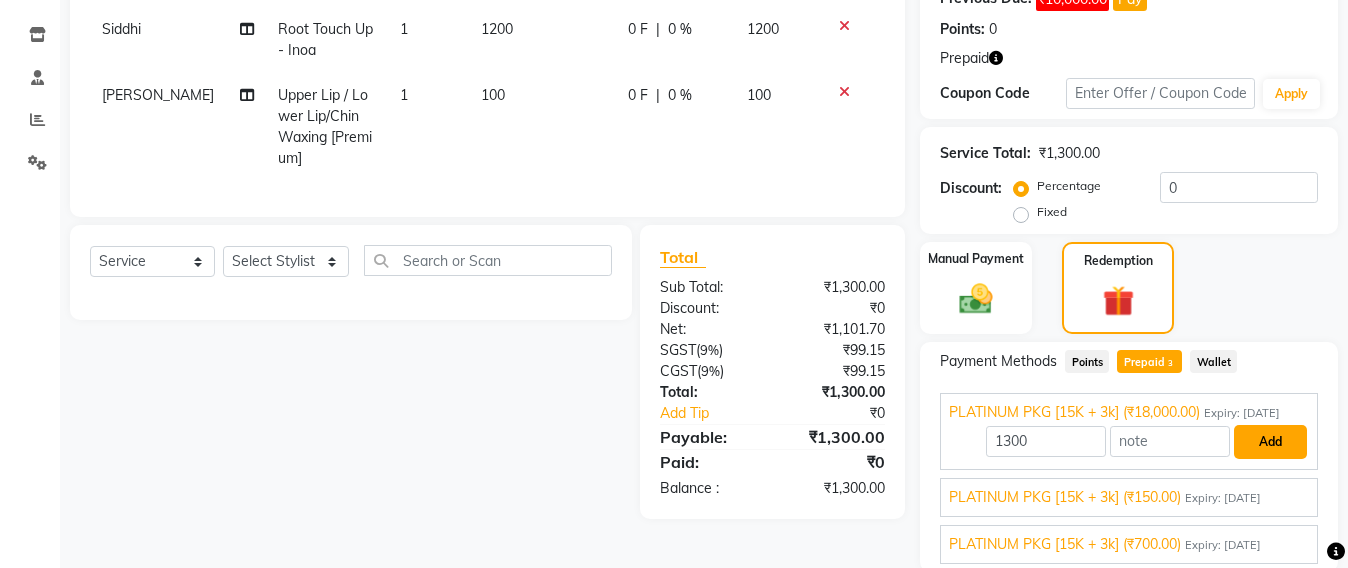 click on "Add" at bounding box center (1270, 442) 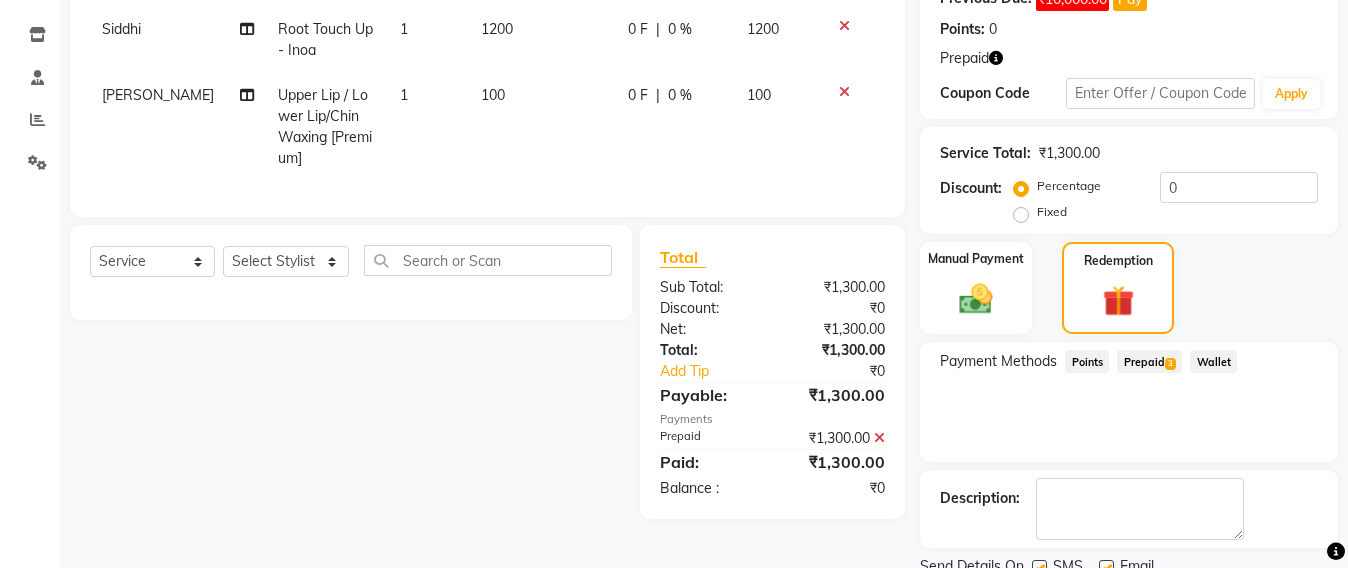 scroll, scrollTop: 401, scrollLeft: 0, axis: vertical 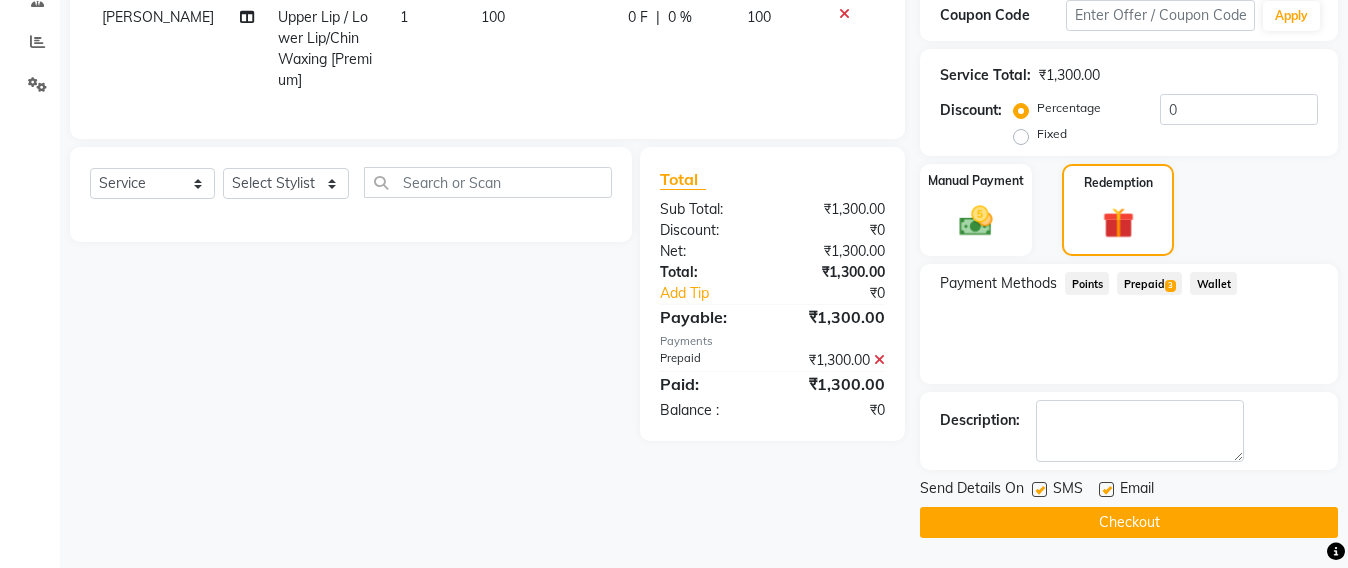 click on "Checkout" 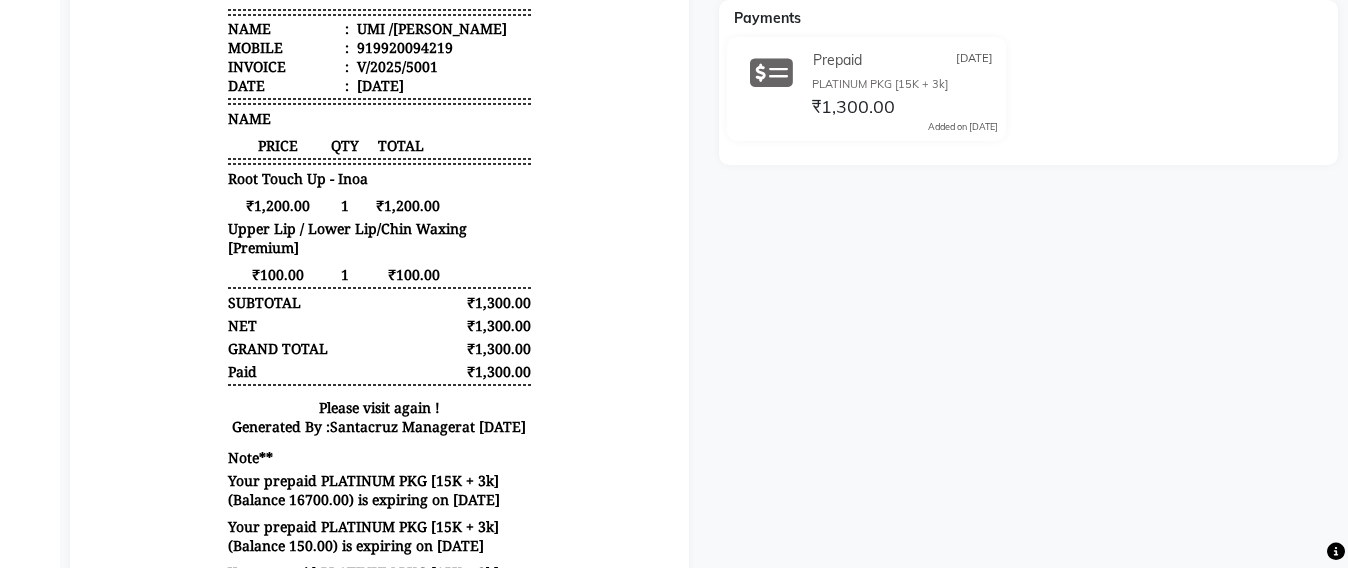 scroll, scrollTop: 0, scrollLeft: 0, axis: both 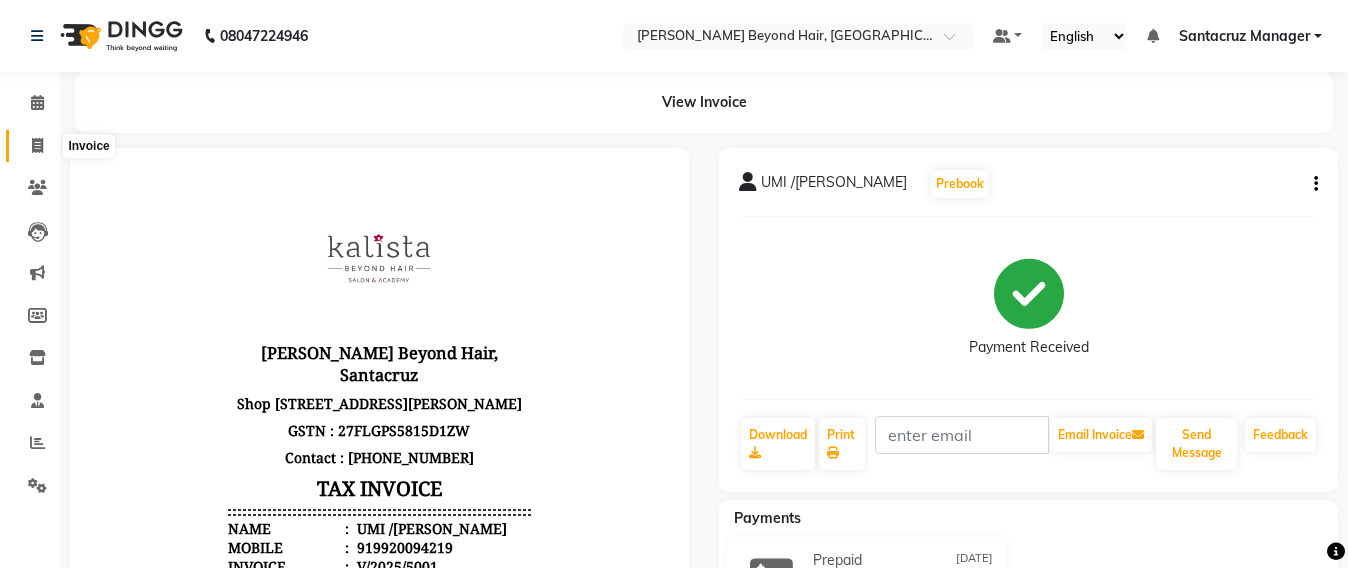 click 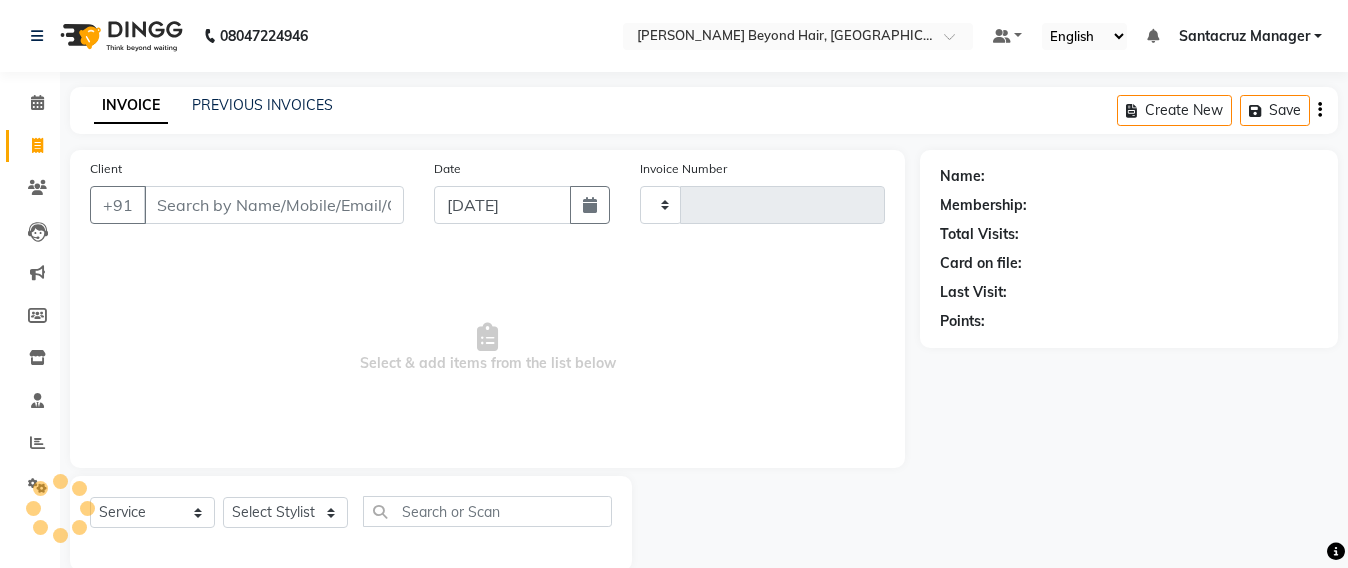 scroll, scrollTop: 33, scrollLeft: 0, axis: vertical 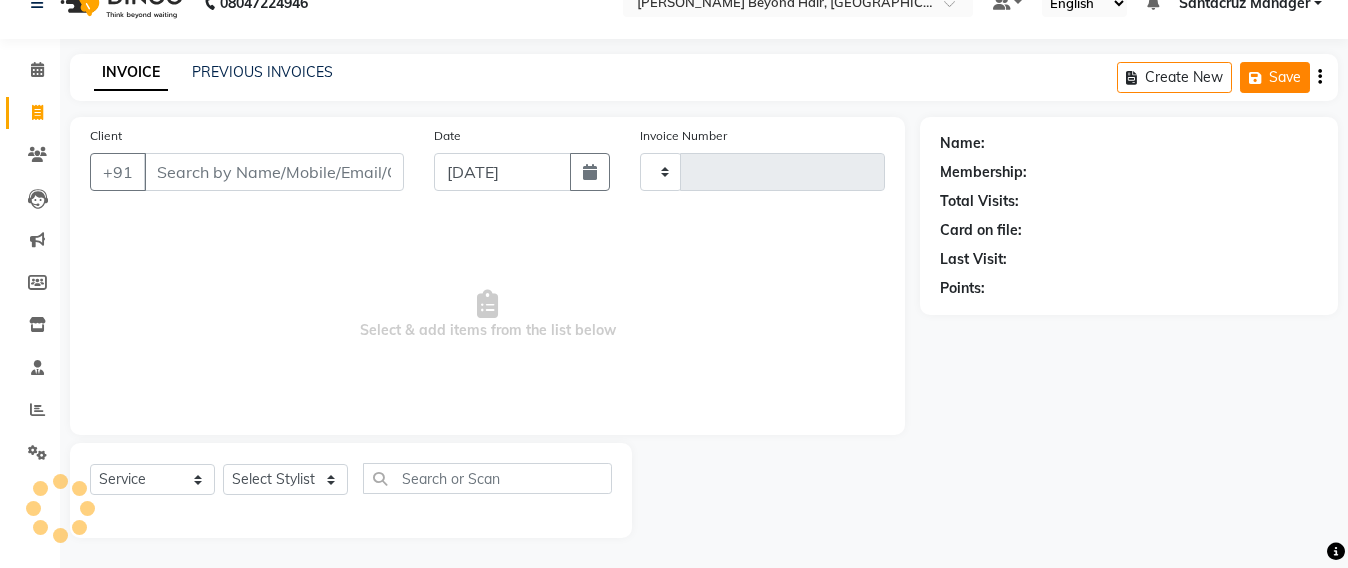 type on "5002" 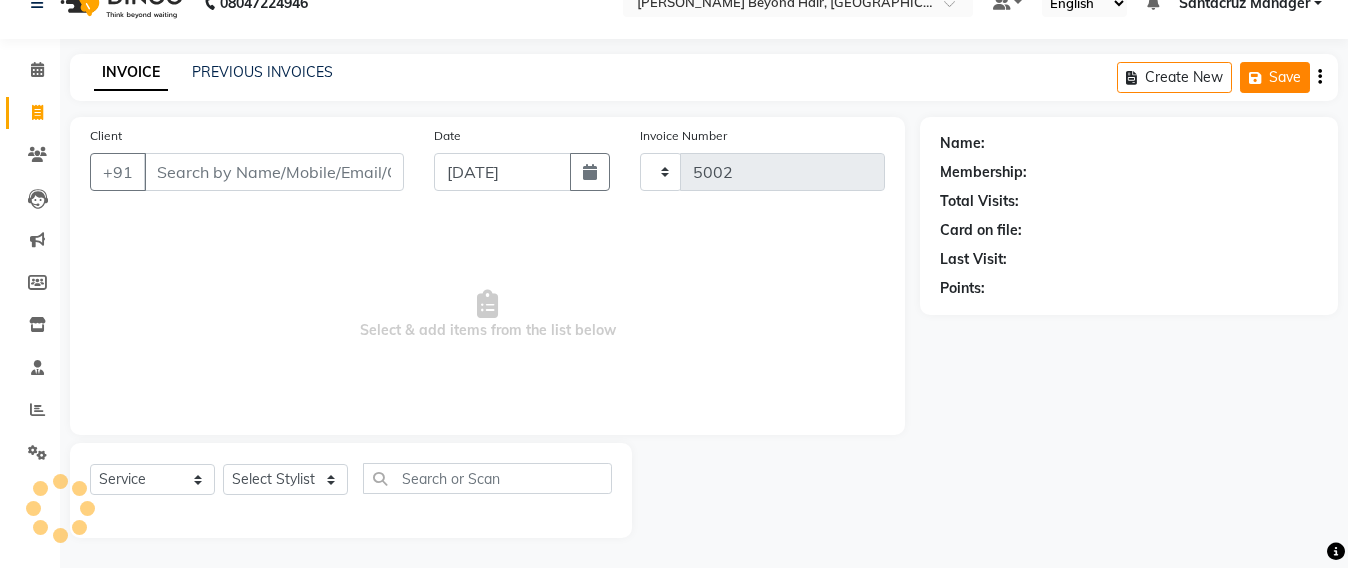 select on "6357" 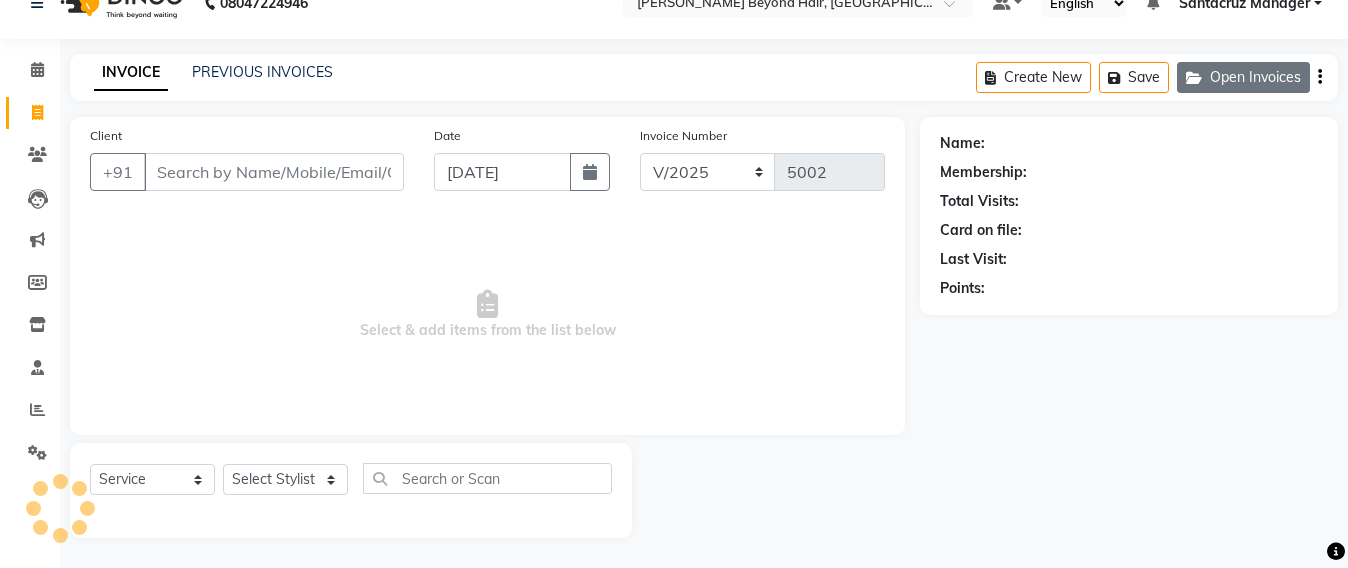 click on "Open Invoices" 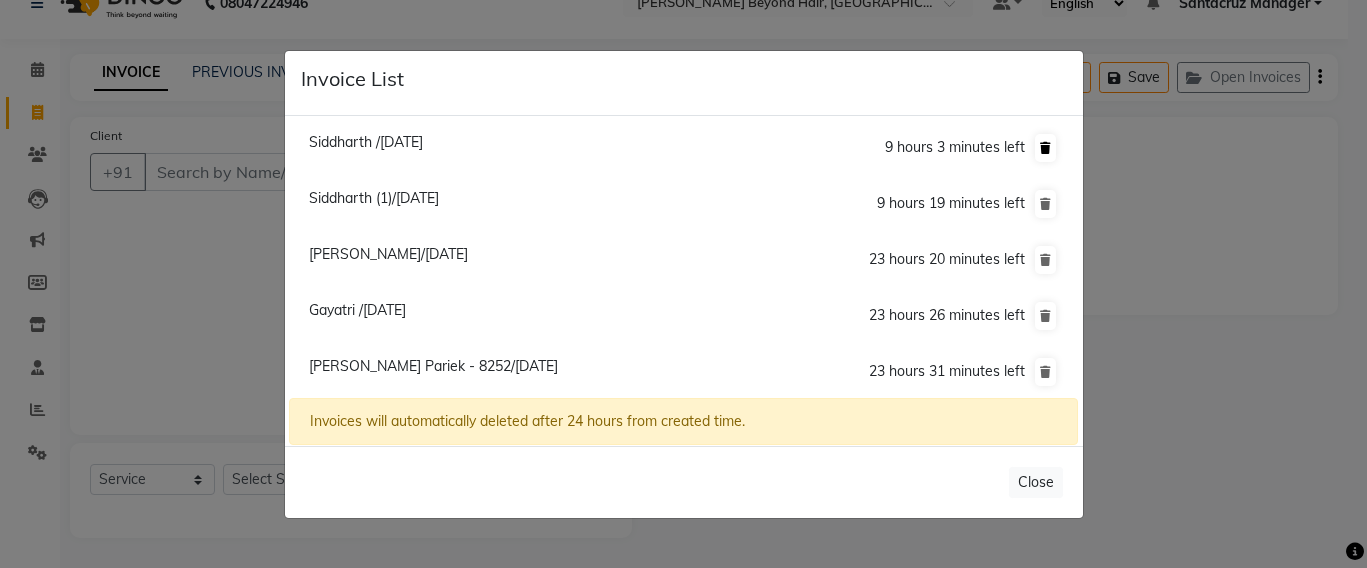 click 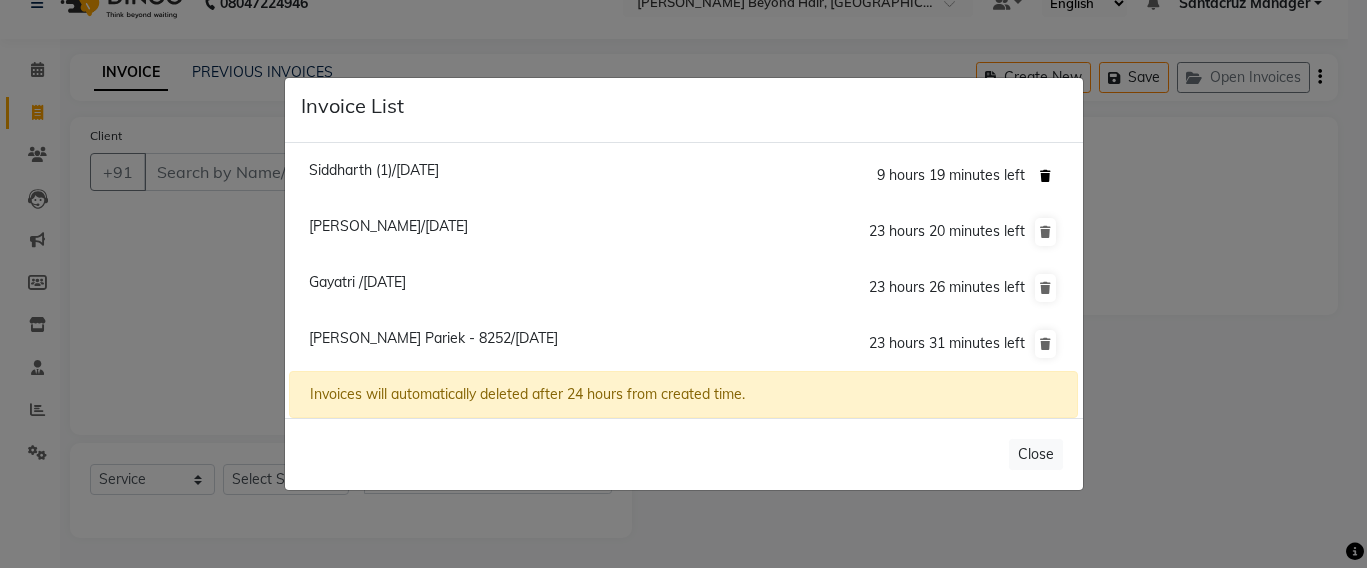 click 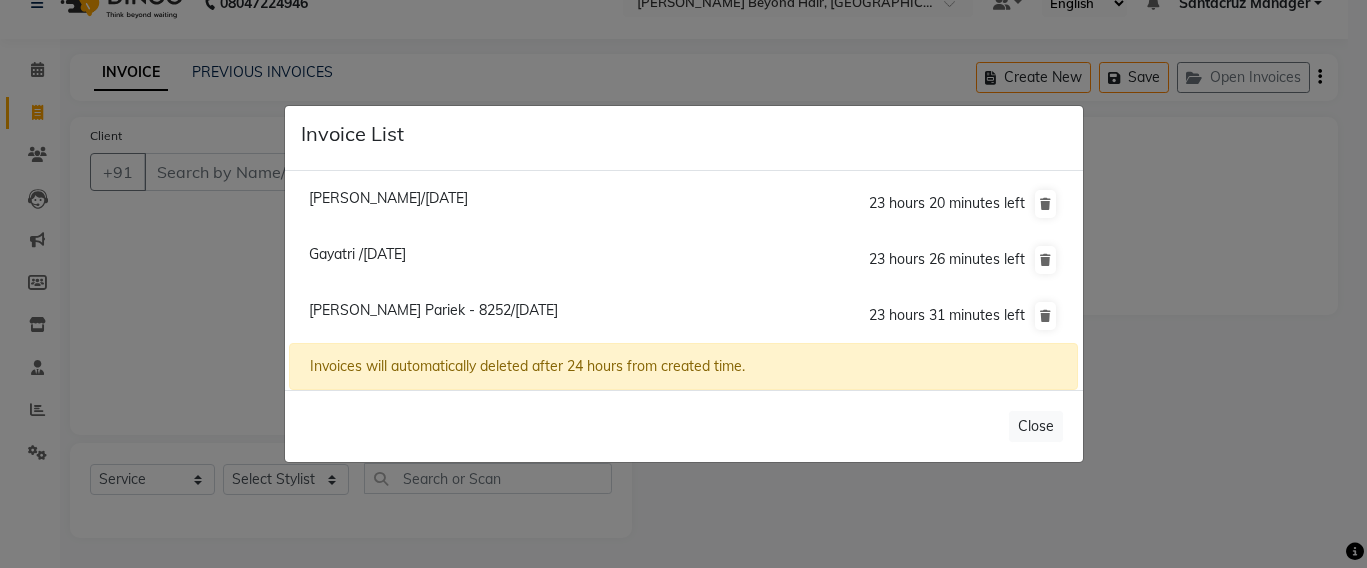 click on "Aayush Shah/10 July 2025" 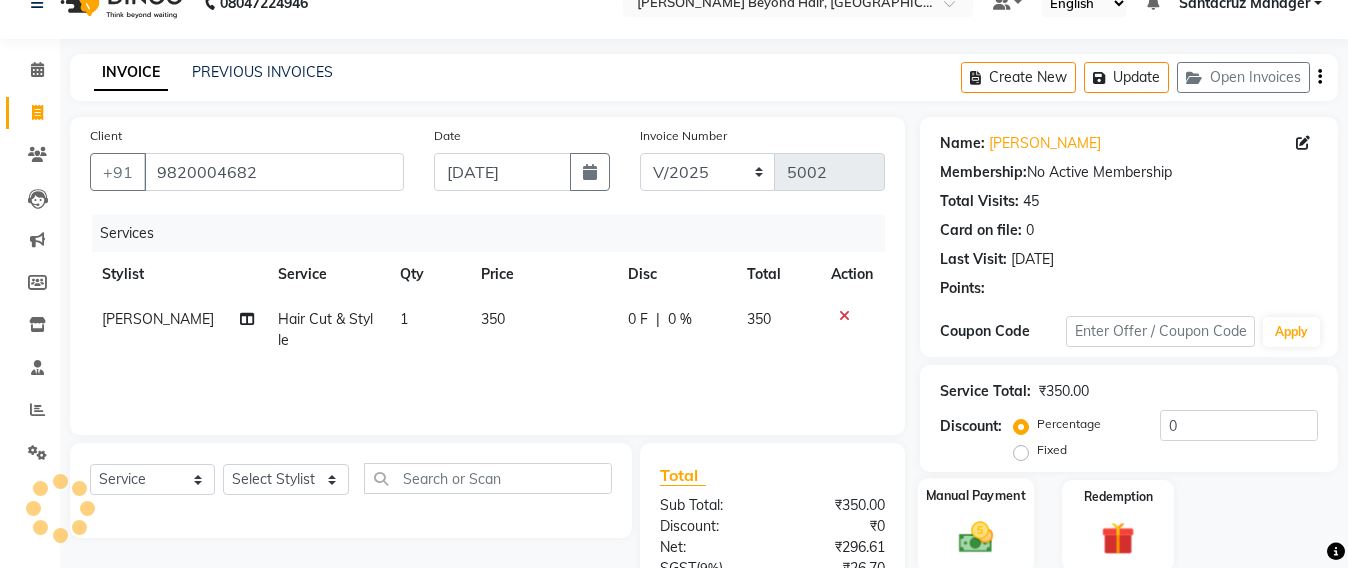 click 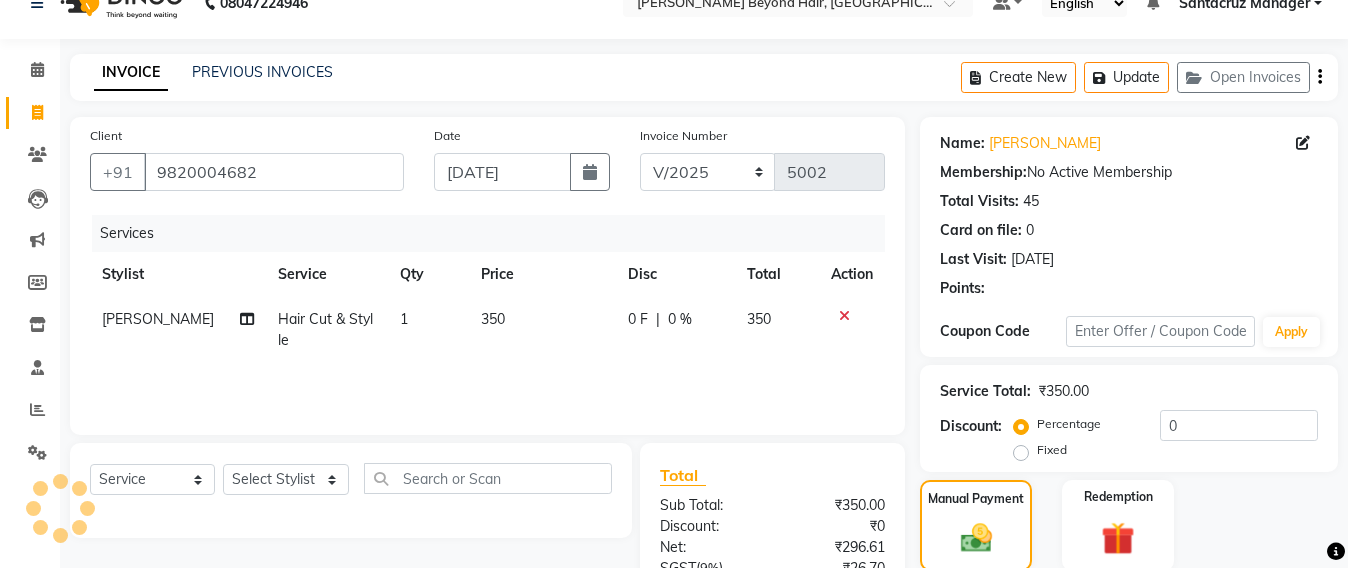 scroll, scrollTop: 235, scrollLeft: 0, axis: vertical 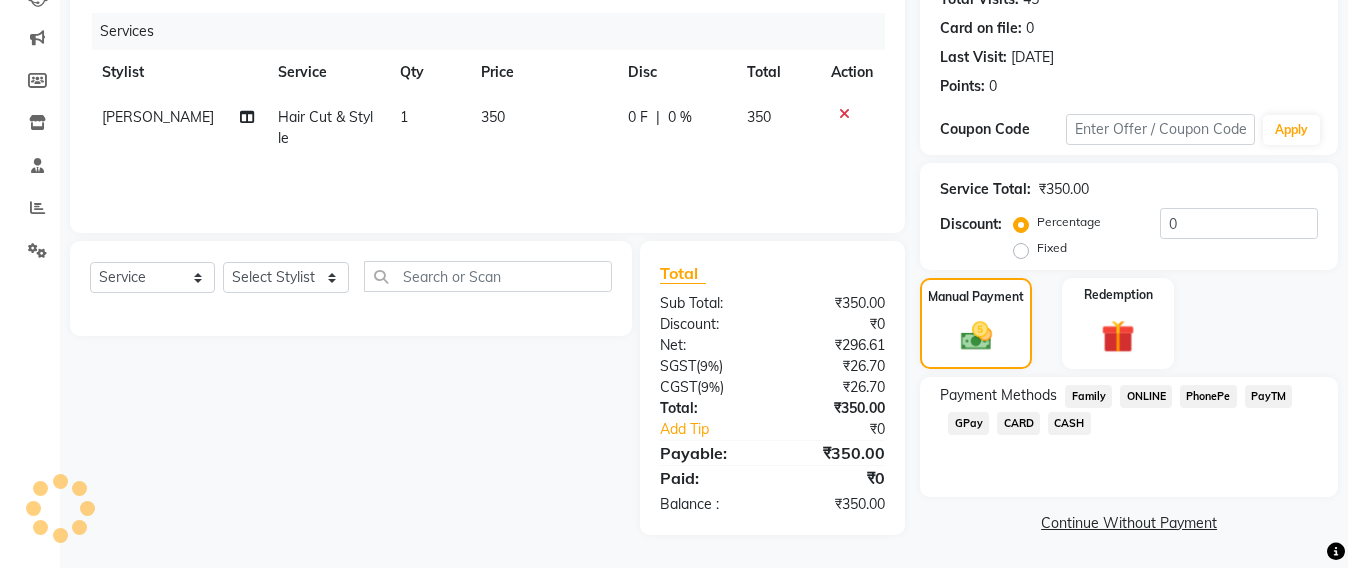click on "CASH" 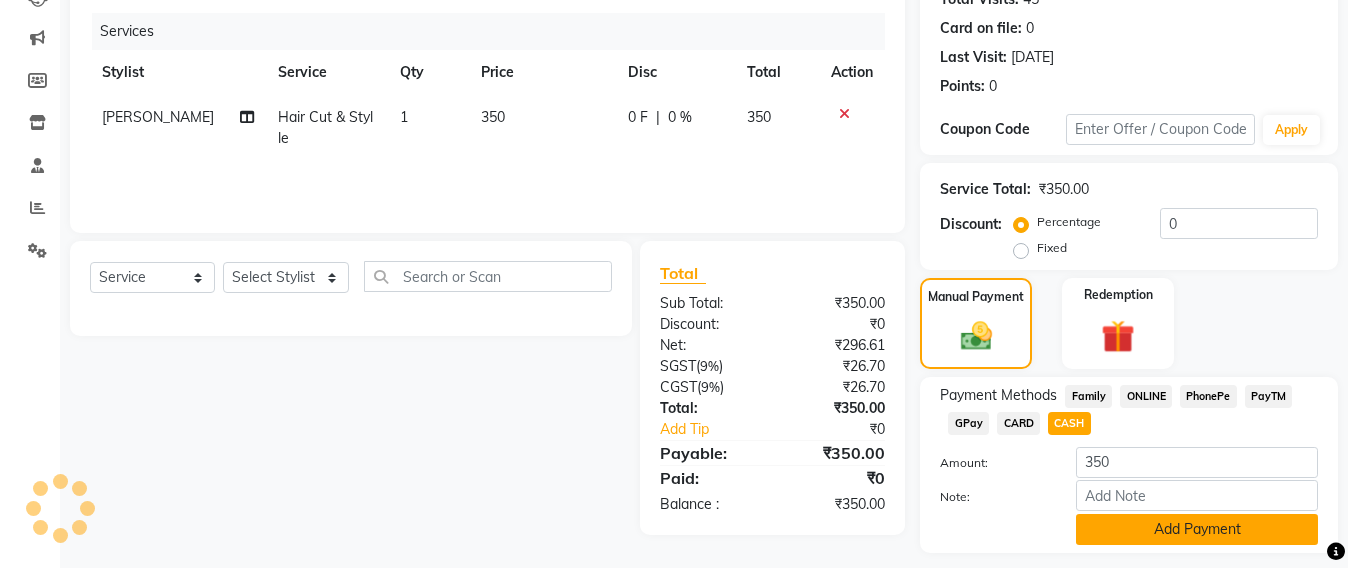 click on "Add Payment" 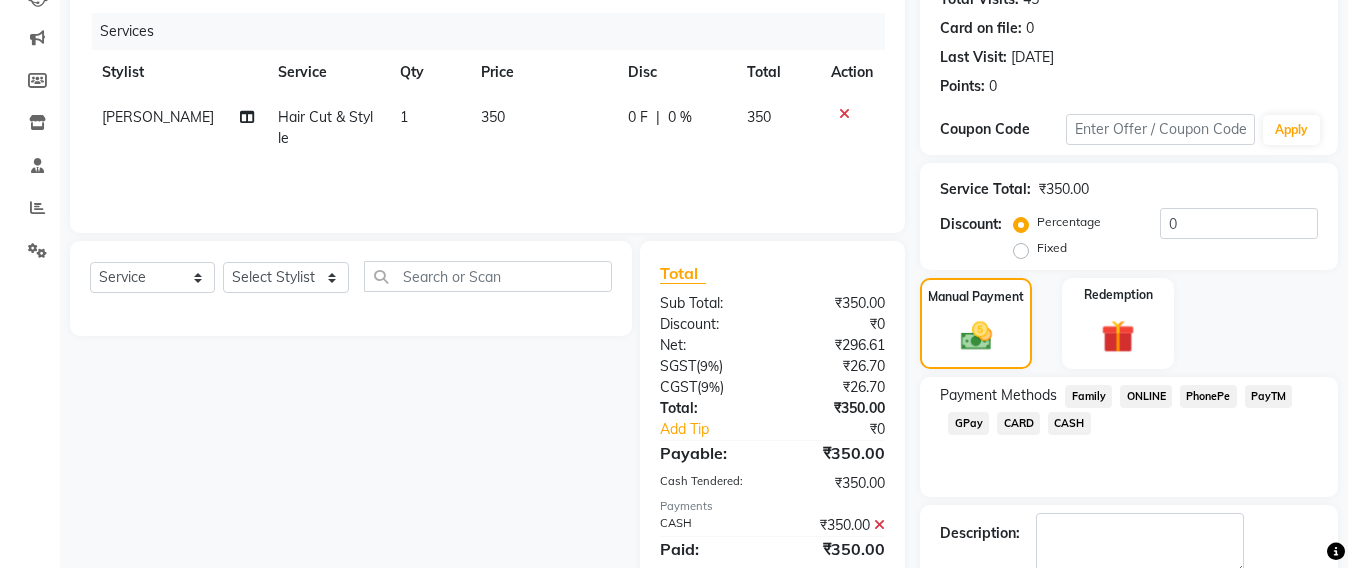 scroll, scrollTop: 348, scrollLeft: 0, axis: vertical 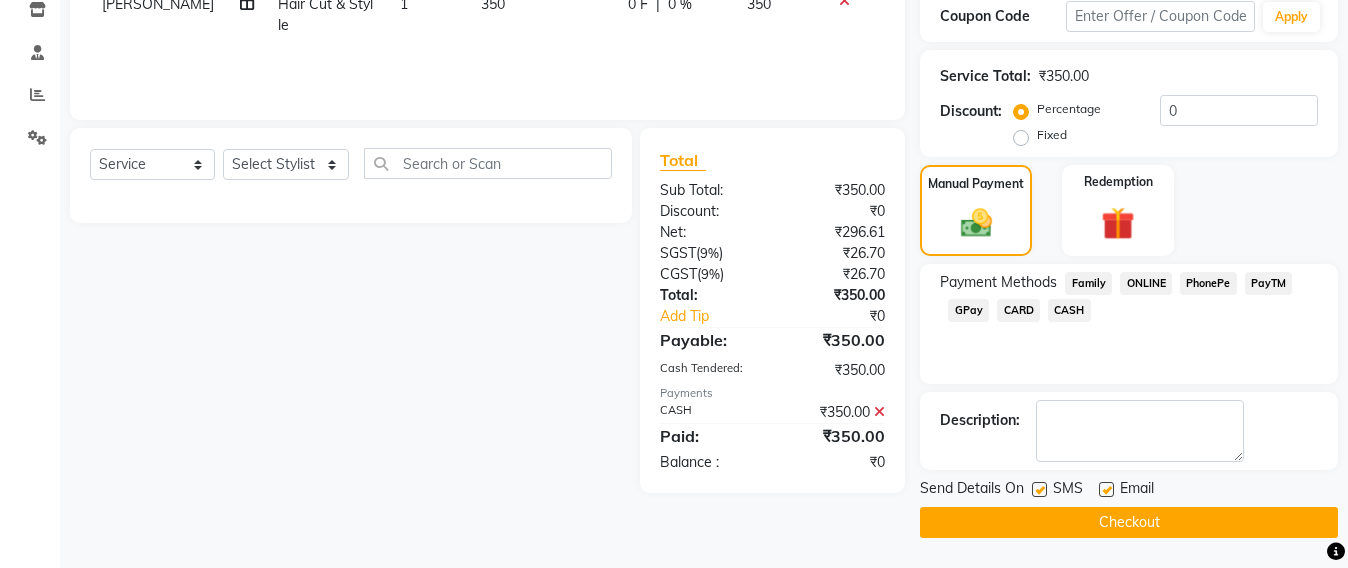 click on "Checkout" 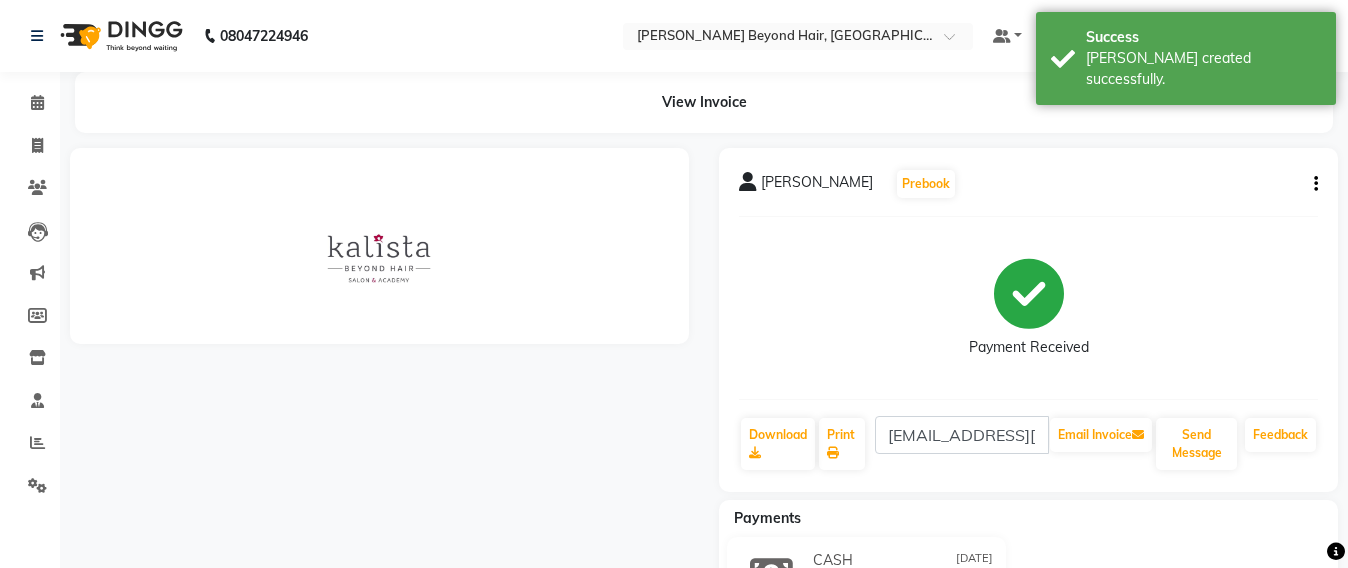 scroll, scrollTop: 0, scrollLeft: 0, axis: both 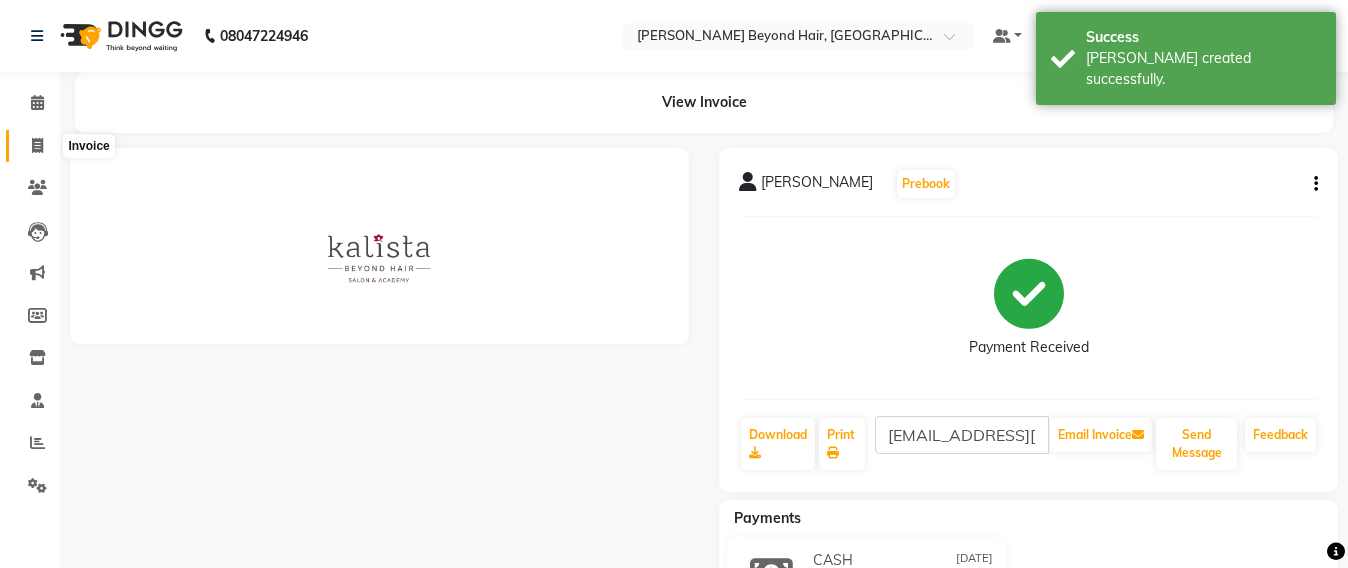 click 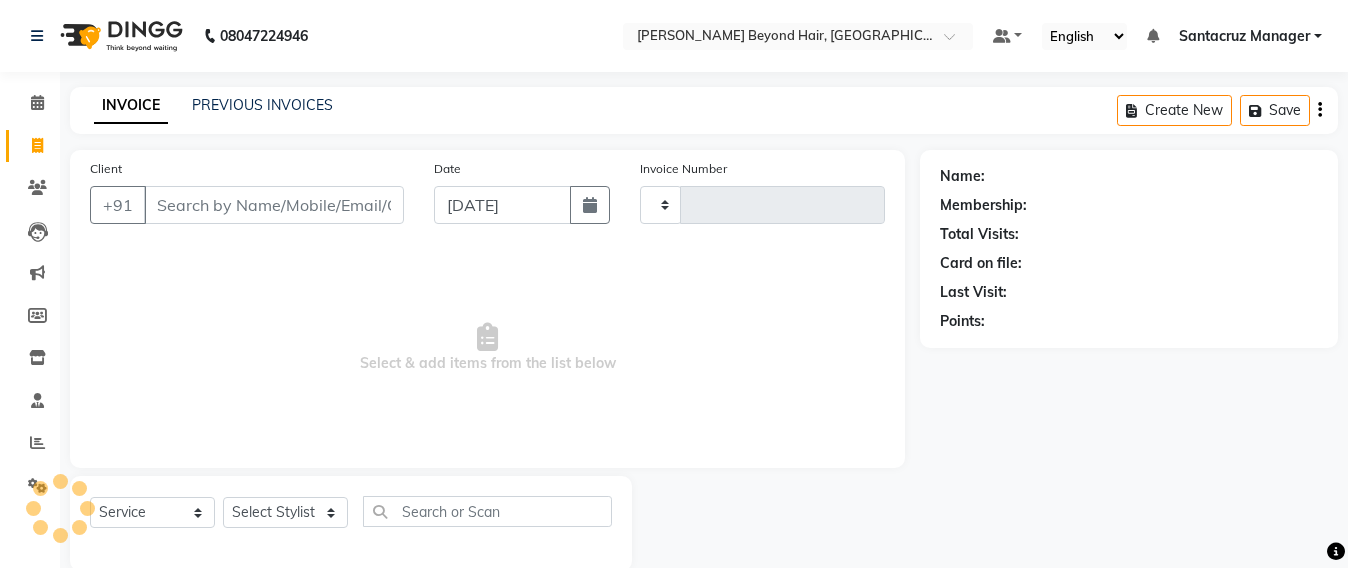 scroll, scrollTop: 33, scrollLeft: 0, axis: vertical 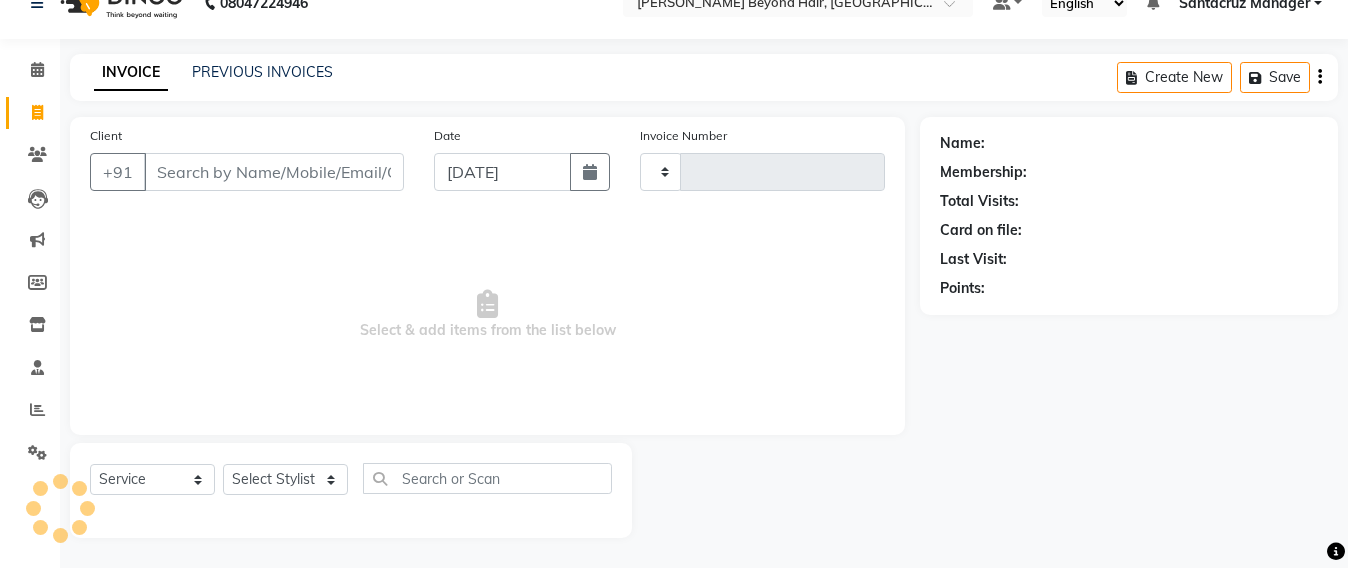 type on "5003" 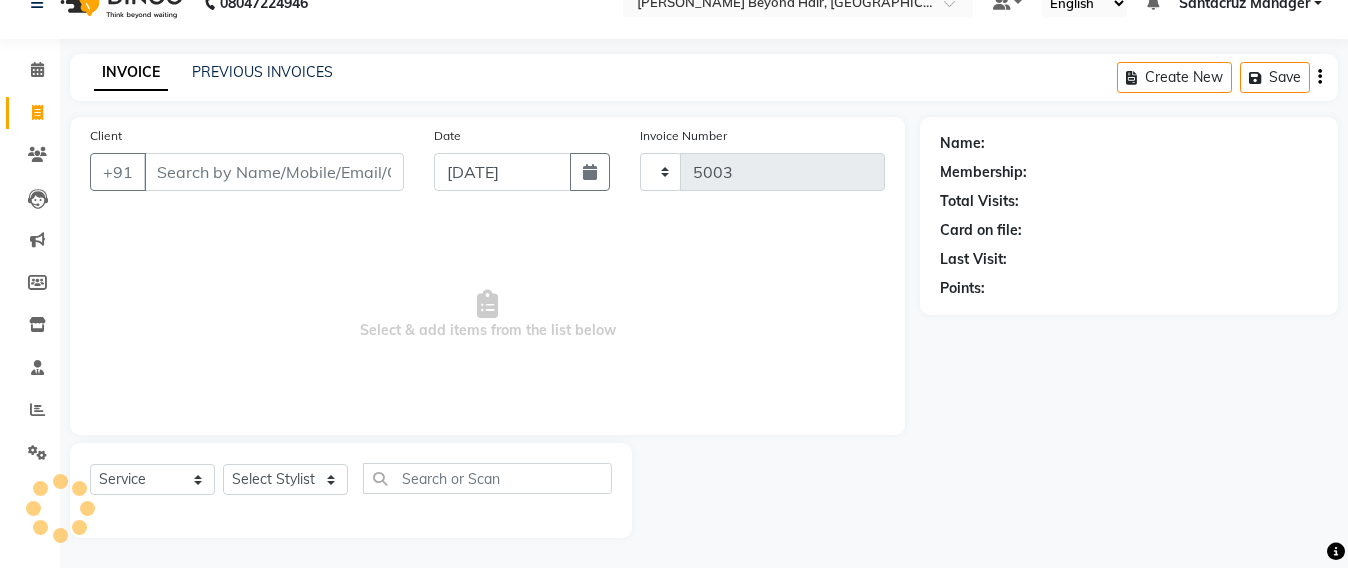 select on "6357" 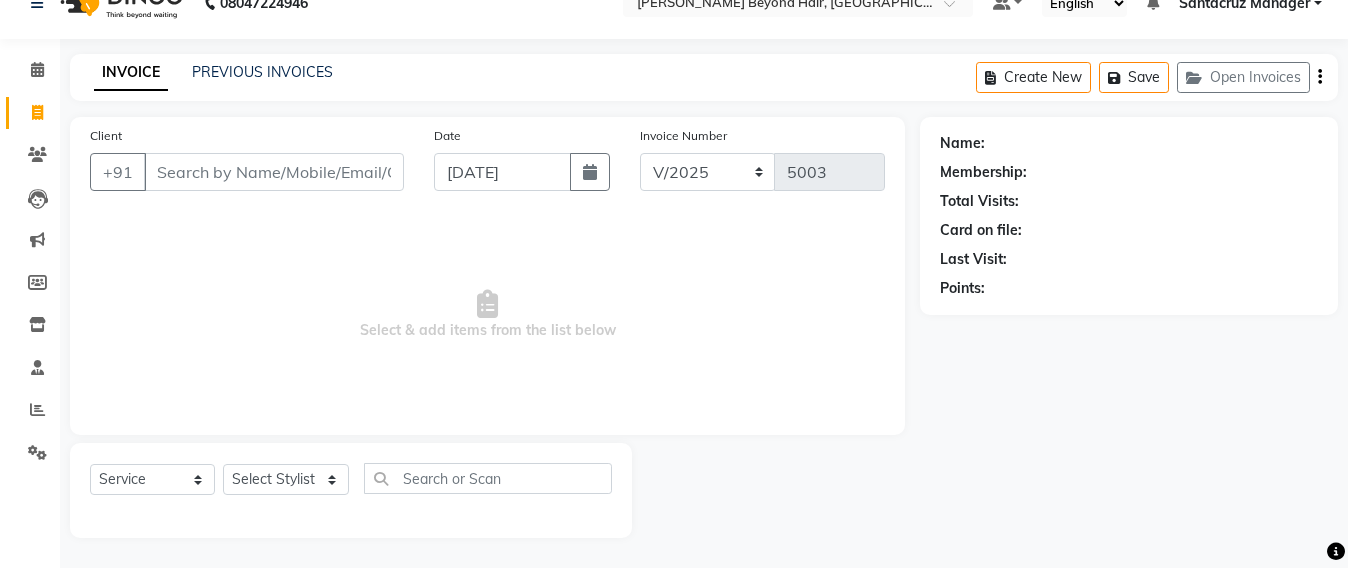 scroll, scrollTop: 0, scrollLeft: 0, axis: both 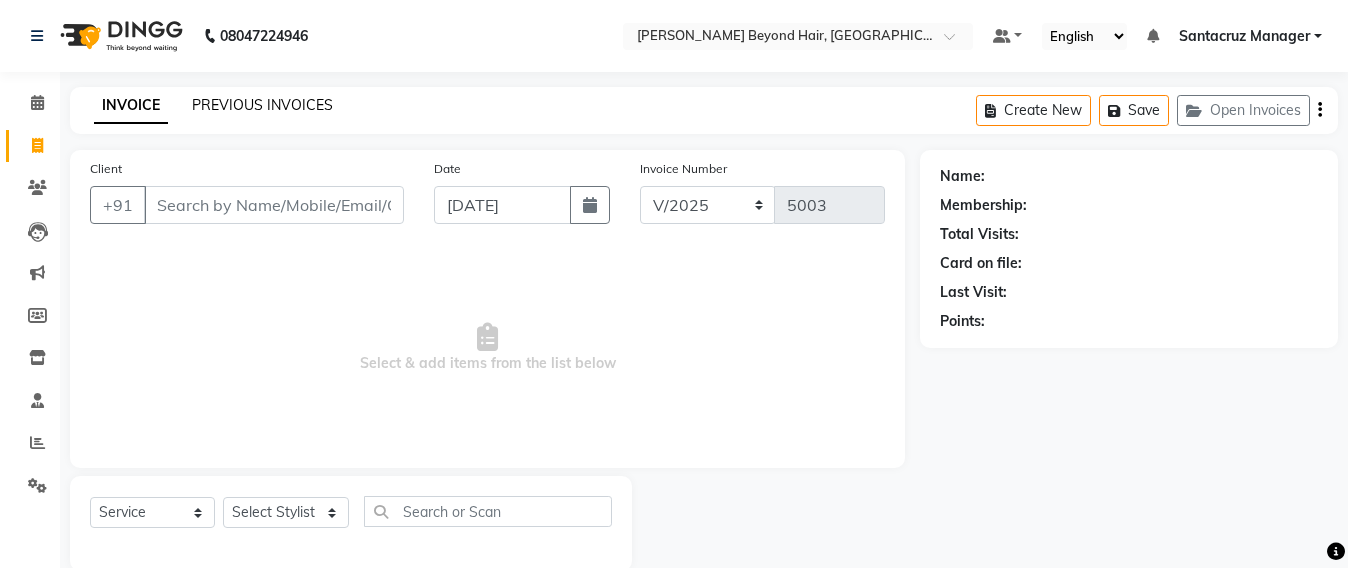 click on "PREVIOUS INVOICES" 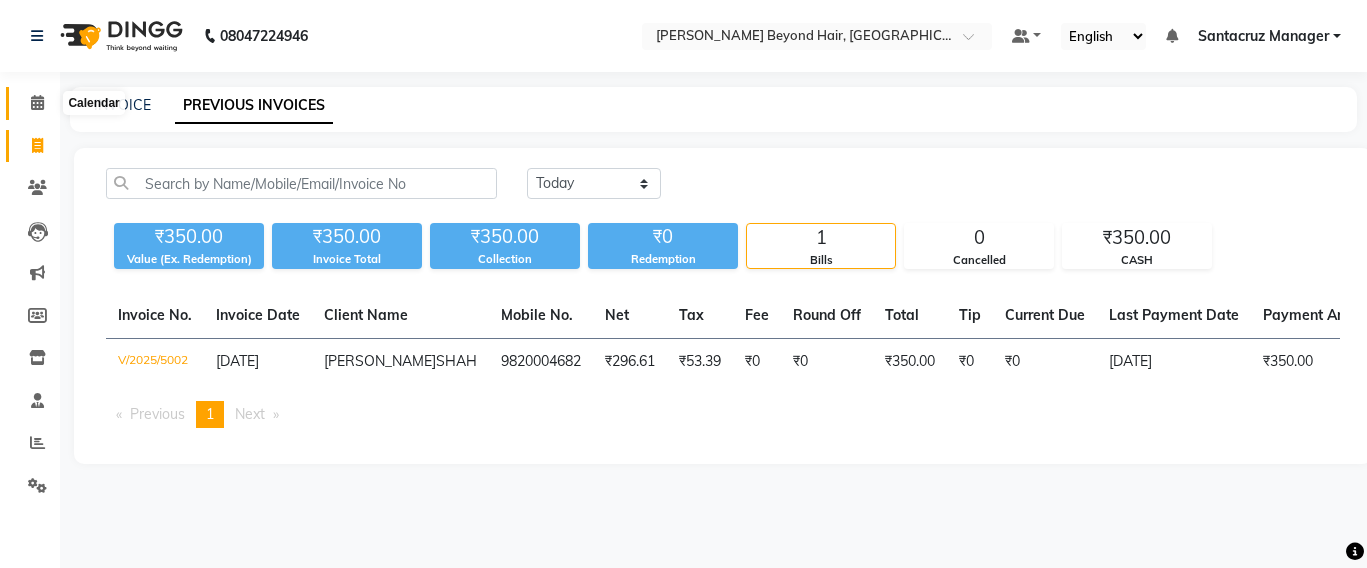 click 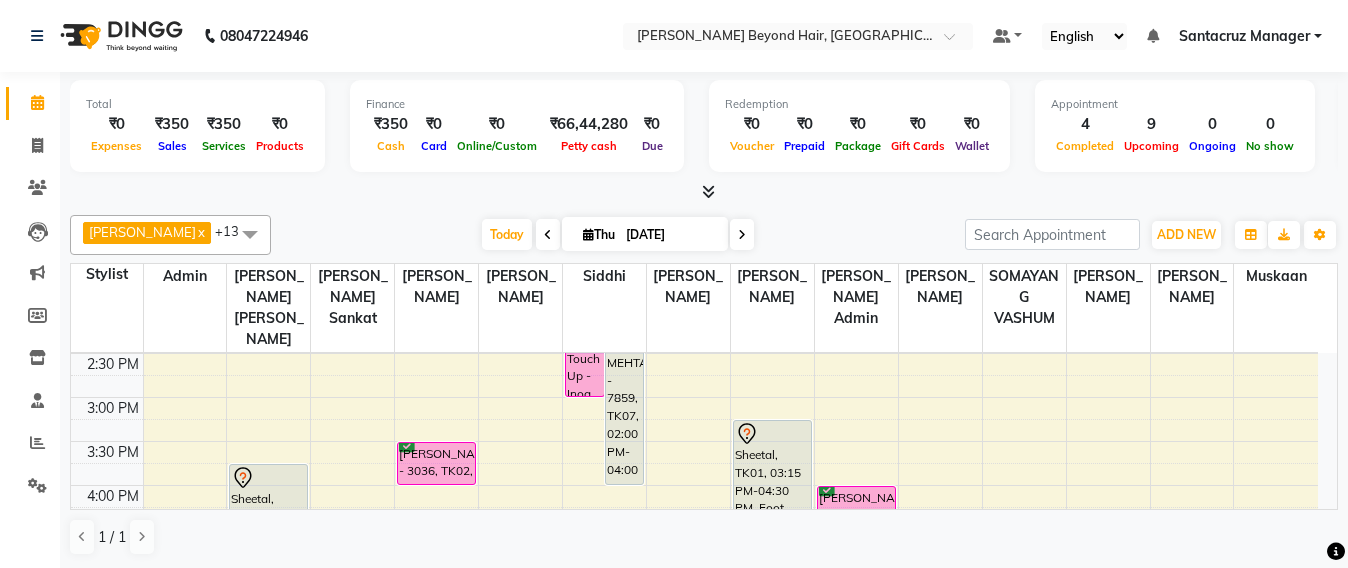 scroll, scrollTop: 625, scrollLeft: 0, axis: vertical 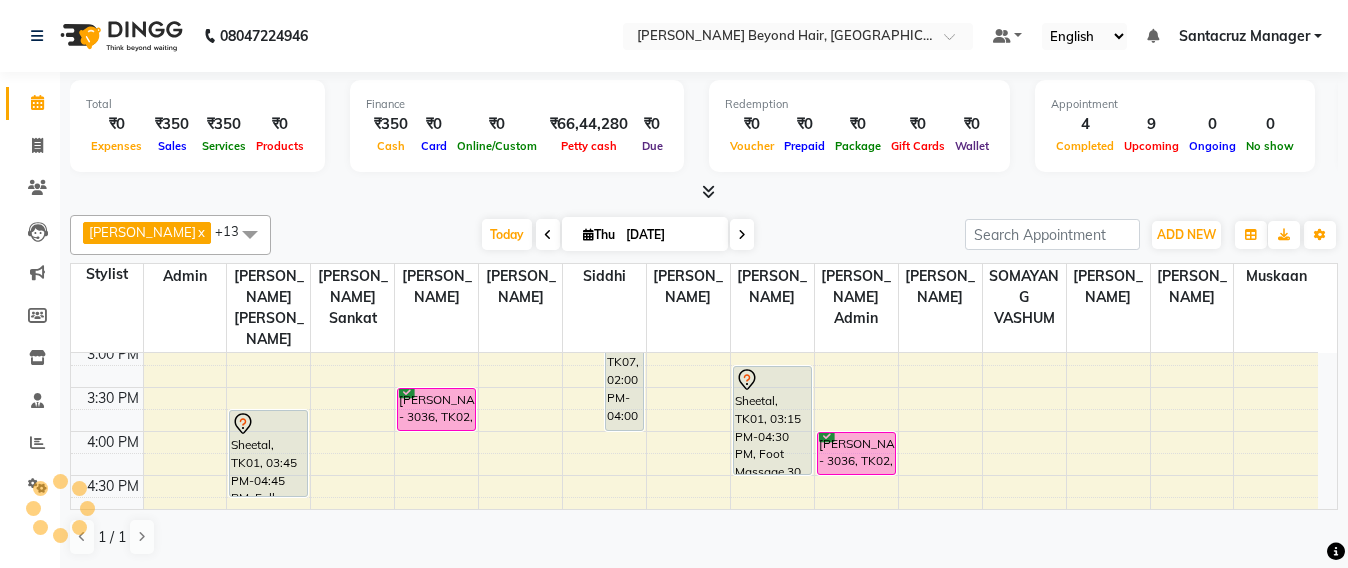 click at bounding box center [742, 234] 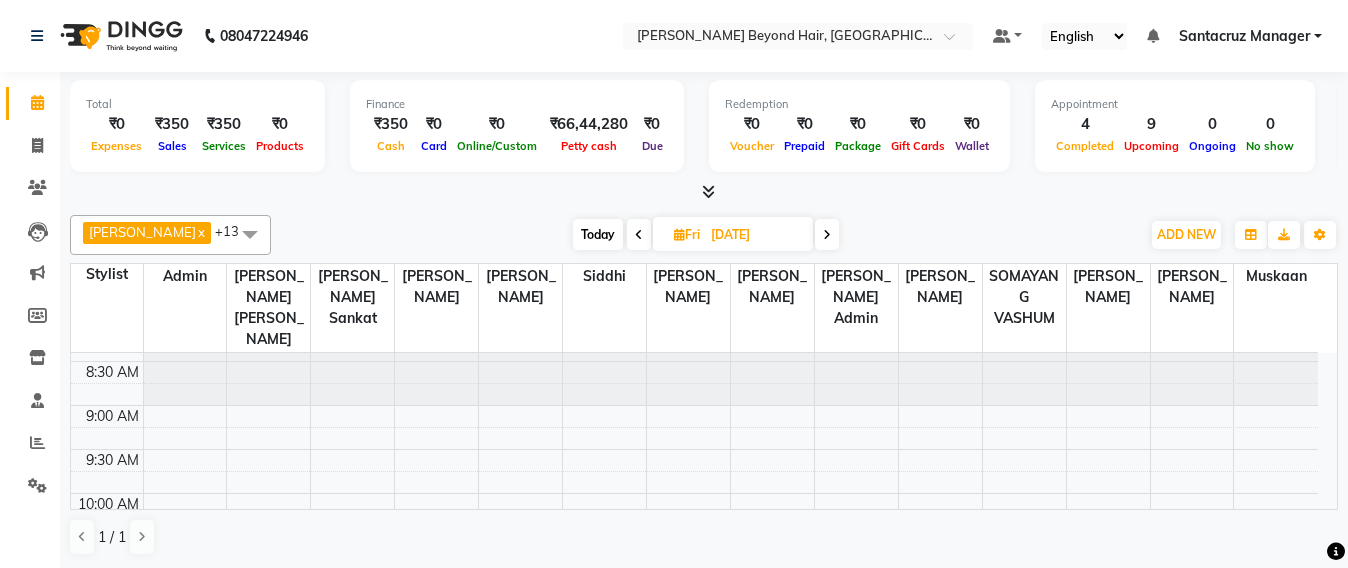 scroll, scrollTop: 0, scrollLeft: 0, axis: both 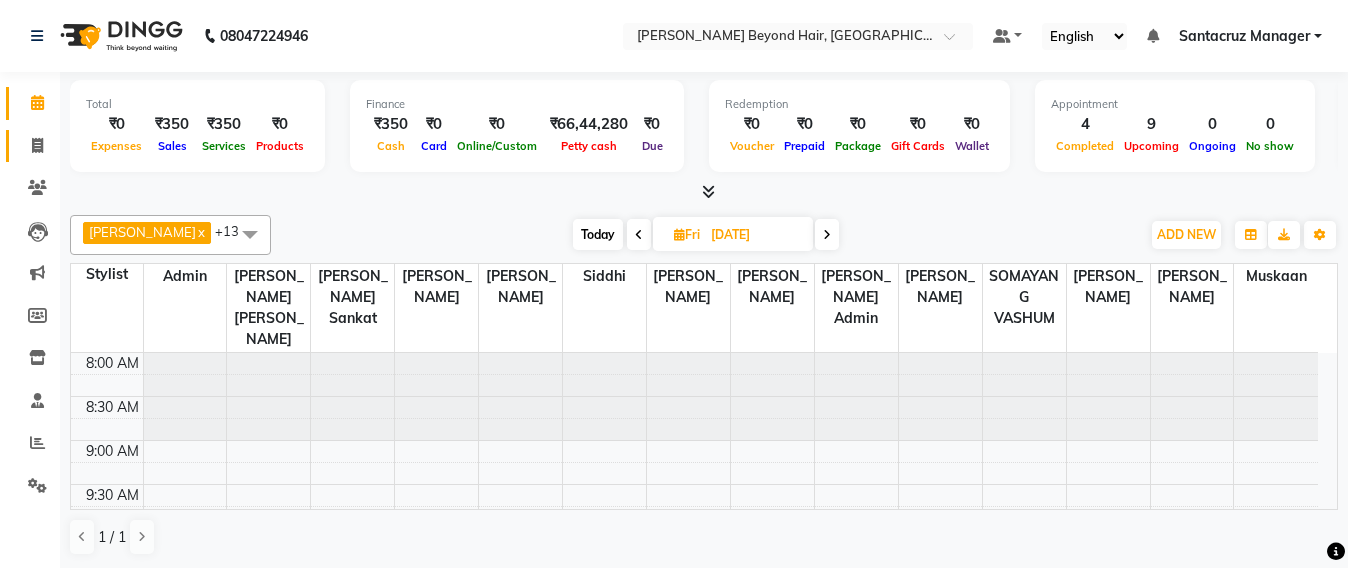 click on "Invoice" 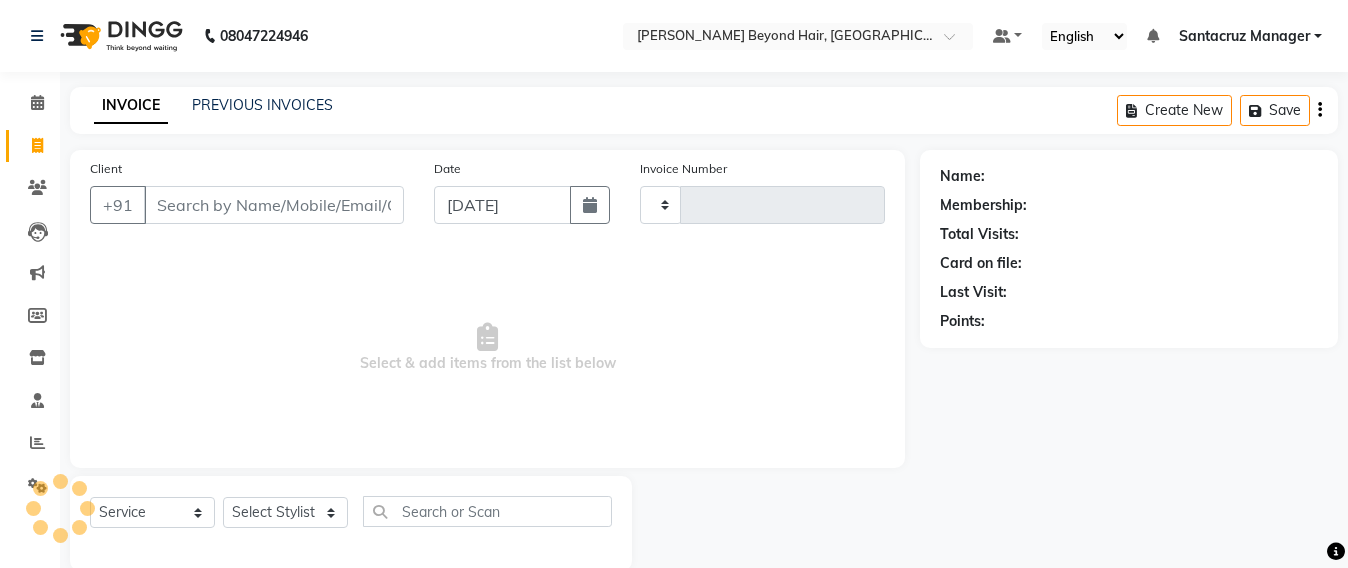 type on "5003" 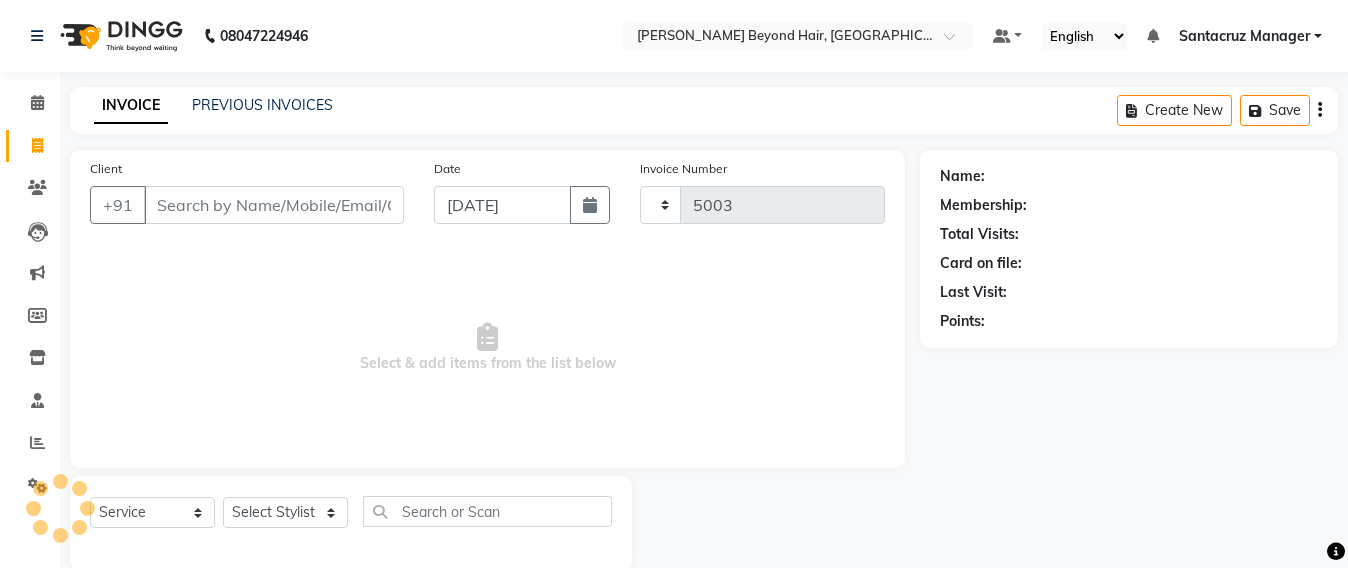 select on "6357" 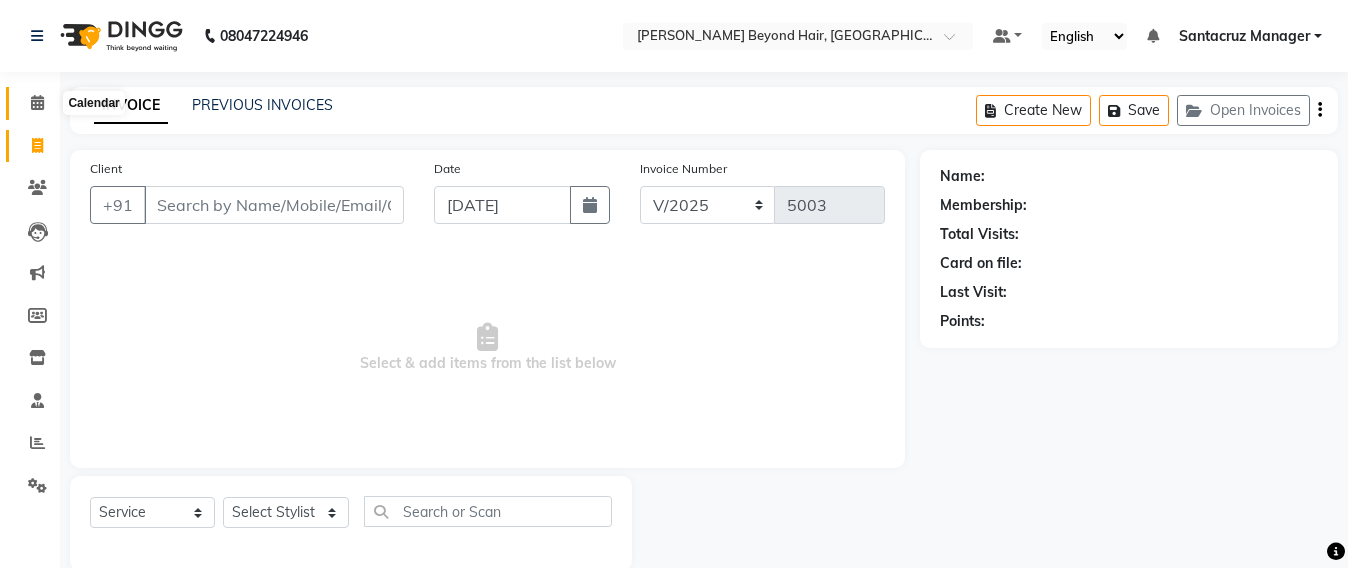 click 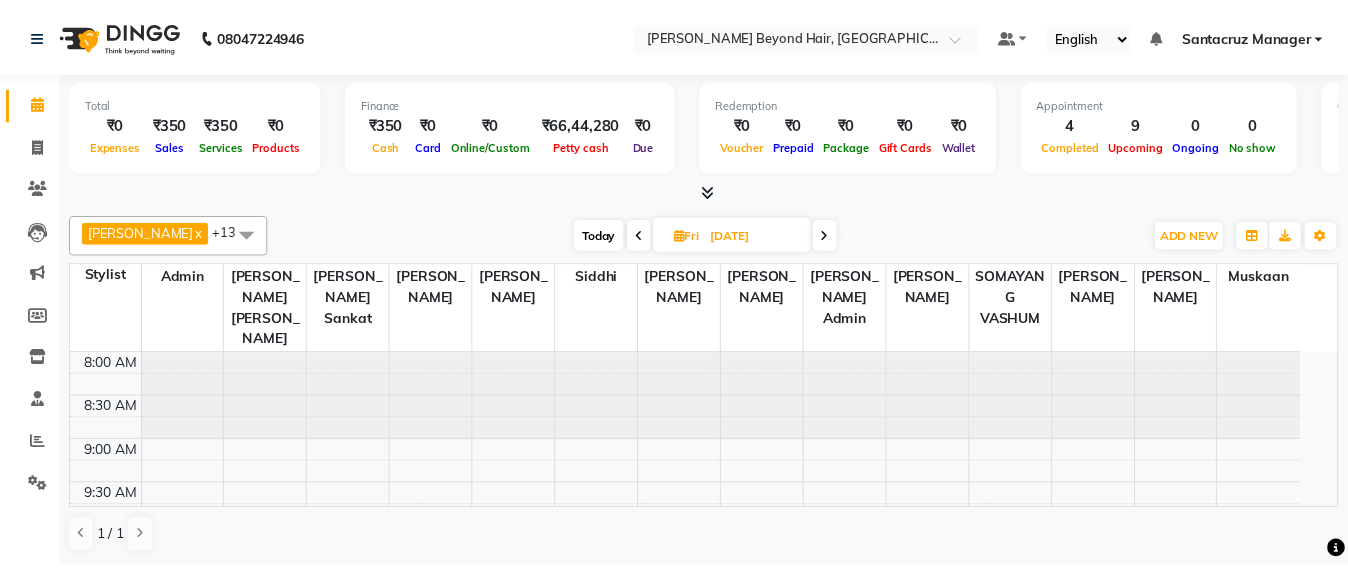 scroll, scrollTop: 0, scrollLeft: 0, axis: both 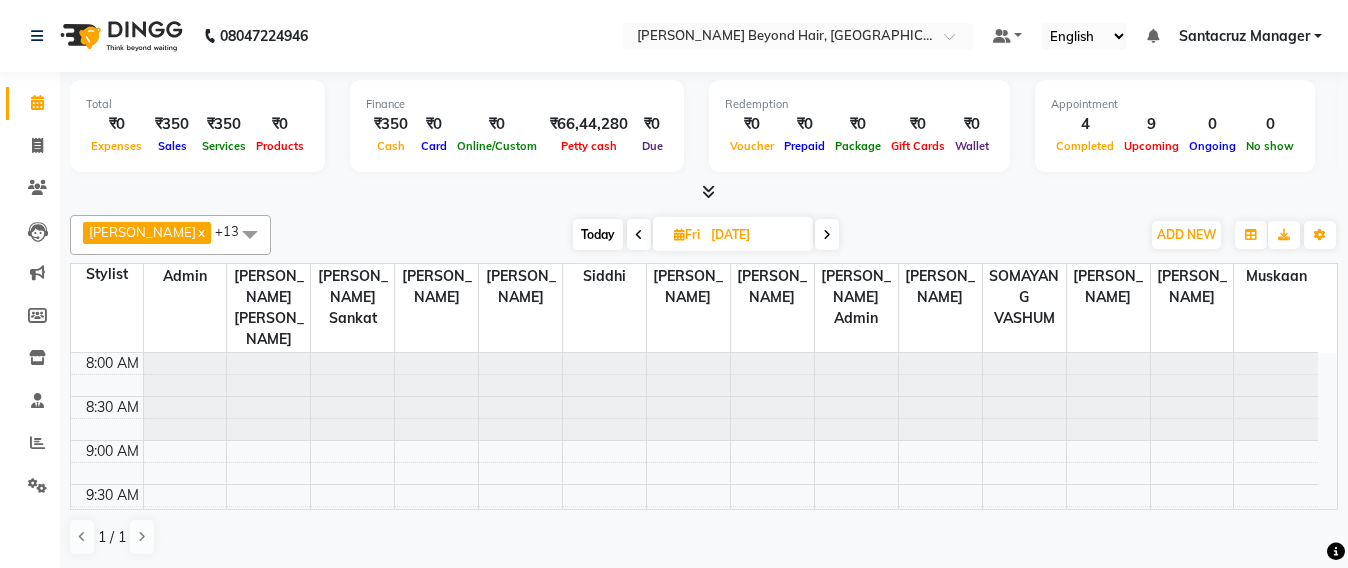 click at bounding box center (827, 235) 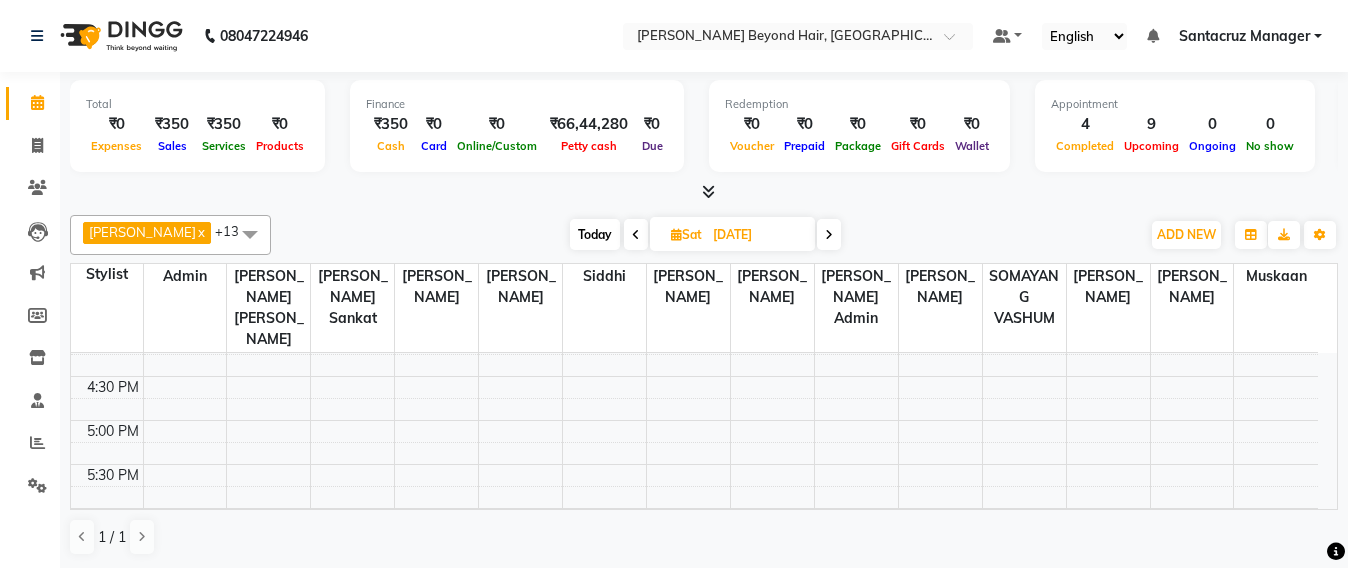 scroll, scrollTop: 466, scrollLeft: 0, axis: vertical 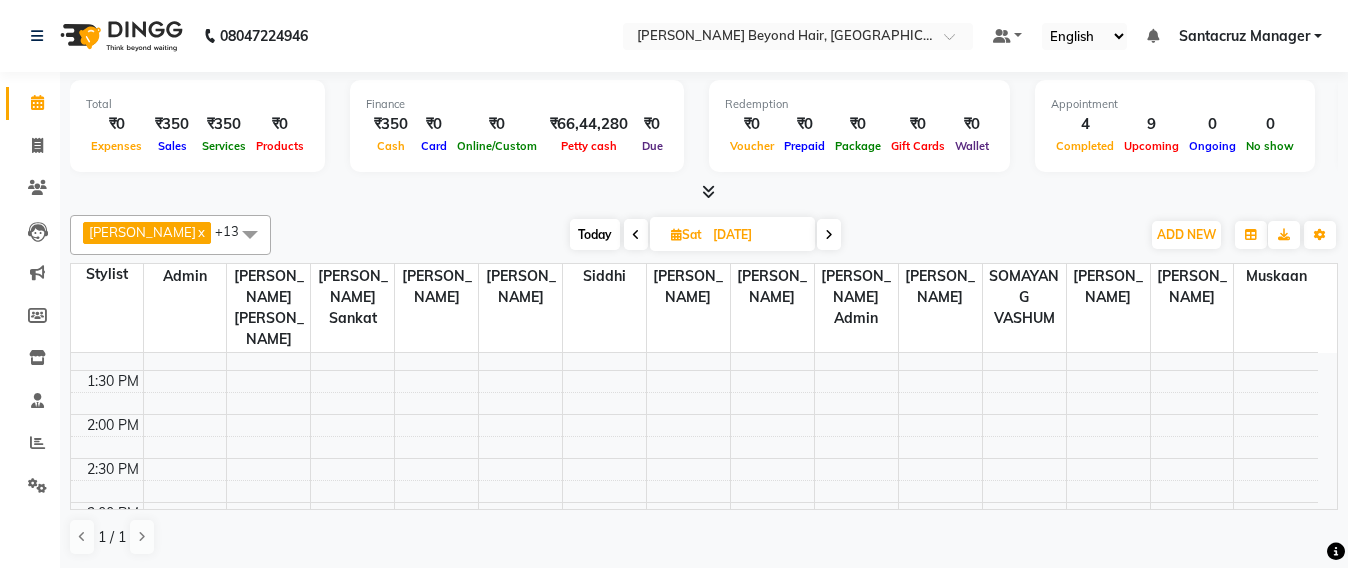 click on "Today" at bounding box center (595, 234) 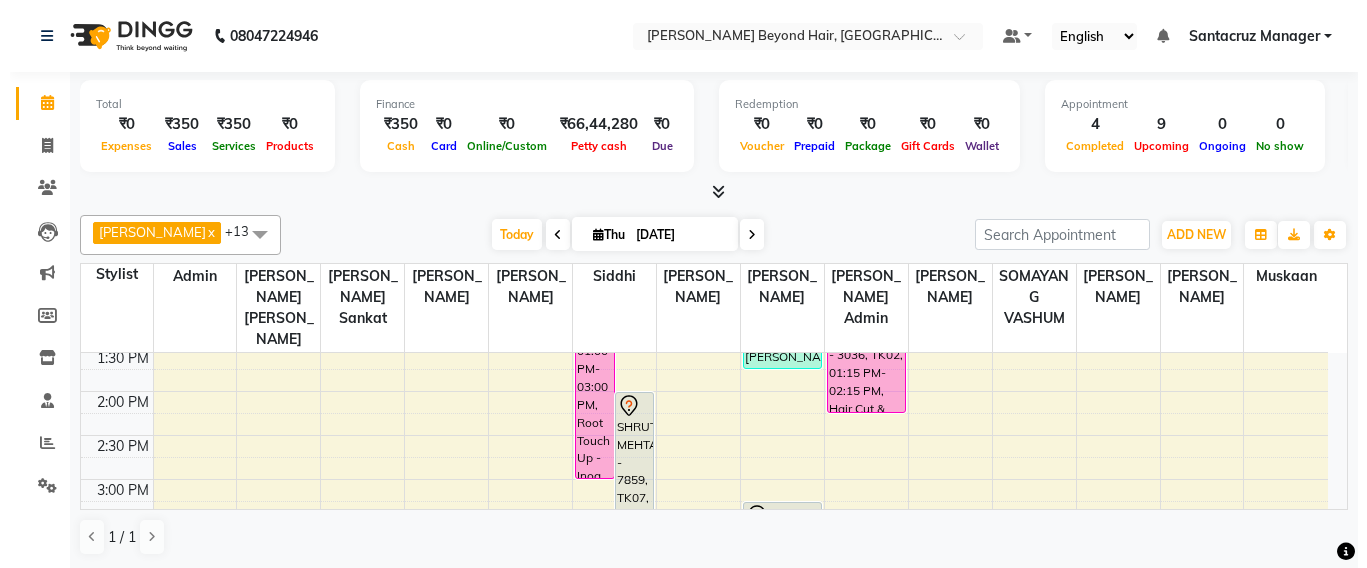 scroll, scrollTop: 566, scrollLeft: 0, axis: vertical 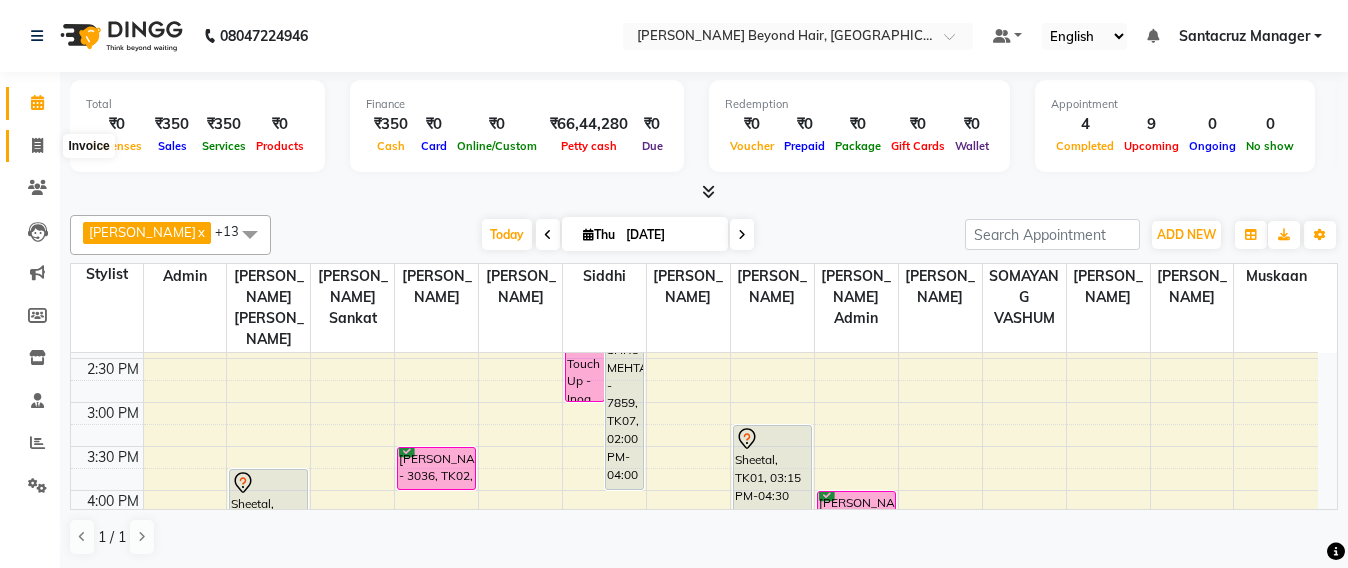 click 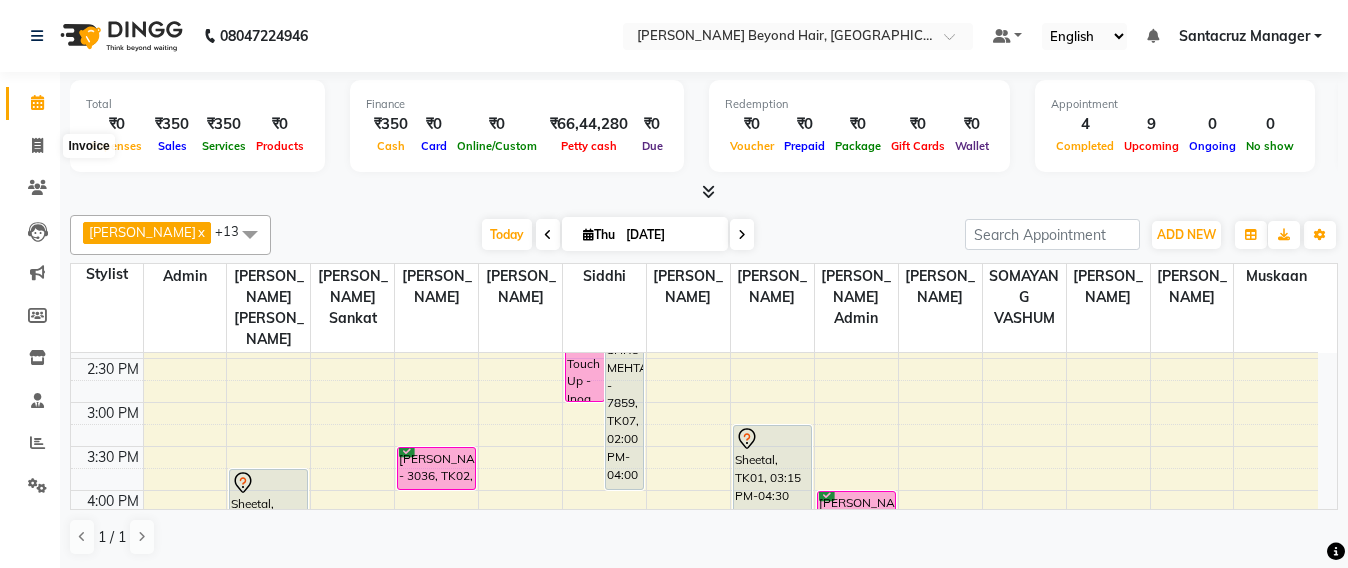 select on "service" 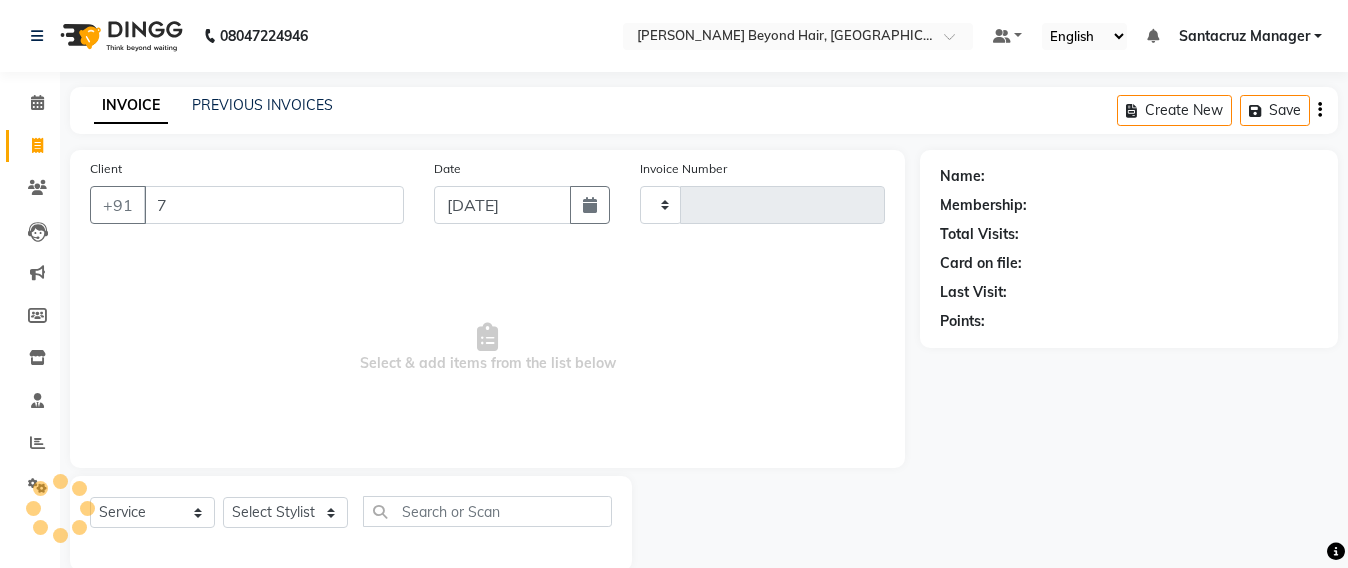 type on "77" 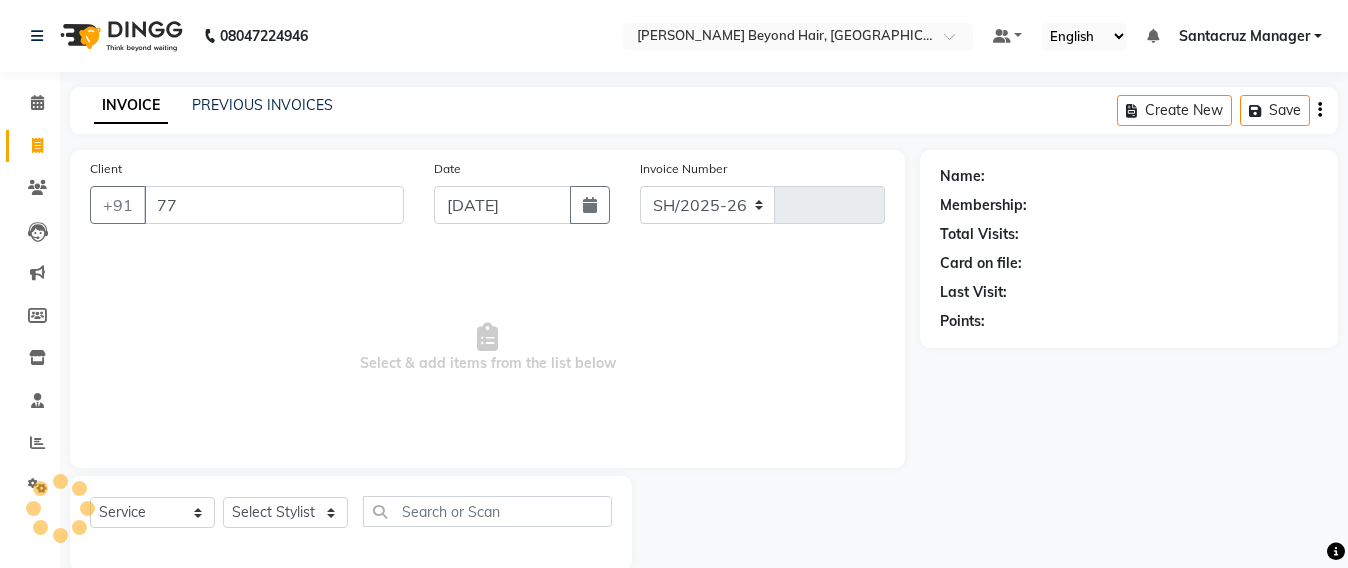 select on "6357" 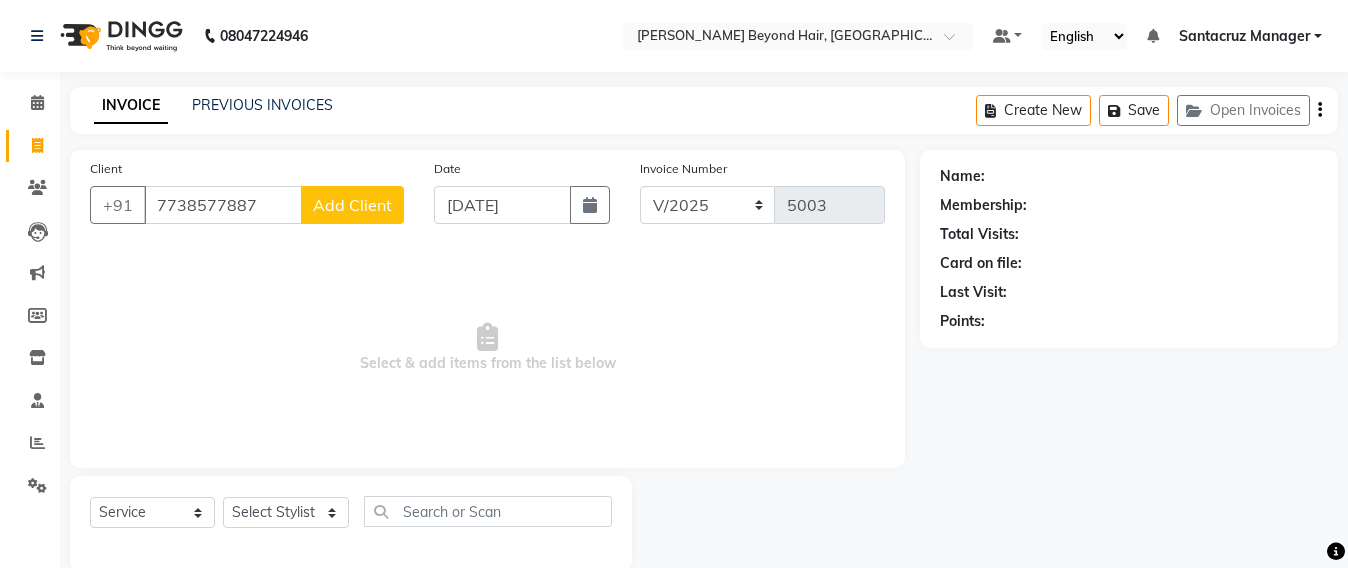 type on "7738577887" 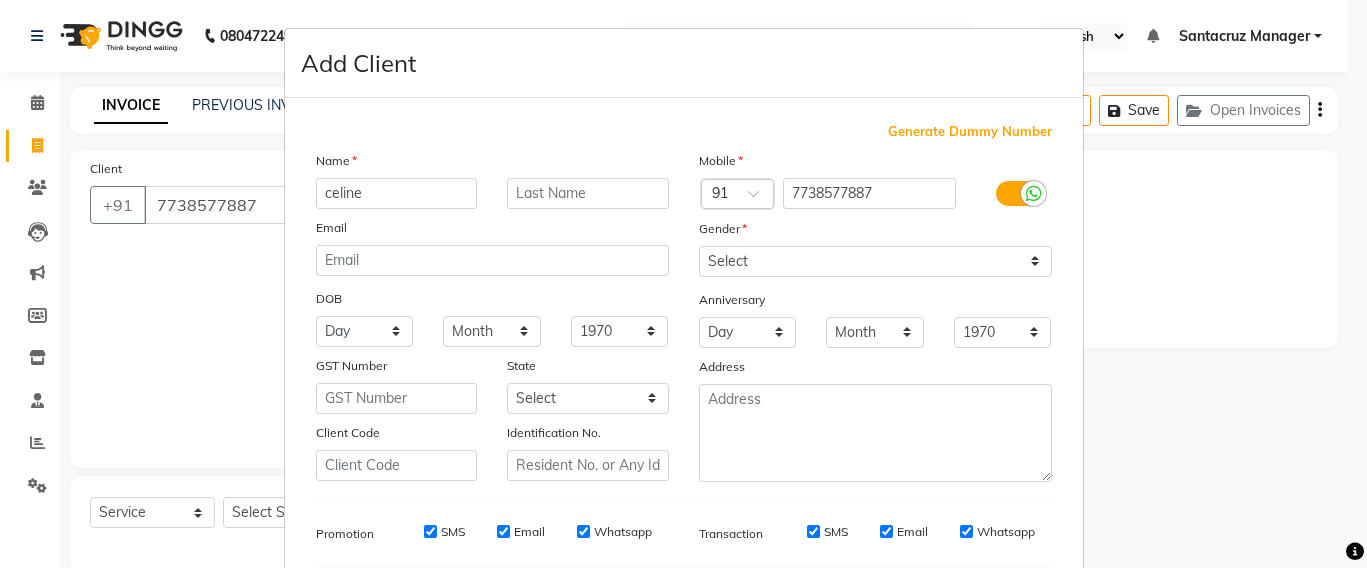 type on "celine" 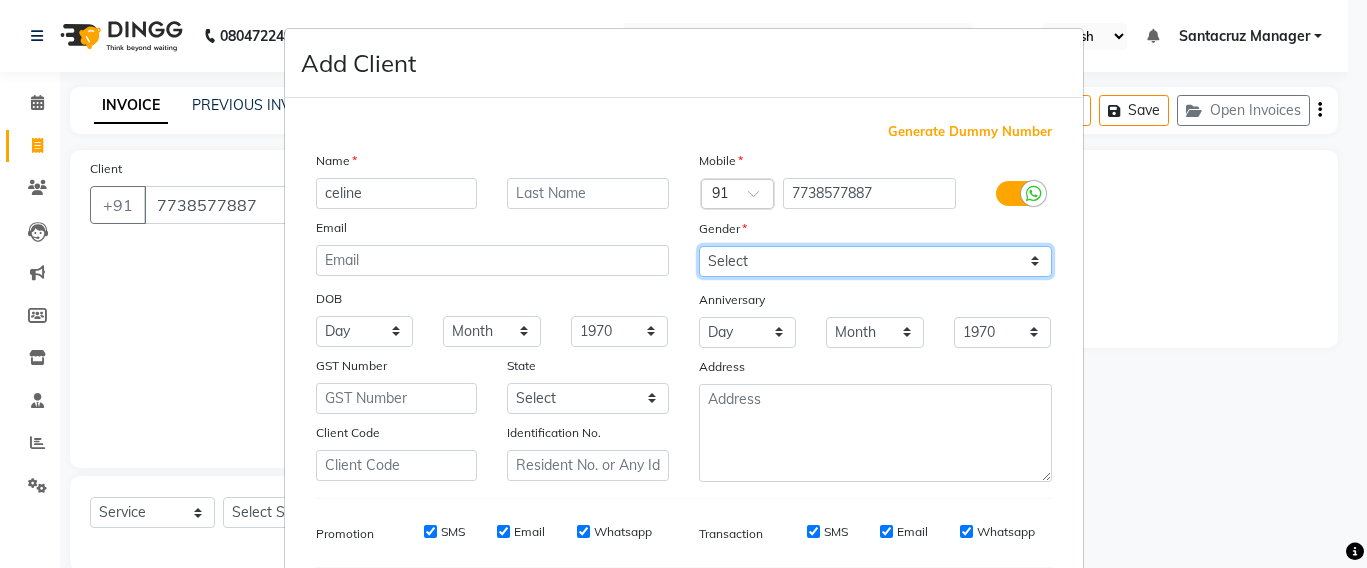 click on "Select Male Female Other Prefer Not To Say" at bounding box center (875, 261) 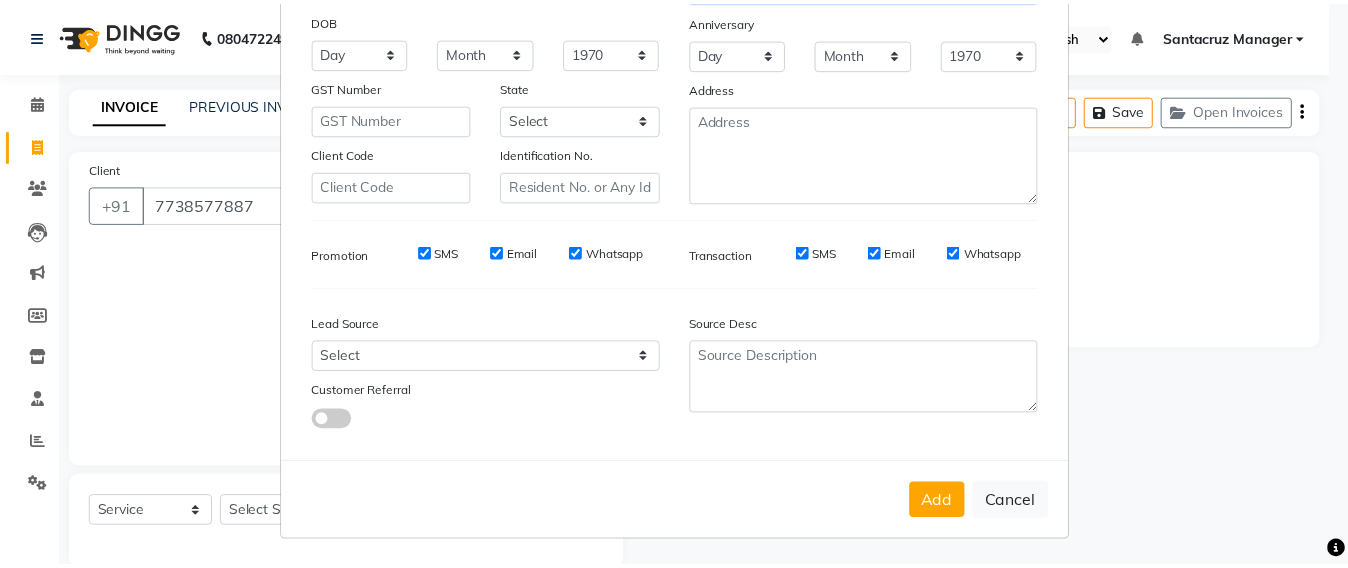 scroll, scrollTop: 281, scrollLeft: 0, axis: vertical 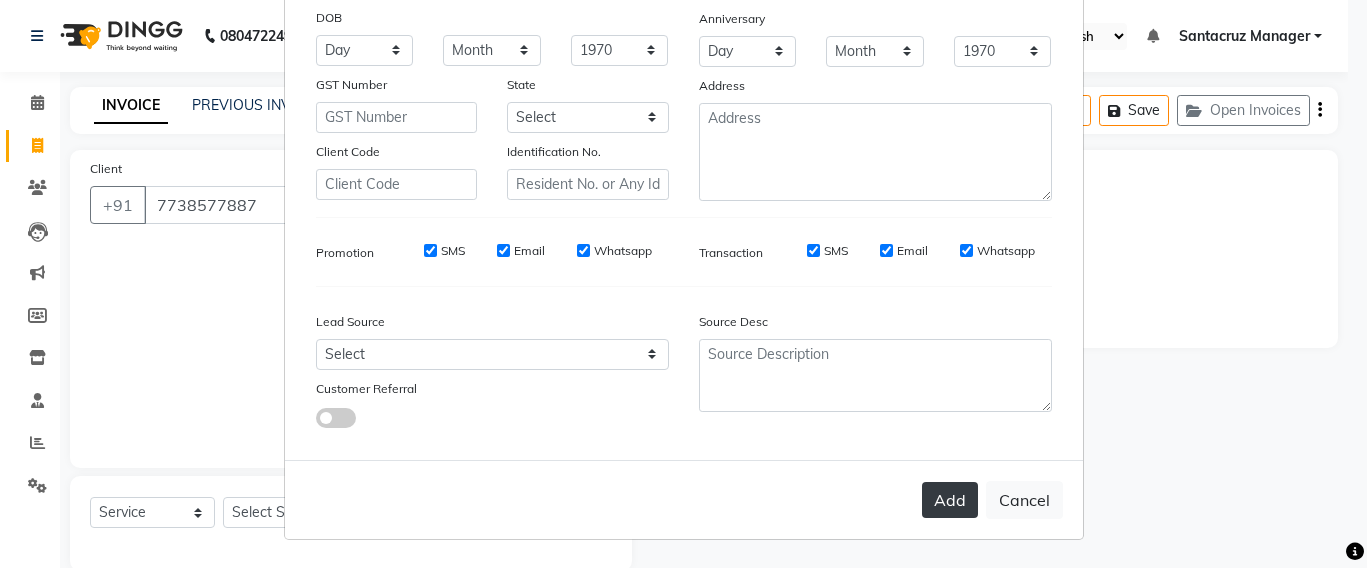 click on "Add" at bounding box center (950, 500) 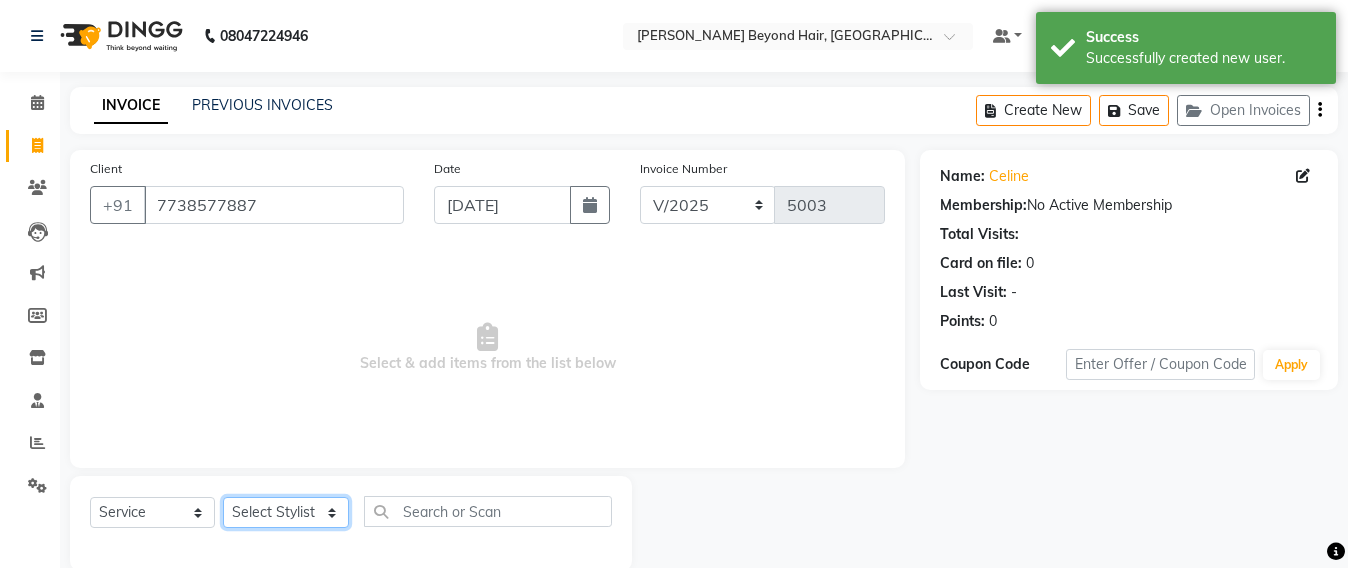 click on "Select Stylist Admin Avesh Sankat AZHER SHAIKH Jayeshree Mahtre Manisha Subodh Shedge Muskaan Pramila Vinayak Mhatre prathmesh mahattre Pratibha Nilesh Sharma Rosy Sunil Jadhav Sameer shah admin Santacruz Manager SAURAV Siddhi SOMAYANG VASHUM Tejasvi Bhosle" 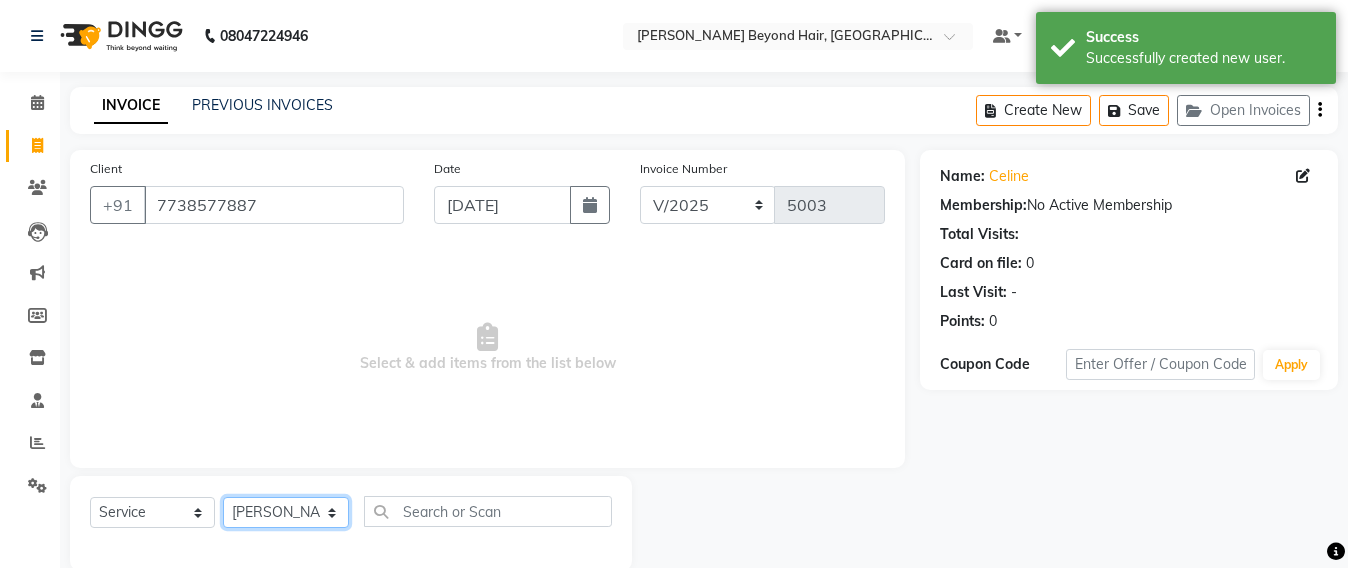 click on "Select Stylist Admin Avesh Sankat AZHER SHAIKH Jayeshree Mahtre Manisha Subodh Shedge Muskaan Pramila Vinayak Mhatre prathmesh mahattre Pratibha Nilesh Sharma Rosy Sunil Jadhav Sameer shah admin Santacruz Manager SAURAV Siddhi SOMAYANG VASHUM Tejasvi Bhosle" 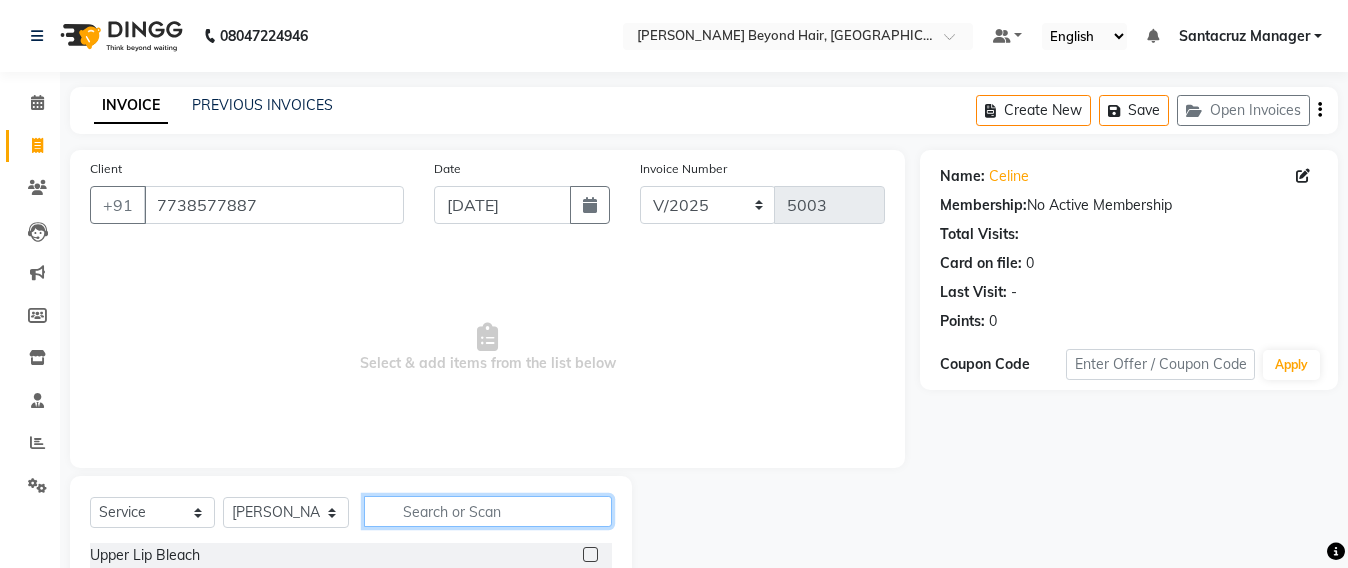 click 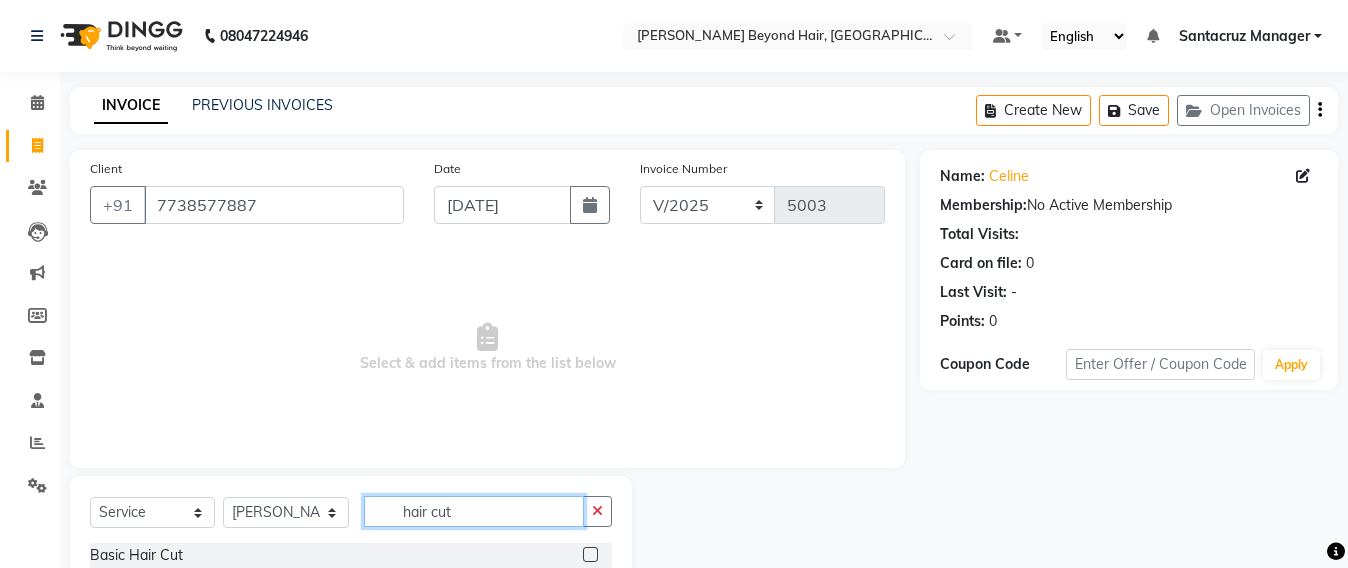 scroll, scrollTop: 233, scrollLeft: 0, axis: vertical 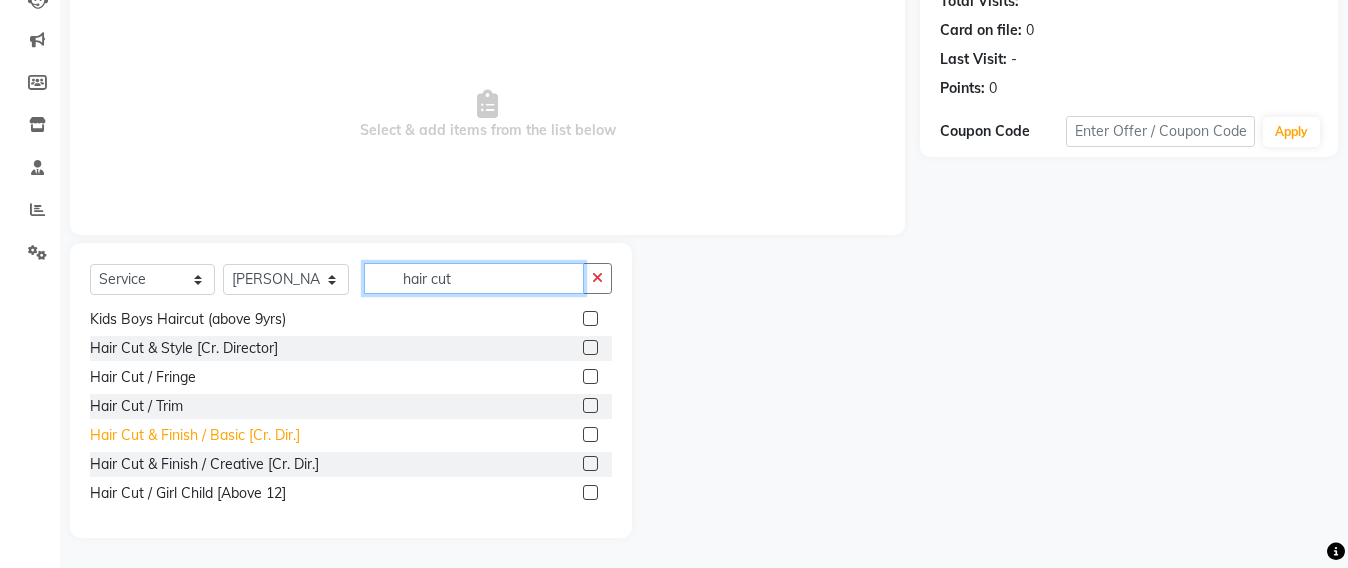 type on "hair cut" 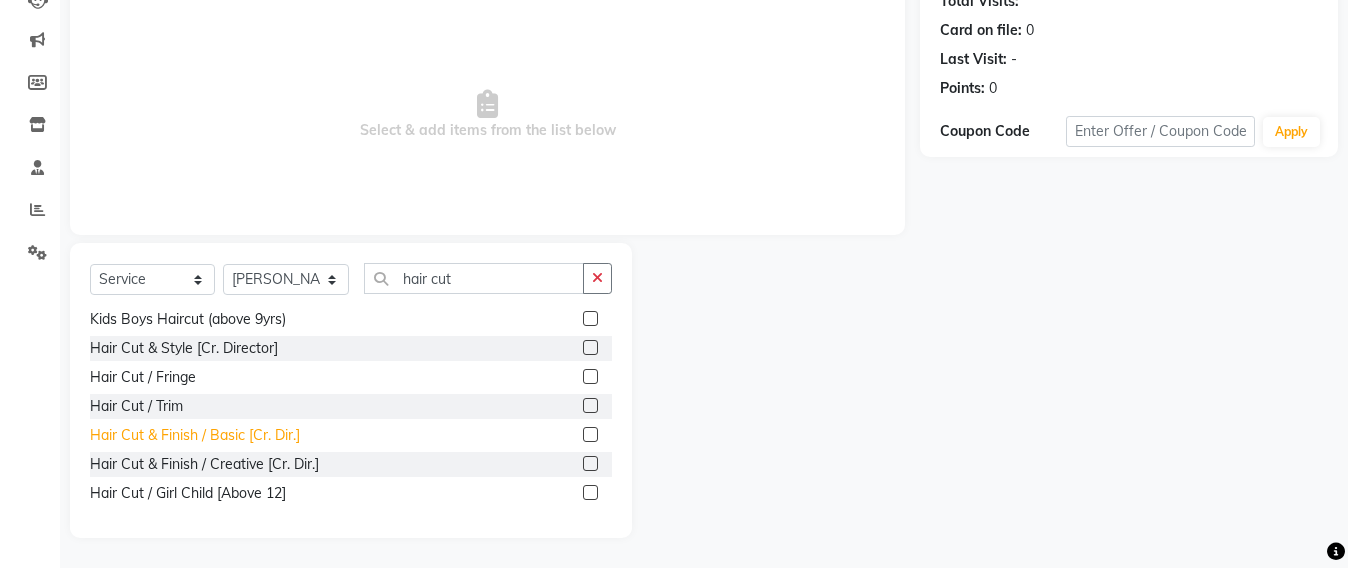 click on "Hair Cut & Finish / Basic [Cr. Dir.]" 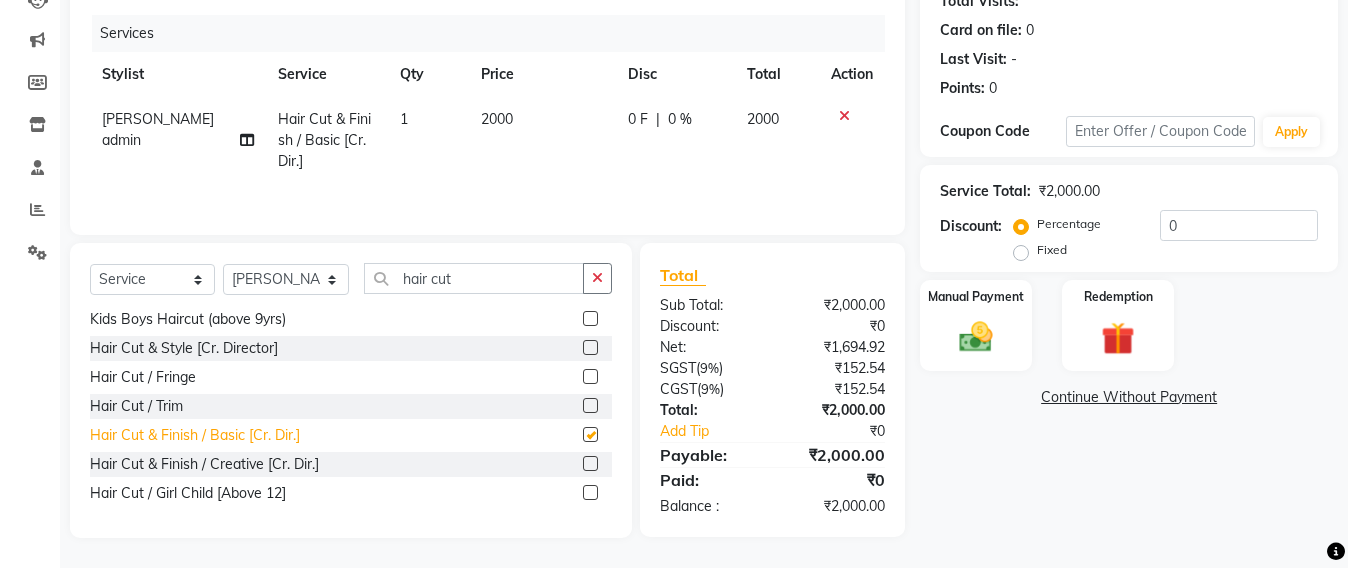 checkbox on "false" 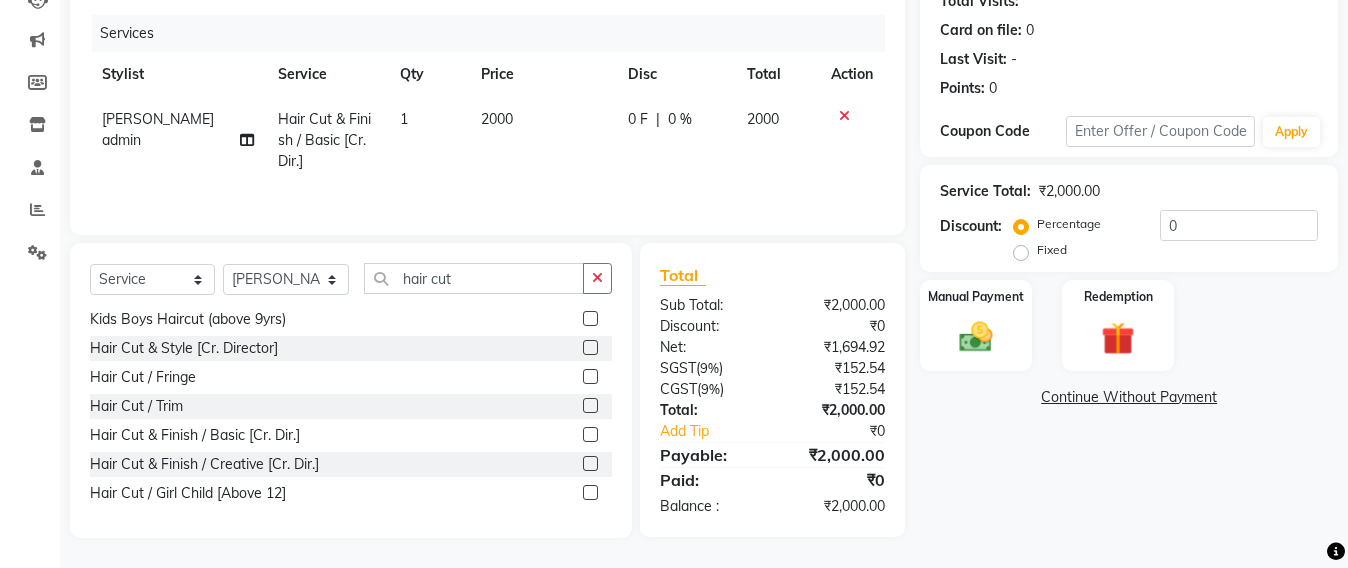 scroll, scrollTop: 0, scrollLeft: 0, axis: both 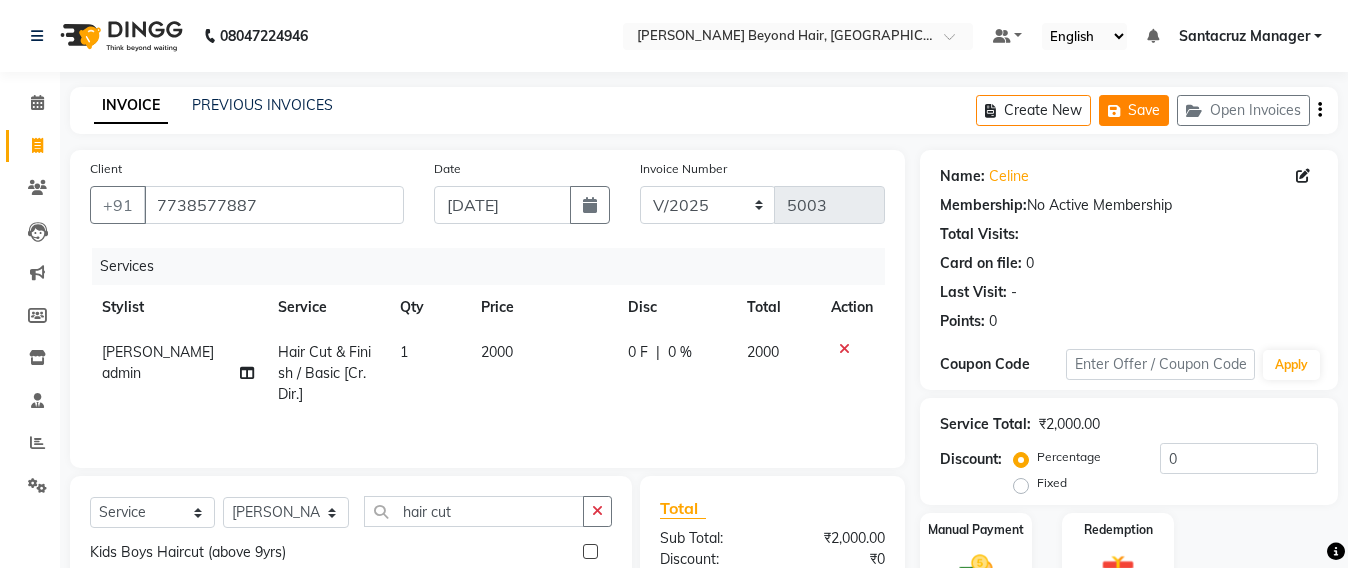 click on "Save" 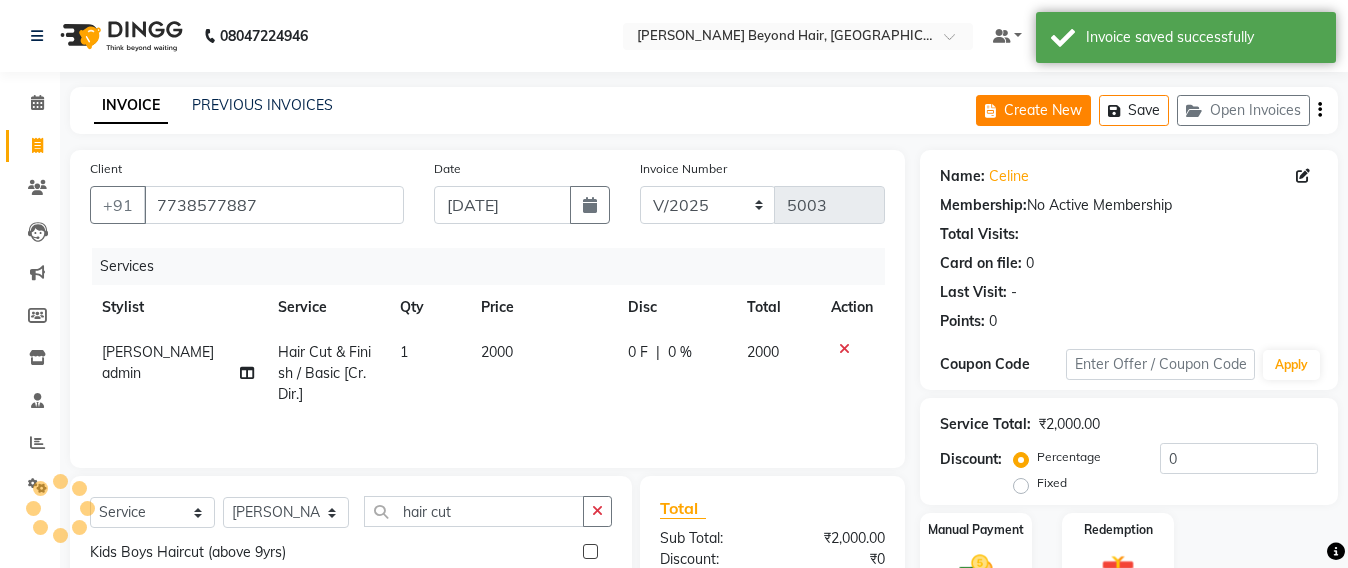 click on "Create New" 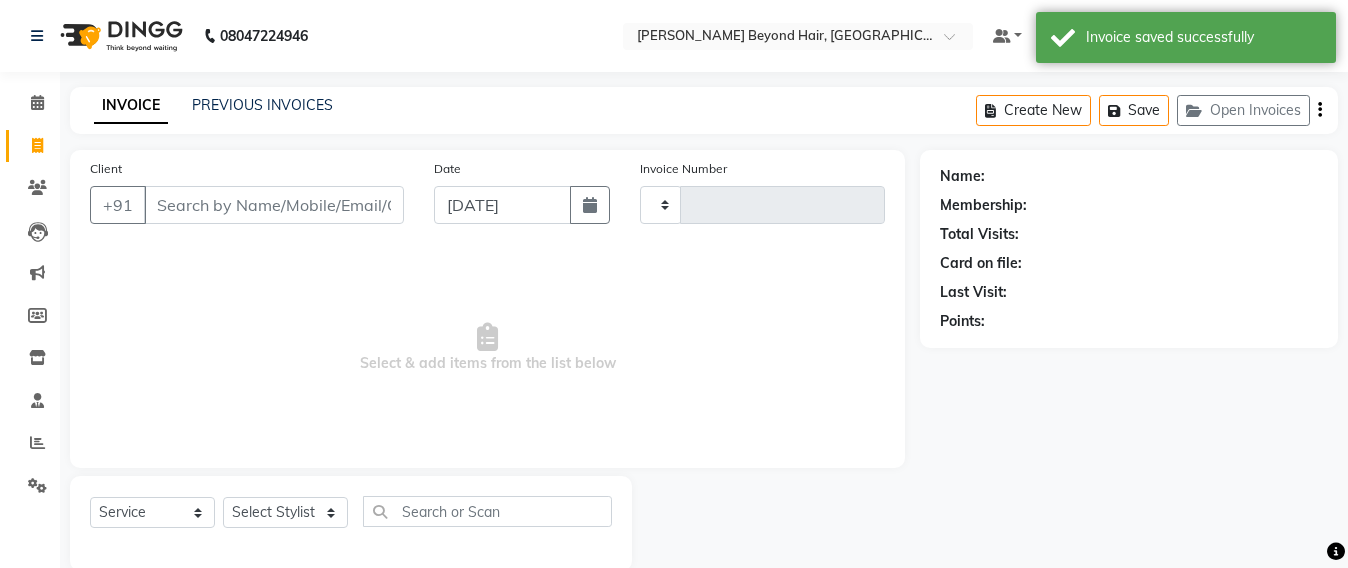 scroll, scrollTop: 33, scrollLeft: 0, axis: vertical 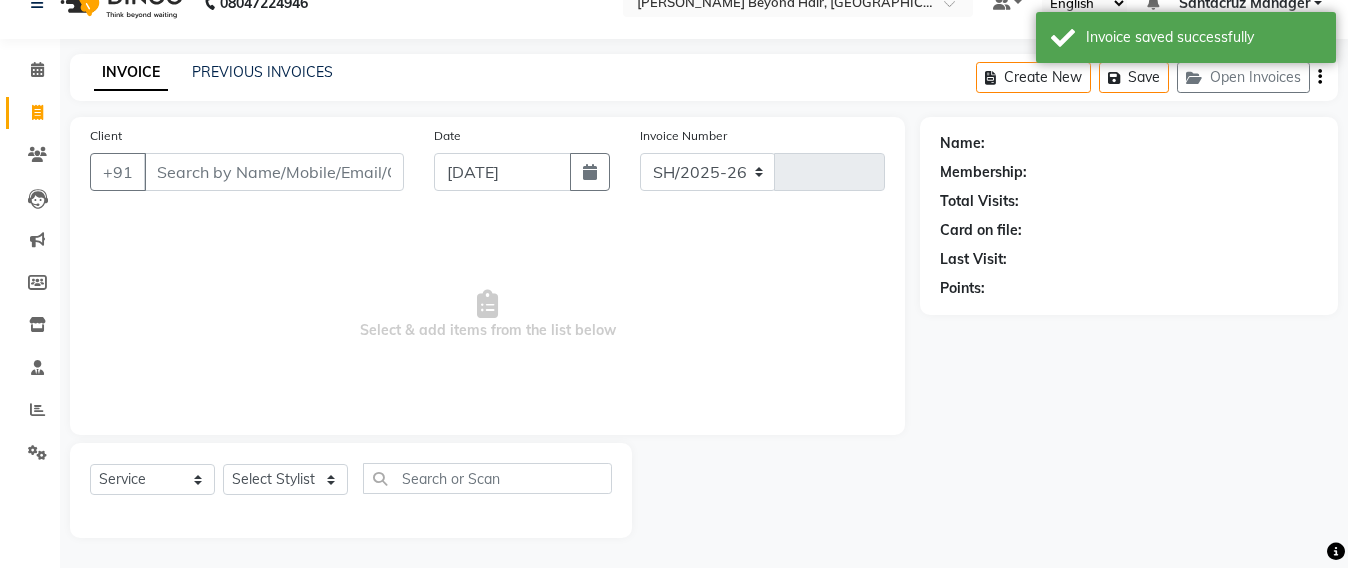 select on "6357" 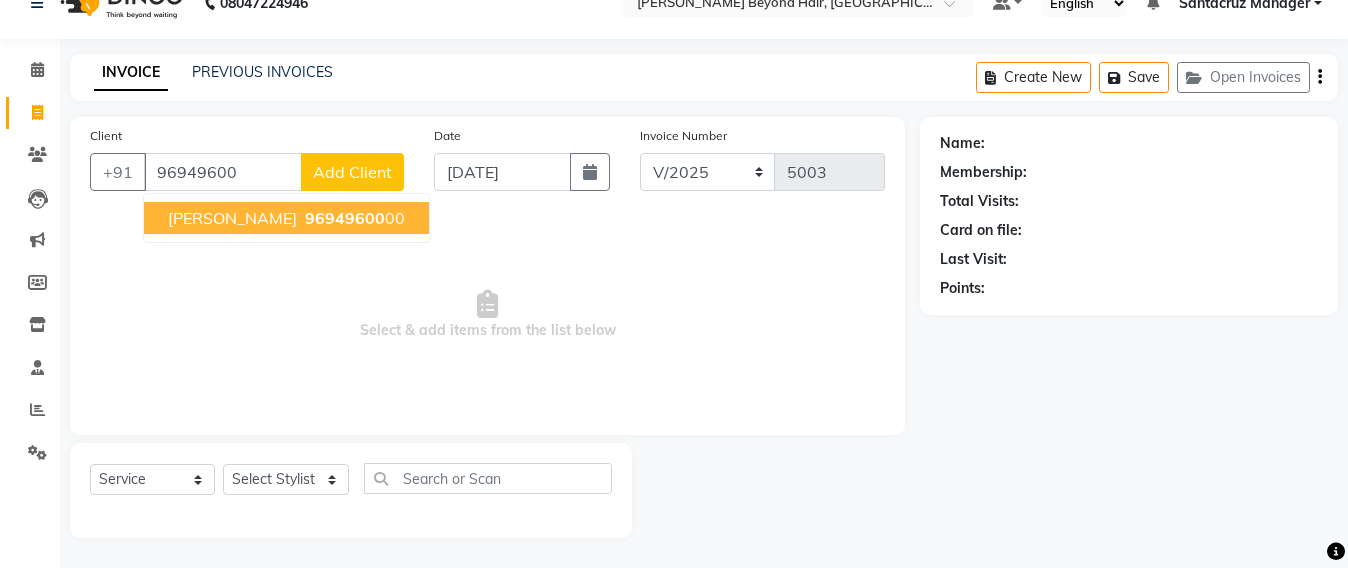 click on "SAMITA GOYAL" at bounding box center [232, 218] 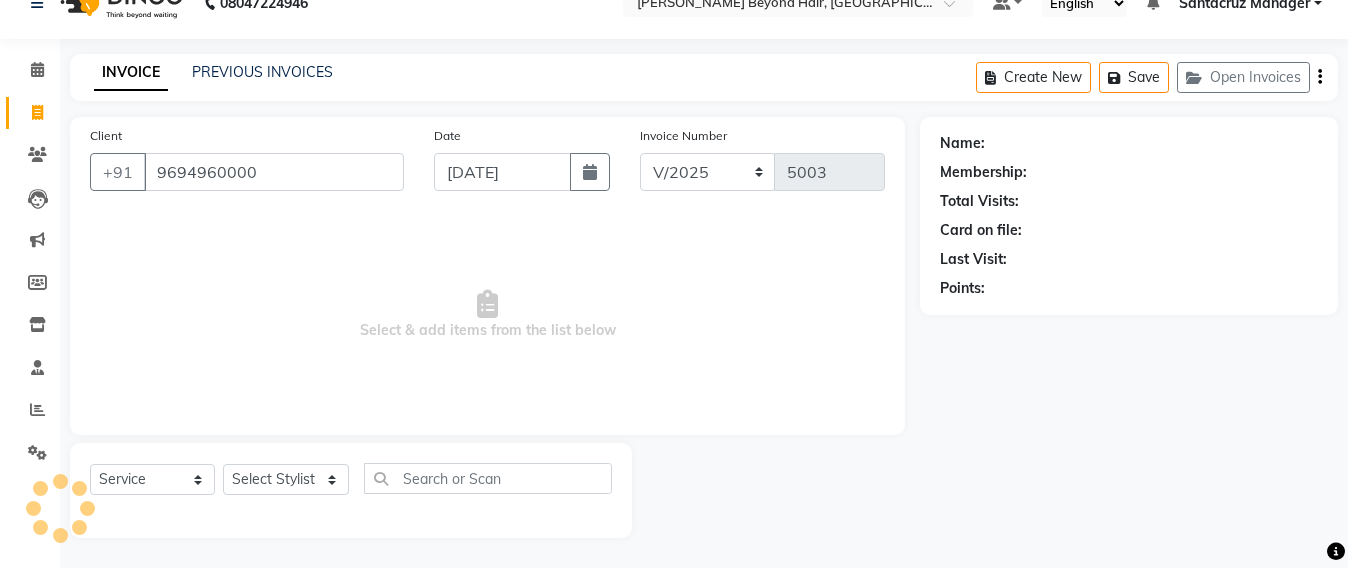 type on "9694960000" 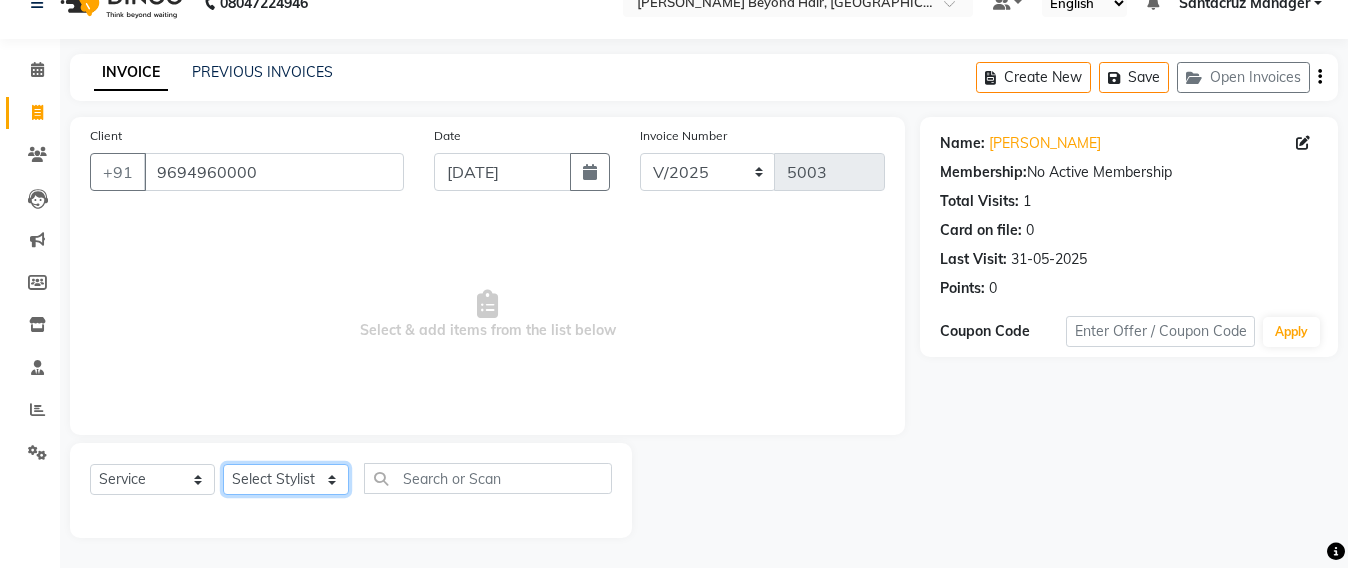 click on "Select Stylist Admin Avesh Sankat AZHER SHAIKH Jayeshree Mahtre Manisha Subodh Shedge Muskaan Pramila Vinayak Mhatre prathmesh mahattre Pratibha Nilesh Sharma Rosy Sunil Jadhav Sameer shah admin Santacruz Manager SAURAV Siddhi SOMAYANG VASHUM Tejasvi Bhosle" 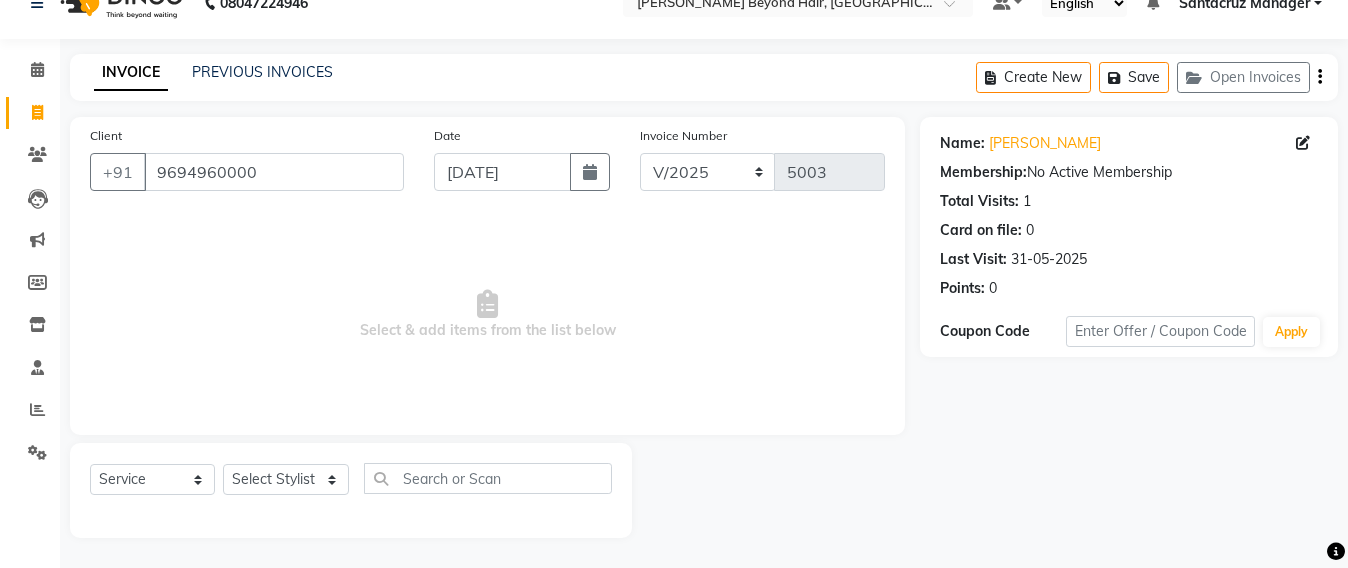 click on "Select & add items from the list below" at bounding box center [487, 315] 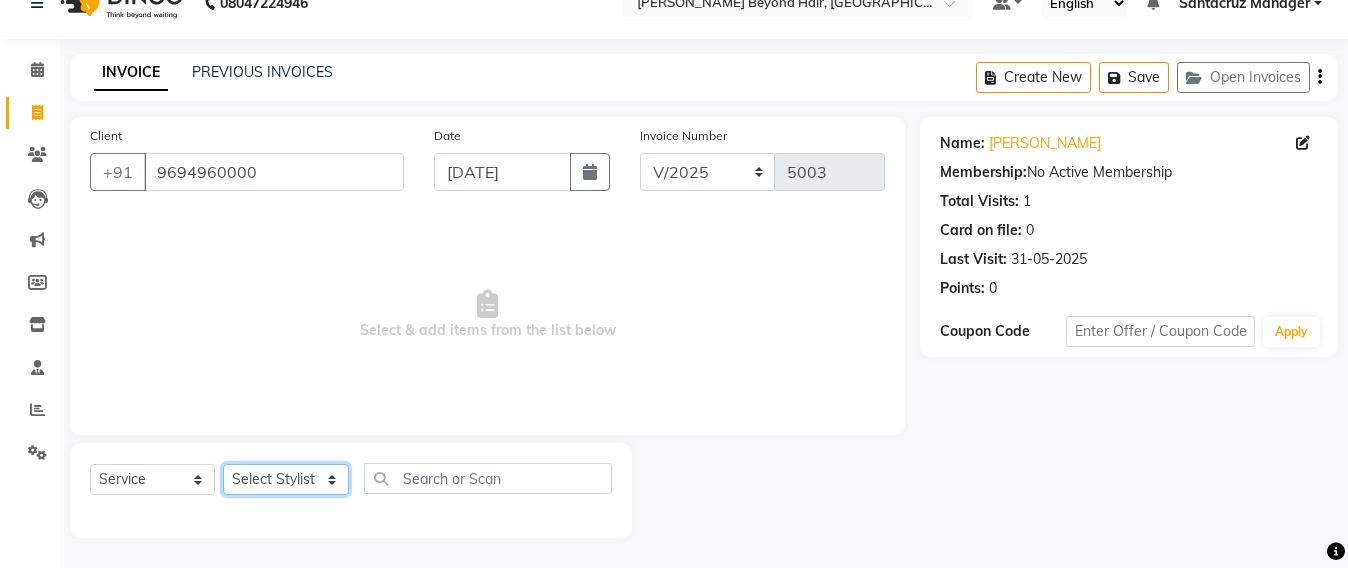 click on "Select Stylist Admin Avesh Sankat AZHER SHAIKH Jayeshree Mahtre Manisha Subodh Shedge Muskaan Pramila Vinayak Mhatre prathmesh mahattre Pratibha Nilesh Sharma Rosy Sunil Jadhav Sameer shah admin Santacruz Manager SAURAV Siddhi SOMAYANG VASHUM Tejasvi Bhosle" 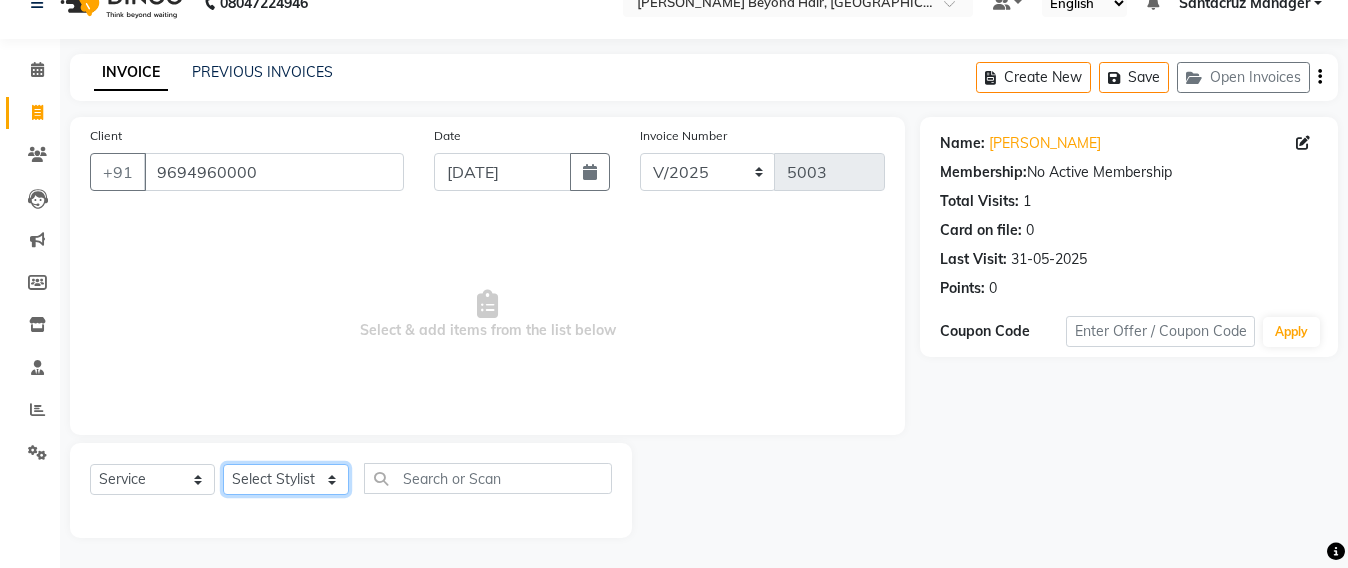 select on "47537" 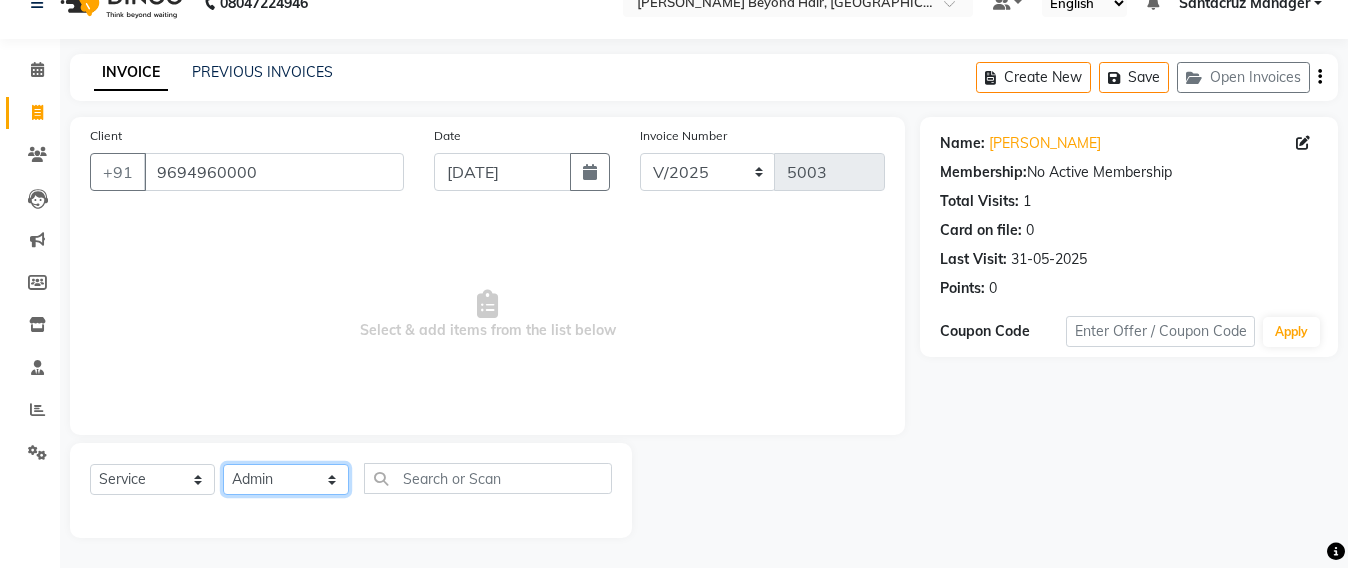 click on "Select Stylist Admin Avesh Sankat AZHER SHAIKH Jayeshree Mahtre Manisha Subodh Shedge Muskaan Pramila Vinayak Mhatre prathmesh mahattre Pratibha Nilesh Sharma Rosy Sunil Jadhav Sameer shah admin Santacruz Manager SAURAV Siddhi SOMAYANG VASHUM Tejasvi Bhosle" 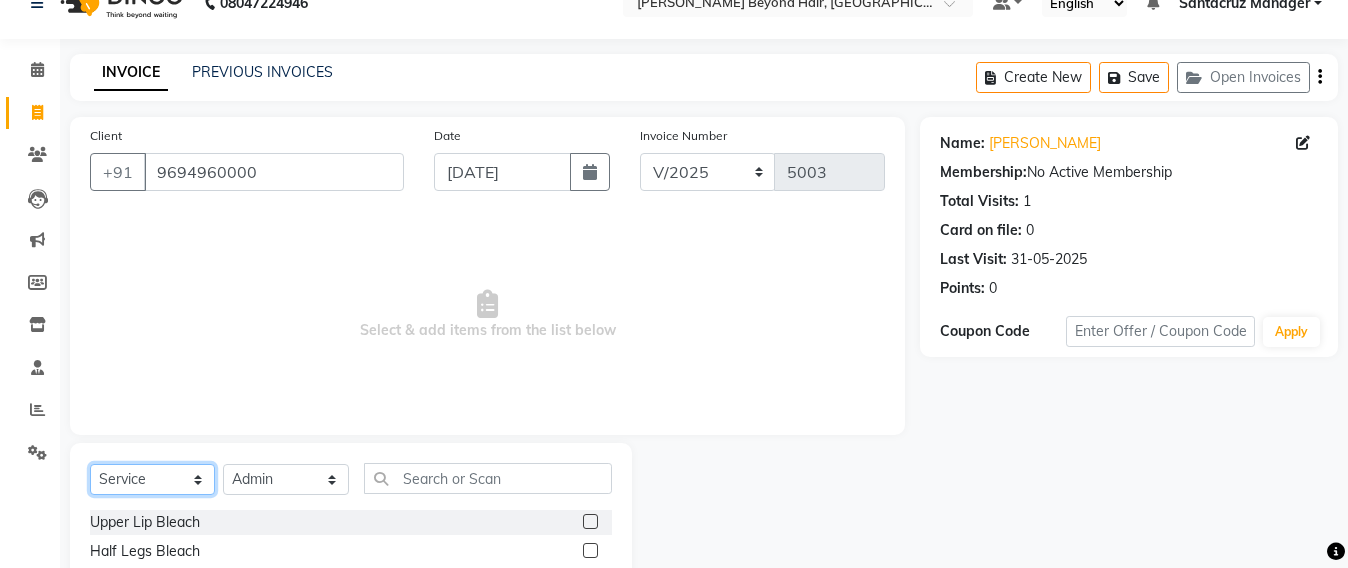 click on "Select  Service  Product  Membership  Package Voucher Prepaid Gift Card" 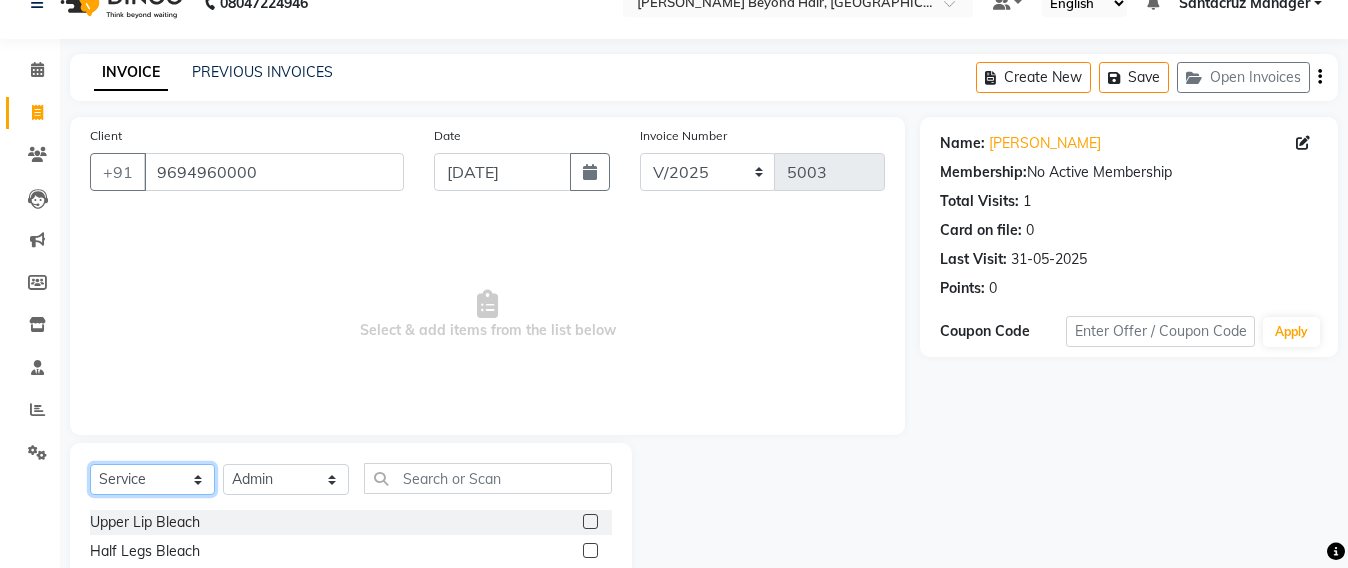 select on "P" 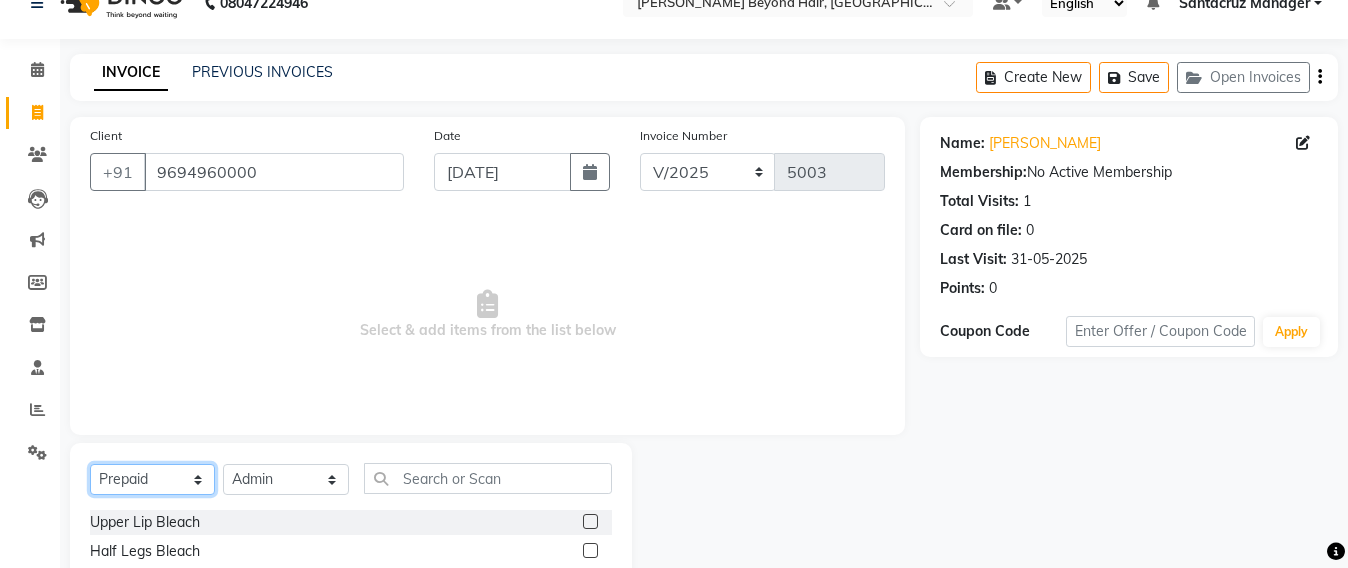 click on "Select  Service  Product  Membership  Package Voucher Prepaid Gift Card" 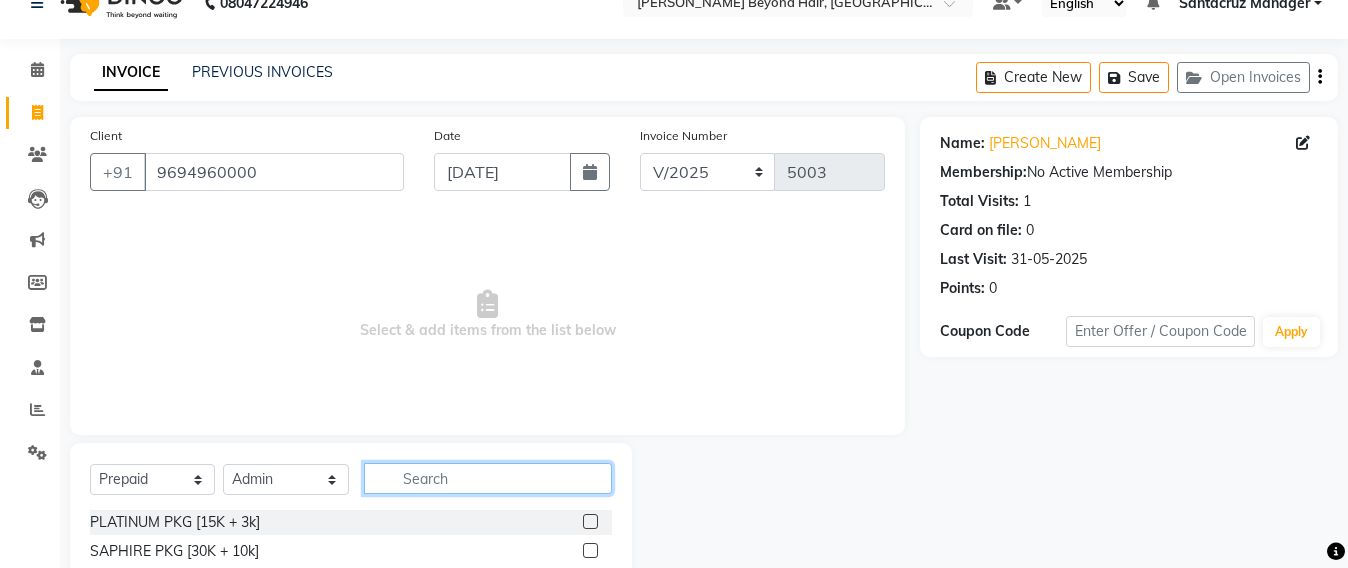 click 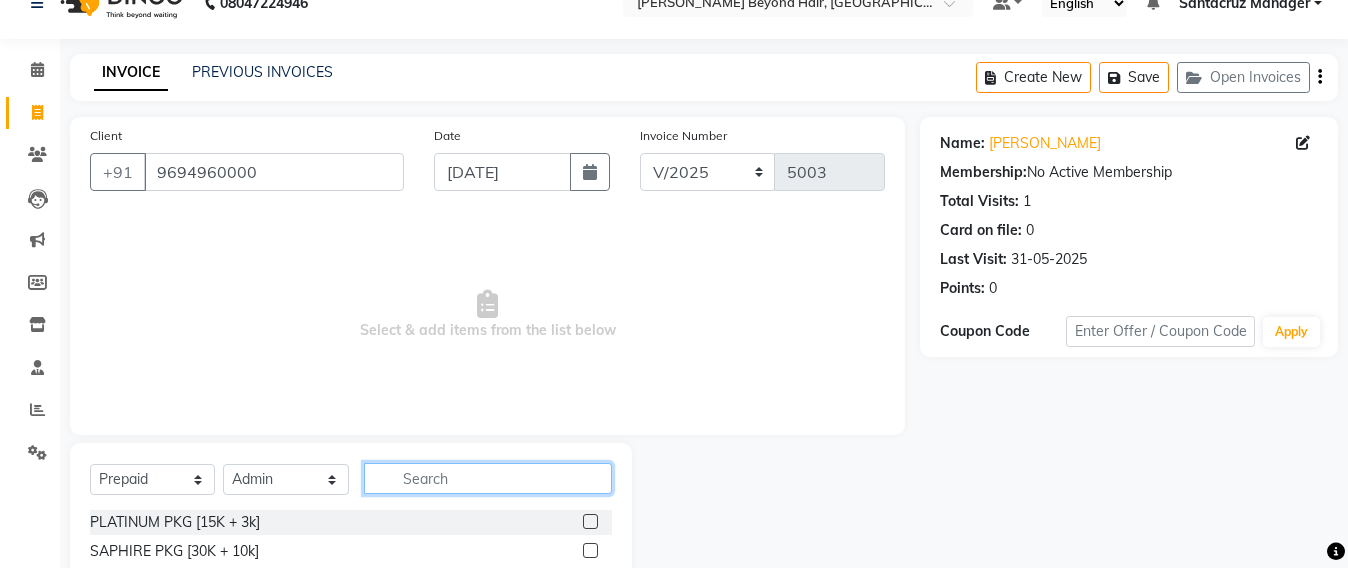 scroll, scrollTop: 233, scrollLeft: 0, axis: vertical 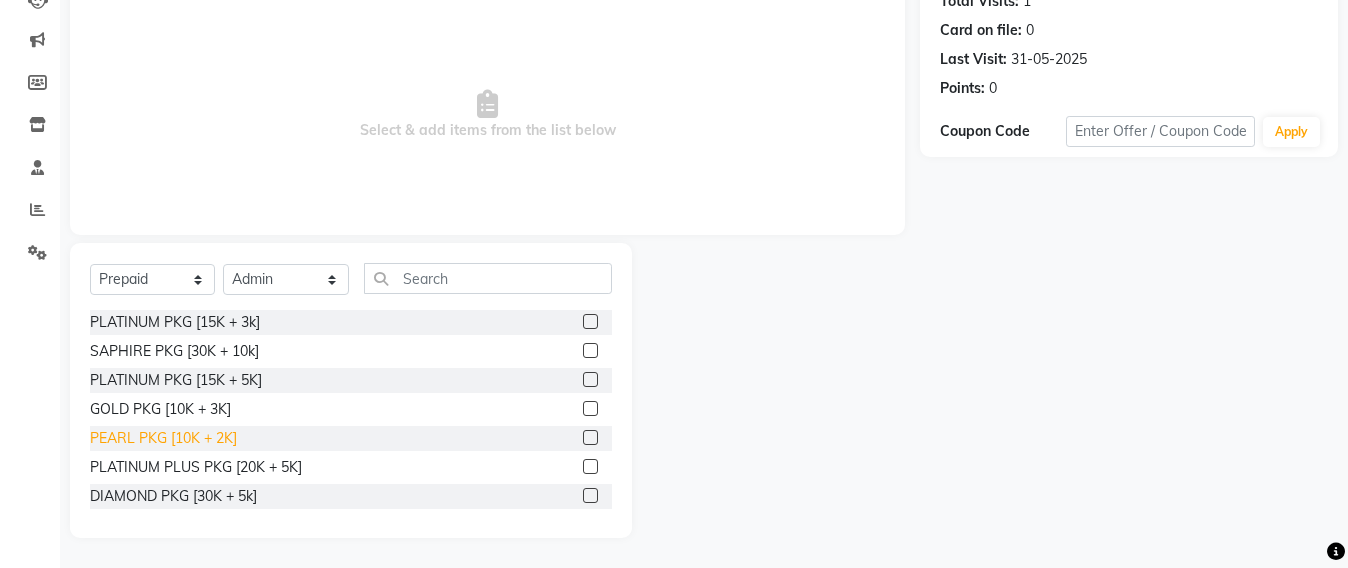 click on "PEARL PKG [10K + 2K]" 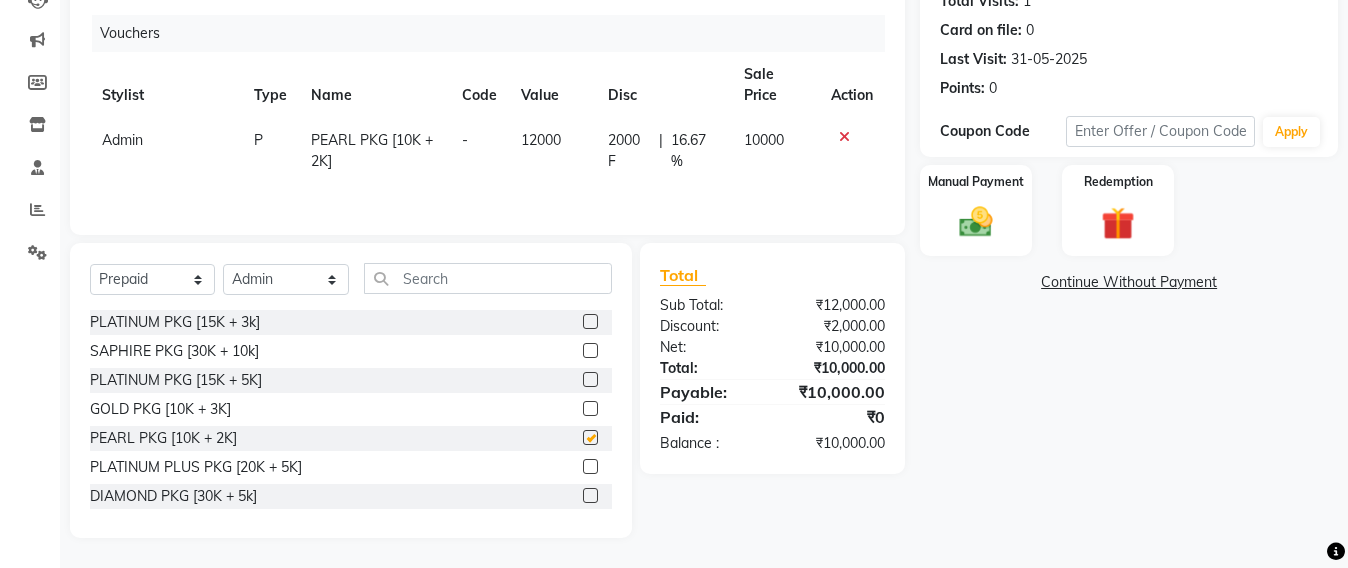 checkbox on "false" 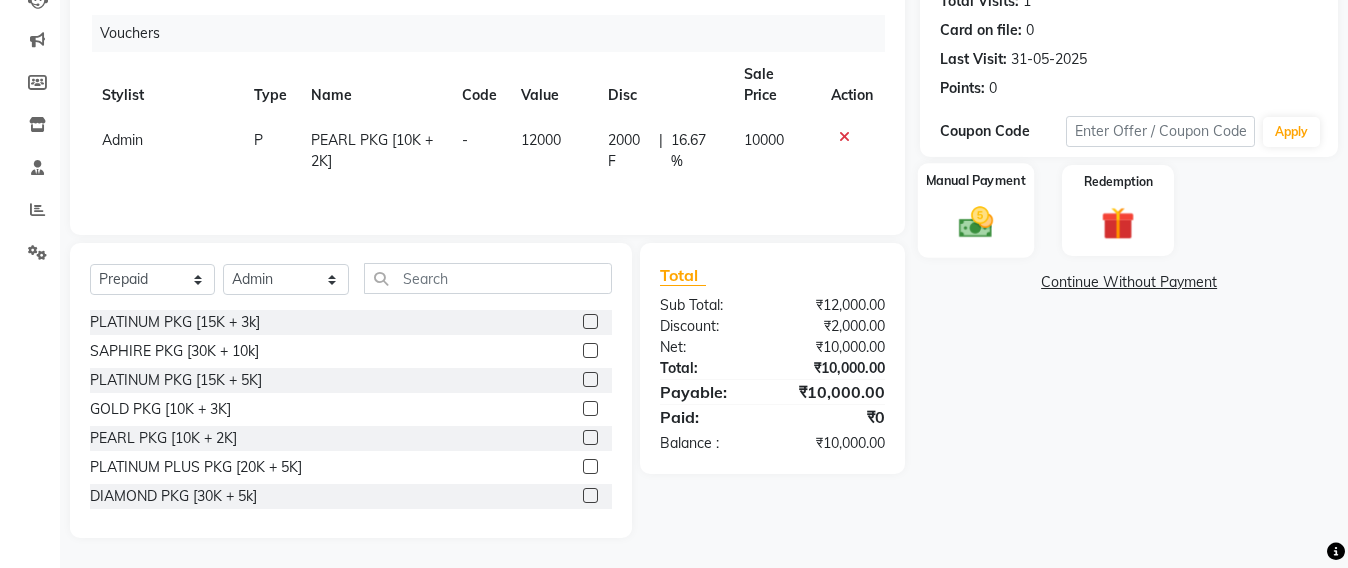 click 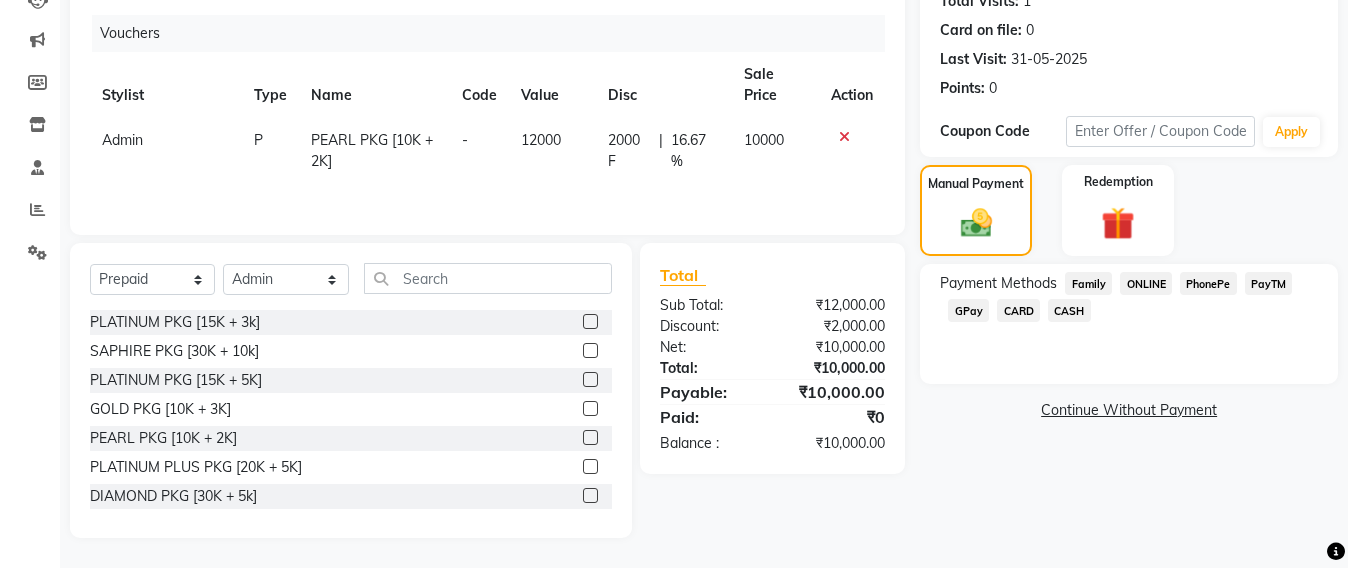 click on "CASH" 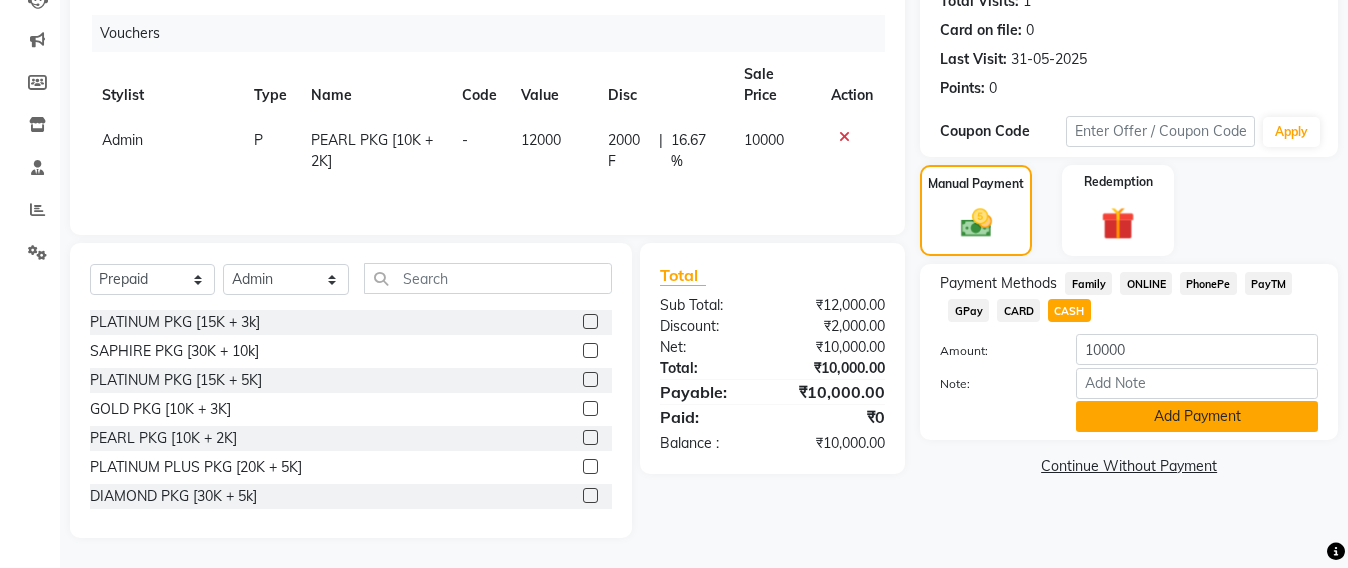 click on "Add Payment" 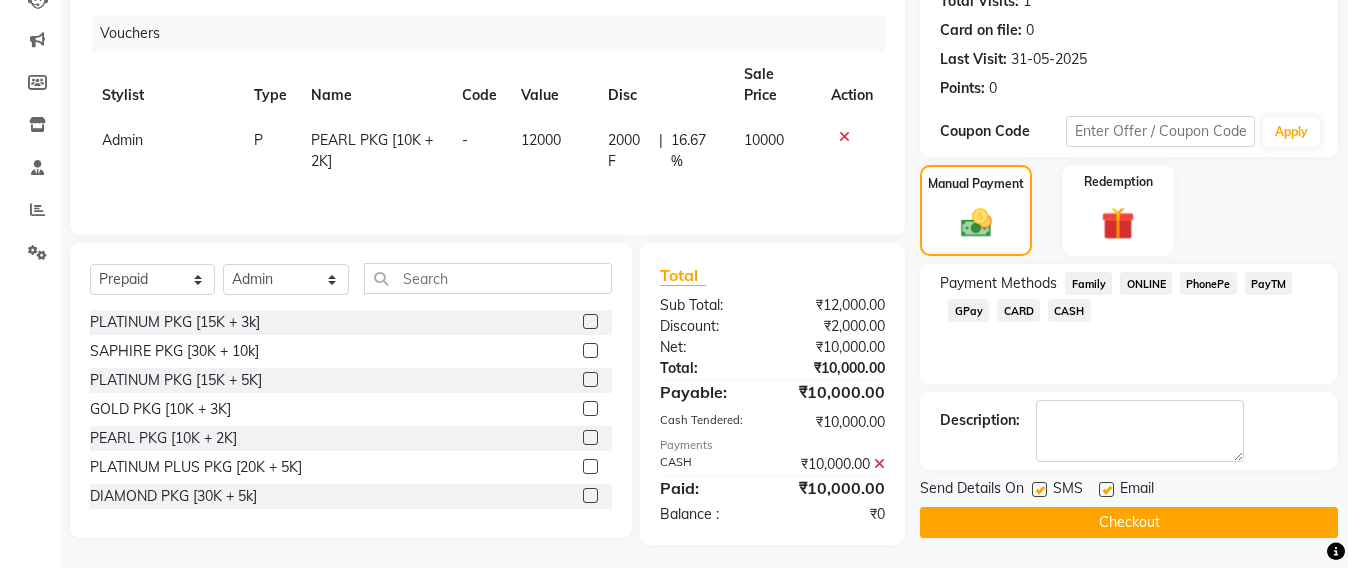 scroll, scrollTop: 244, scrollLeft: 0, axis: vertical 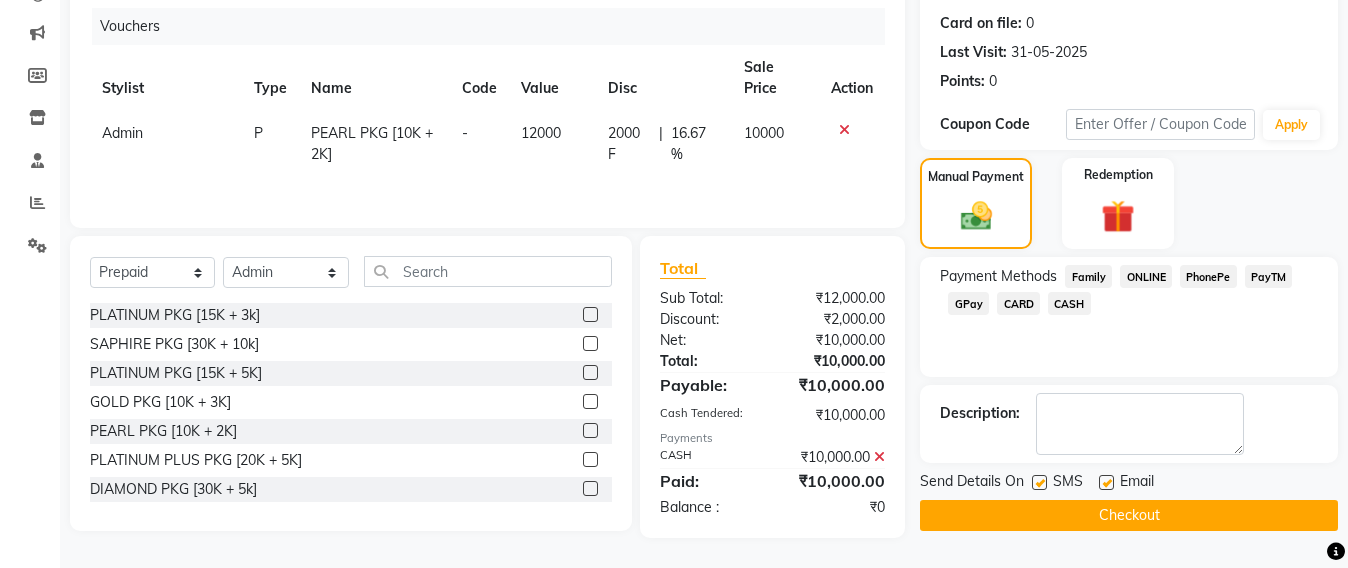 click on "Checkout" 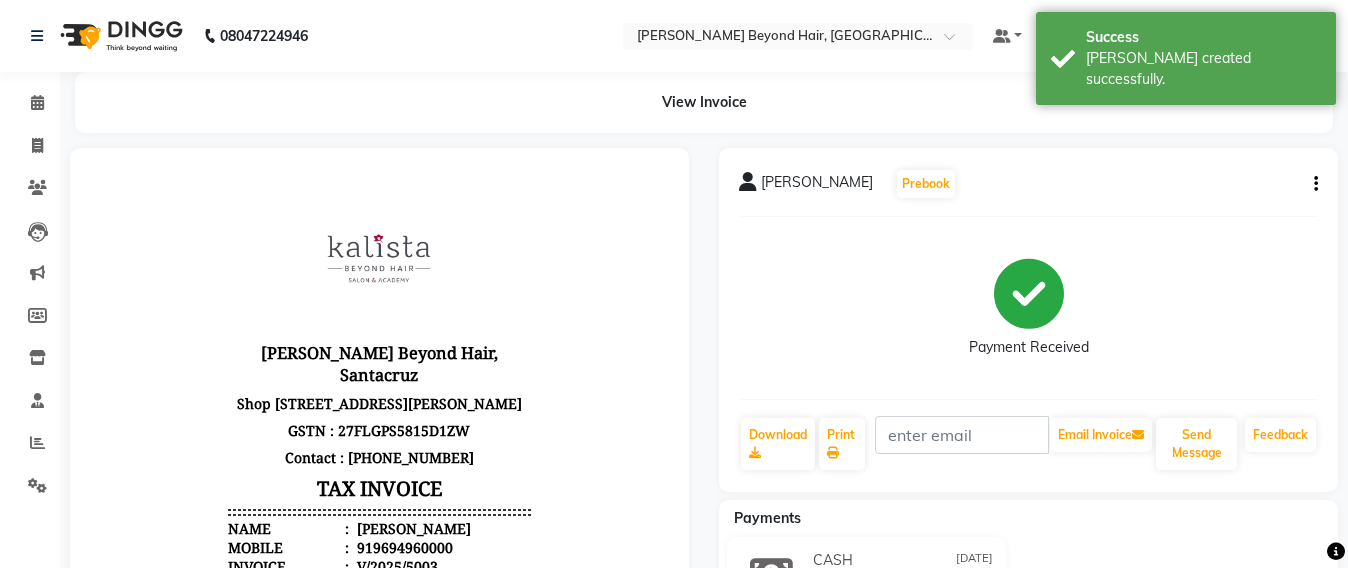 scroll, scrollTop: 16, scrollLeft: 0, axis: vertical 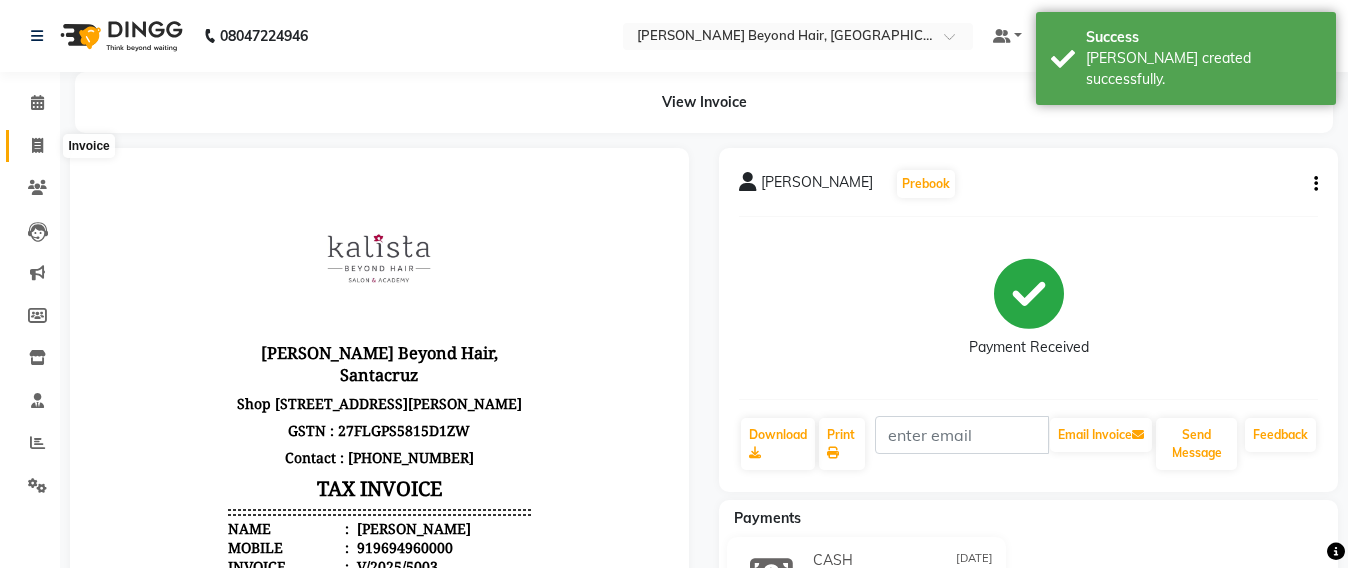 click 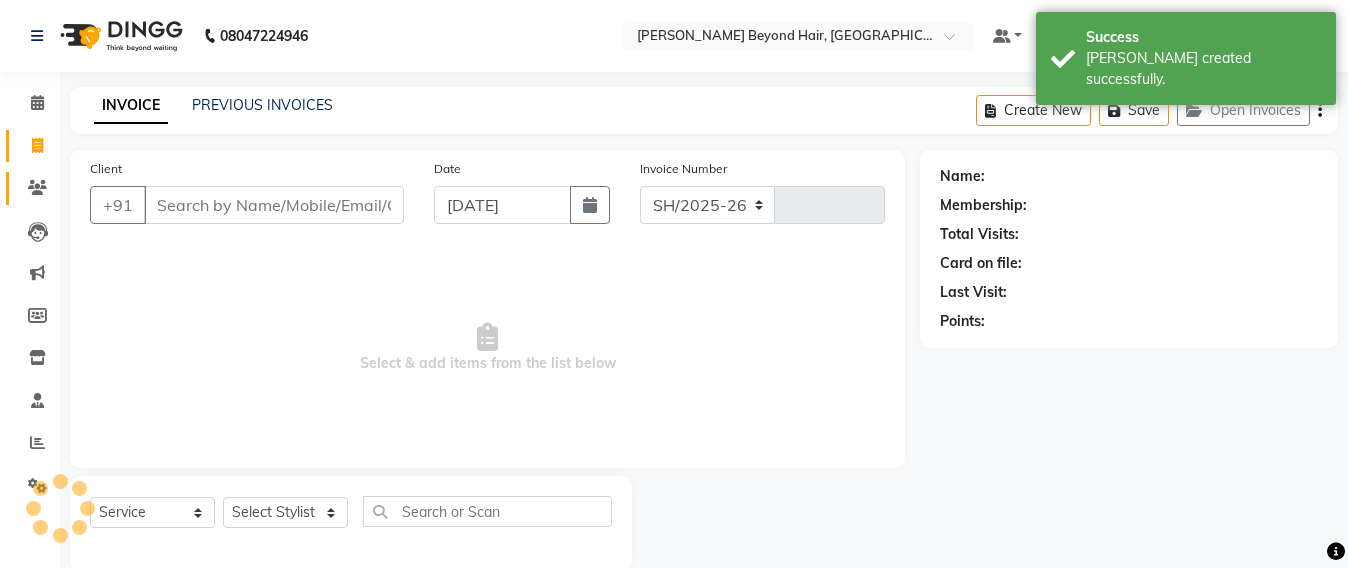 select on "6357" 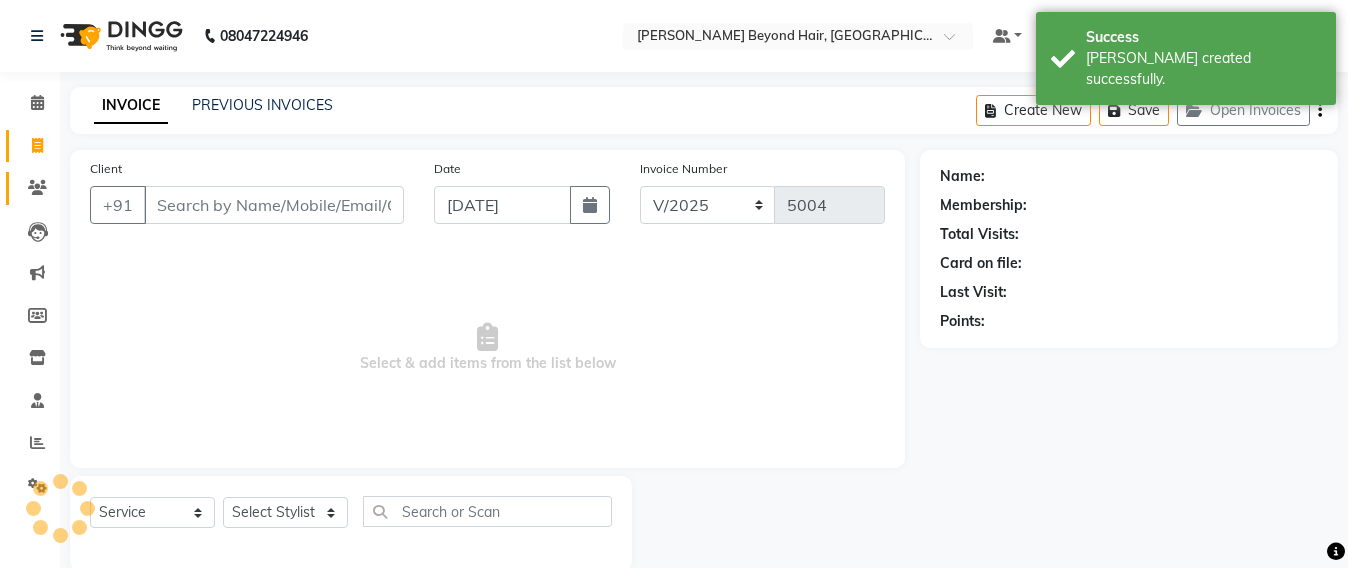 scroll, scrollTop: 33, scrollLeft: 0, axis: vertical 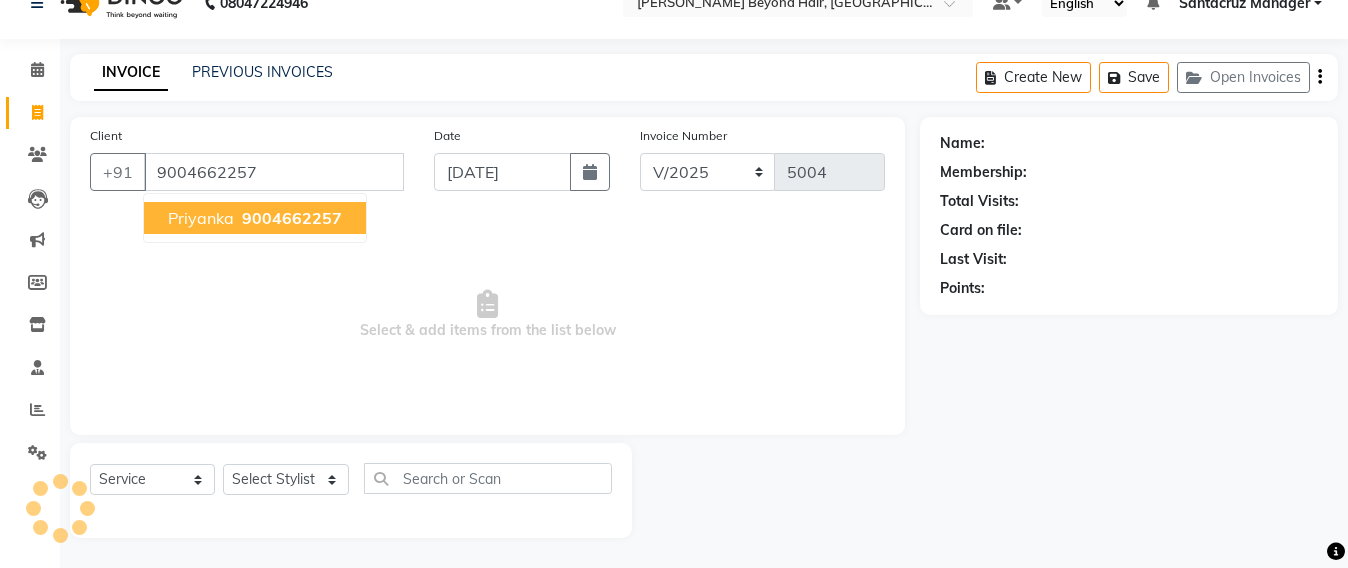 type on "9004662257" 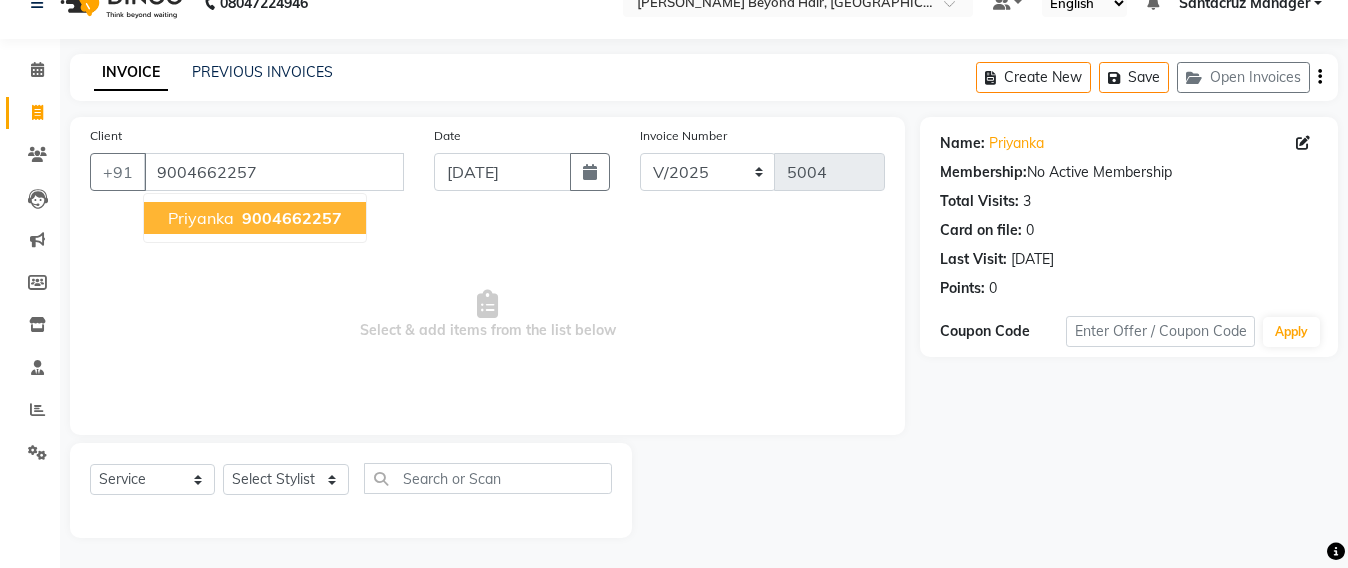 click on "priyanka   9004662257" at bounding box center [255, 218] 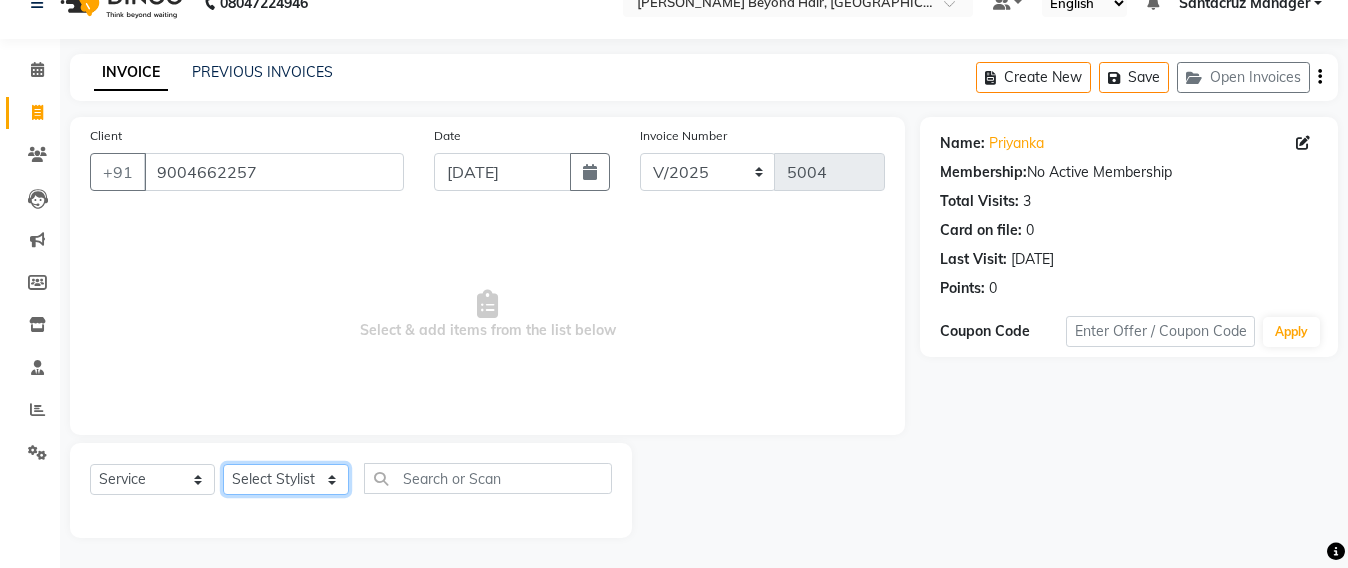 click on "Select Stylist Admin Avesh Sankat AZHER SHAIKH Jayeshree Mahtre Manisha Subodh Shedge Muskaan Pramila Vinayak Mhatre prathmesh mahattre Pratibha Nilesh Sharma Rosy Sunil Jadhav Sameer shah admin Santacruz Manager SAURAV Siddhi SOMAYANG VASHUM Tejasvi Bhosle" 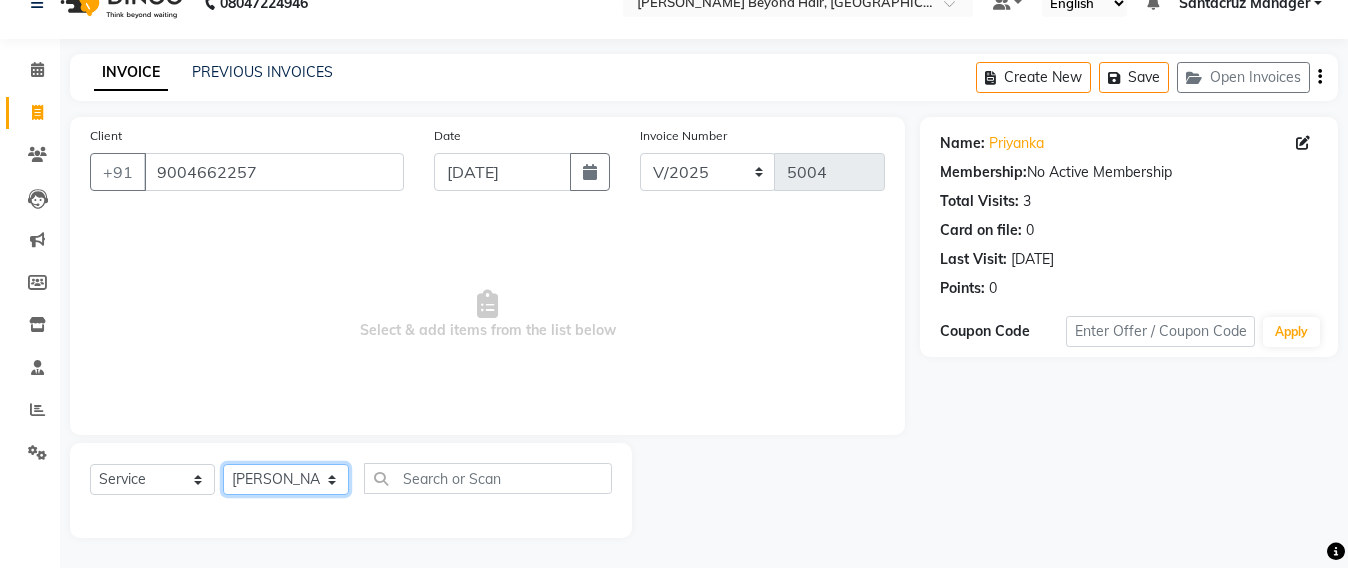 click on "Select Stylist Admin Avesh Sankat AZHER SHAIKH Jayeshree Mahtre Manisha Subodh Shedge Muskaan Pramila Vinayak Mhatre prathmesh mahattre Pratibha Nilesh Sharma Rosy Sunil Jadhav Sameer shah admin Santacruz Manager SAURAV Siddhi SOMAYANG VASHUM Tejasvi Bhosle" 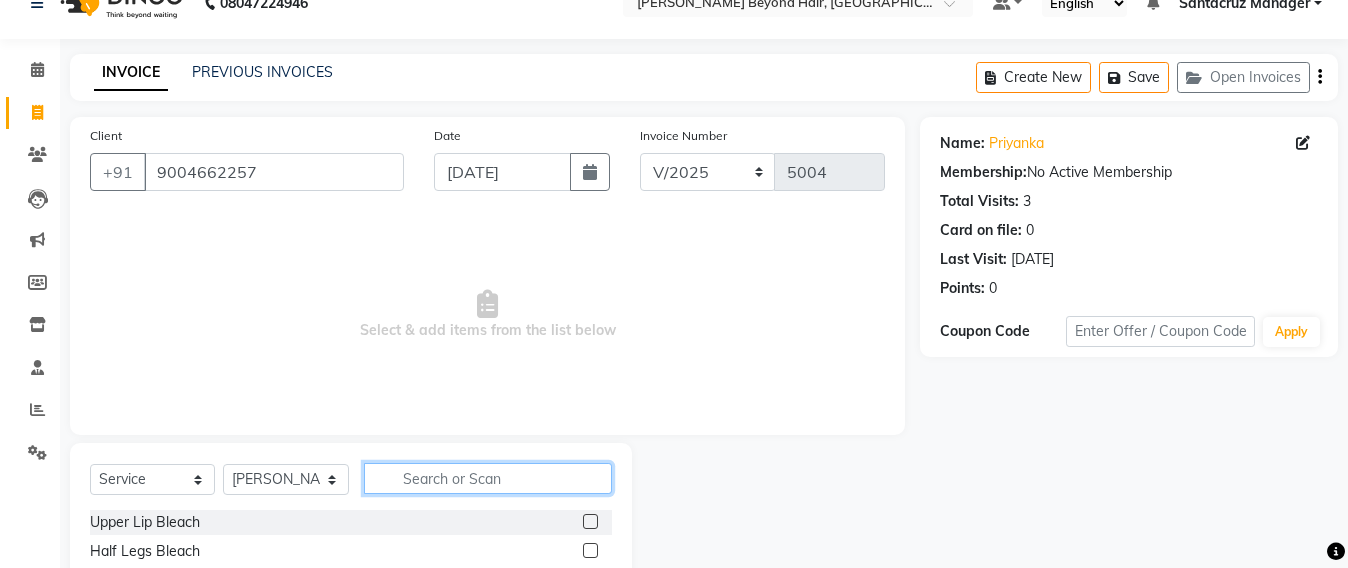 click 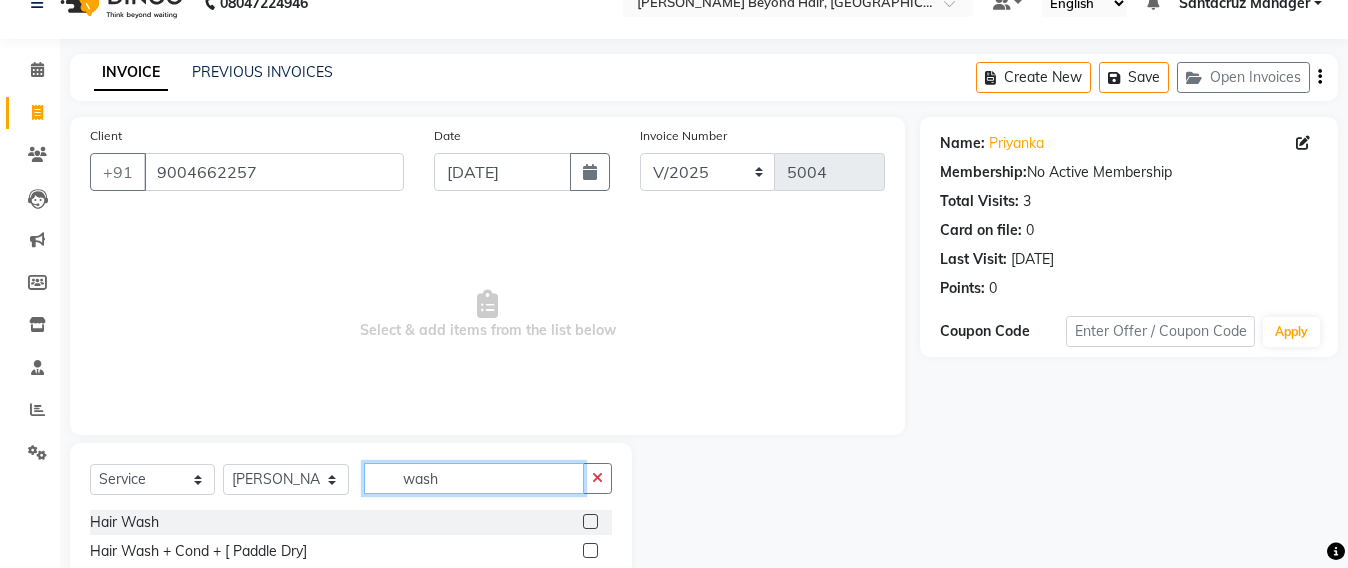 scroll, scrollTop: 120, scrollLeft: 0, axis: vertical 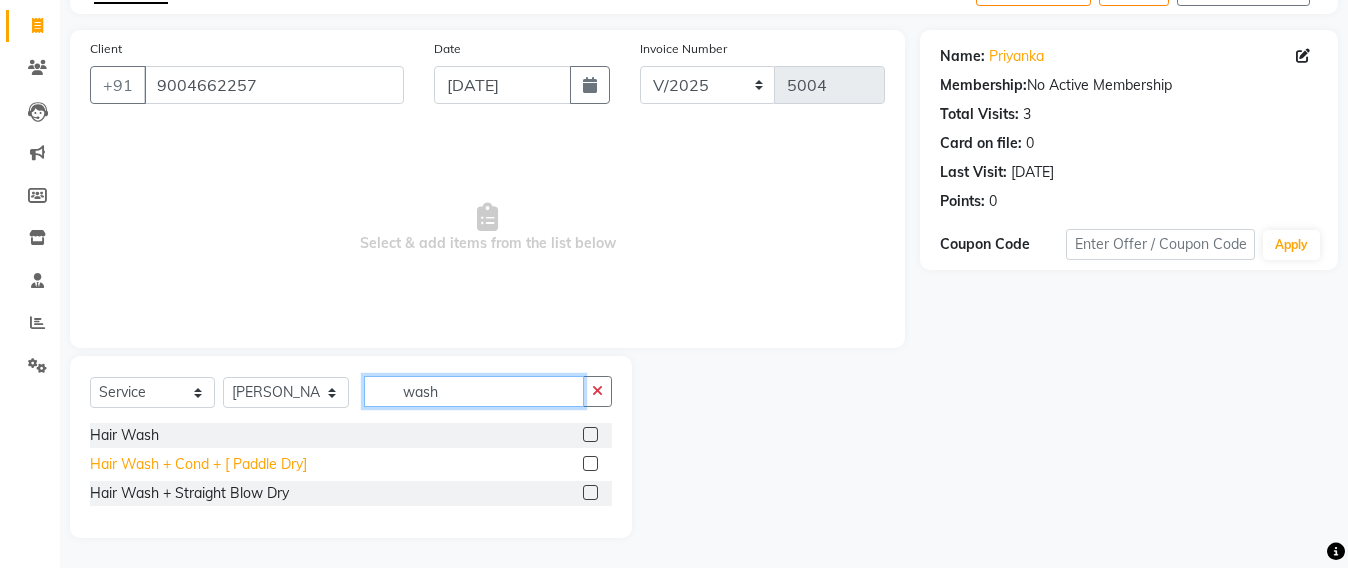 type on "wash" 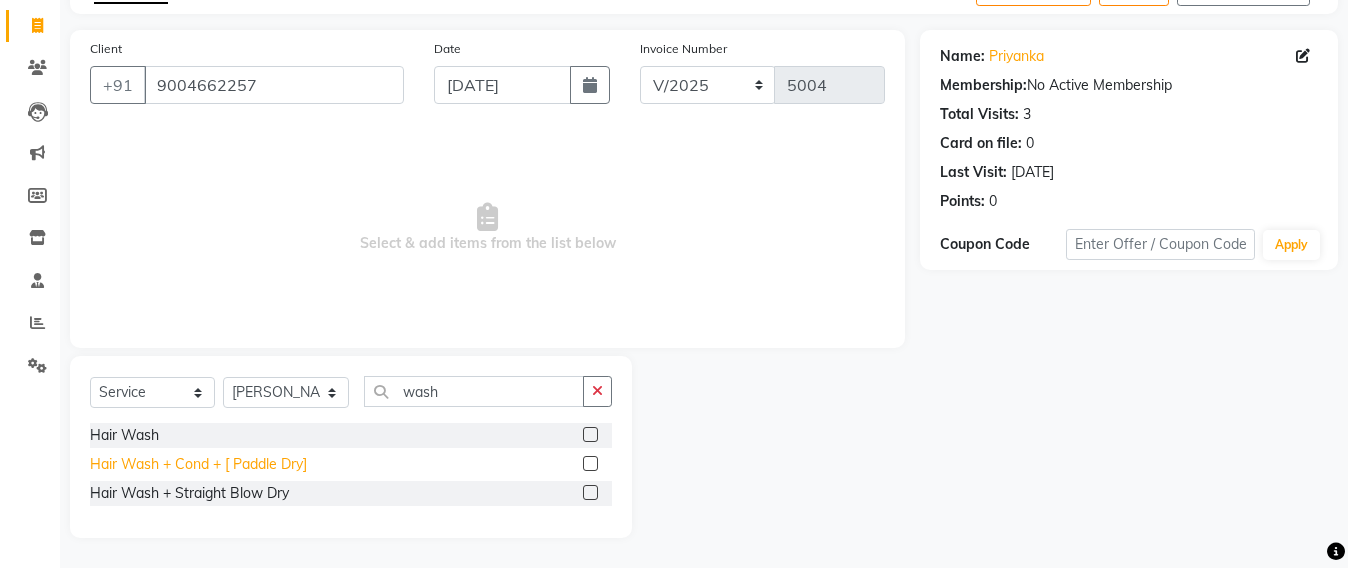 click on "Hair Wash + Cond + [ Paddle Dry]" 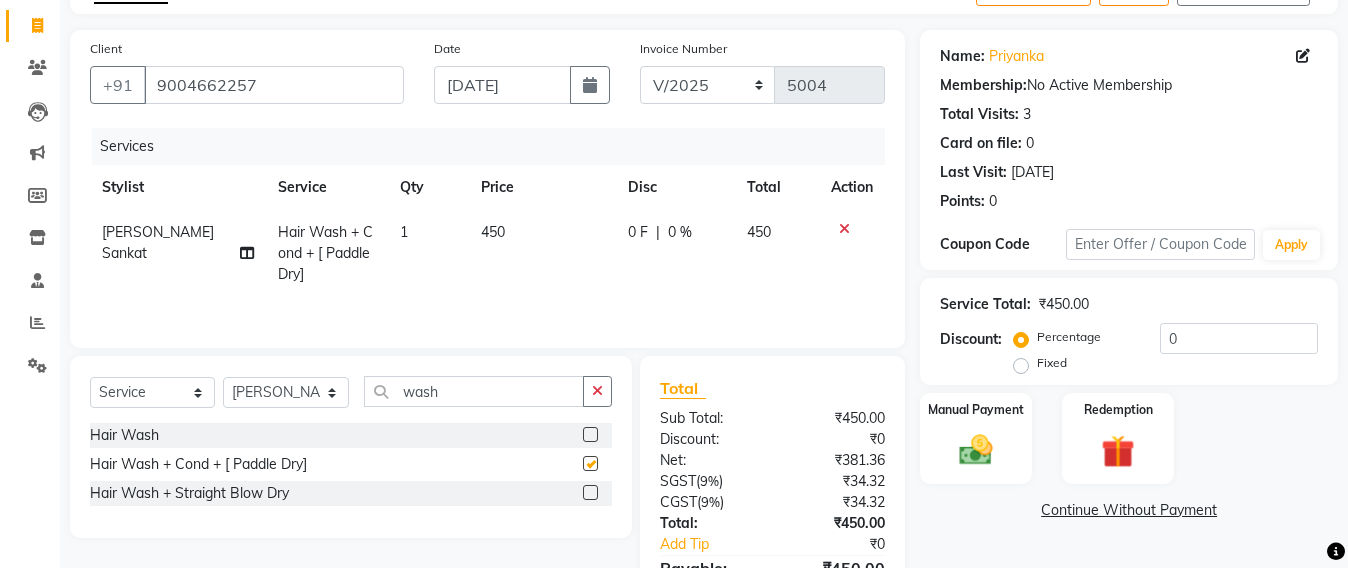 checkbox on "false" 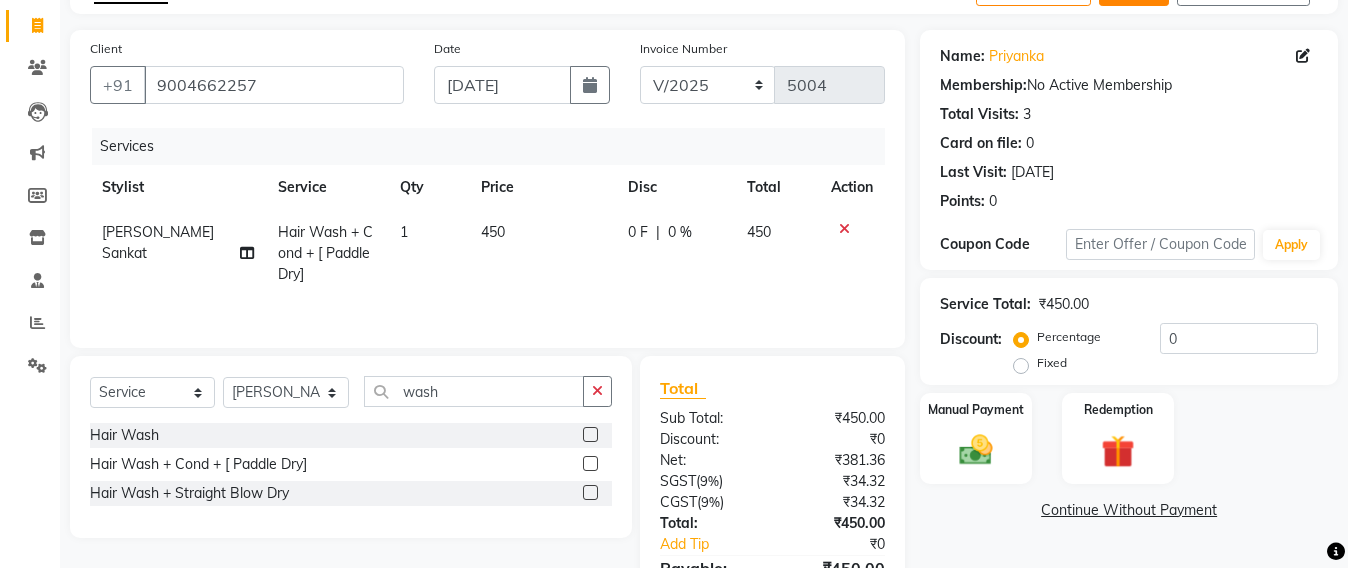 scroll, scrollTop: 0, scrollLeft: 0, axis: both 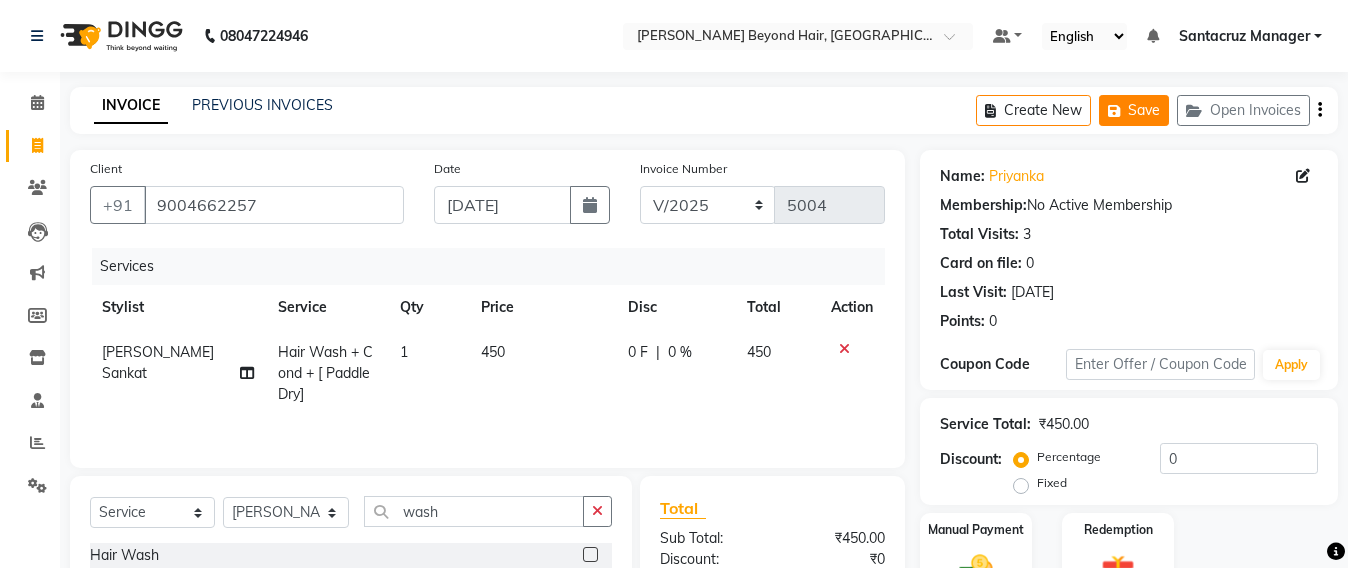 click on "Save" 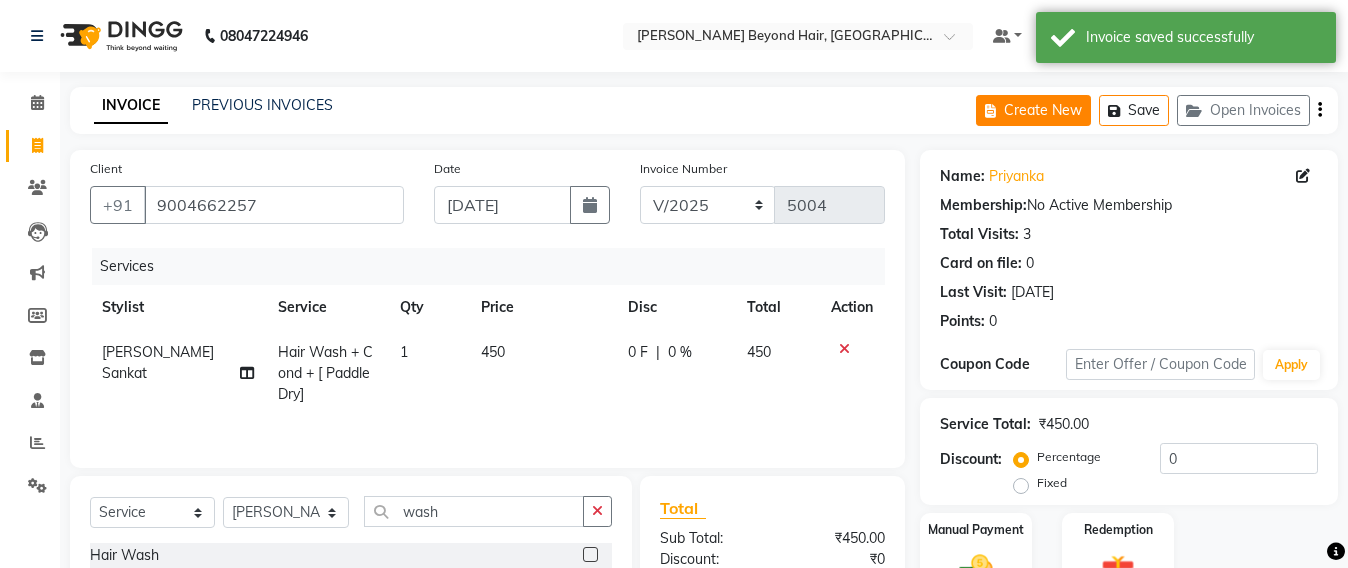 click on "Create New" 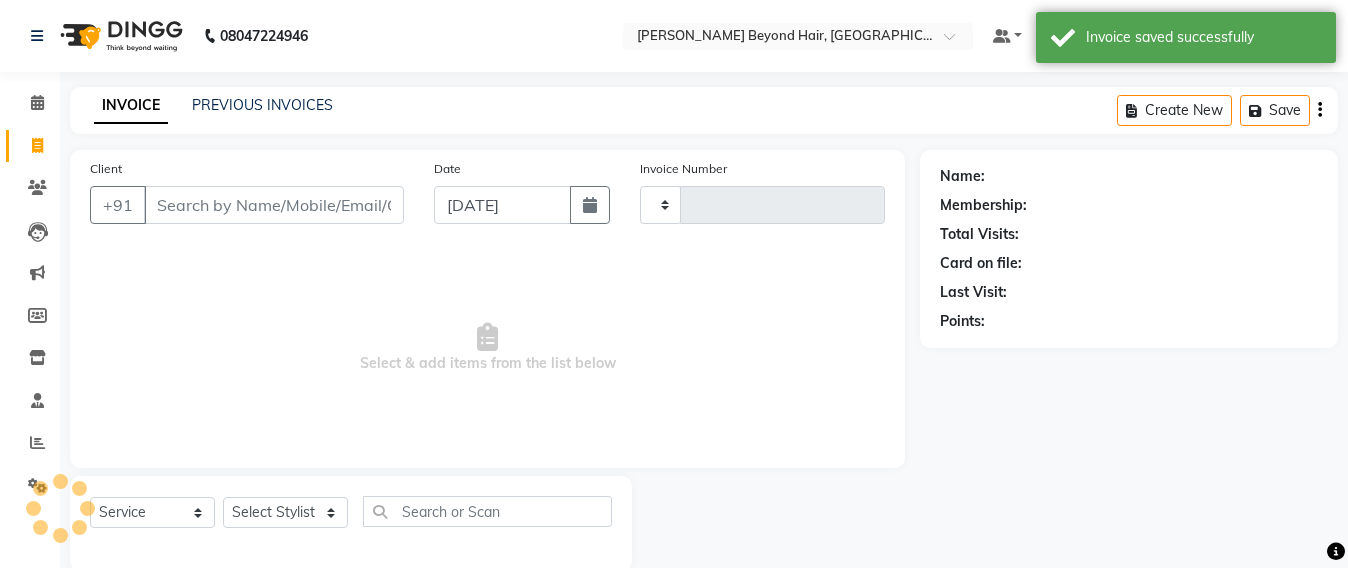 scroll, scrollTop: 33, scrollLeft: 0, axis: vertical 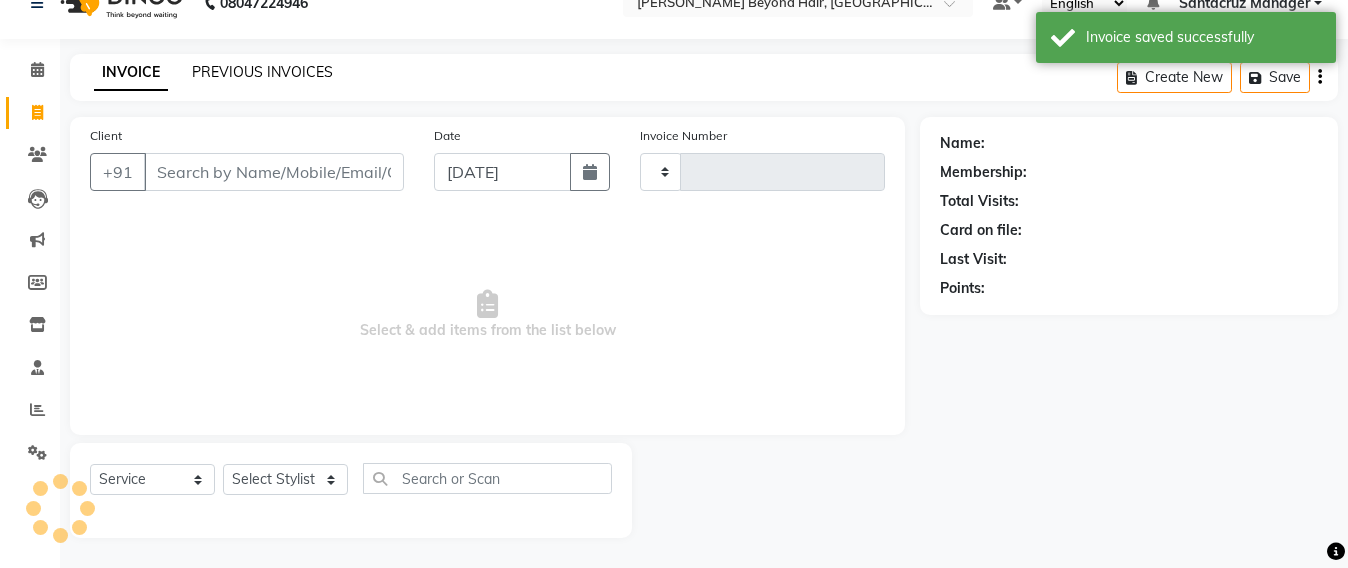 click on "PREVIOUS INVOICES" 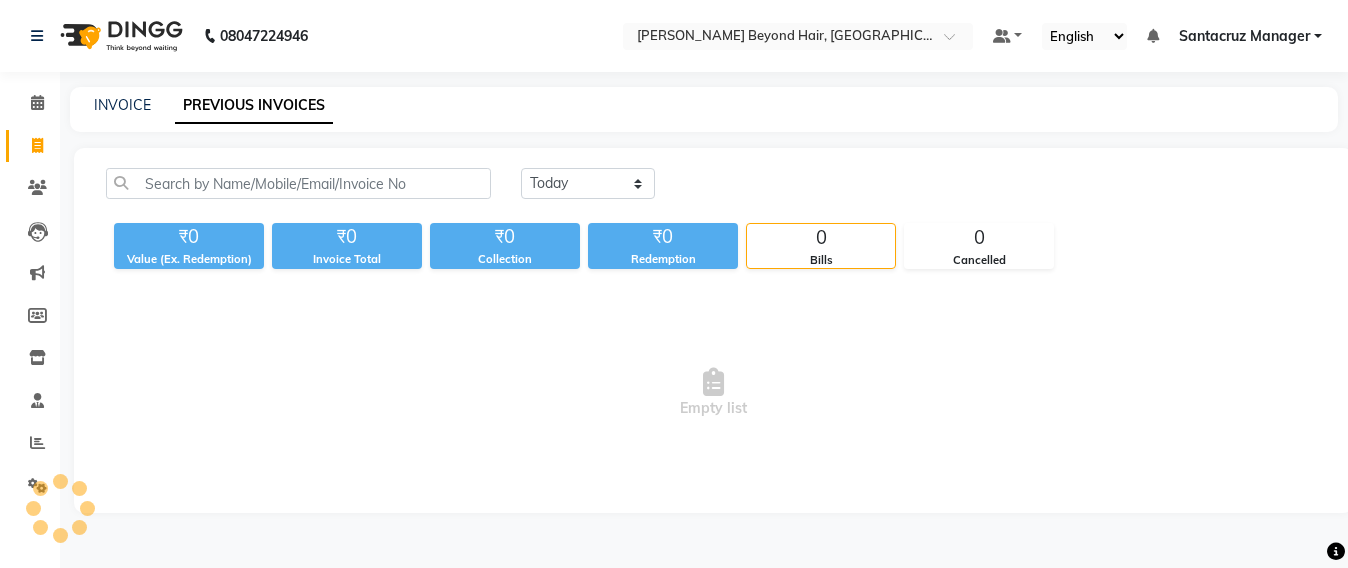 scroll, scrollTop: 0, scrollLeft: 0, axis: both 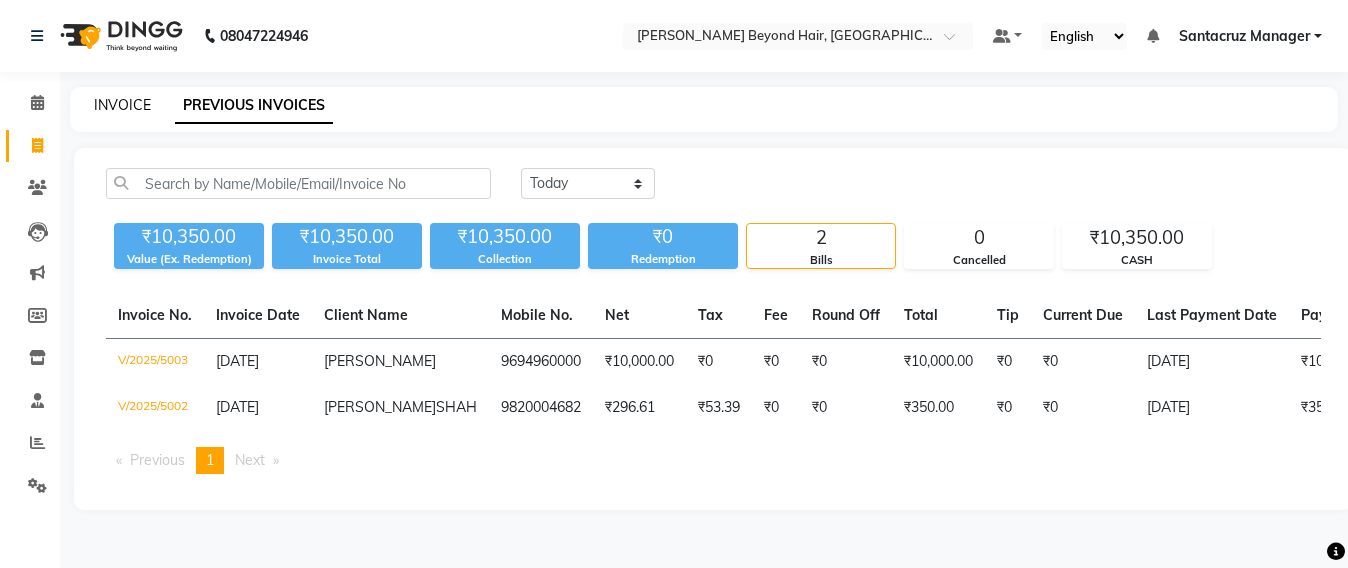 click on "INVOICE" 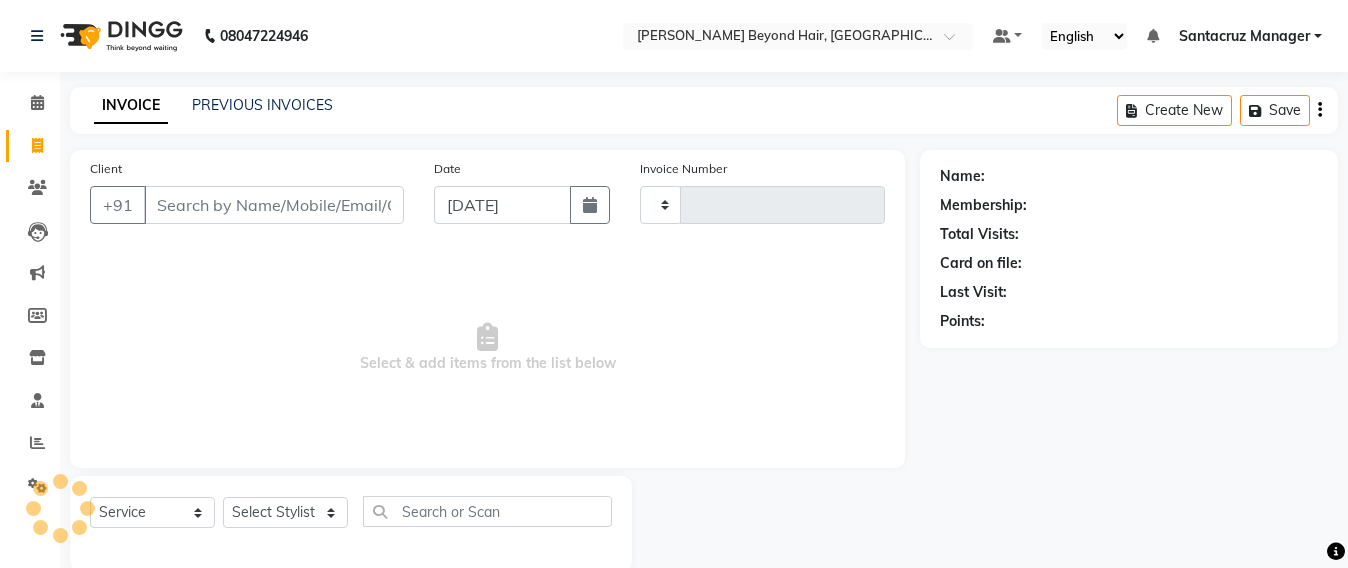 scroll, scrollTop: 33, scrollLeft: 0, axis: vertical 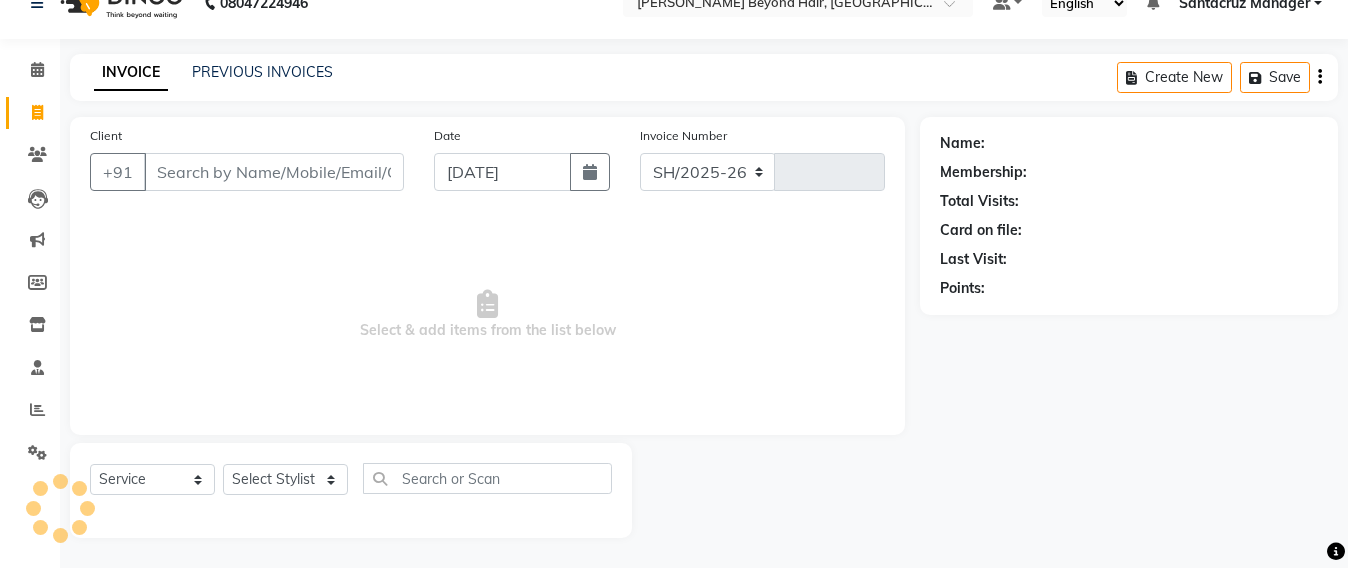 type on "s" 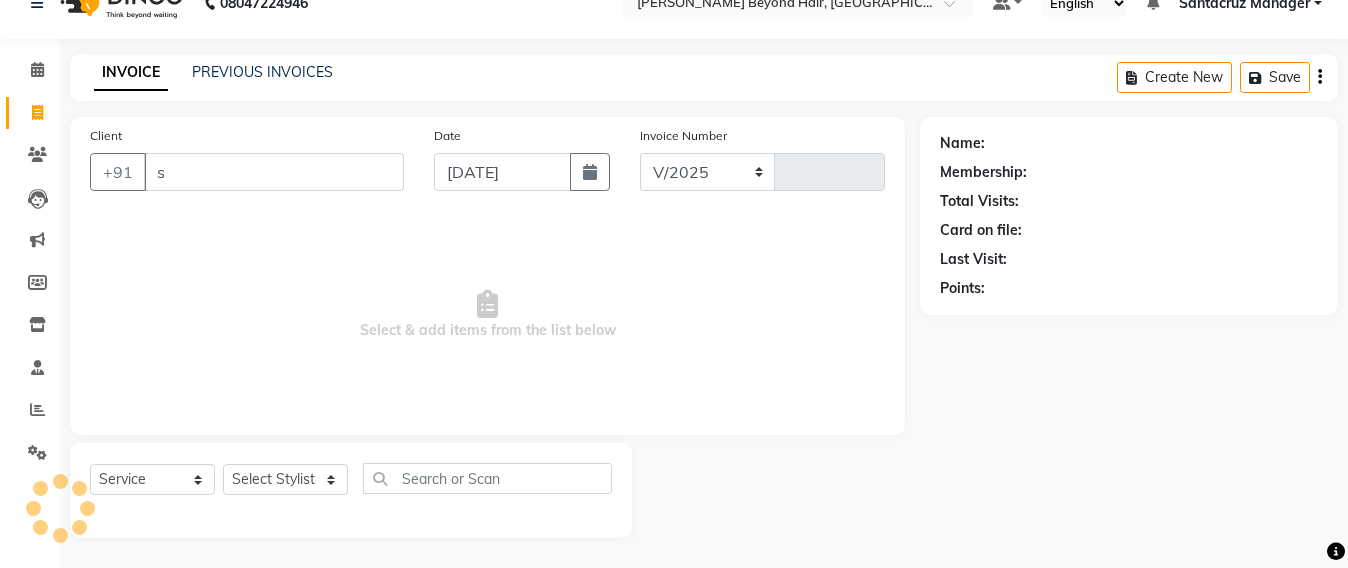 type on "5004" 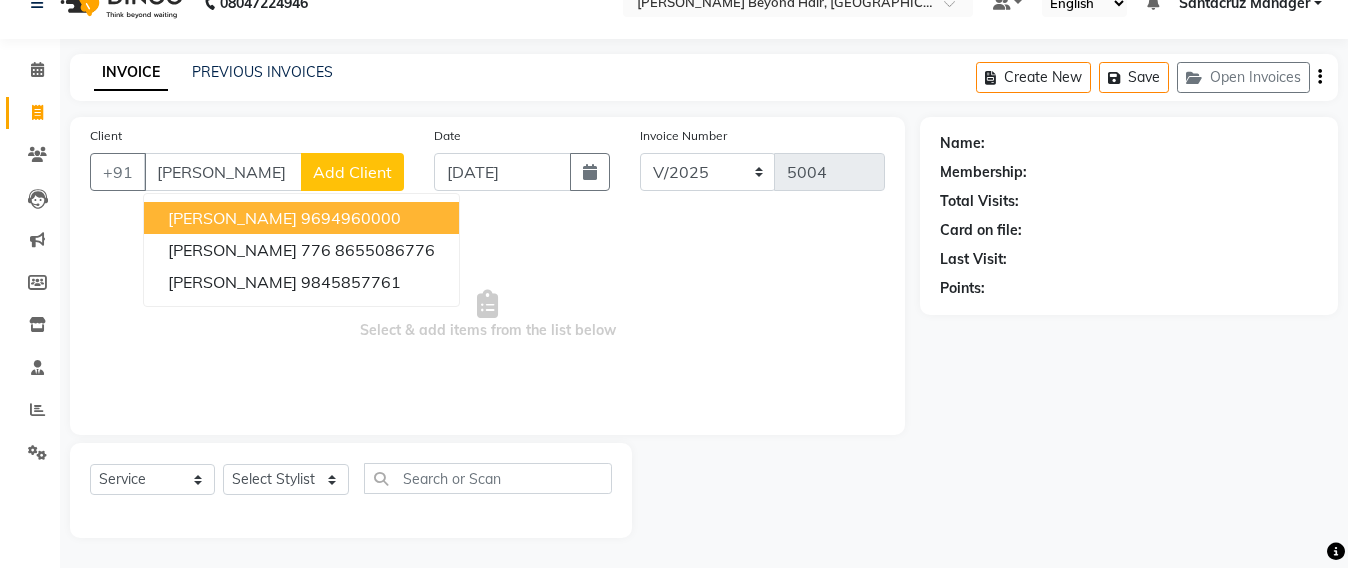 click on "SAMITA GOYAL" at bounding box center [232, 218] 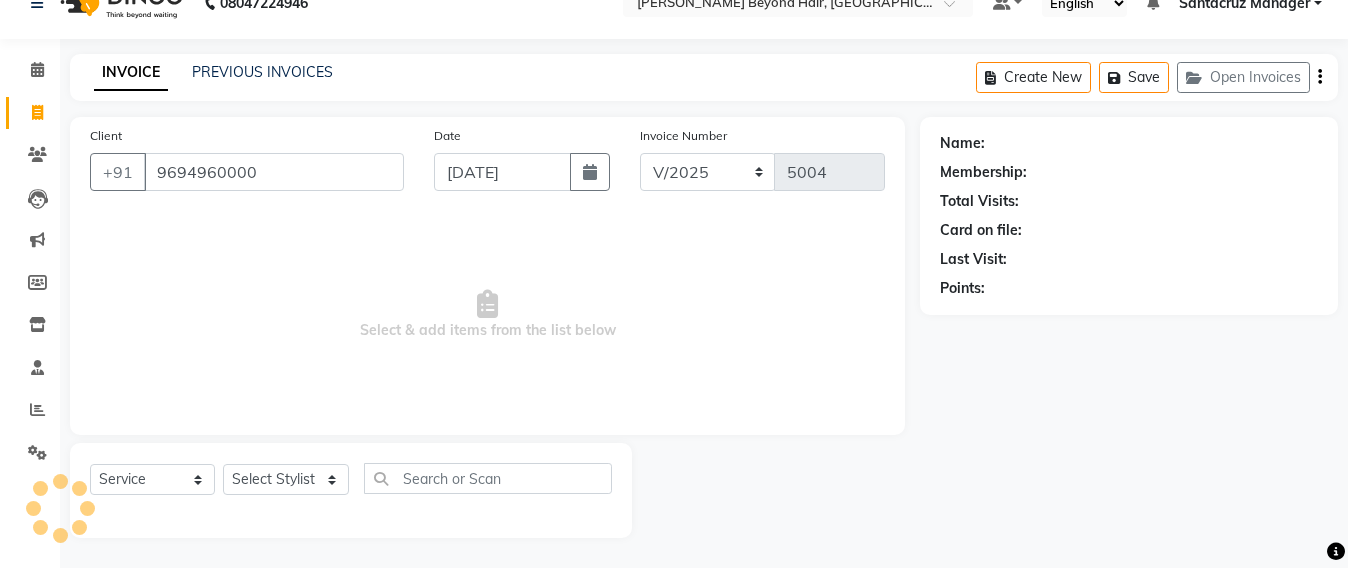 type on "9694960000" 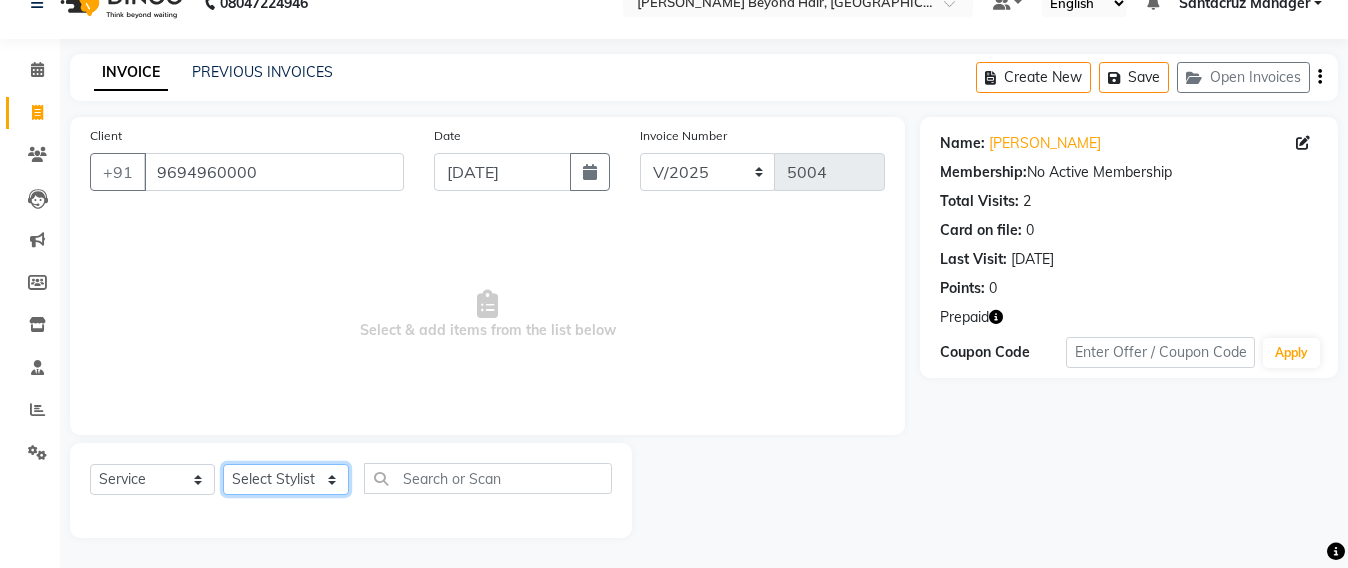 drag, startPoint x: 326, startPoint y: 490, endPoint x: 326, endPoint y: 466, distance: 24 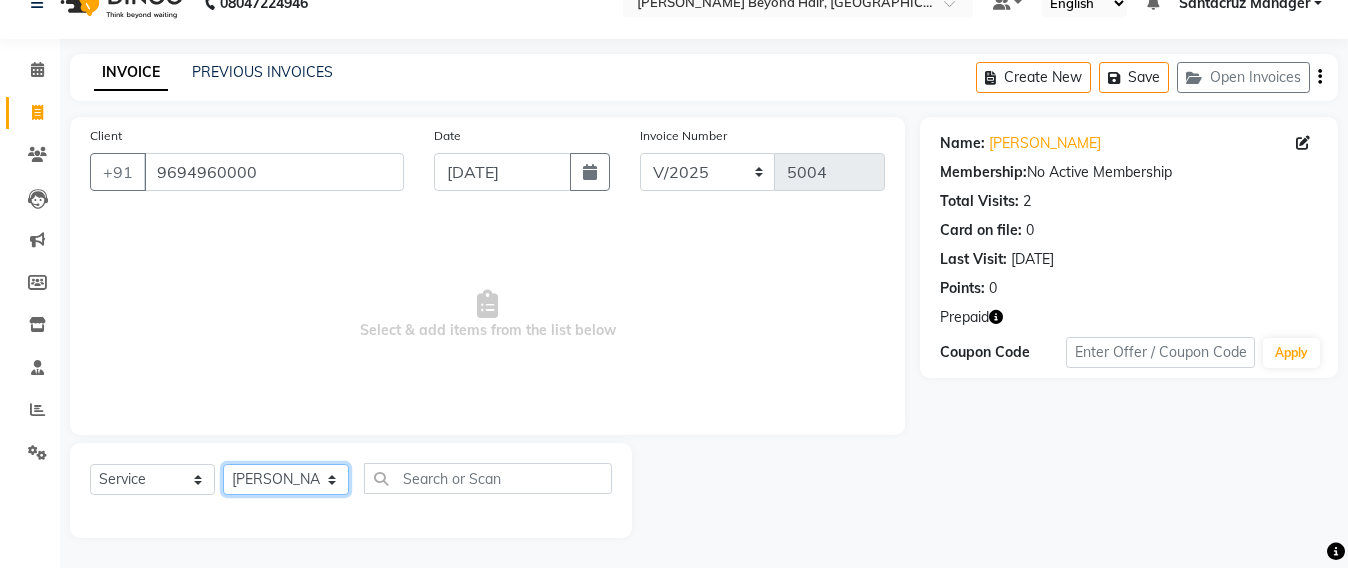 click on "Select Stylist Admin Avesh Sankat AZHER SHAIKH Jayeshree Mahtre Manisha Subodh Shedge Muskaan Pramila Vinayak Mhatre prathmesh mahattre Pratibha Nilesh Sharma Rosy Sunil Jadhav Sameer shah admin Santacruz Manager SAURAV Siddhi SOMAYANG VASHUM Tejasvi Bhosle" 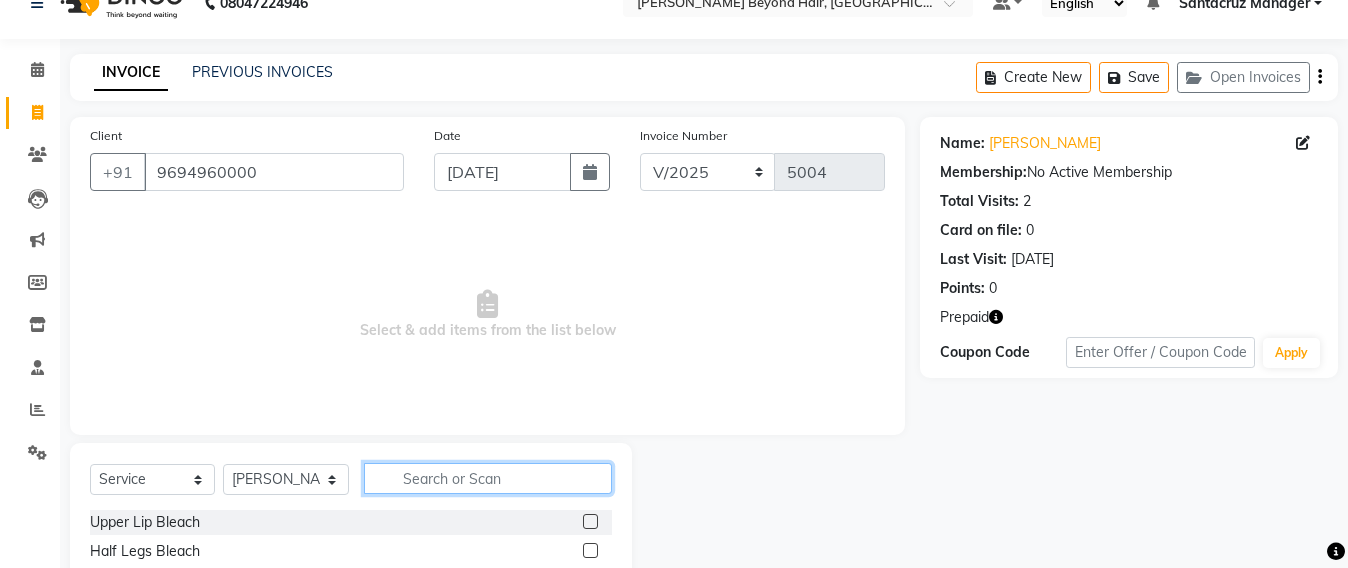 click 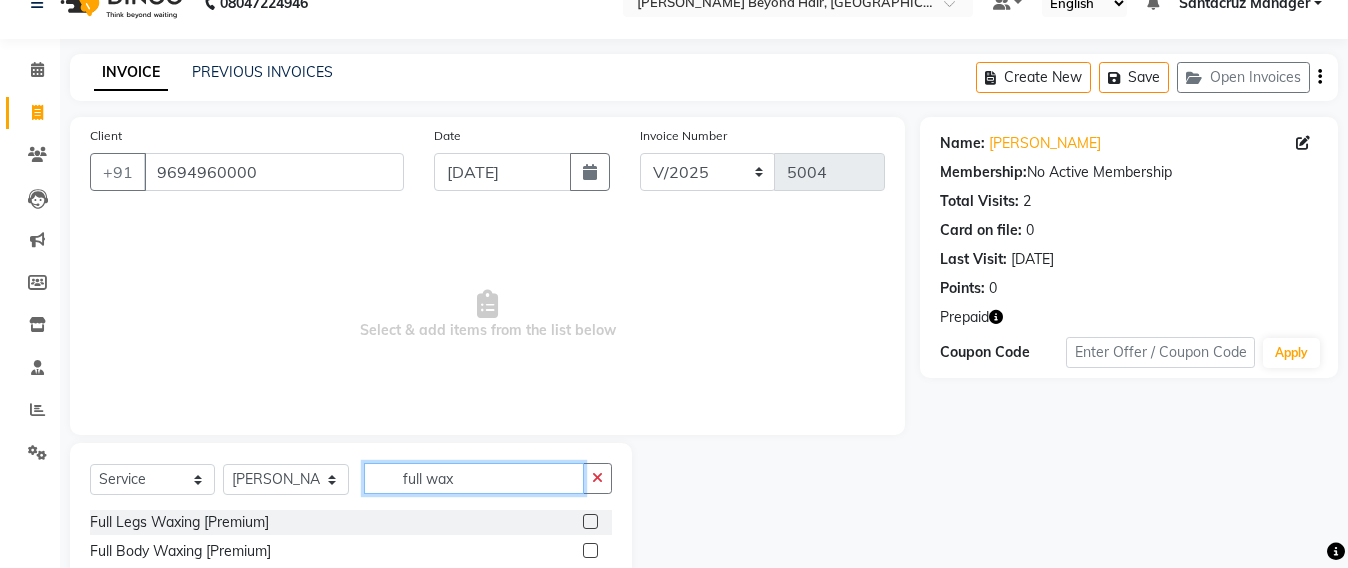 scroll, scrollTop: 158, scrollLeft: 0, axis: vertical 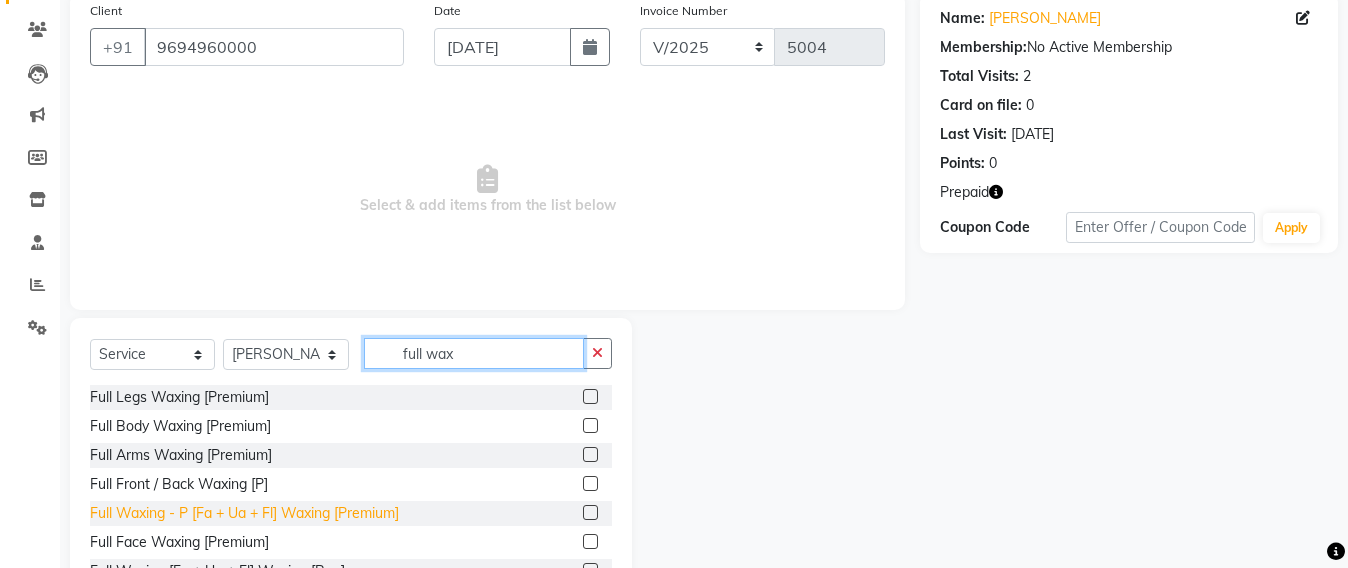 type on "full wax" 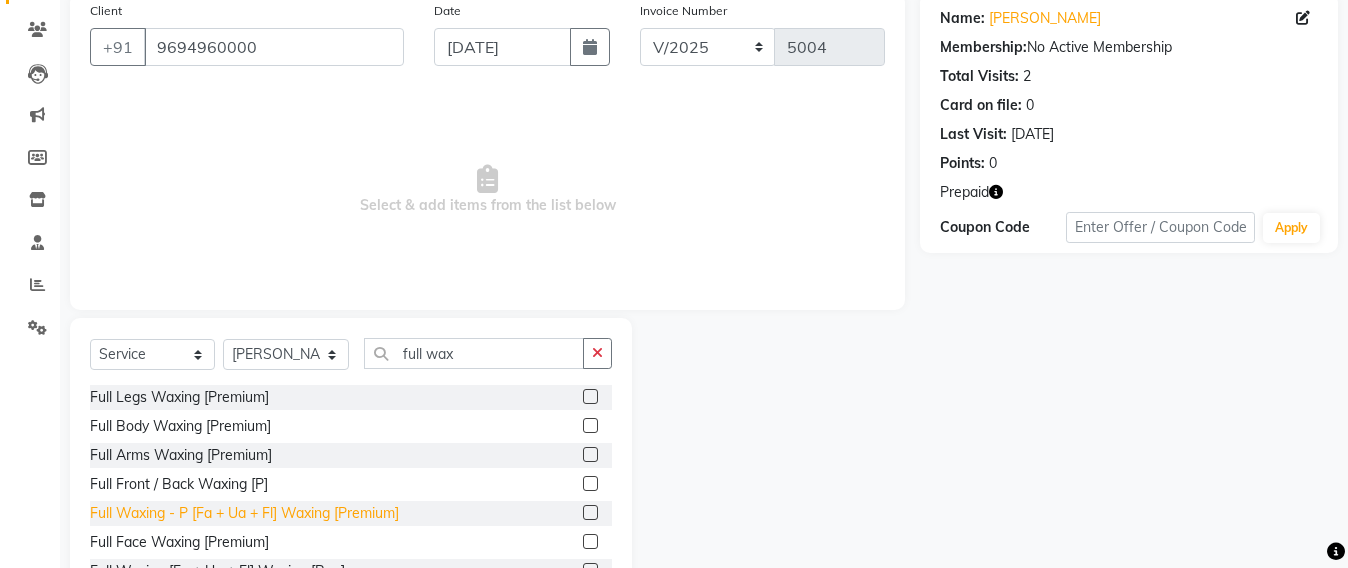 click on "Full Waxing - P [Fa + Ua + Fl] Waxing [Premium]" 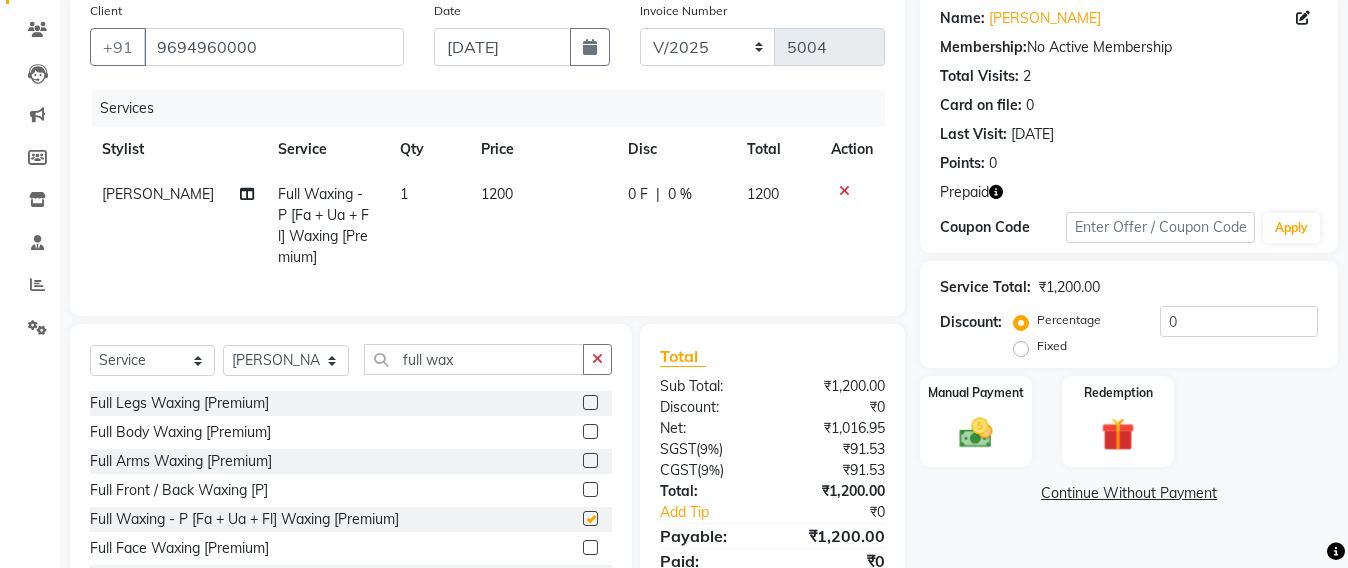 checkbox on "false" 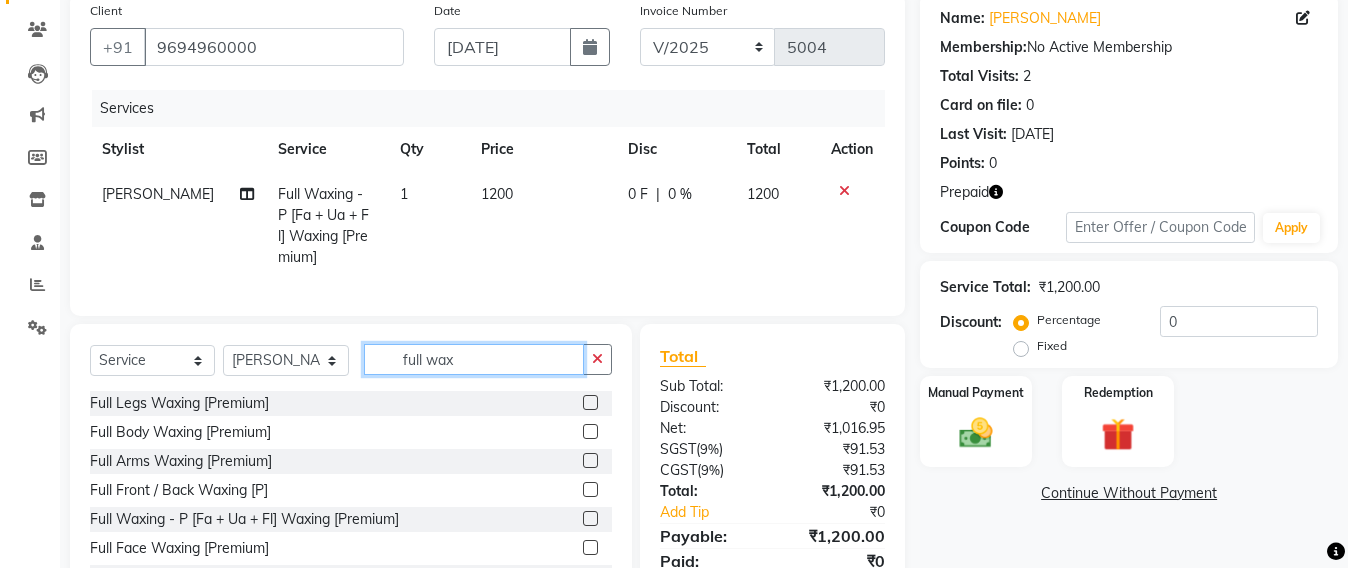 click on "full wax" 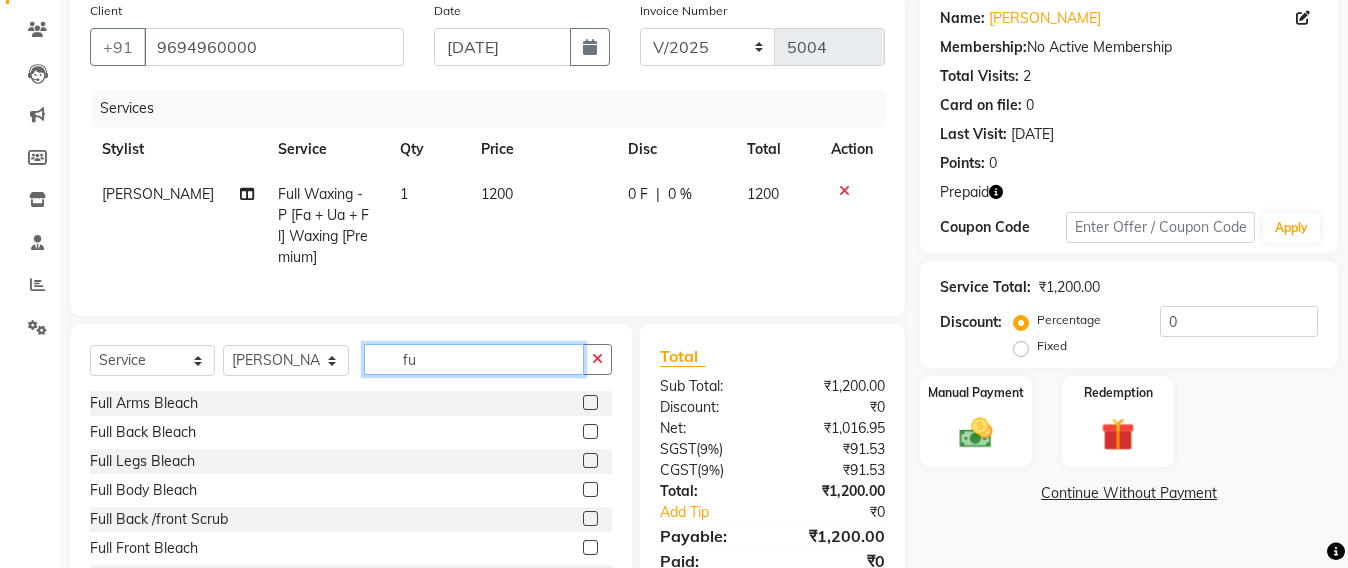 type on "f" 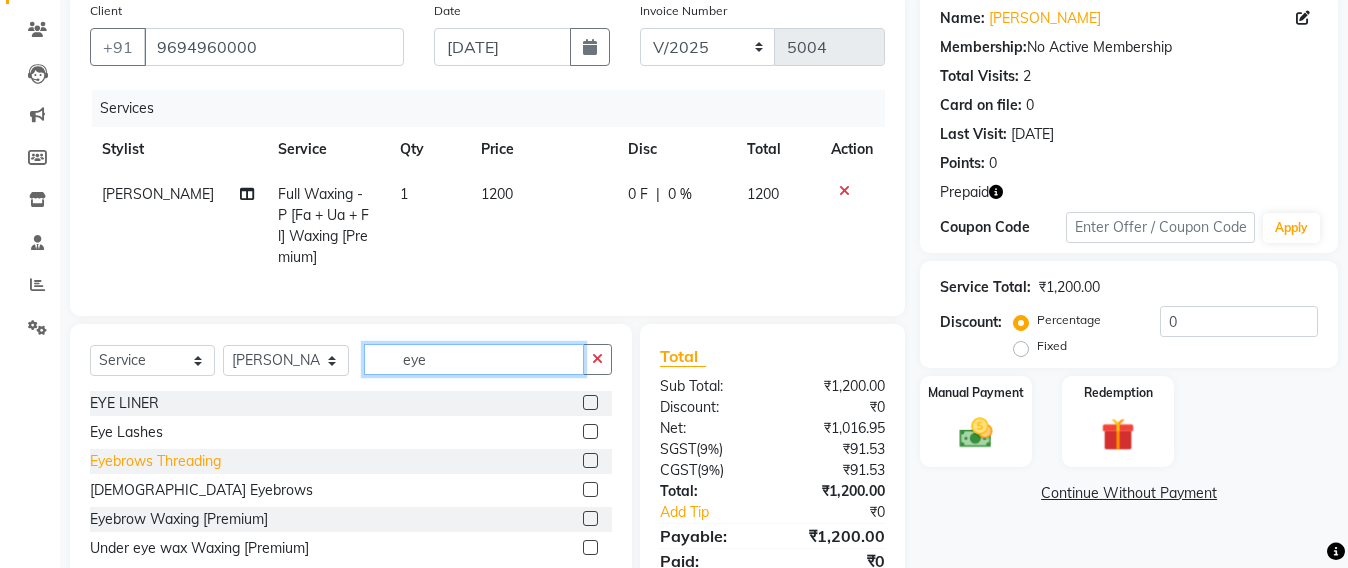 scroll, scrollTop: 257, scrollLeft: 0, axis: vertical 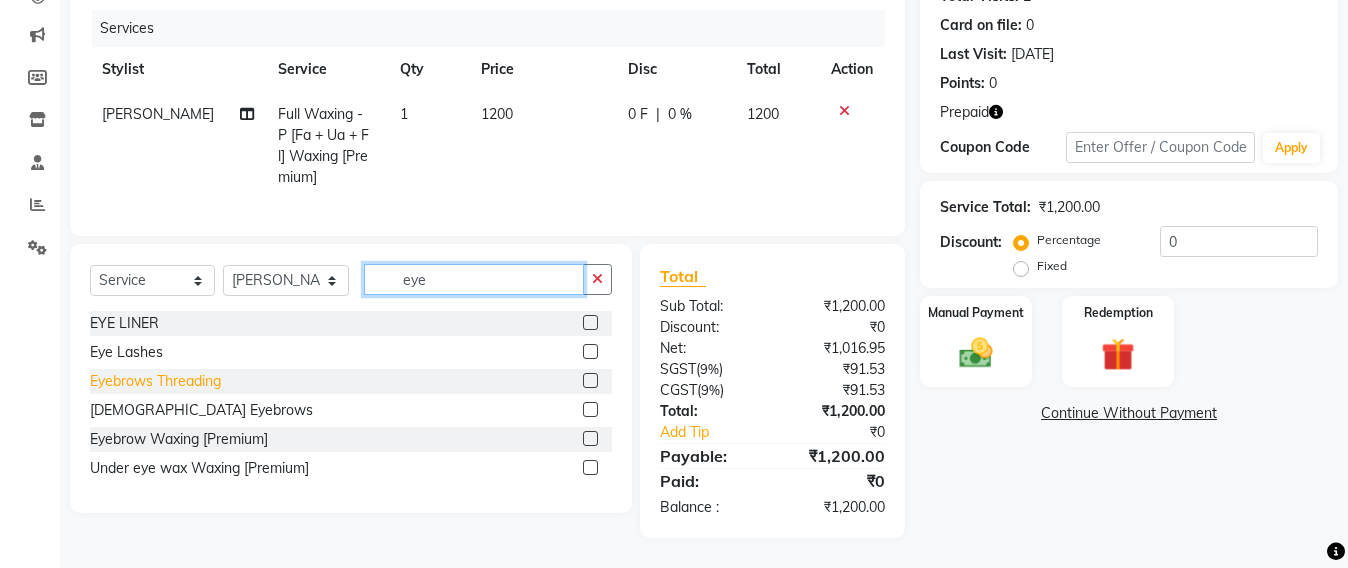 type on "eye" 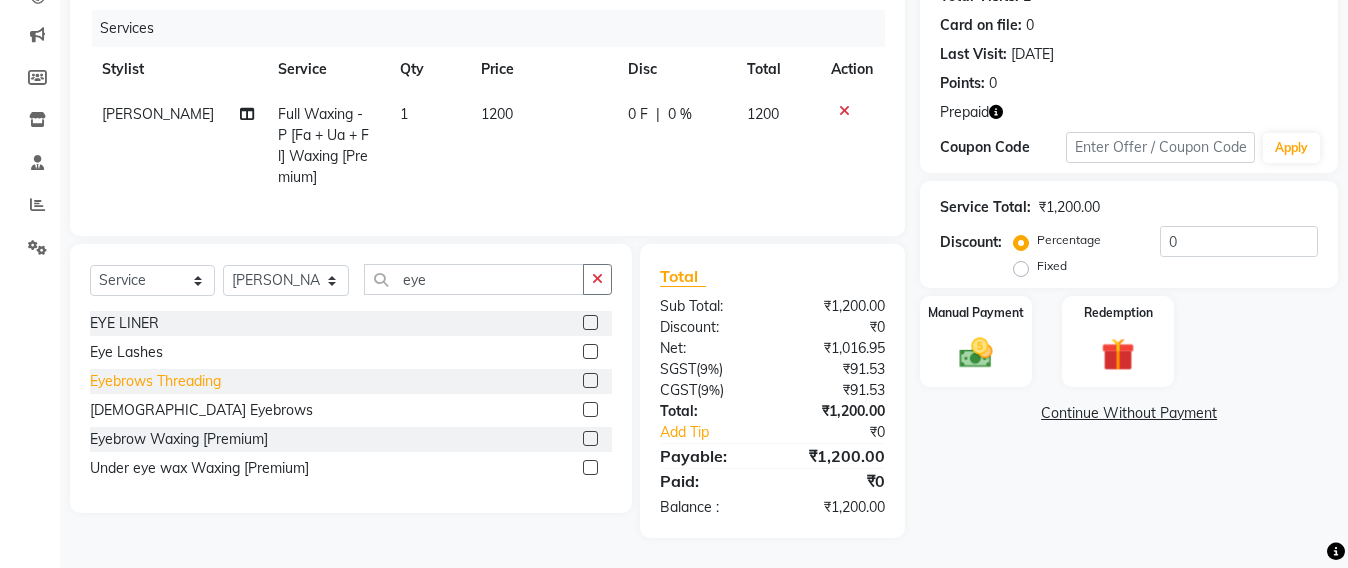 click on "Eyebrows Threading" 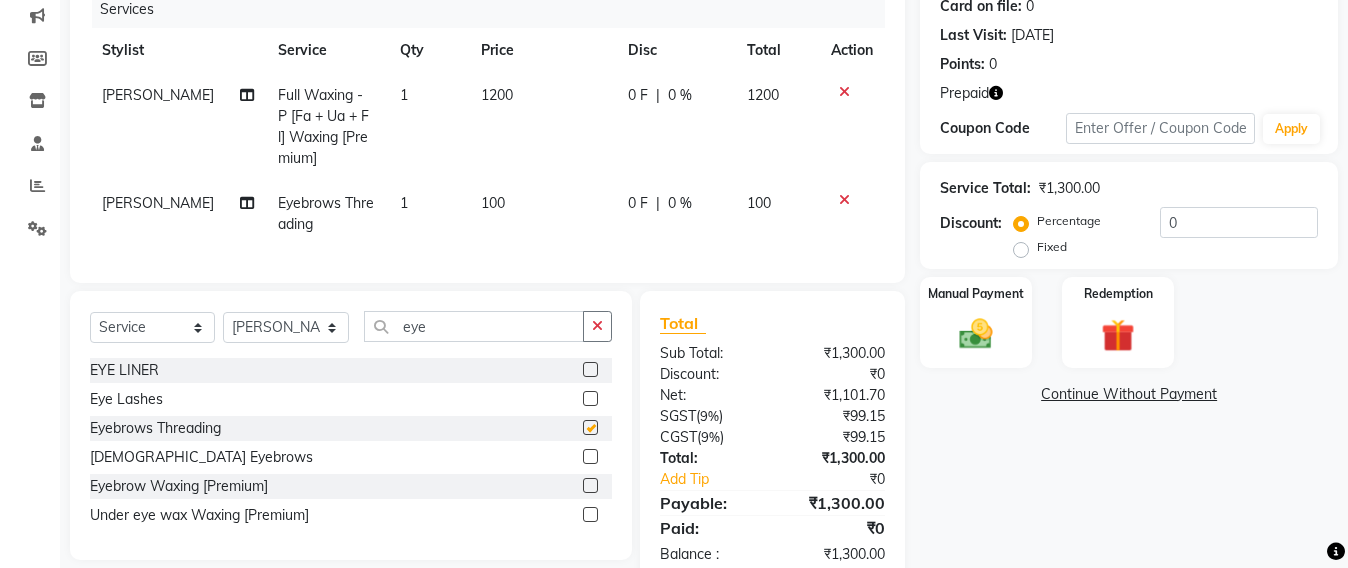 checkbox on "false" 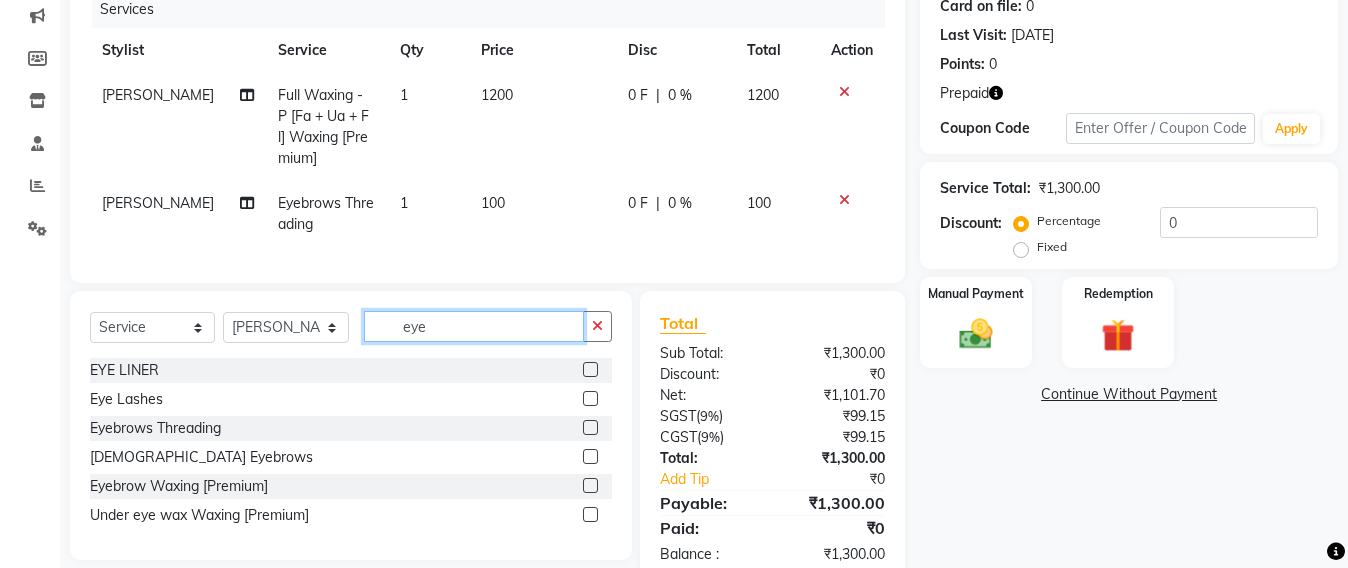 click on "eye" 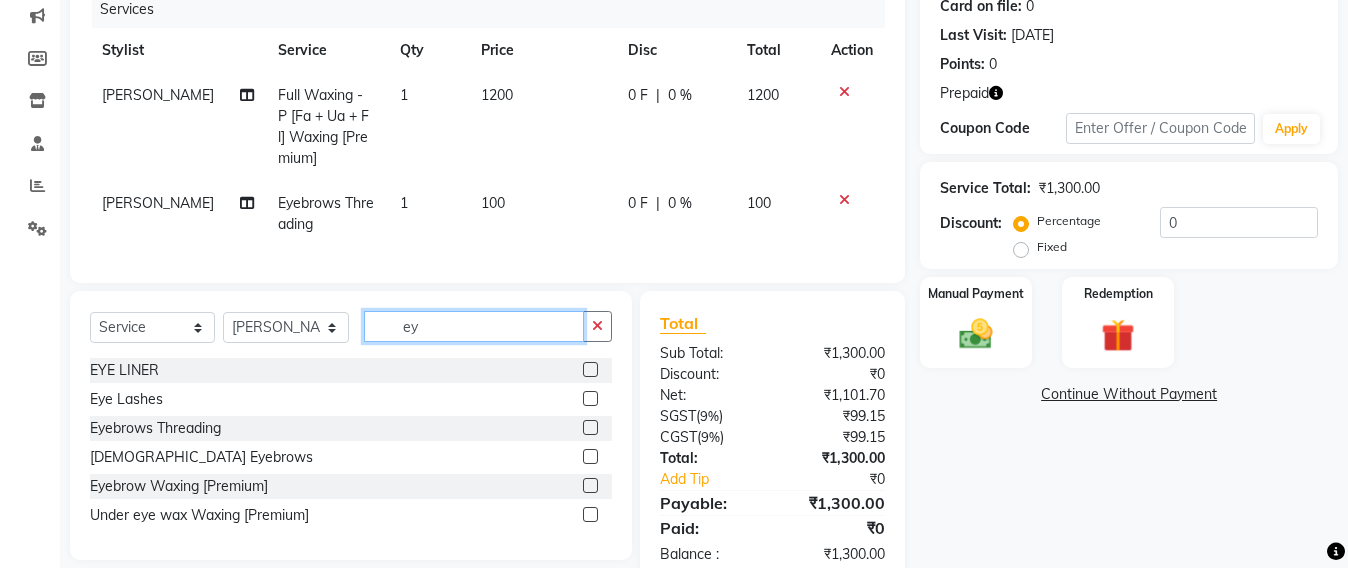 type on "e" 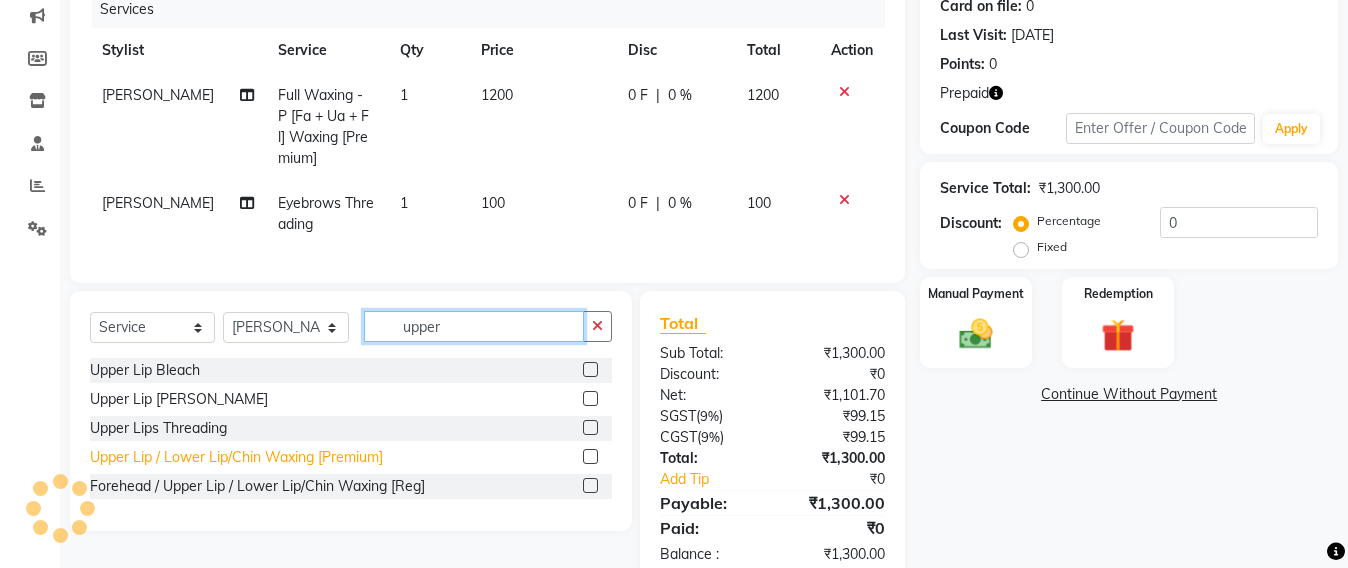 type on "upper" 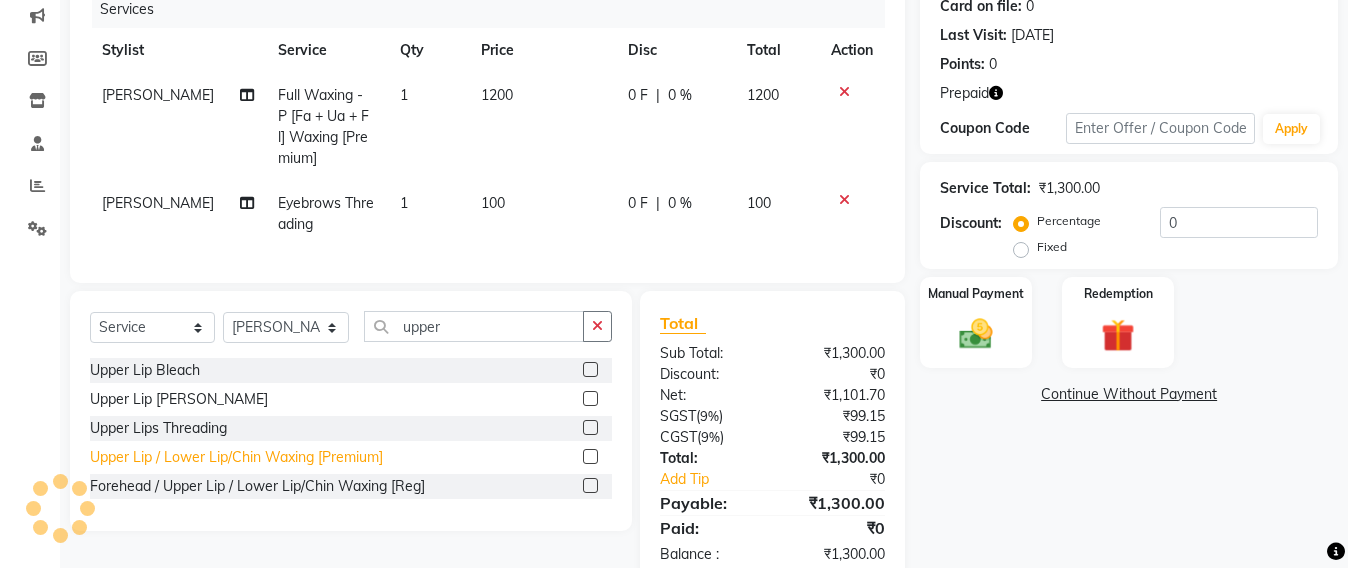 click on "Upper Lip / Lower Lip/Chin  Waxing [Premium]" 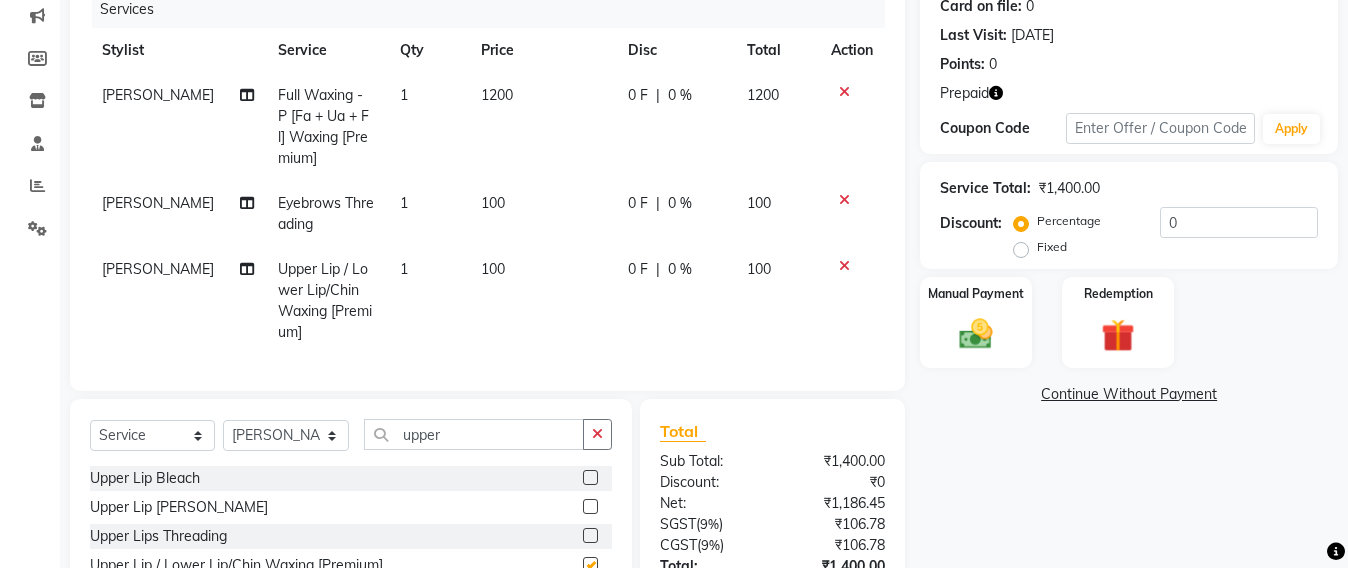 checkbox on "false" 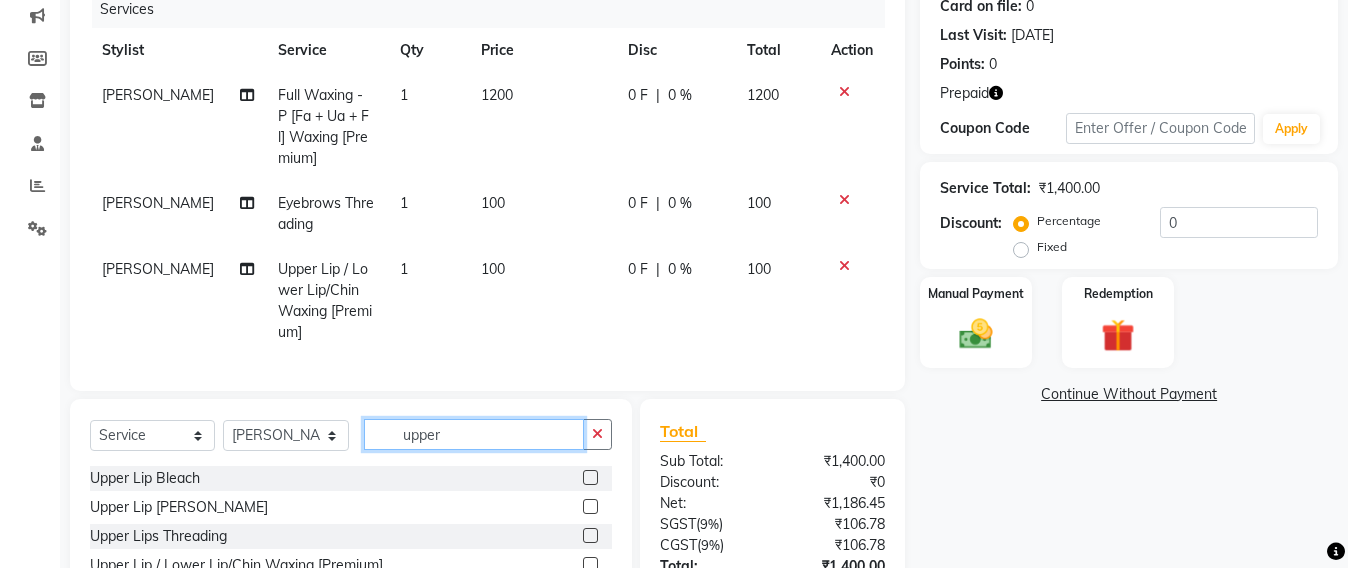 click on "upper" 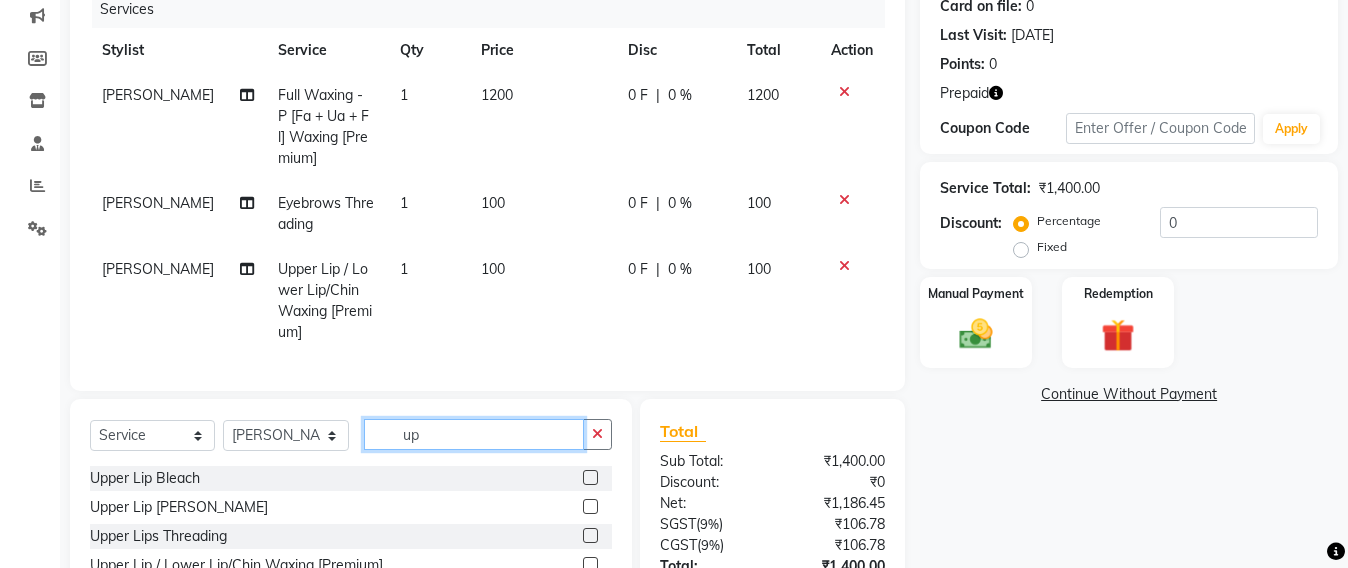 type on "u" 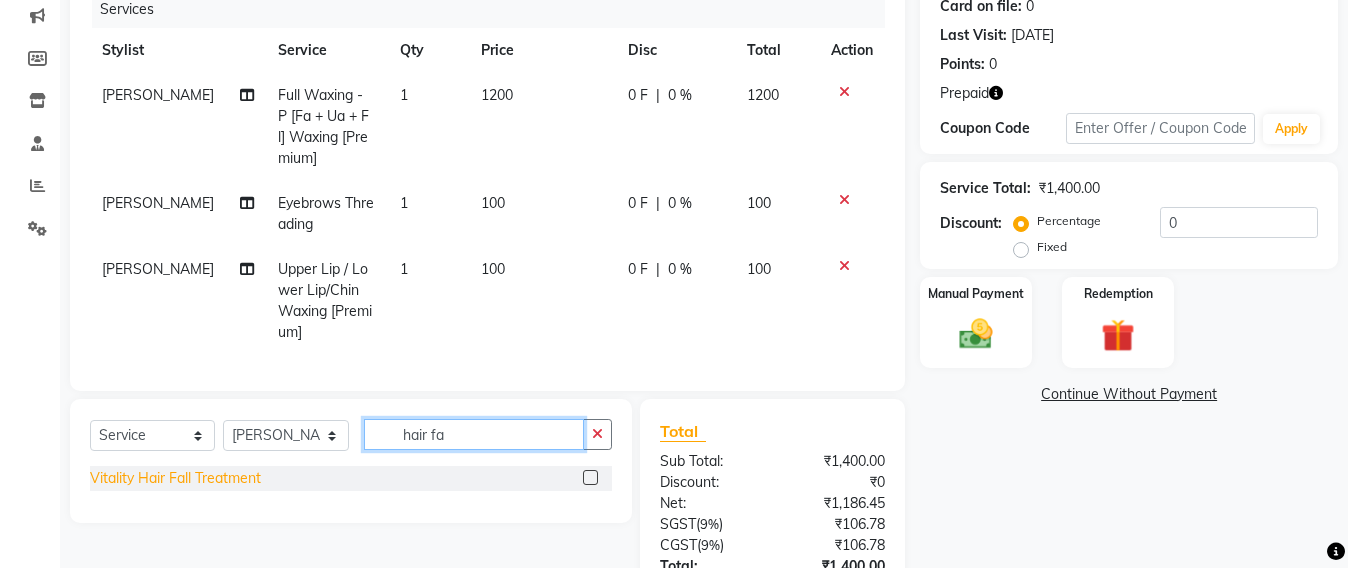type on "hair fa" 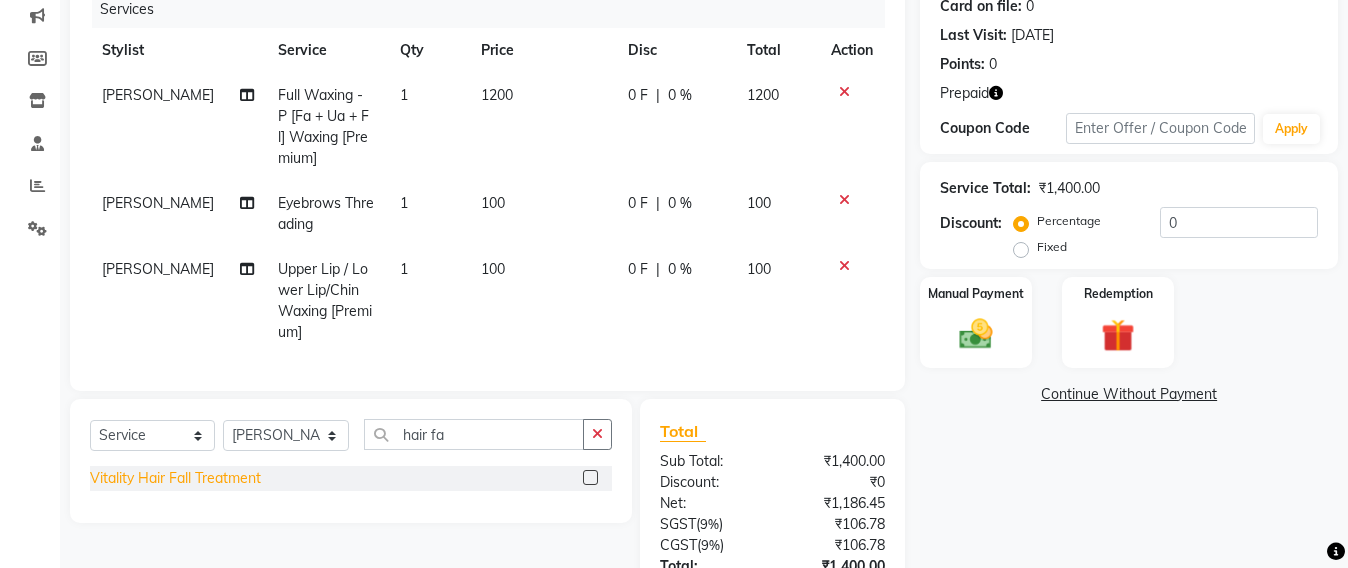 click on "Vitality Hair Fall Treatment" 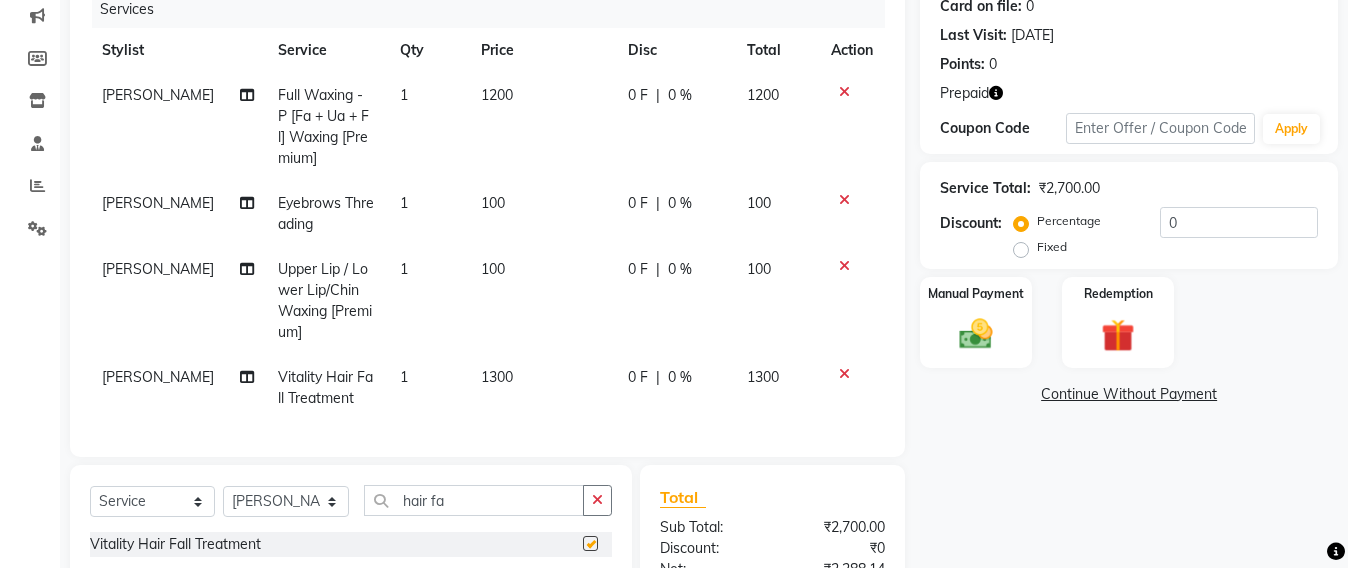 checkbox on "false" 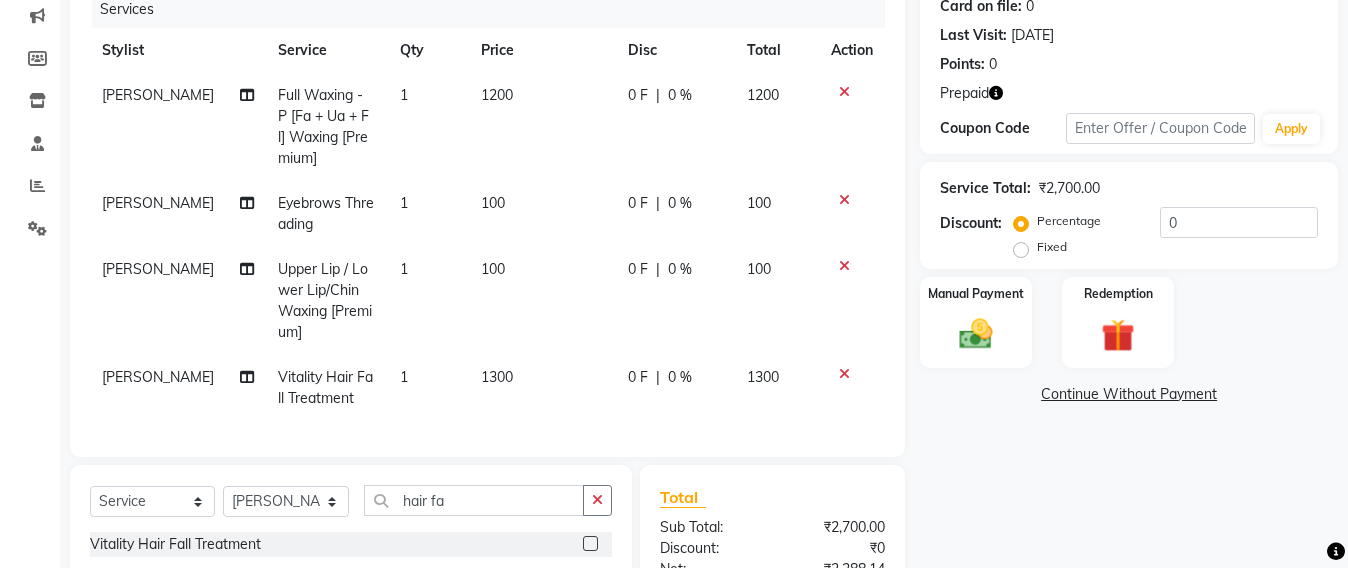 click on "1300" 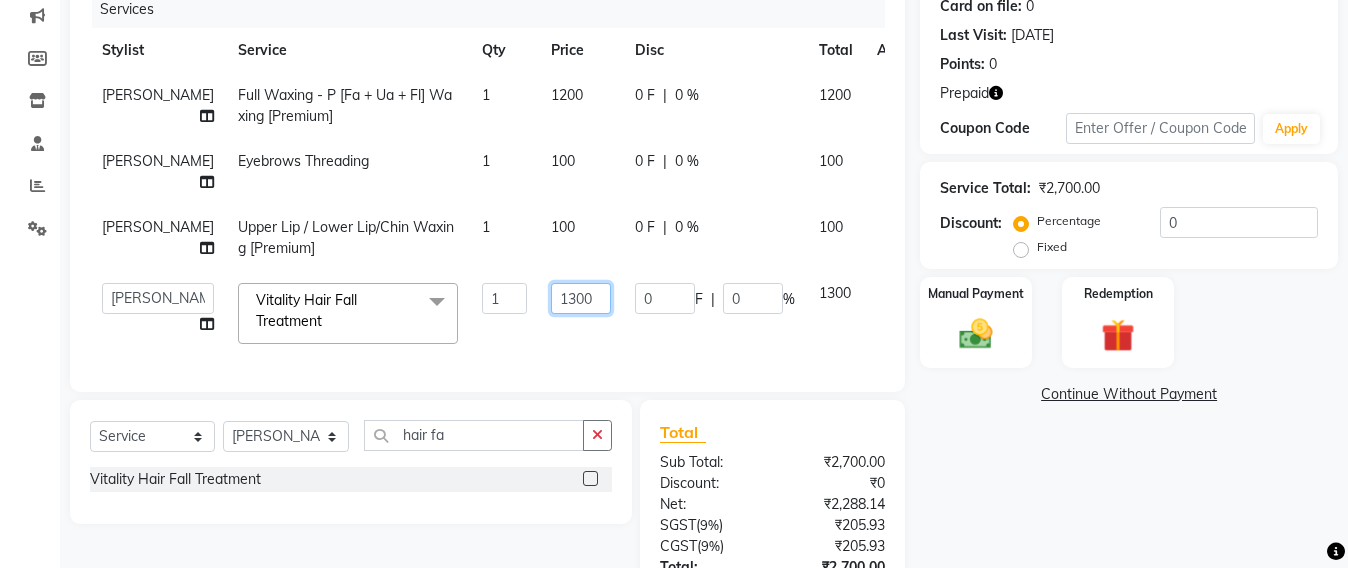 click on "1300" 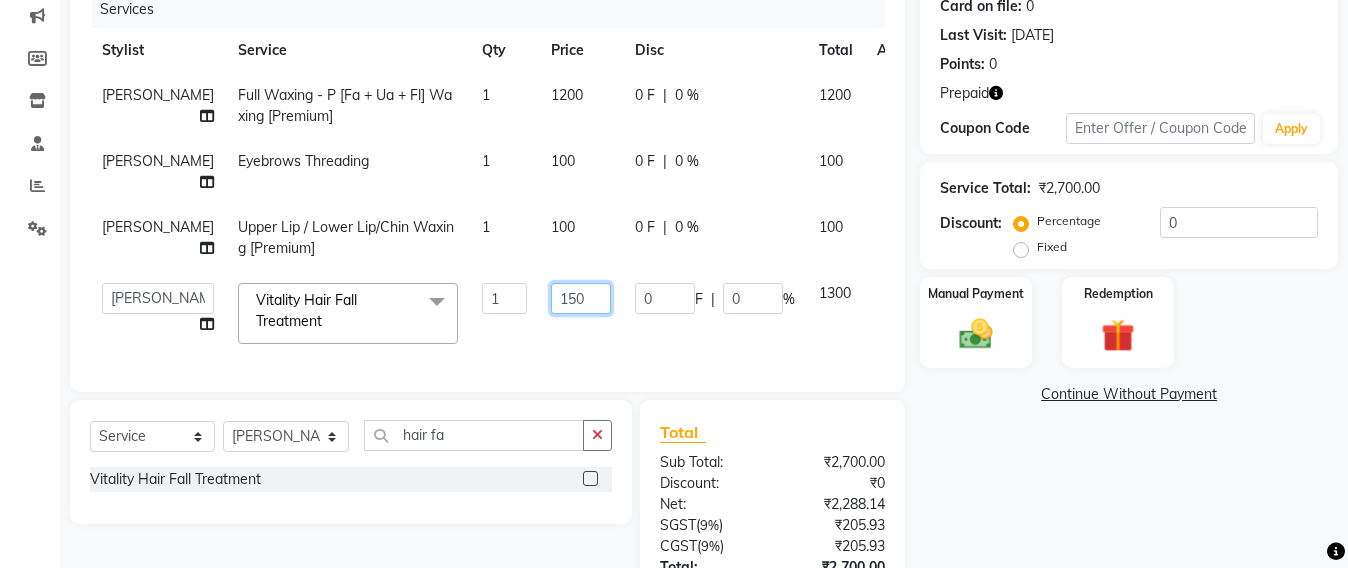type on "1500" 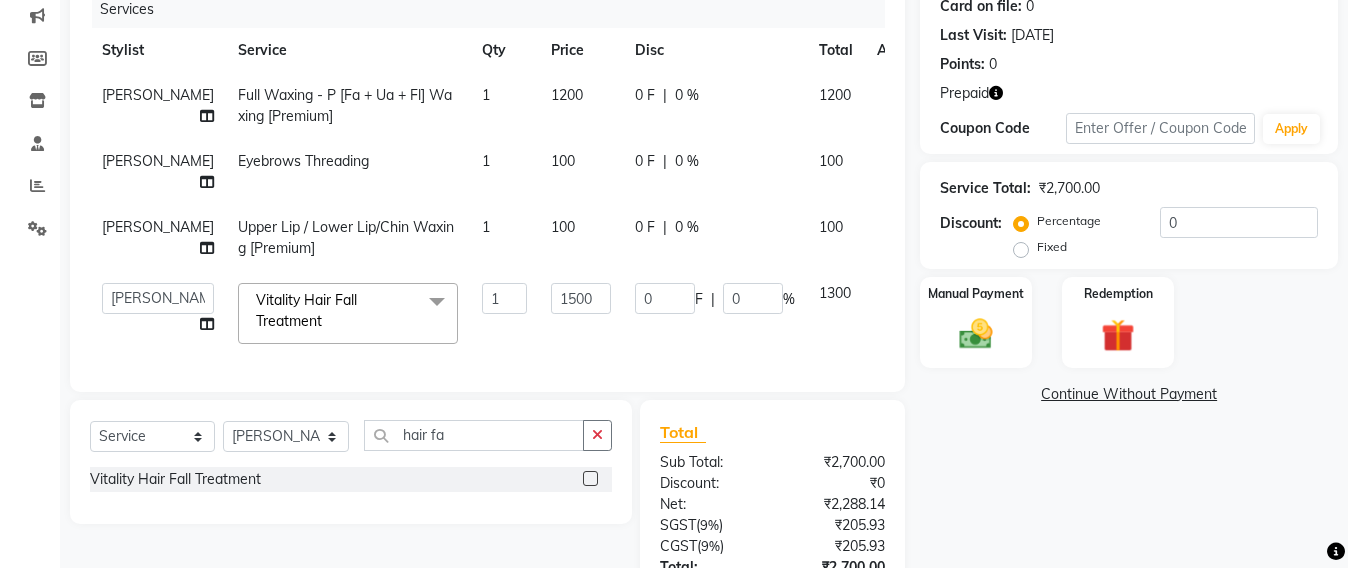 click on "Client +91 9694960000 Date 10-07-2025 Invoice Number SH/2025-26 V/2025 V/2025-26 5004 Services Stylist Service Qty Price Disc Total Action Rosy Sunil Jadhav Full Waxing - P [Fa + Ua + Fl] Waxing [Premium] 1 1200 0 F | 0 % 1200 Rosy Sunil Jadhav Eyebrows Threading 1 100 0 F | 0 % 100 Rosy Sunil Jadhav Upper Lip / Lower Lip/Chin  Waxing [Premium] 1 100 0 F | 0 % 100  Admin   Avesh Sankat   AZHER SHAIKH   Jayeshree Mahtre   Manisha Subodh Shedge   Muskaan   Pramila Vinayak Mhatre   prathmesh mahattre   Pratibha Nilesh Sharma   Rosy Sunil Jadhav   Sameer shah admin   Santacruz Manager   SAURAV   Siddhi   SOMAYANG VASHUM   Tejasvi Bhosle  Vitality Hair Fall Treatment  x Upper Lip Bleach Half Legs Bleach Face & Neck Bleach Half Arms Bleach Full Arms Bleach Under Arms Bleach Half Front Bleach Full Back Bleach Stomach Bleach Full Legs Bleach Palms Bleach Feet Bleach Full Body Bleach Full Back /front Scrub EYE LINER ELBOW DTAN TASHAN MANICURE TASHAN PEDICURE Full Front Bleach Half Back Bleach Saree Draping Eye Lashes" 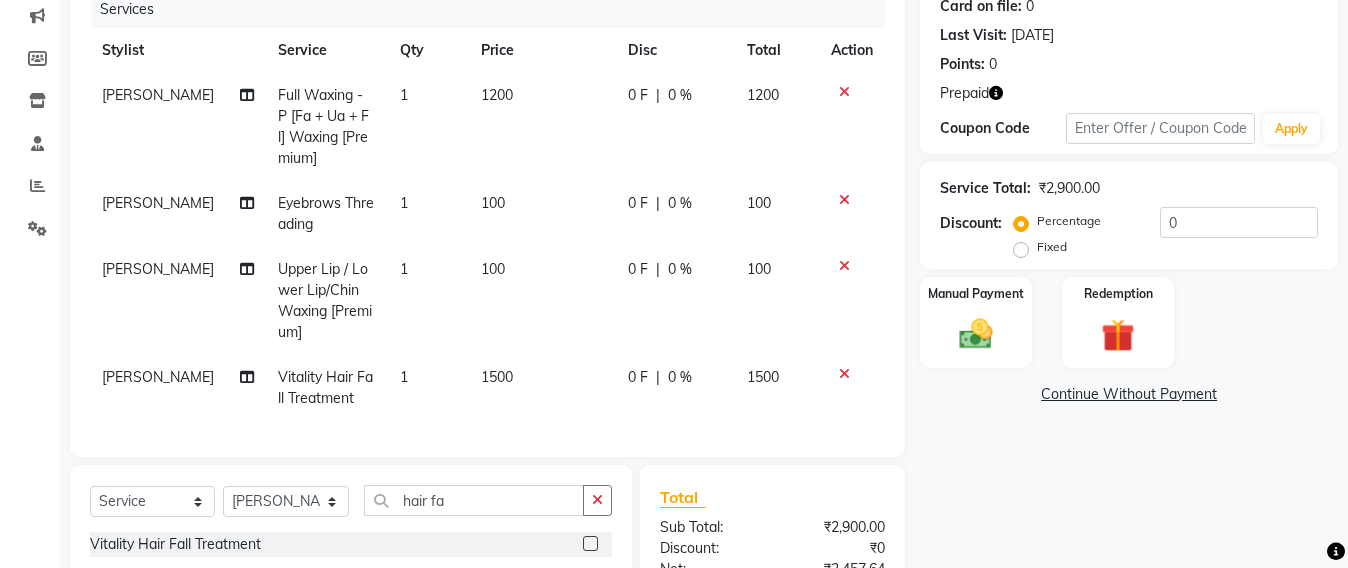 scroll, scrollTop: 132, scrollLeft: 0, axis: vertical 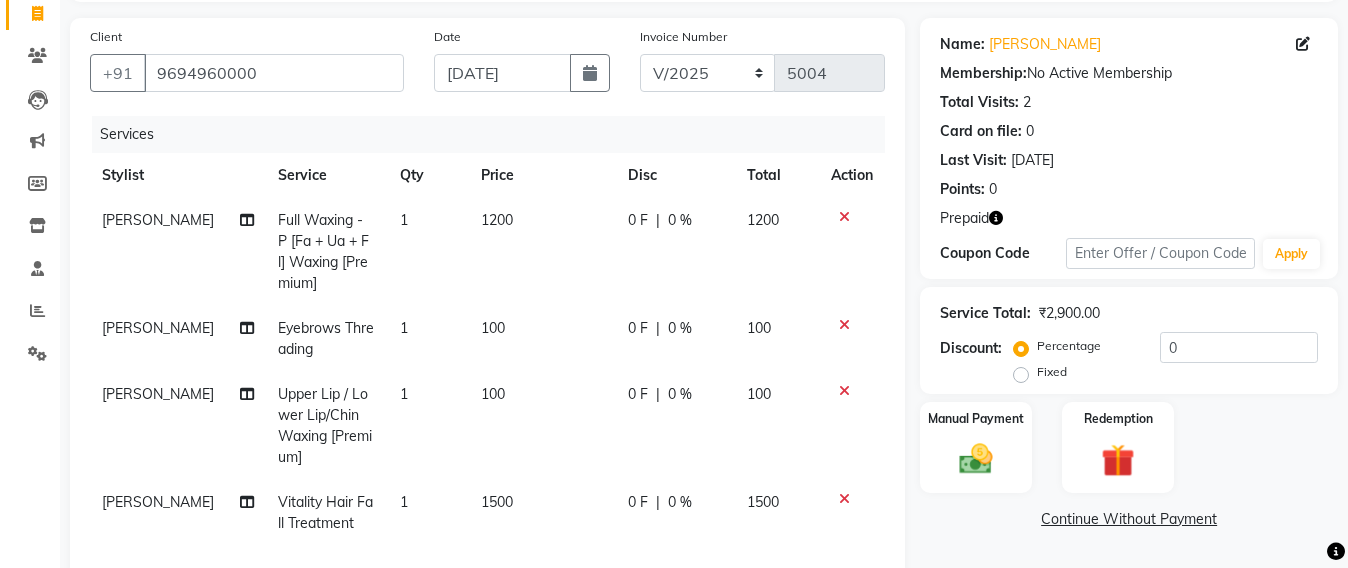 click on "Save" 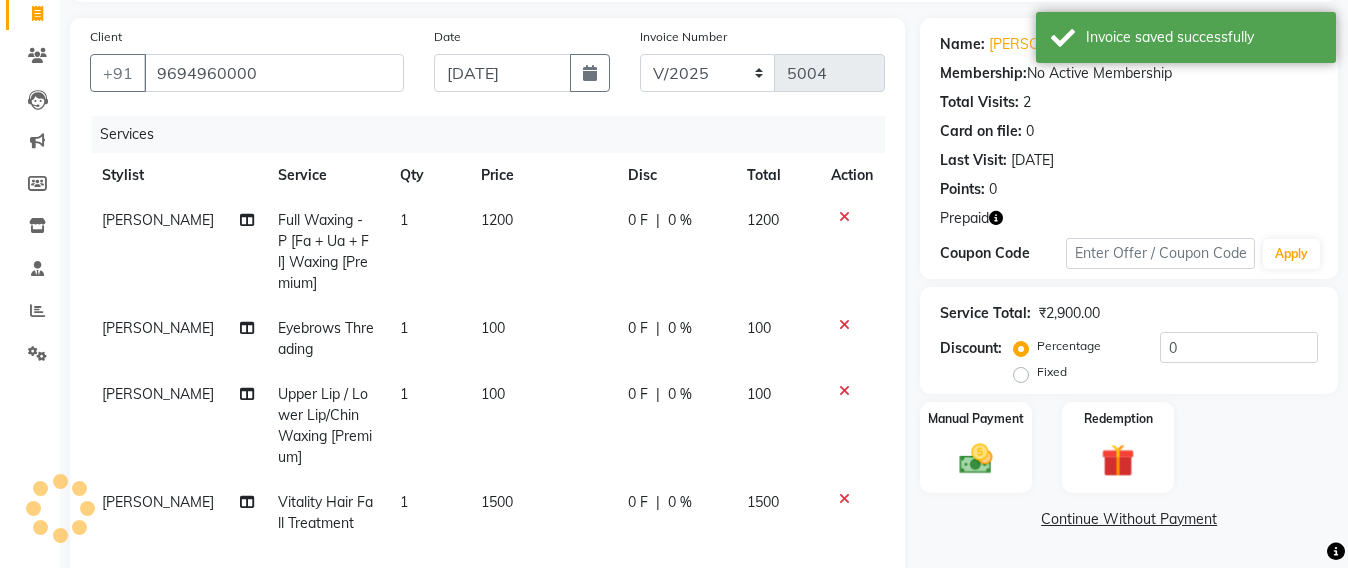 scroll, scrollTop: 0, scrollLeft: 0, axis: both 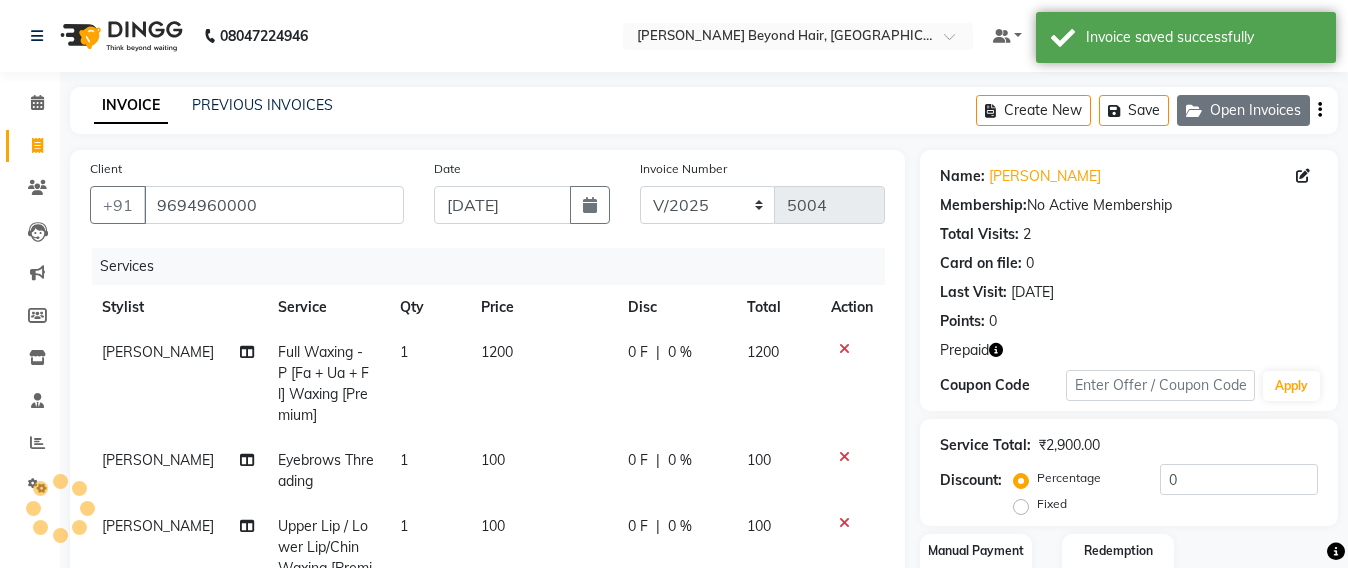 click on "Open Invoices" 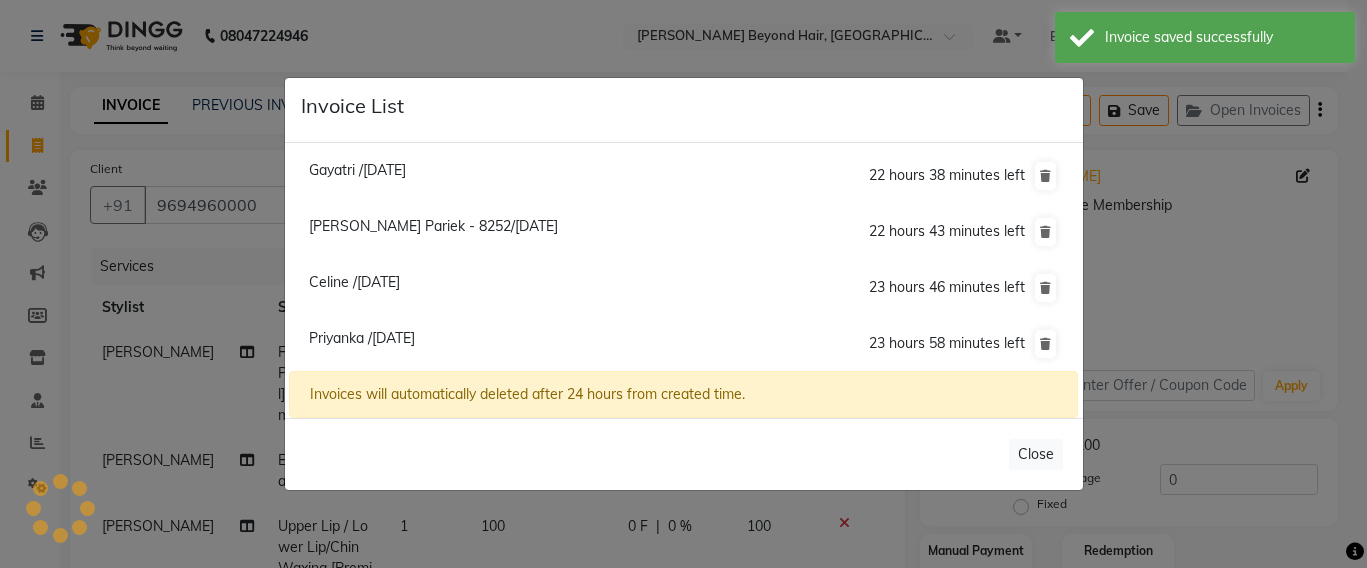 click on "Sonal Pariek - 8252/10 July 2025" 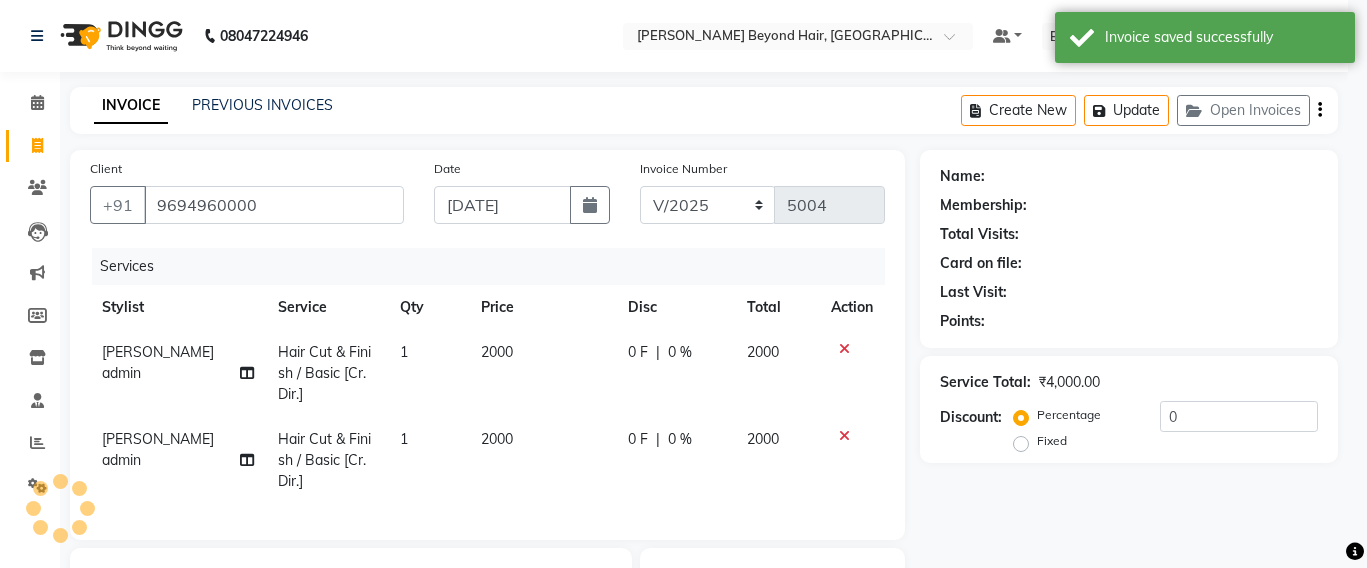 type on "7738138252" 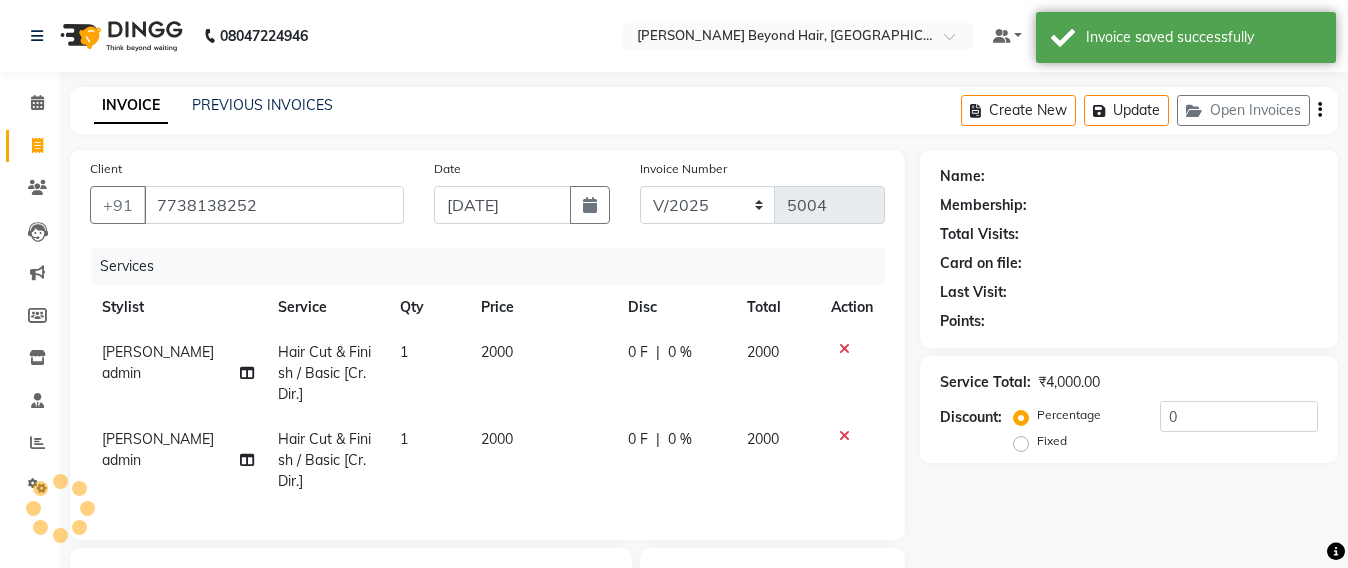 scroll, scrollTop: 250, scrollLeft: 0, axis: vertical 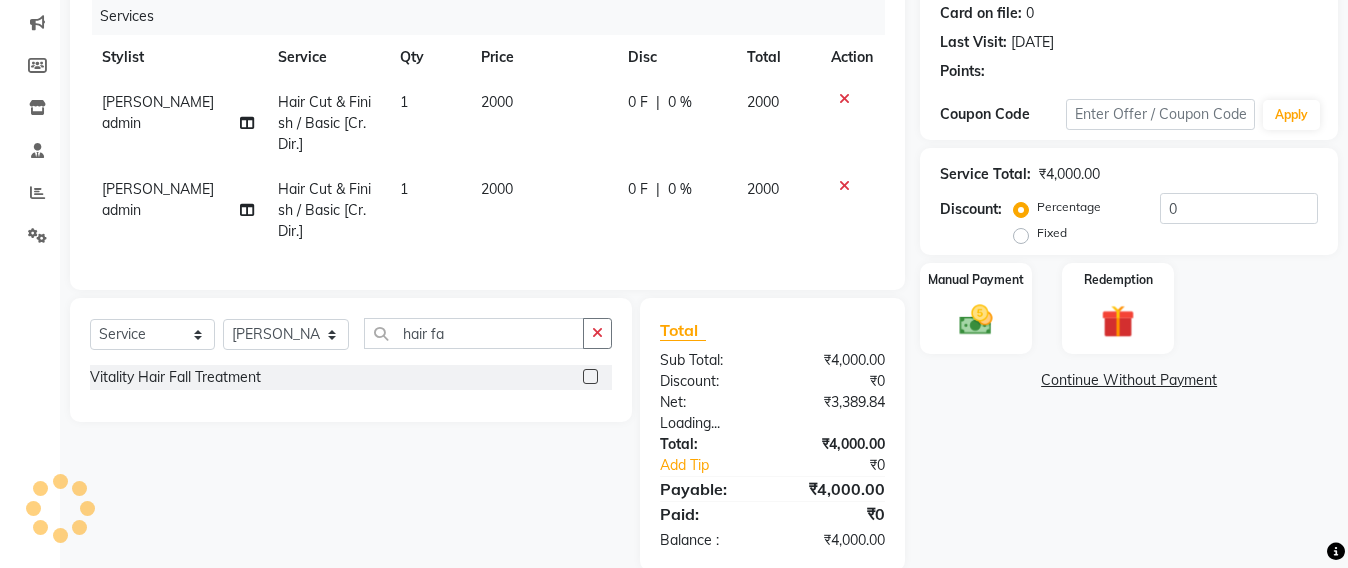 click 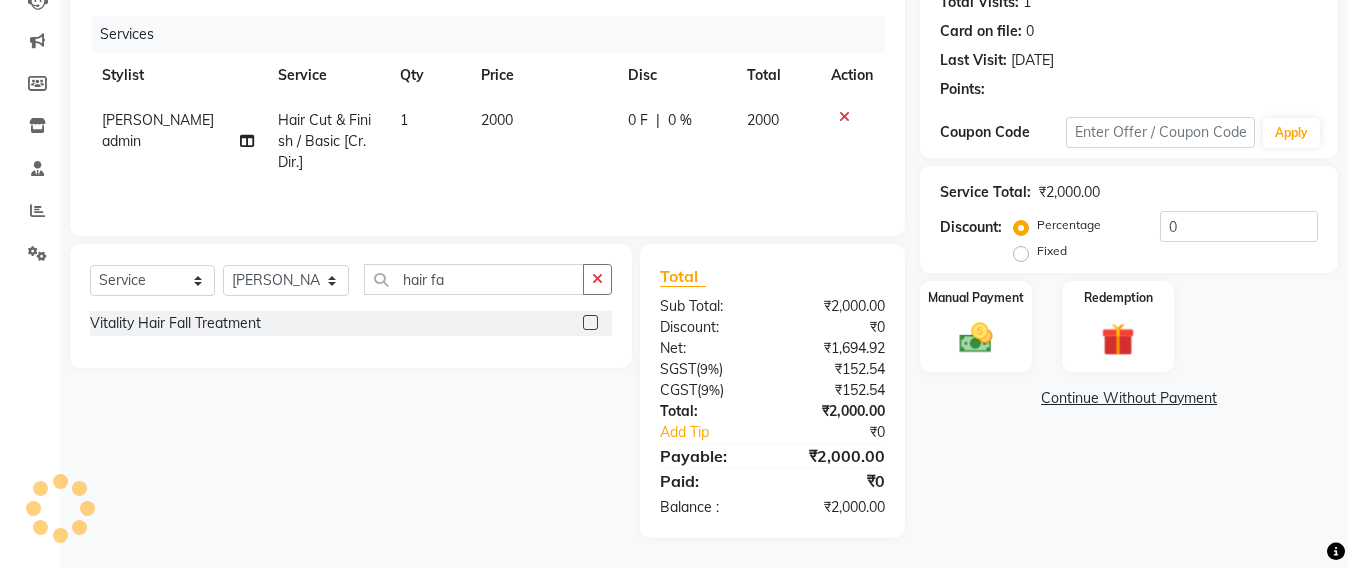scroll, scrollTop: 236, scrollLeft: 0, axis: vertical 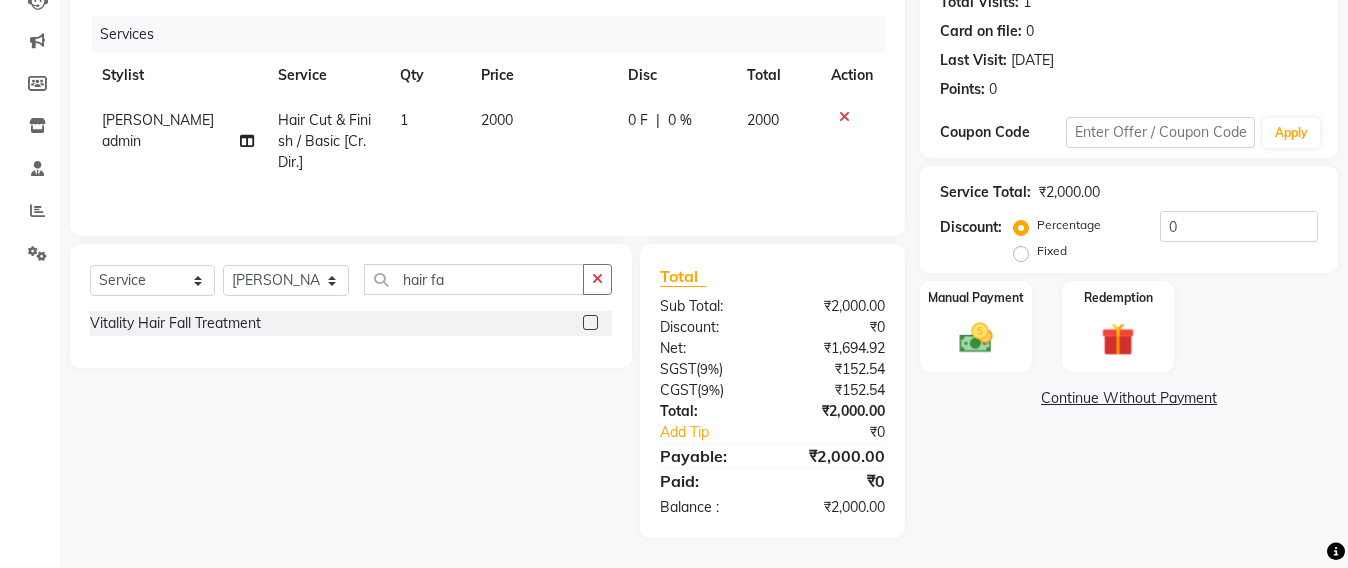 click 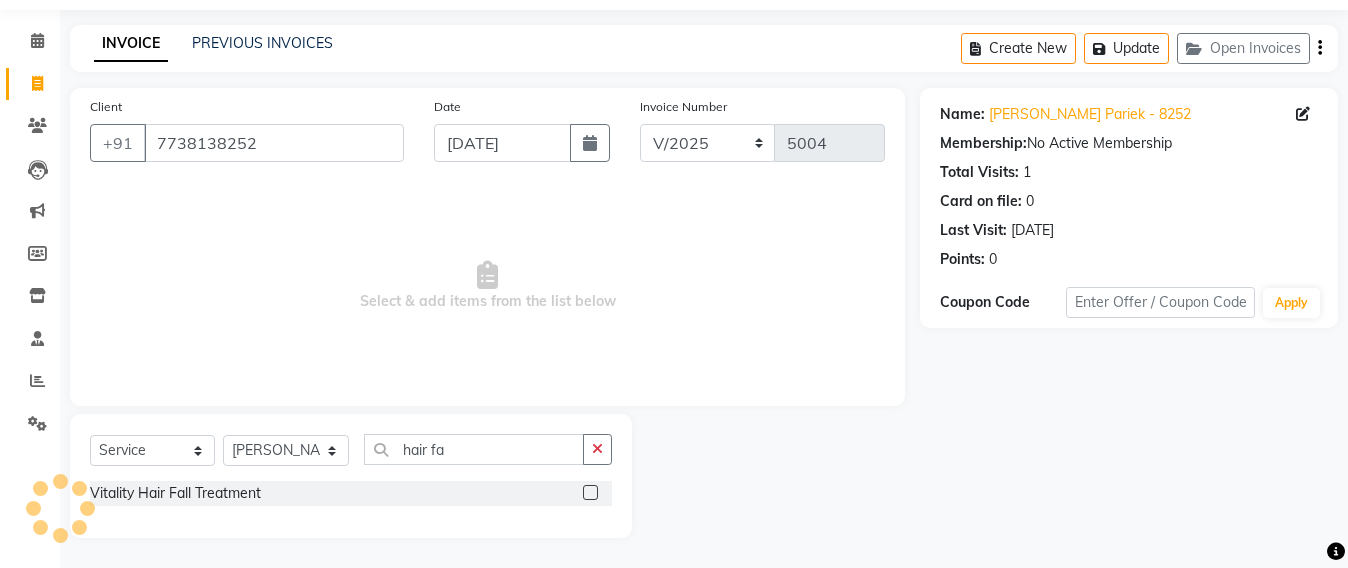 click on "Invoice Number SH/2025-26 V/2025 V/2025-26 5004" 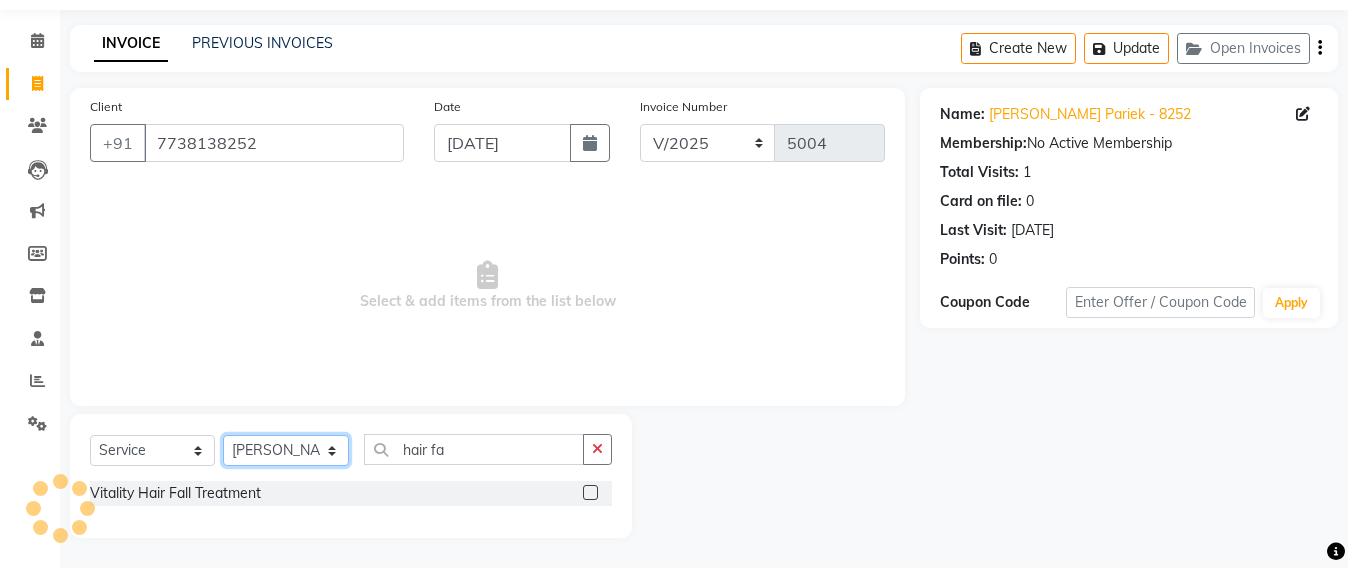 click on "Select Stylist Admin Avesh Sankat AZHER SHAIKH Jayeshree Mahtre Manisha Subodh Shedge Muskaan Pramila Vinayak Mhatre prathmesh mahattre Pratibha Nilesh Sharma Rosy Sunil Jadhav Sameer shah admin Santacruz Manager SAURAV Siddhi SOMAYANG VASHUM Tejasvi Bhosle" 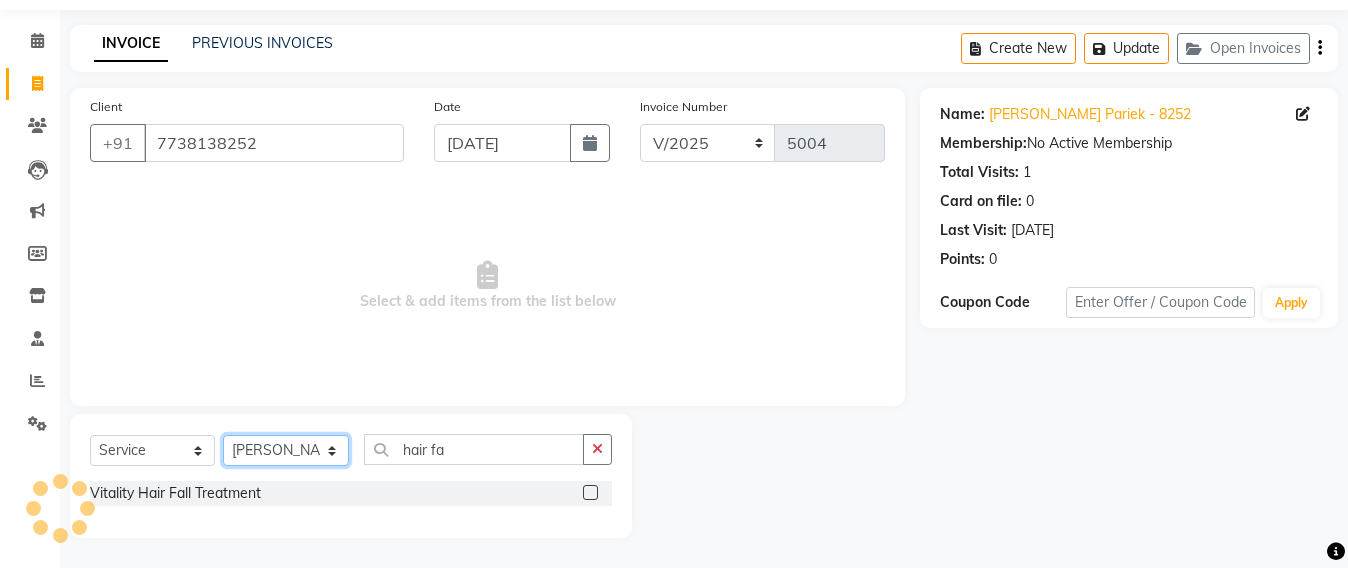 click on "Select Stylist Admin Avesh Sankat AZHER SHAIKH Jayeshree Mahtre Manisha Subodh Shedge Muskaan Pramila Vinayak Mhatre prathmesh mahattre Pratibha Nilesh Sharma Rosy Sunil Jadhav Sameer shah admin Santacruz Manager SAURAV Siddhi SOMAYANG VASHUM Tejasvi Bhosle" 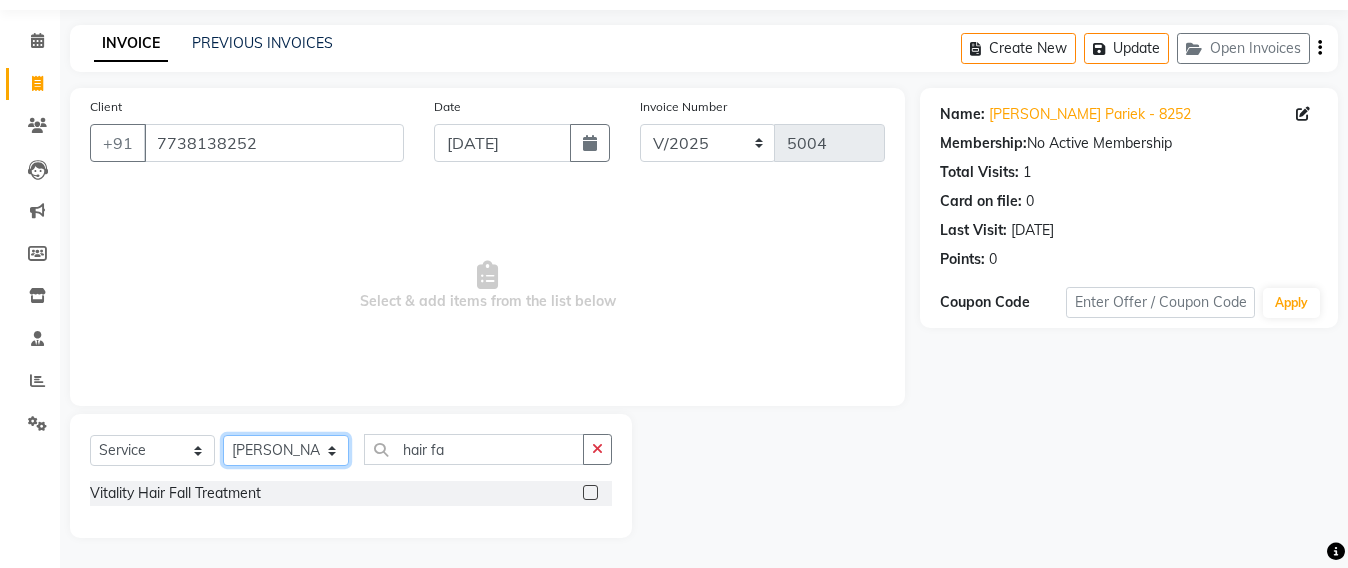 click on "Select Stylist Admin Avesh Sankat AZHER SHAIKH Jayeshree Mahtre Manisha Subodh Shedge Muskaan Pramila Vinayak Mhatre prathmesh mahattre Pratibha Nilesh Sharma Rosy Sunil Jadhav Sameer shah admin Santacruz Manager SAURAV Siddhi SOMAYANG VASHUM Tejasvi Bhosle" 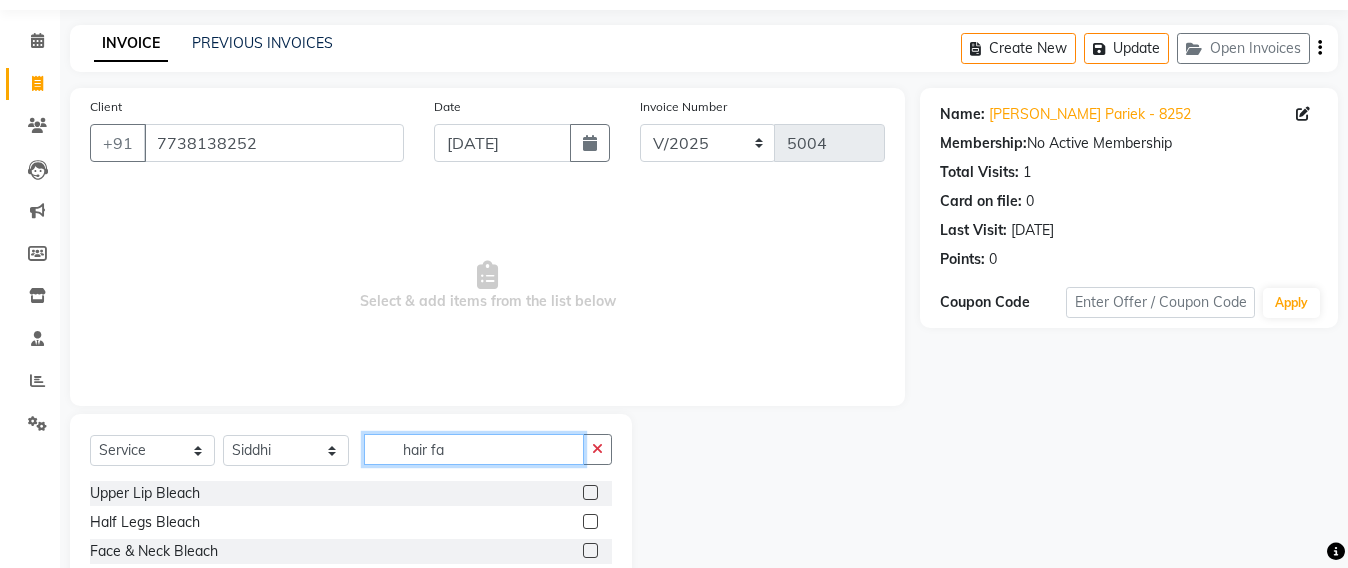 click on "hair fa" 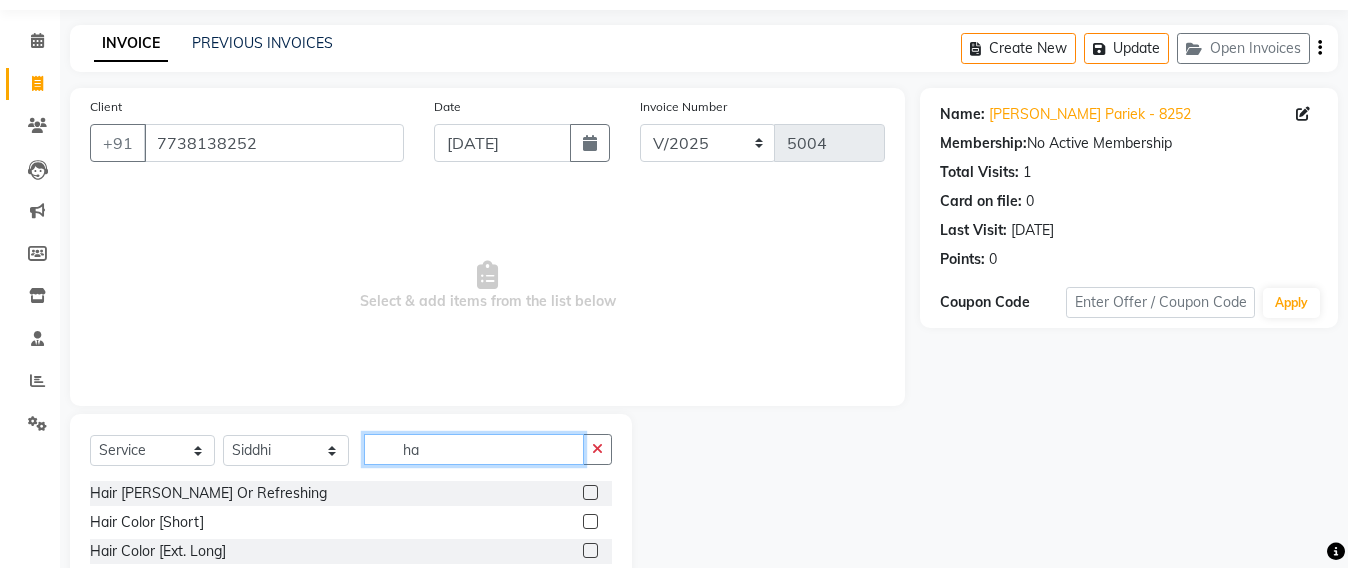 type on "h" 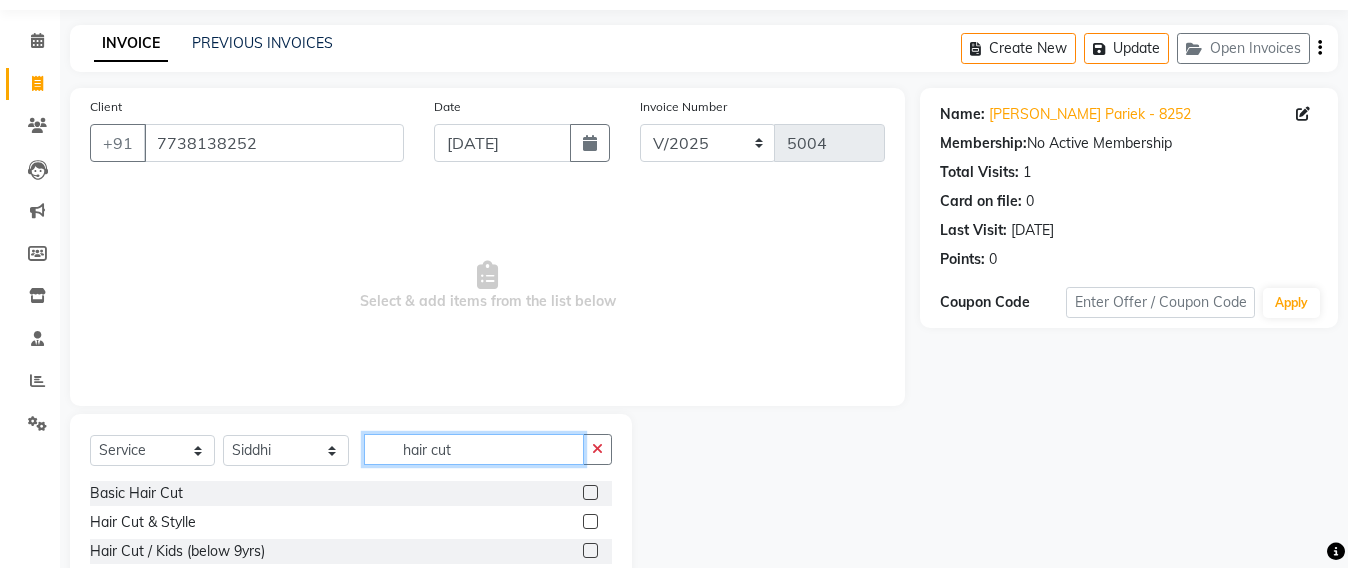 type on "hair cut" 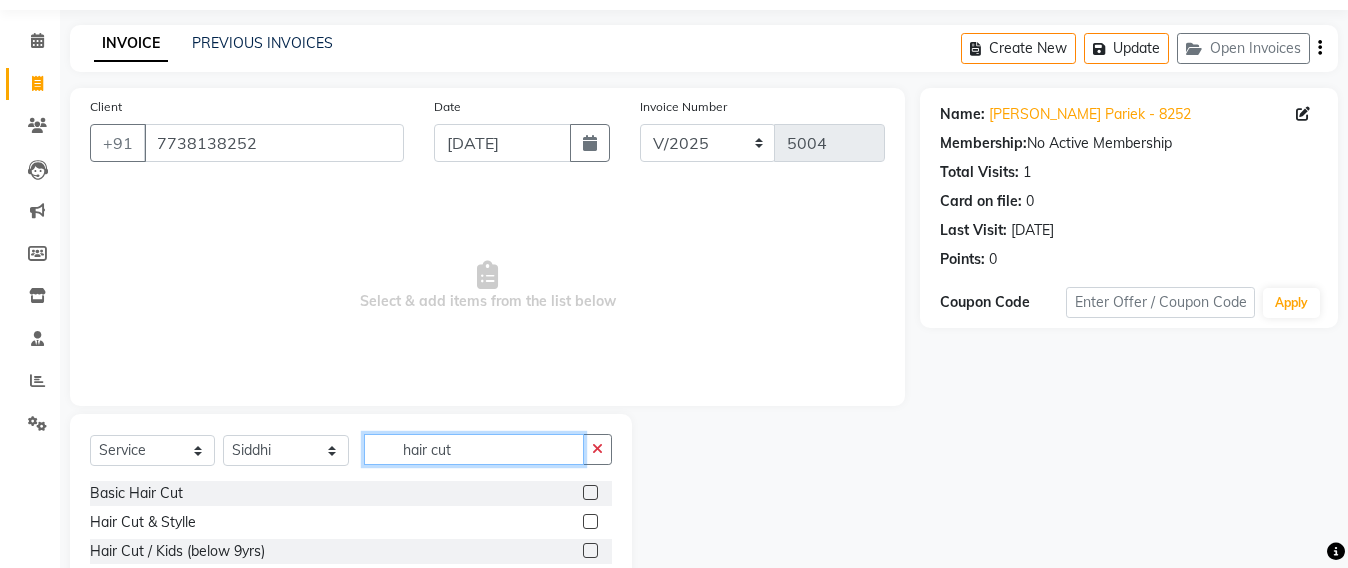scroll, scrollTop: 233, scrollLeft: 0, axis: vertical 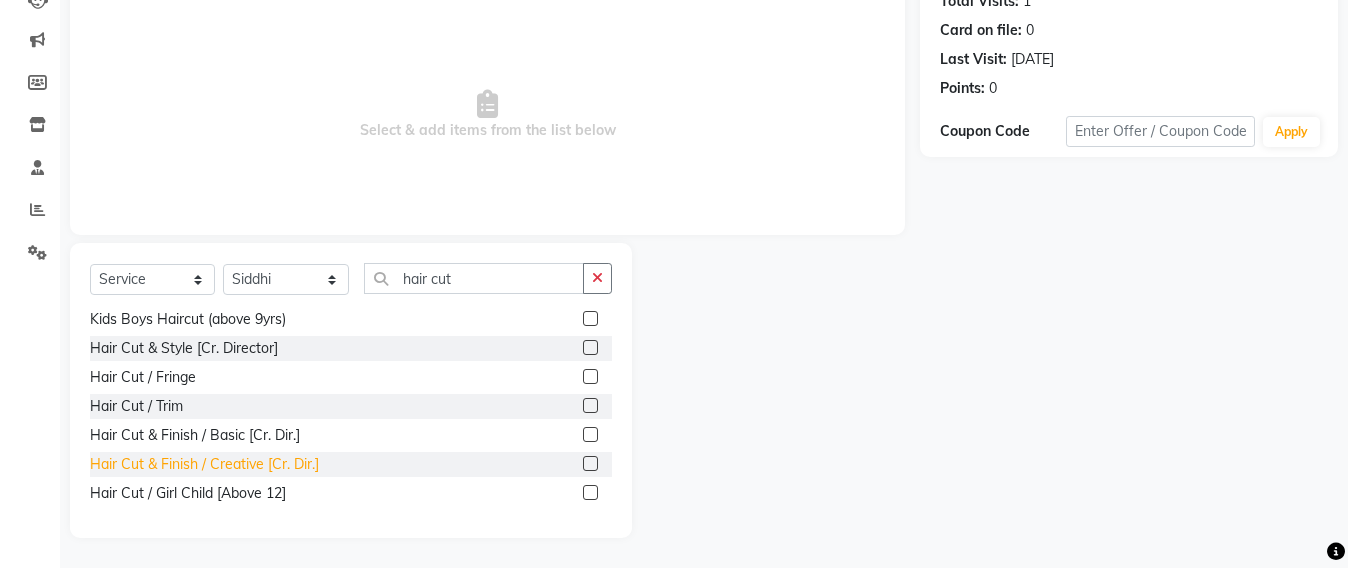 click on "Hair Cut & Finish / Creative [Cr. Dir.]" 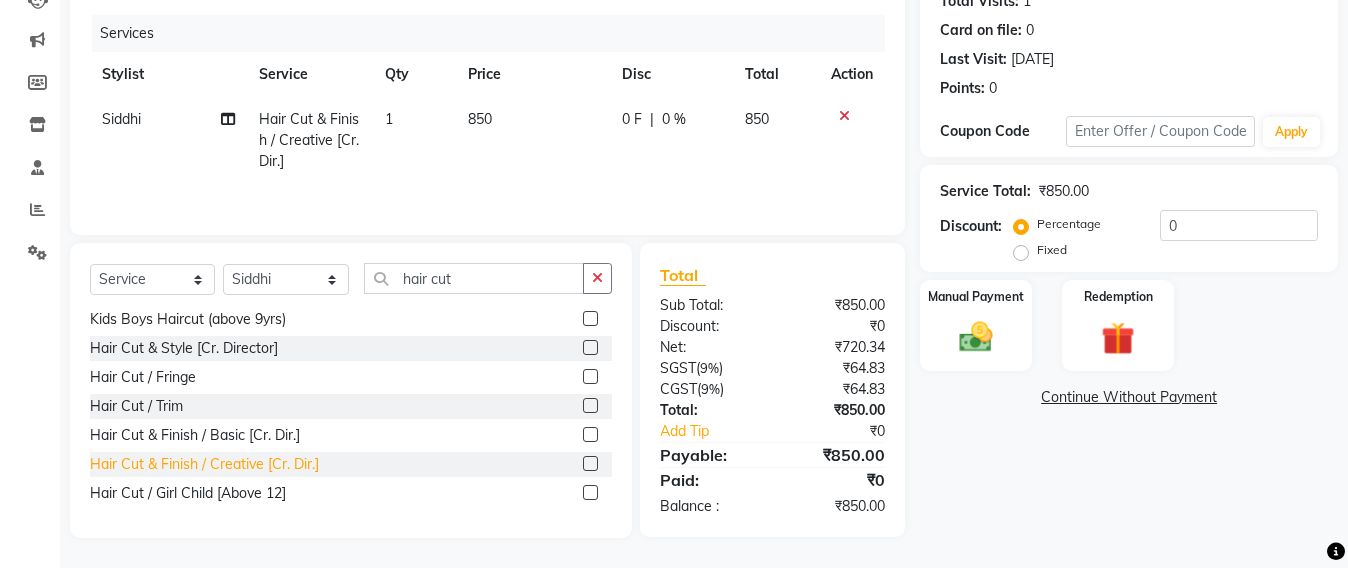 click on "Hair Cut & Finish / Creative [Cr. Dir.]" 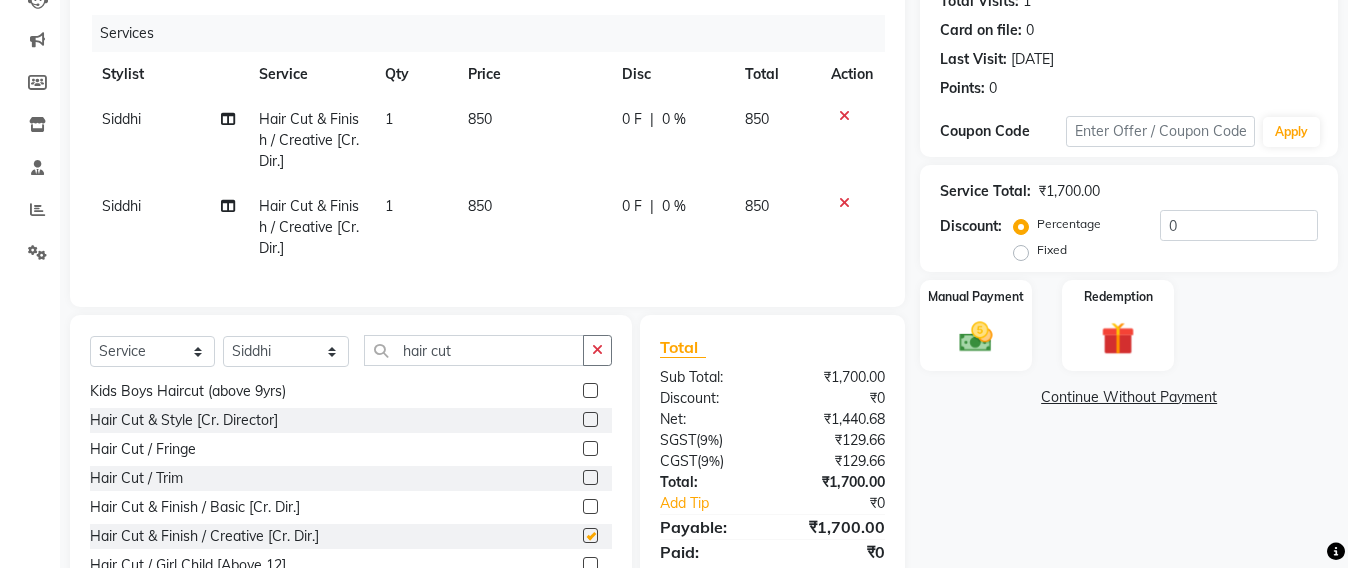 checkbox on "false" 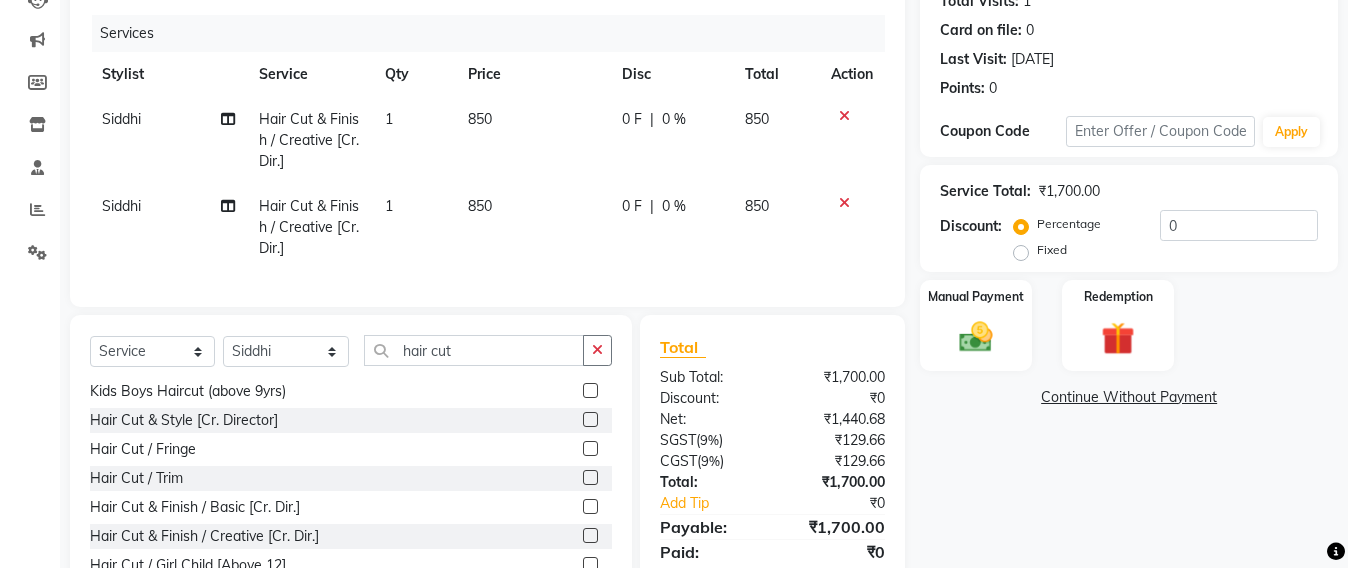 click on "Siddhi" 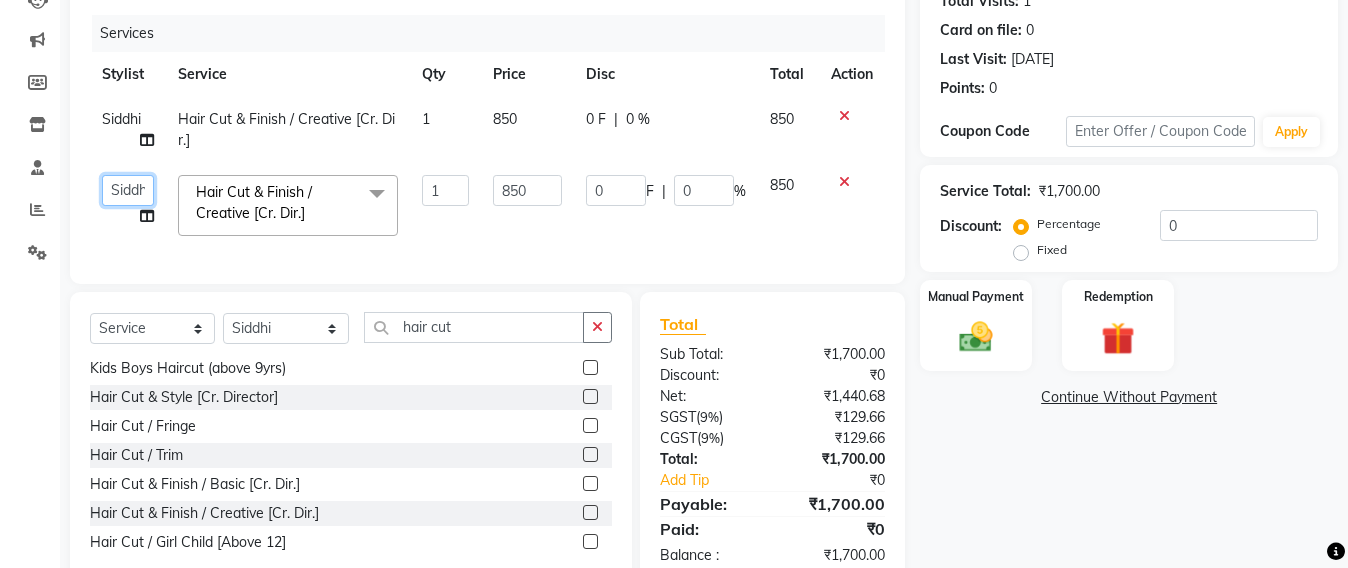 click on "Admin   Avesh Sankat   AZHER SHAIKH   Jayeshree Mahtre   Manisha Subodh Shedge   Muskaan   Pramila Vinayak Mhatre   prathmesh mahattre   Pratibha Nilesh Sharma   Rosy Sunil Jadhav   Sameer shah admin   Santacruz Manager   SAURAV   Siddhi   SOMAYANG VASHUM   Tejasvi Bhosle" 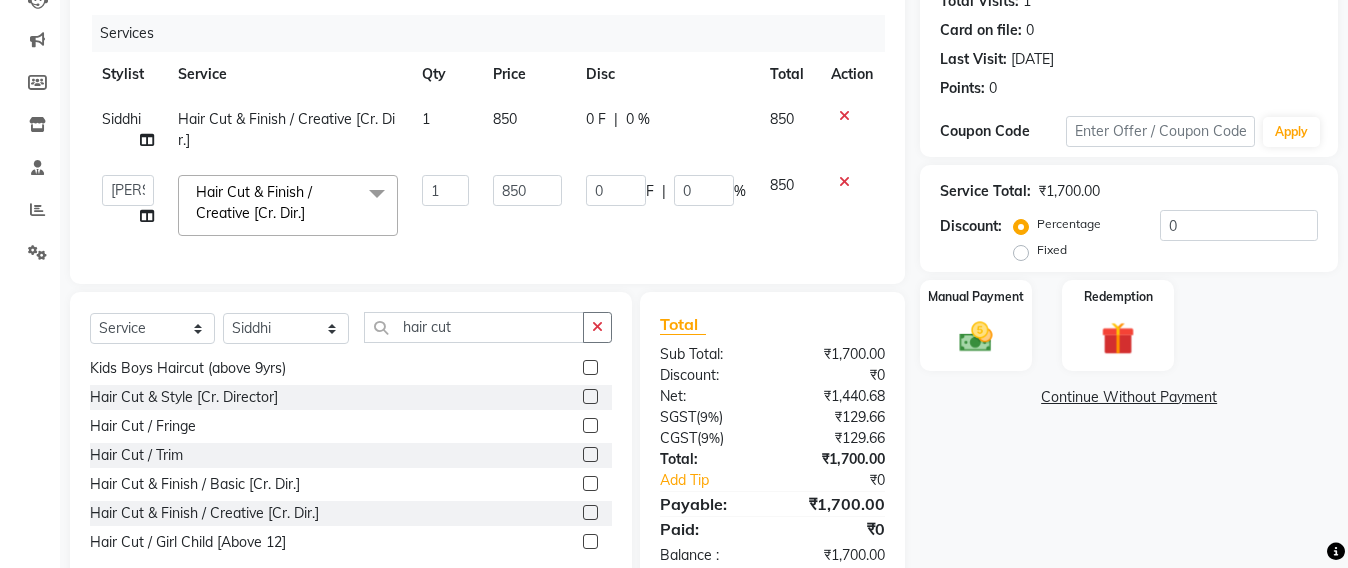 select on "47916" 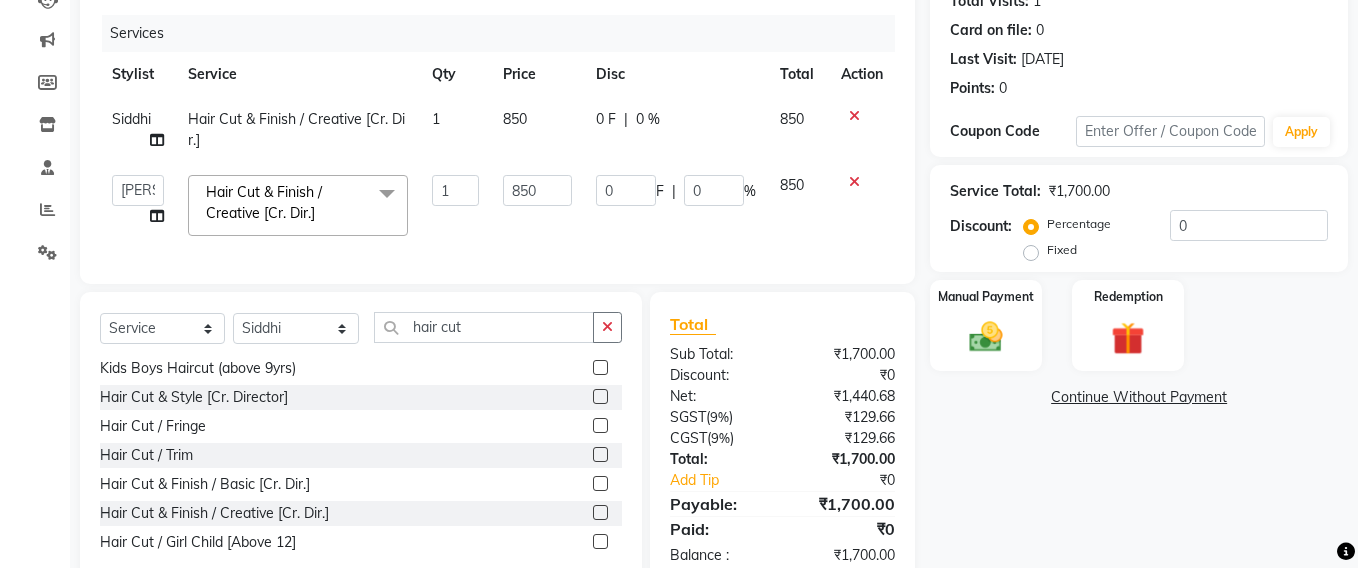 scroll, scrollTop: 108, scrollLeft: 0, axis: vertical 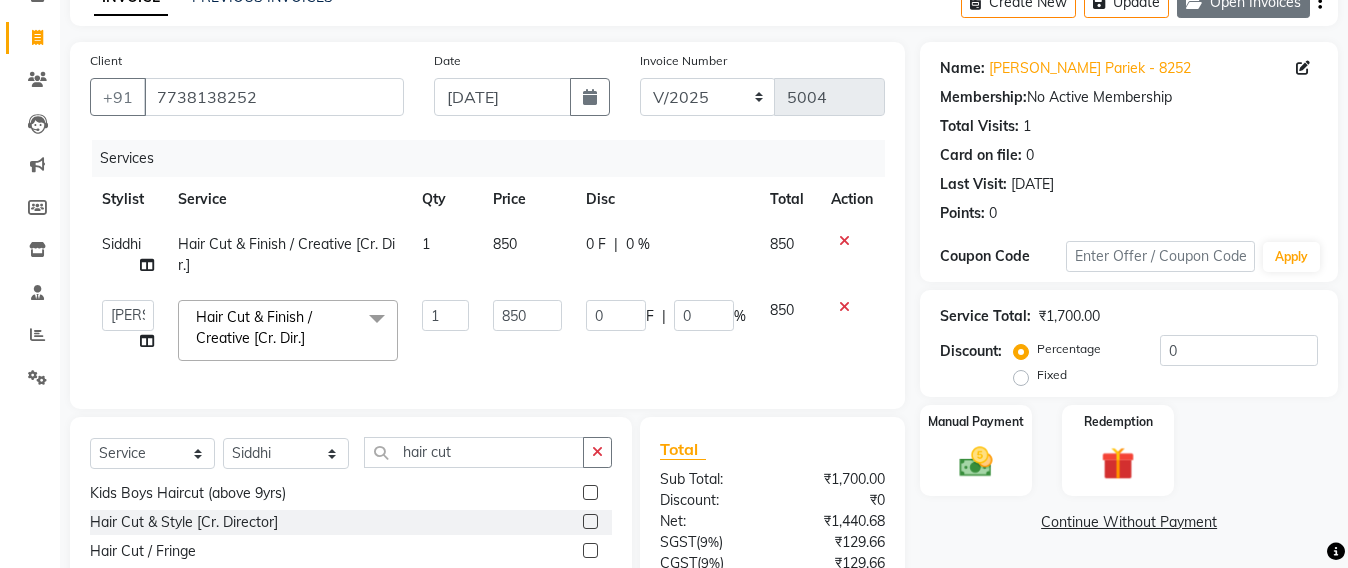 click on "Open Invoices" 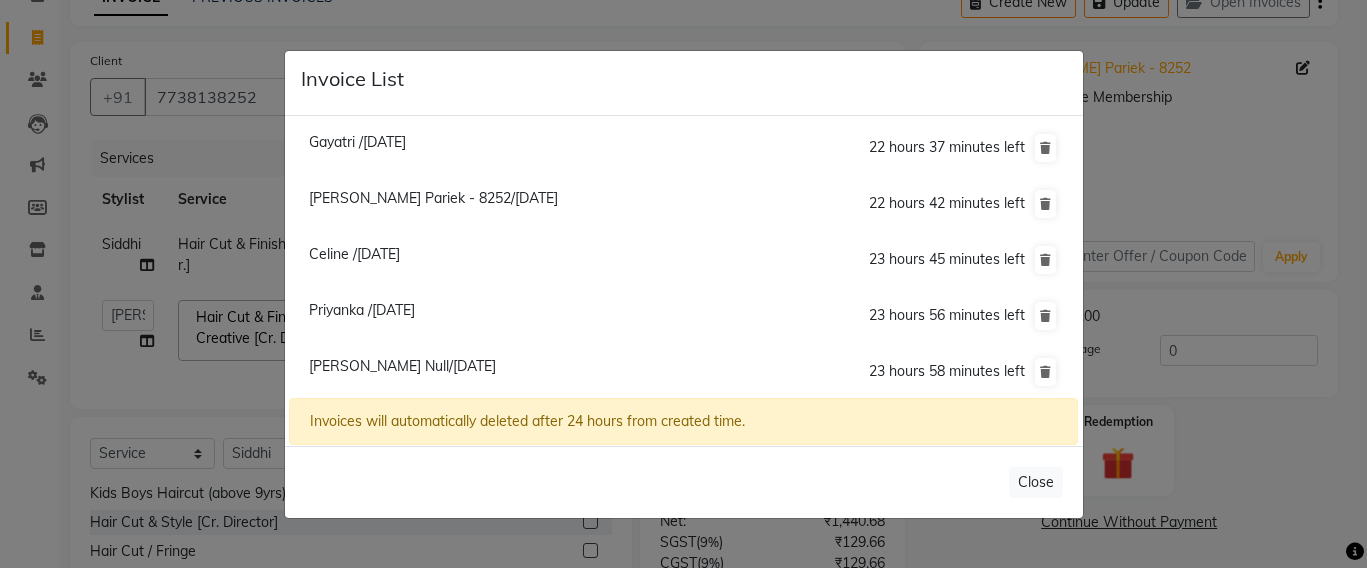 click on "Priyanka /10 July 2025" 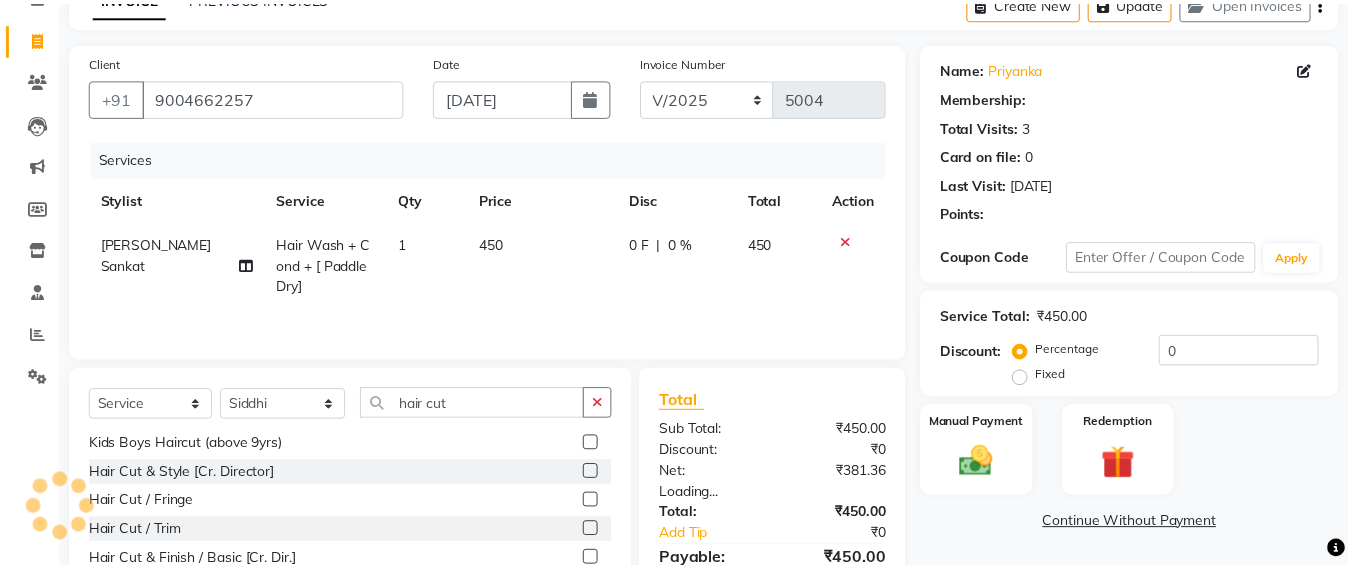 scroll, scrollTop: 95, scrollLeft: 0, axis: vertical 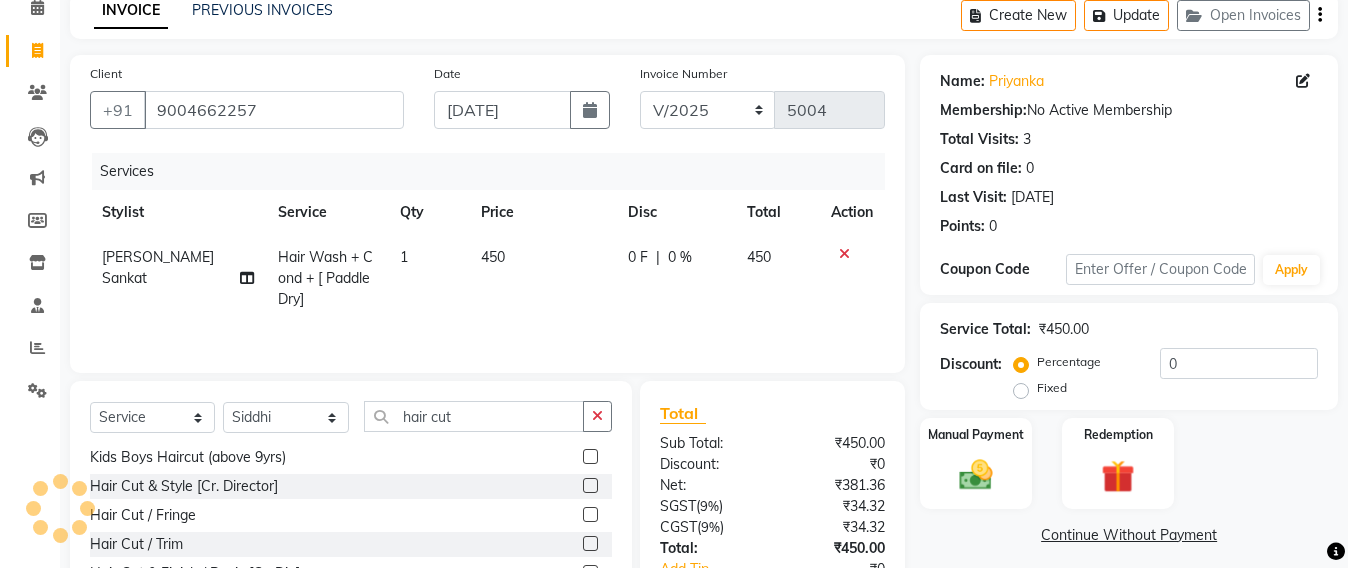 select 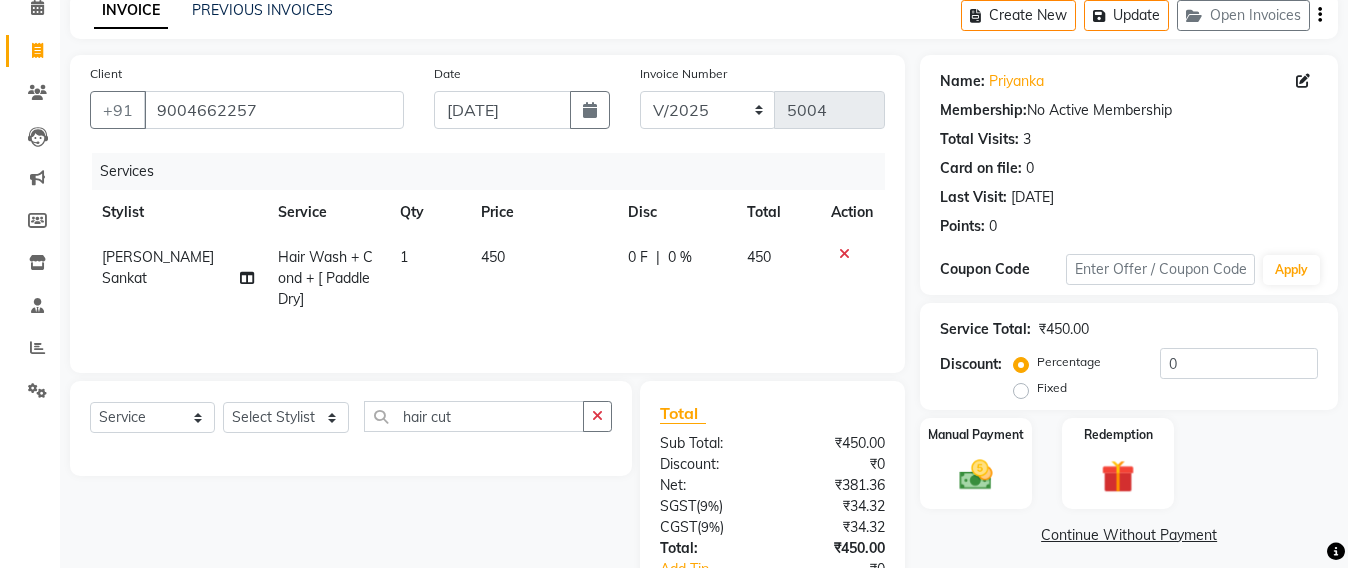 scroll, scrollTop: 0, scrollLeft: 0, axis: both 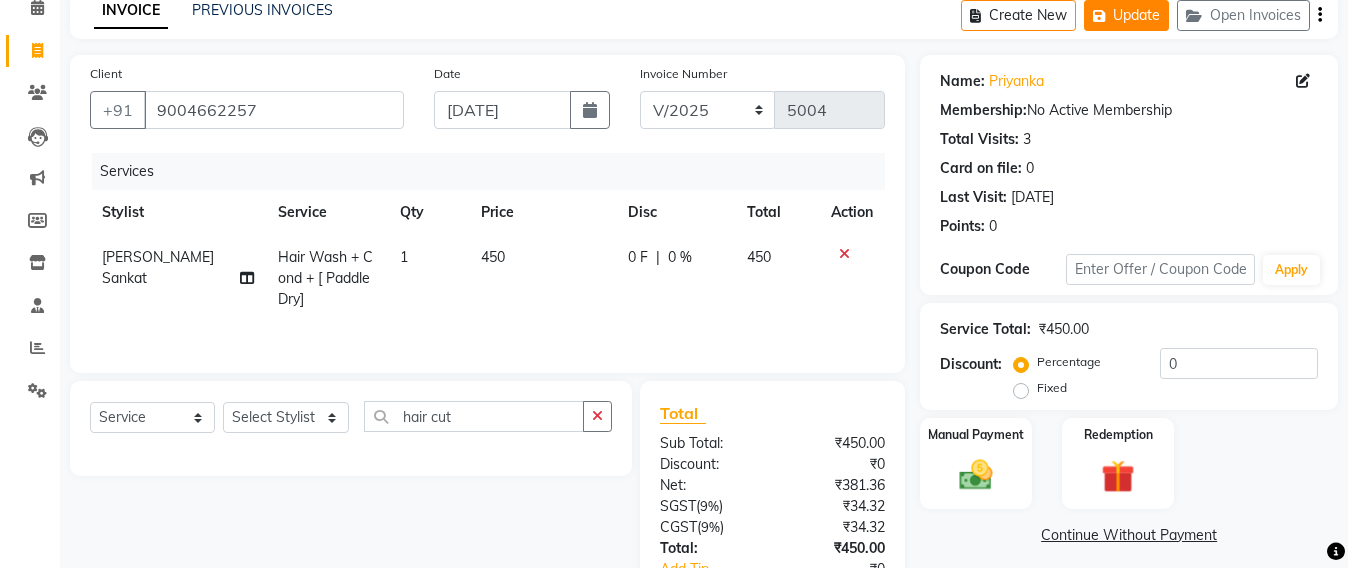 click on "Update" 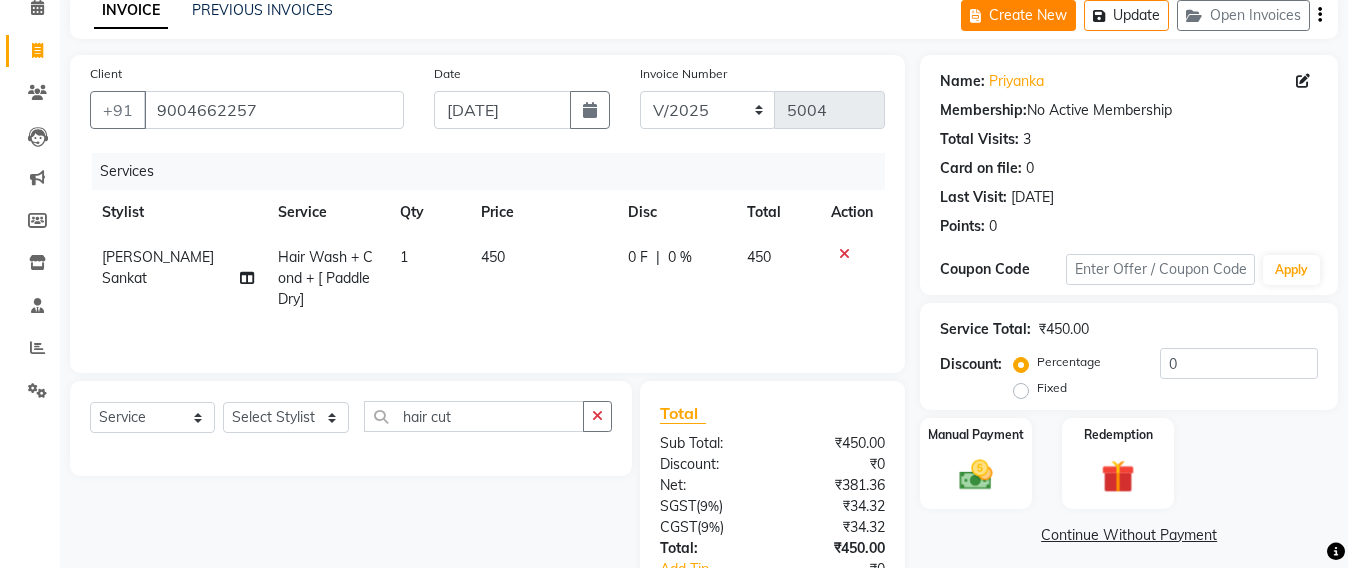 click on "Create New" 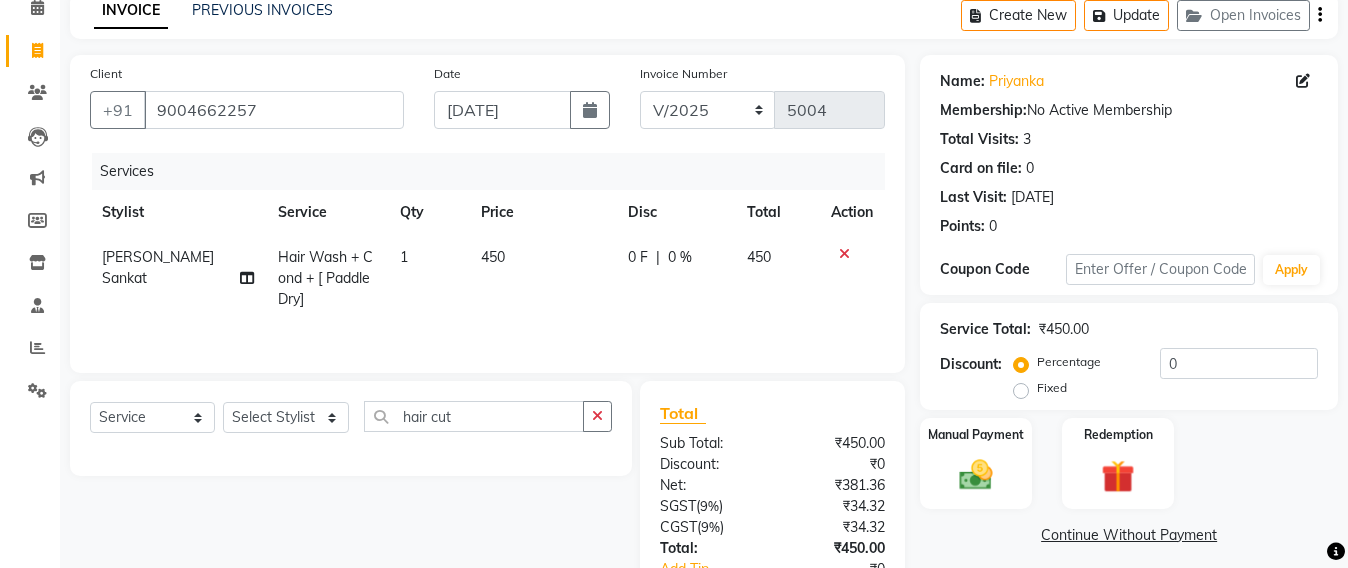 select on "service" 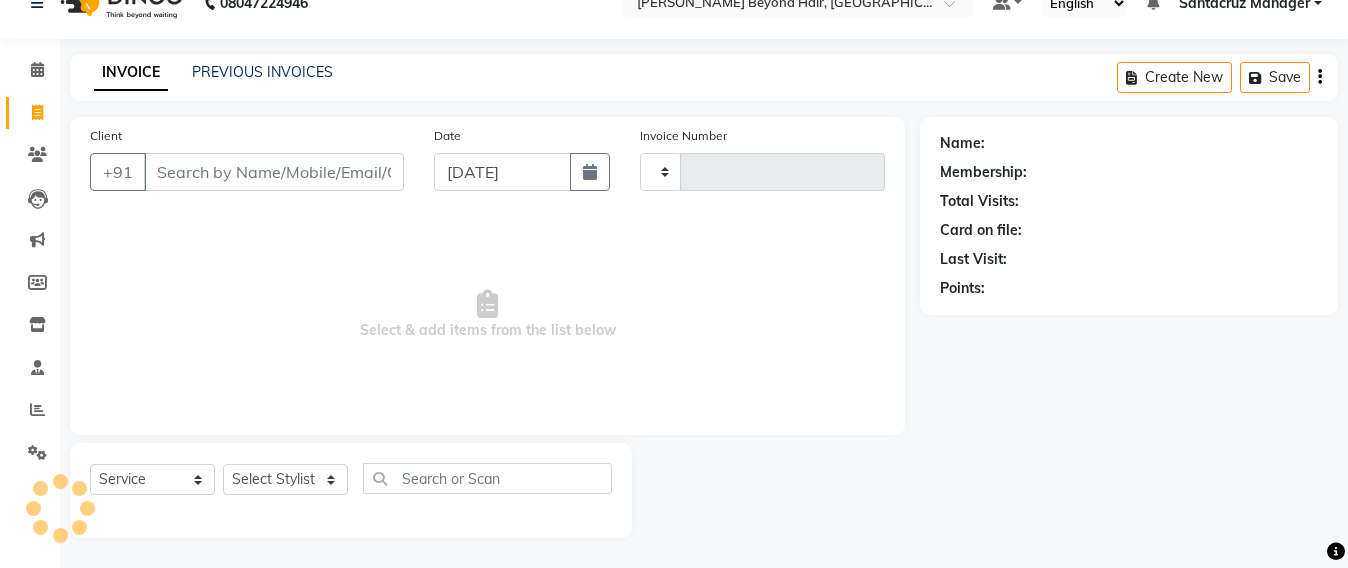 type on "5004" 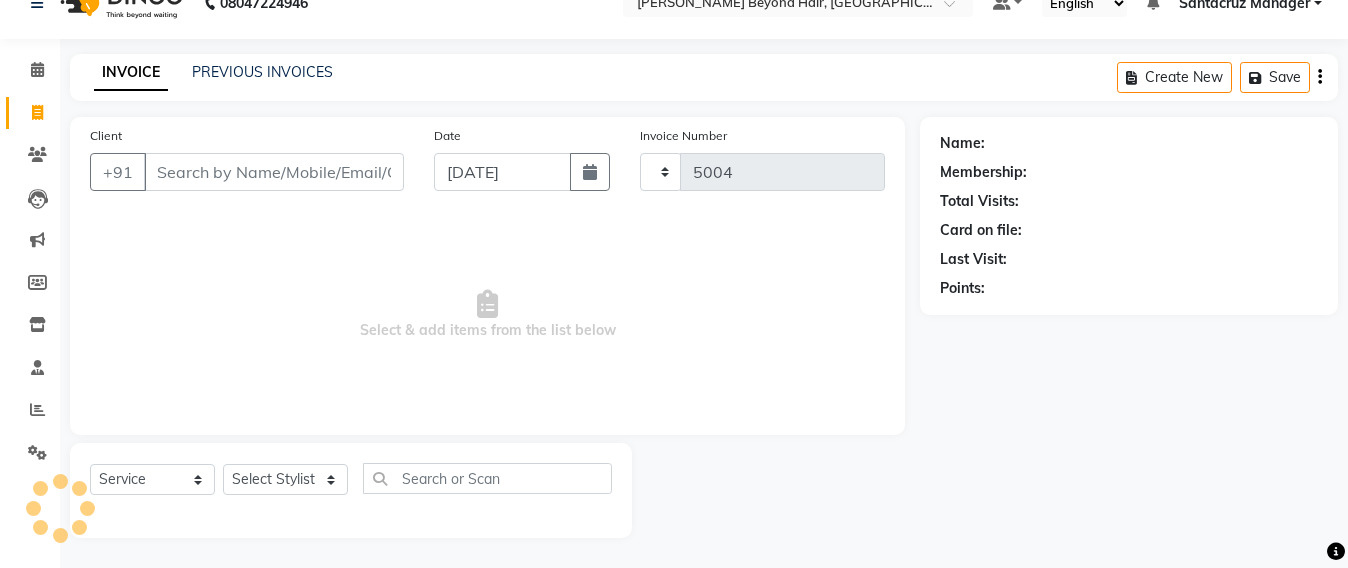 select on "6357" 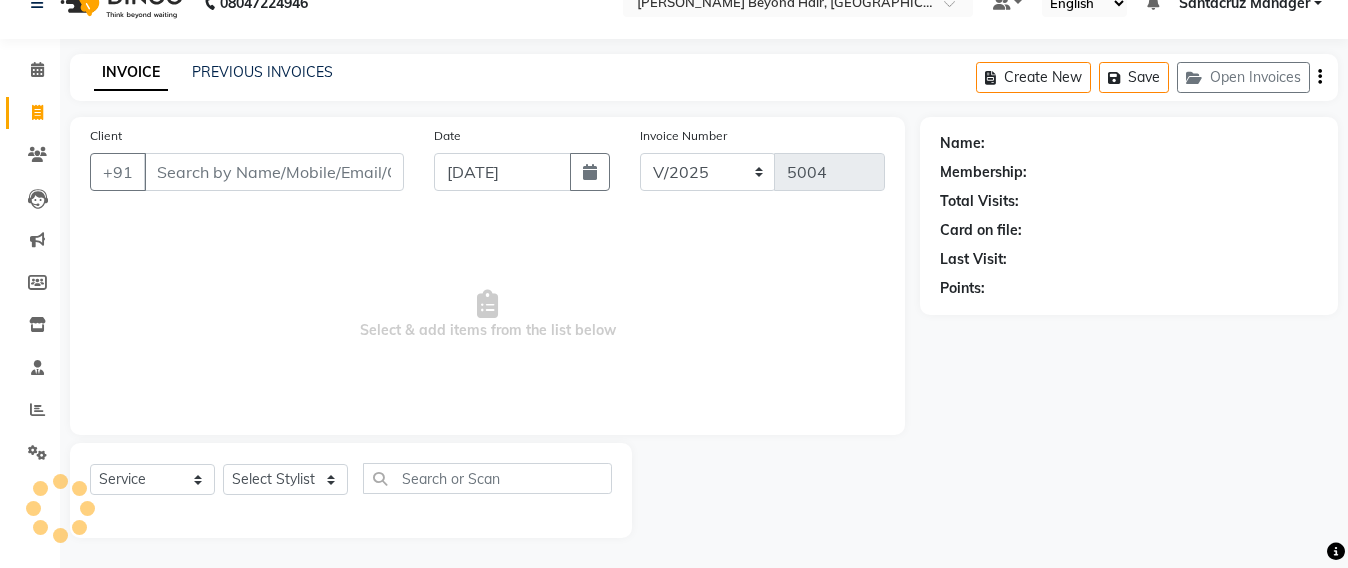 scroll, scrollTop: 33, scrollLeft: 0, axis: vertical 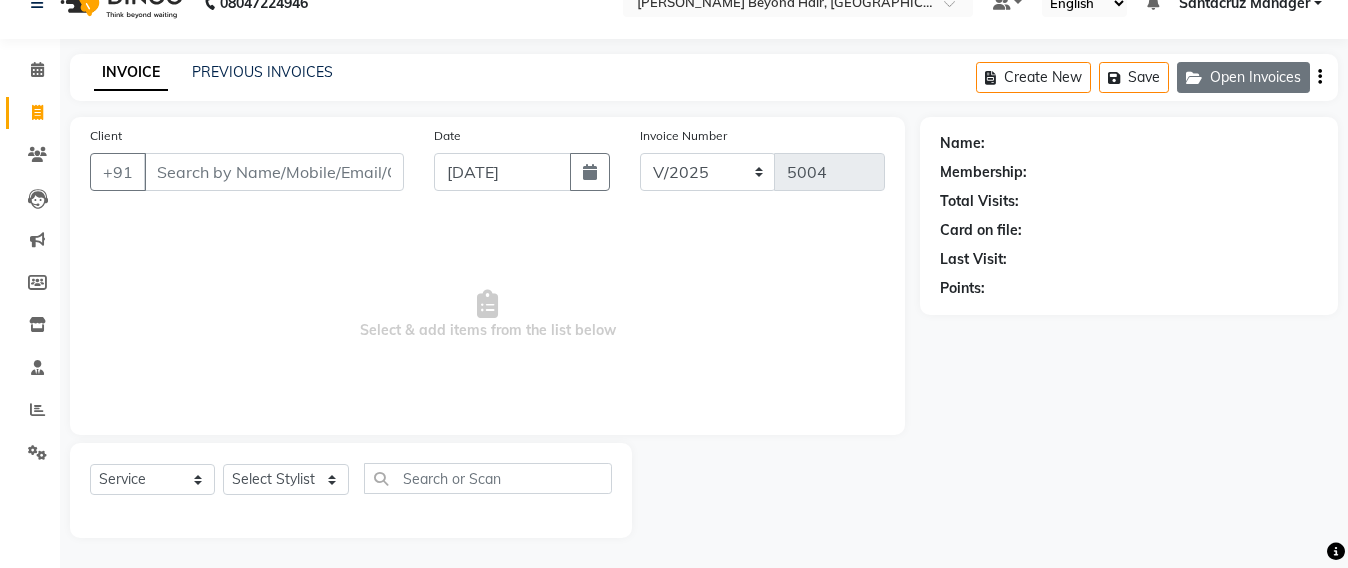 click on "Open Invoices" 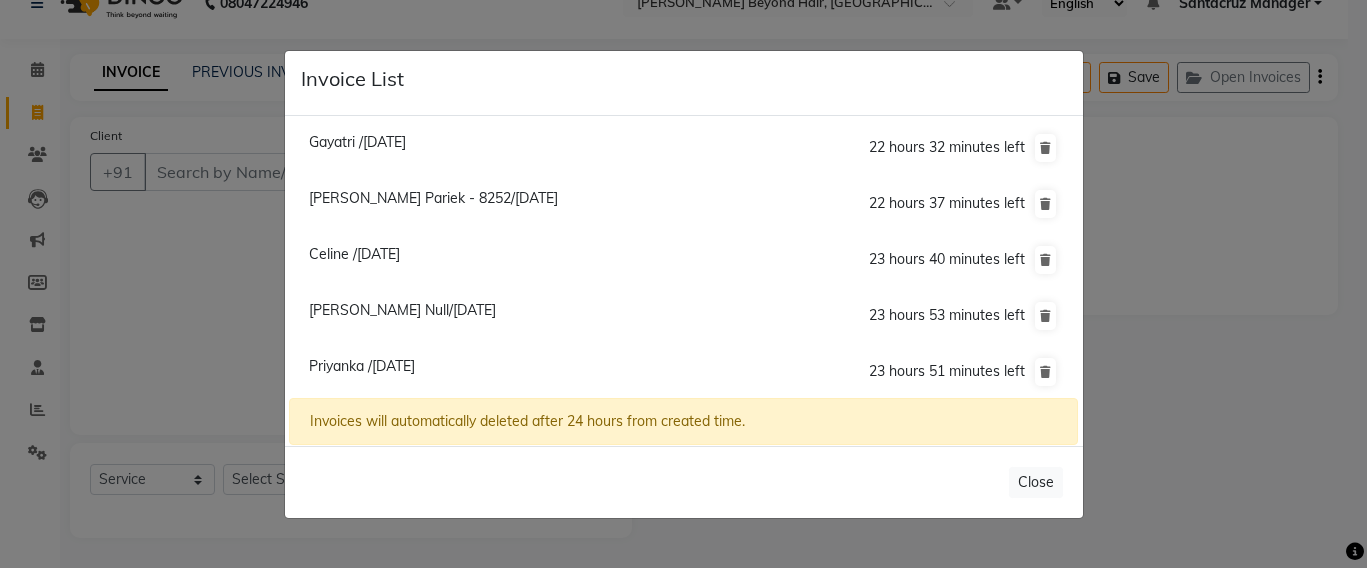 click on "Sonal Pariek - 8252/10 July 2025  22 hours 37 minutes left" 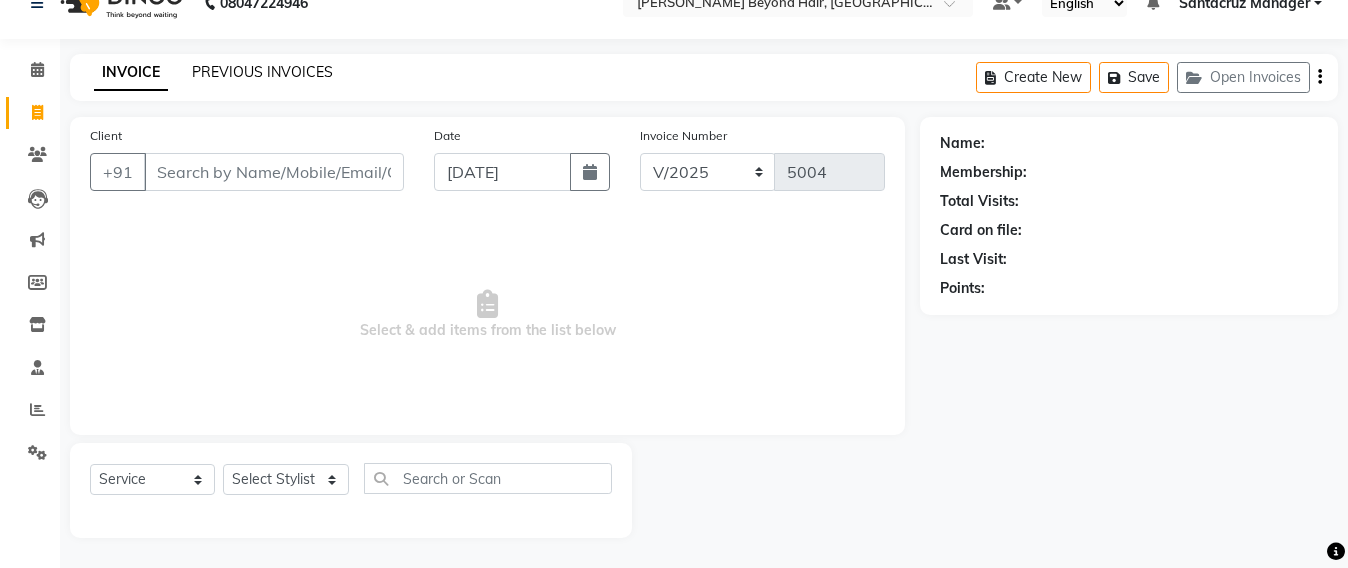 click on "PREVIOUS INVOICES" 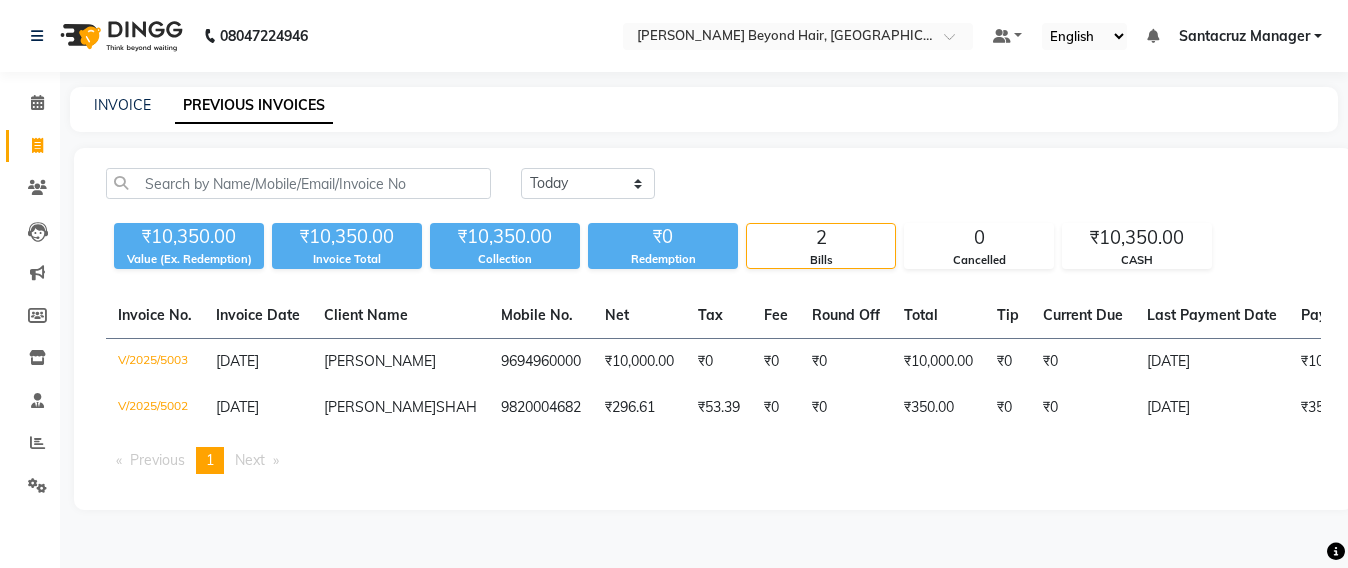 scroll, scrollTop: 0, scrollLeft: 0, axis: both 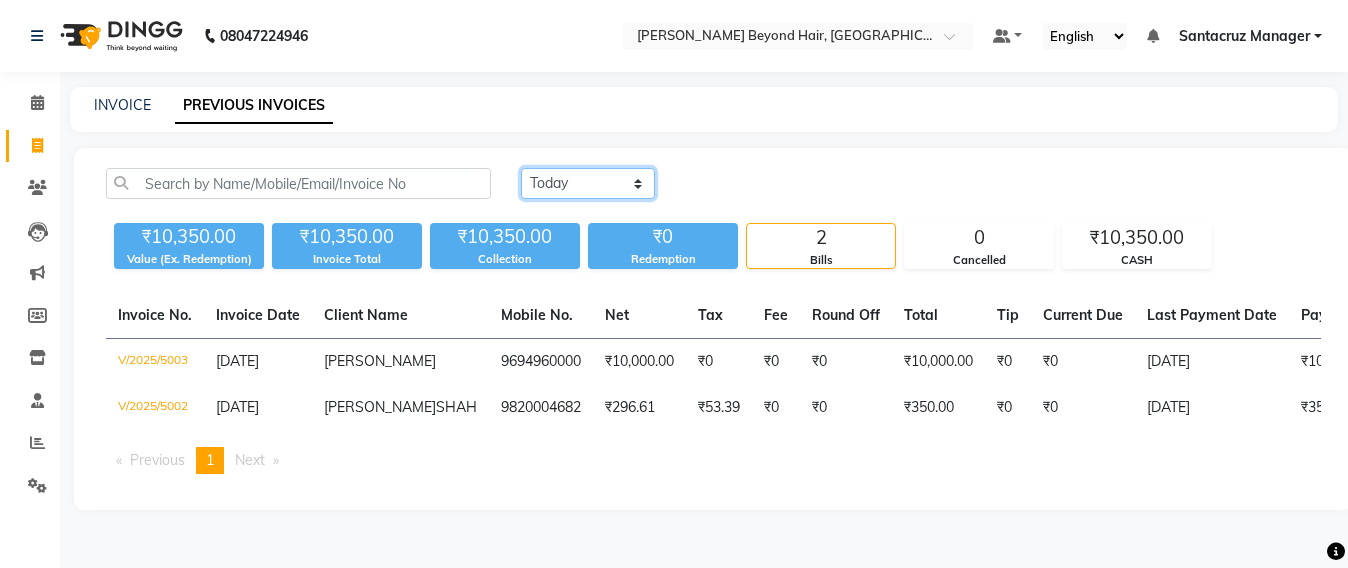 click on "Today Yesterday Custom Range" 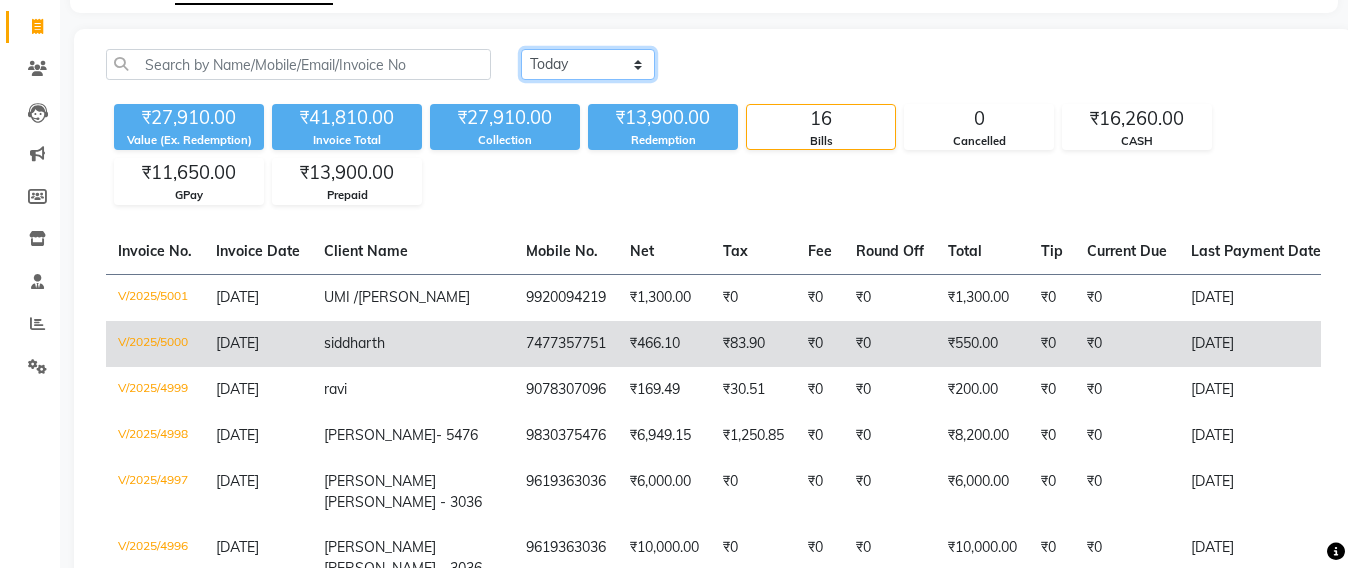 scroll, scrollTop: 0, scrollLeft: 0, axis: both 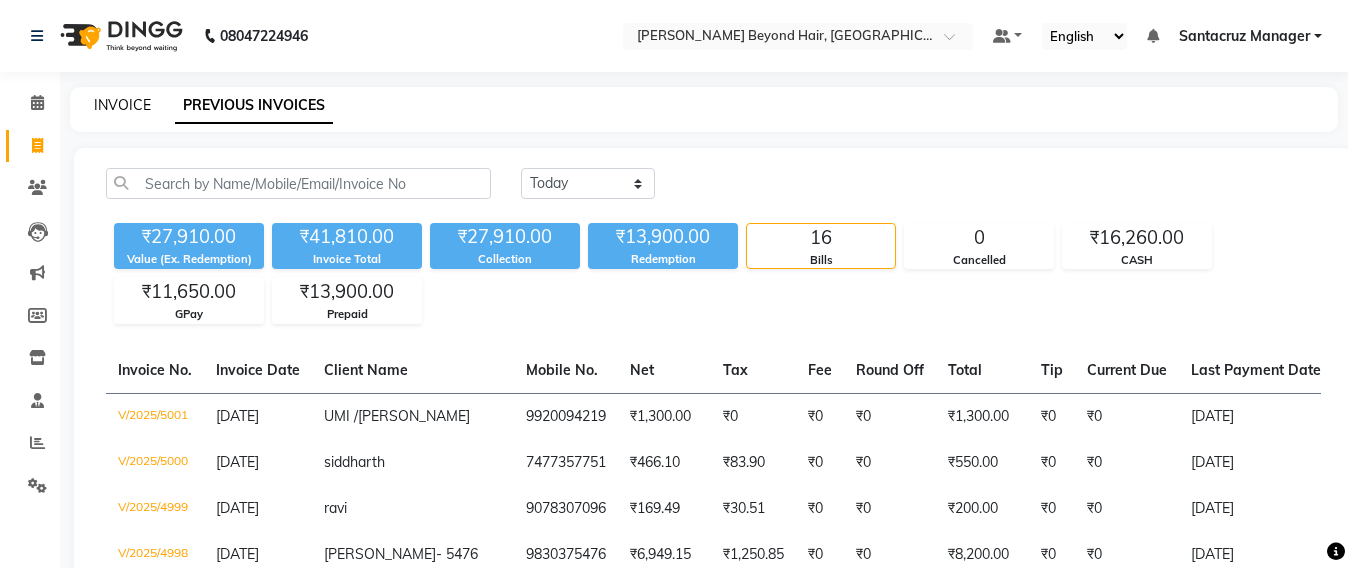 click on "INVOICE" 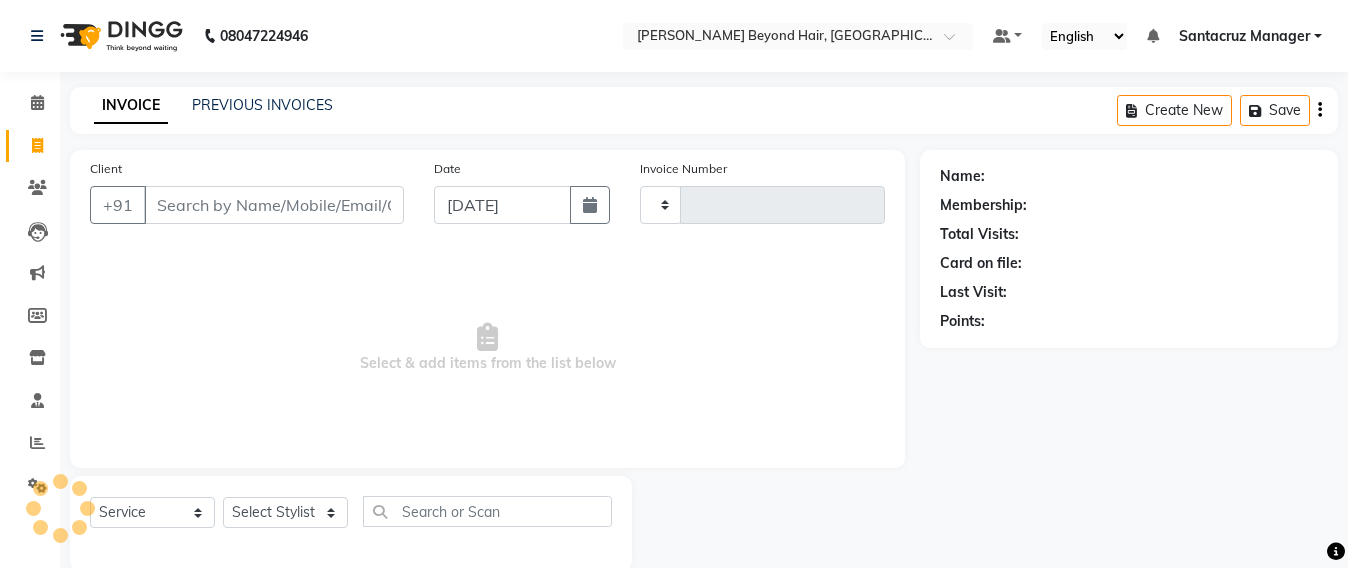 scroll, scrollTop: 33, scrollLeft: 0, axis: vertical 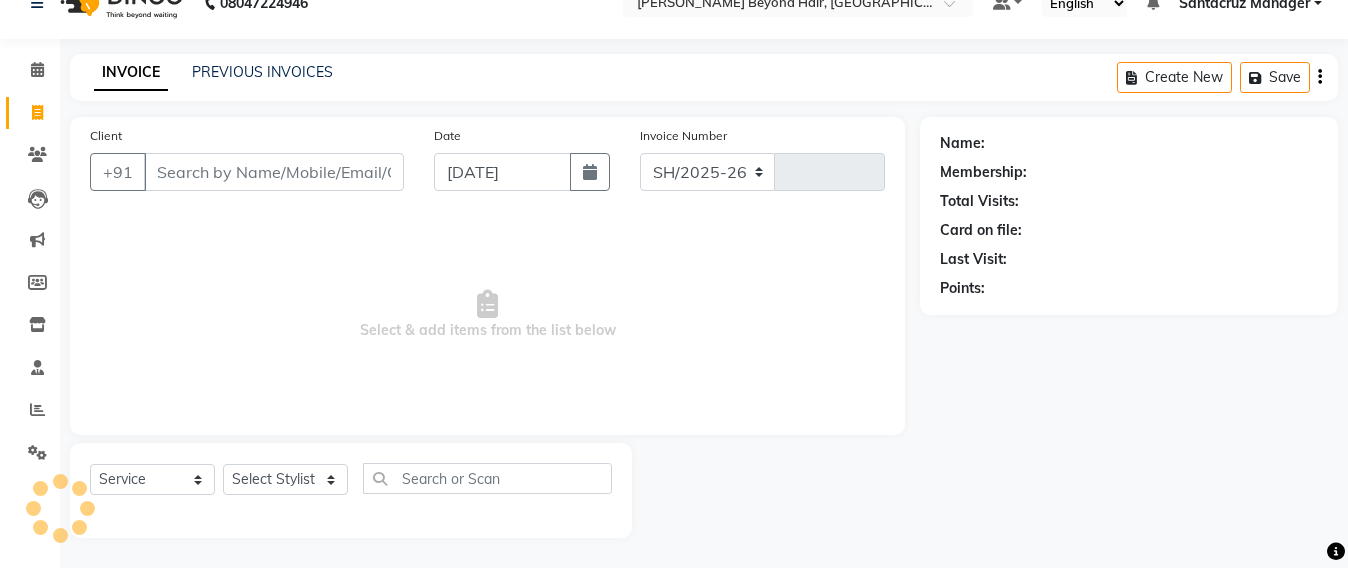 select on "6357" 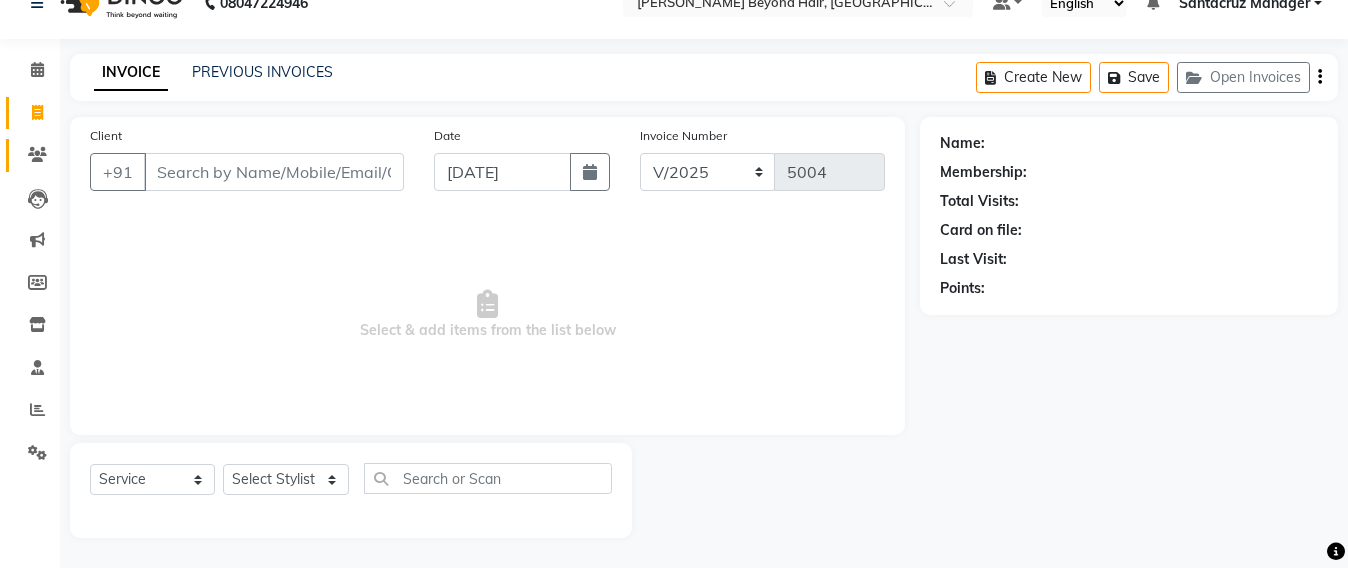click on "Clients" 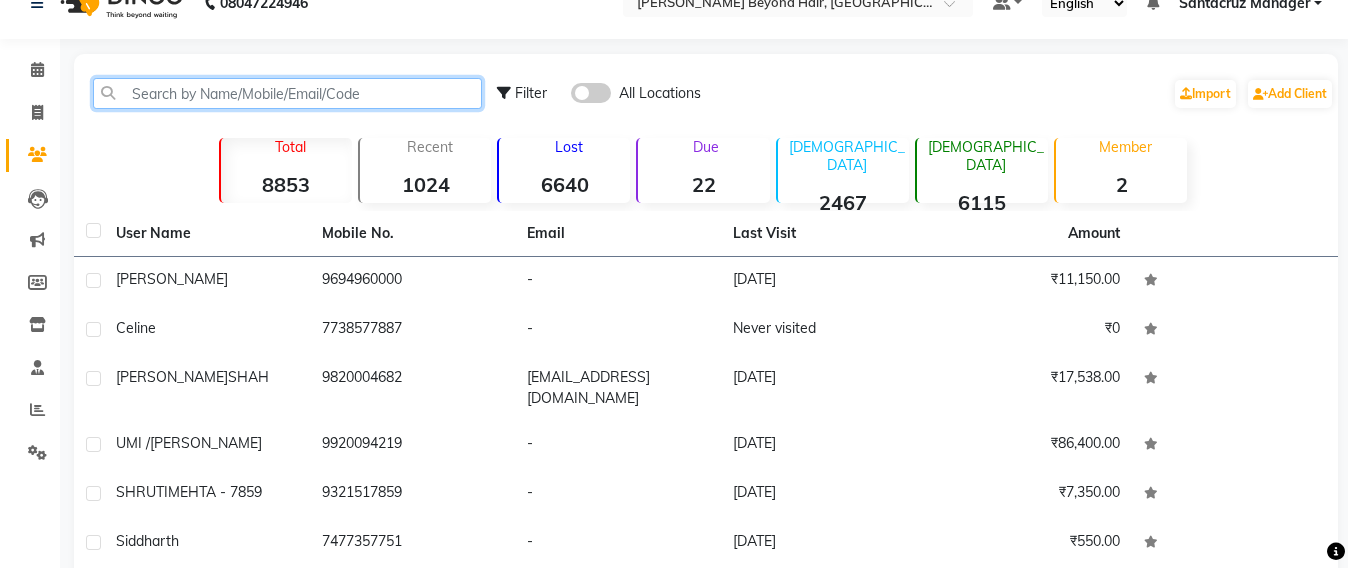 click 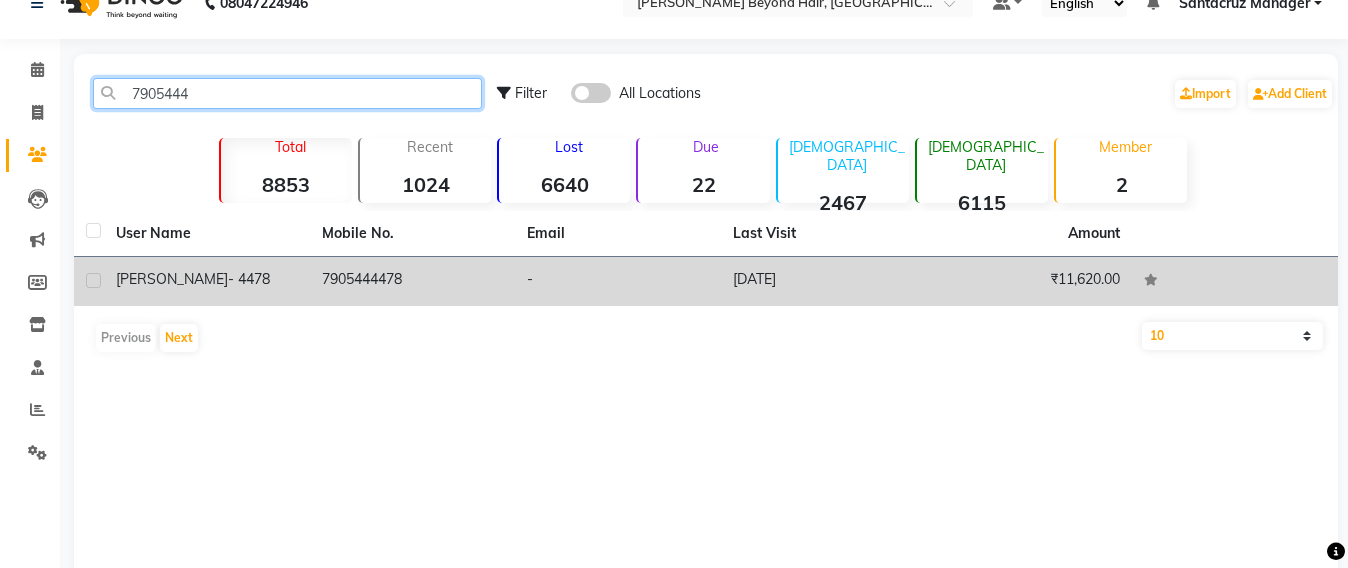 type on "7905444" 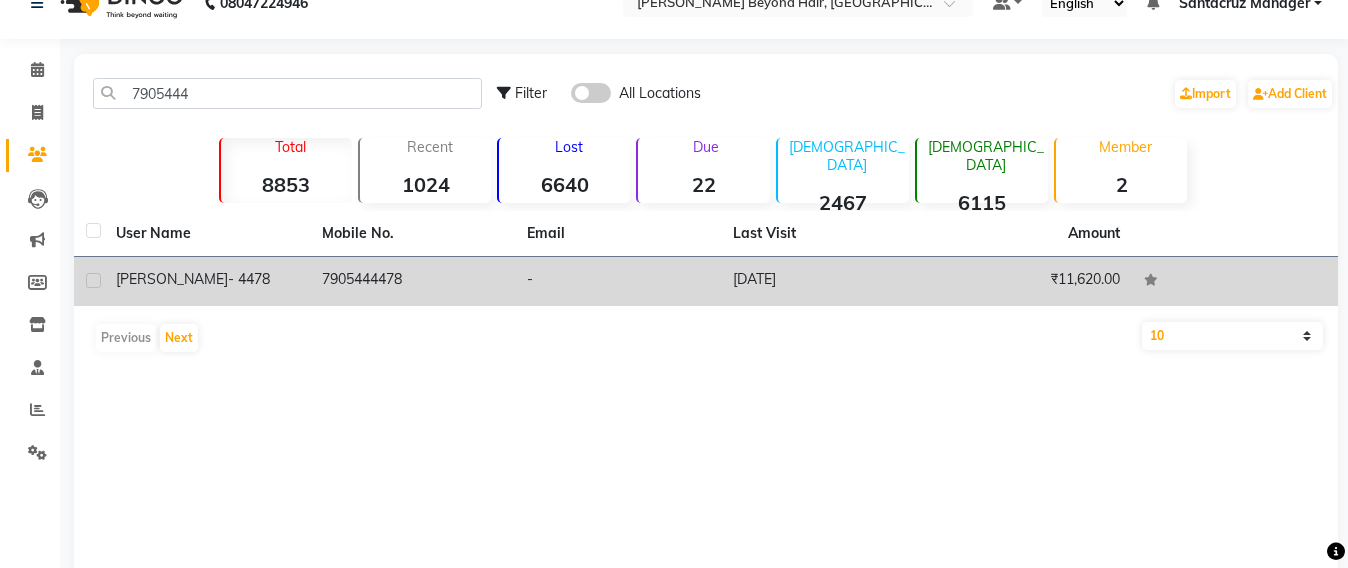 click on "7905444478" 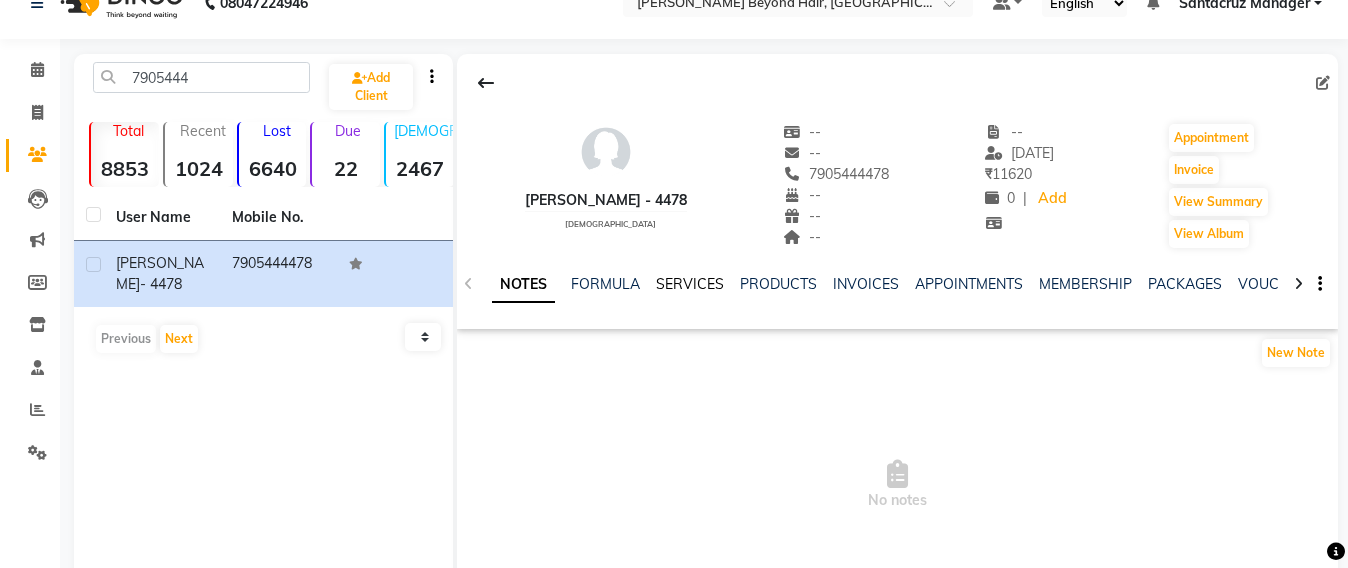 click on "SERVICES" 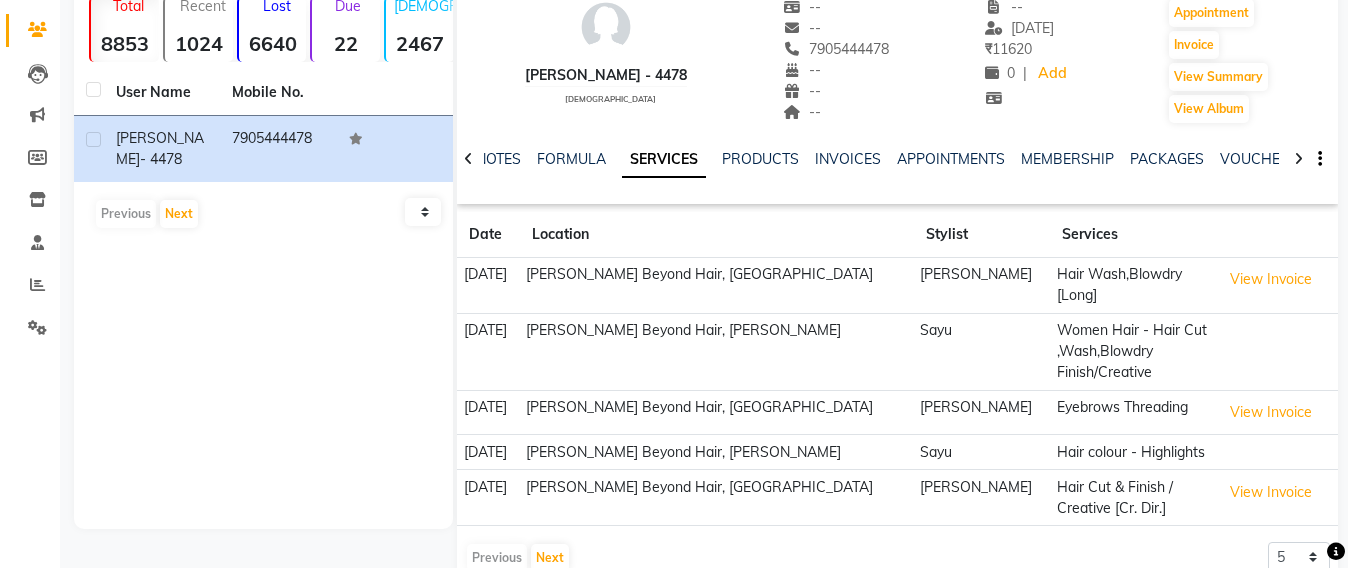 scroll, scrollTop: 202, scrollLeft: 0, axis: vertical 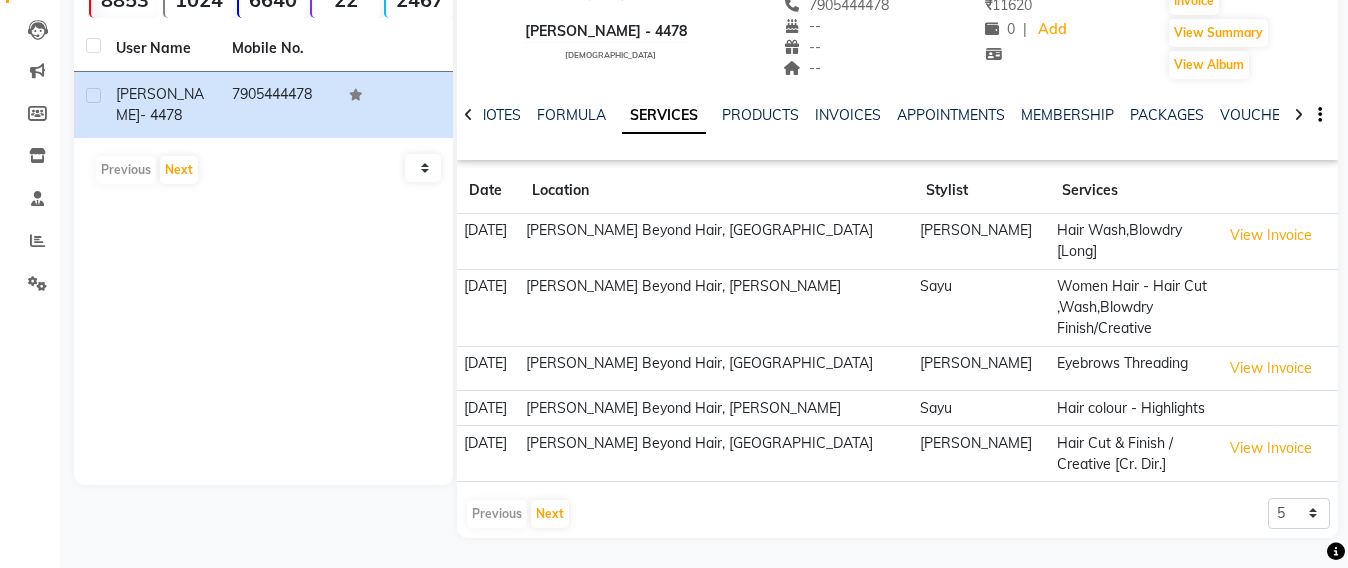 click on "7905444  Add Client  Total  8853  Recent  1024  Lost  6640  Due  22  Male  2467  Female  6115  Member  2 User Name Mobile No. DEEPSHIKHA  - 4478   7905444478   Previous   Next   10   50   100" 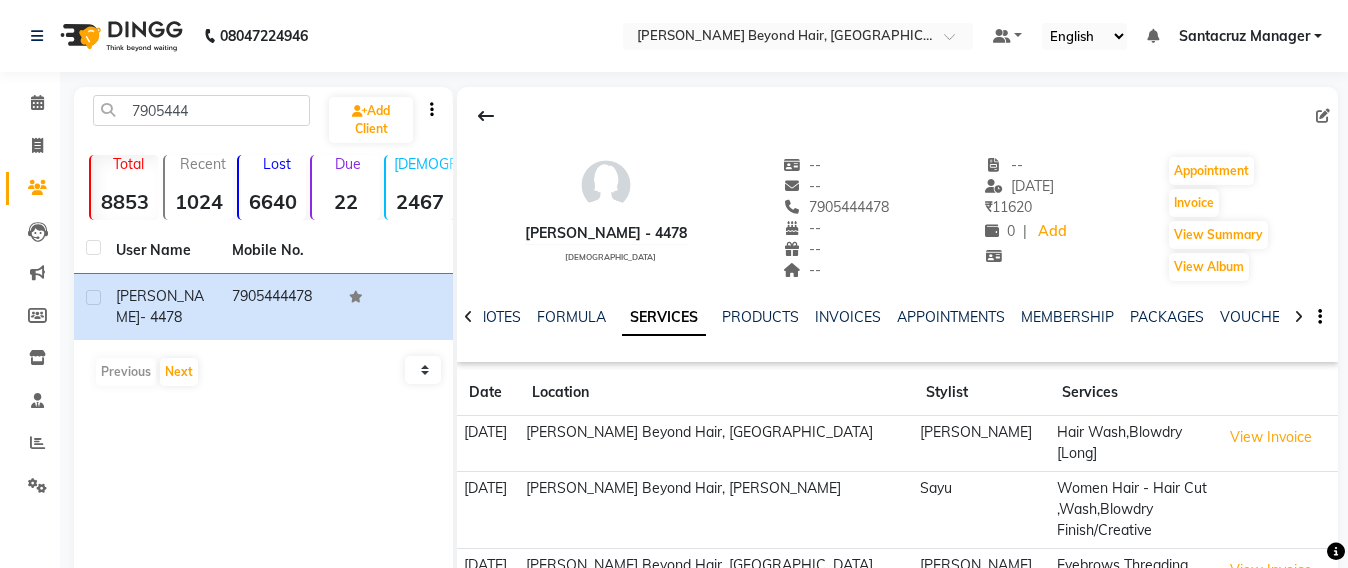 click on "7905444  Add Client  Total  8853  Recent  1024  Lost  6640  Due  22  Male  2467  Female  6115  Member  2 User Name Mobile No. DEEPSHIKHA  - 4478   7905444478   Previous   Next   10   50   100" 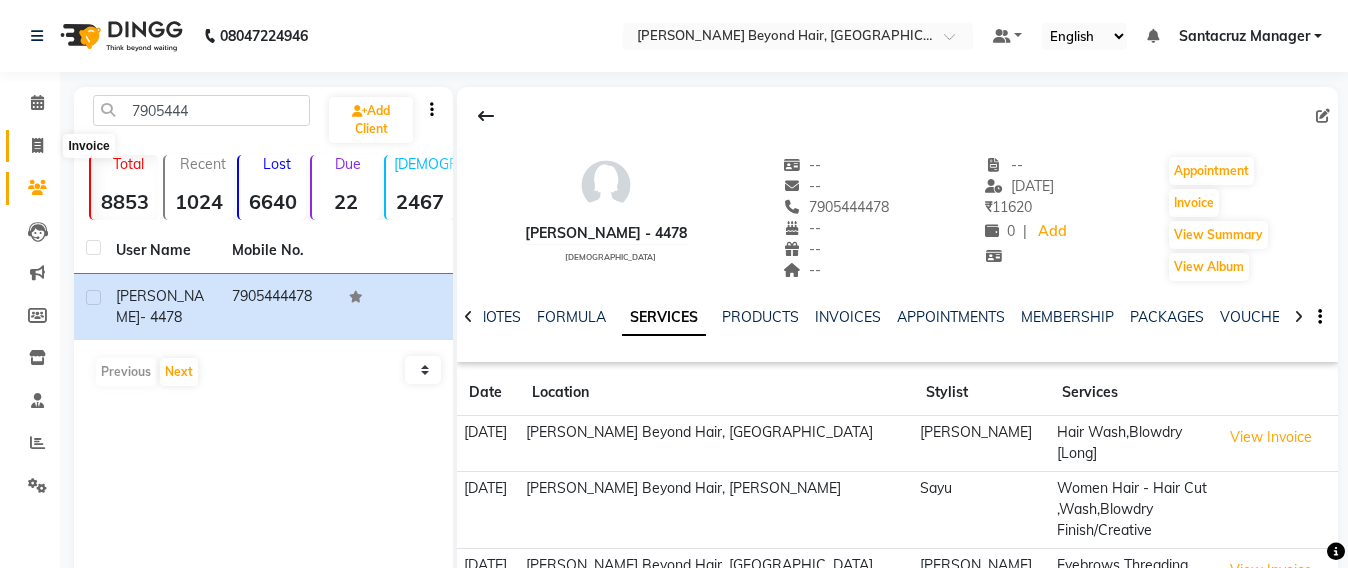 click 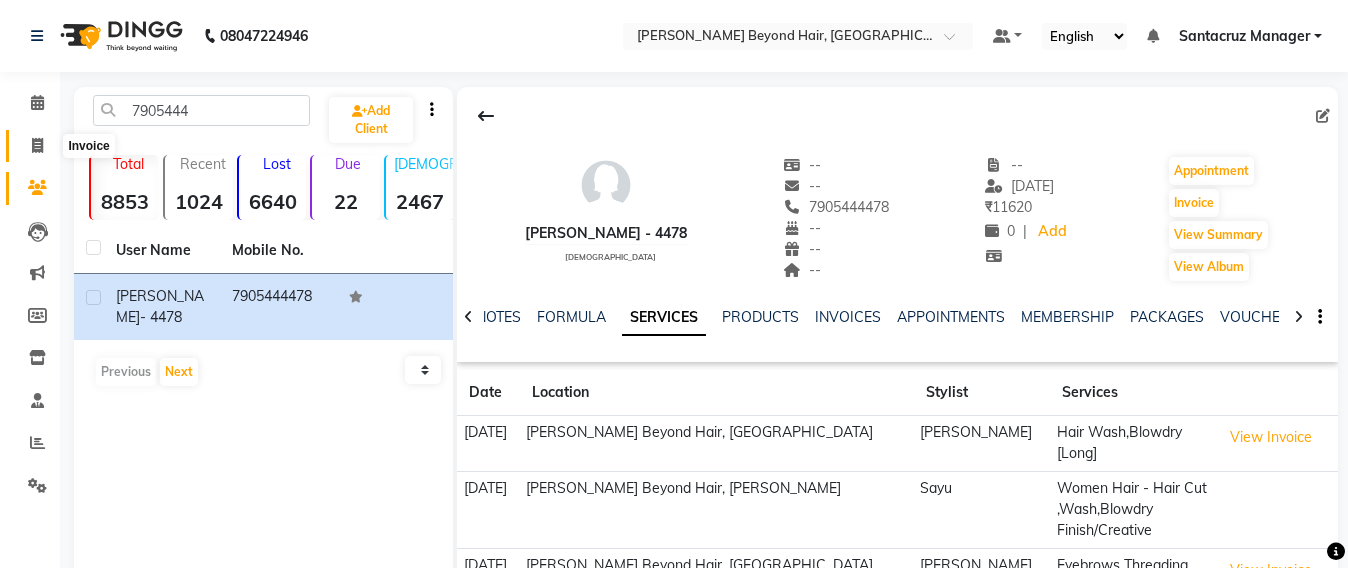 select on "service" 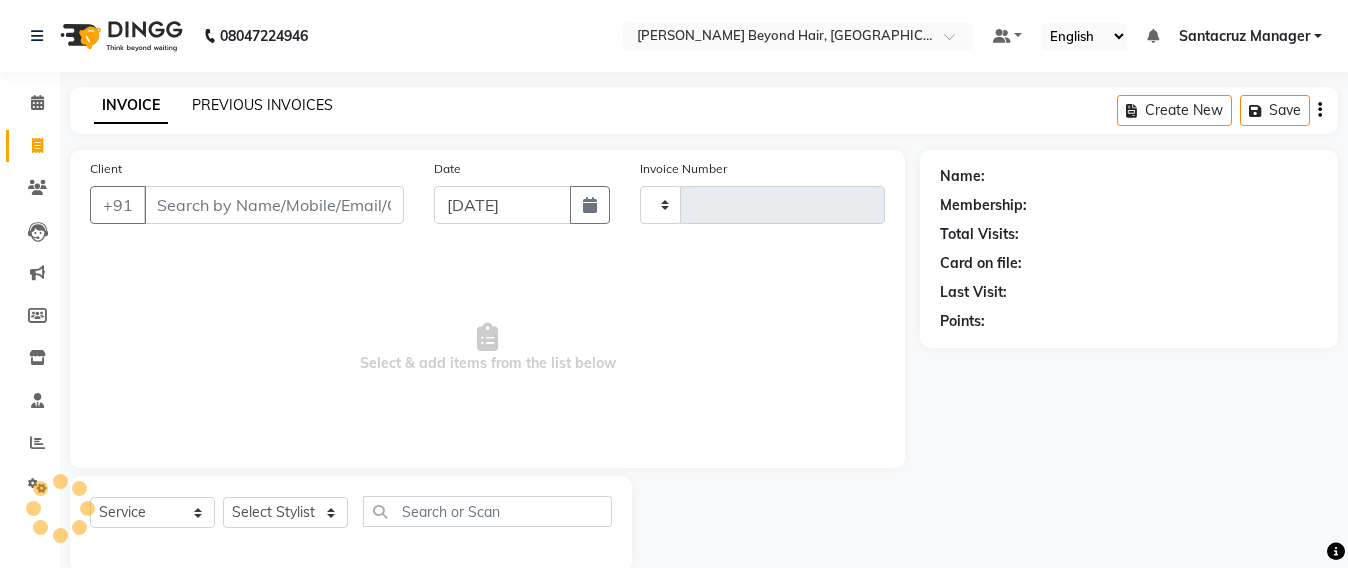 scroll, scrollTop: 33, scrollLeft: 0, axis: vertical 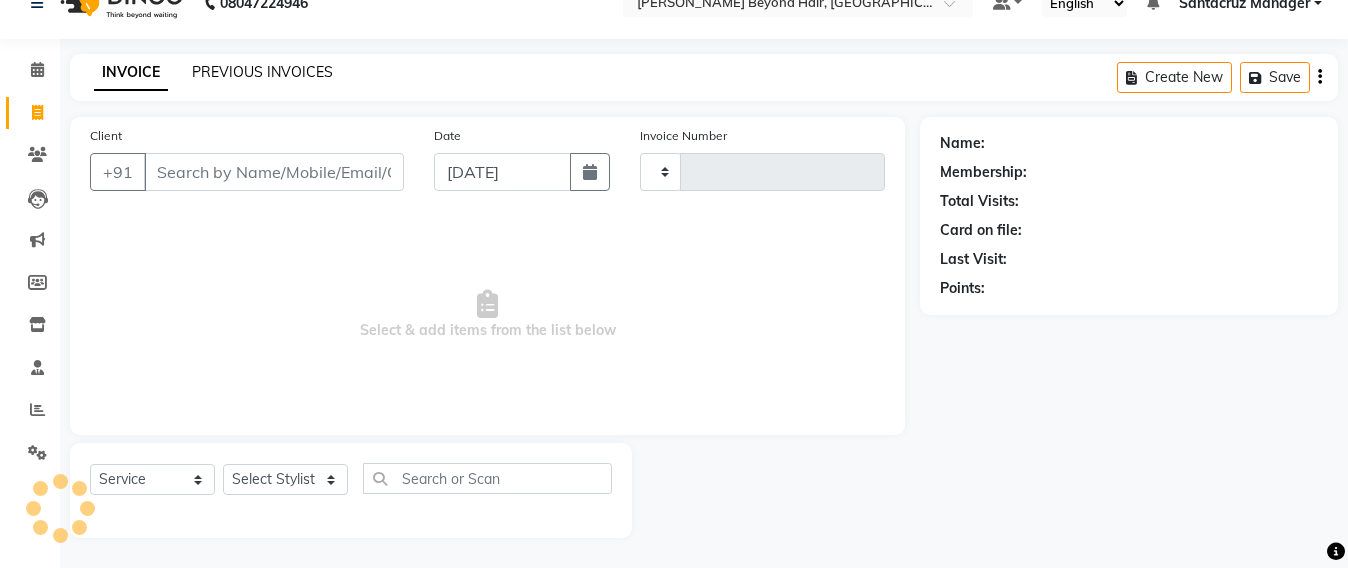 click on "PREVIOUS INVOICES" 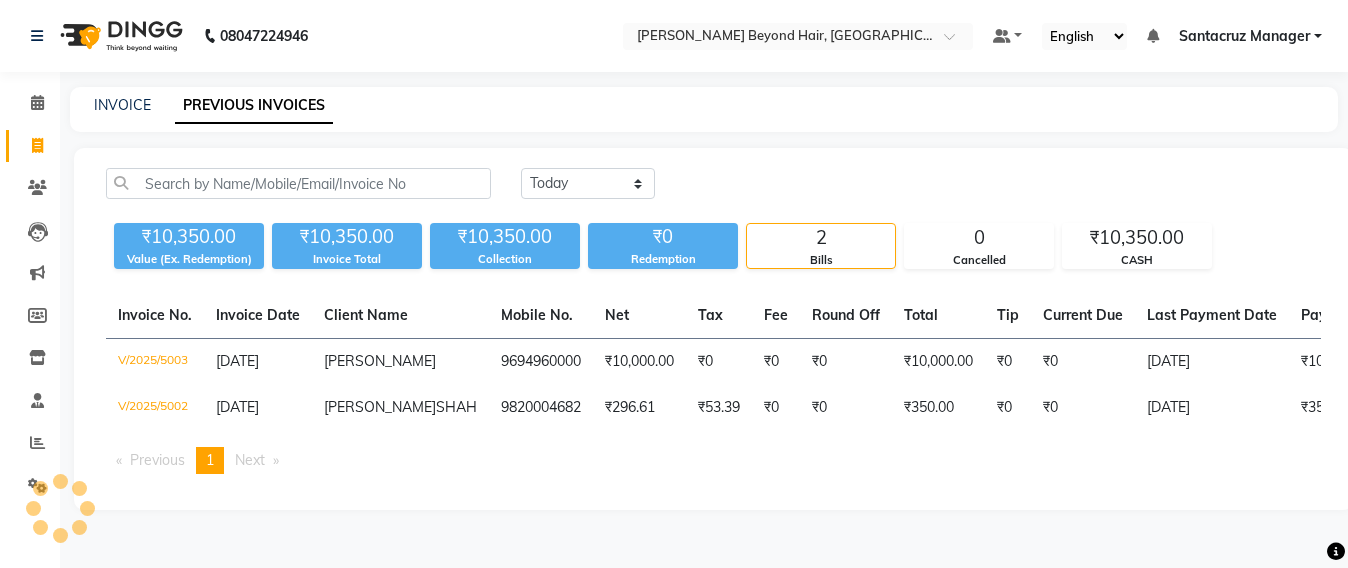 scroll, scrollTop: 0, scrollLeft: 0, axis: both 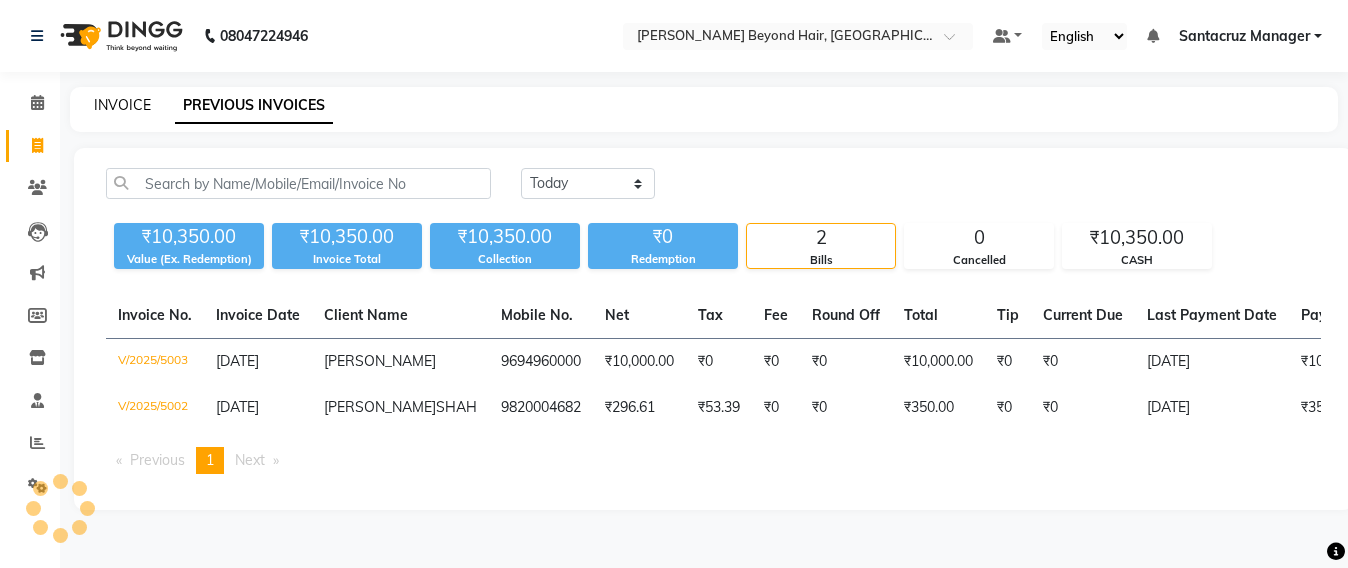 click on "INVOICE" 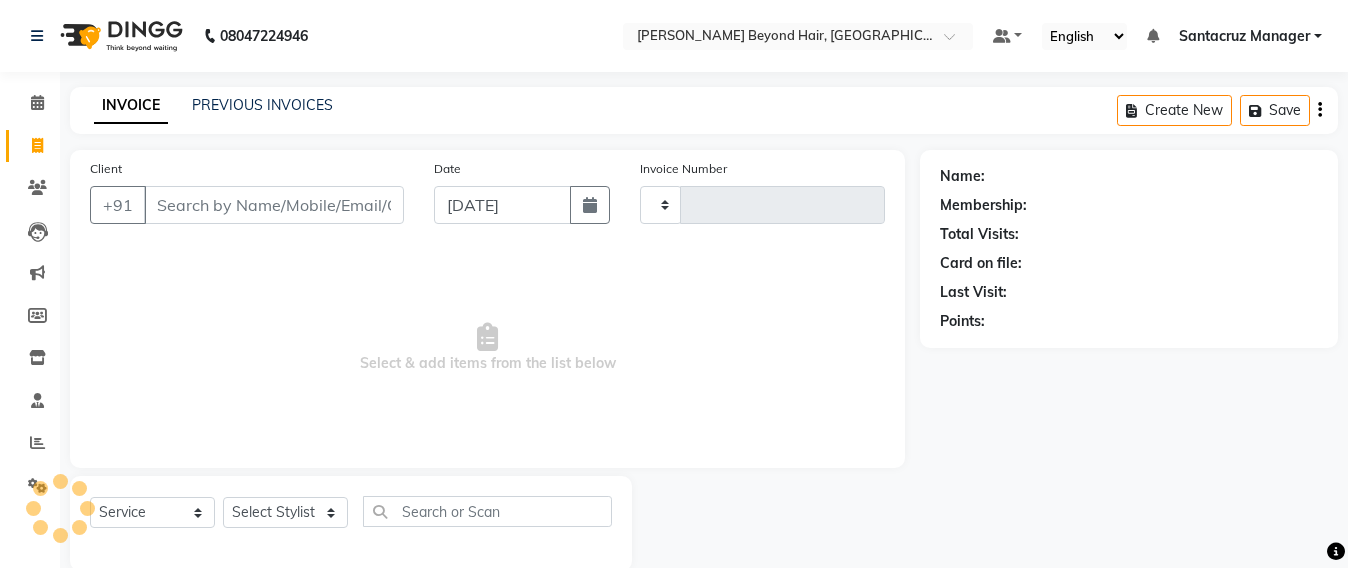 scroll, scrollTop: 33, scrollLeft: 0, axis: vertical 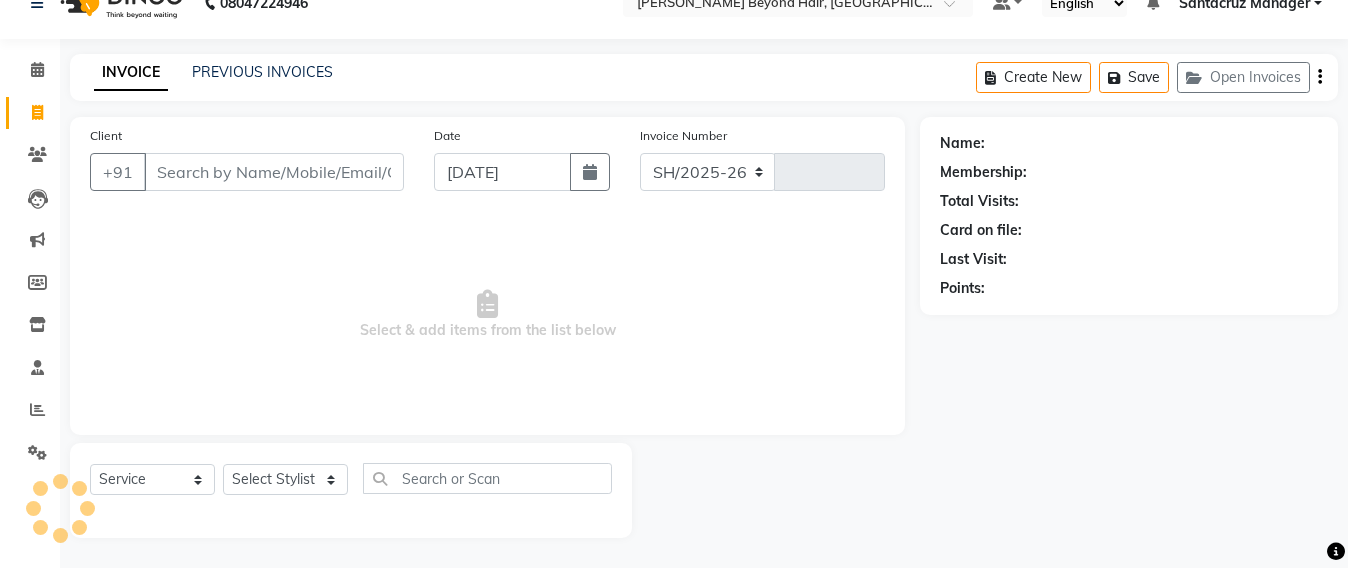 select on "6357" 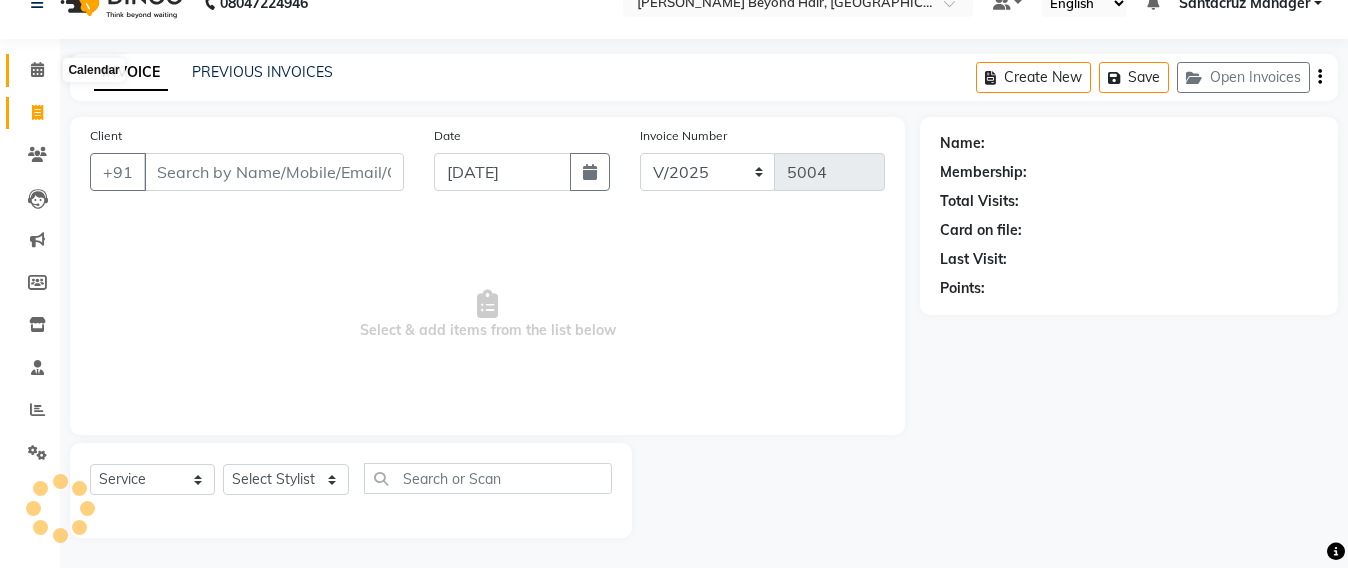 click 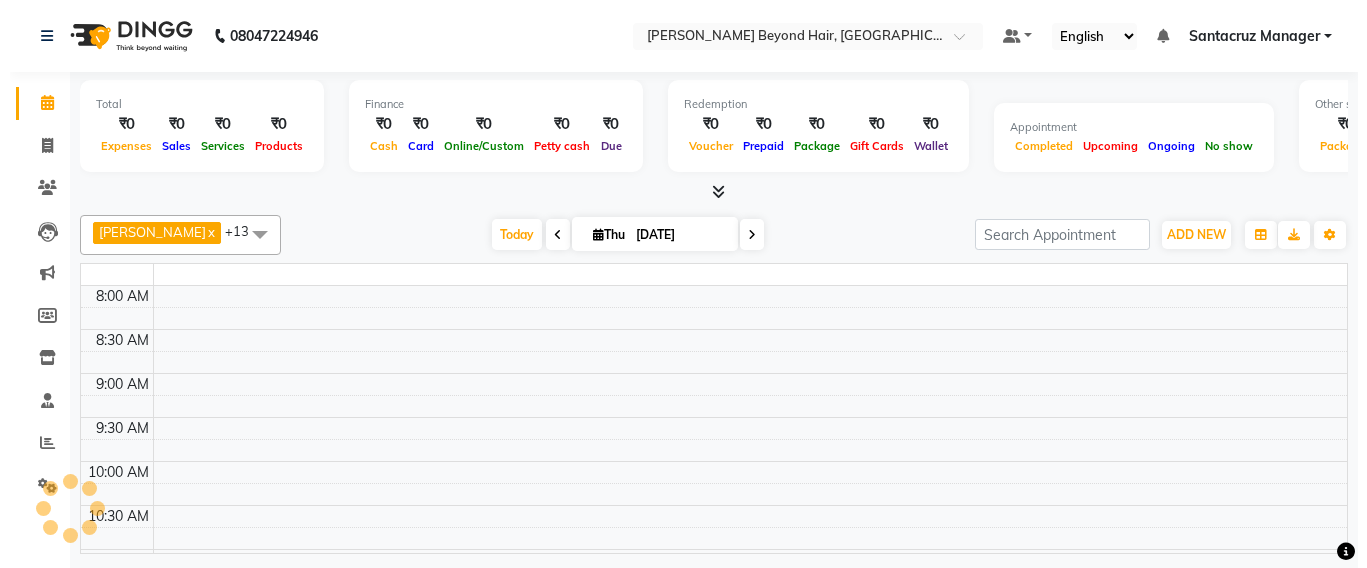 scroll, scrollTop: 0, scrollLeft: 0, axis: both 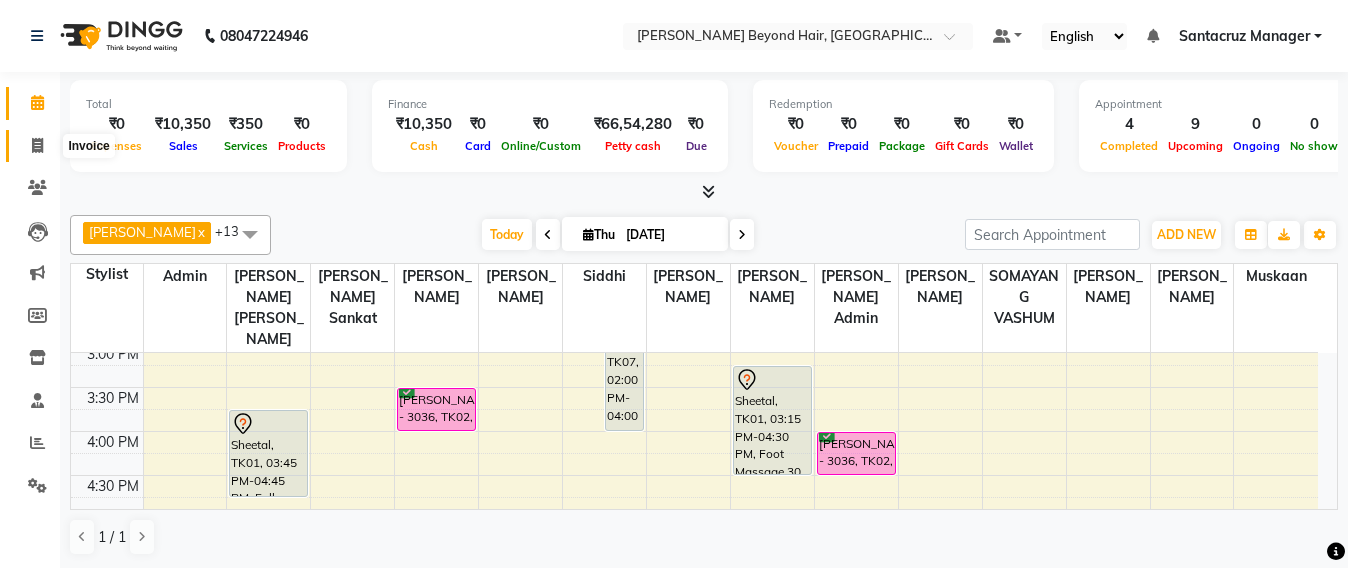 click 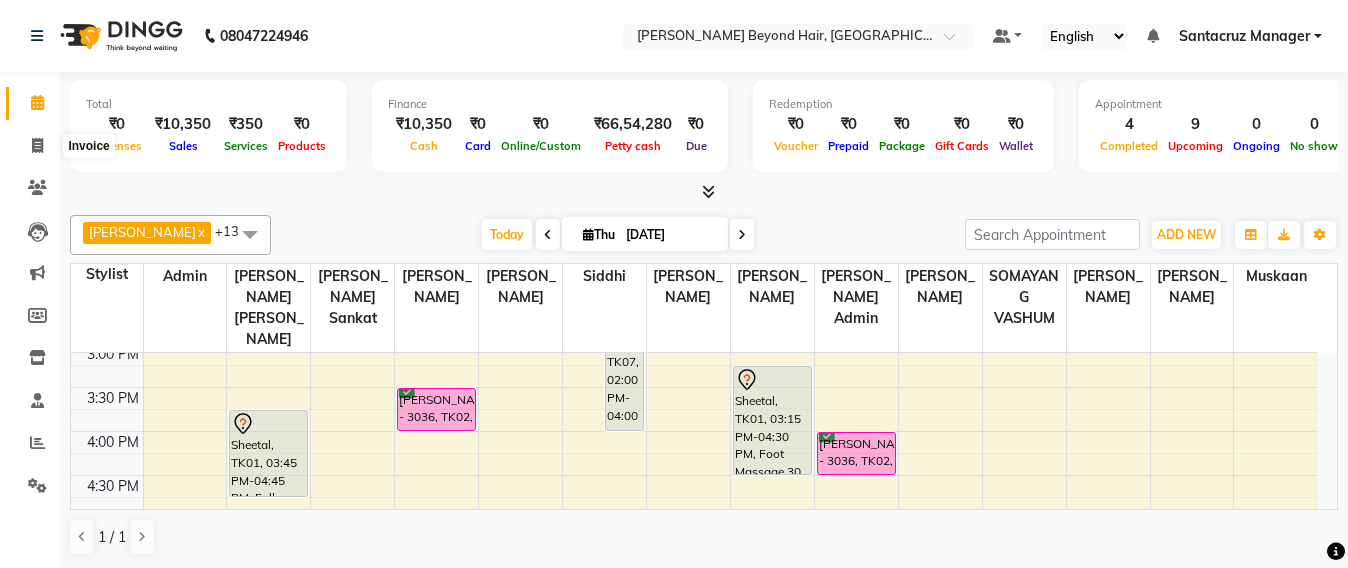 select on "service" 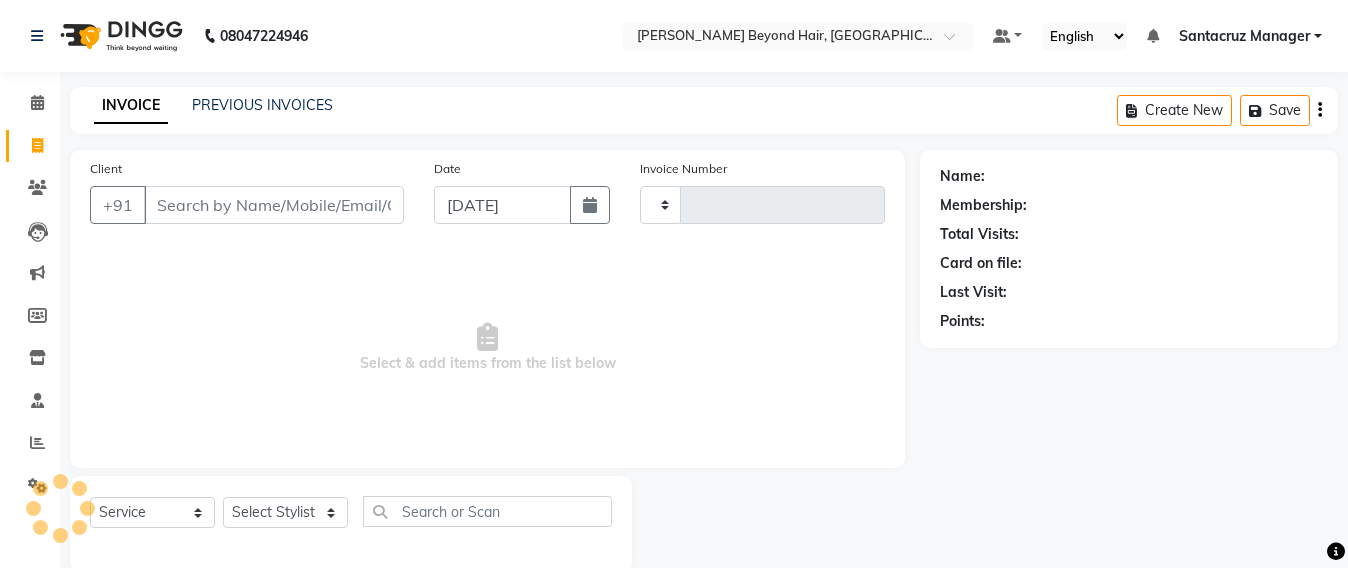 type on "5004" 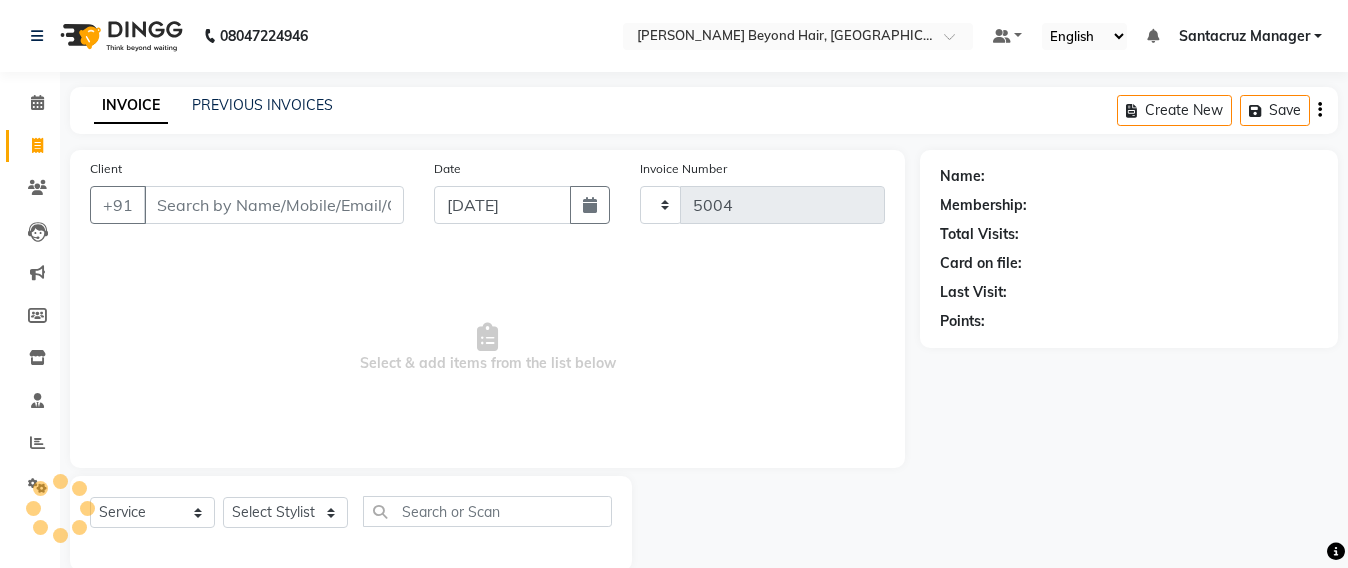 select on "6357" 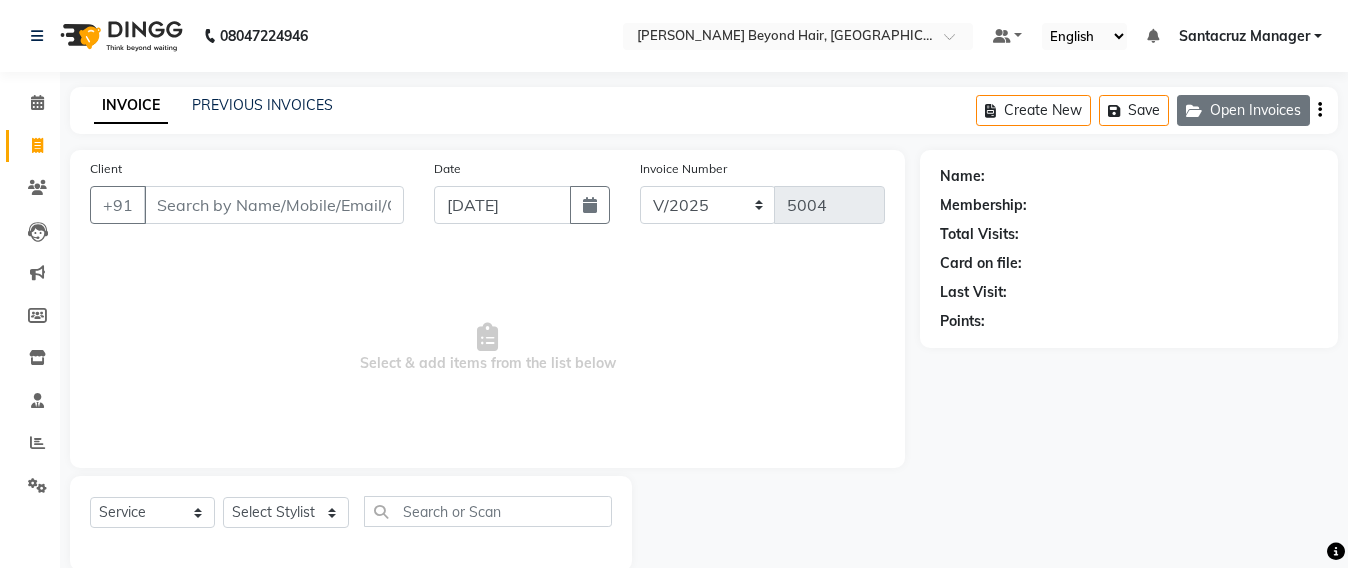 click on "Open Invoices" 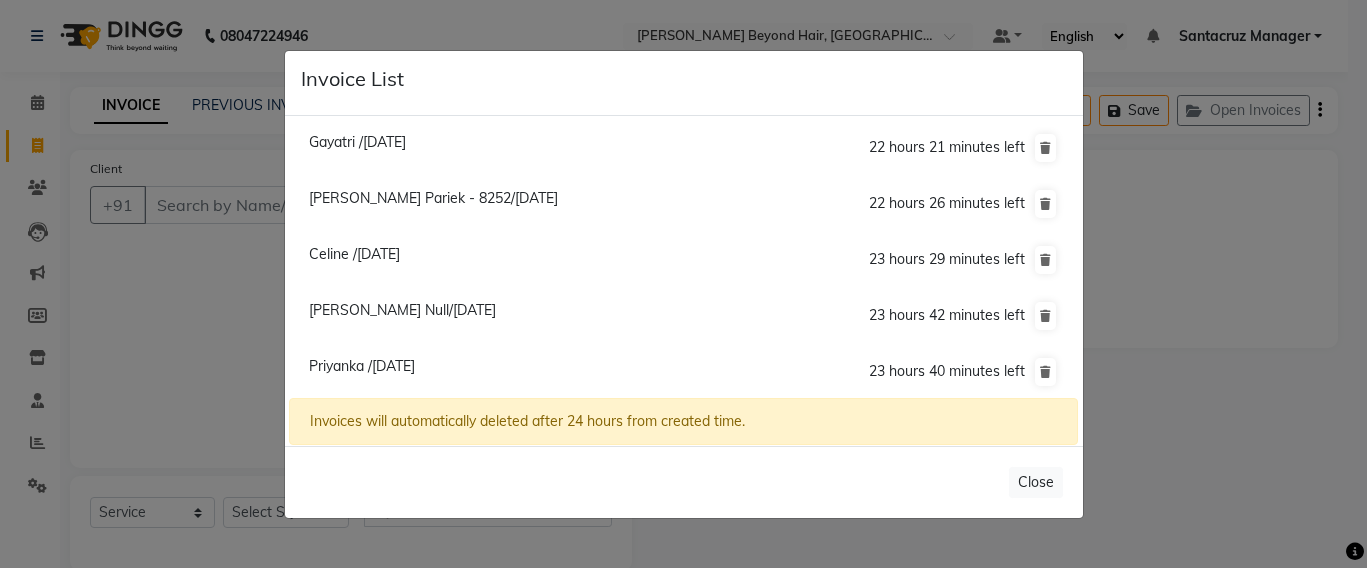 click on "Gayatri /10 July 2025" 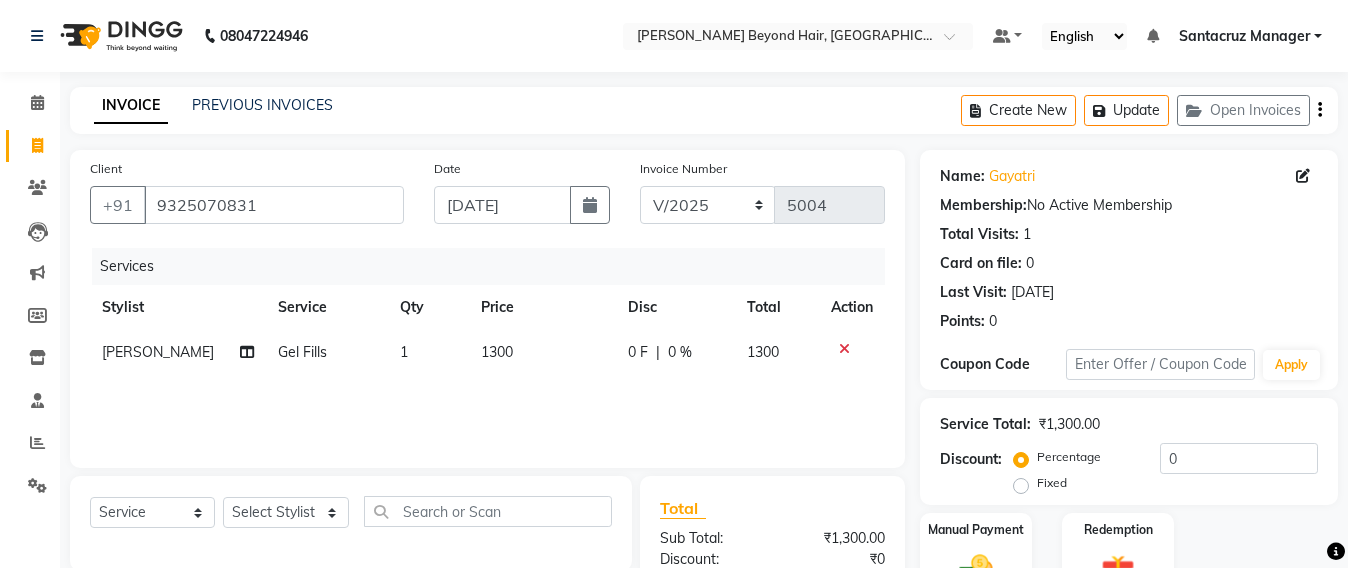 click on "1300" 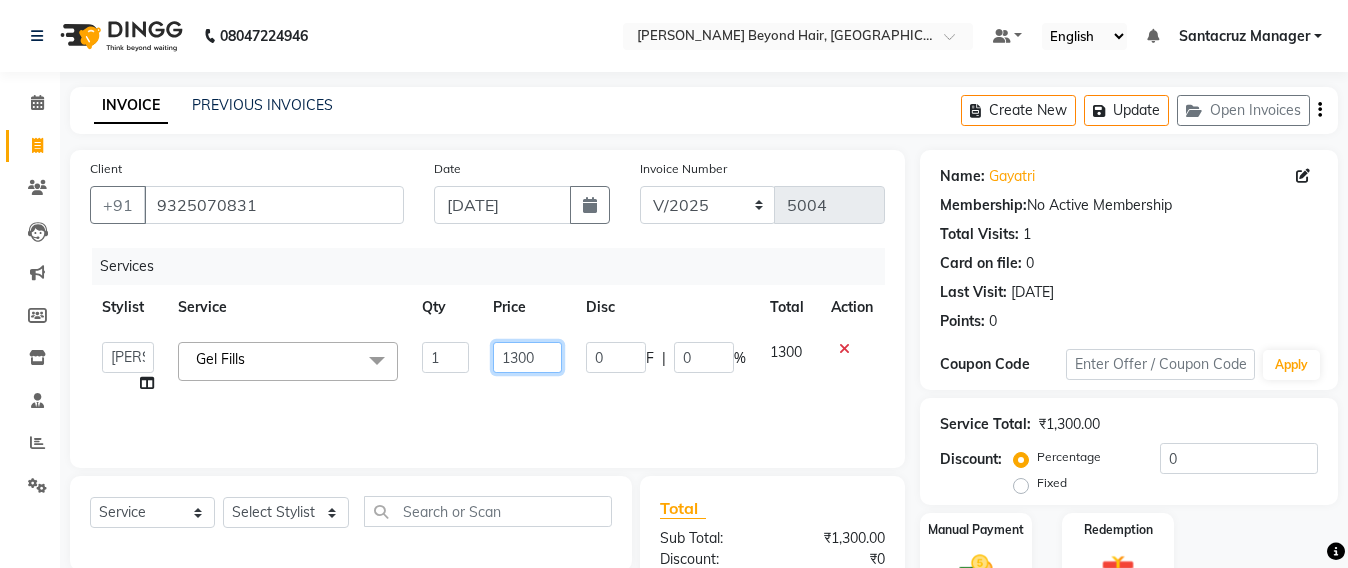 click on "1300" 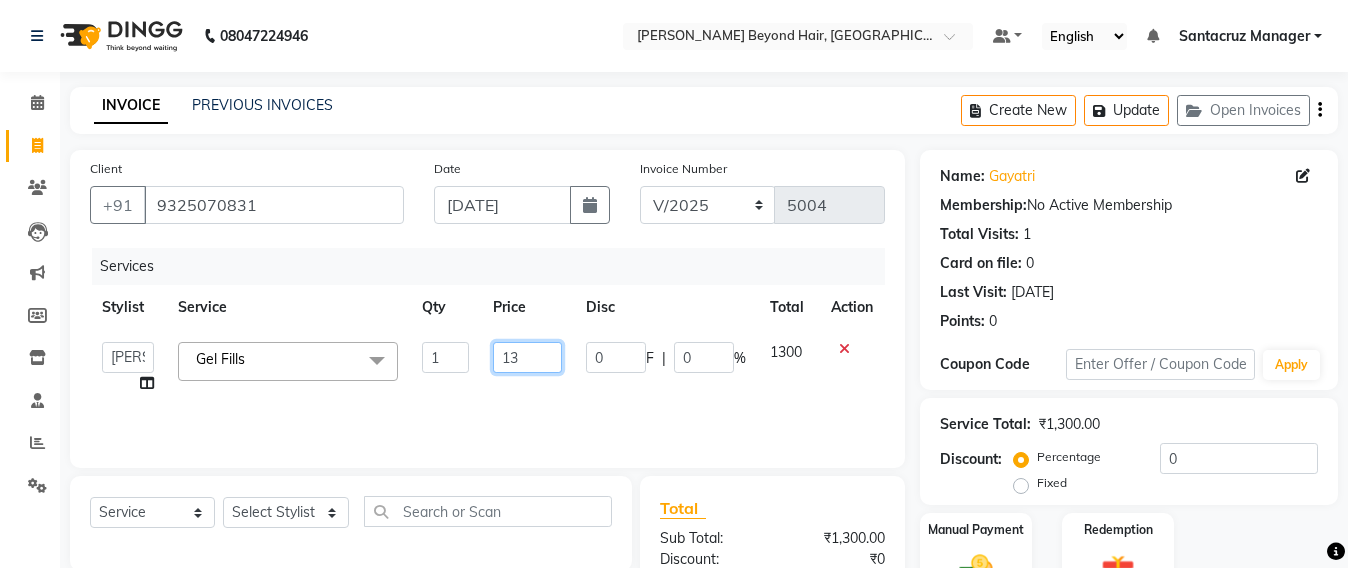 type on "1" 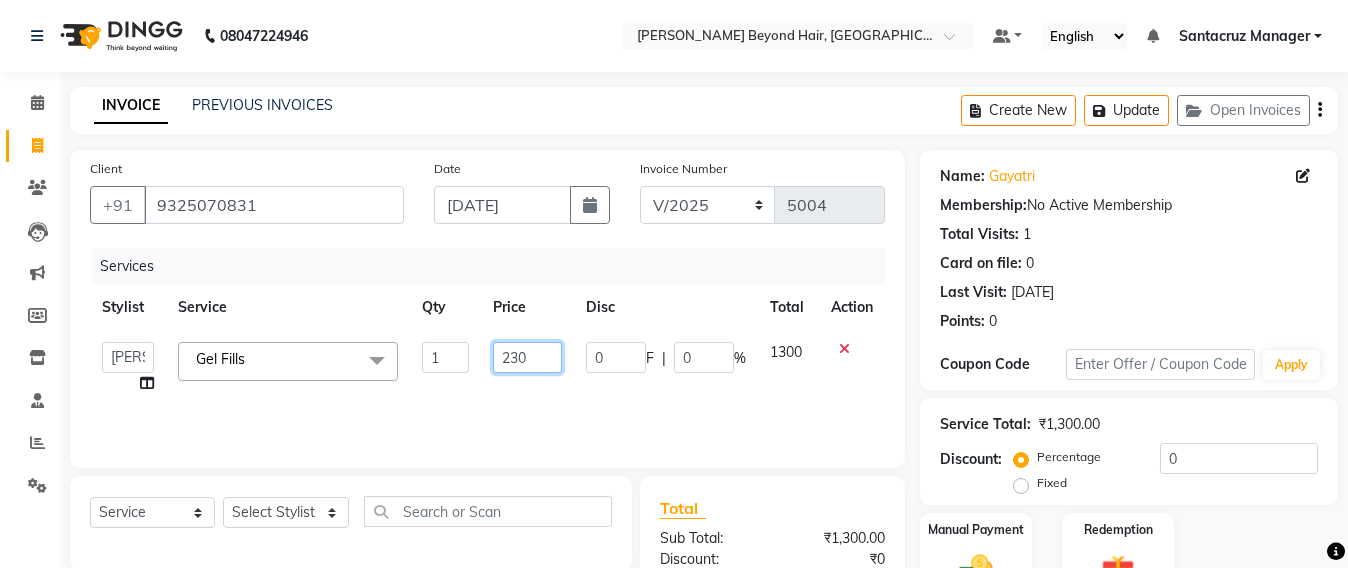 type on "2300" 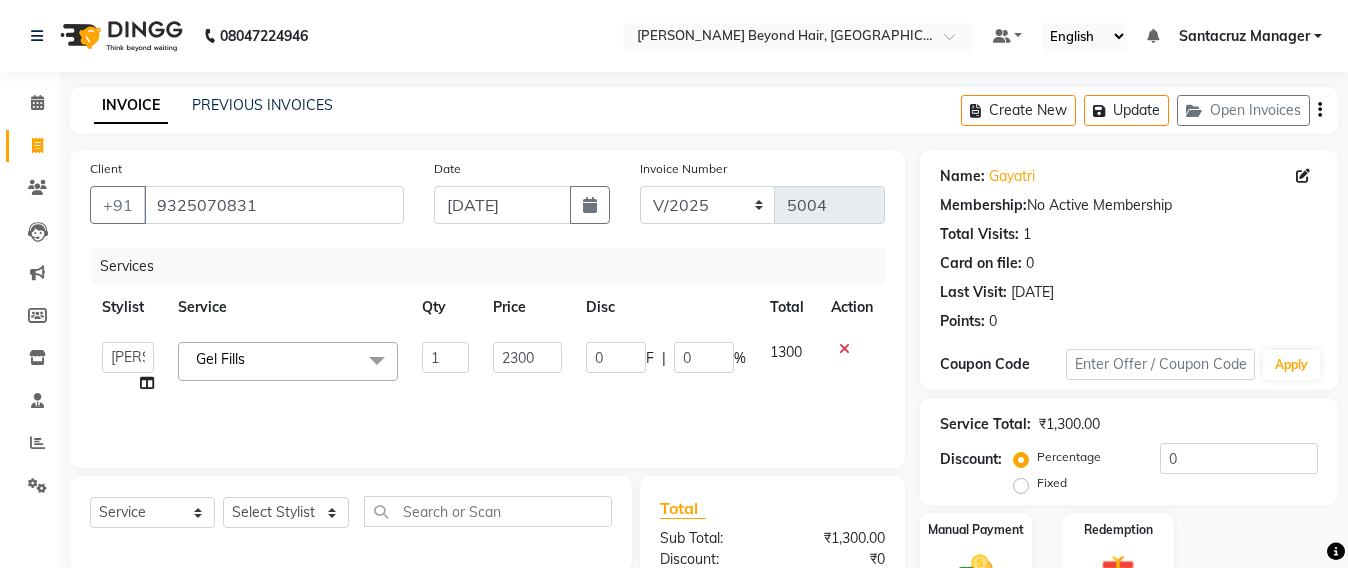 click on "Services Stylist Service Qty Price Disc Total Action  Admin   Avesh Sankat   AZHER SHAIKH   Jayeshree Mahtre   Manisha Subodh Shedge   Muskaan   Pramila Vinayak Mhatre   prathmesh mahattre   Pratibha Nilesh Sharma   Rosy Sunil Jadhav   Sameer shah admin   Santacruz Manager   SAURAV   Siddhi   SOMAYANG VASHUM   Tejasvi Bhosle  Gel Fills  x Upper Lip Bleach Half Legs Bleach Face & Neck Bleach Half Arms Bleach Full Arms Bleach Under Arms Bleach Half Front Bleach Full Back Bleach Stomach Bleach Full Legs Bleach Palms Bleach Feet Bleach Full Body Bleach Full Back /front Scrub EYE LINER ELBOW DTAN TASHAN MANICURE TASHAN PEDICURE Full Front Bleach Half Back Bleach Saree Draping Light Makeup Bridal Make Up Groom Makeup Party Make Up Basic Make Up Eye Lashes Regular Clean Up 03+ Seaweed 03+ Whitening Nose Clean Up Balayage Hair Tonning Or Refreshing Hair Color [Short] Hair Color [Ext. Long] Inoa [Ext. Long] Crown Touch Up Root Touch Up Root Touch Up - Inoa Hair Color [Med] Hair Color [Long] Inoa [Short] Inoa [Med] 1" 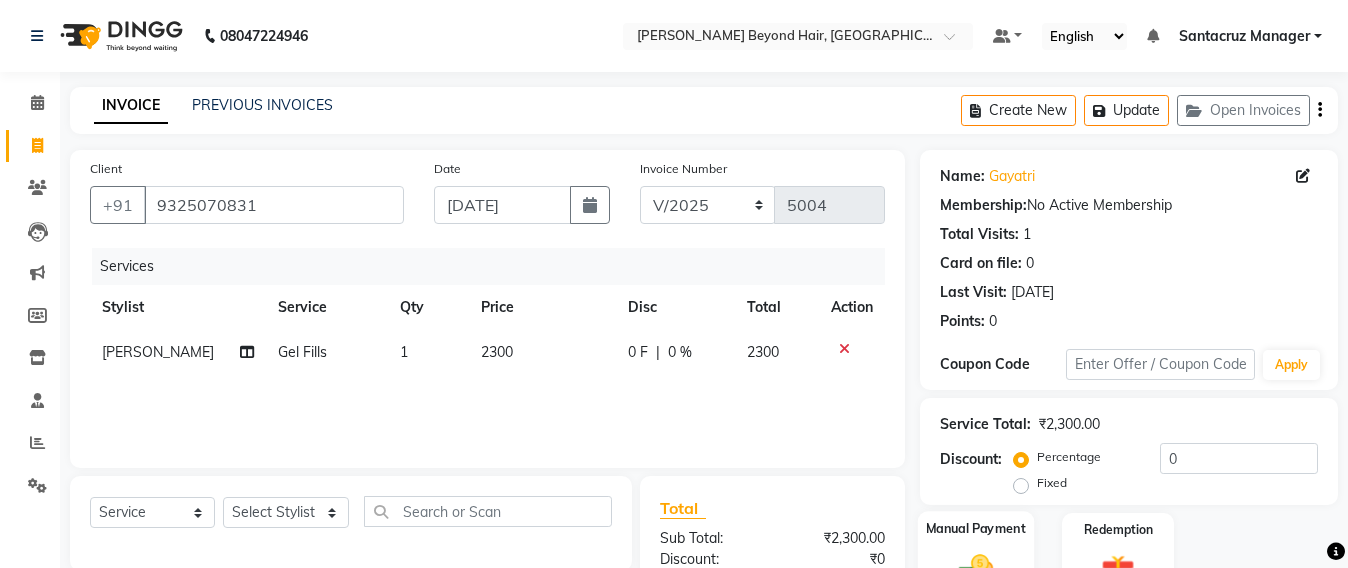 scroll, scrollTop: 232, scrollLeft: 0, axis: vertical 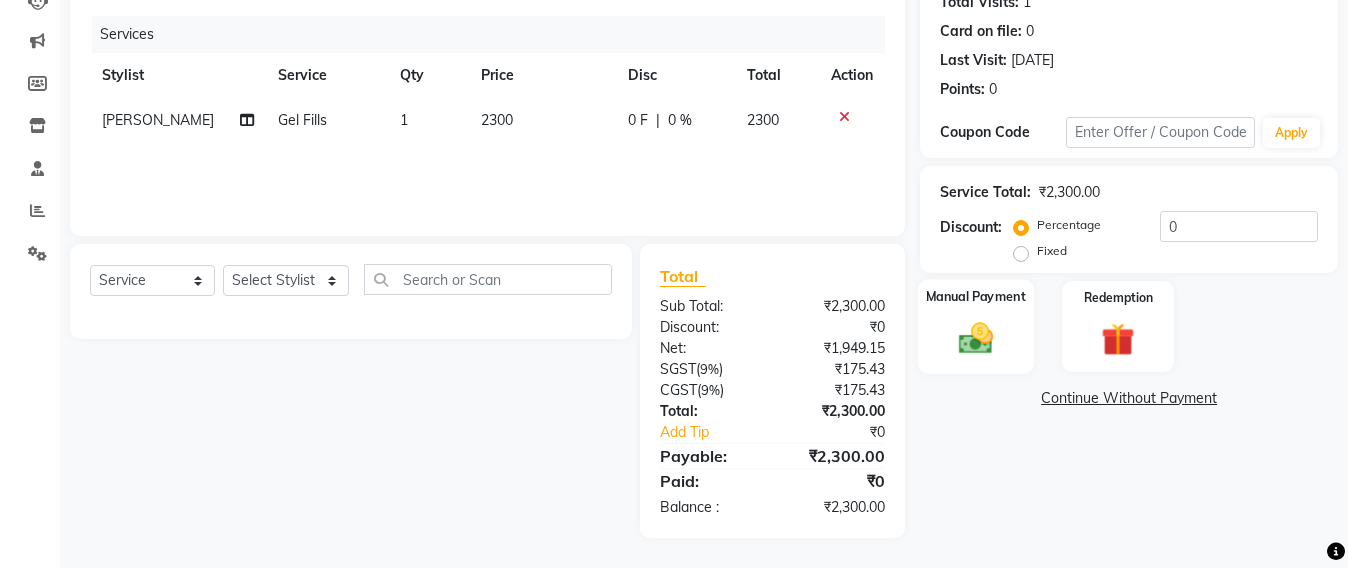 click 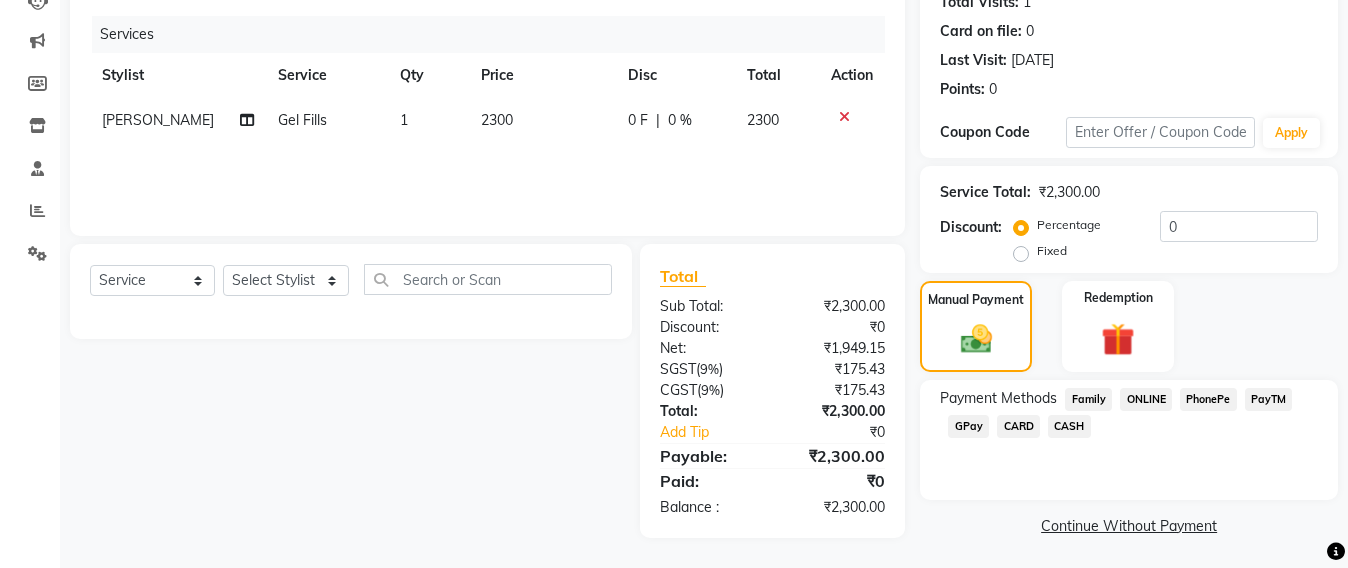 click on "CASH" 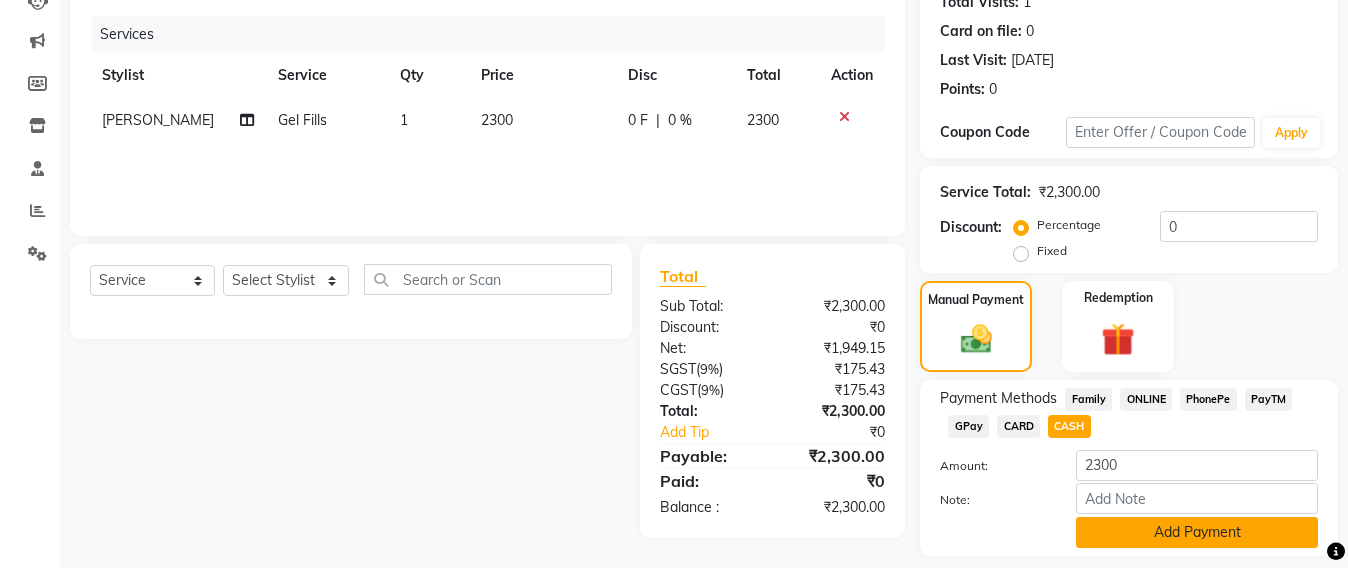 click on "Add Payment" 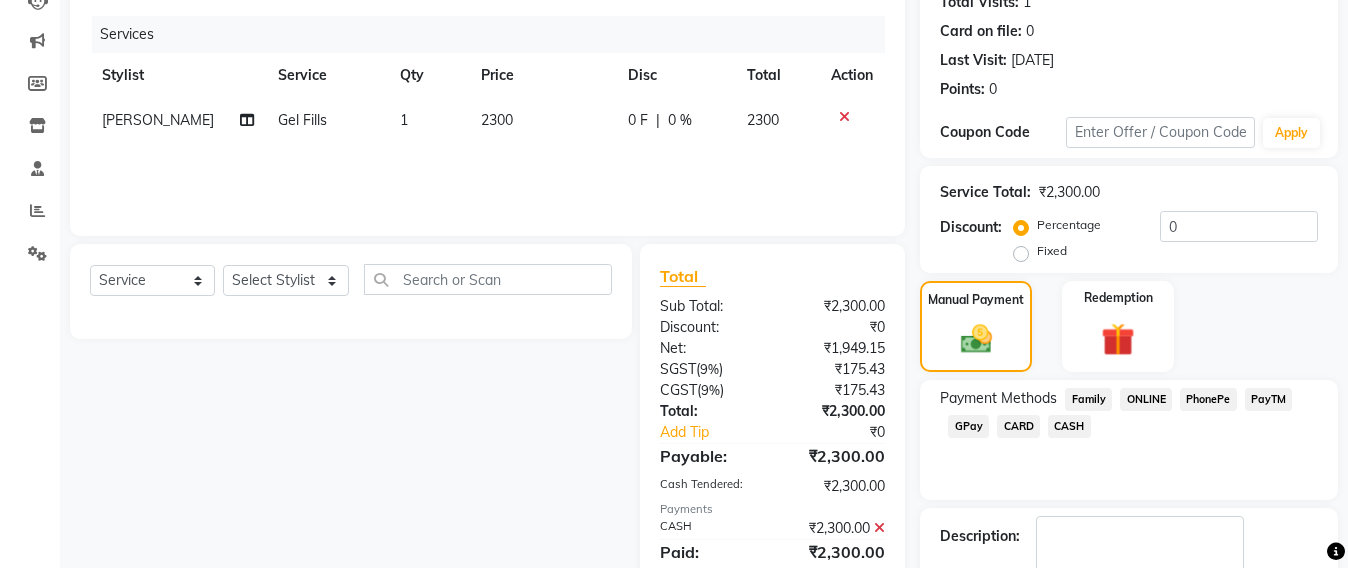 scroll, scrollTop: 348, scrollLeft: 0, axis: vertical 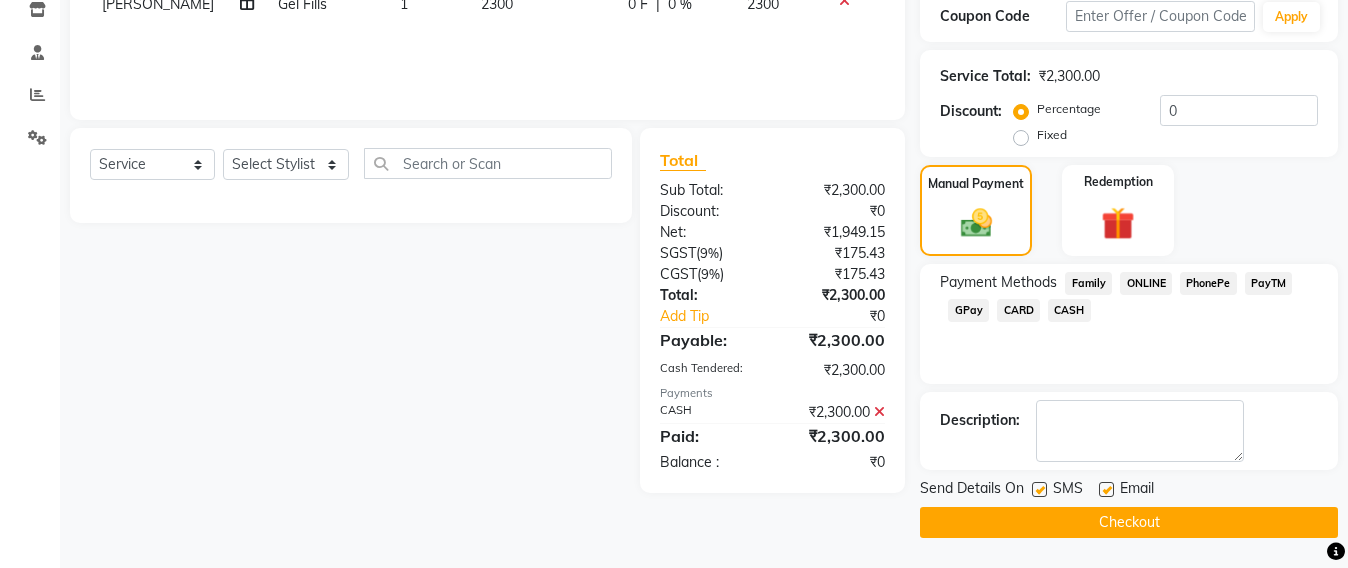 click on "Checkout" 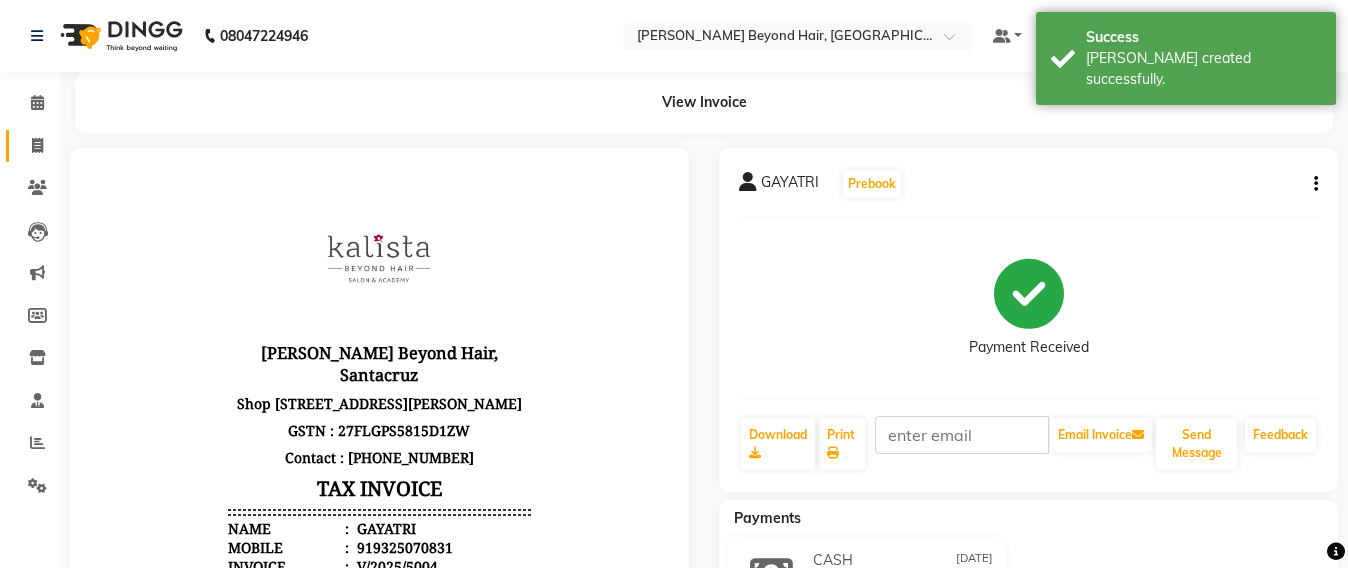 scroll, scrollTop: 0, scrollLeft: 0, axis: both 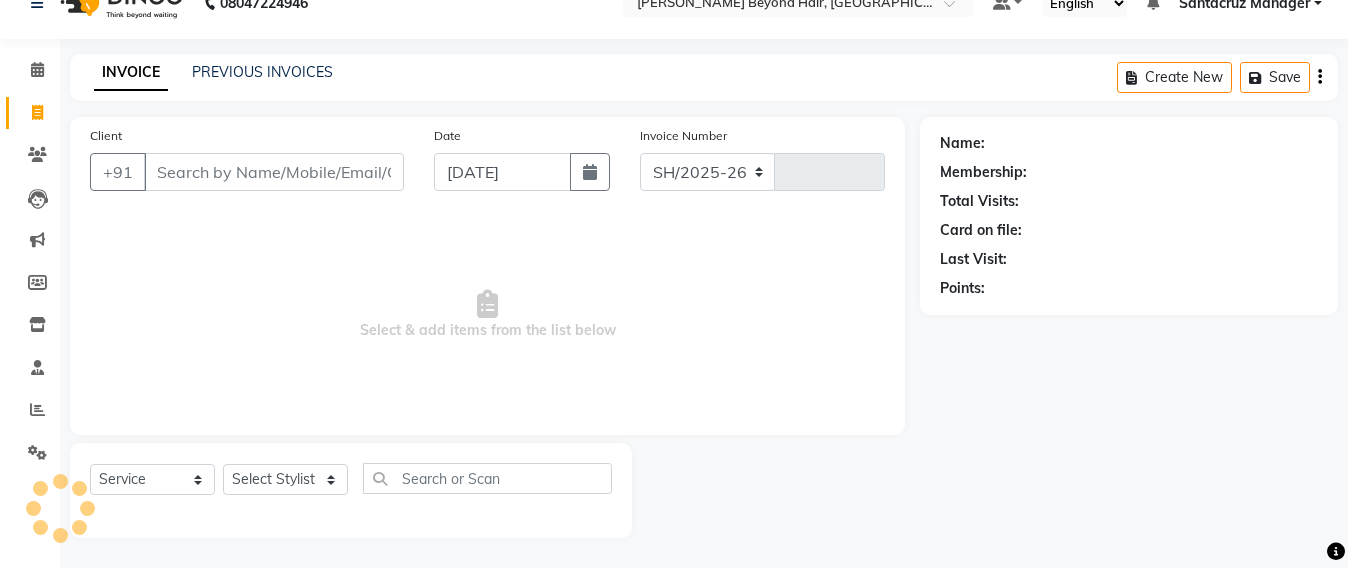 select on "6357" 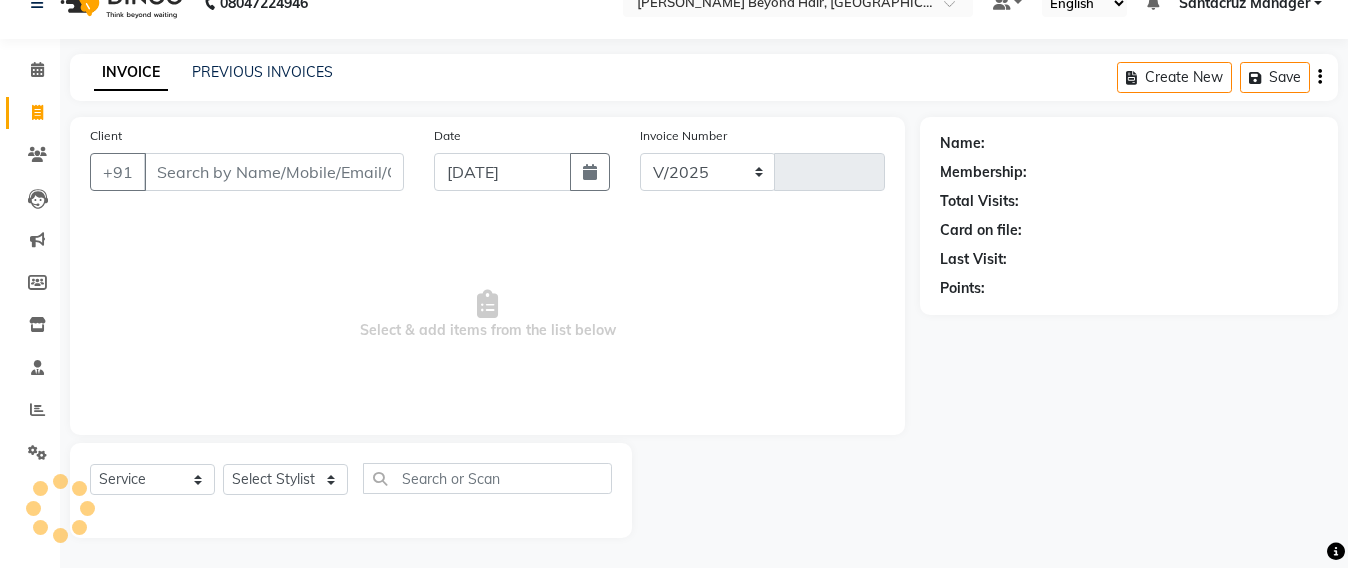 type on "5005" 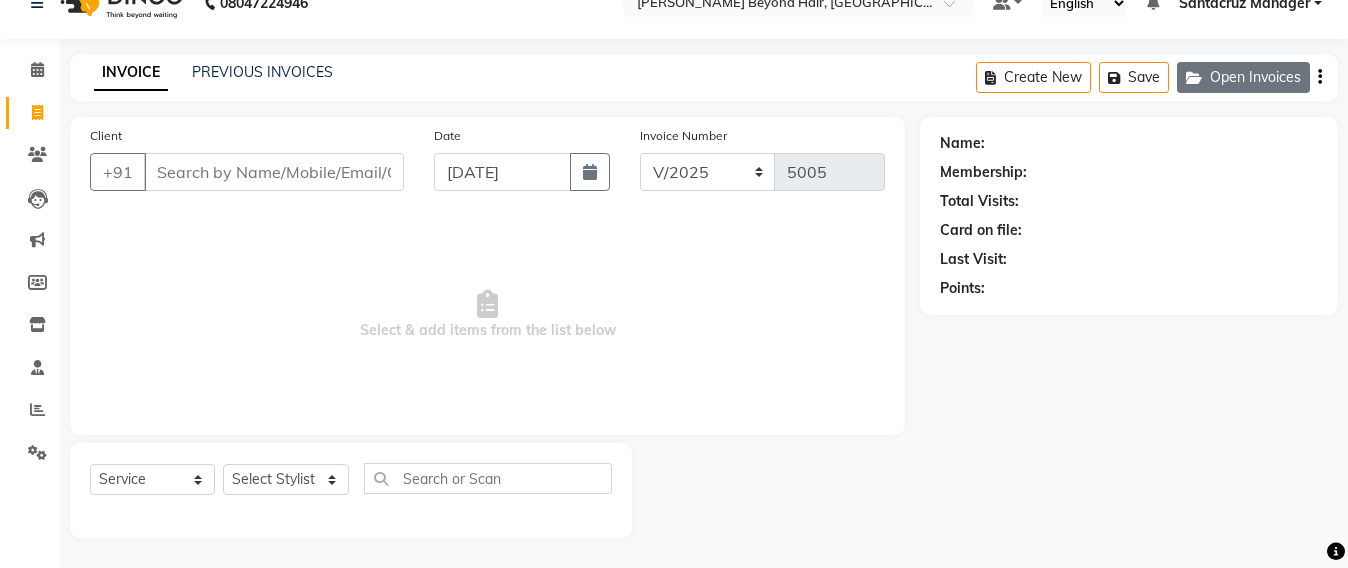 click on "Open Invoices" 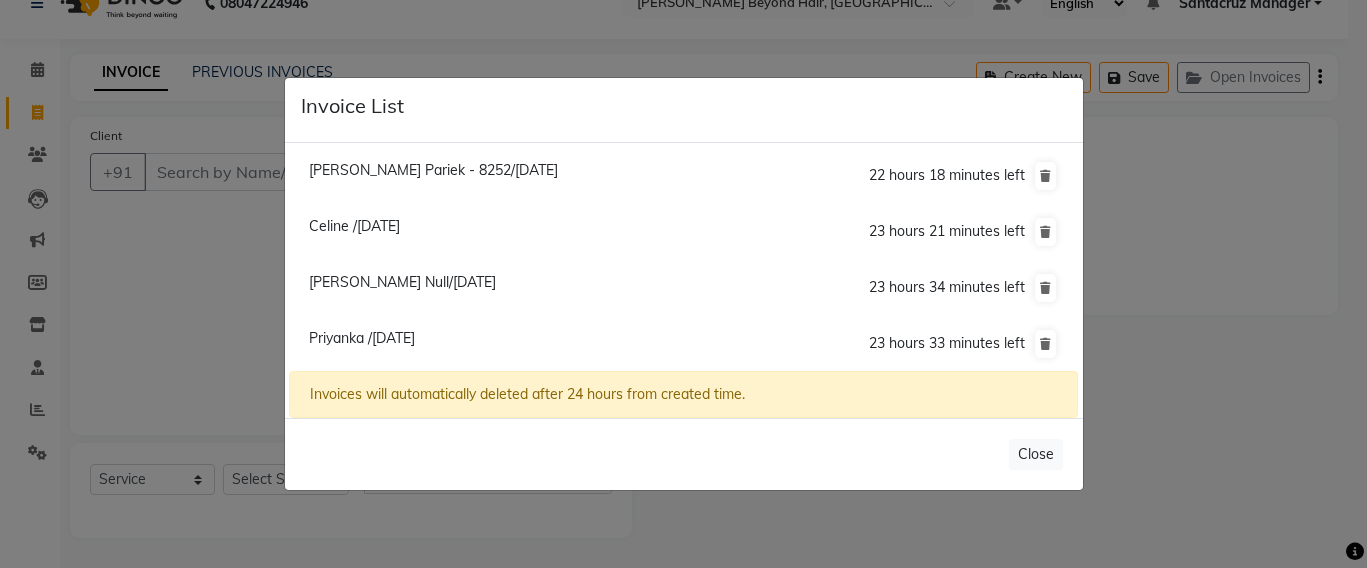 click on "Priyanka /10 July 2025" 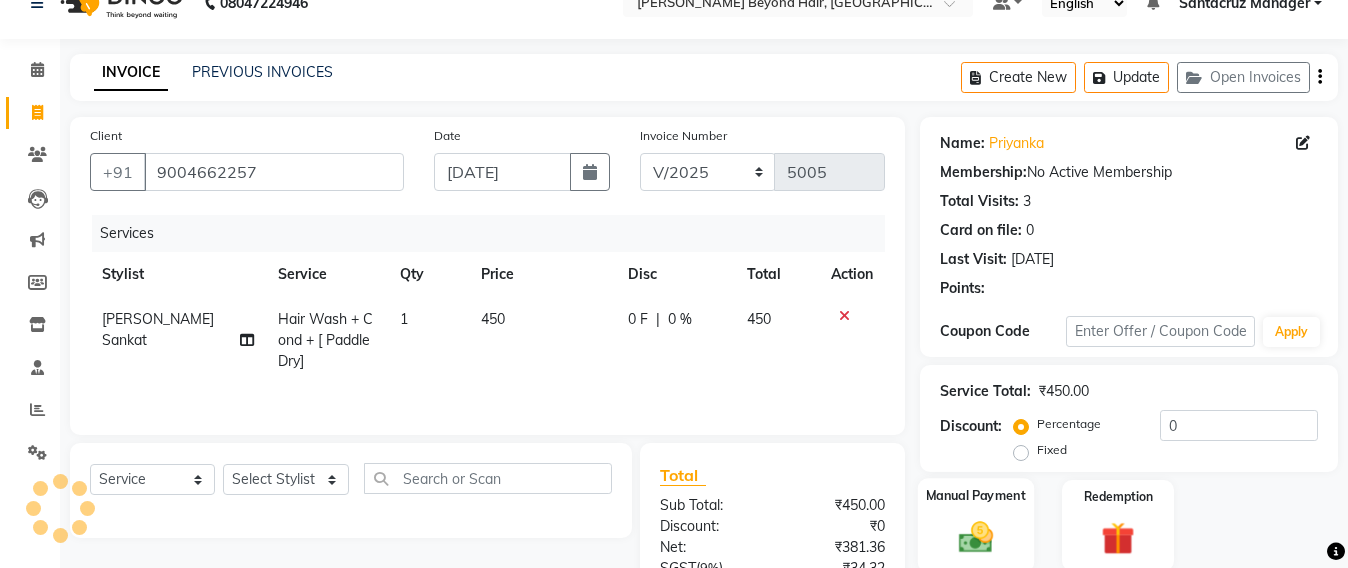 click 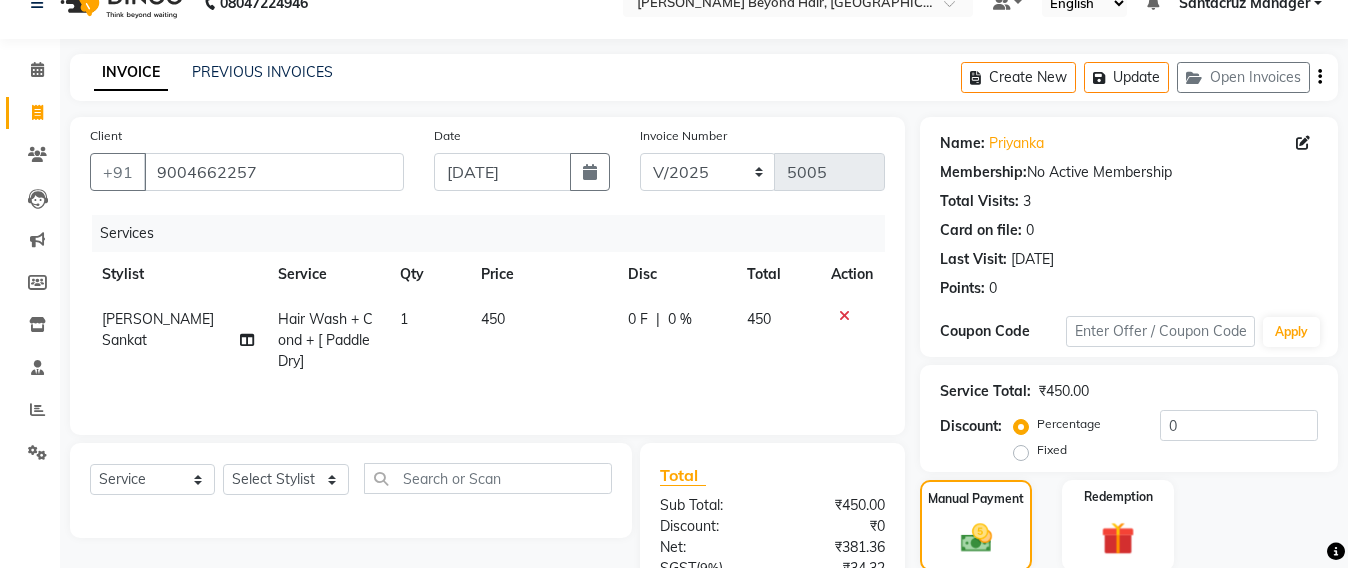 scroll, scrollTop: 236, scrollLeft: 0, axis: vertical 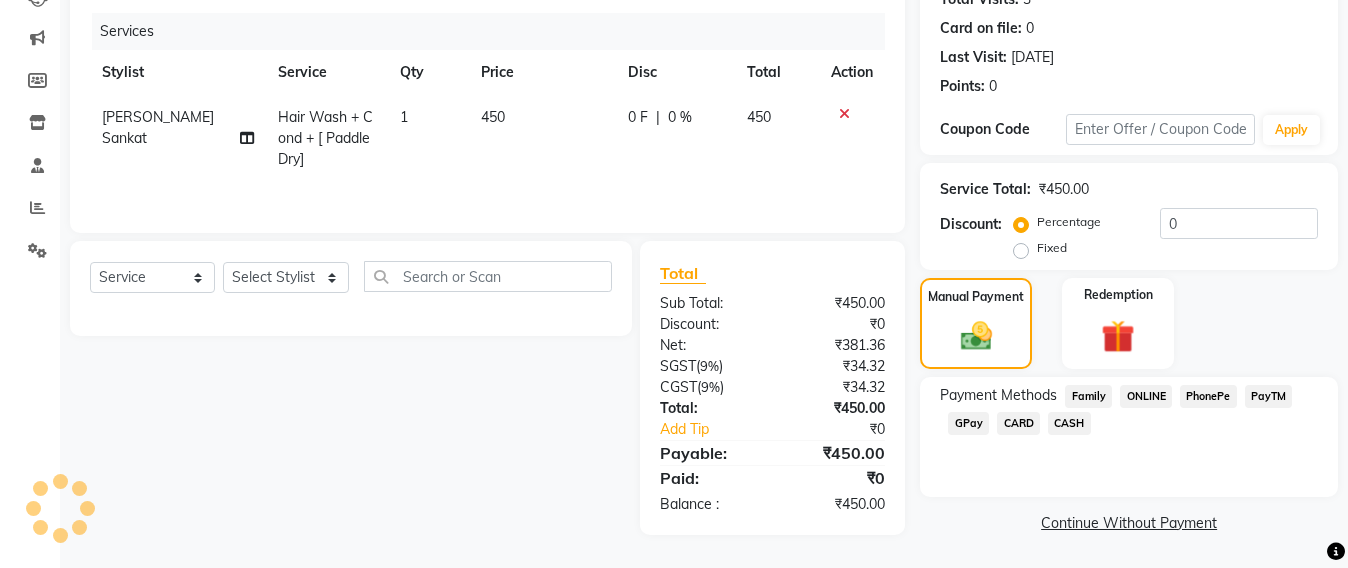 click on "GPay" 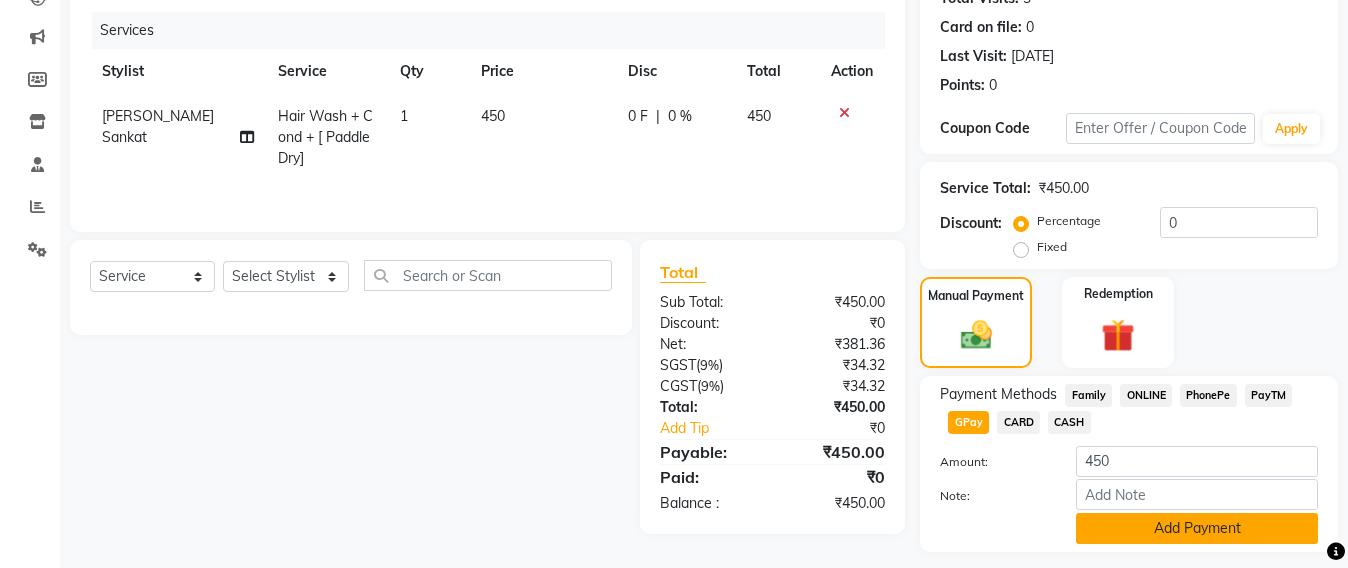 click on "Add Payment" 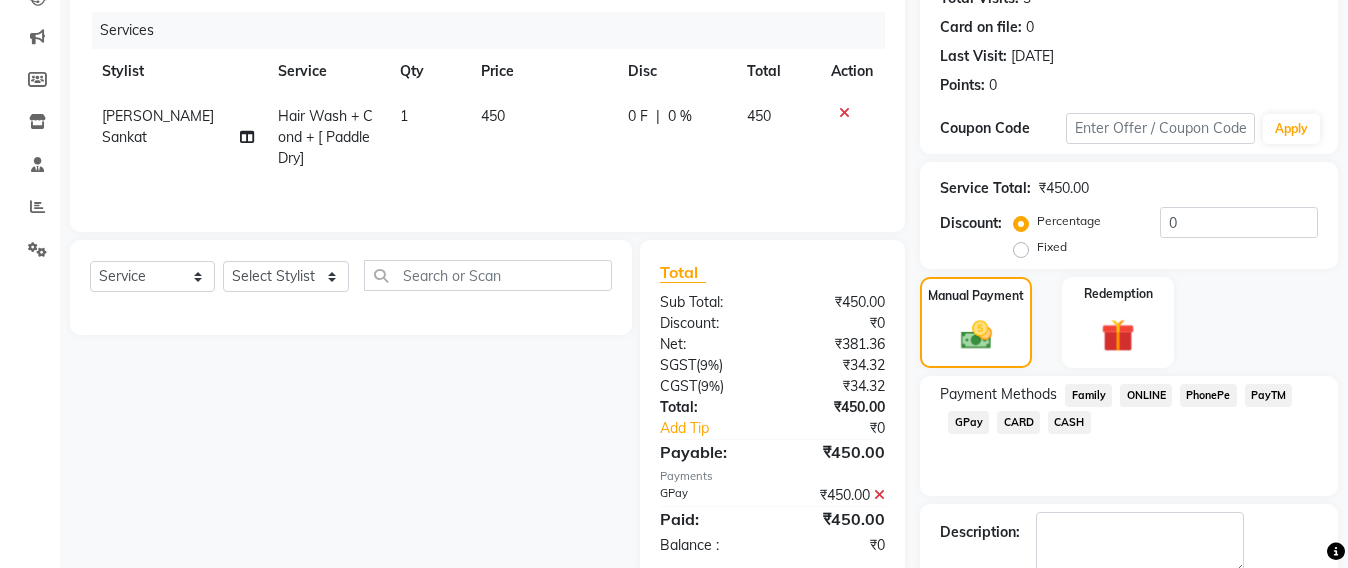 click on "Checkout" 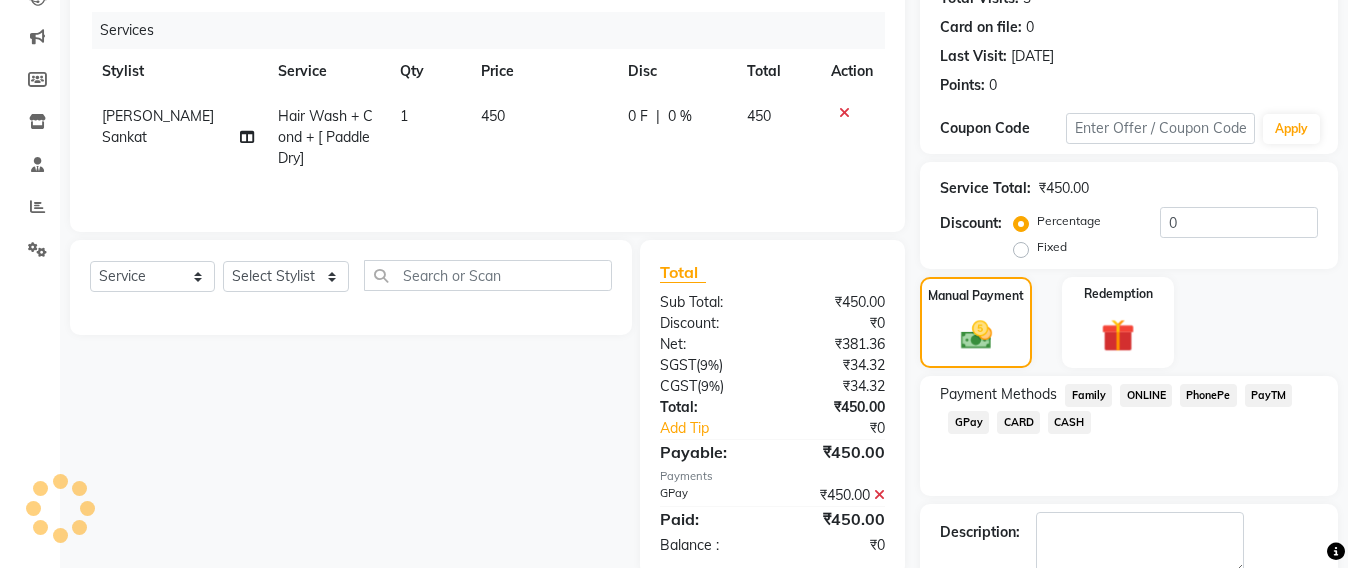 scroll, scrollTop: 348, scrollLeft: 0, axis: vertical 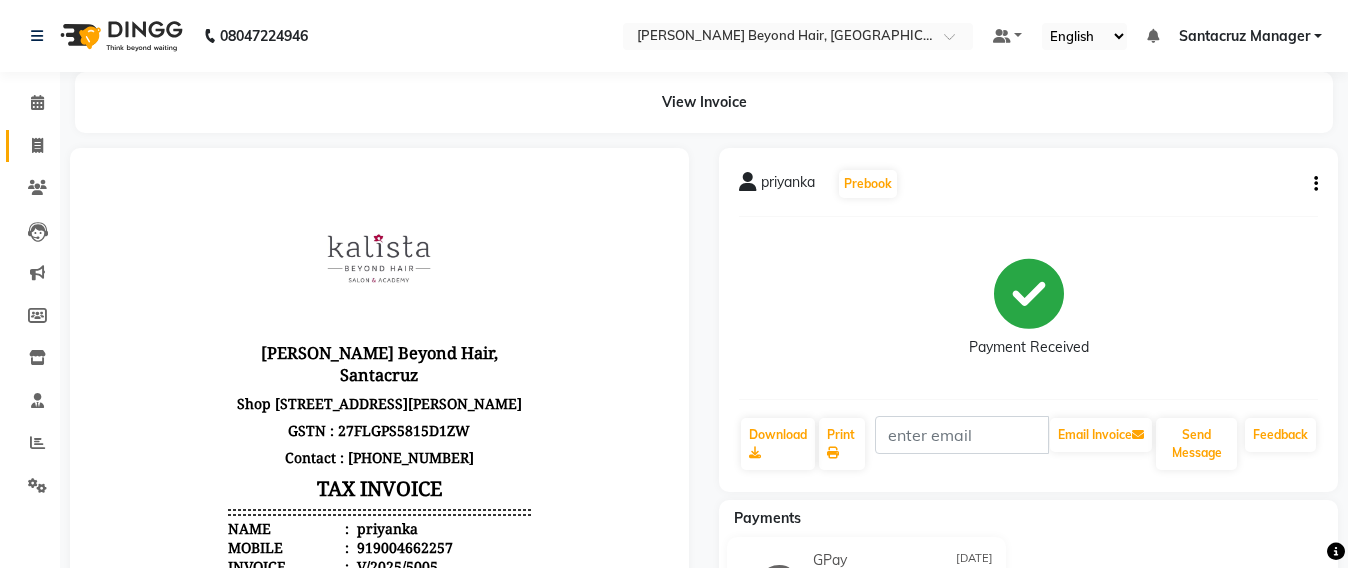 click on "Invoice" 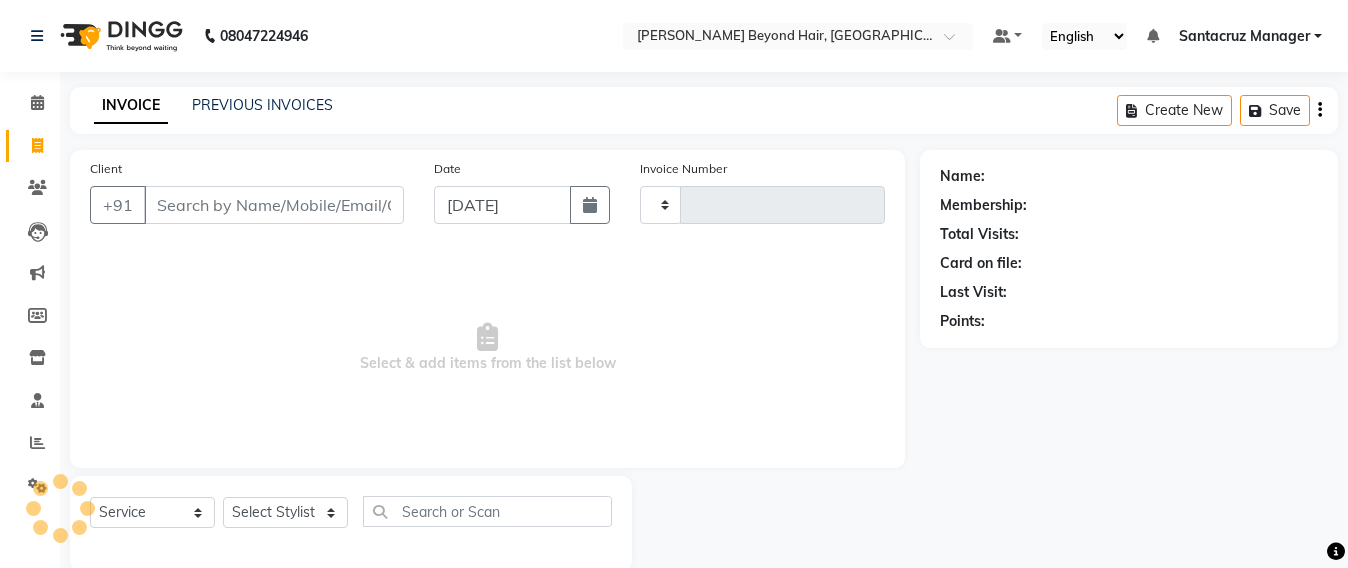 scroll, scrollTop: 33, scrollLeft: 0, axis: vertical 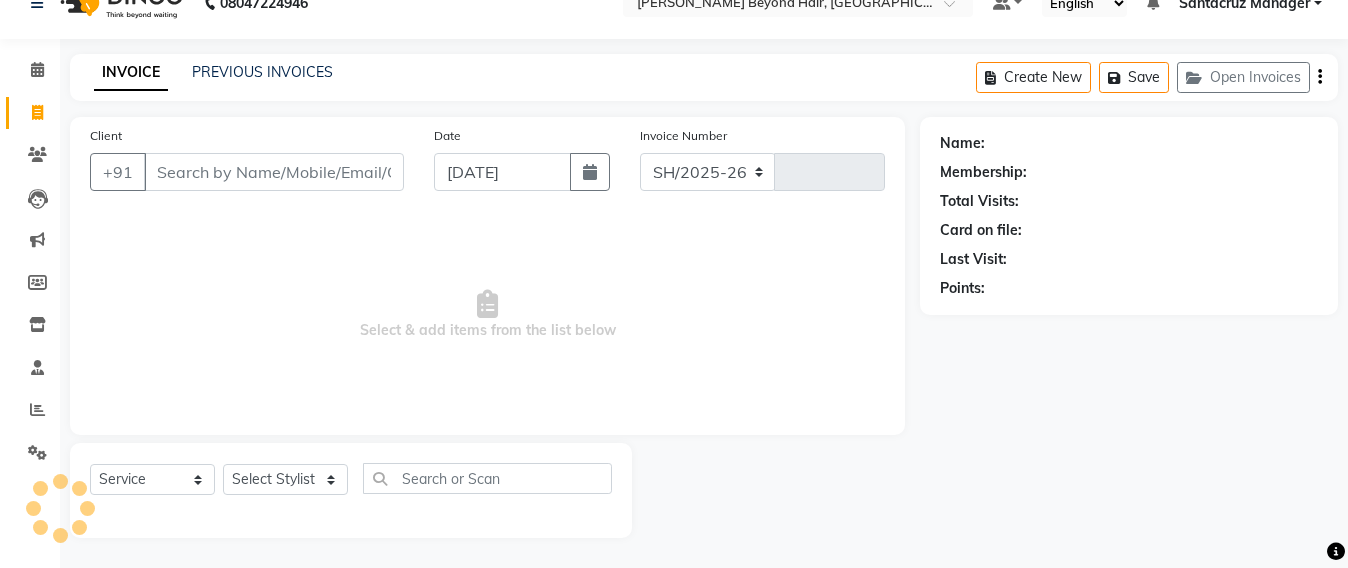 select on "6357" 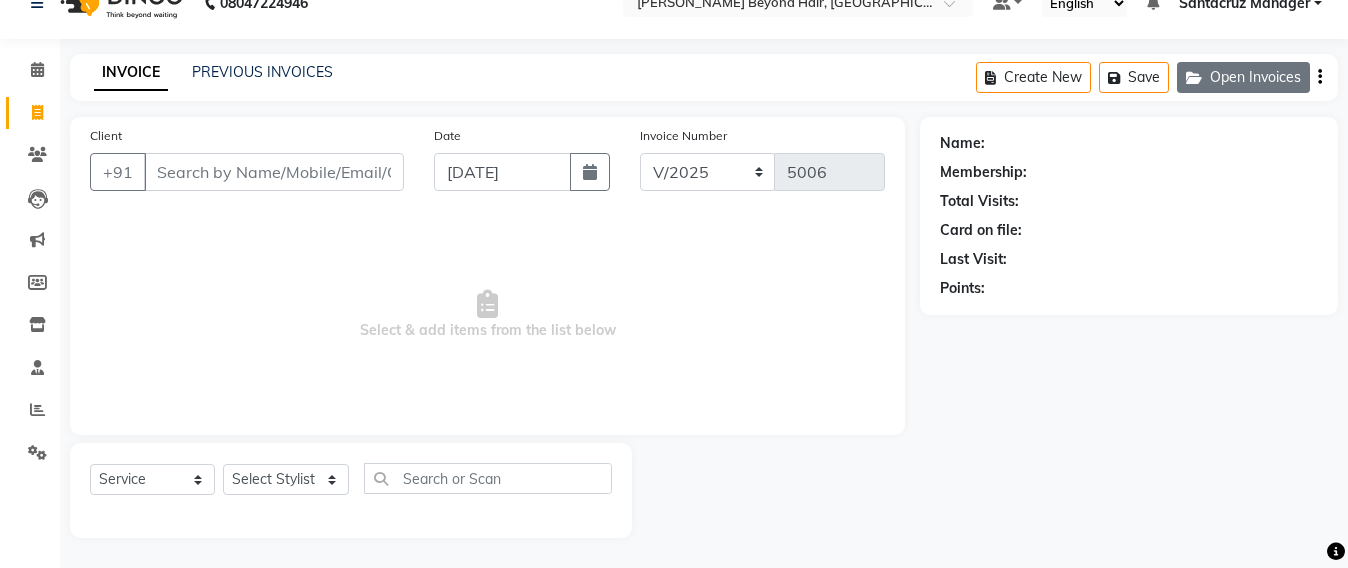 click on "Open Invoices" 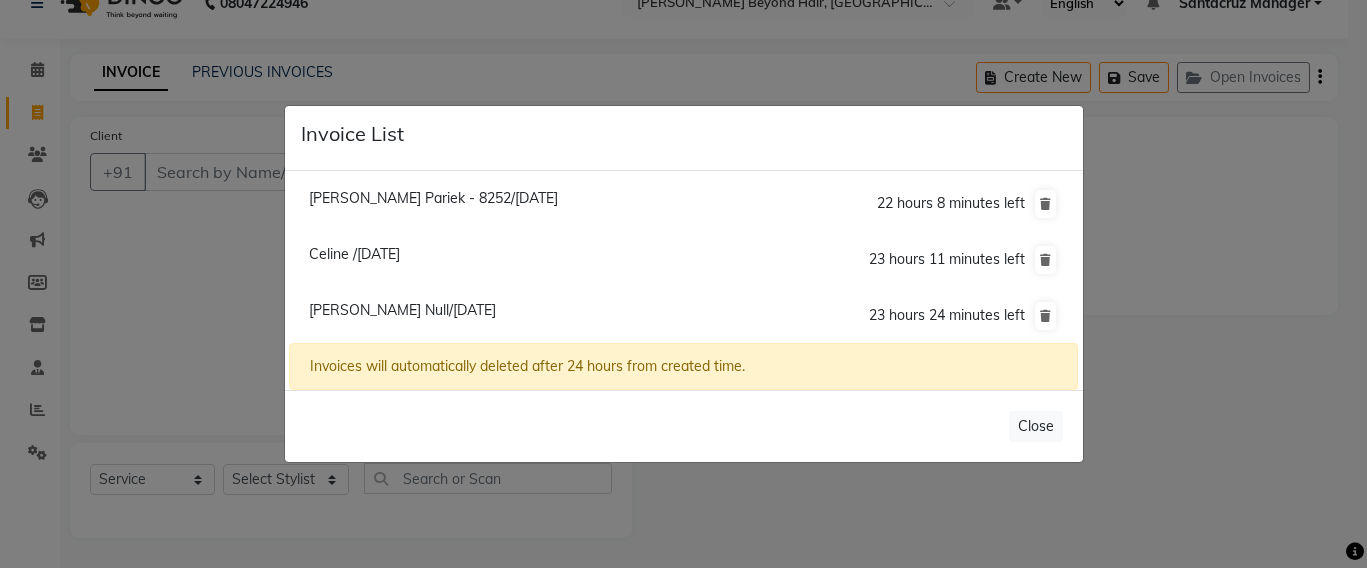 click on "Sonal Pariek - 8252/10 July 2025" 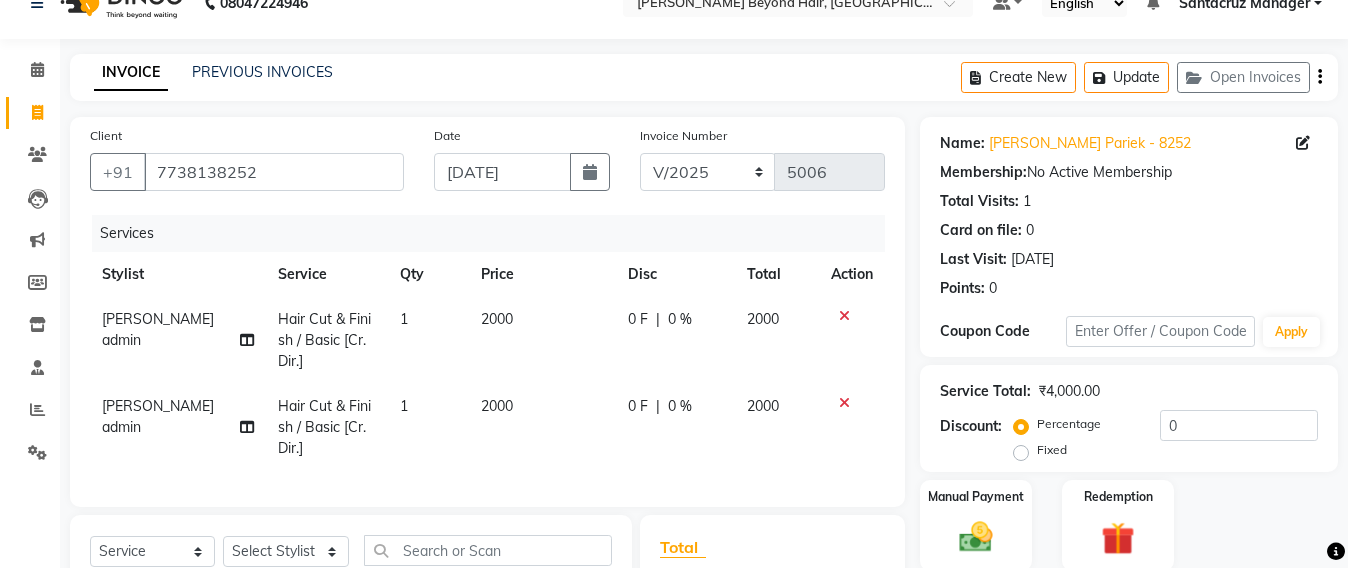 click on "2000" 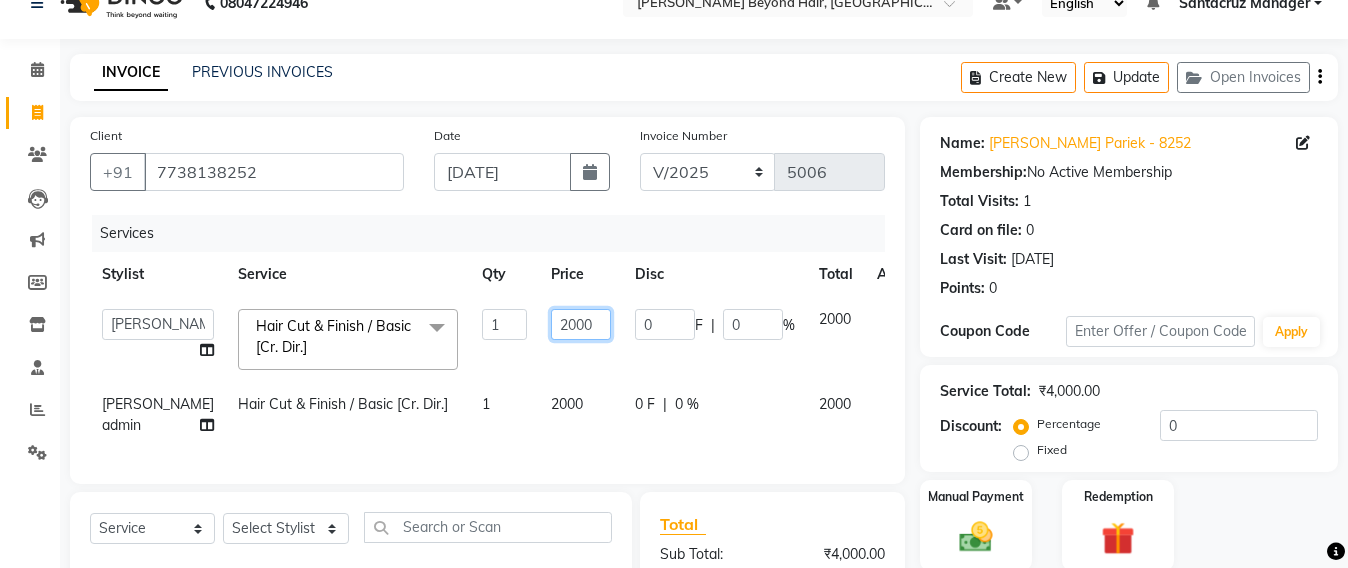 click on "2000" 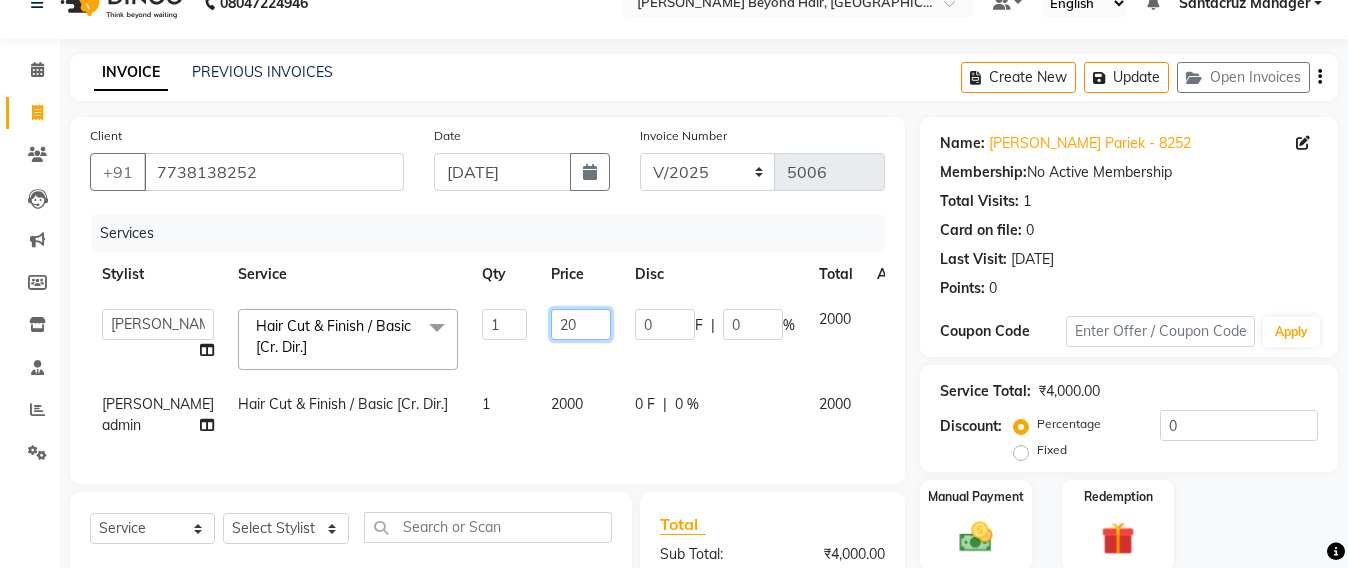 type on "2" 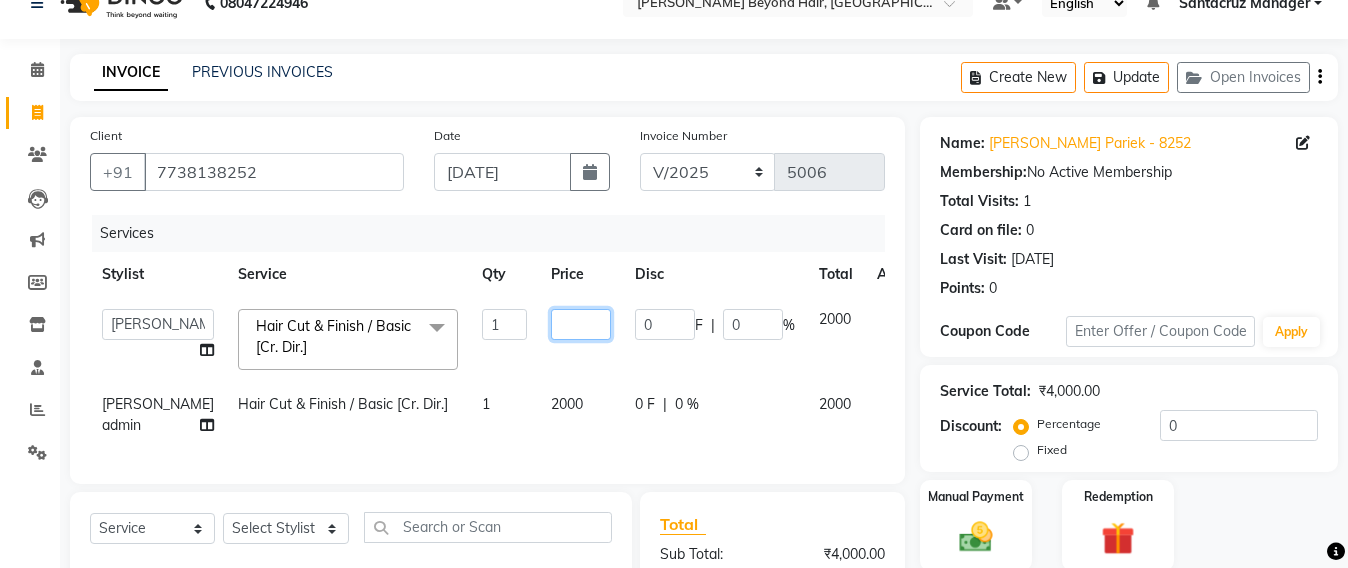 type on "6" 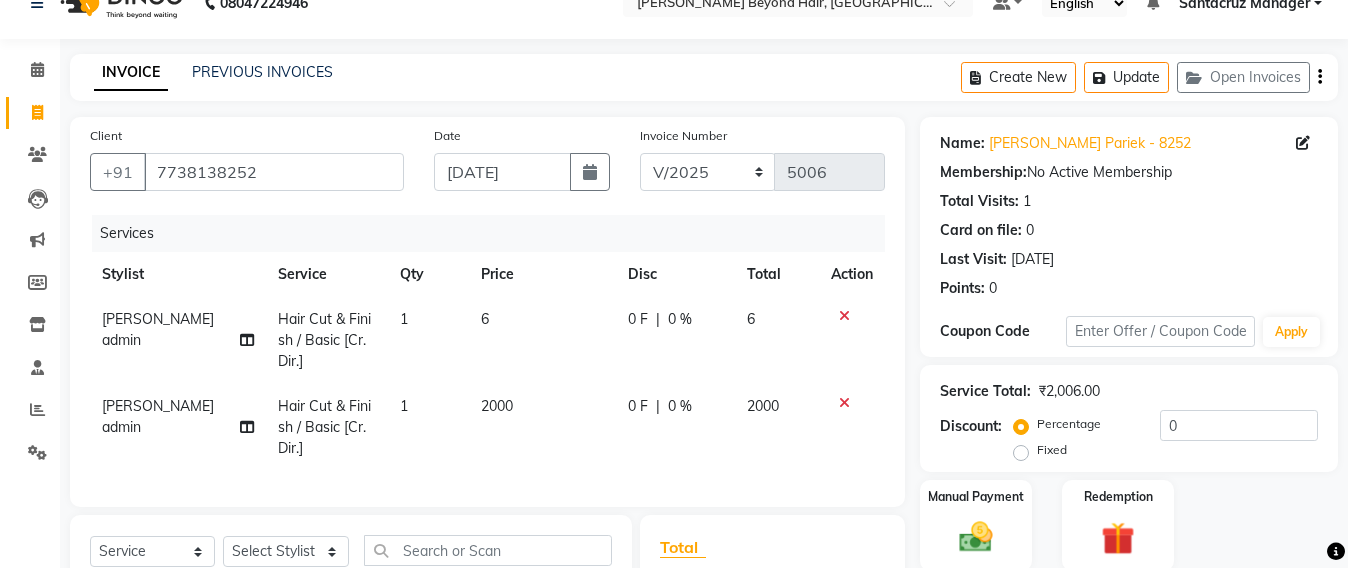 click on "[PERSON_NAME] admin" 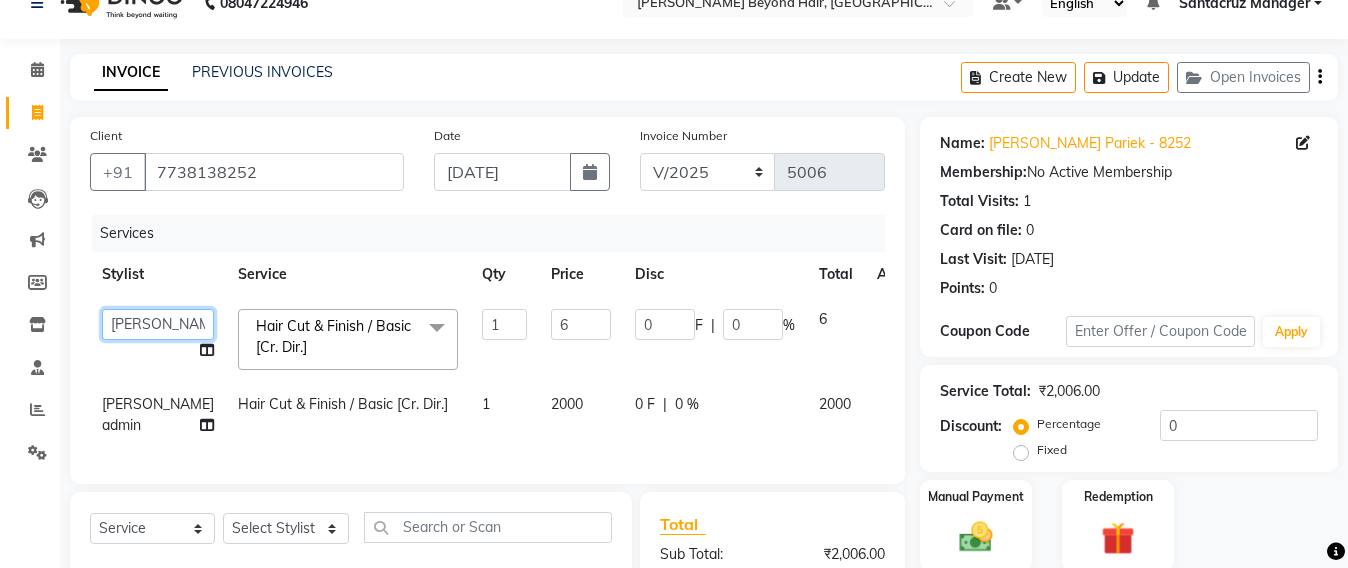 click on "Admin   Avesh Sankat   AZHER SHAIKH   Jayeshree Mahtre   Manisha Subodh Shedge   Muskaan   Pramila Vinayak Mhatre   prathmesh mahattre   Pratibha Nilesh Sharma   Rosy Sunil Jadhav   Sameer shah admin   Santacruz Manager   SAURAV   Siddhi   SOMAYANG VASHUM   Tejasvi Bhosle" 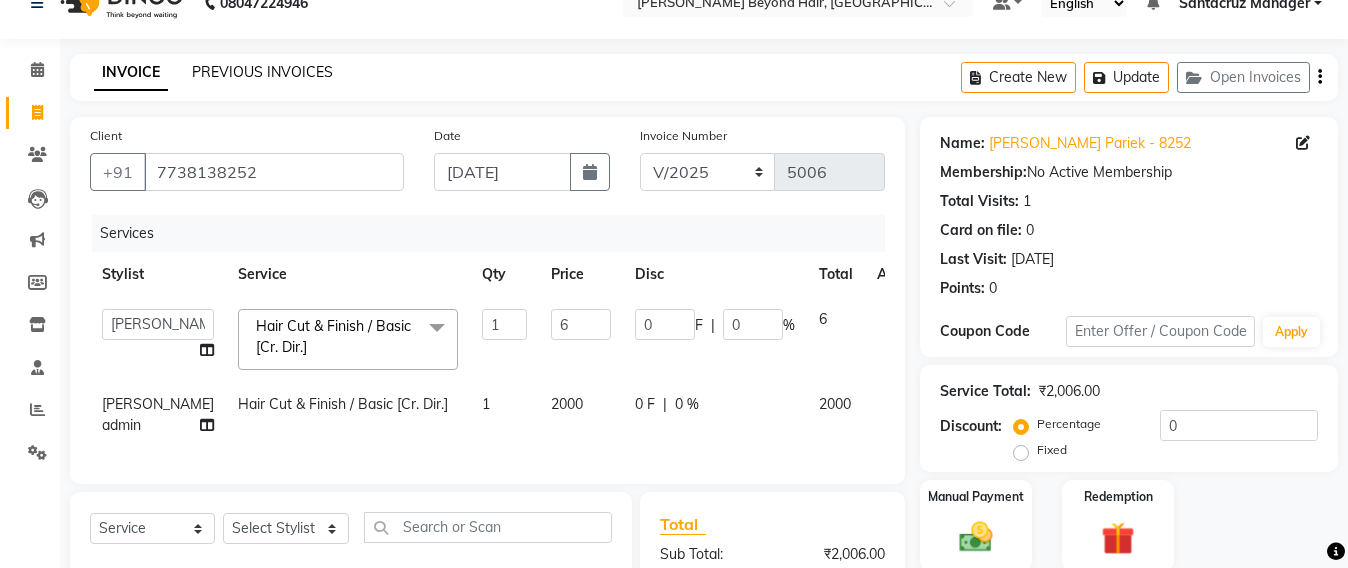 select on "48082" 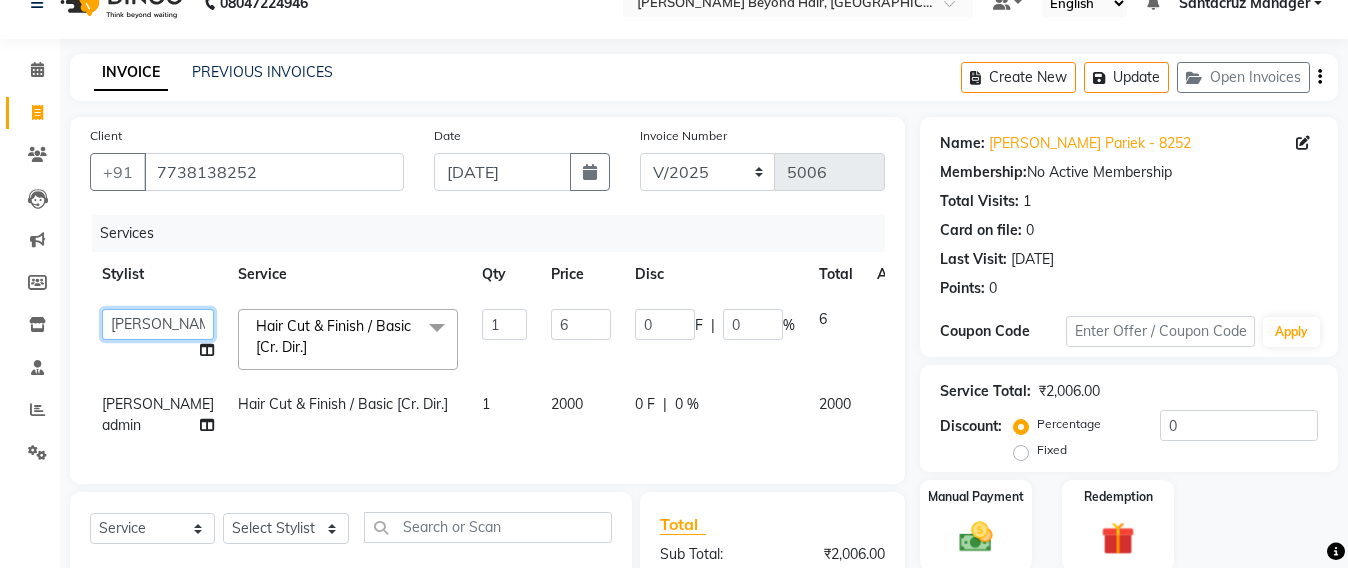 click on "Admin   Avesh Sankat   AZHER SHAIKH   Jayeshree Mahtre   Manisha Subodh Shedge   Muskaan   Pramila Vinayak Mhatre   prathmesh mahattre   Pratibha Nilesh Sharma   Rosy Sunil Jadhav   Sameer shah admin   Santacruz Manager   SAURAV   Siddhi   SOMAYANG VASHUM   Tejasvi Bhosle" 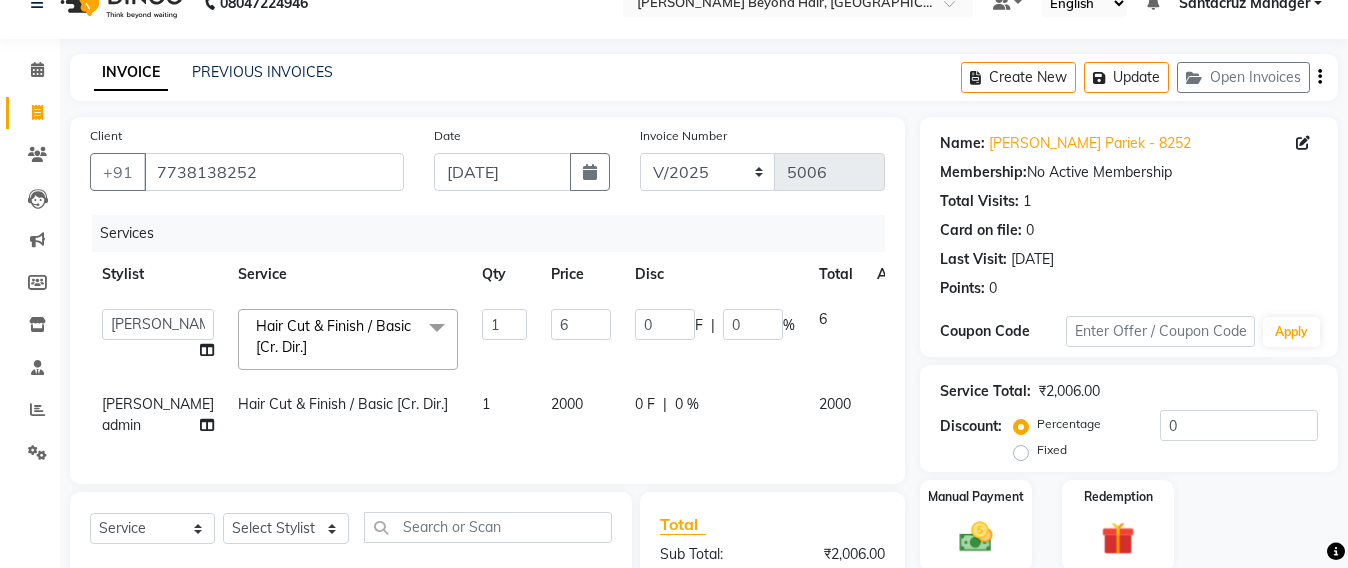 select on "47916" 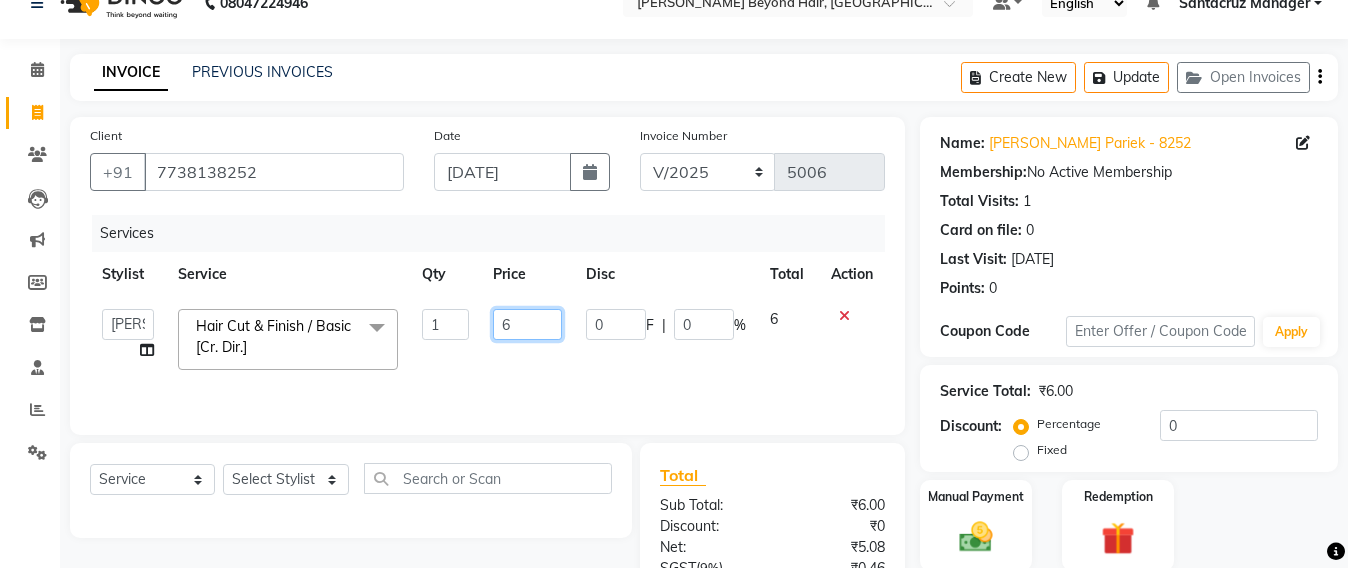 click on "6" 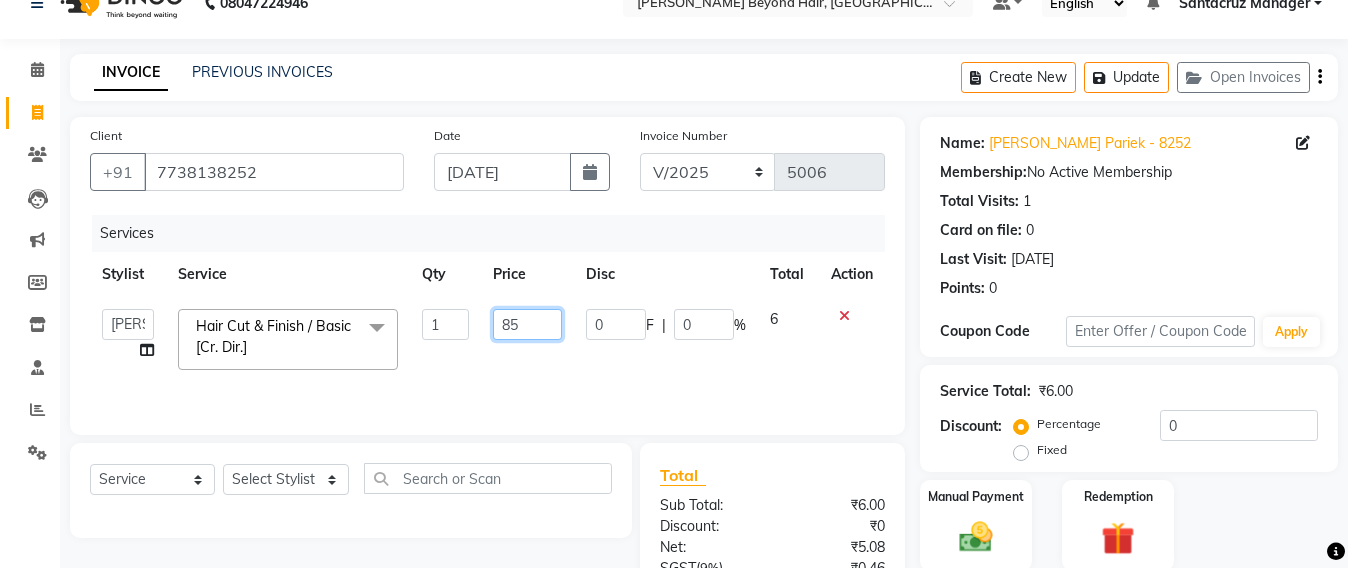 type on "850" 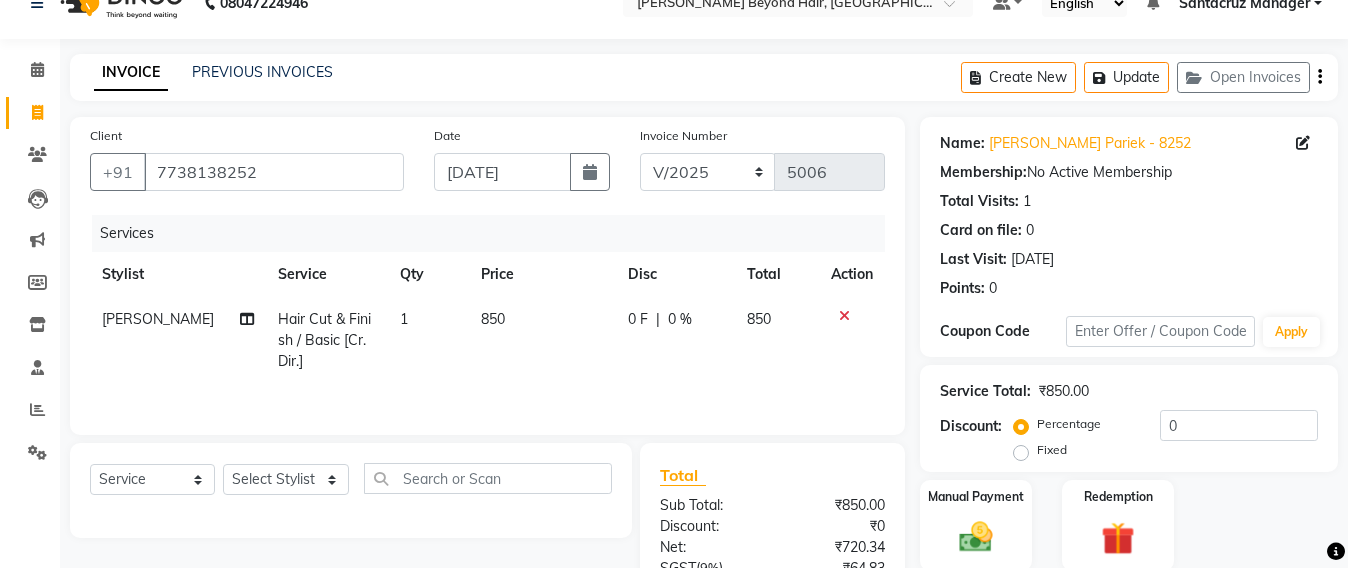click on "850" 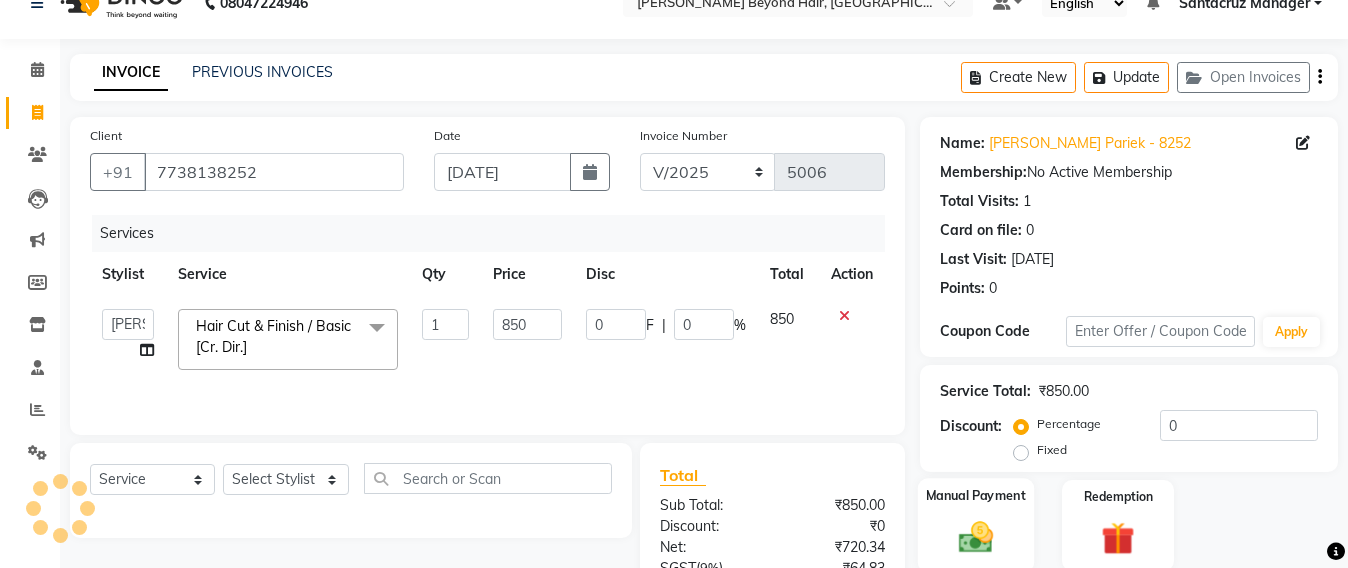click 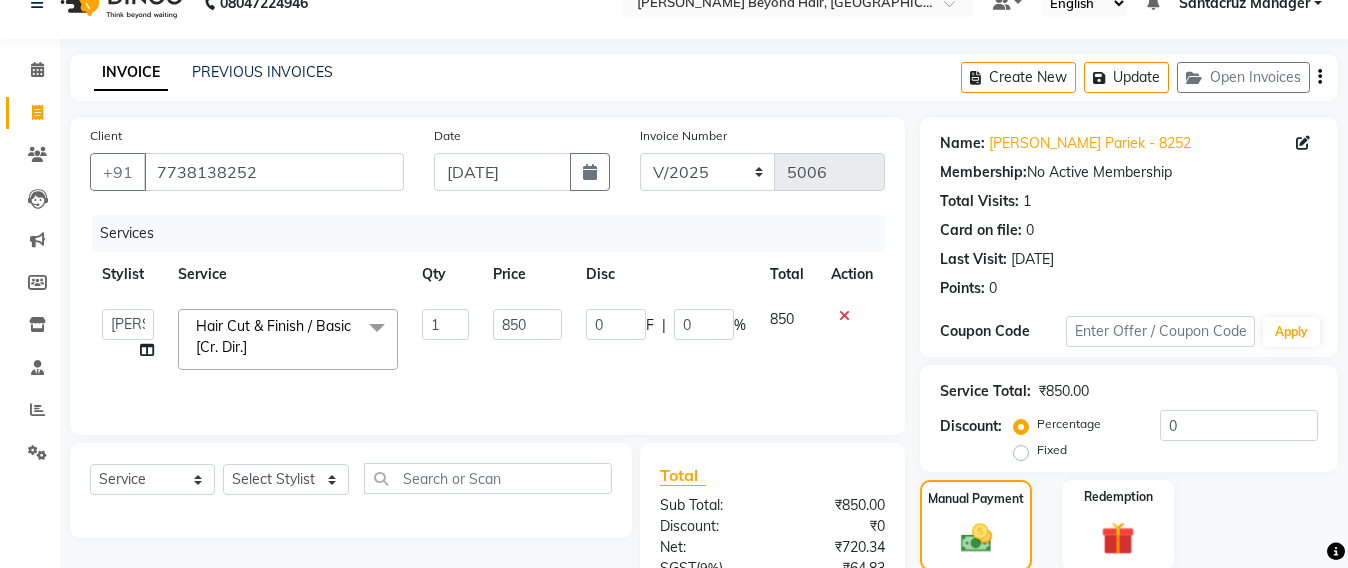 scroll, scrollTop: 235, scrollLeft: 0, axis: vertical 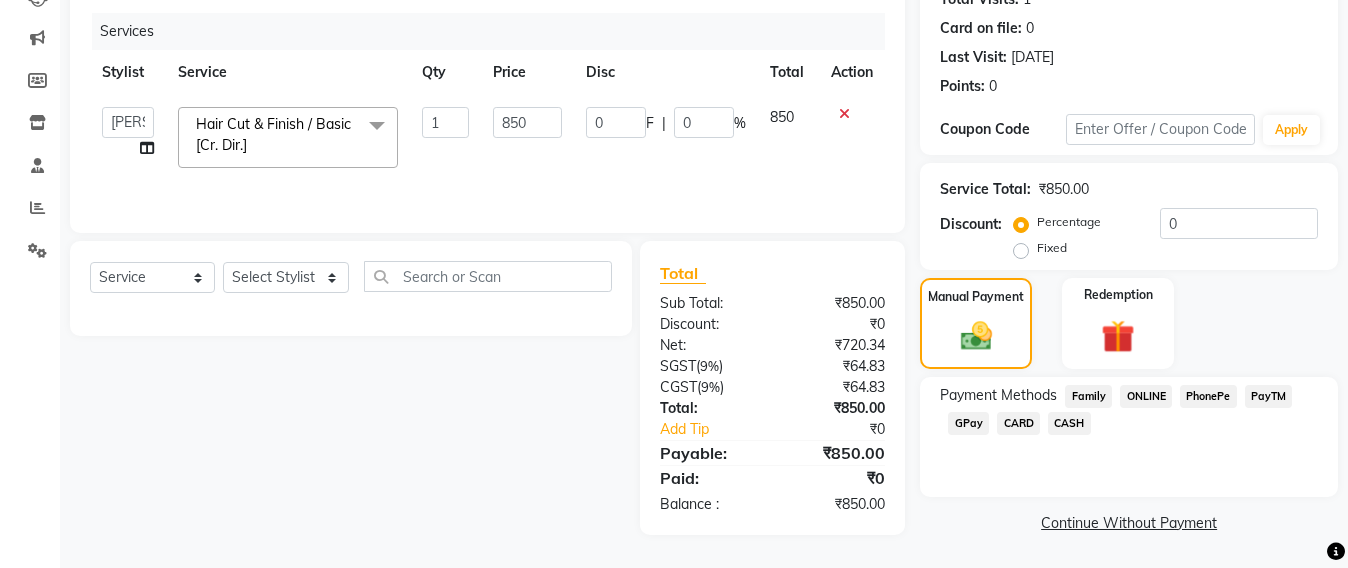 click on "CASH" 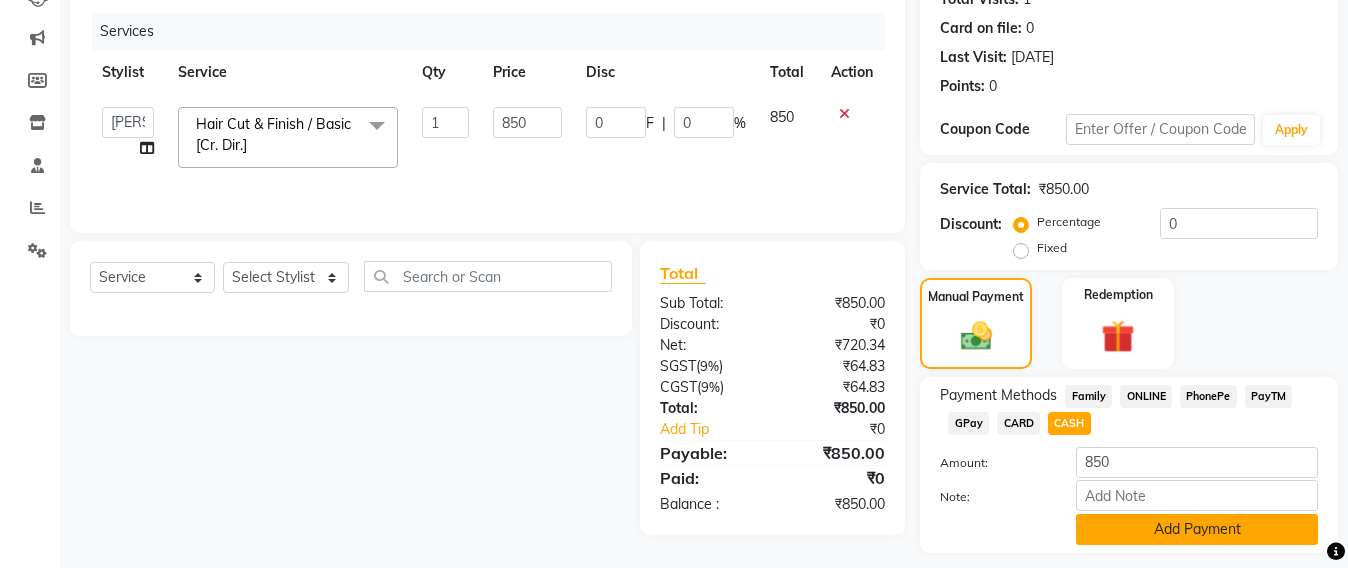 click on "Add Payment" 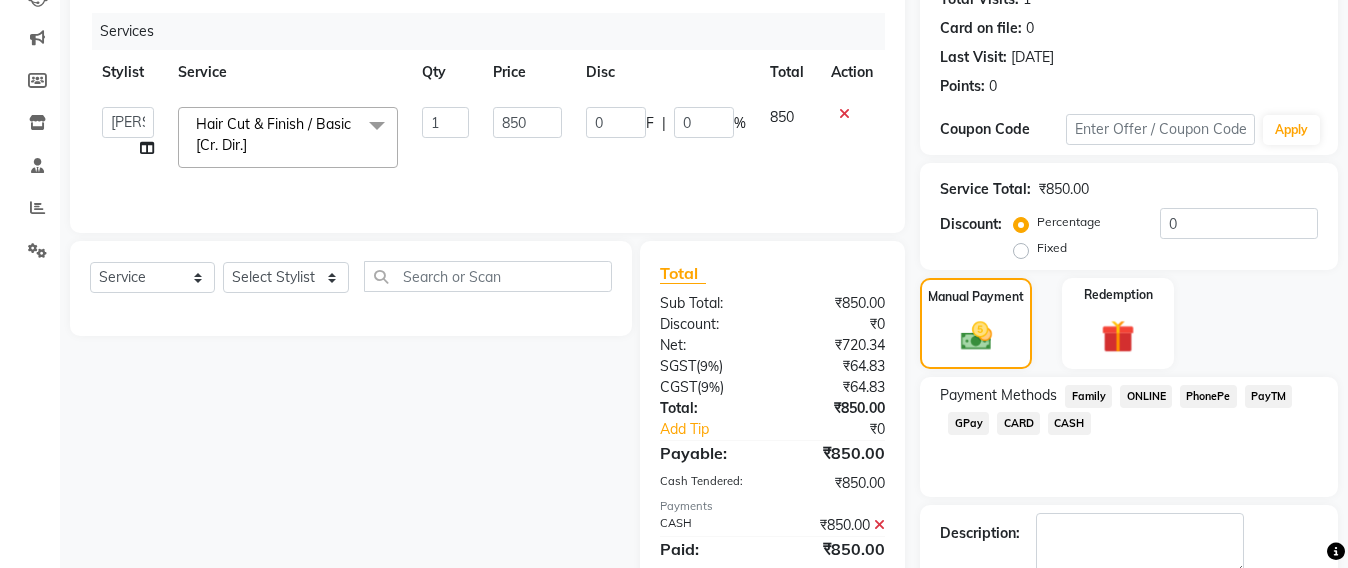 scroll, scrollTop: 348, scrollLeft: 0, axis: vertical 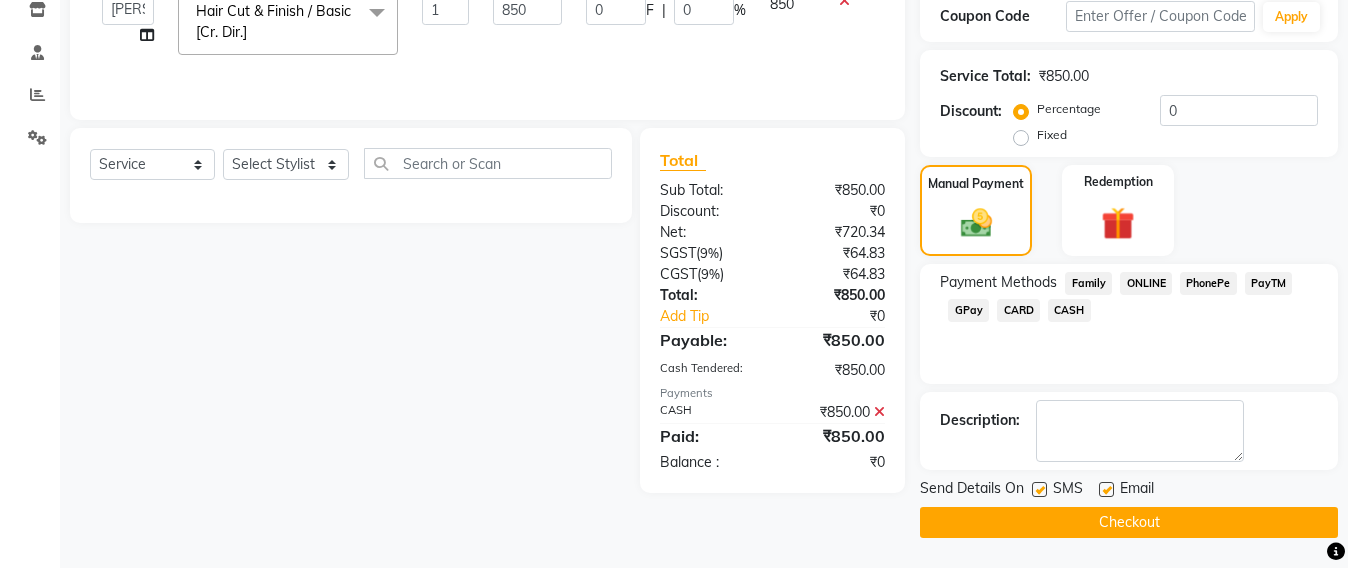 click on "Checkout" 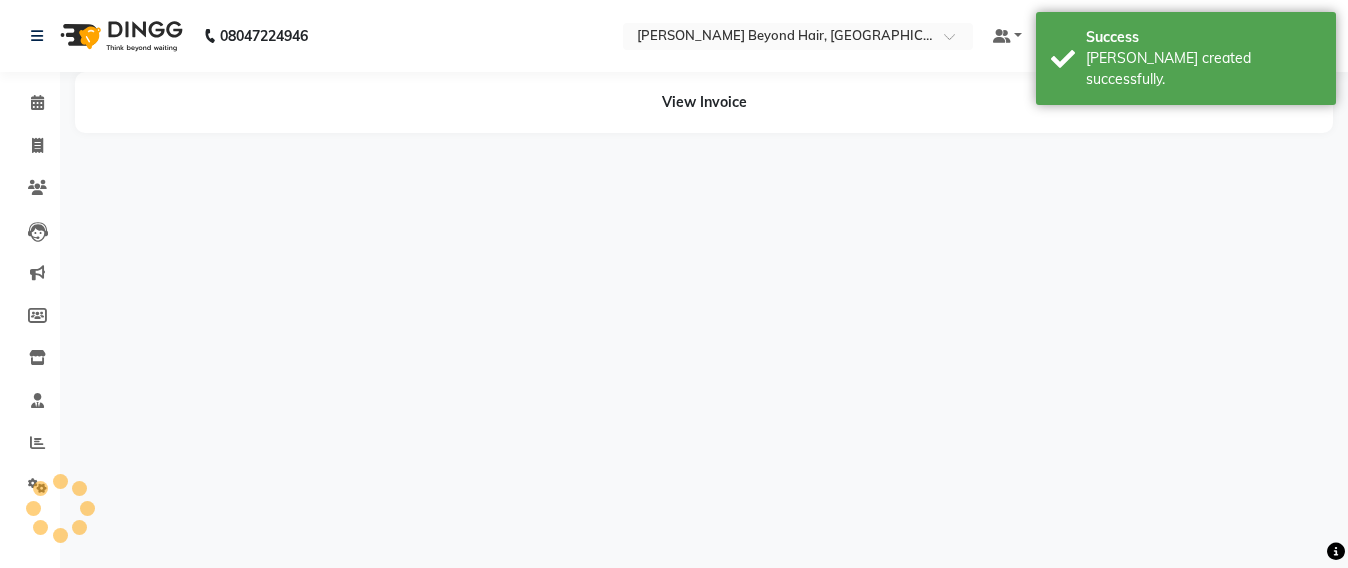 scroll, scrollTop: 0, scrollLeft: 0, axis: both 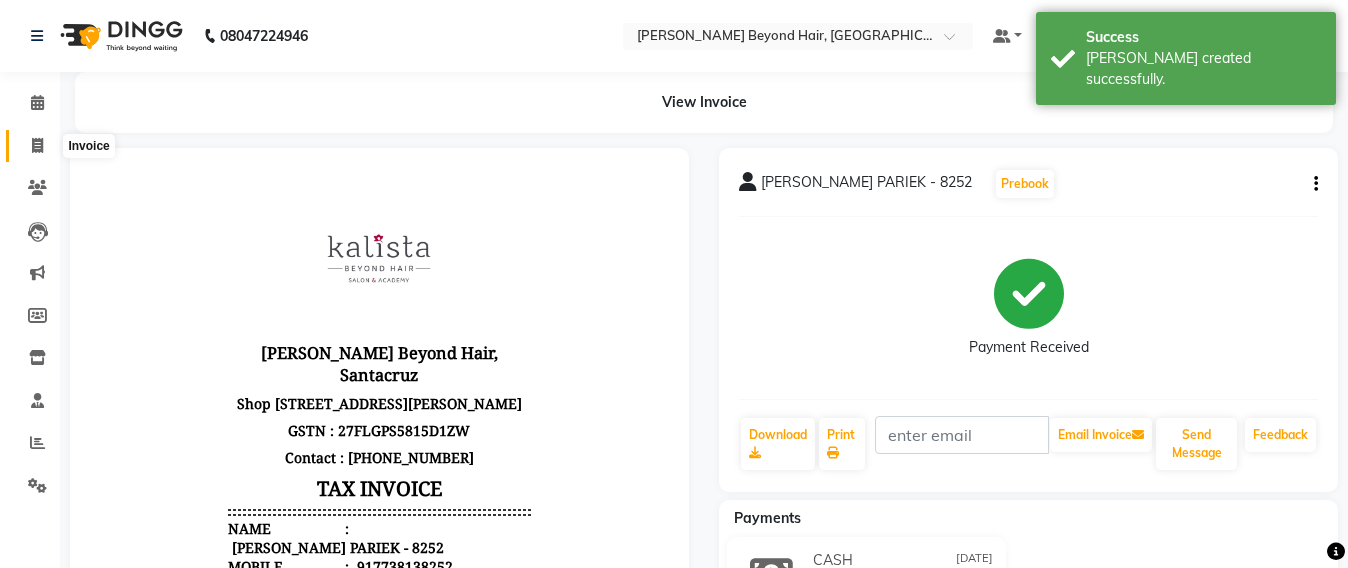 click 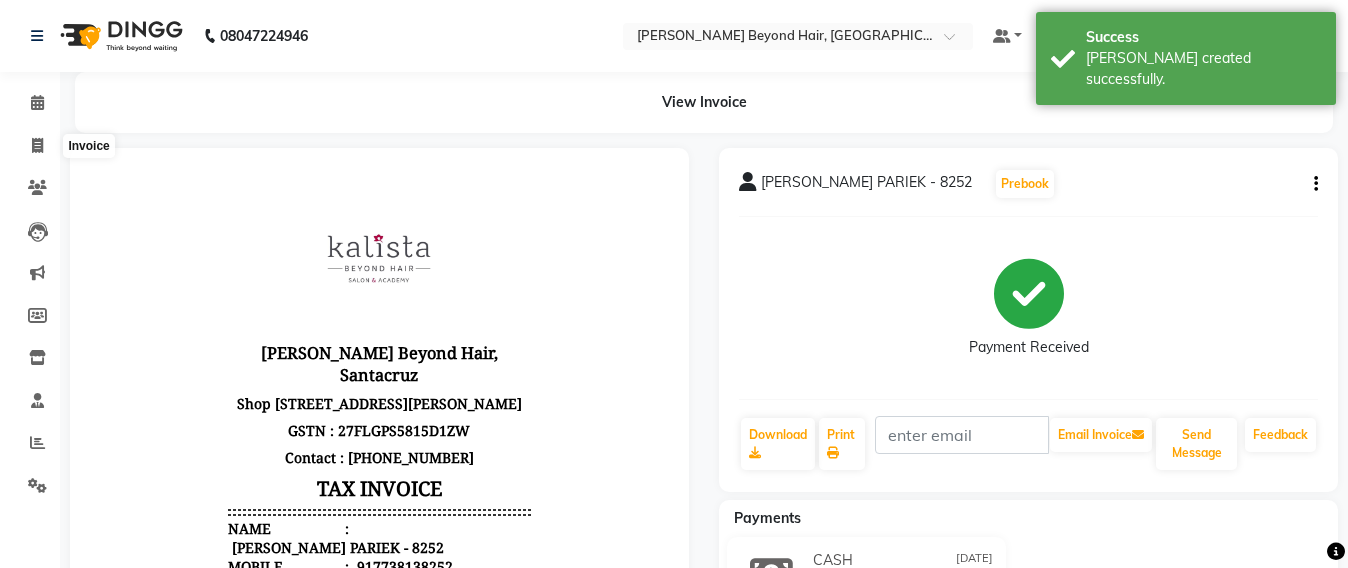 select on "service" 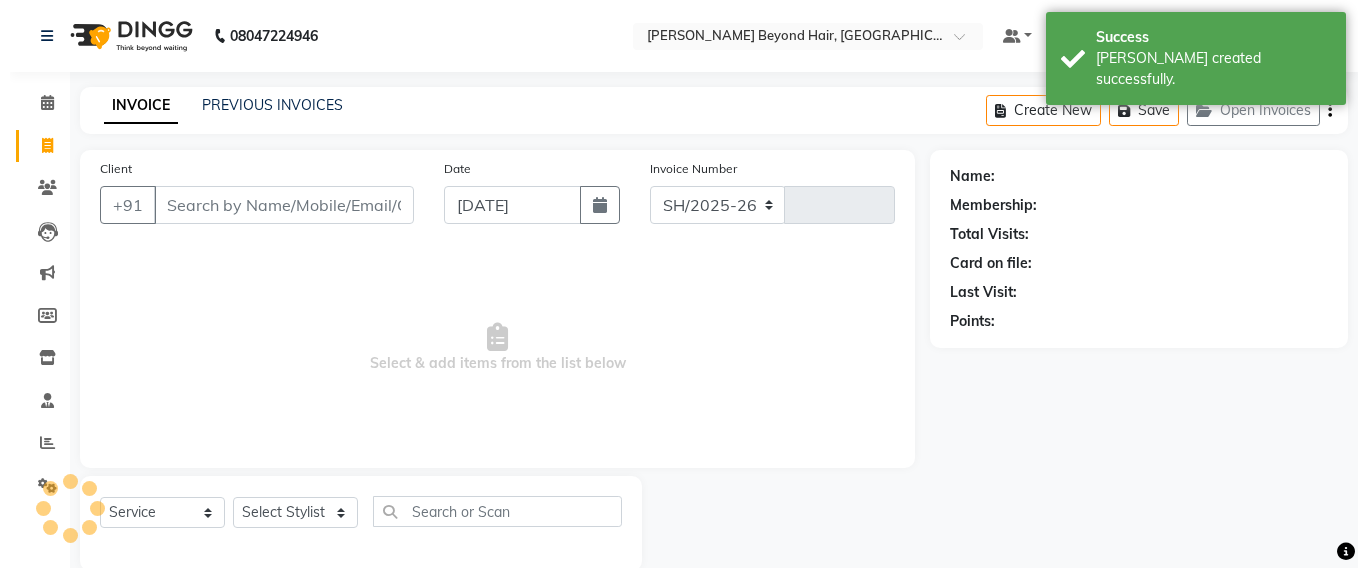 scroll, scrollTop: 33, scrollLeft: 0, axis: vertical 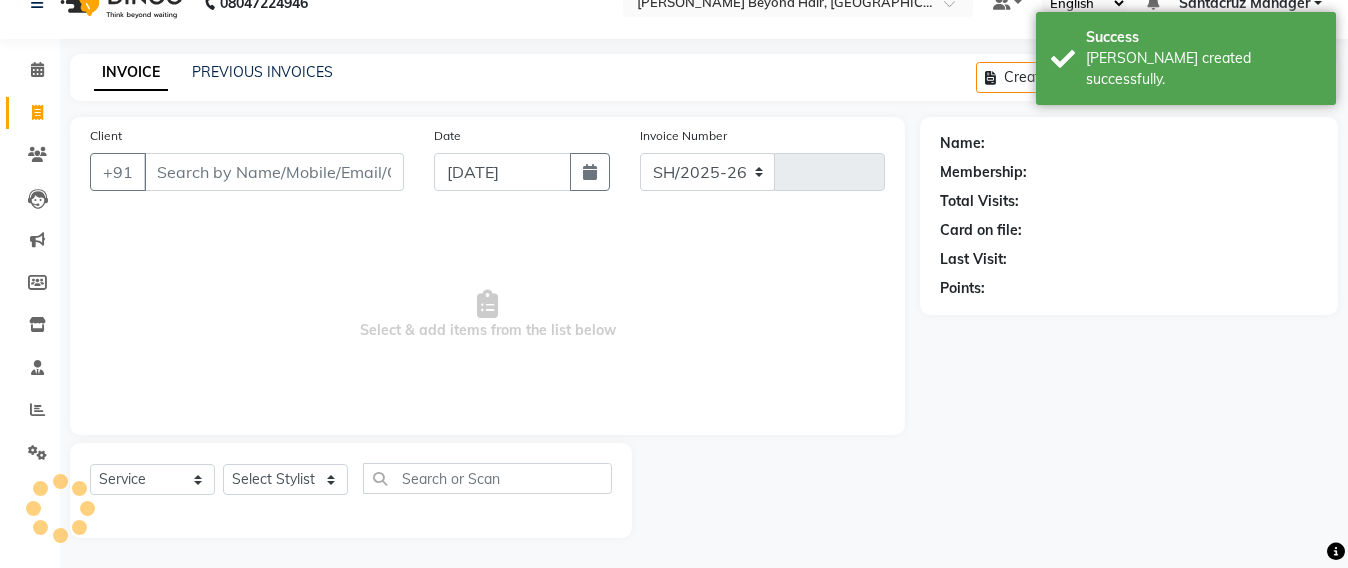 select on "6357" 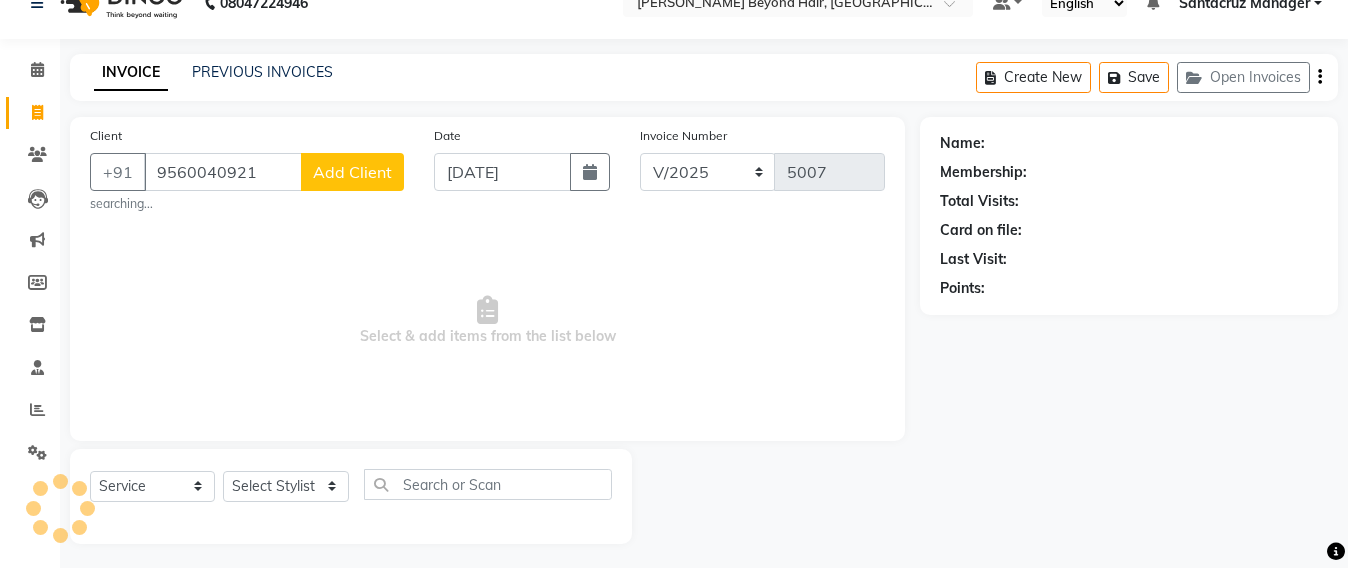 type on "9560040921" 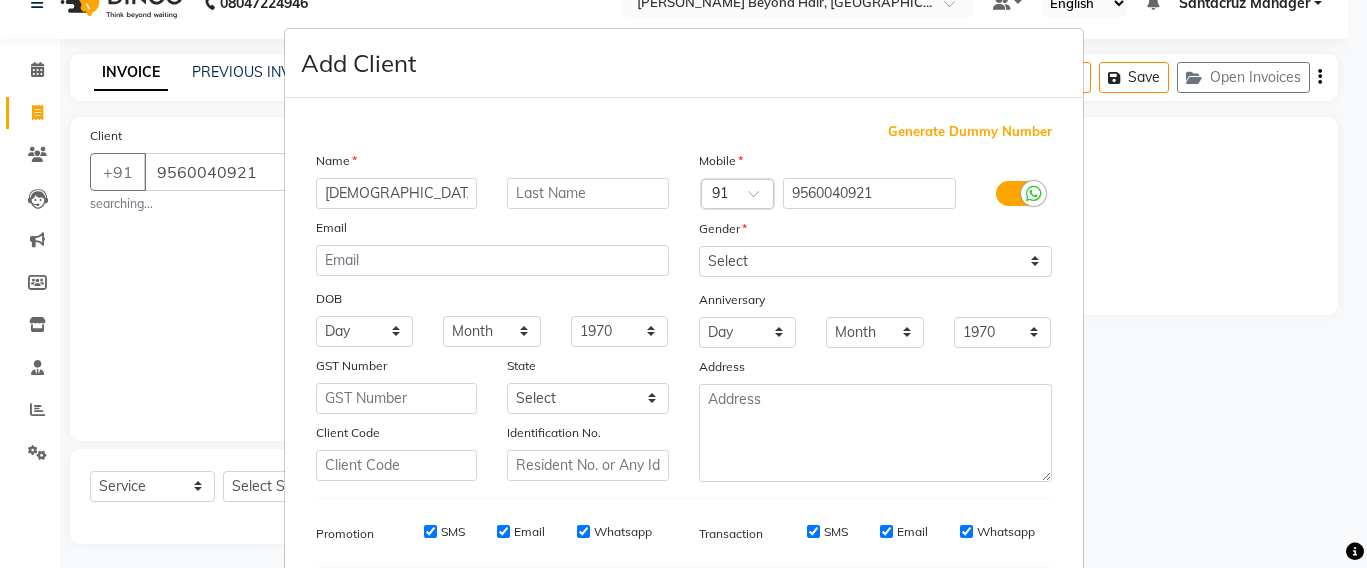 type on "vedika" 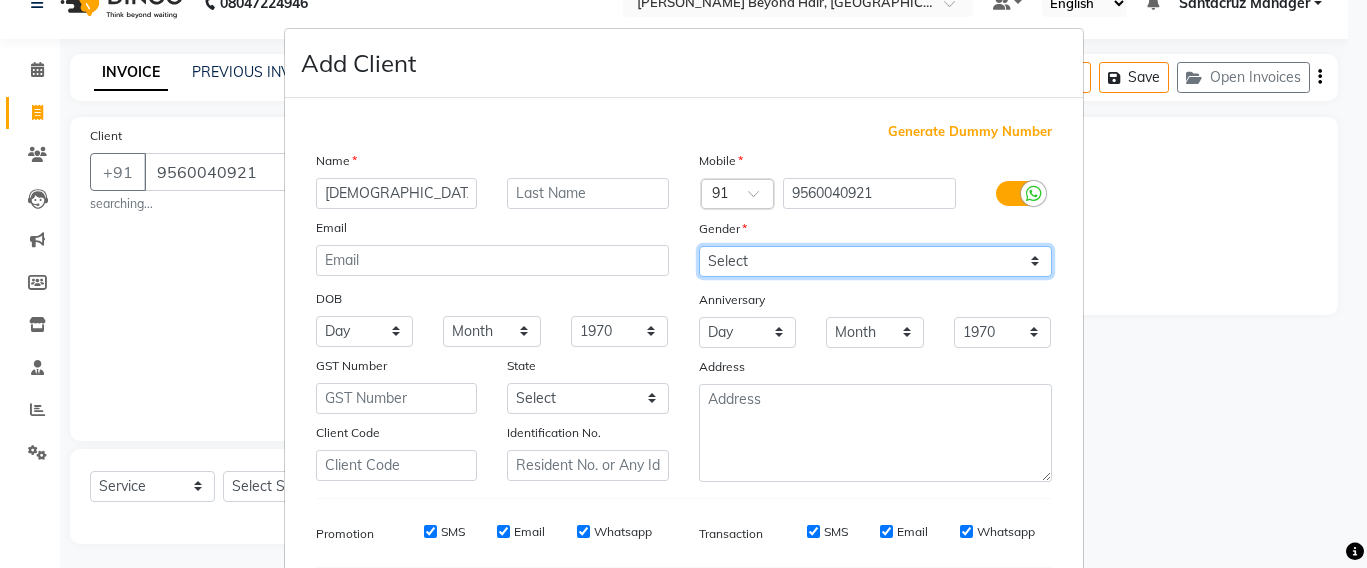 click on "Select Male Female Other Prefer Not To Say" at bounding box center (875, 261) 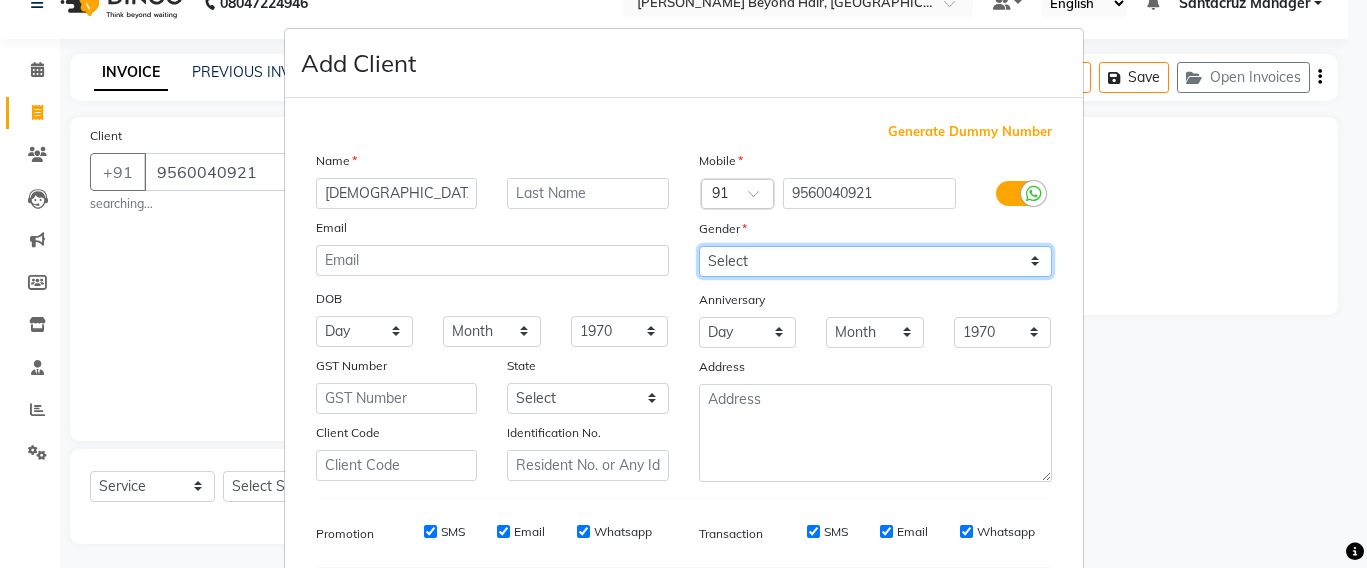 select on "female" 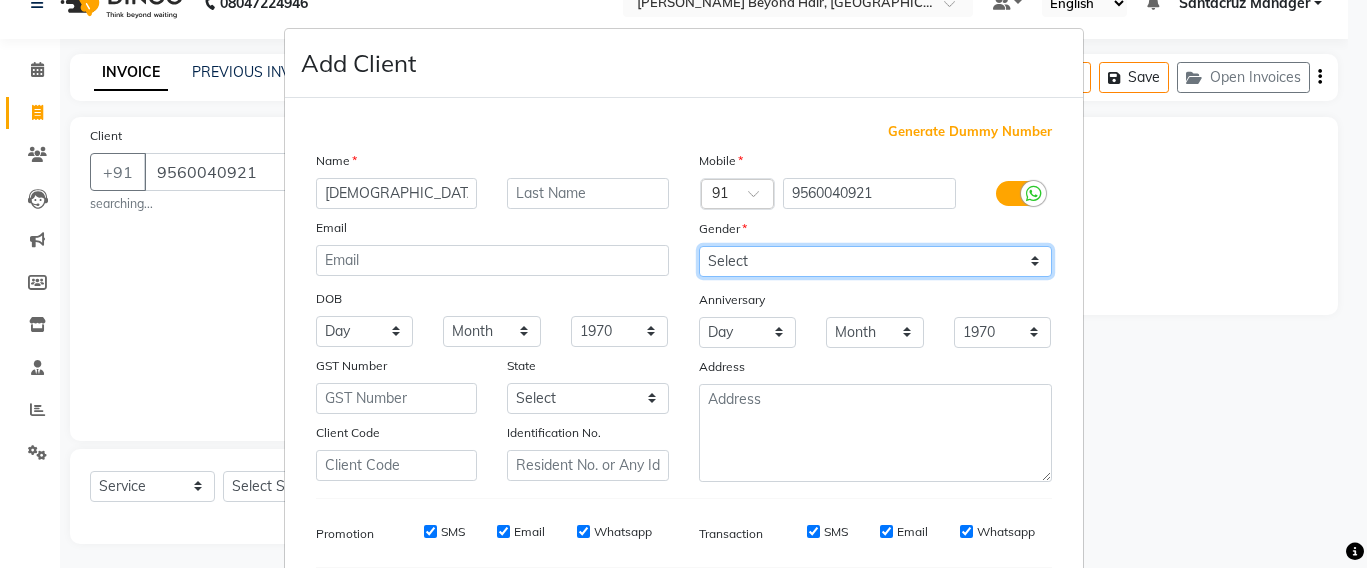 click on "Select Male Female Other Prefer Not To Say" at bounding box center [875, 261] 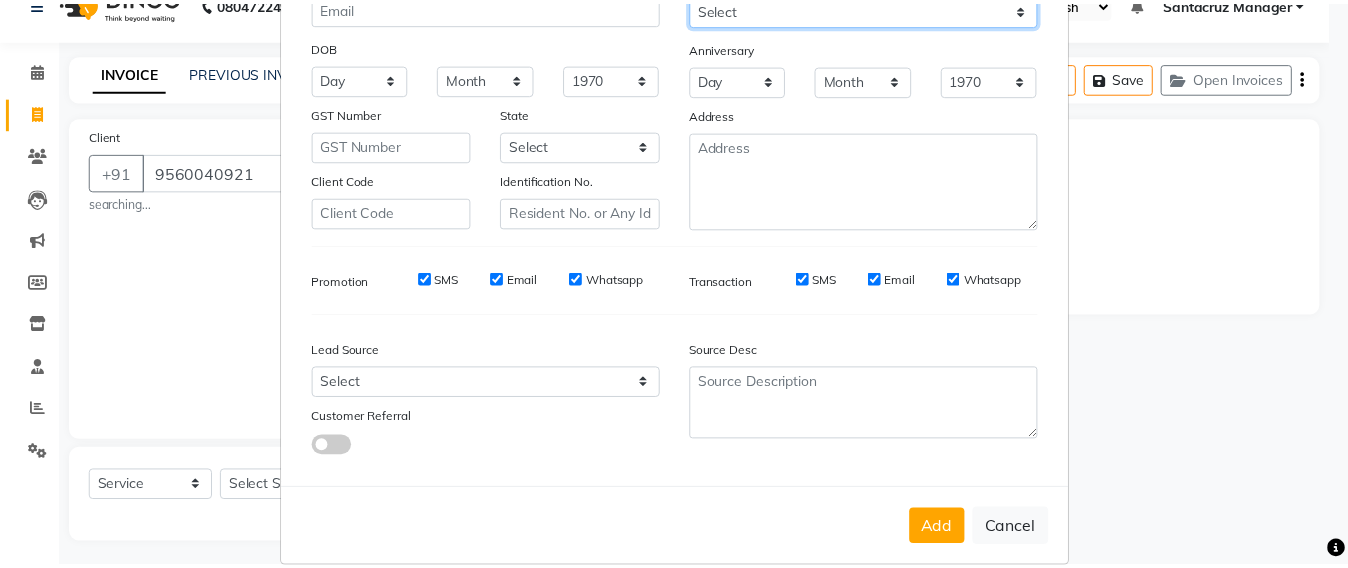 scroll, scrollTop: 281, scrollLeft: 0, axis: vertical 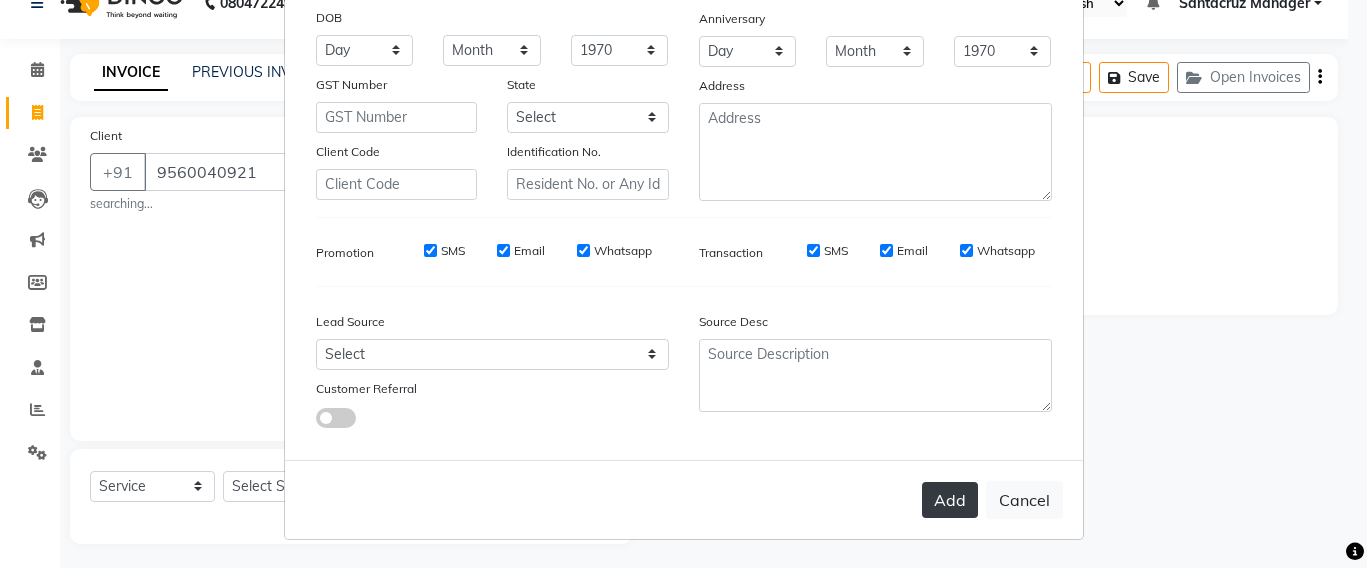 click on "Add" at bounding box center [950, 500] 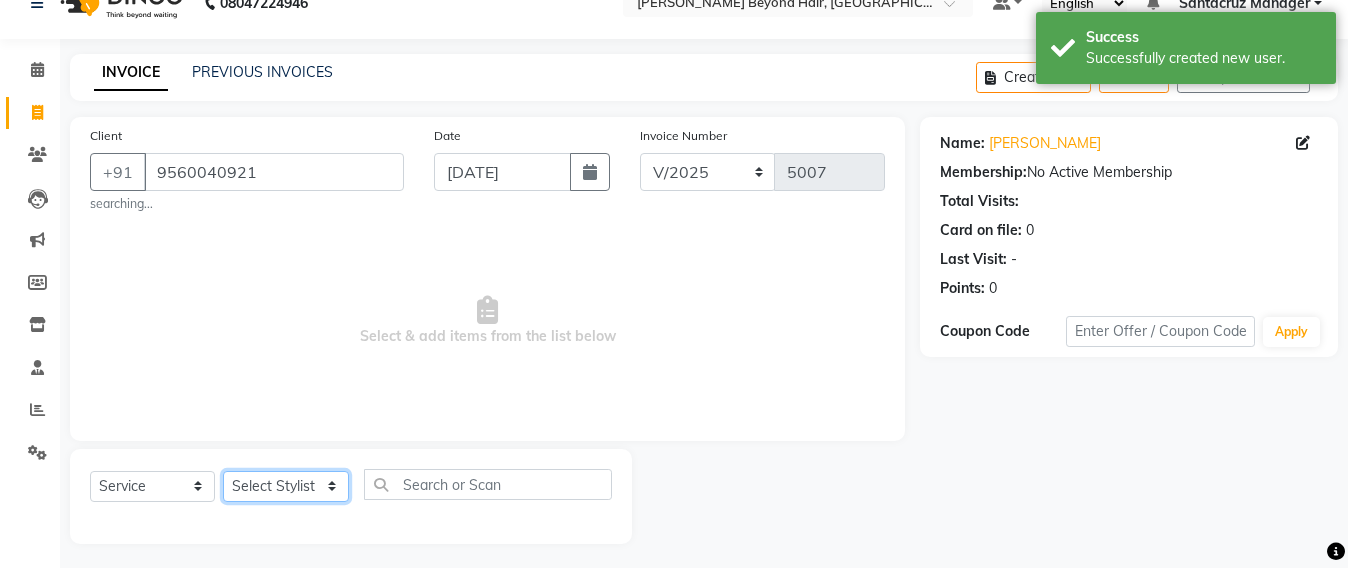 drag, startPoint x: 285, startPoint y: 486, endPoint x: 286, endPoint y: 474, distance: 12.0415945 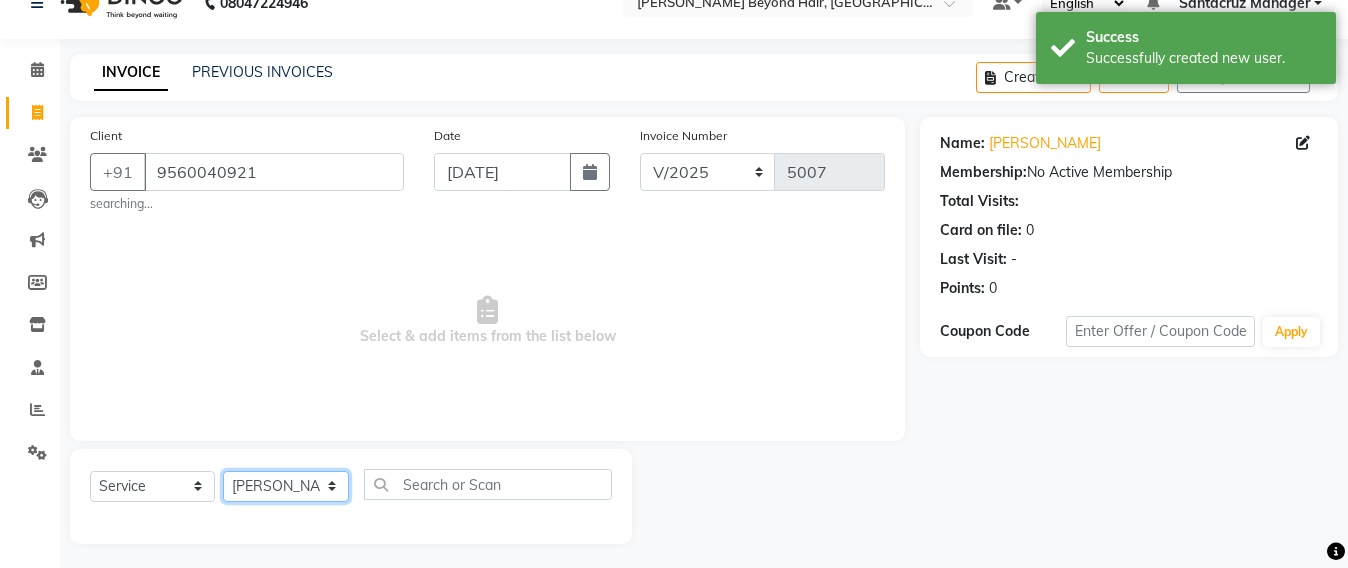 click on "Select Stylist Admin Avesh Sankat AZHER SHAIKH Jayeshree Mahtre Manisha Subodh Shedge Muskaan Pramila Vinayak Mhatre prathmesh mahattre Pratibha Nilesh Sharma Rosy Sunil Jadhav Sameer shah admin Santacruz Manager SAURAV Siddhi SOMAYANG VASHUM Tejasvi Bhosle" 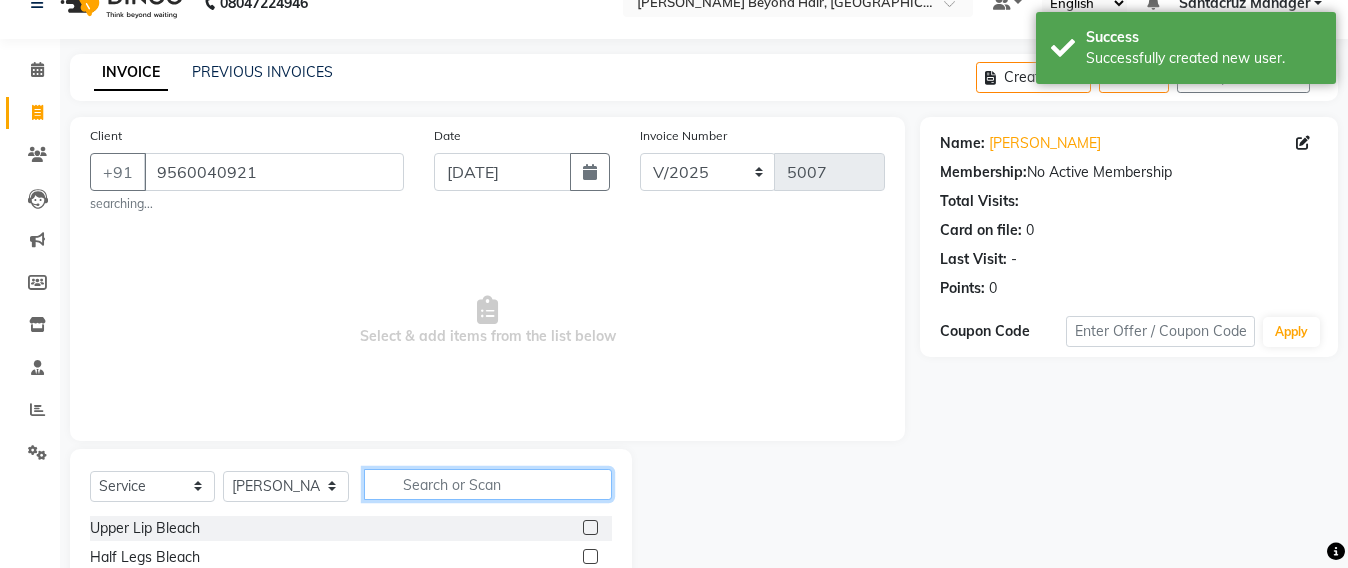 click 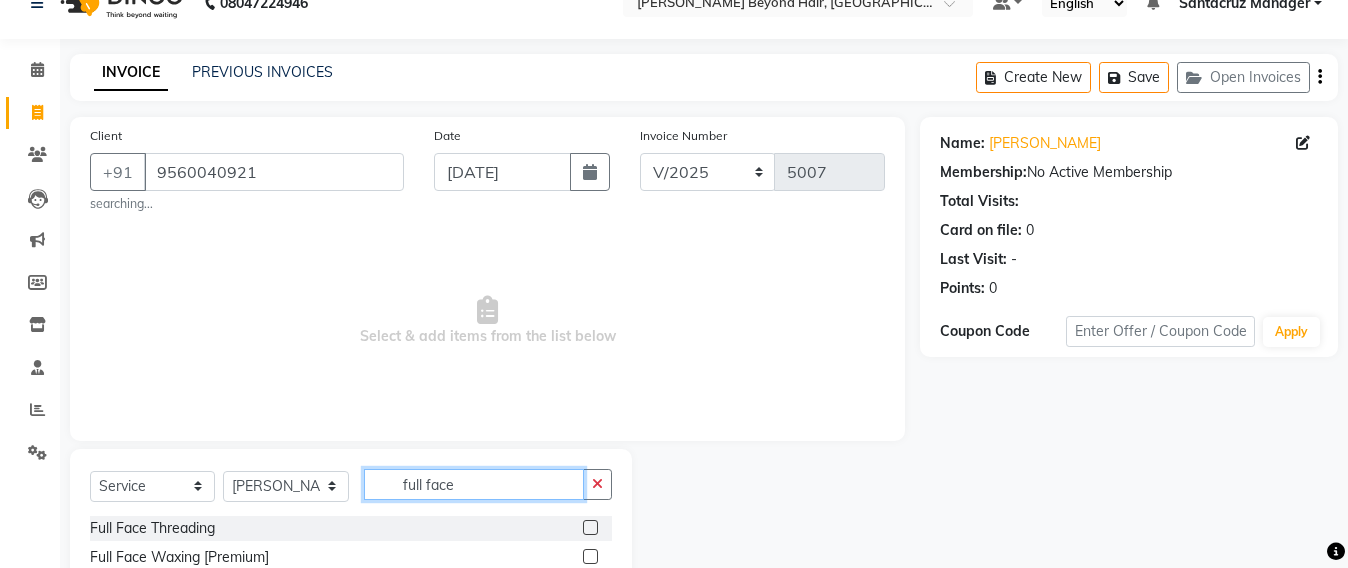 scroll, scrollTop: 126, scrollLeft: 0, axis: vertical 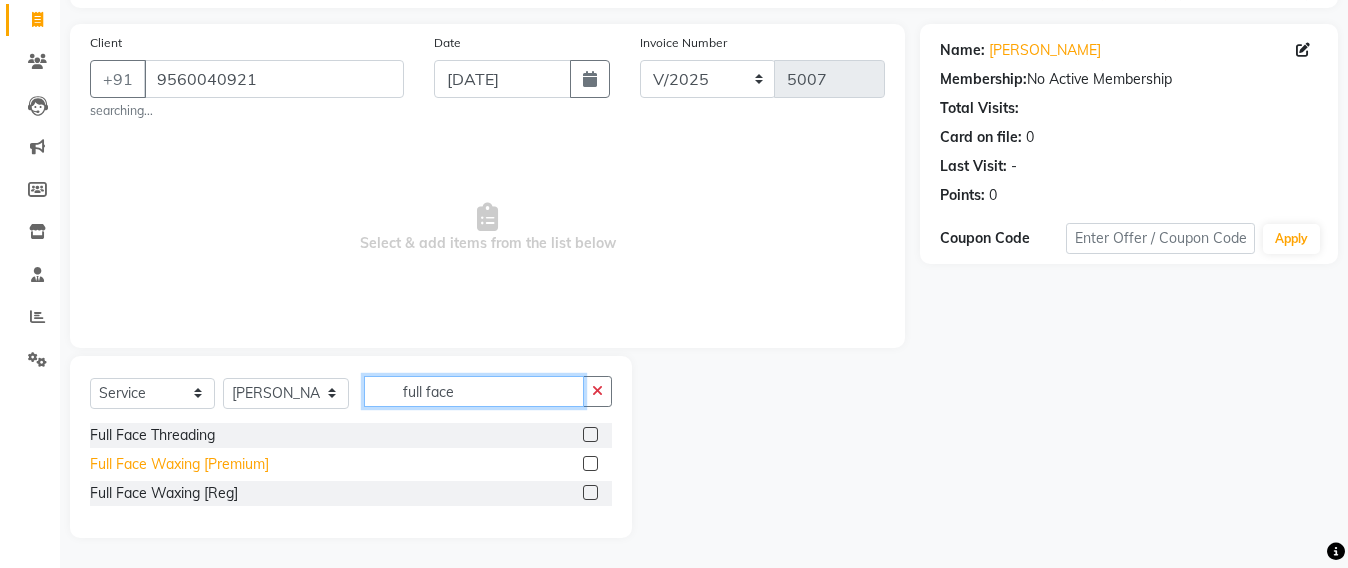 type on "full face" 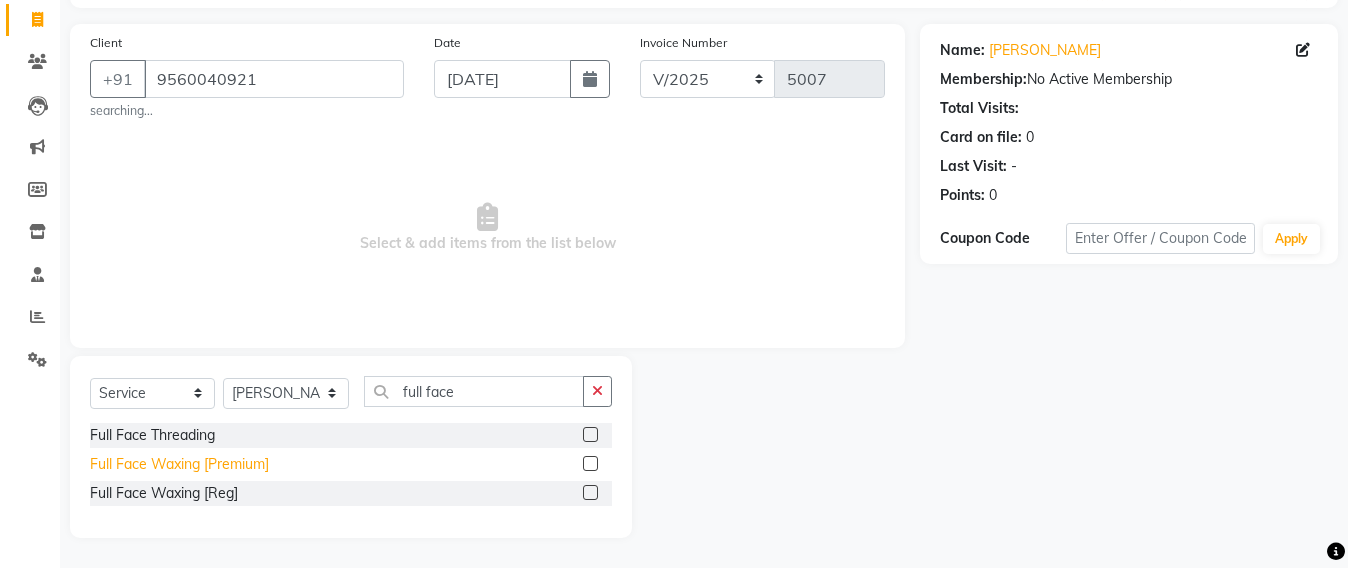 click on "Full Face Waxing [Premium]" 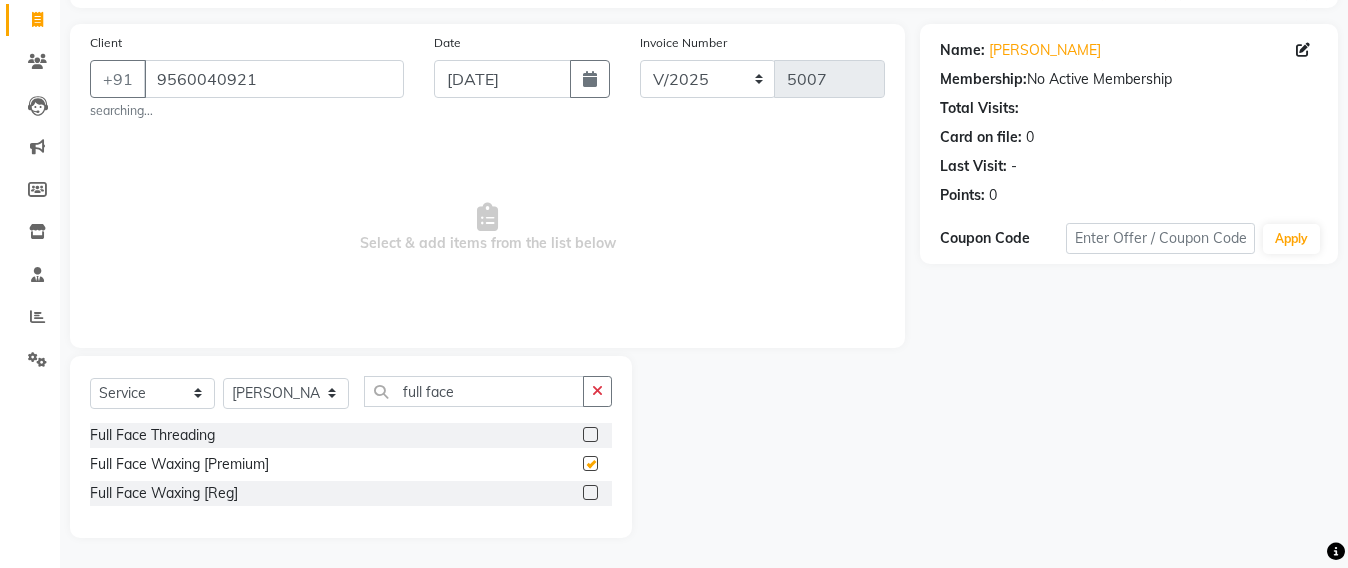 checkbox on "false" 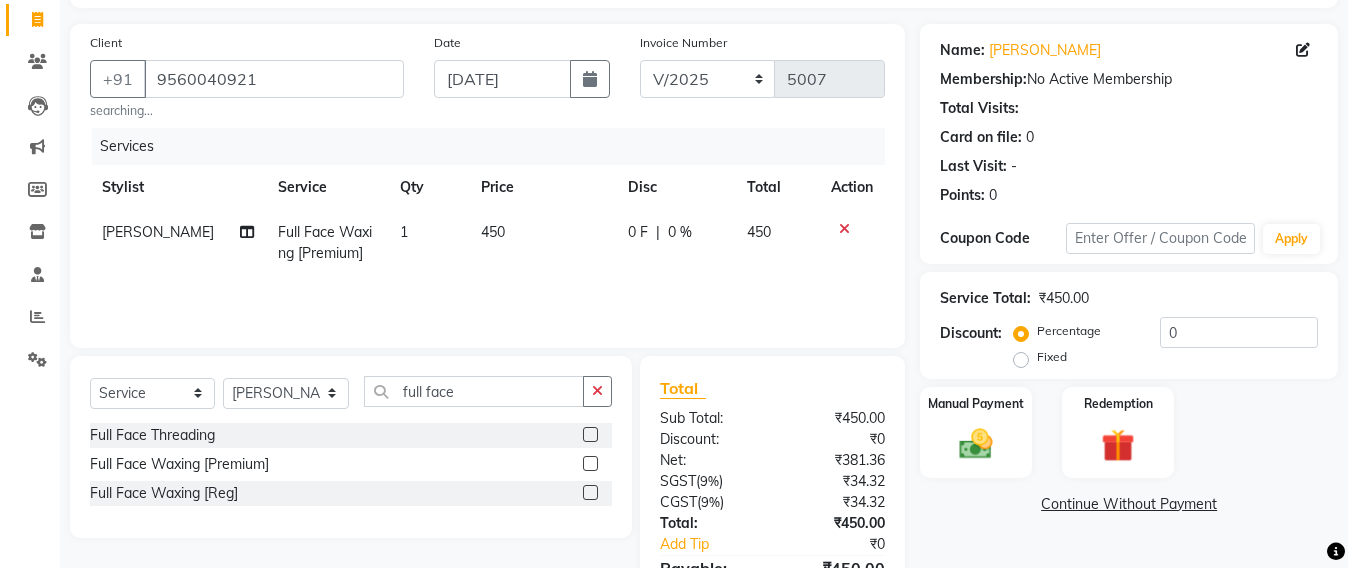 click on "450" 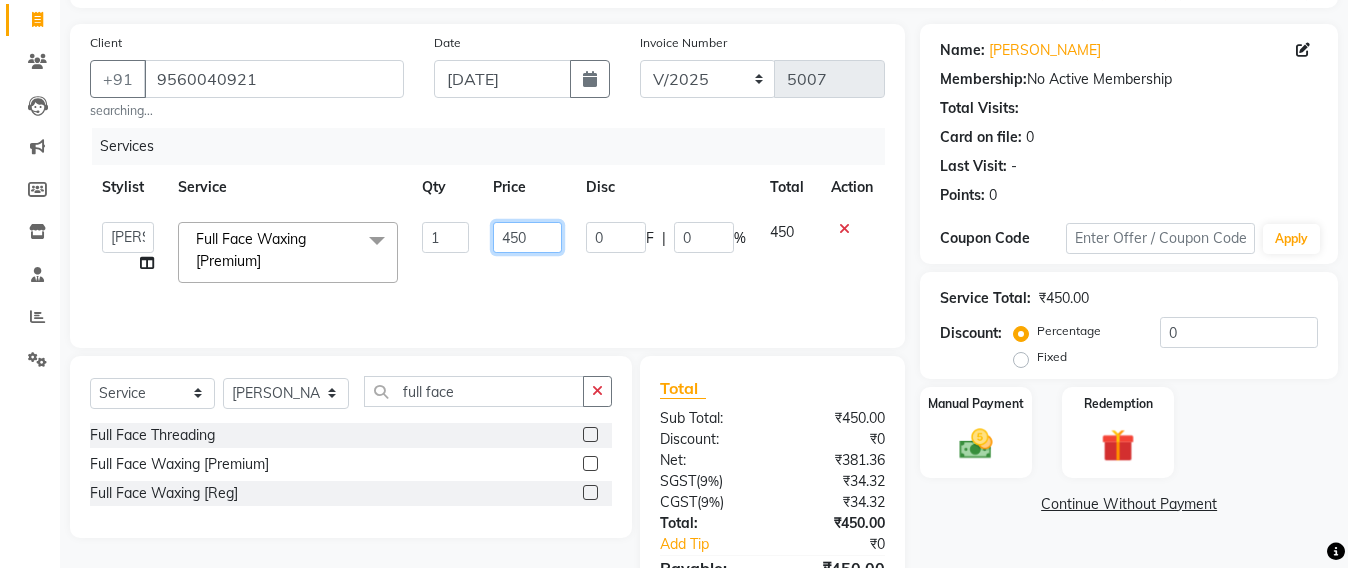 click on "450" 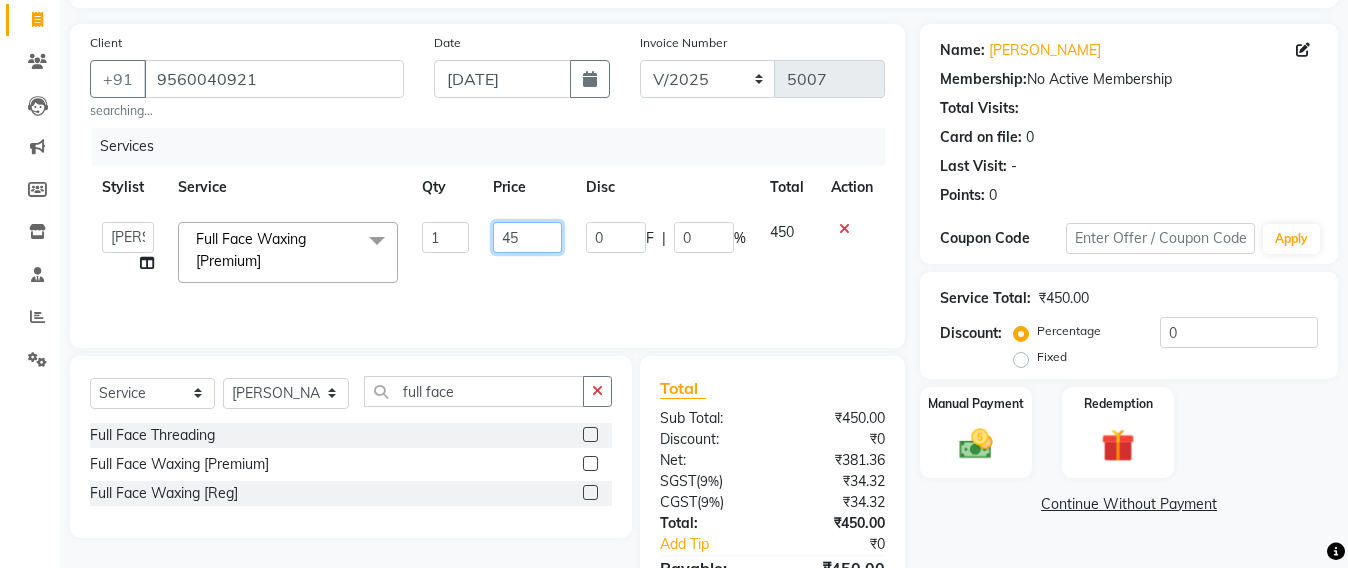 type on "4" 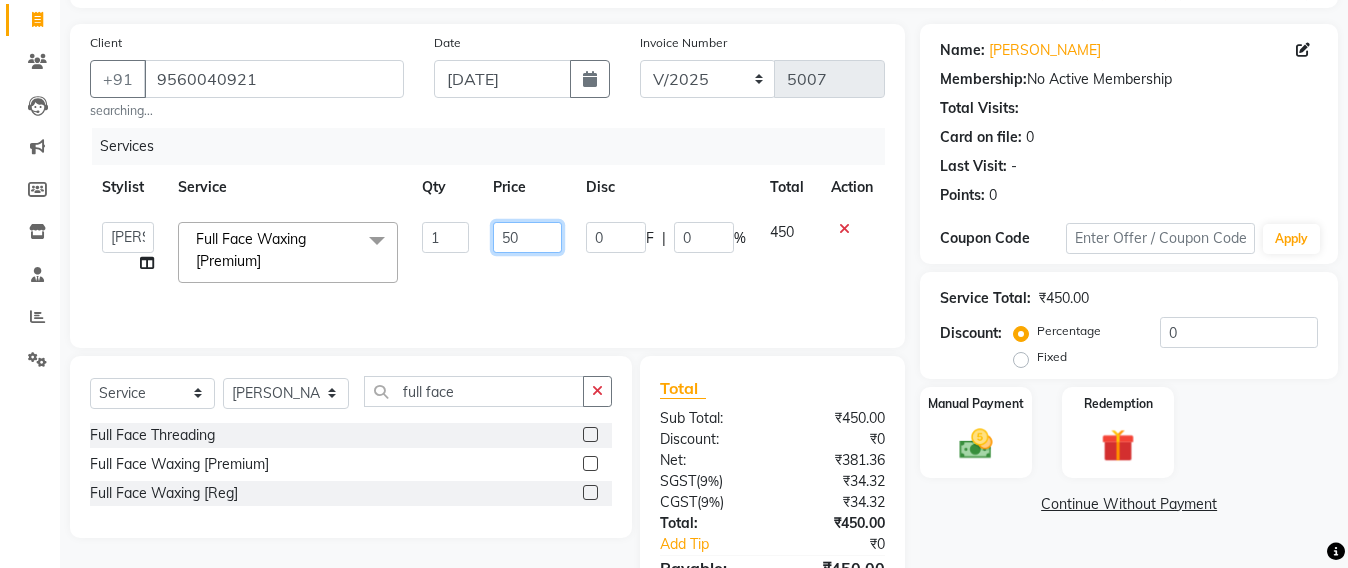 type on "500" 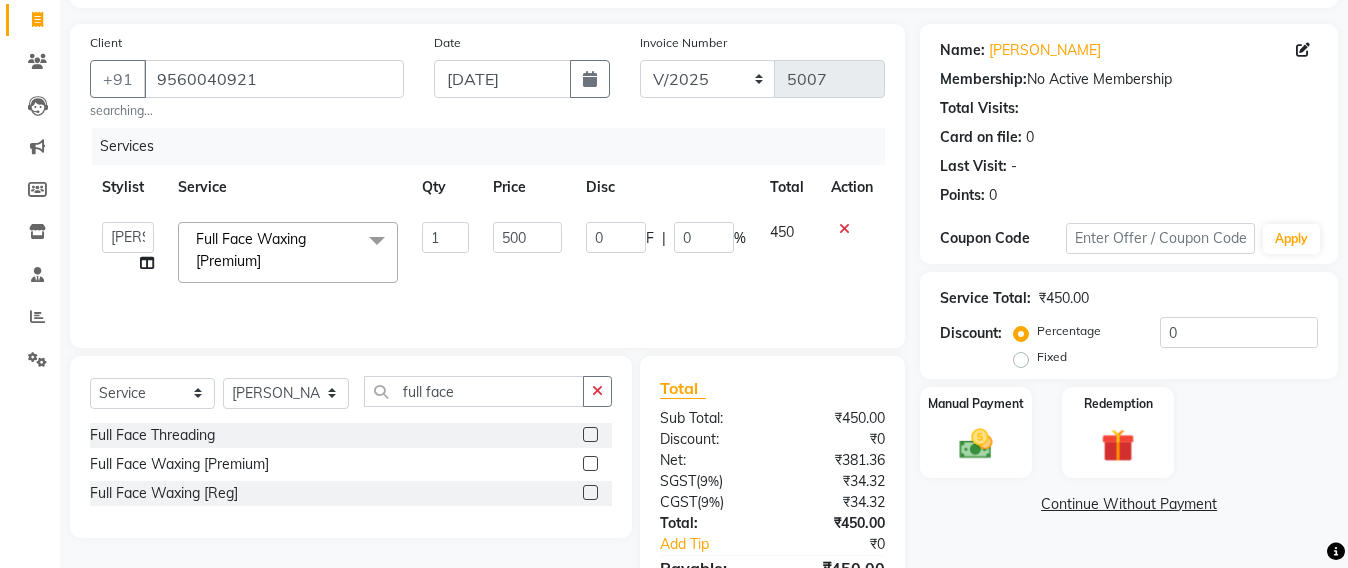 click on "Services Stylist Service Qty Price Disc Total Action  Admin   Avesh Sankat   AZHER SHAIKH   Jayeshree Mahtre   Manisha Subodh Shedge   Muskaan   Pramila Vinayak Mhatre   prathmesh mahattre   Pratibha Nilesh Sharma   Rosy Sunil Jadhav   Sameer shah admin   Santacruz Manager   SAURAV   Siddhi   SOMAYANG VASHUM   Tejasvi Bhosle  Full Face Waxing [Premium]  x Upper Lip Bleach Half Legs Bleach Face & Neck Bleach Half Arms Bleach Full Arms Bleach Under Arms Bleach Half Front Bleach Full Back Bleach Stomach Bleach Full Legs Bleach Palms Bleach Feet Bleach Full Body Bleach Full Back /front Scrub EYE LINER ELBOW DTAN TASHAN MANICURE TASHAN PEDICURE Full Front Bleach Half Back Bleach Saree Draping Light Makeup Bridal Make Up Groom Makeup Party Make Up Basic Make Up Eye Lashes Regular Clean Up 03+ Seaweed 03+ Whitening Nose Clean Up Balayage Hair Tonning Or Refreshing Hair Color [Short] Hair Color [Ext. Long] Inoa [Ext. Long] Crown Touch Up Root Touch Up Root Touch Up - Inoa Hair Color [Med] Hair Color [Long] Beard 1 0" 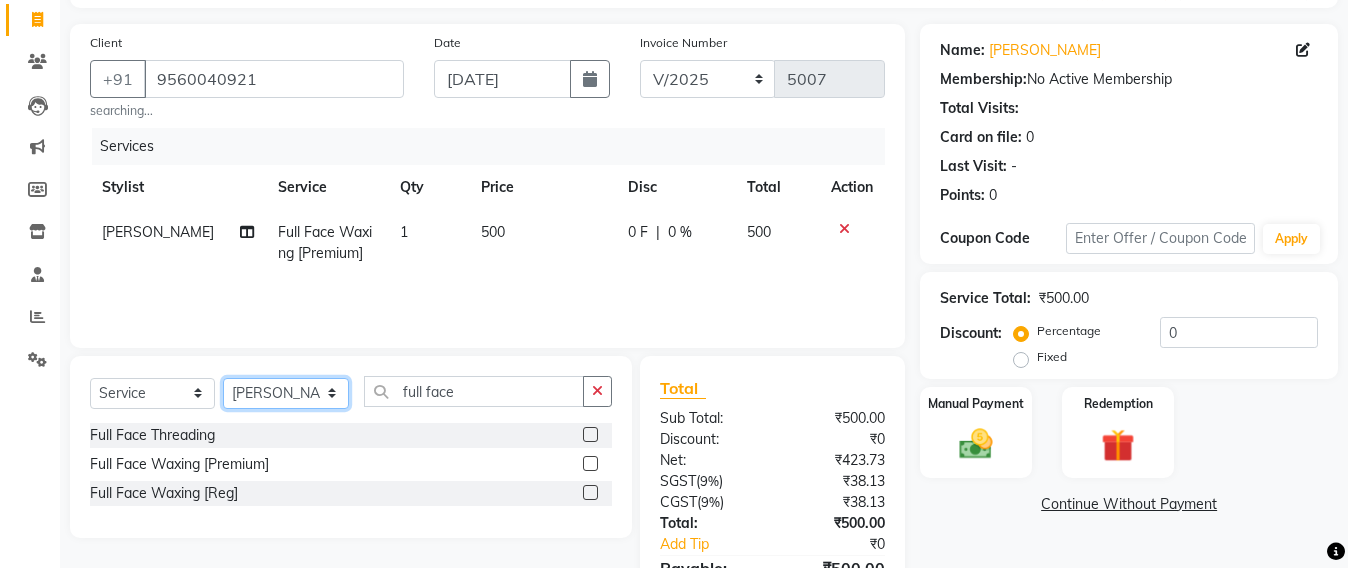 click on "Select Stylist Admin Avesh Sankat AZHER SHAIKH Jayeshree Mahtre Manisha Subodh Shedge Muskaan Pramila Vinayak Mhatre prathmesh mahattre Pratibha Nilesh Sharma Rosy Sunil Jadhav Sameer shah admin Santacruz Manager SAURAV Siddhi SOMAYANG VASHUM Tejasvi Bhosle" 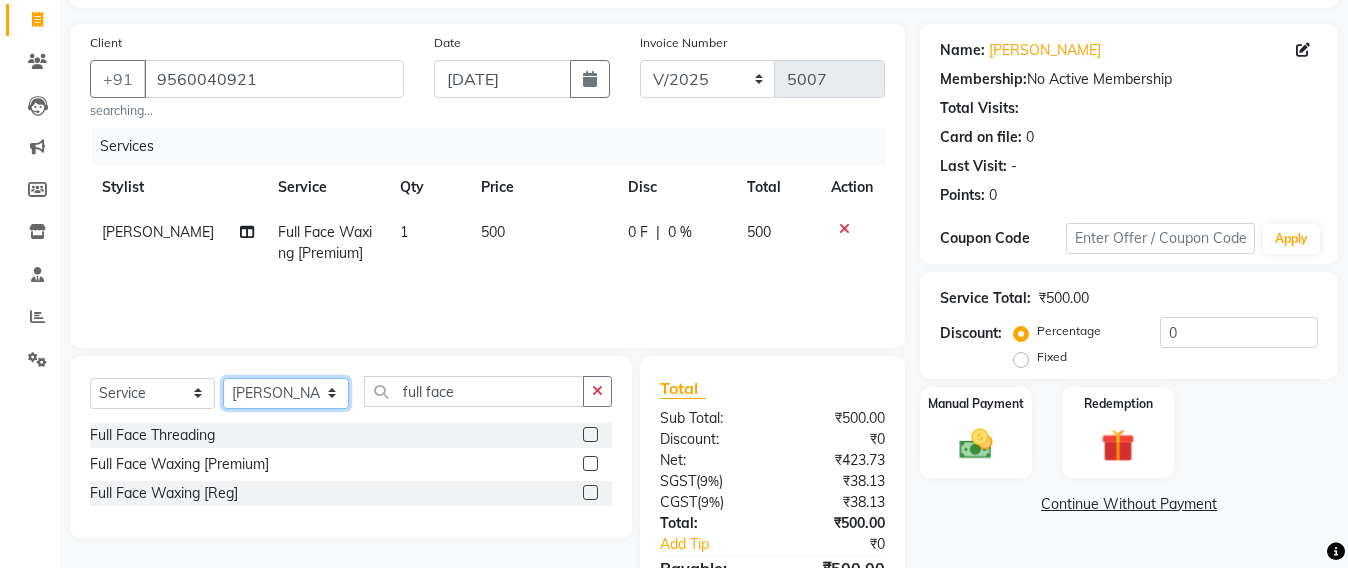 select on "48409" 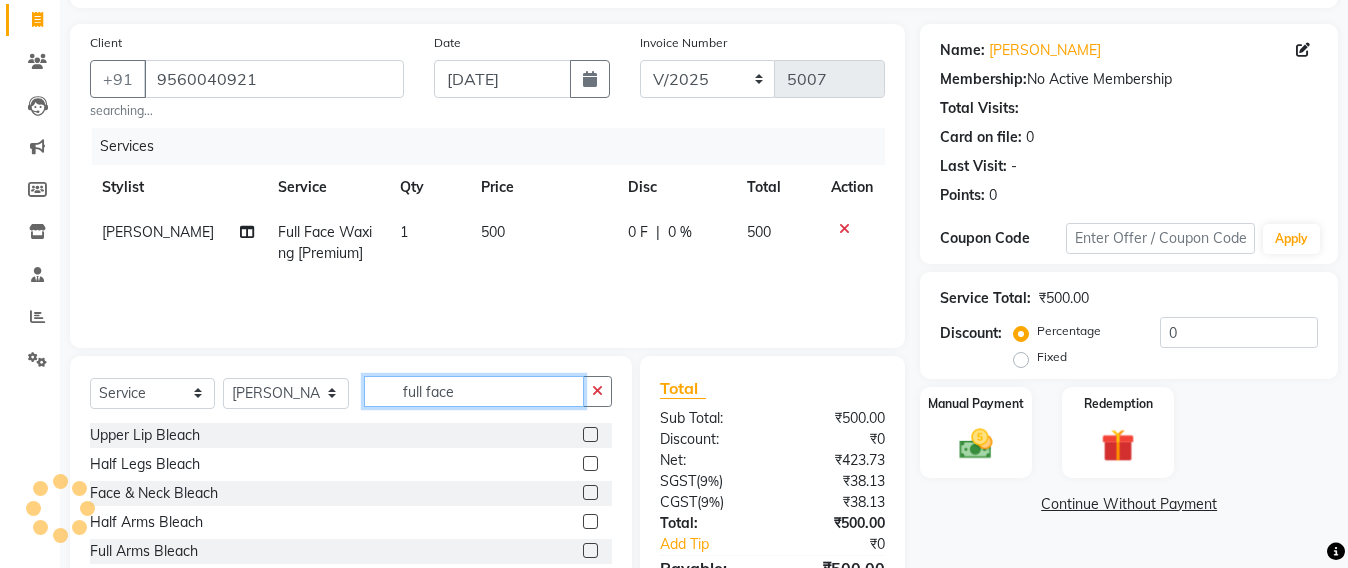 click on "full face" 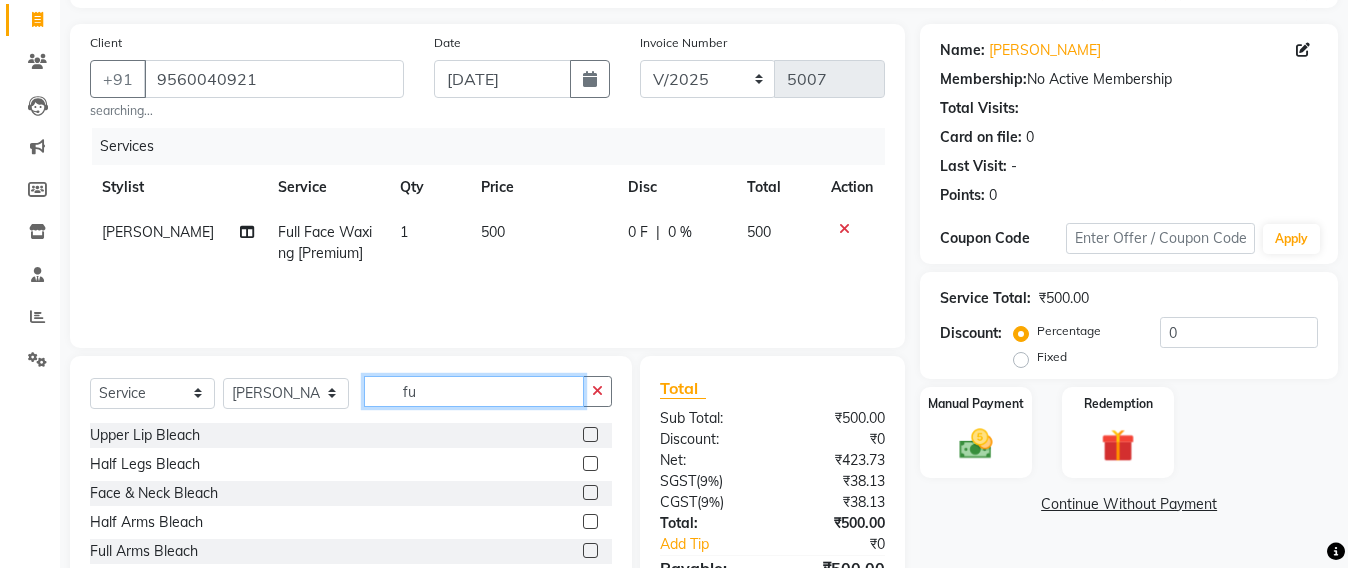 type on "f" 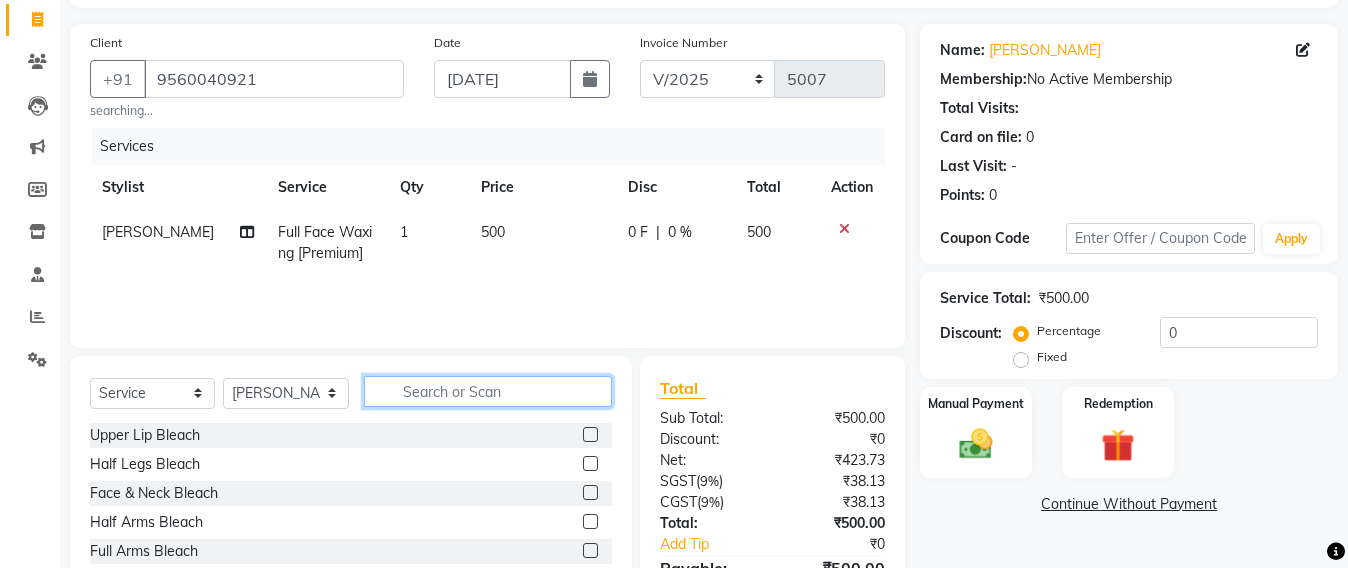 type 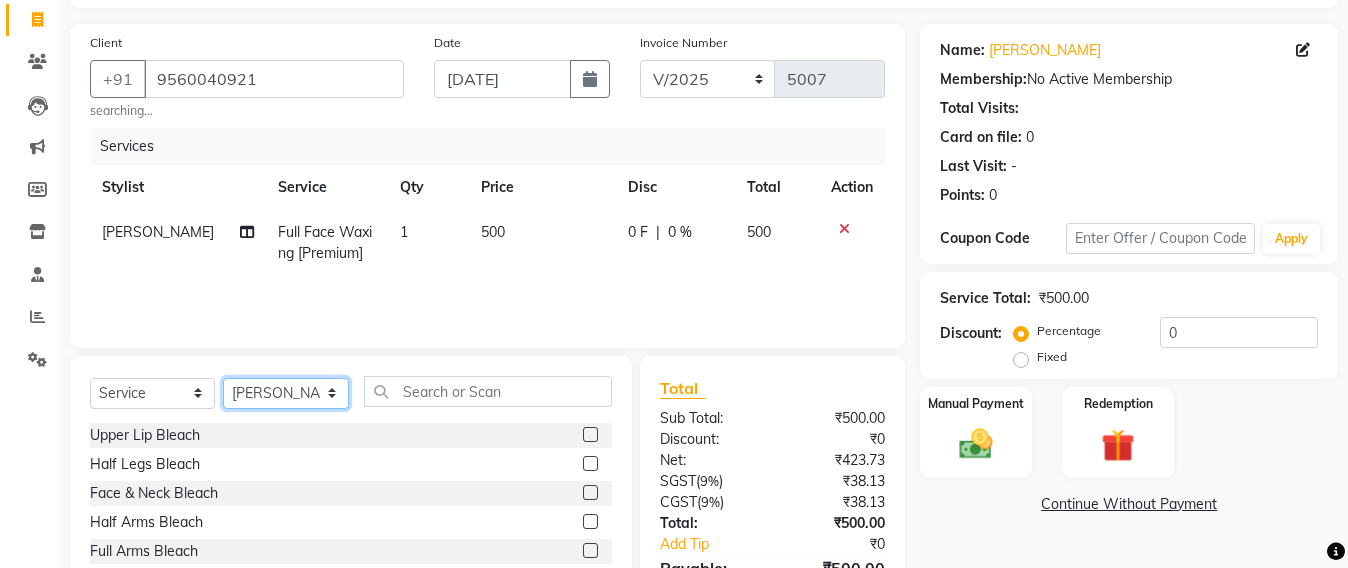 click on "Select Stylist Admin Avesh Sankat AZHER SHAIKH Jayeshree Mahtre Manisha Subodh Shedge Muskaan Pramila Vinayak Mhatre prathmesh mahattre Pratibha Nilesh Sharma Rosy Sunil Jadhav Sameer shah admin Santacruz Manager SAURAV Siddhi SOMAYANG VASHUM Tejasvi Bhosle" 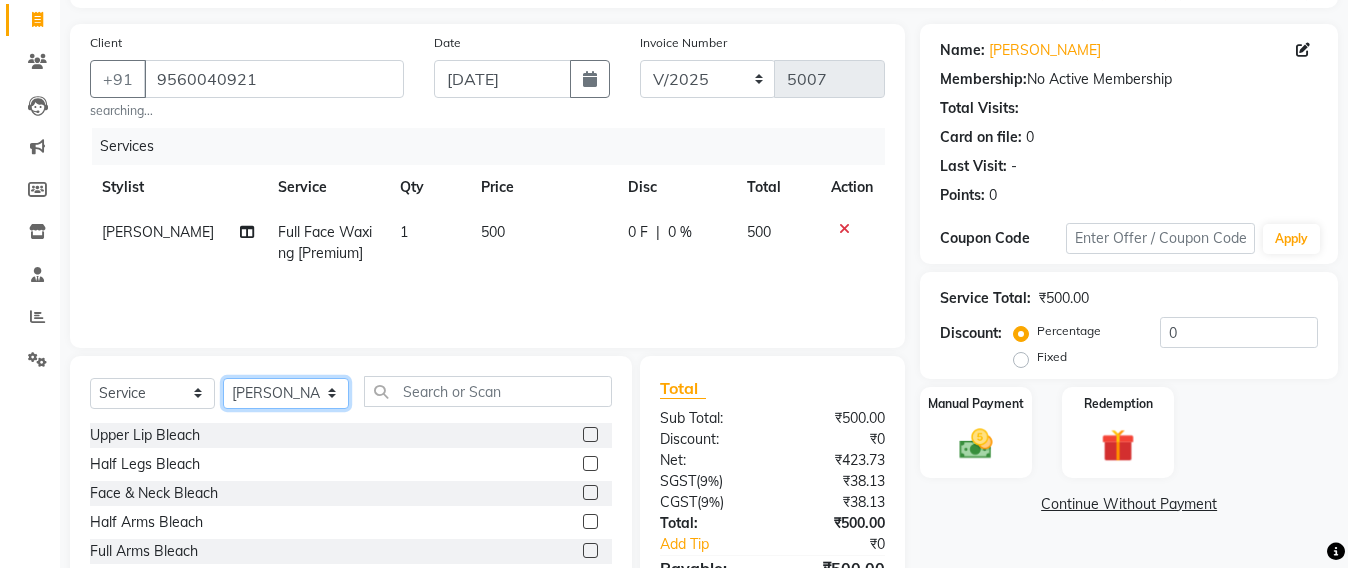 click on "Select Stylist Admin Avesh Sankat AZHER SHAIKH Jayeshree Mahtre Manisha Subodh Shedge Muskaan Pramila Vinayak Mhatre prathmesh mahattre Pratibha Nilesh Sharma Rosy Sunil Jadhav Sameer shah admin Santacruz Manager SAURAV Siddhi SOMAYANG VASHUM Tejasvi Bhosle" 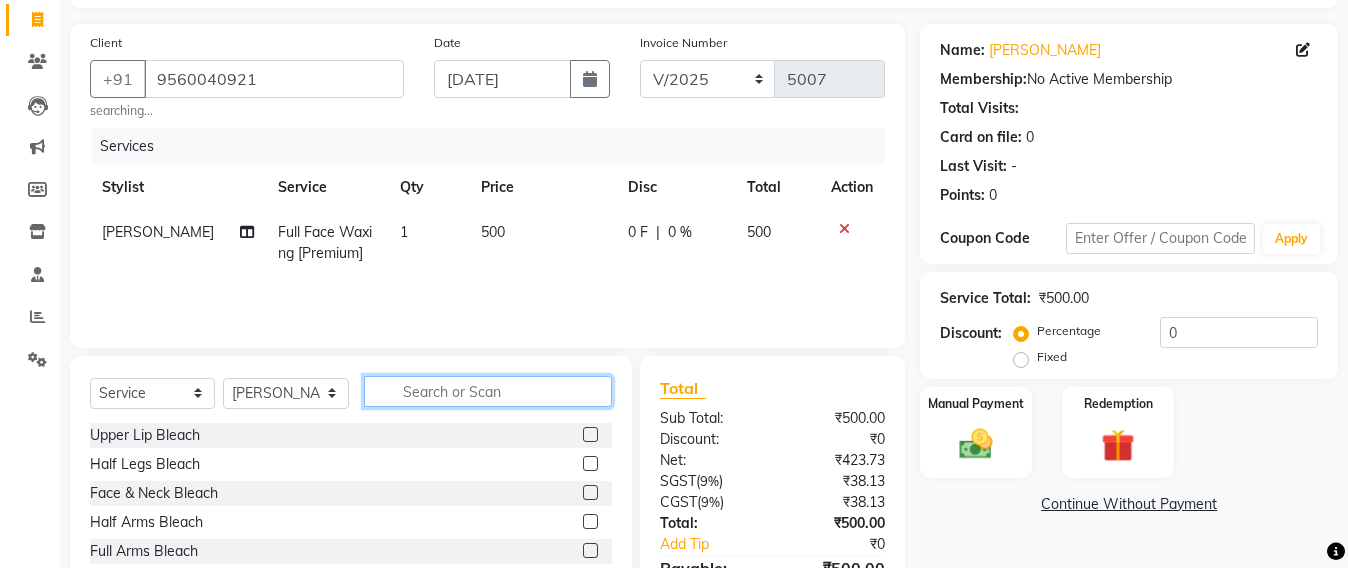 click 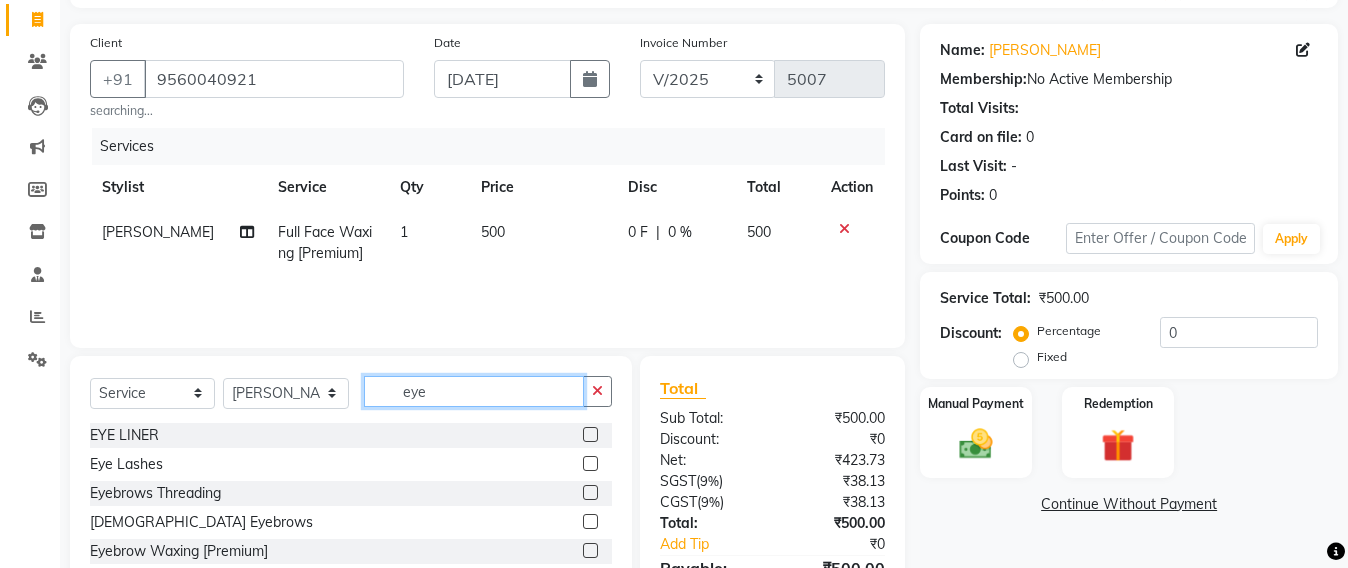 scroll, scrollTop: 238, scrollLeft: 0, axis: vertical 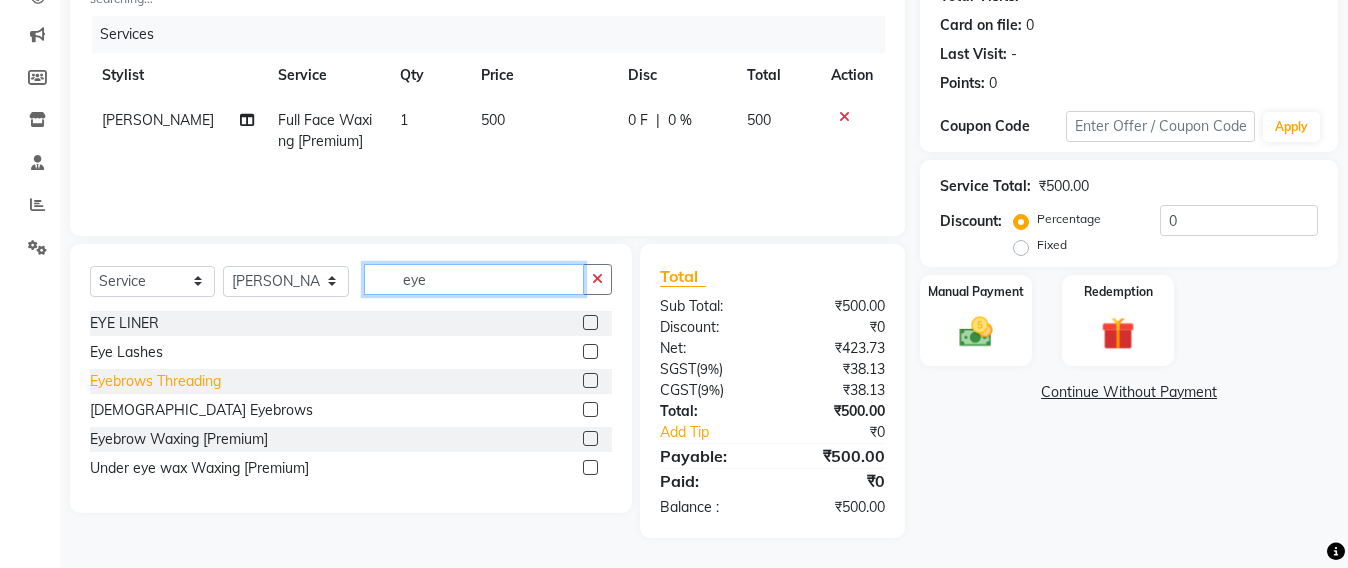 type on "eye" 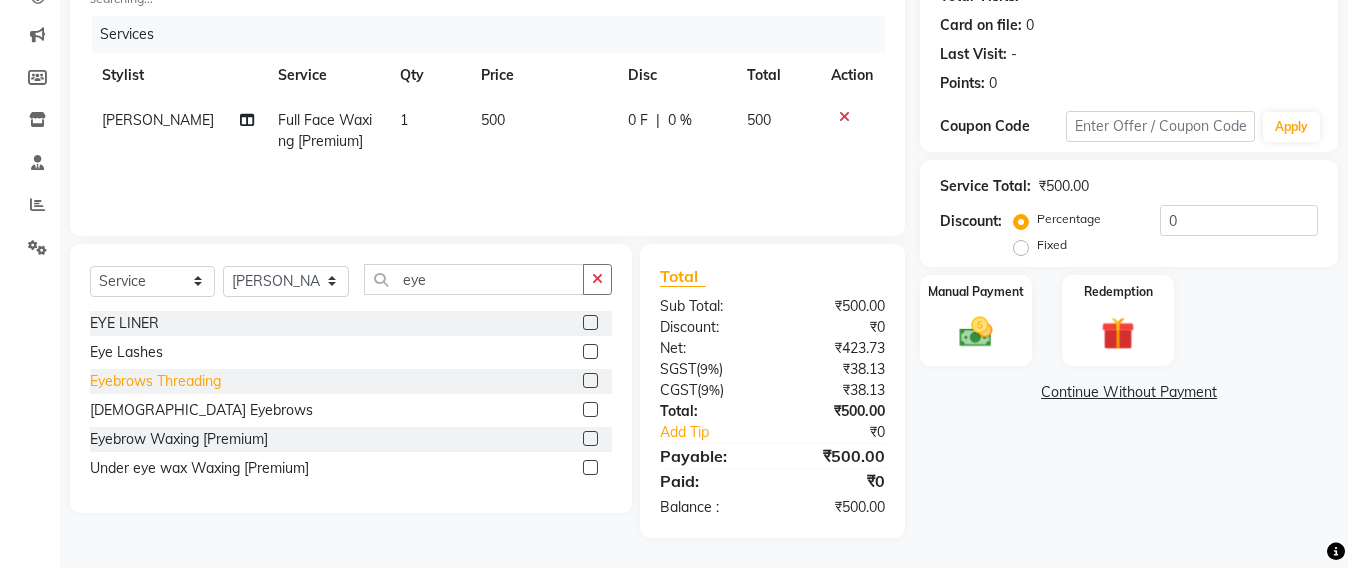 click on "Eyebrows Threading" 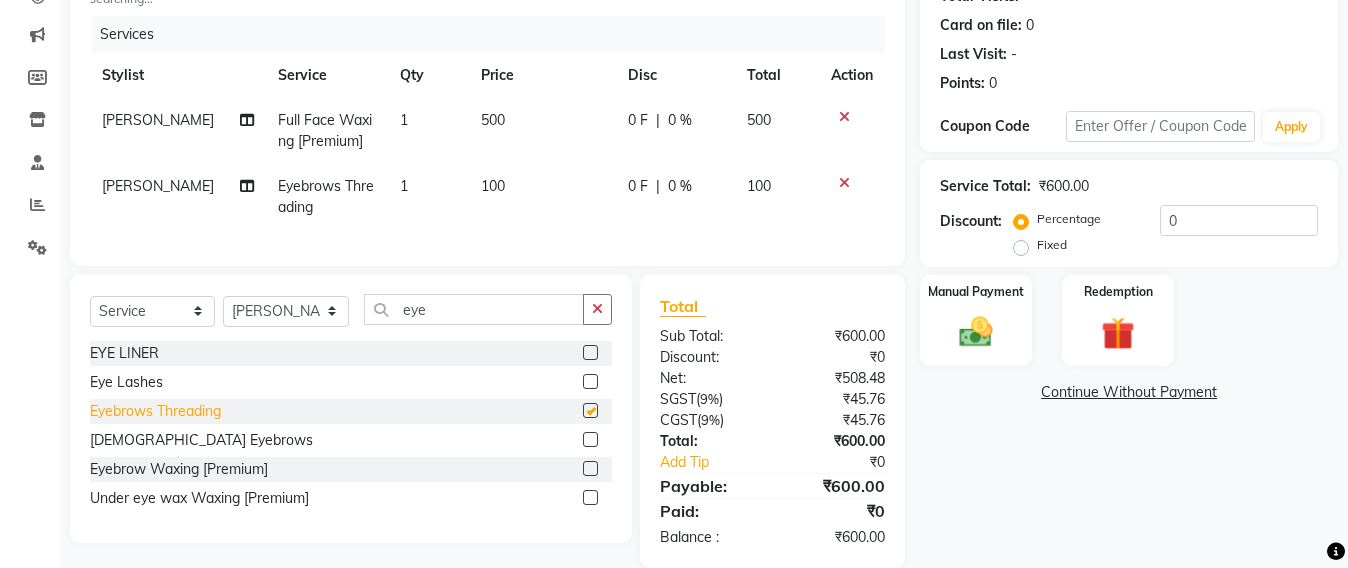 checkbox on "false" 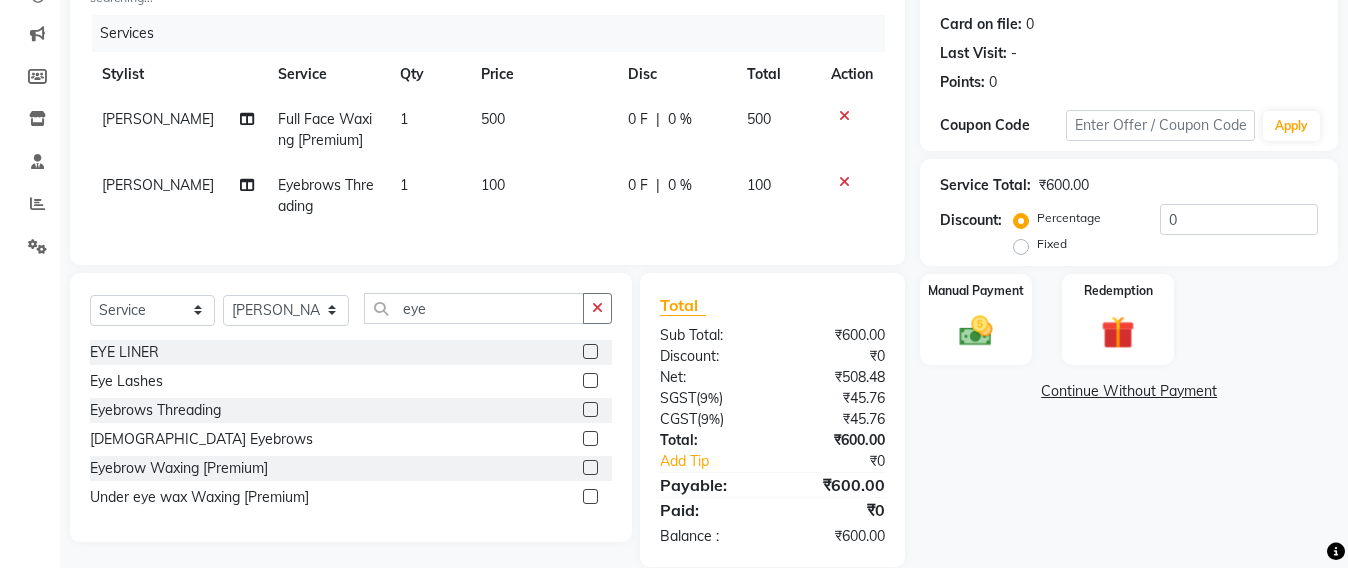 scroll, scrollTop: 287, scrollLeft: 0, axis: vertical 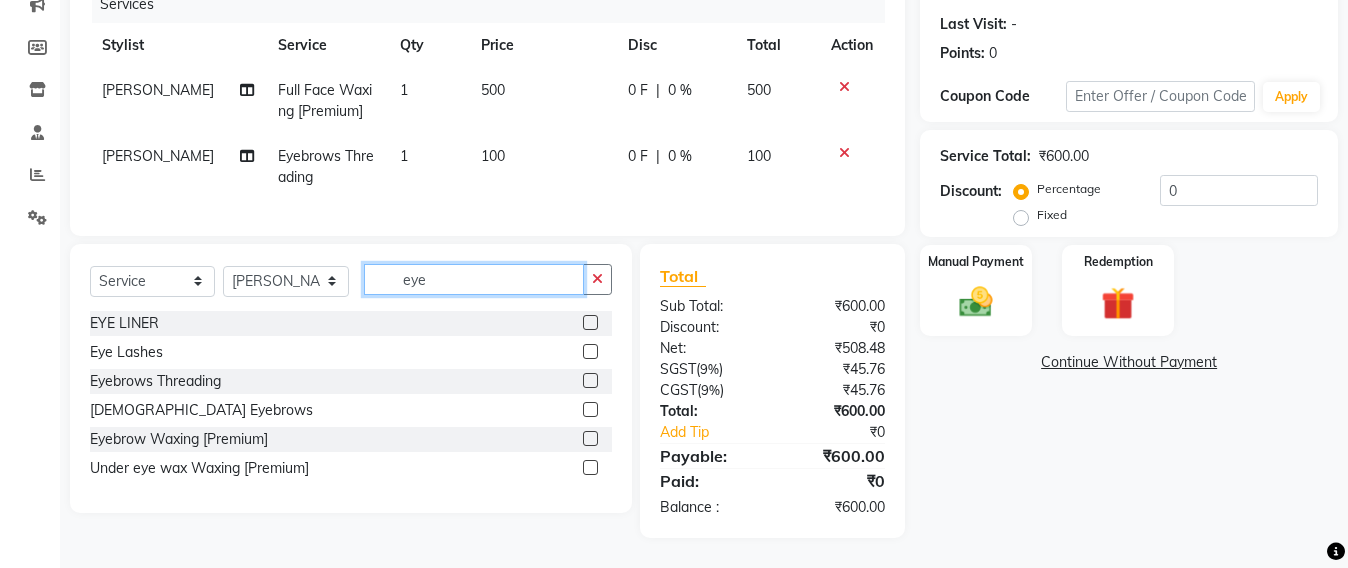 click on "eye" 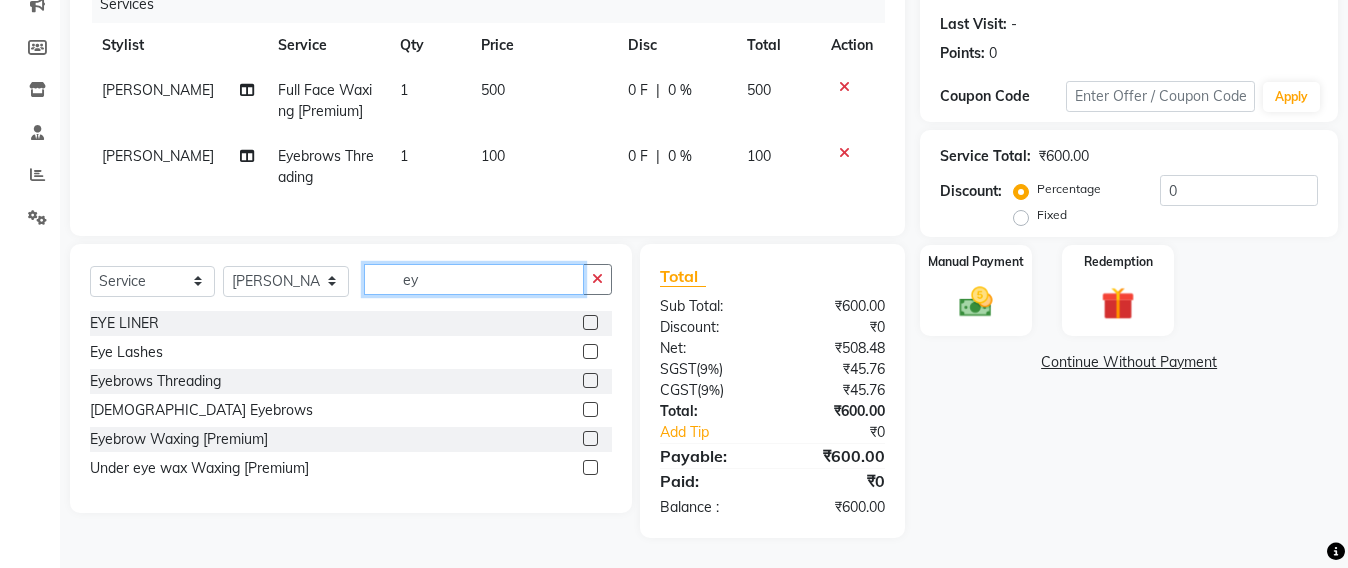 type on "e" 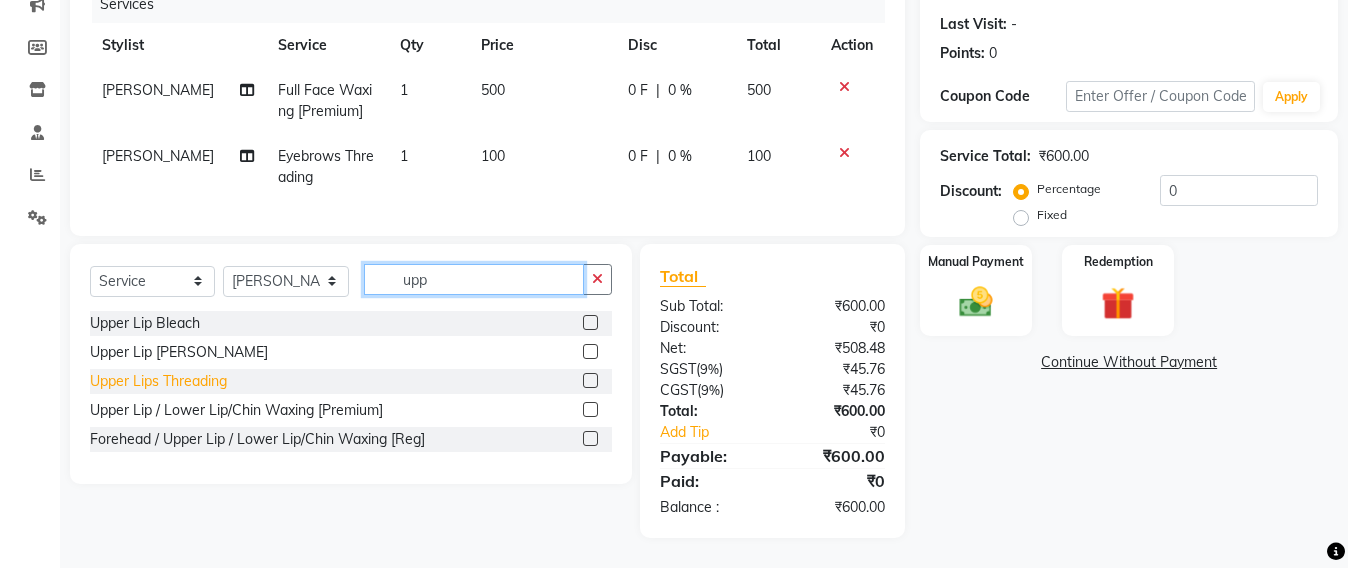 type on "upp" 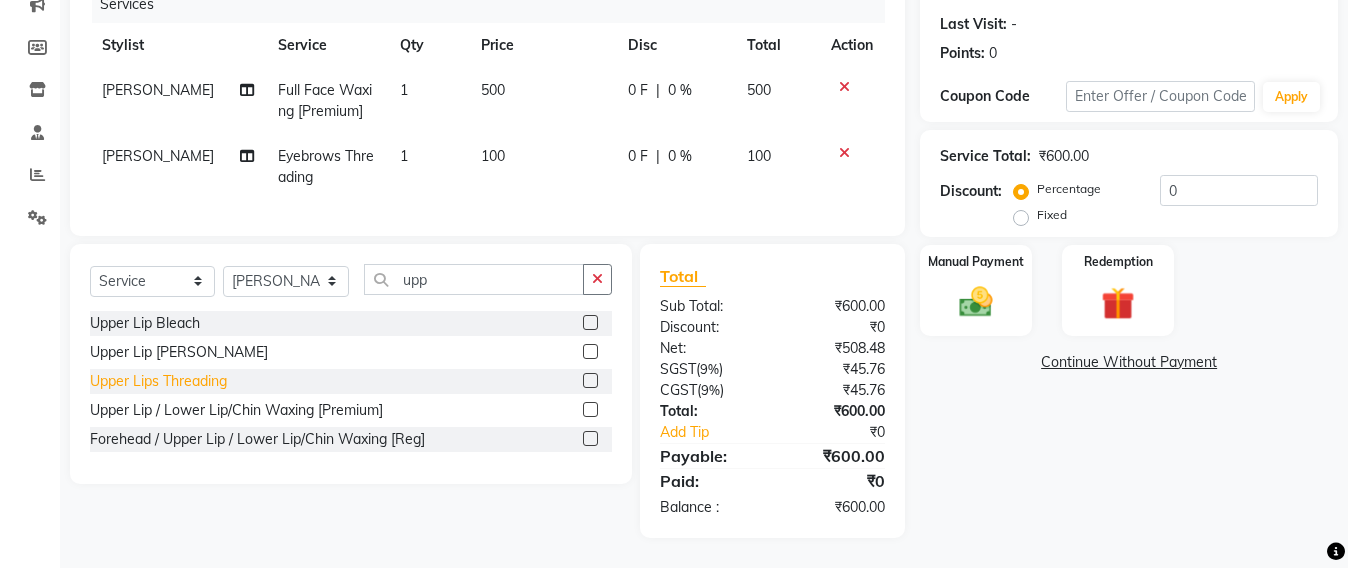 click on "Upper Lips Threading" 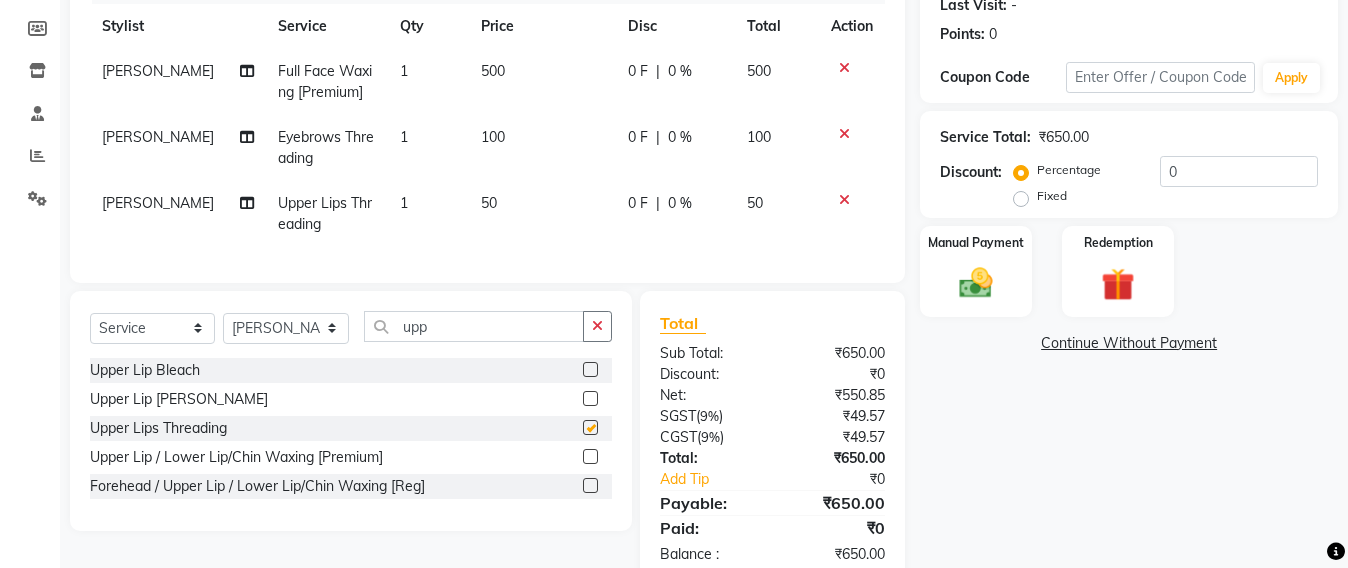 checkbox on "false" 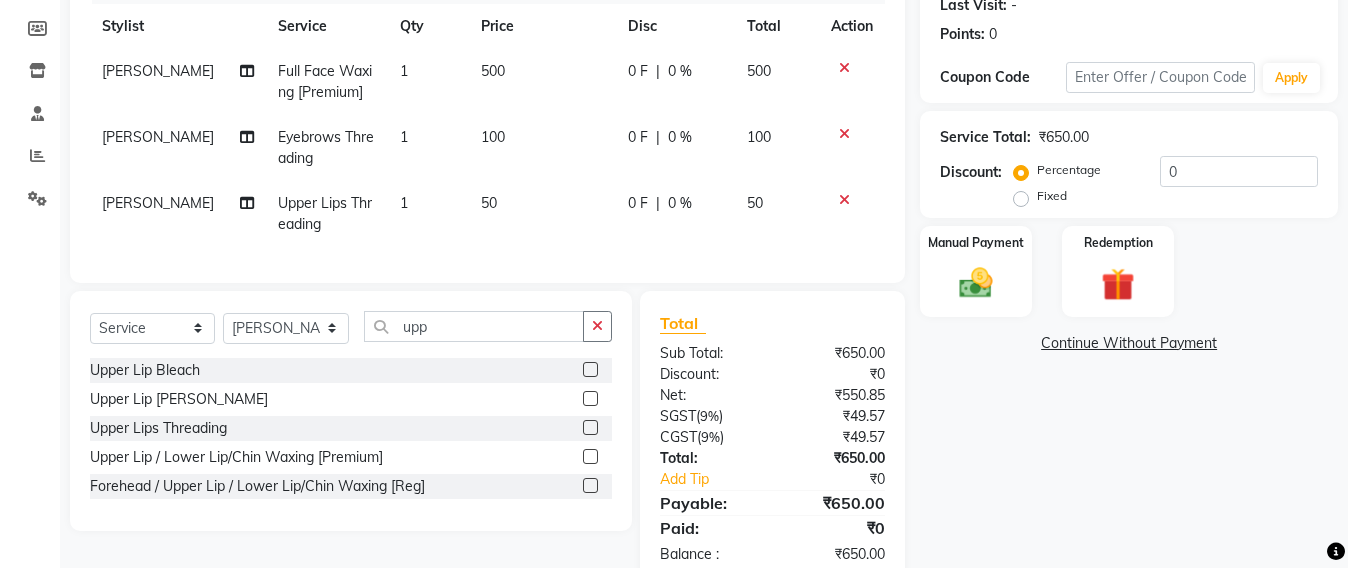 scroll, scrollTop: 37, scrollLeft: 0, axis: vertical 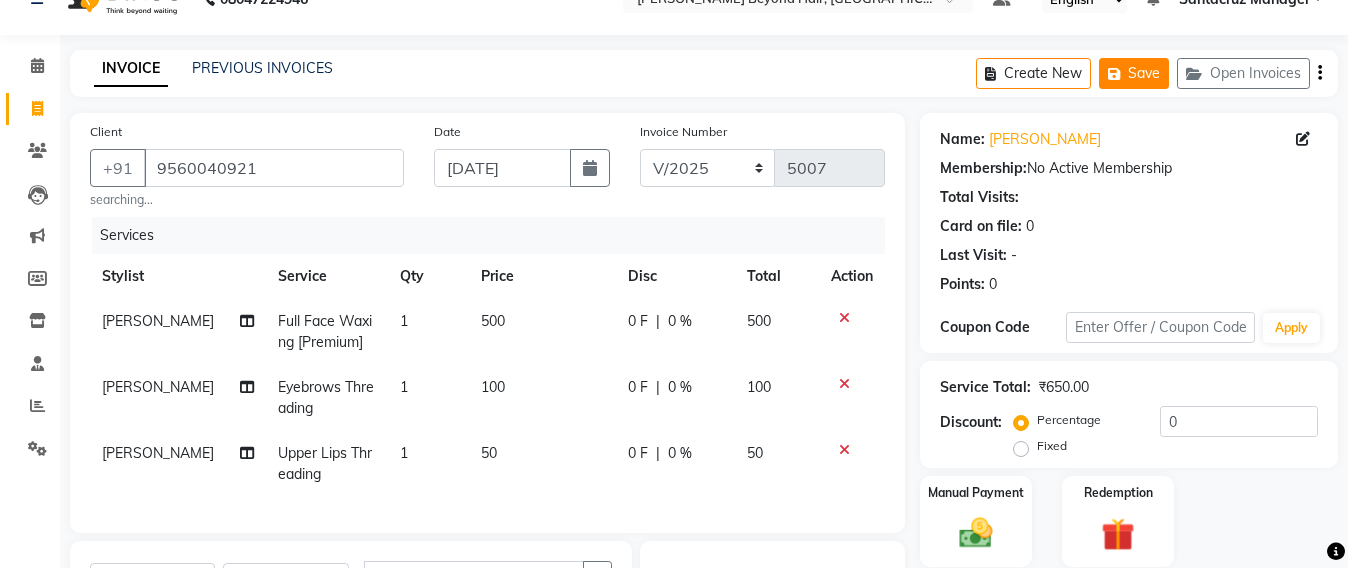 click on "Save" 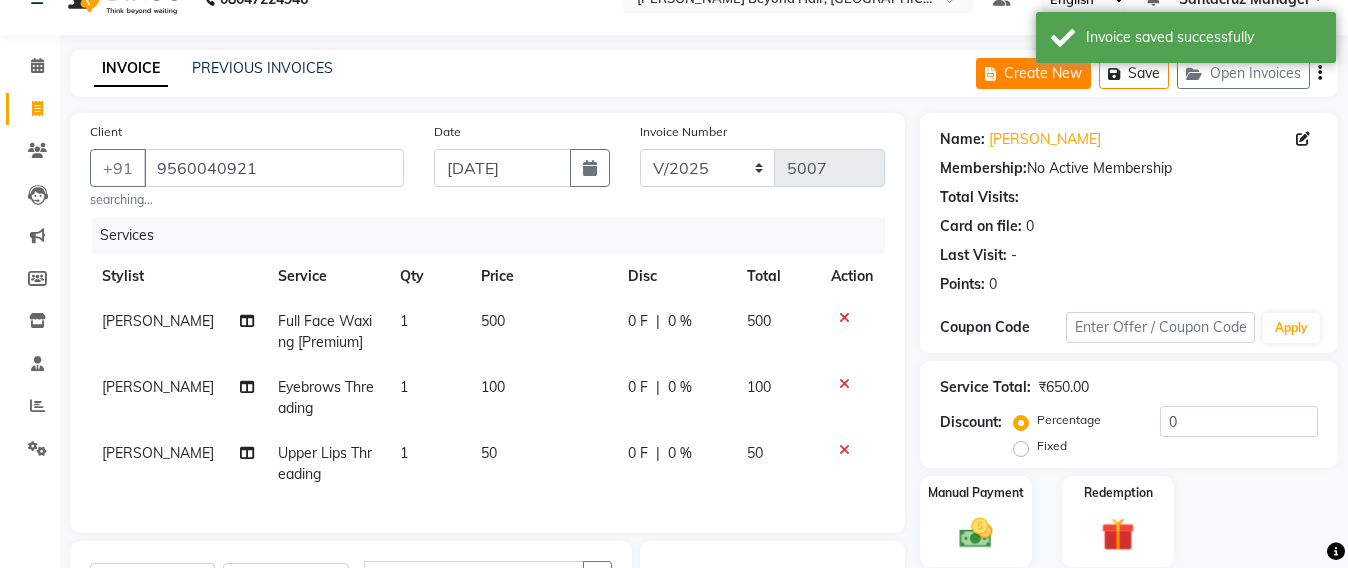 click on "Create New" 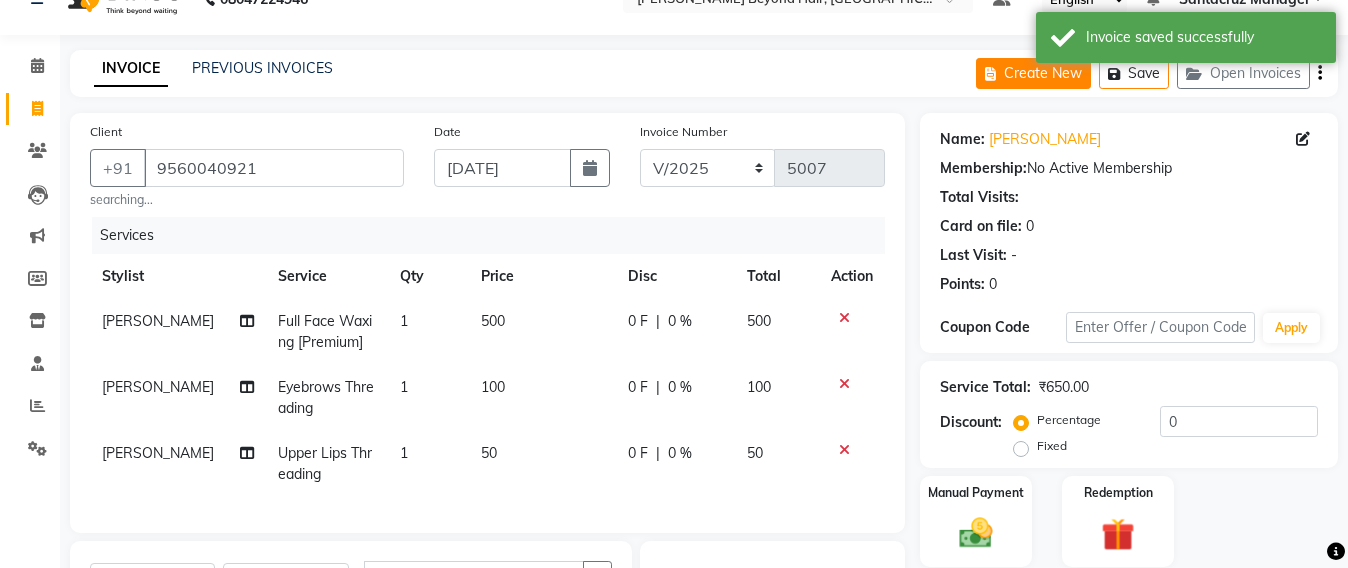 select on "6357" 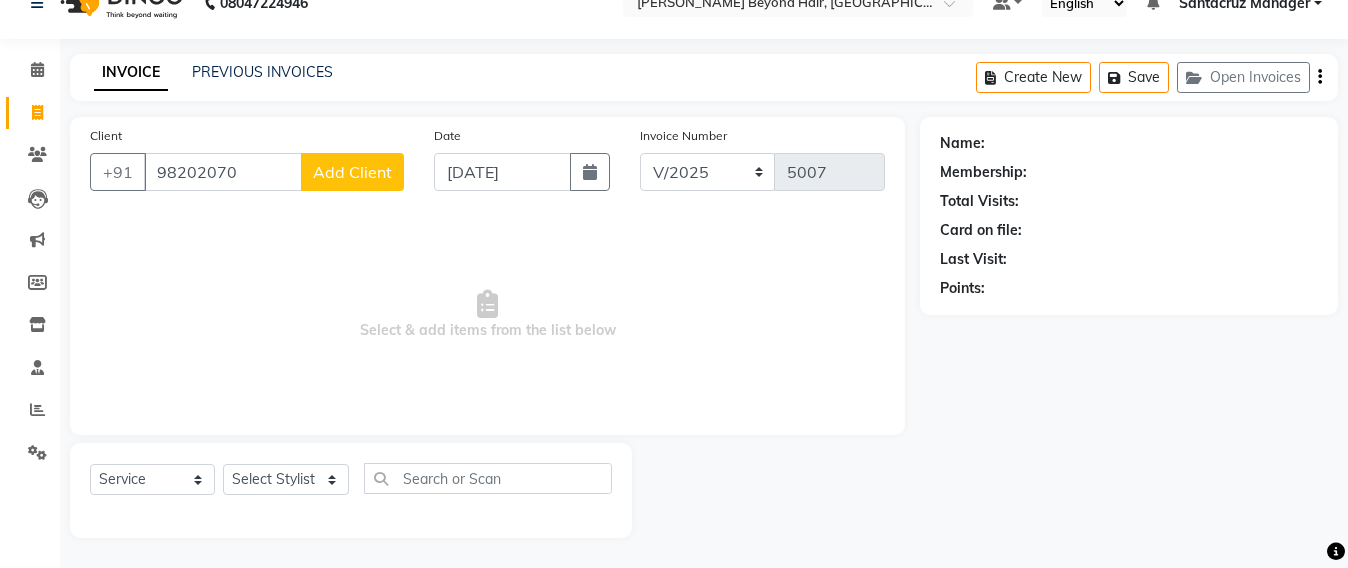 scroll, scrollTop: 33, scrollLeft: 0, axis: vertical 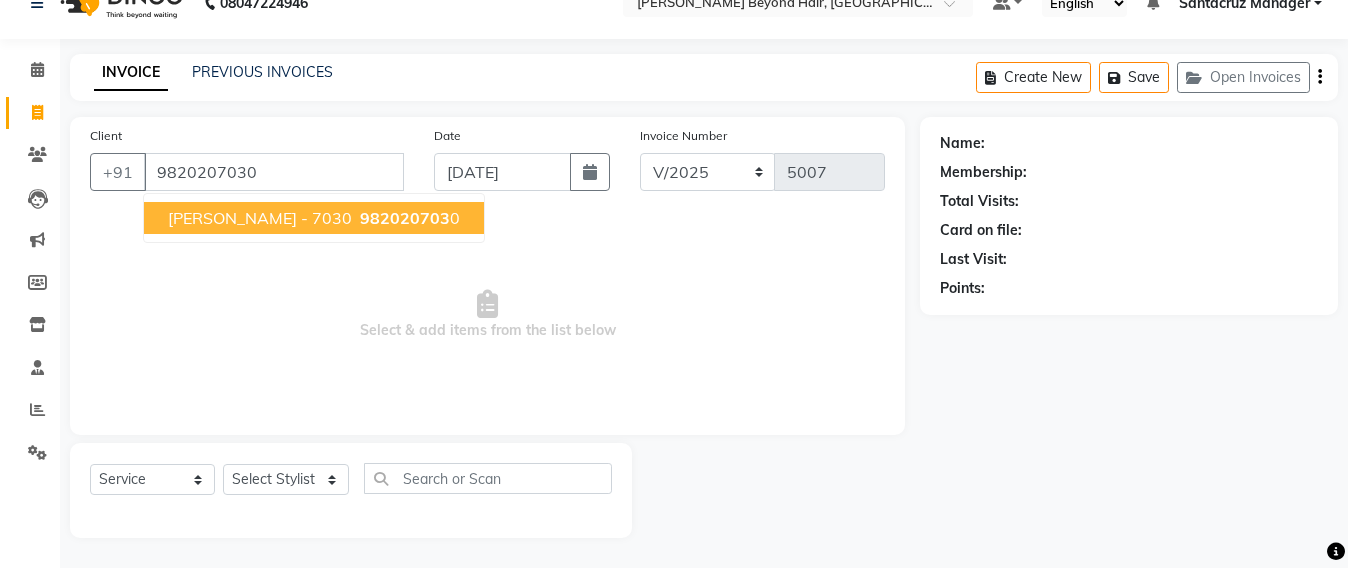type on "9820207030" 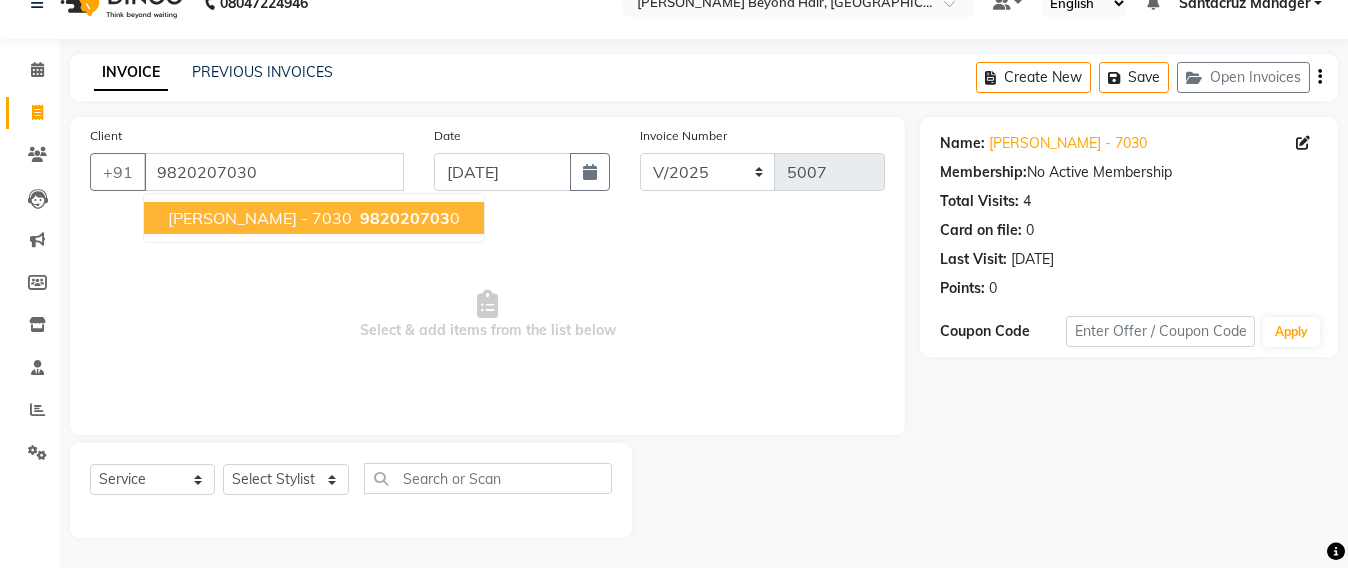 click on "HARSHA - 7030" at bounding box center (260, 218) 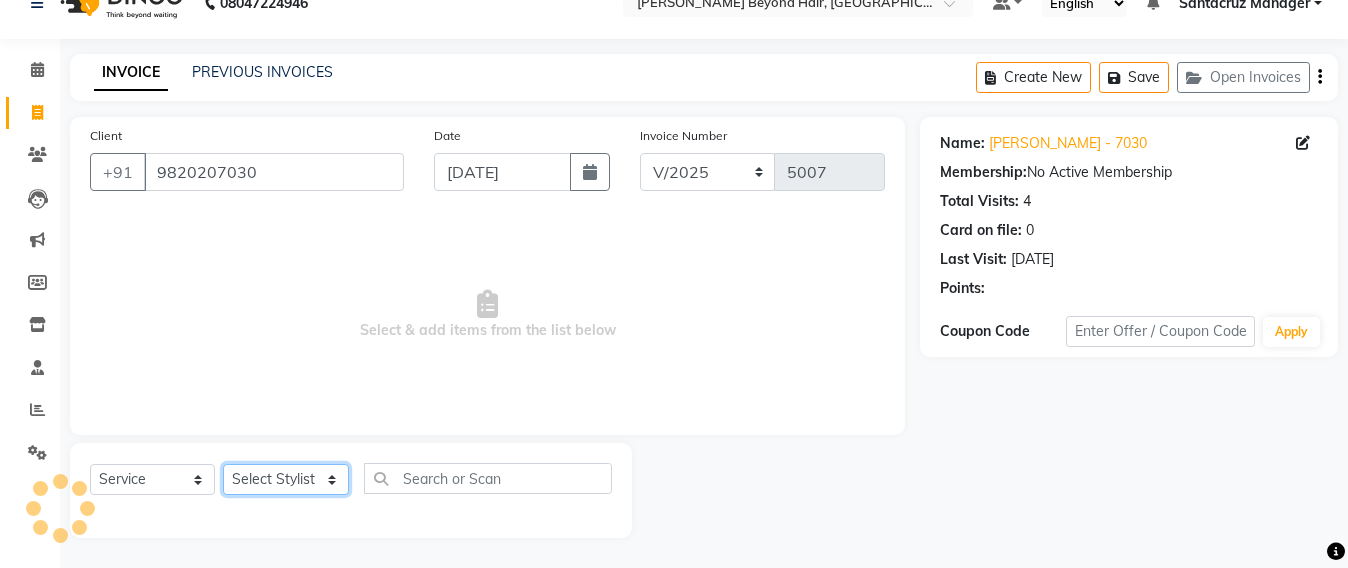 click on "Select Stylist Admin Avesh Sankat AZHER SHAIKH Jayeshree Mahtre Manisha Subodh Shedge Muskaan Pramila Vinayak Mhatre prathmesh mahattre Pratibha Nilesh Sharma Rosy Sunil Jadhav Sameer shah admin Santacruz Manager SAURAV Siddhi SOMAYANG VASHUM Tejasvi Bhosle" 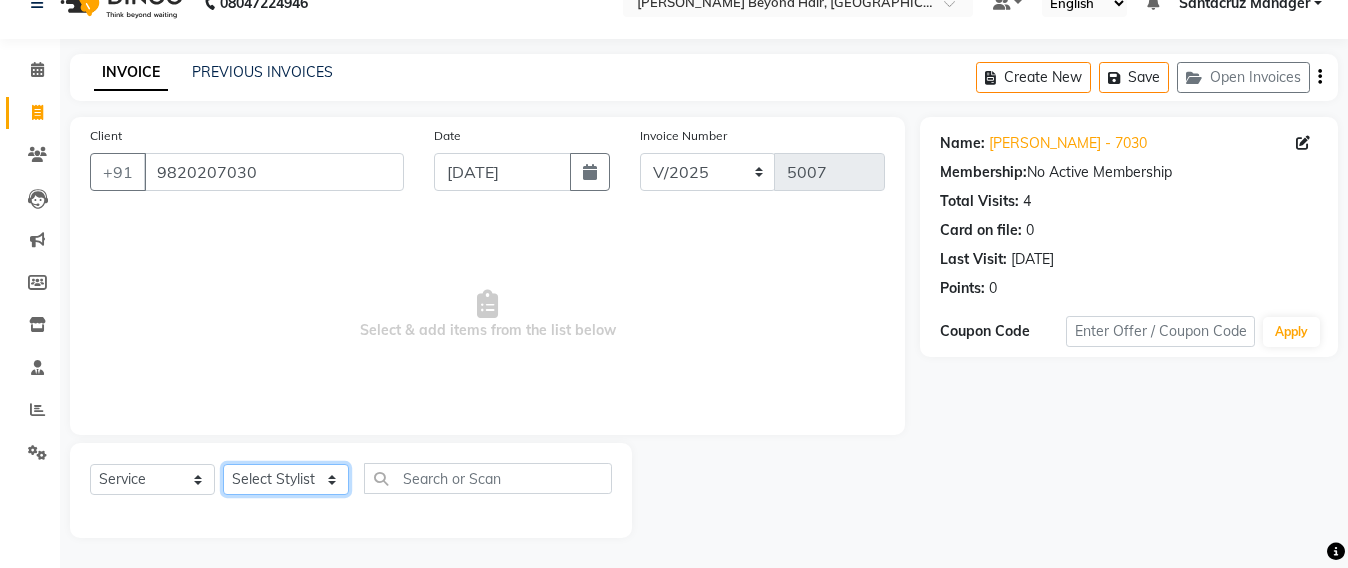 select on "48082" 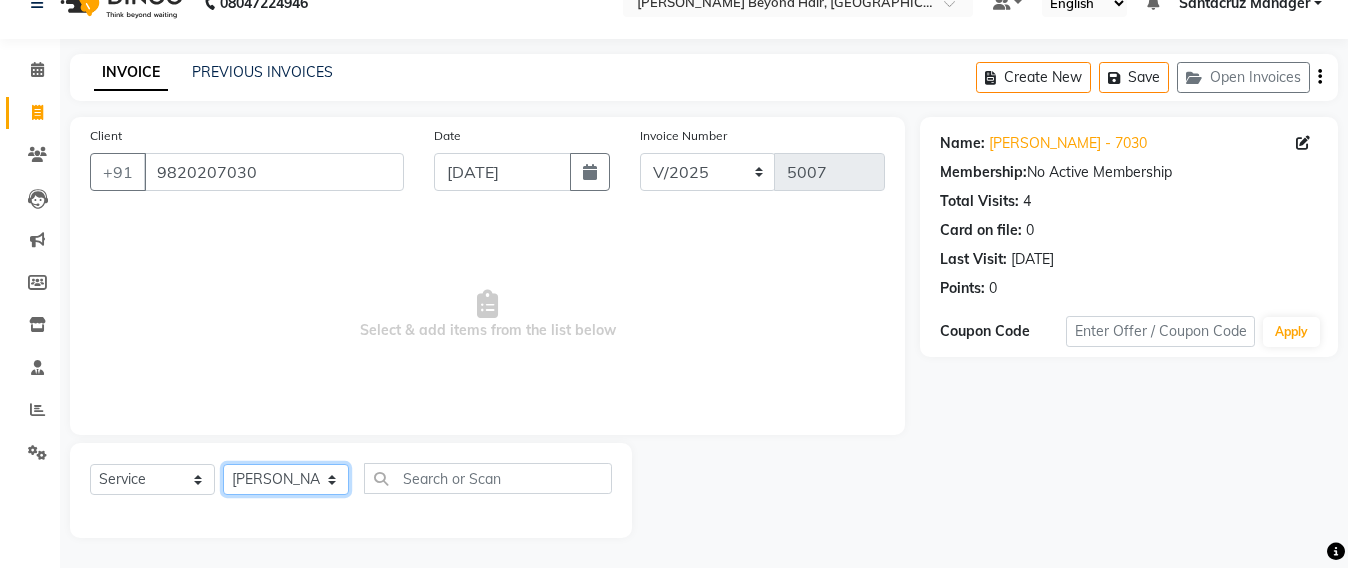 click on "Select Stylist Admin Avesh Sankat AZHER SHAIKH Jayeshree Mahtre Manisha Subodh Shedge Muskaan Pramila Vinayak Mhatre prathmesh mahattre Pratibha Nilesh Sharma Rosy Sunil Jadhav Sameer shah admin Santacruz Manager SAURAV Siddhi SOMAYANG VASHUM Tejasvi Bhosle" 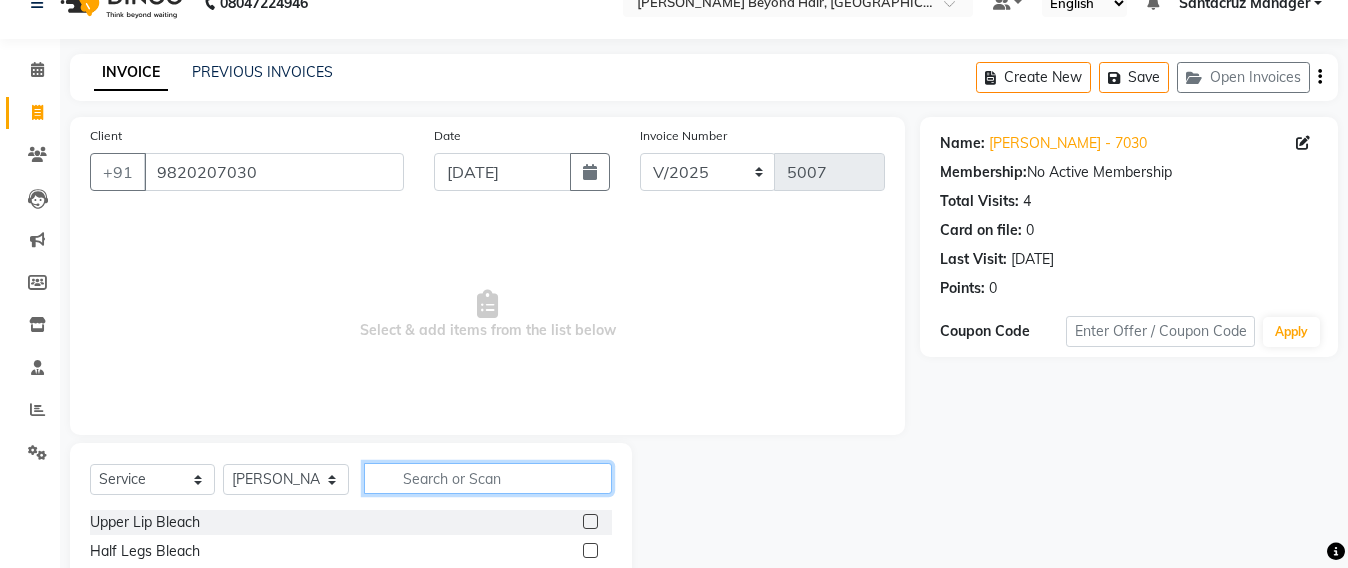 click 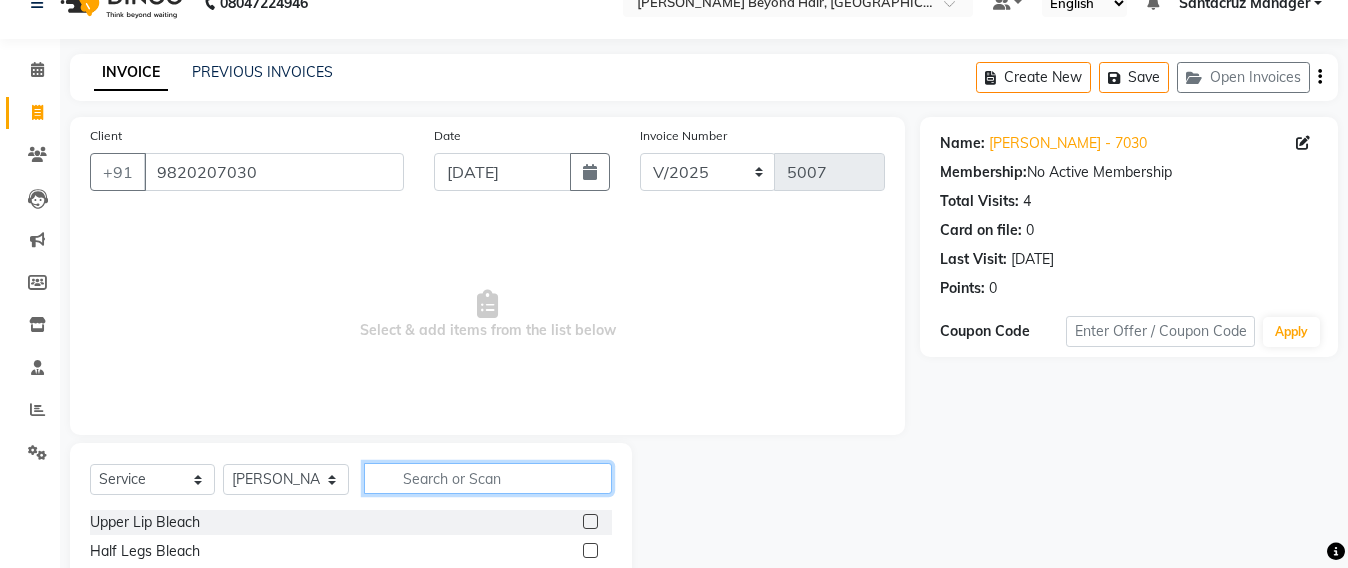 type on "," 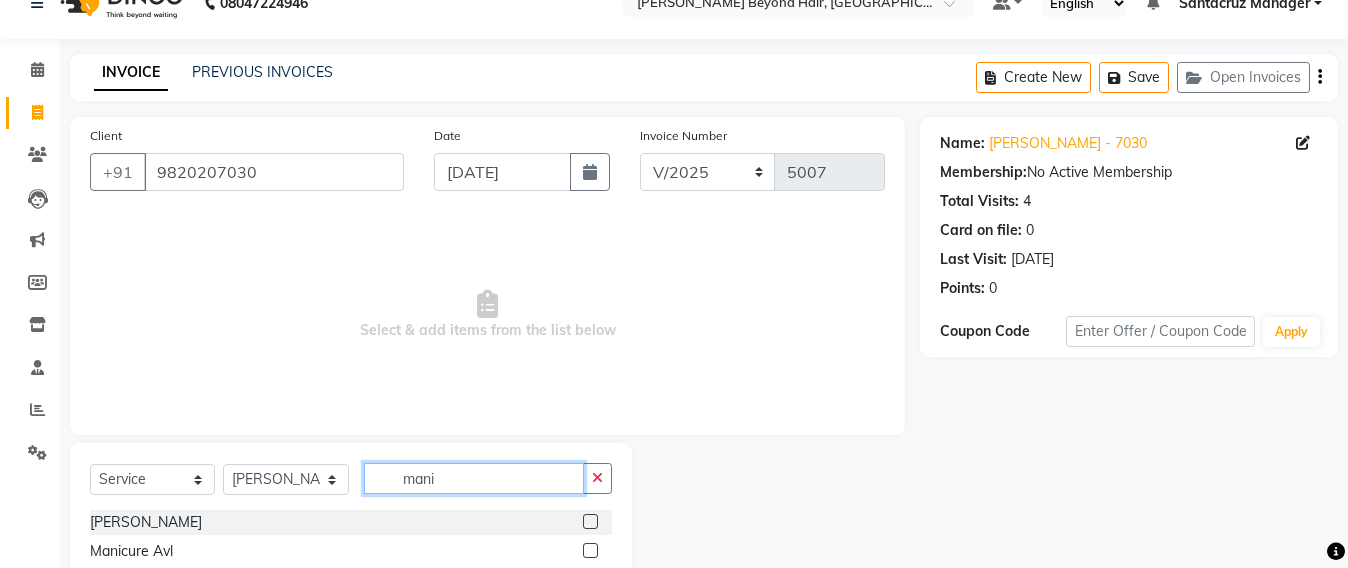 scroll, scrollTop: 207, scrollLeft: 0, axis: vertical 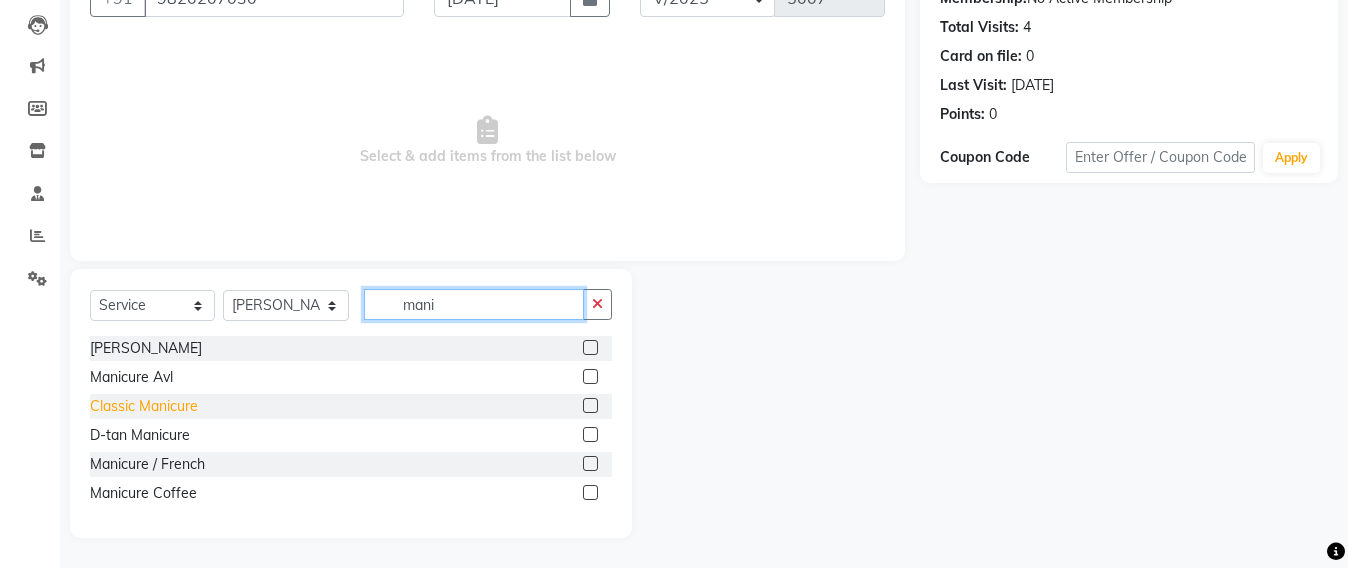 type on "mani" 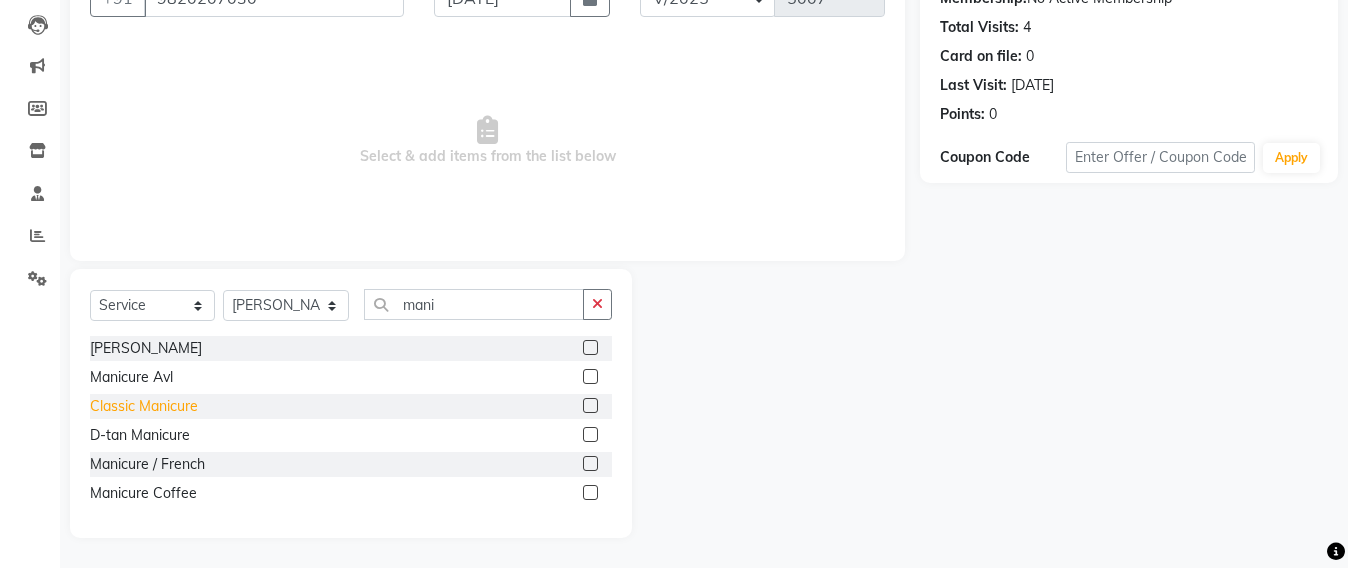 click on "Classic Manicure" 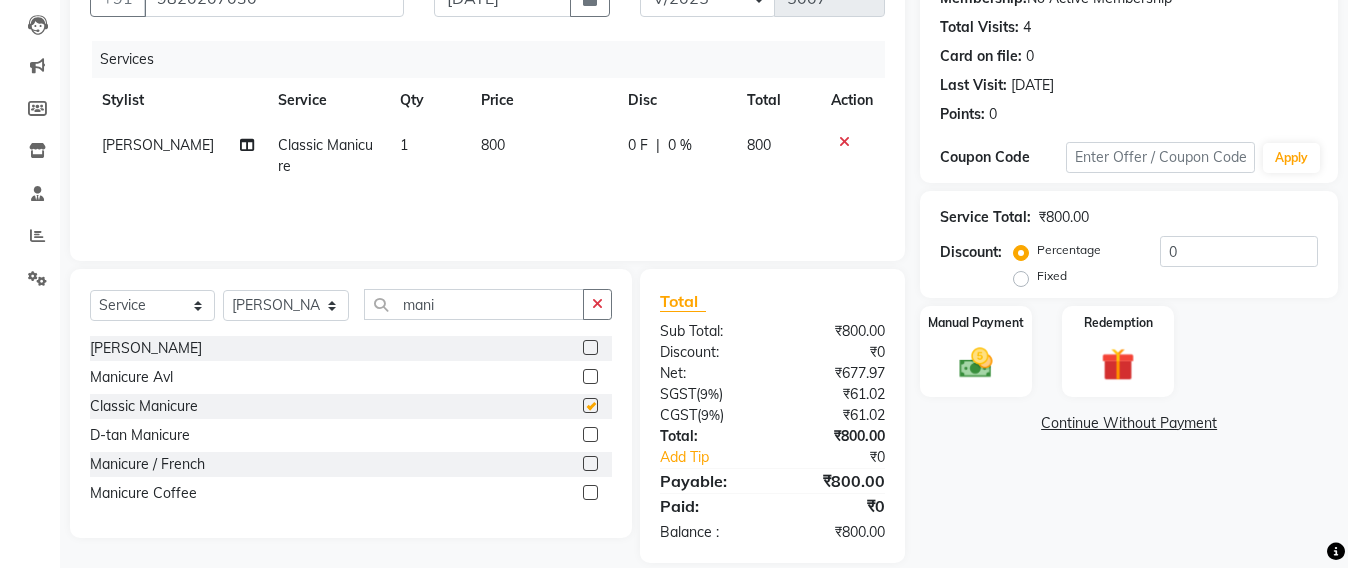 checkbox on "false" 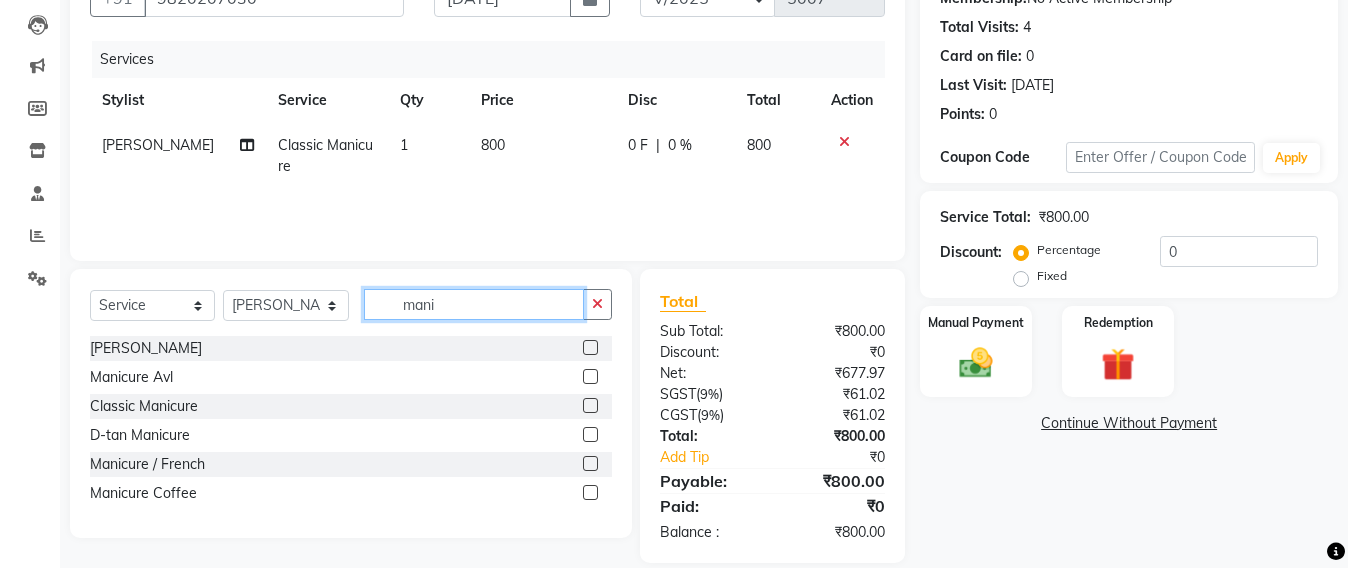 click on "mani" 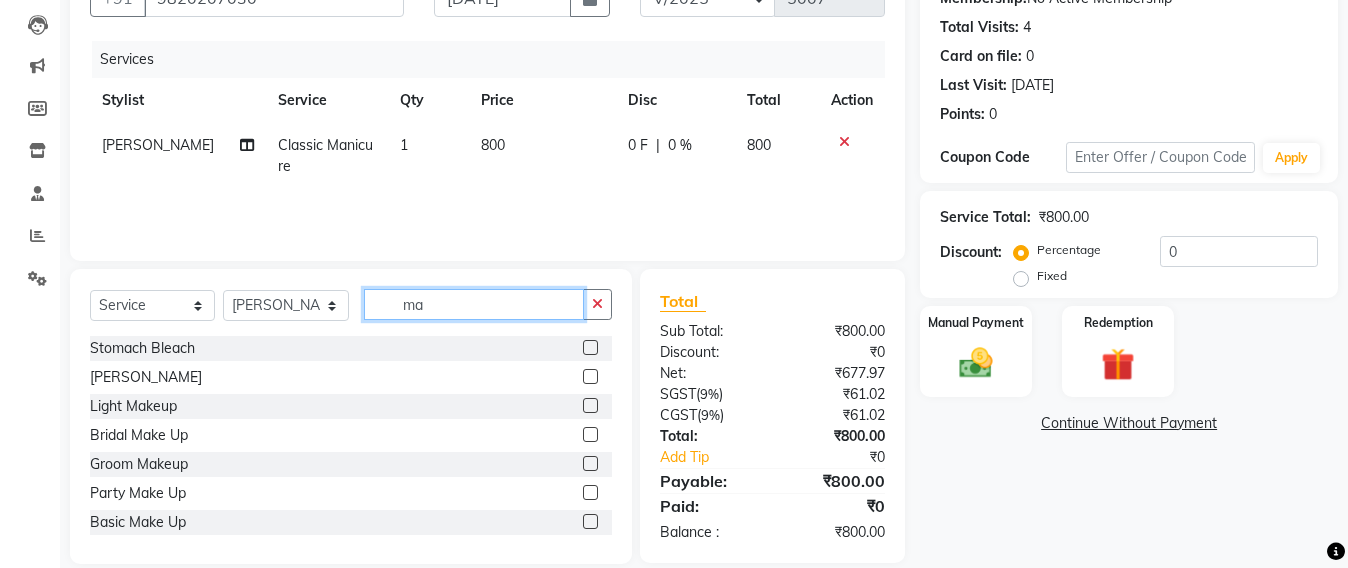 type on "m" 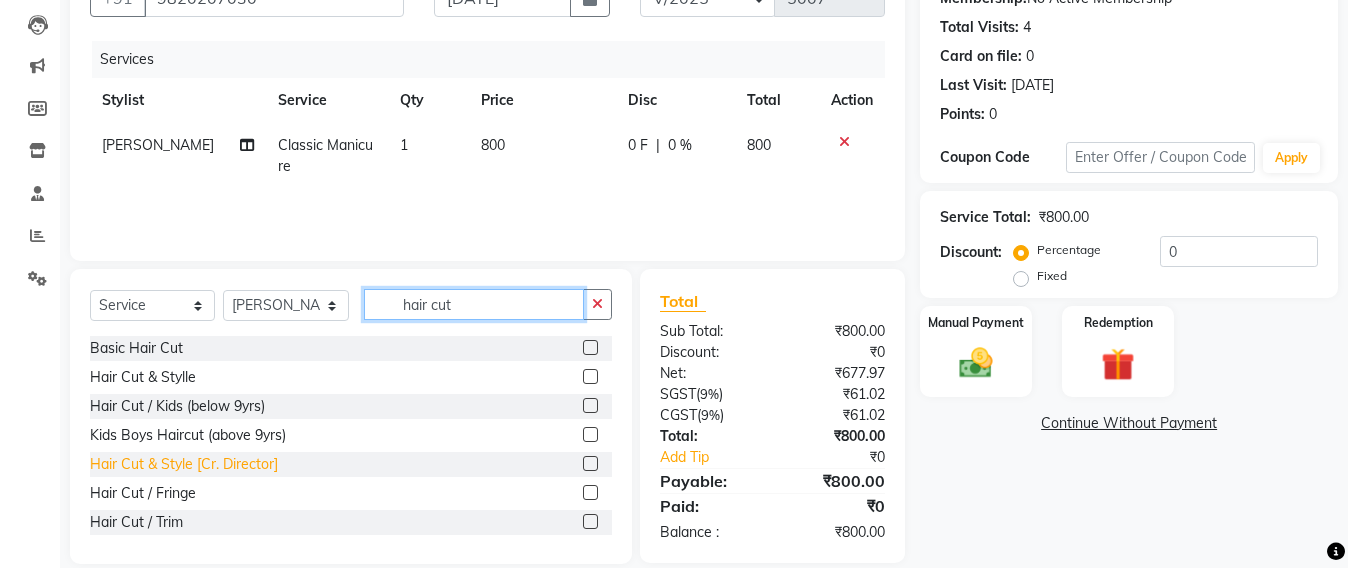 scroll, scrollTop: 90, scrollLeft: 0, axis: vertical 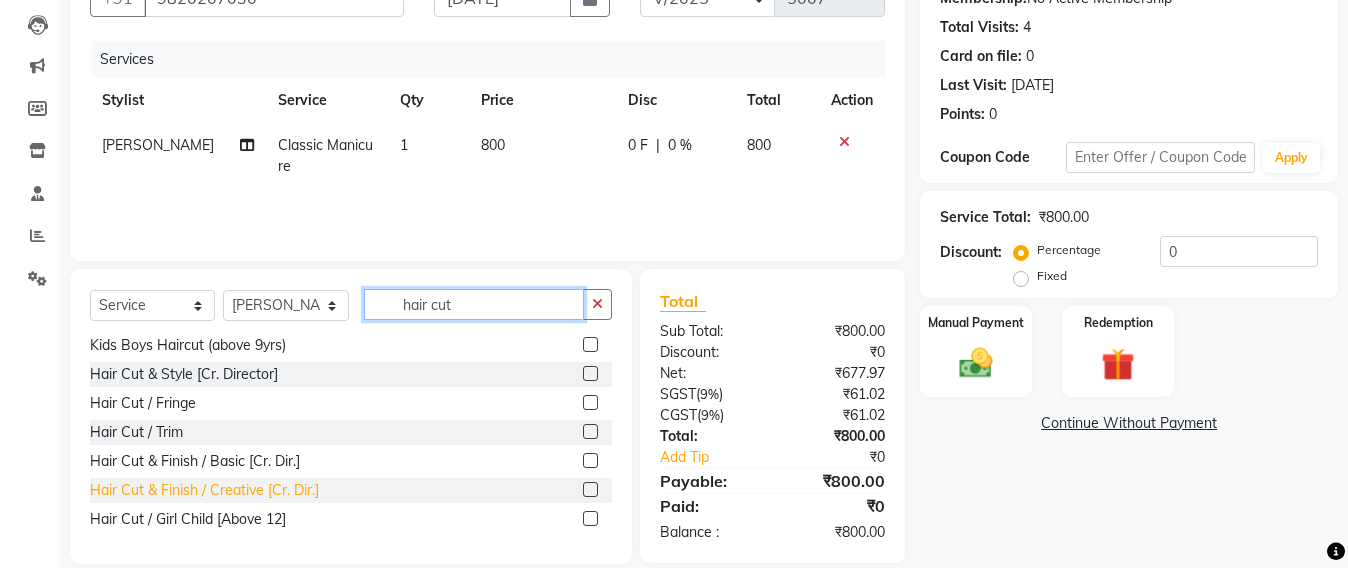 type on "hair cut" 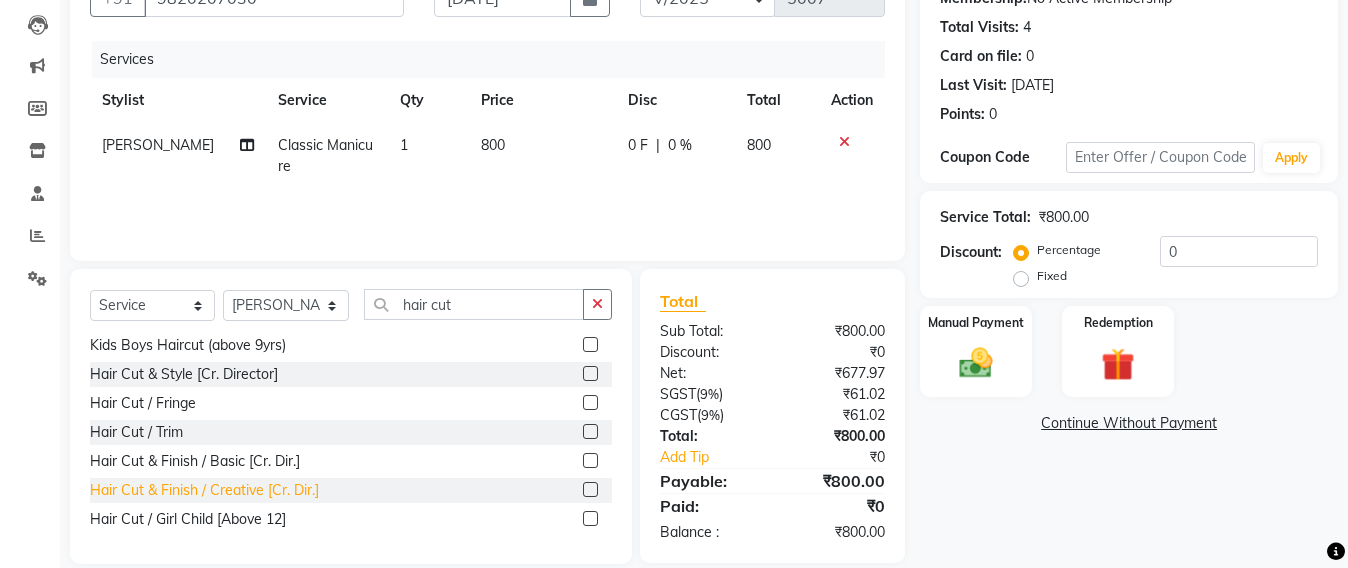click on "Hair Cut & Finish / Creative [Cr. Dir.]" 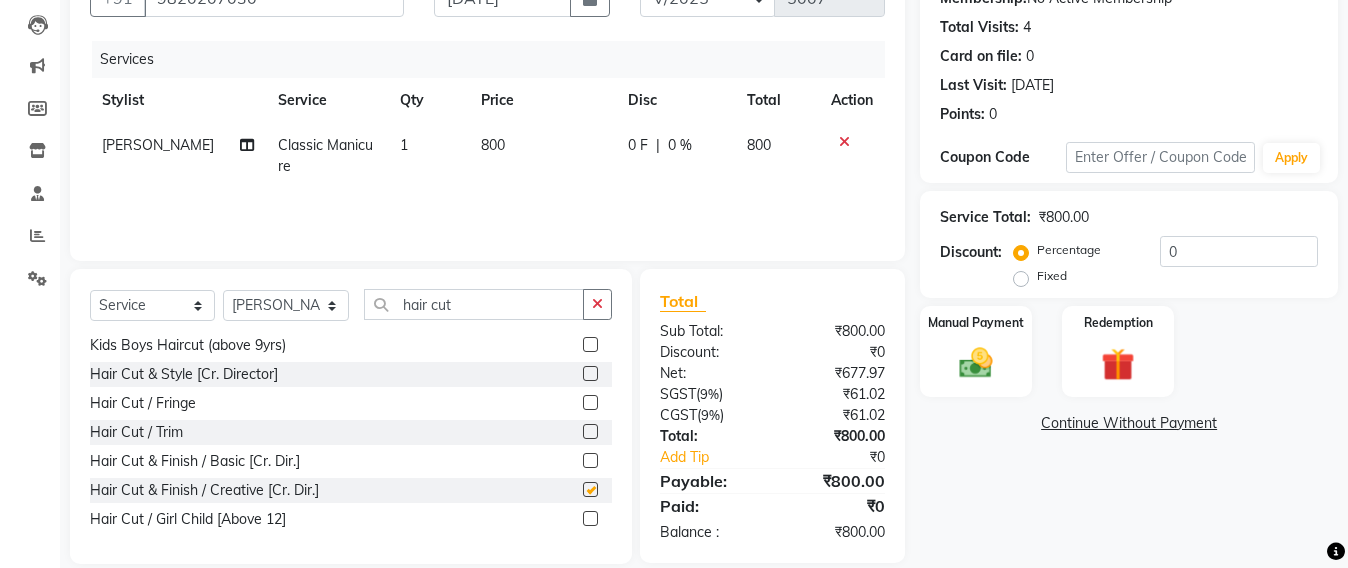 checkbox on "false" 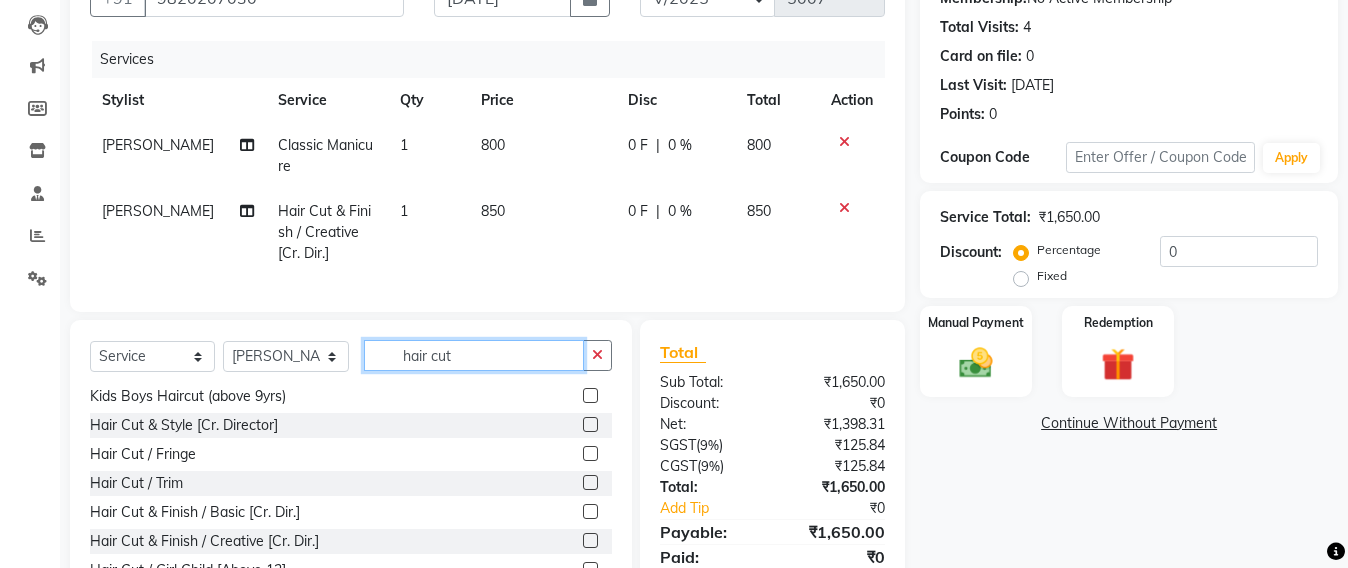click on "hair cut" 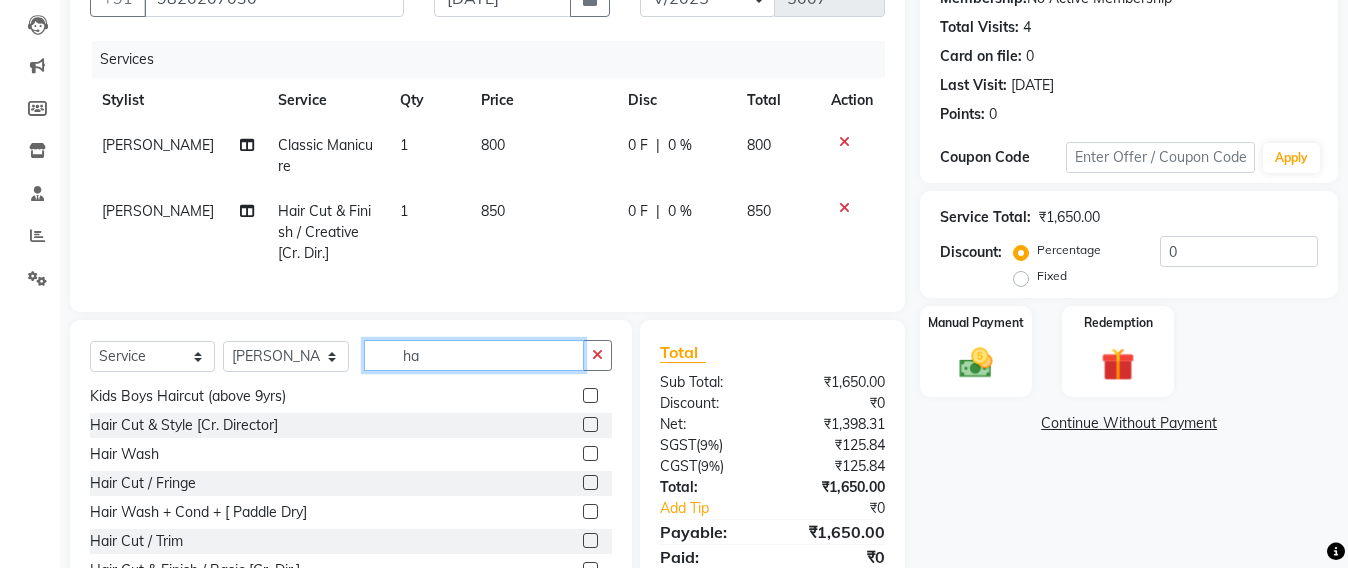 type on "h" 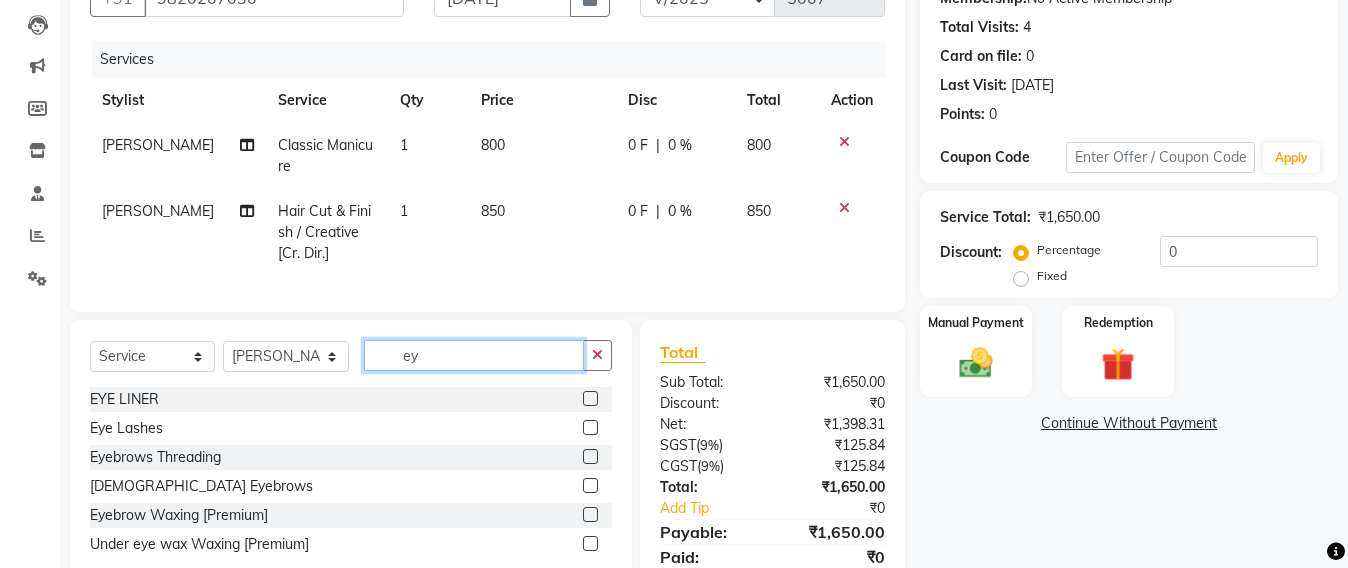 scroll, scrollTop: 0, scrollLeft: 0, axis: both 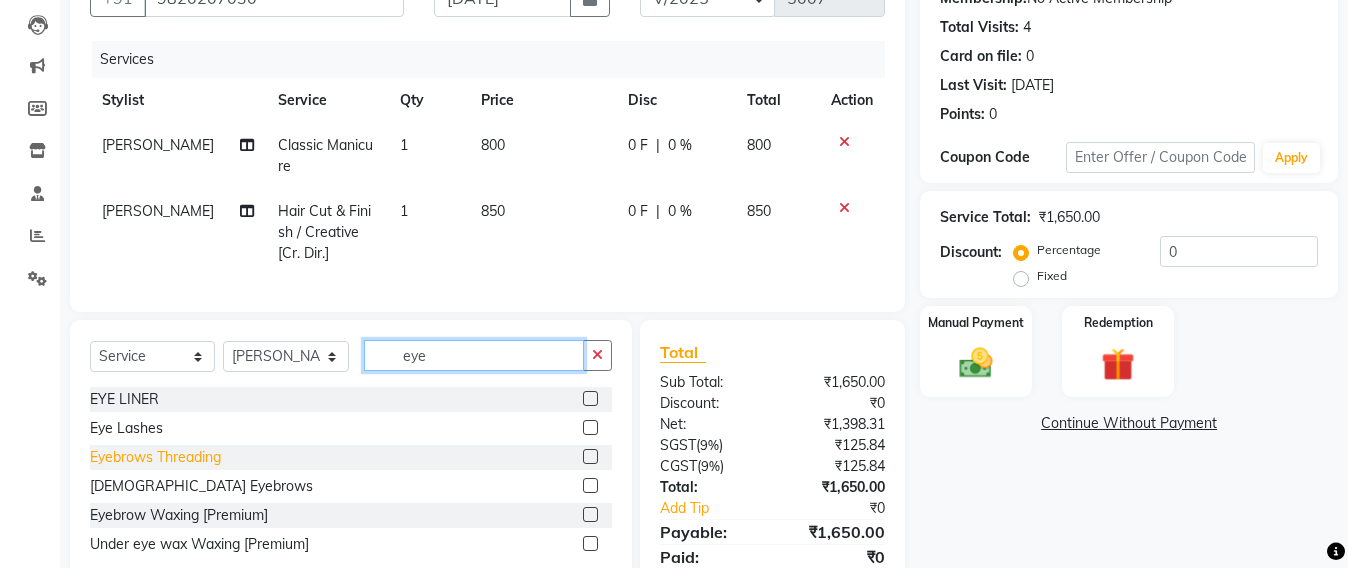 type on "eye" 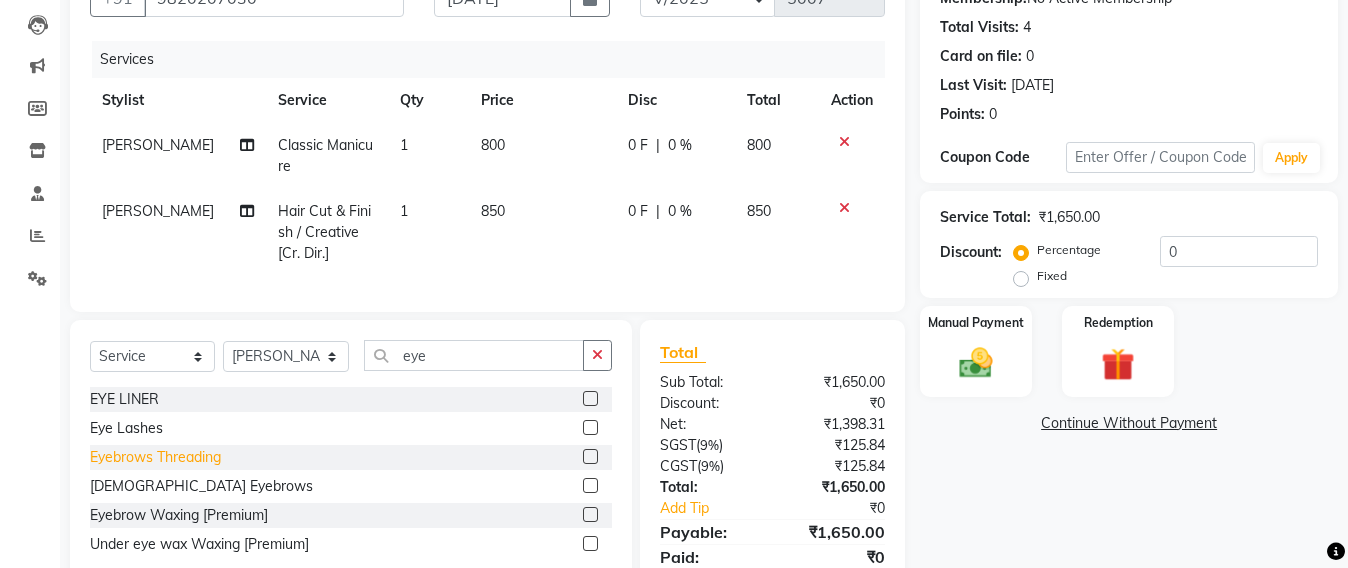 click on "Eyebrows Threading" 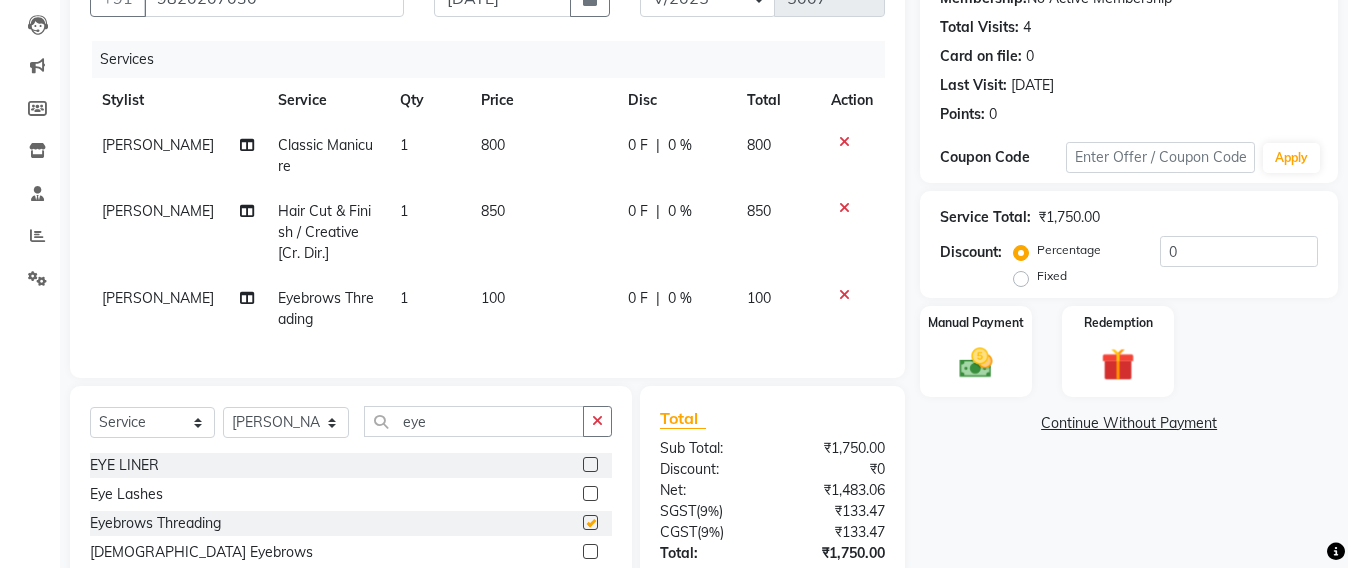 checkbox on "false" 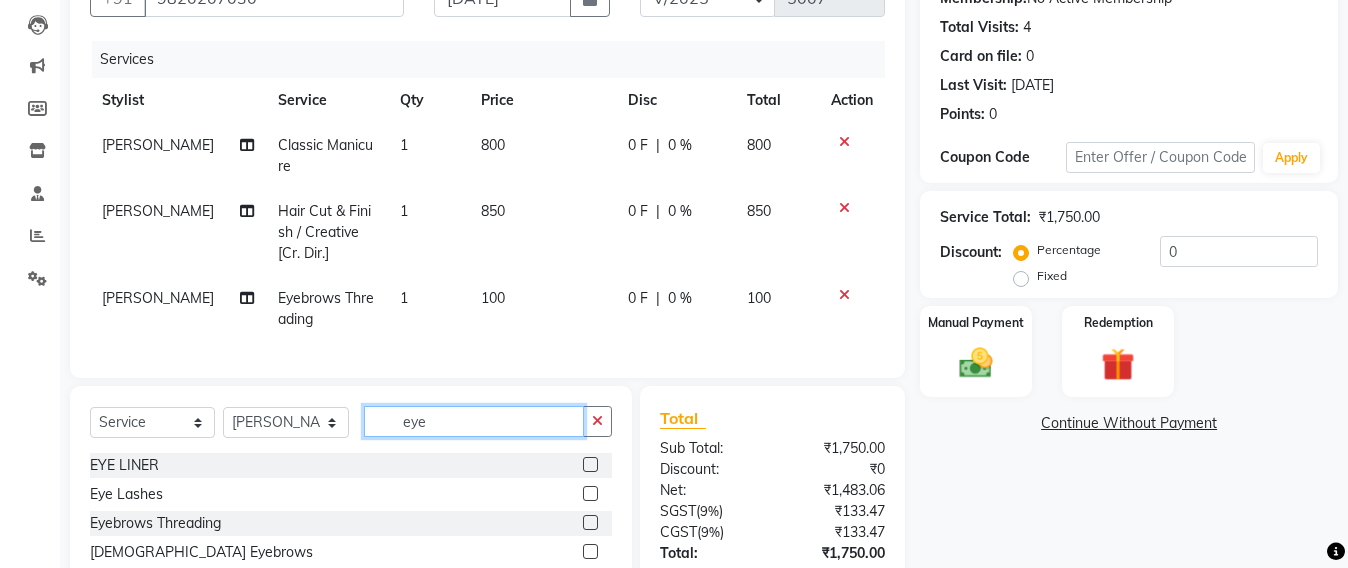 click on "eye" 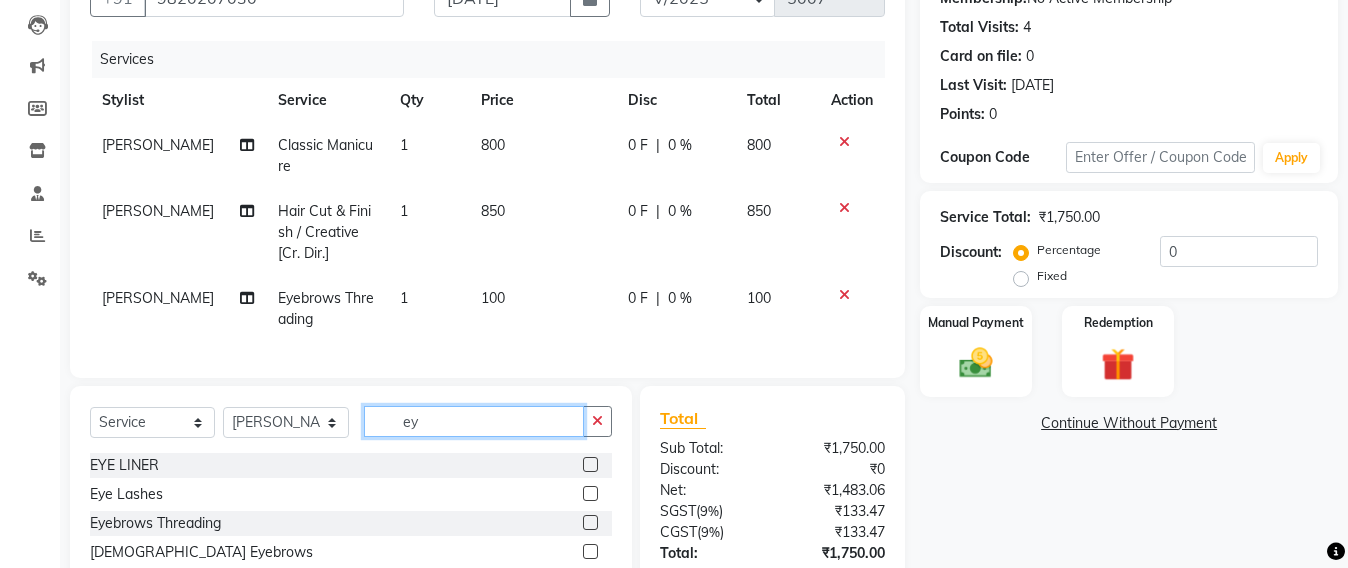 type on "e" 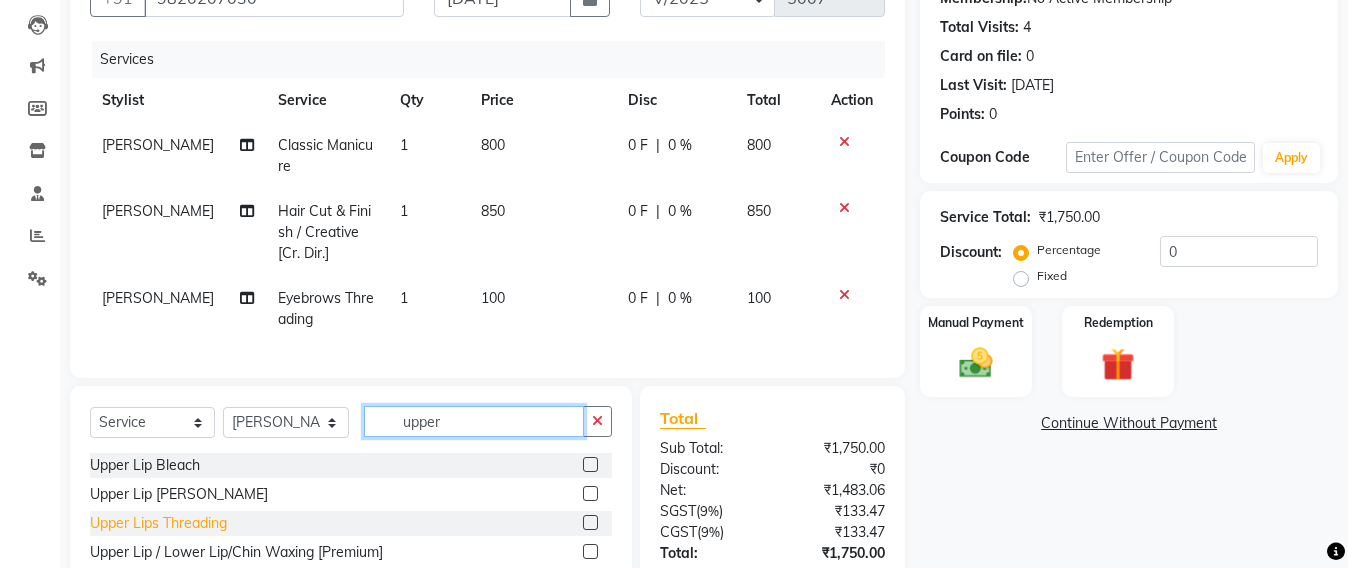 type on "upper" 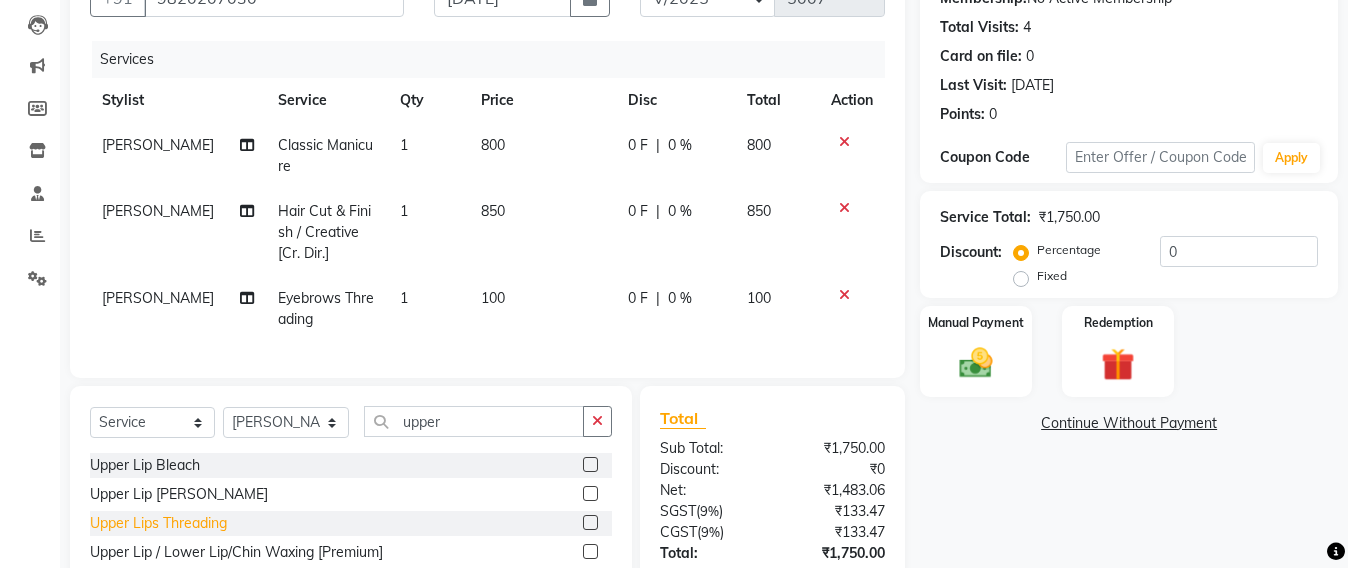click on "Upper Lips Threading" 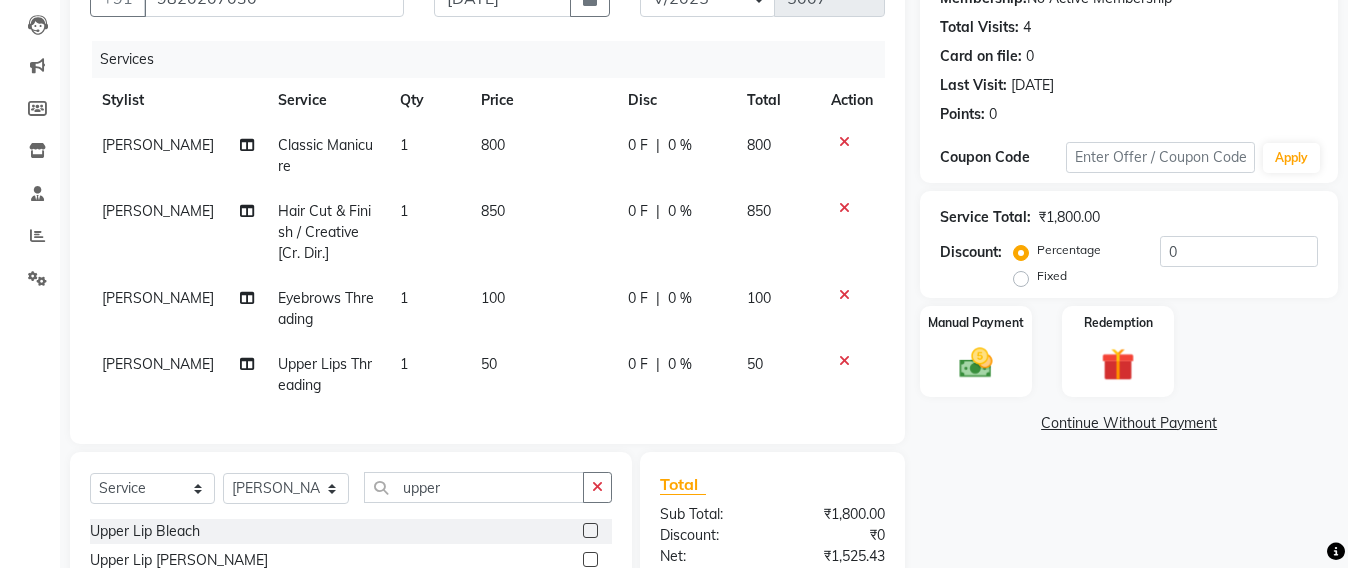 checkbox on "false" 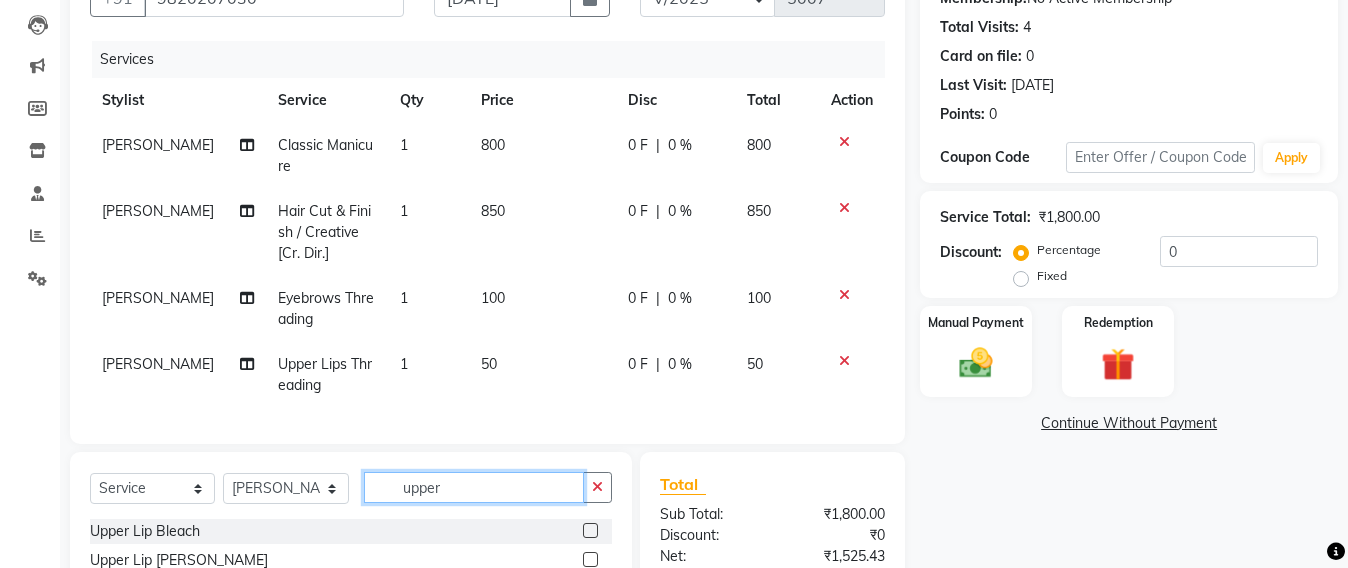 click on "upper" 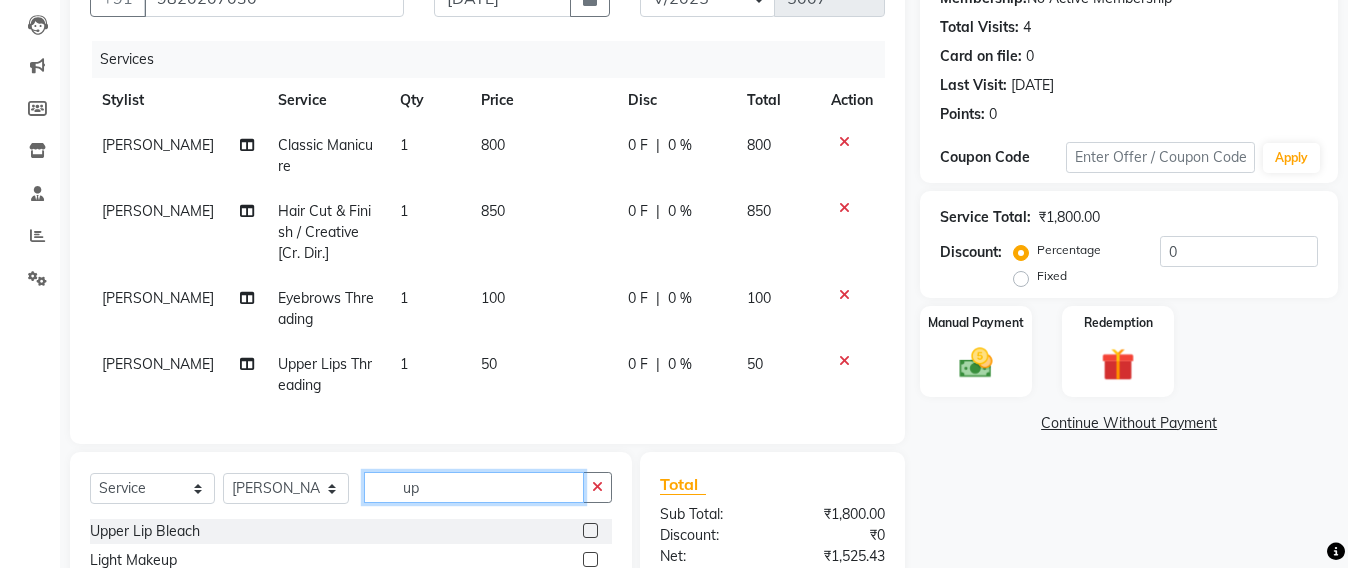 type on "u" 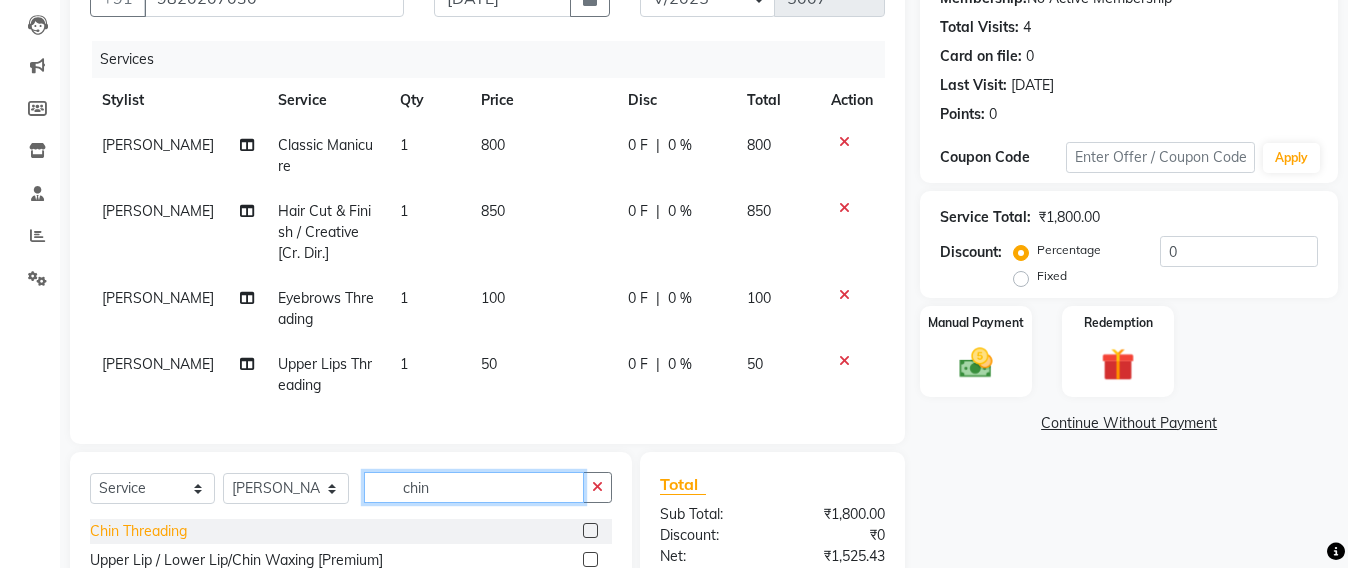 type on "chin" 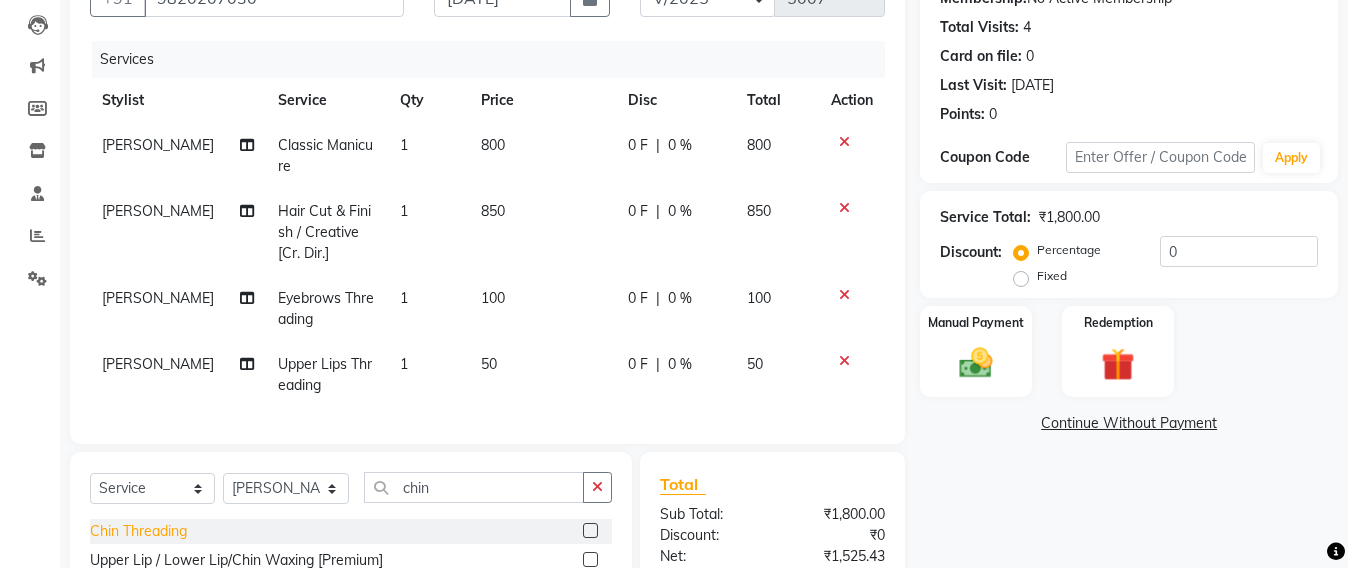 click on "Chin Threading" 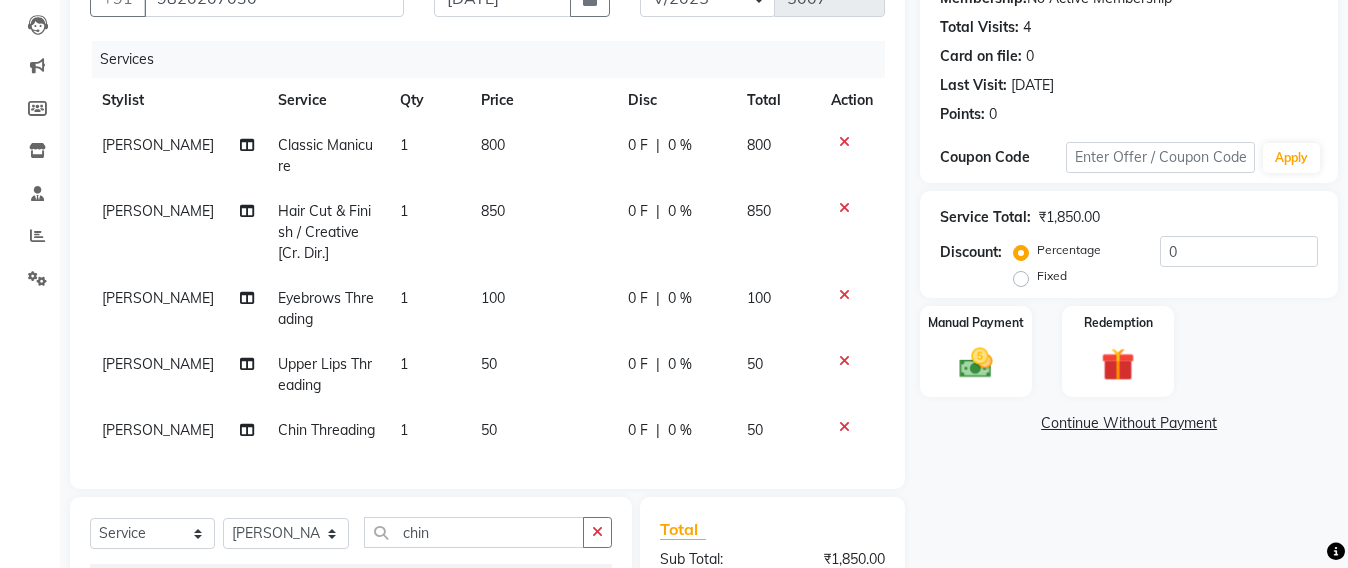 checkbox on "false" 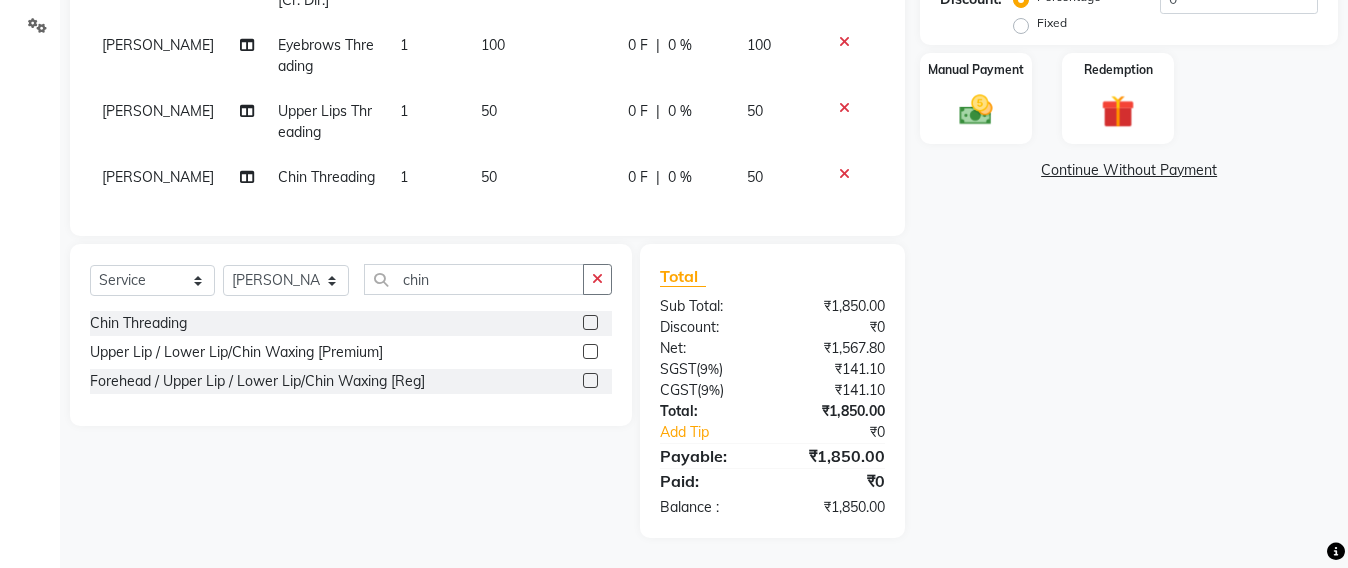 click on "[PERSON_NAME]" 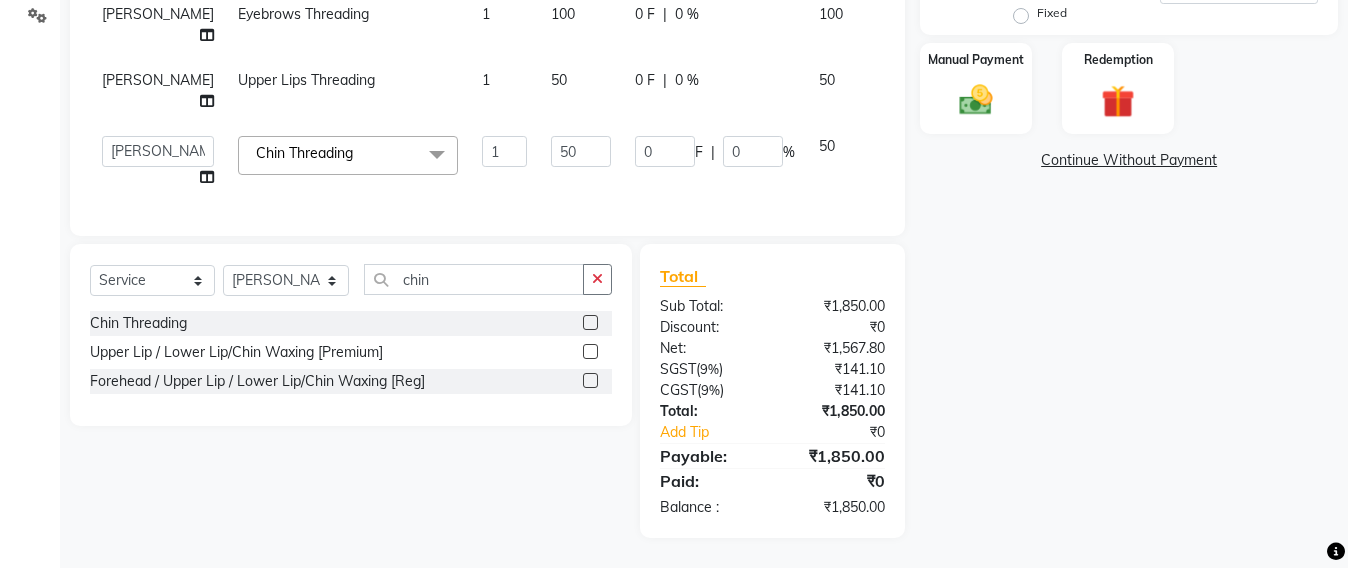 click on "[PERSON_NAME]" 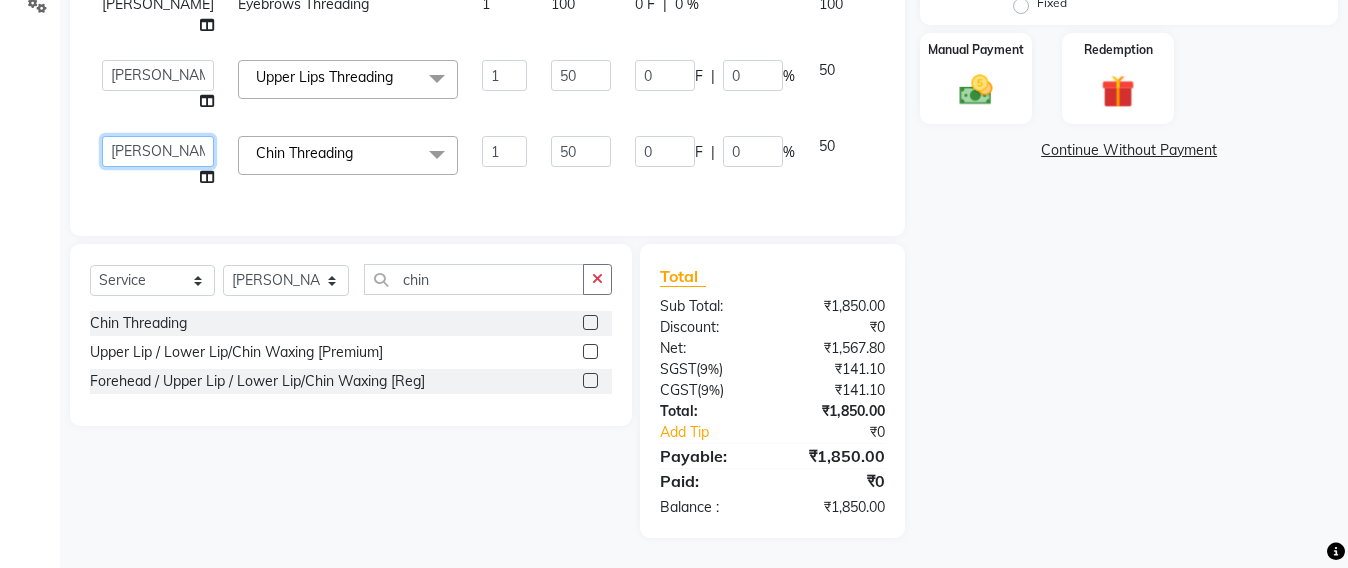 click on "Admin   Avesh Sankat   AZHER SHAIKH   Jayeshree Mahtre   Manisha Subodh Shedge   Muskaan   Pramila Vinayak Mhatre   prathmesh mahattre   Pratibha Nilesh Sharma   Rosy Sunil Jadhav   Sameer shah admin   Santacruz Manager   SAURAV   Siddhi   SOMAYANG VASHUM   Tejasvi Bhosle" 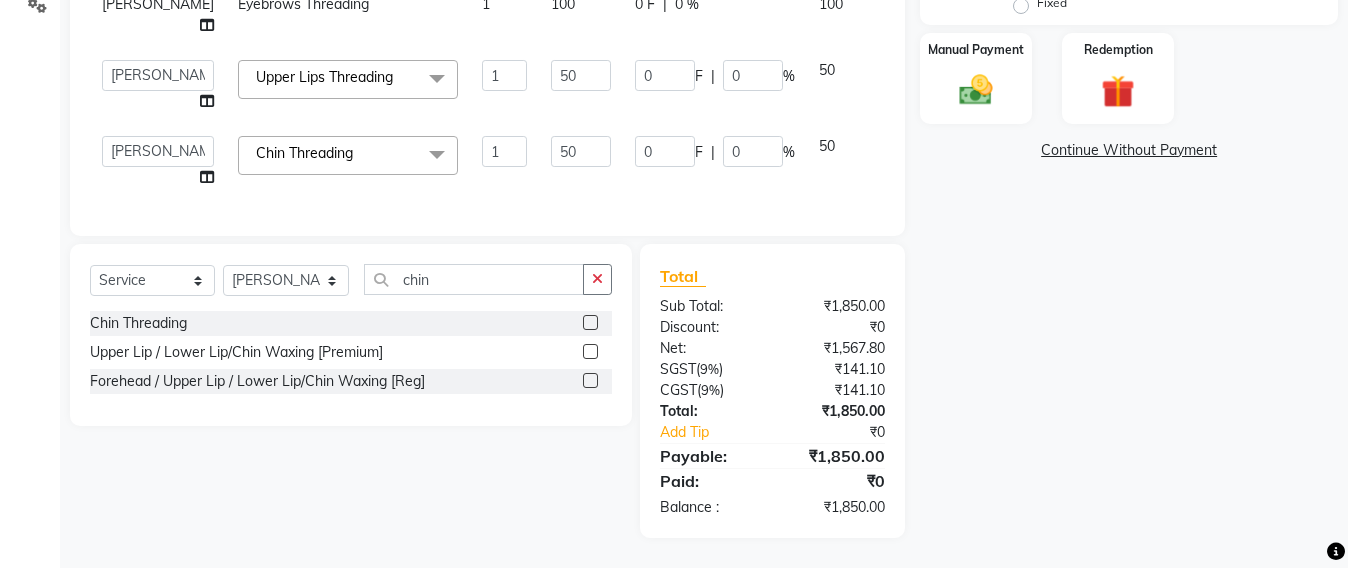 select on "47907" 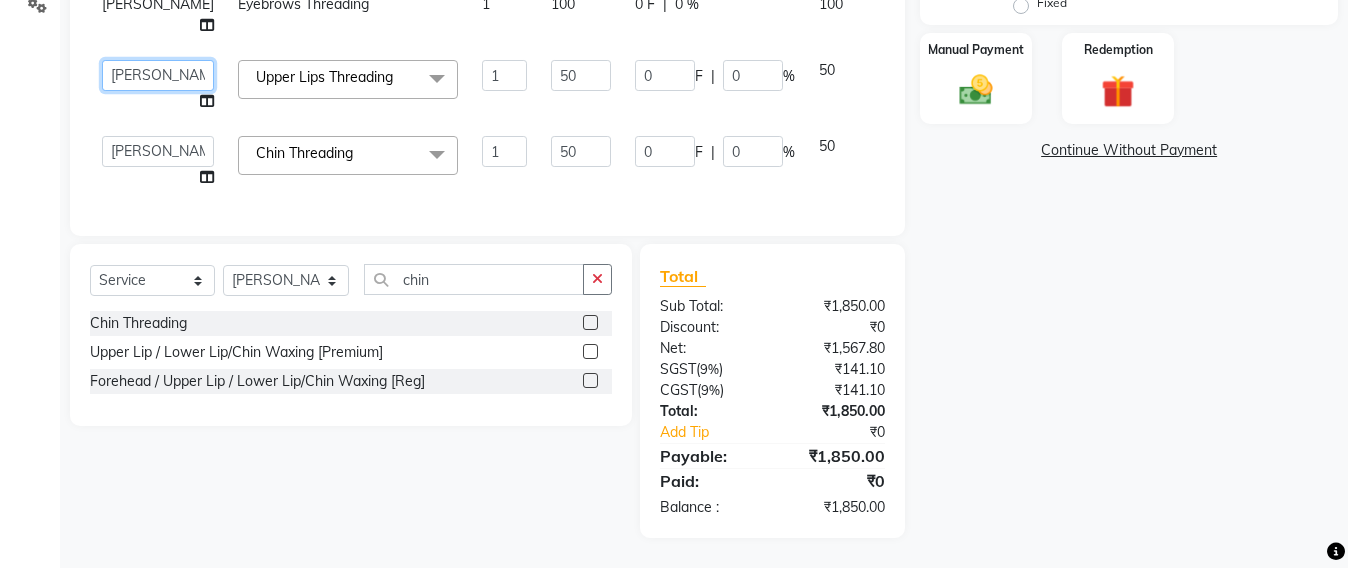 click on "Admin   Avesh Sankat   AZHER SHAIKH   Jayeshree Mahtre   Manisha Subodh Shedge   Muskaan   Pramila Vinayak Mhatre   prathmesh mahattre   Pratibha Nilesh Sharma   Rosy Sunil Jadhav   Sameer shah admin   Santacruz Manager   SAURAV   Siddhi   SOMAYANG VASHUM   Tejasvi Bhosle" 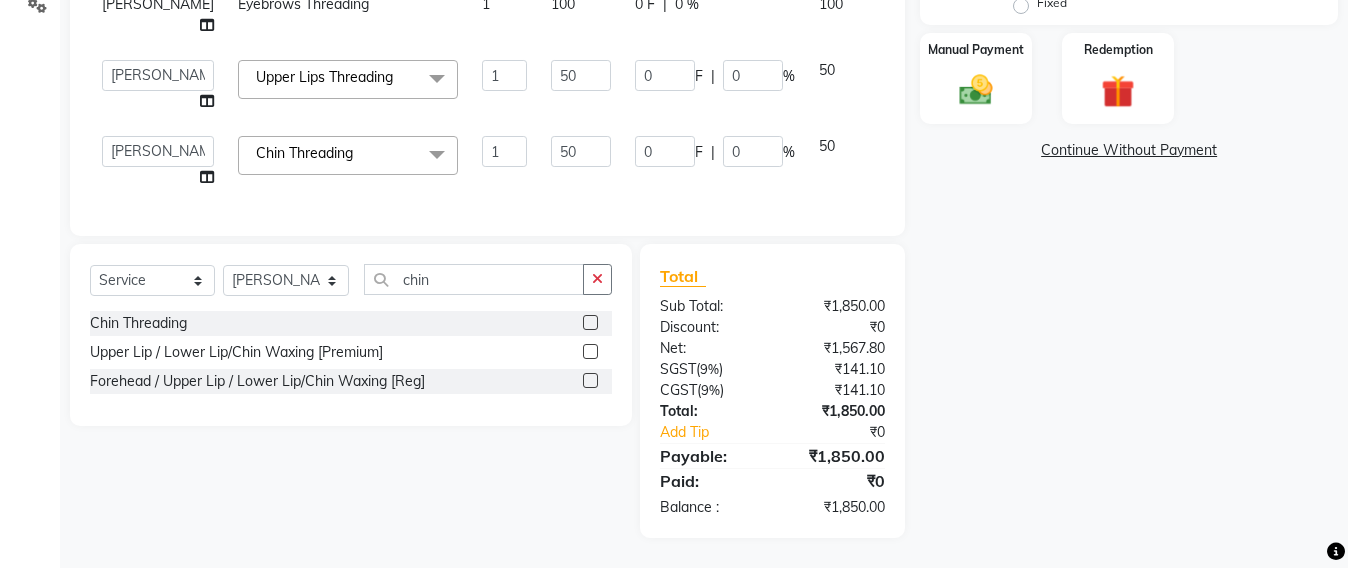 select on "47907" 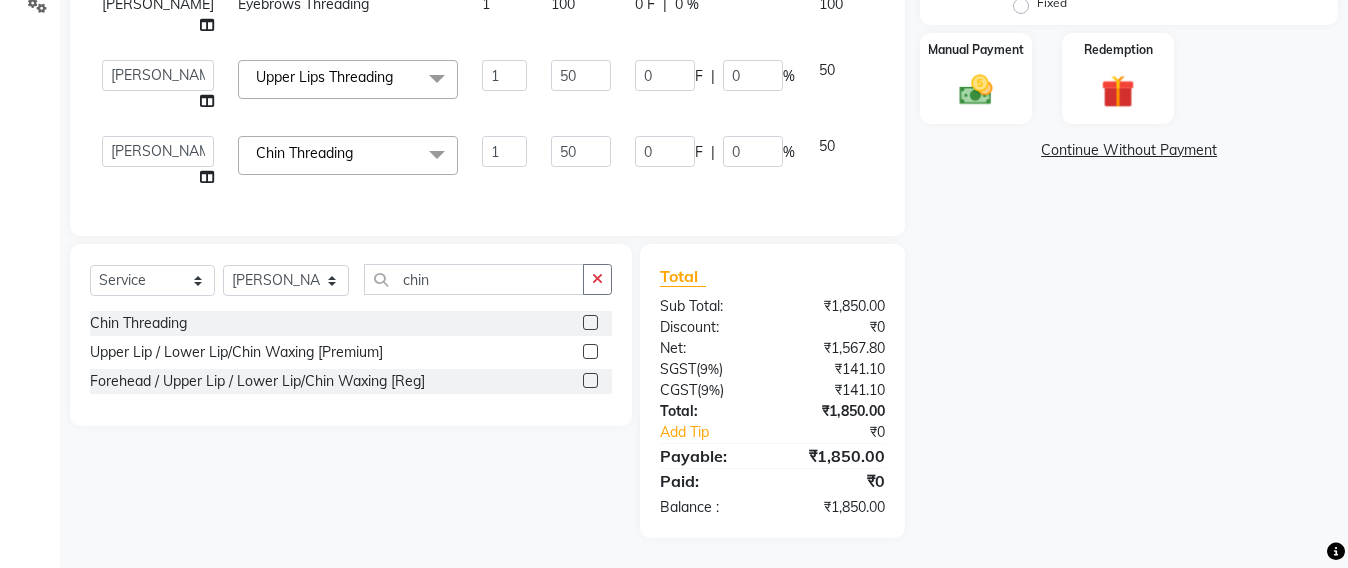click on "[PERSON_NAME]" 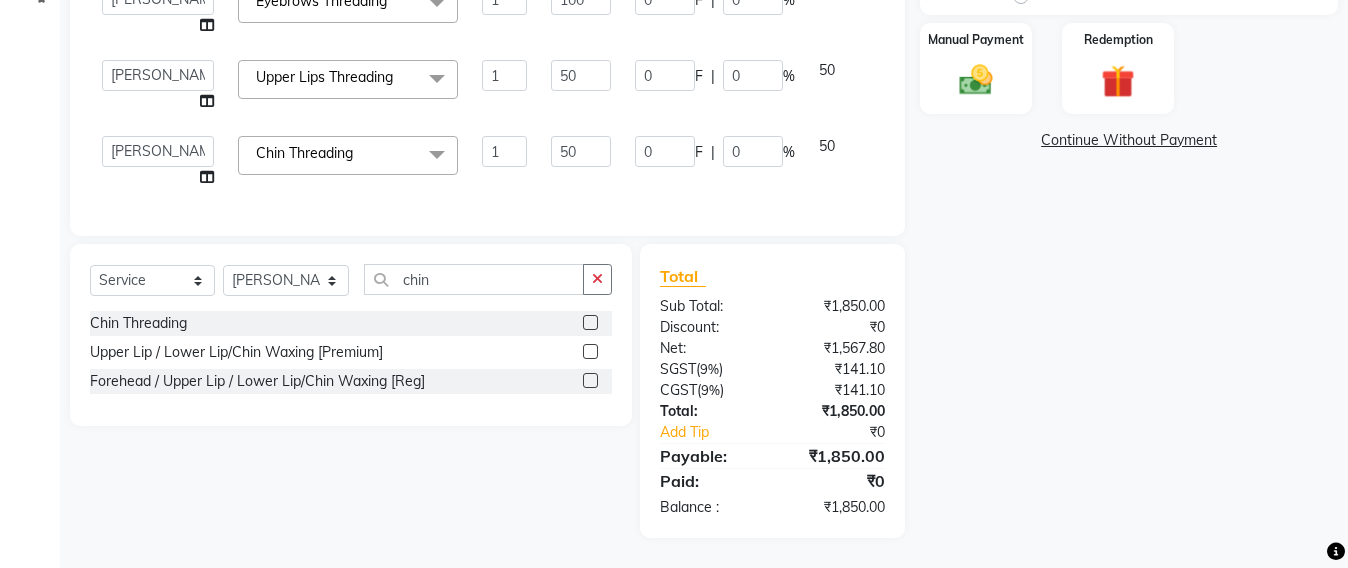 click on "Admin   Avesh Sankat   AZHER SHAIKH   Jayeshree Mahtre   Manisha Subodh Shedge   Muskaan   Pramila Vinayak Mhatre   prathmesh mahattre   Pratibha Nilesh Sharma   Rosy Sunil Jadhav   Sameer shah admin   Santacruz Manager   SAURAV   Siddhi   SOMAYANG VASHUM   Tejasvi Bhosle" 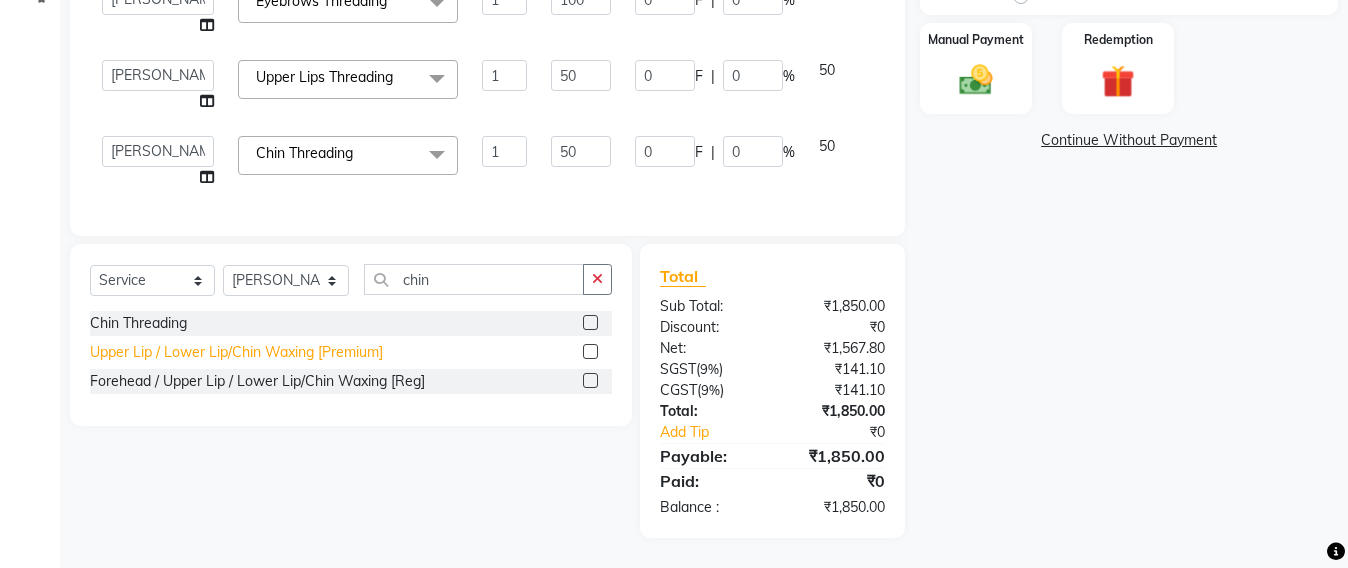 select on "47907" 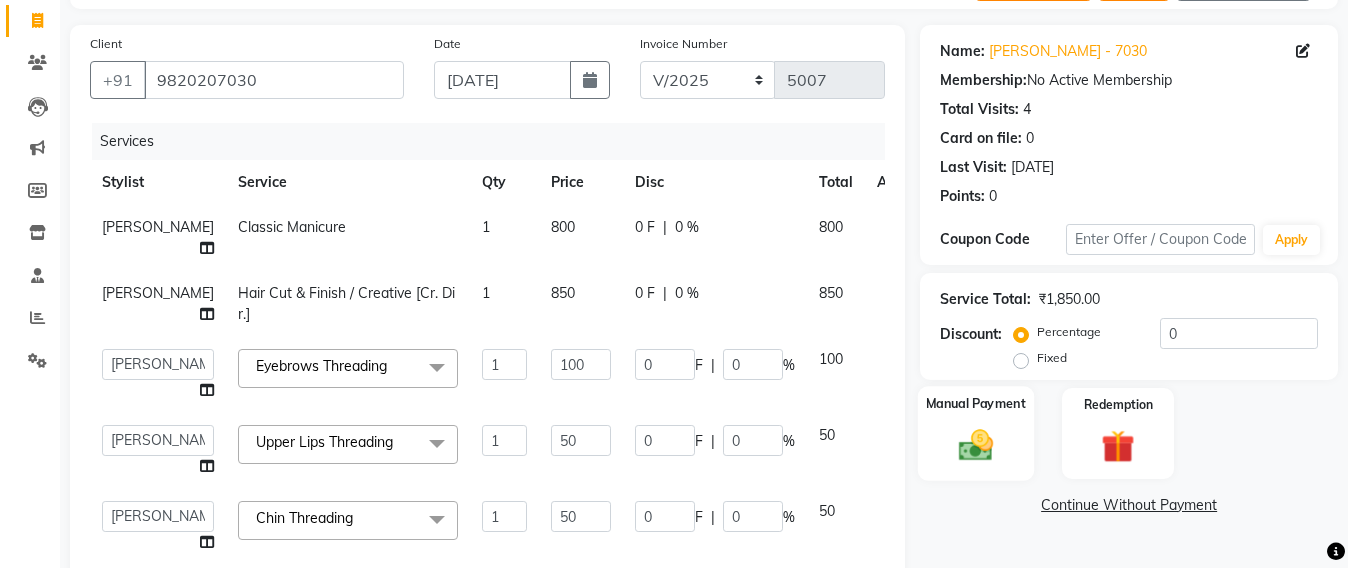 scroll, scrollTop: 500, scrollLeft: 0, axis: vertical 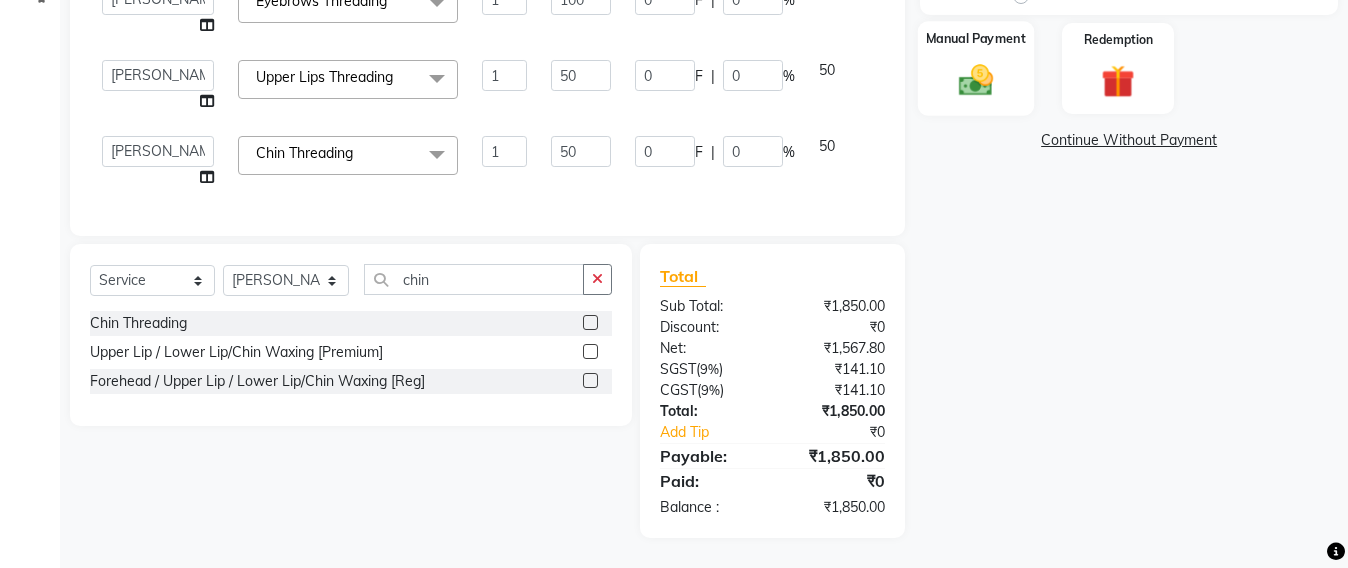 click 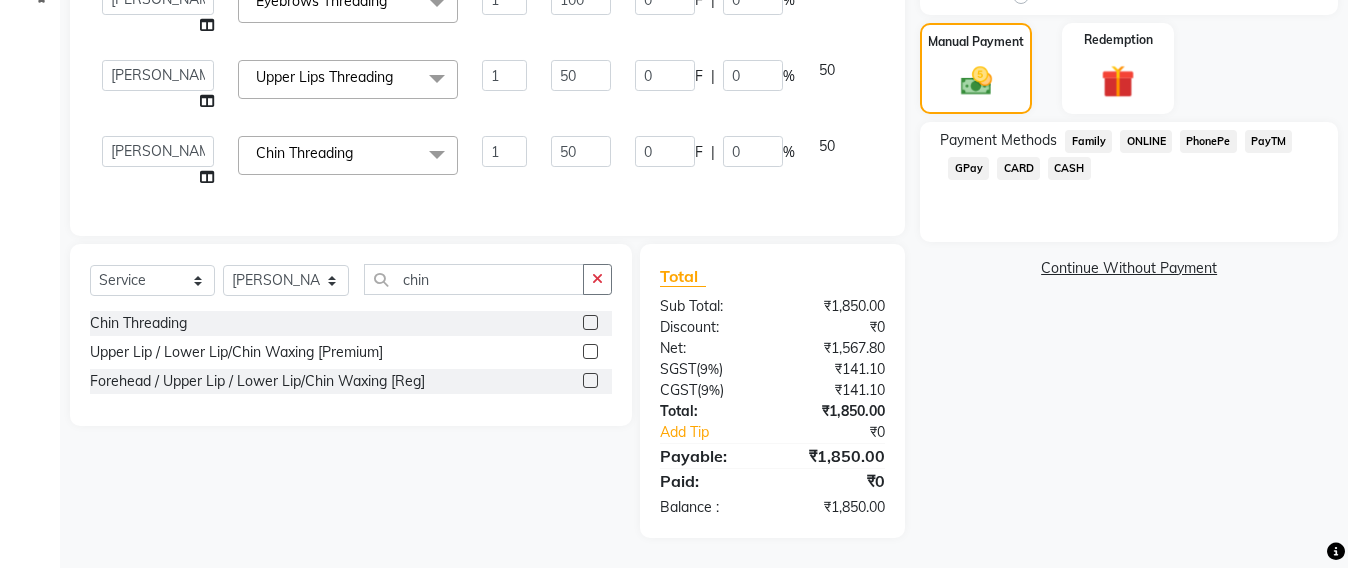 click on "CASH" 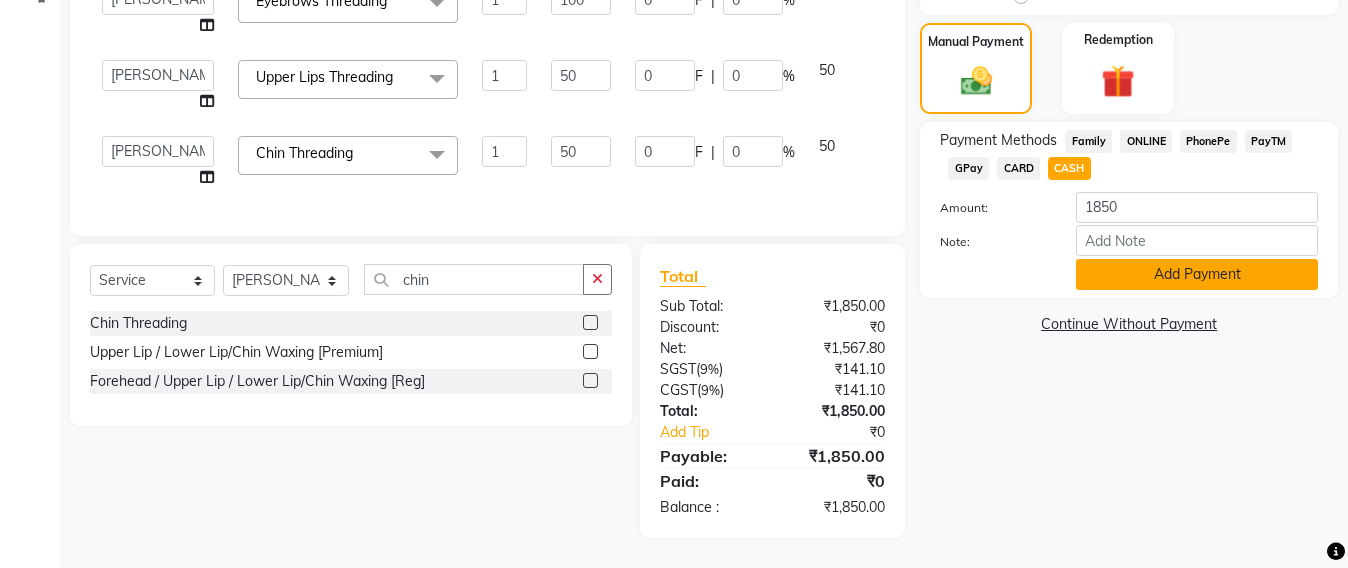 scroll, scrollTop: 532, scrollLeft: 0, axis: vertical 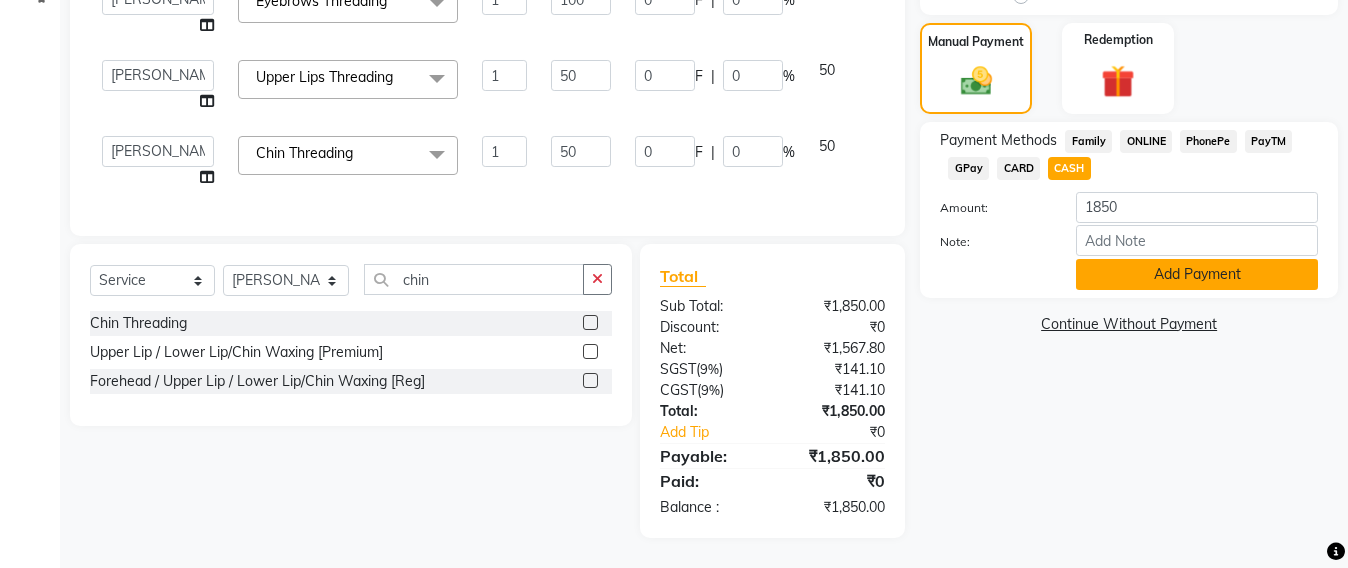 click on "Add Payment" 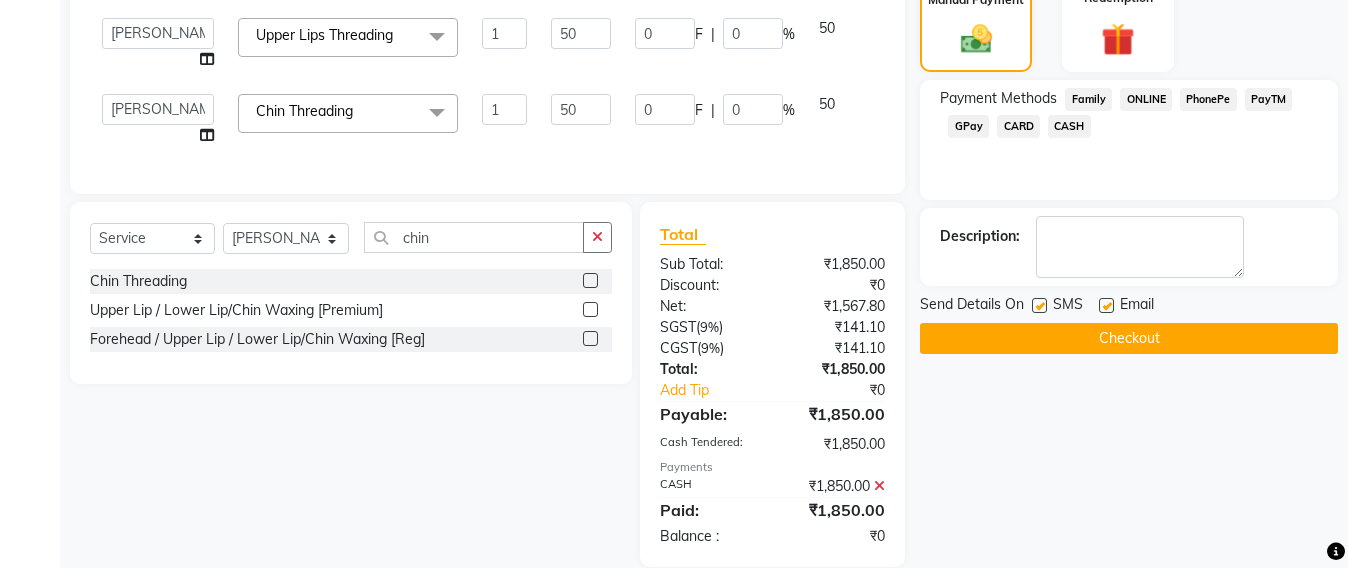 scroll, scrollTop: 603, scrollLeft: 0, axis: vertical 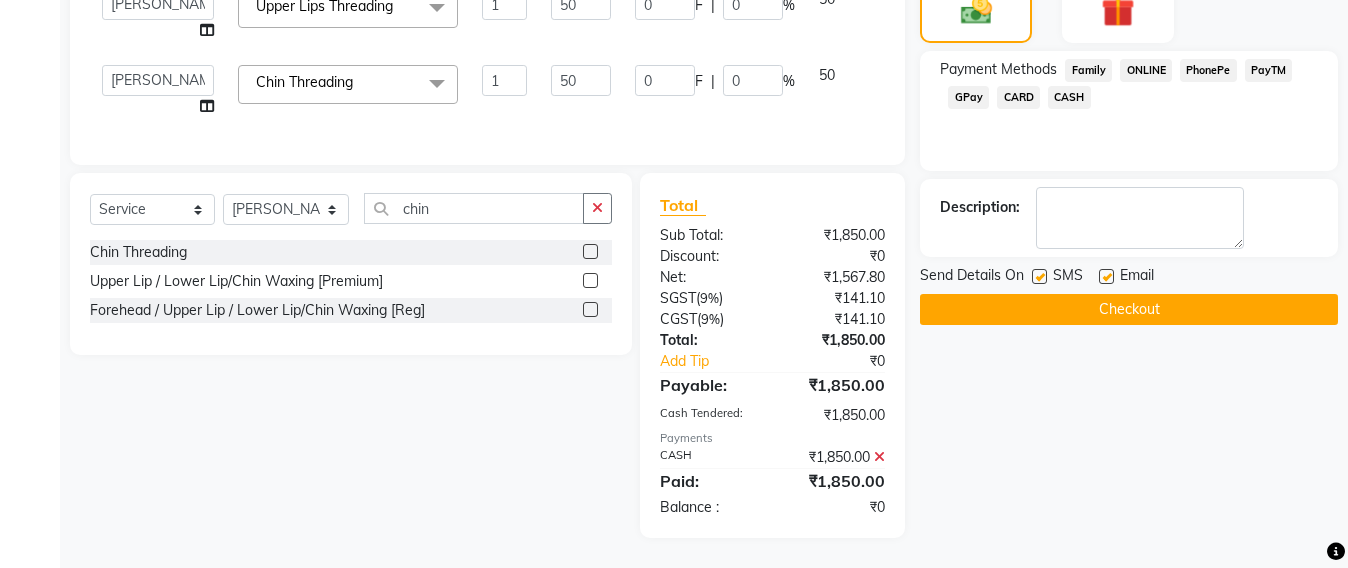 click on "Checkout" 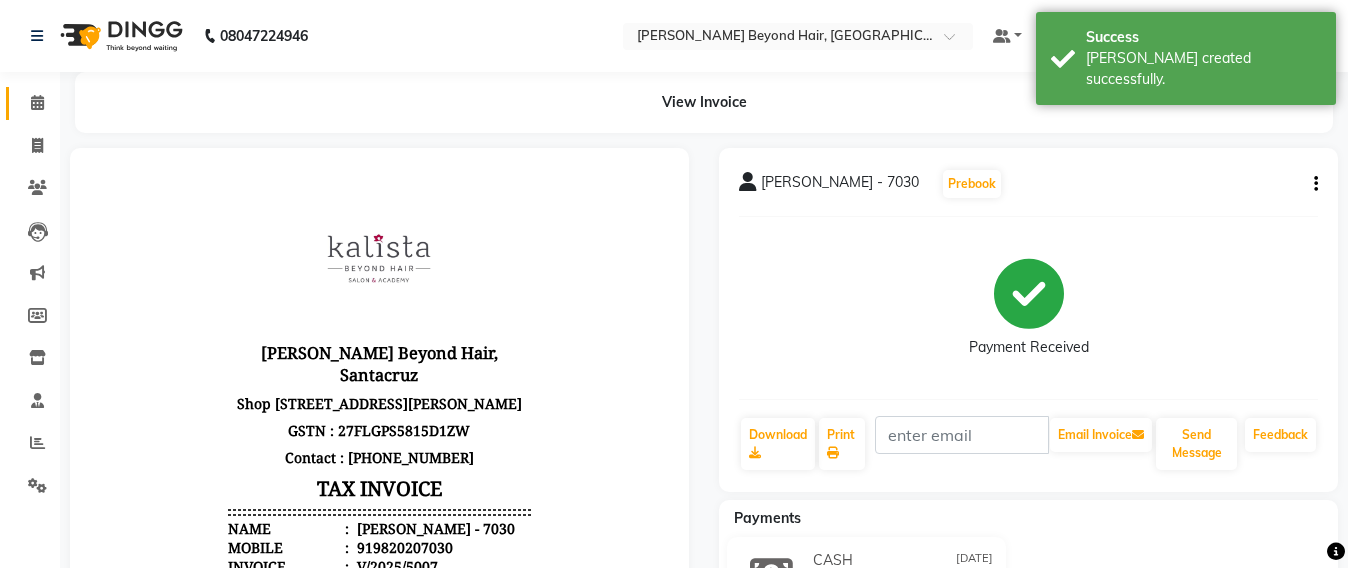 scroll, scrollTop: 0, scrollLeft: 0, axis: both 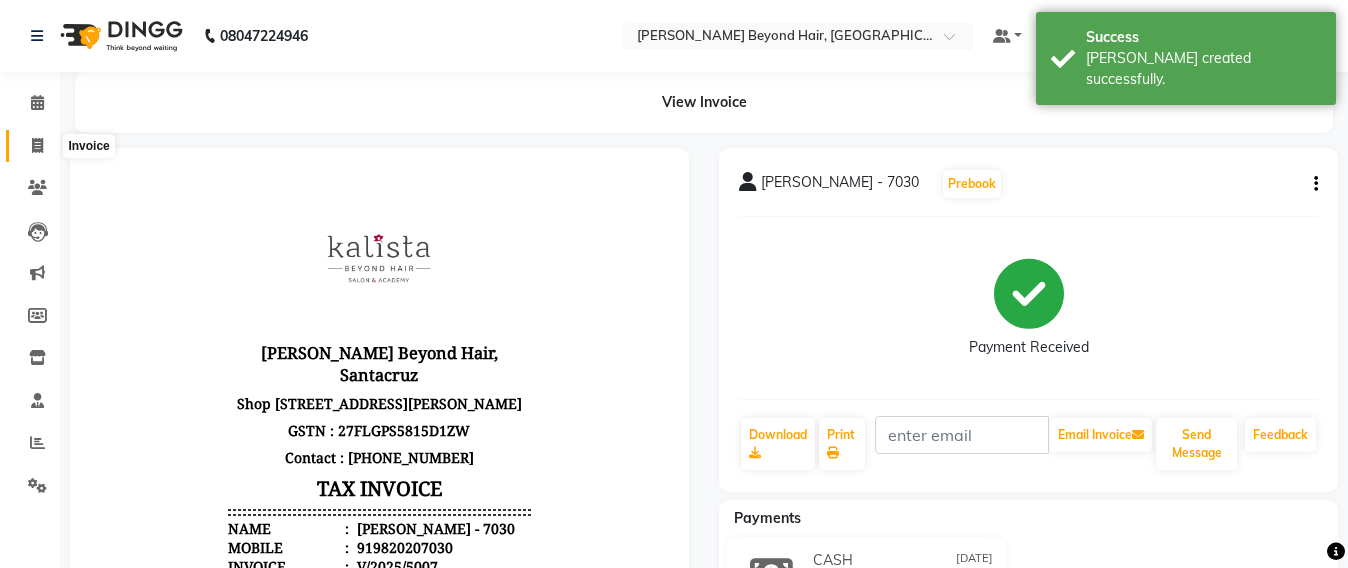 click 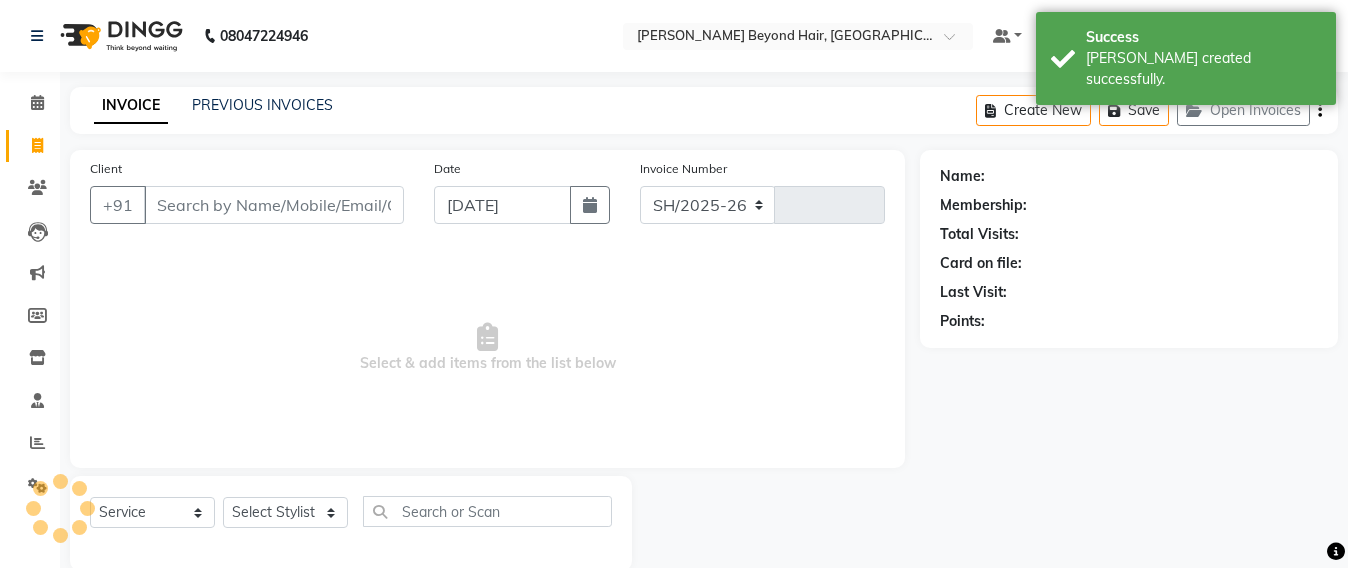 scroll, scrollTop: 33, scrollLeft: 0, axis: vertical 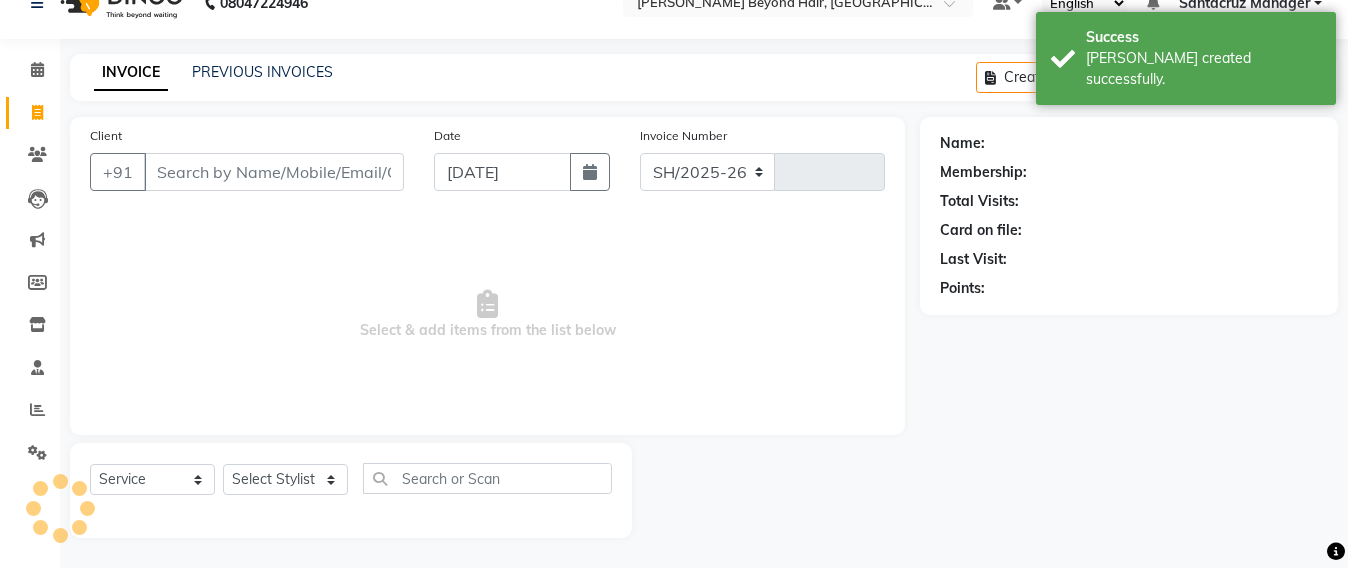 select on "6357" 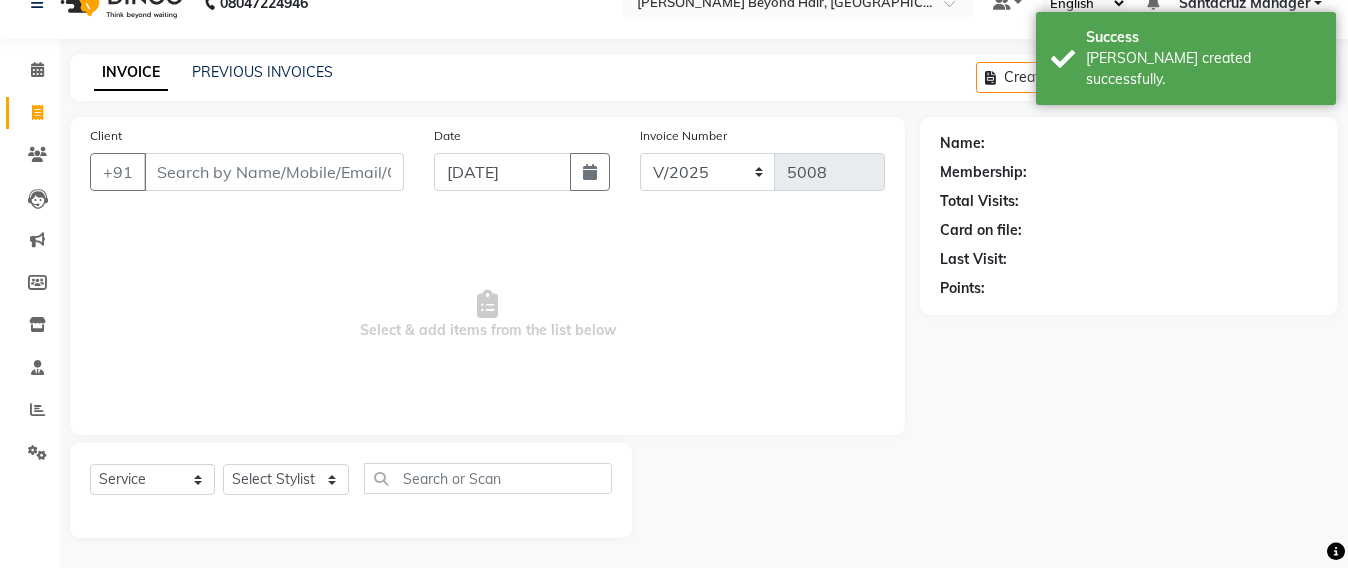 click on "INVOICE PREVIOUS INVOICES Create New   Save   Open Invoices  Client +91 Date 10-07-2025 Invoice Number SH/2025-26 V/2025 V/2025-26 5008  Select & add items from the list below  Select  Service  Product  Membership  Package Voucher Prepaid Gift Card  Select Stylist Admin Avesh Sankat AZHER SHAIKH Jayeshree Mahtre Manisha Subodh Shedge Muskaan Pramila Vinayak Mhatre prathmesh mahattre Pratibha Nilesh Sharma Rosy Sunil Jadhav Sameer shah admin Santacruz Manager SAURAV Siddhi SOMAYANG VASHUM Tejasvi Bhosle Name: Membership: Total Visits: Card on file: Last Visit:  Points:" 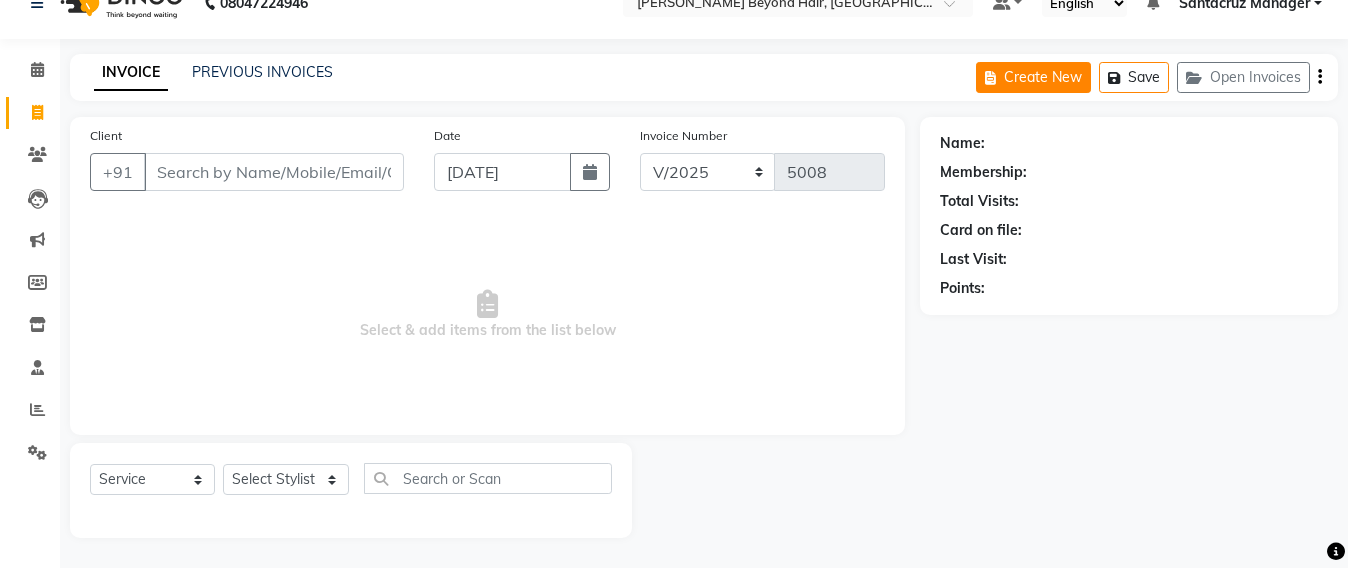 click on "Create New" 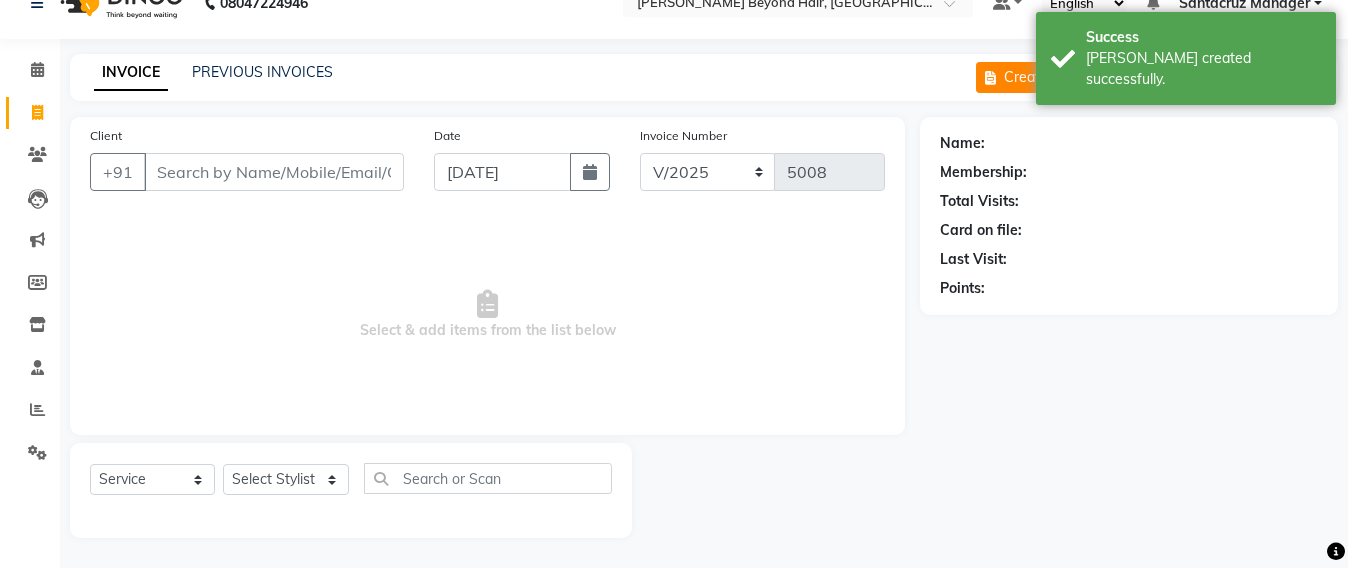 select on "service" 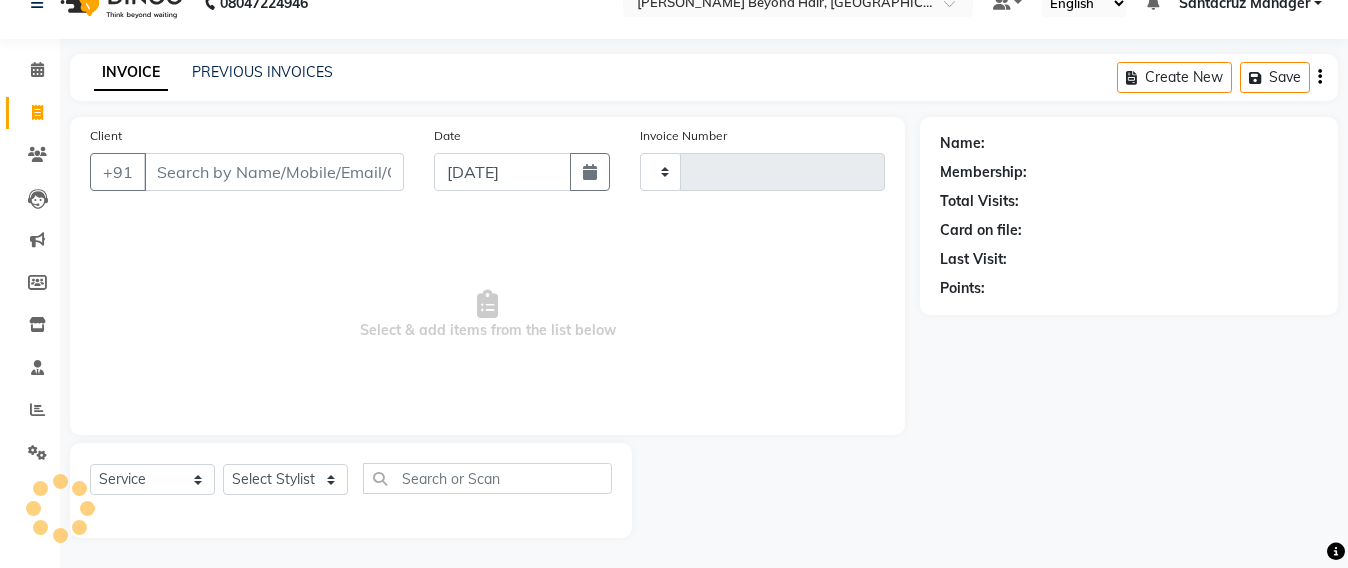 type on "5008" 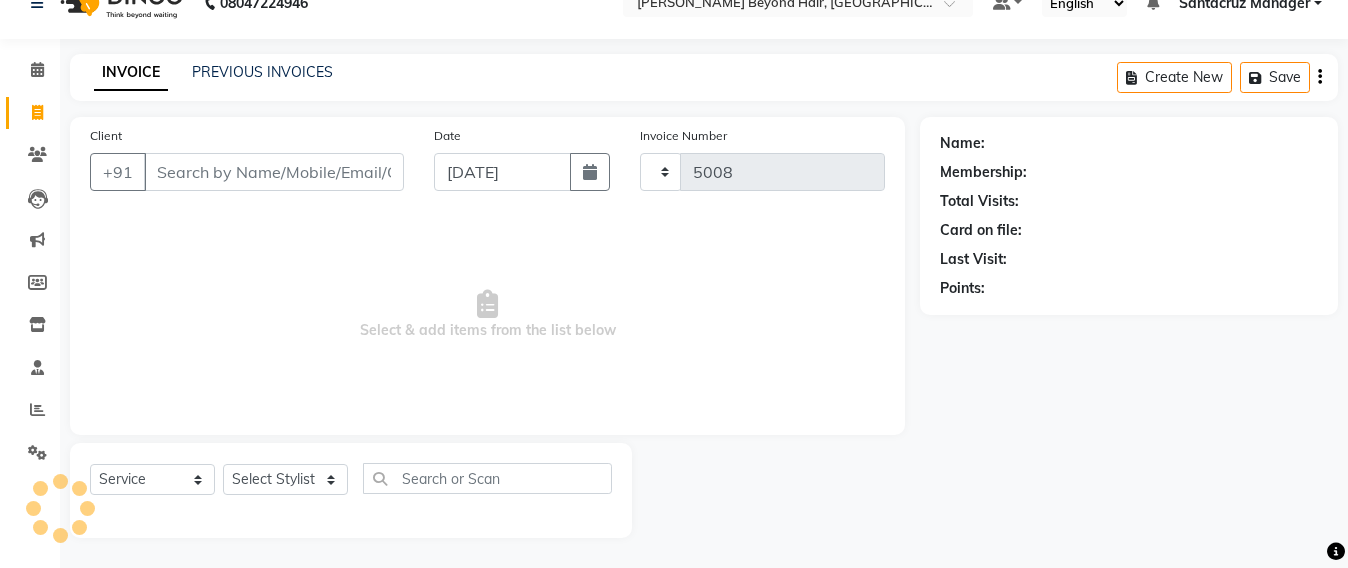 type 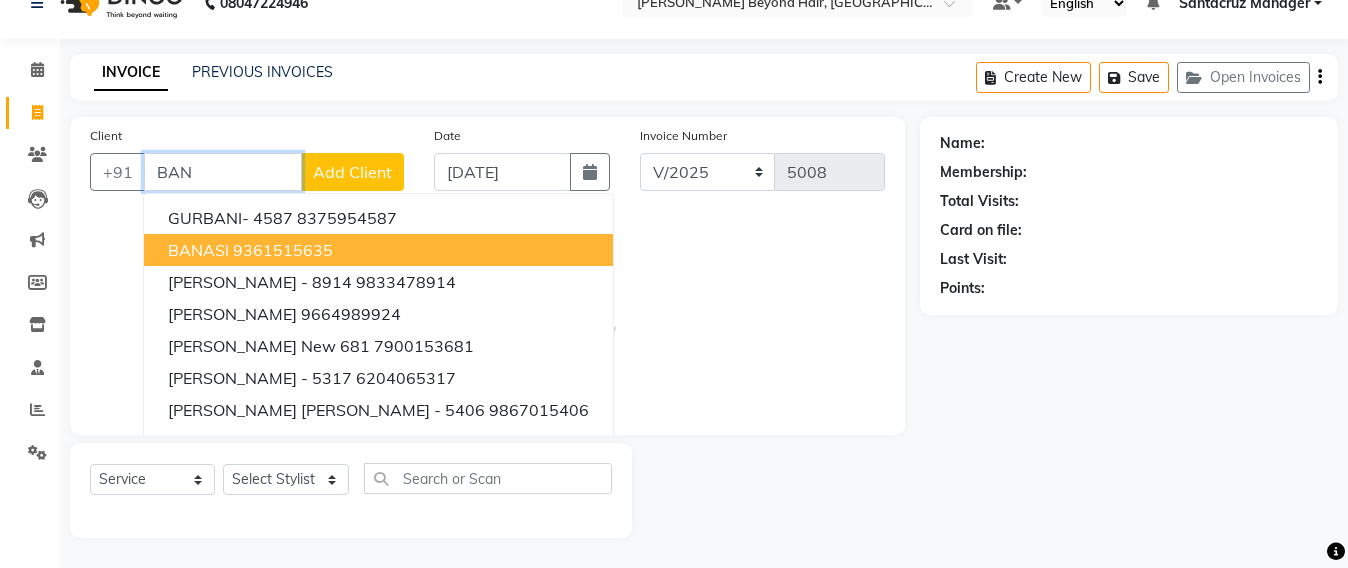 click on "9361515635" at bounding box center [283, 250] 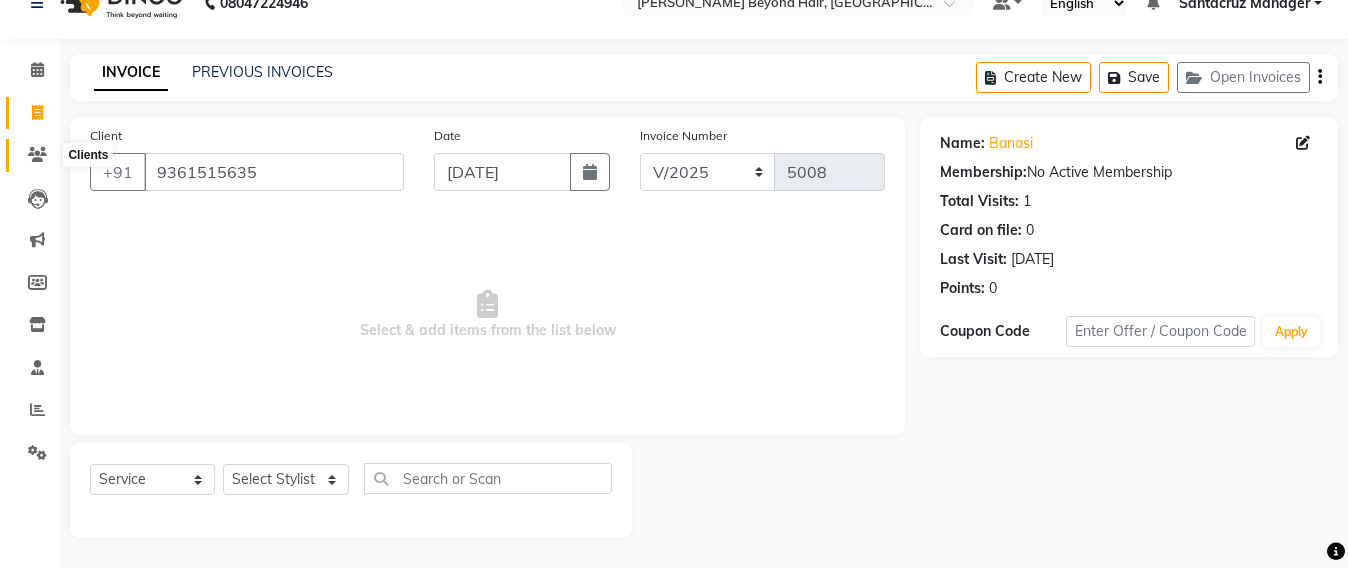 click 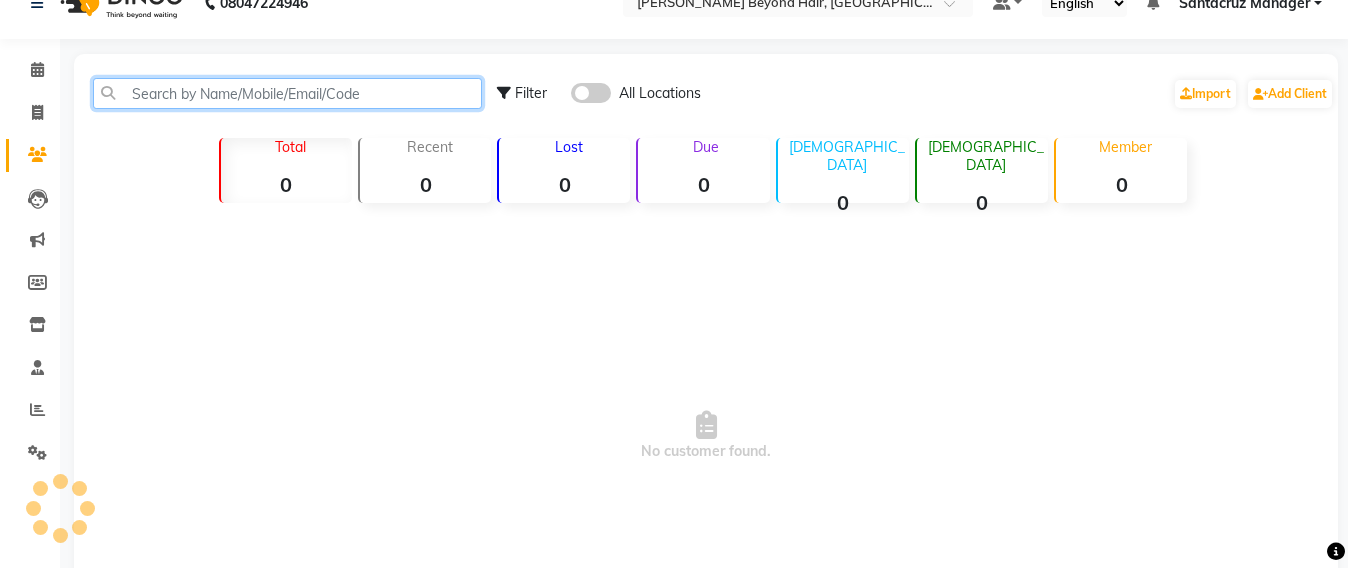 click 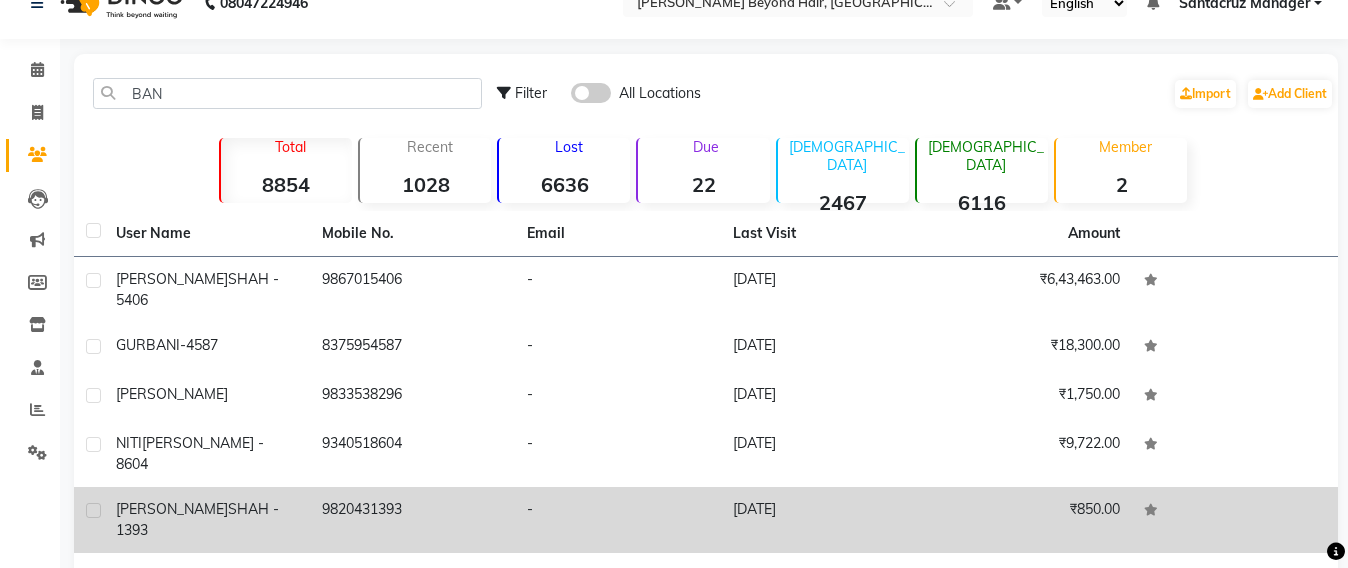 click on "26-05-2025" 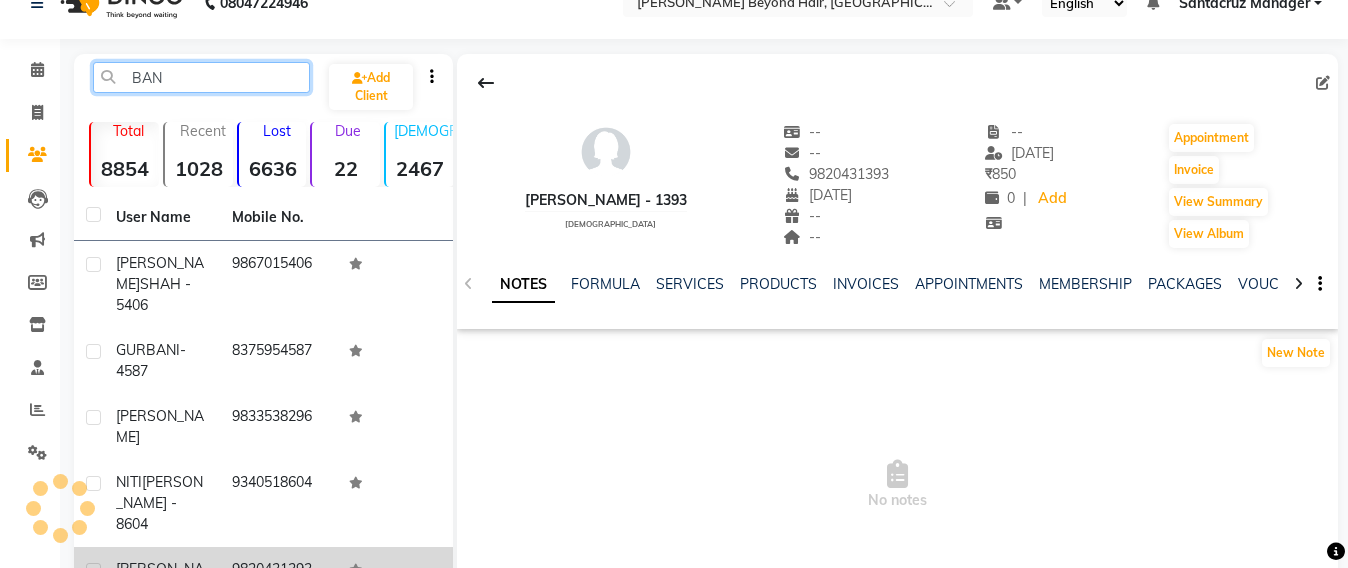 click on "BAN" 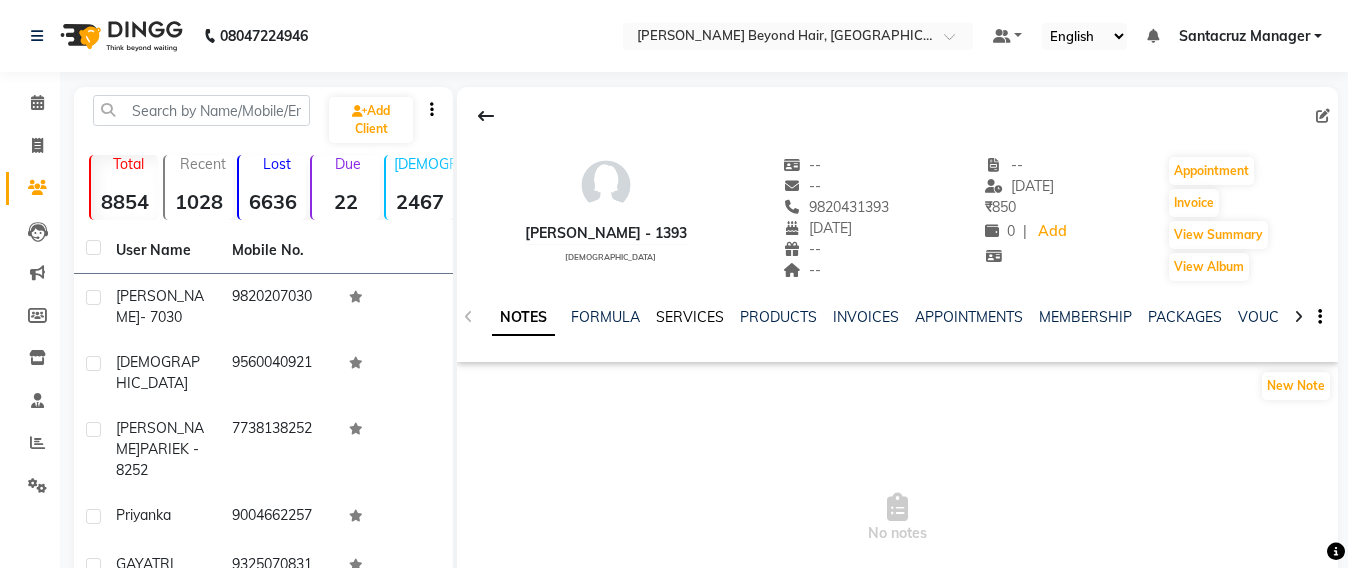 click on "SERVICES" 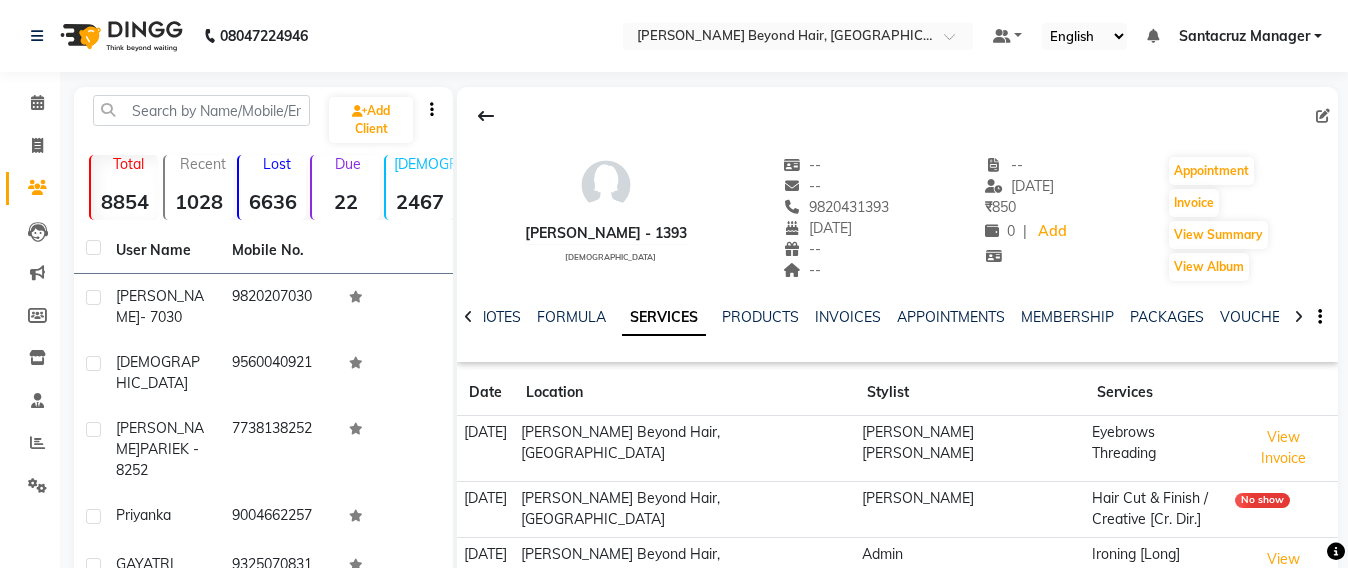 scroll, scrollTop: 125, scrollLeft: 0, axis: vertical 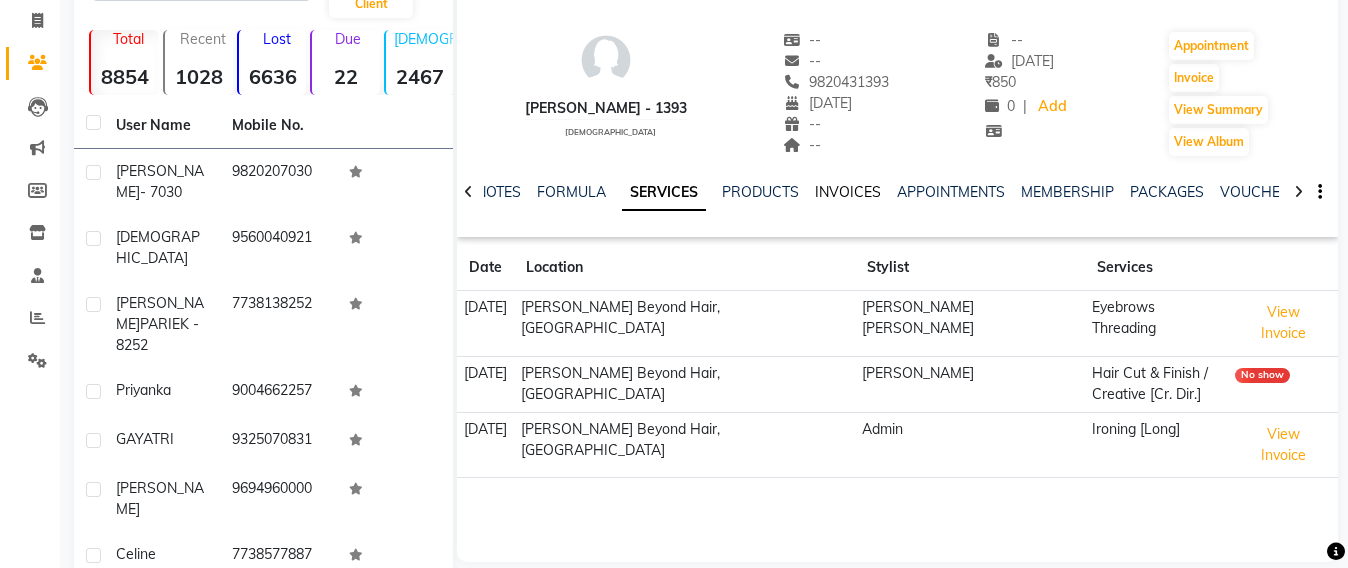 click on "INVOICES" 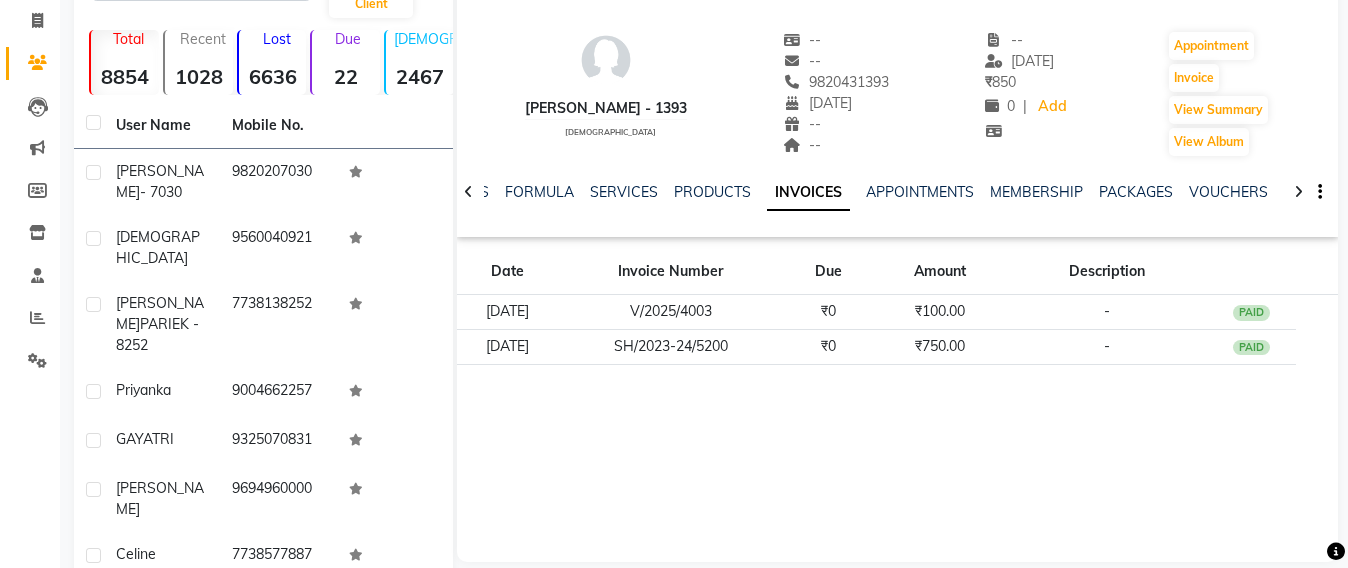 scroll, scrollTop: 0, scrollLeft: 0, axis: both 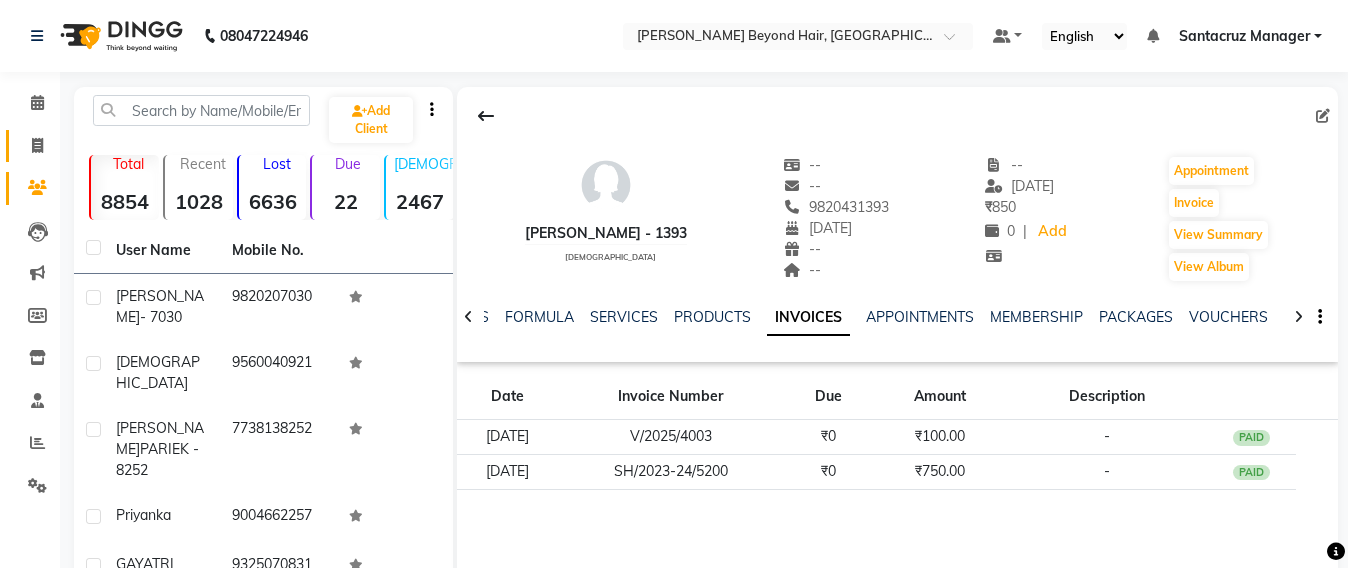 click on "Invoice" 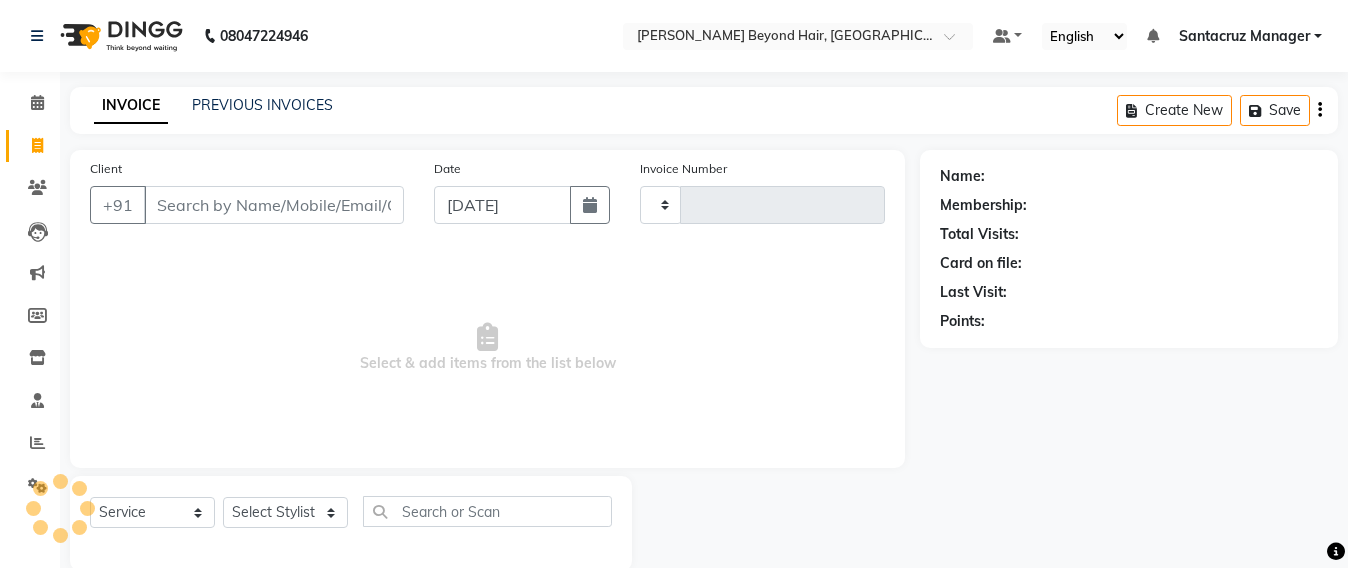 scroll, scrollTop: 33, scrollLeft: 0, axis: vertical 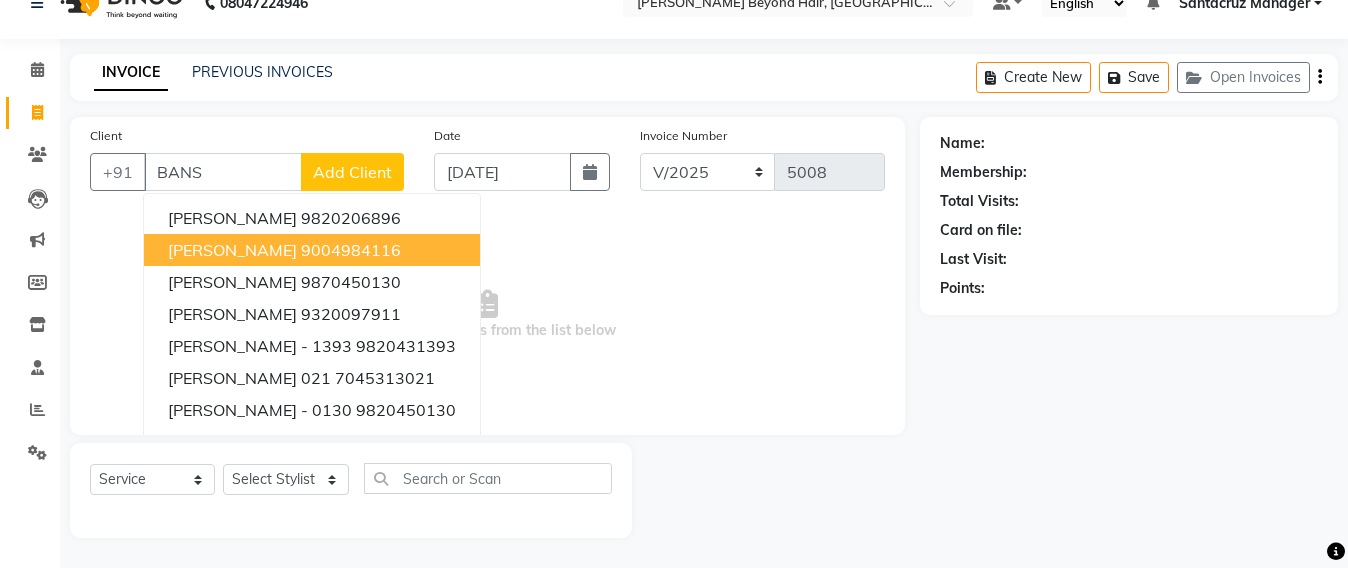 click on "Select & add items from the list below" at bounding box center (487, 315) 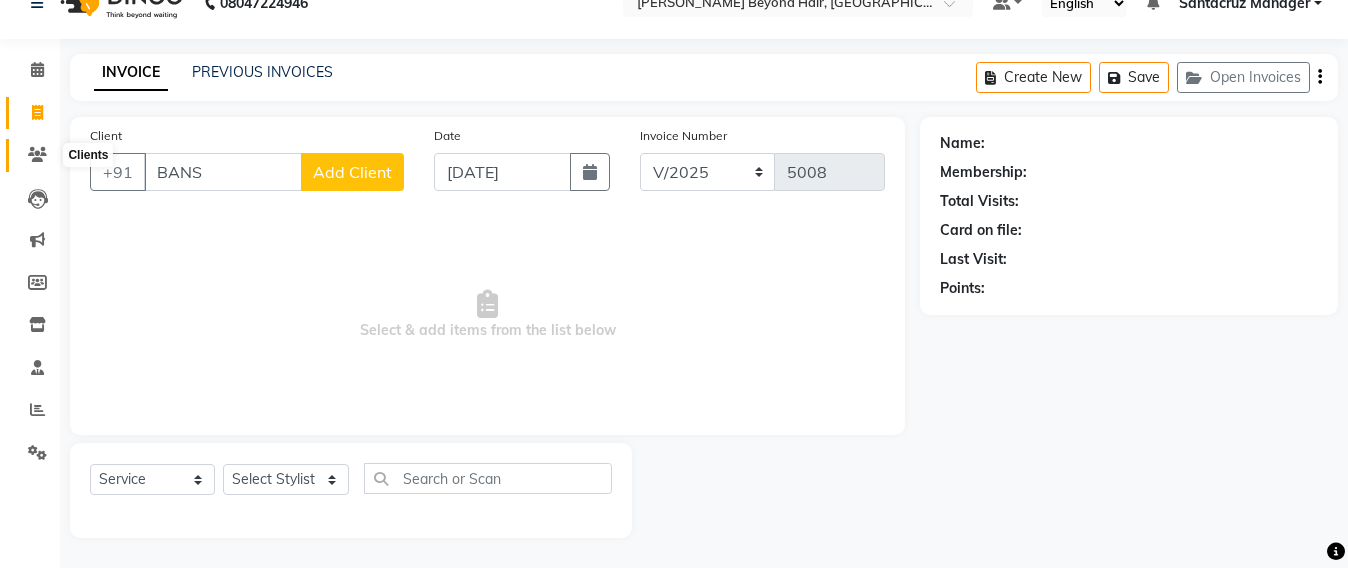click 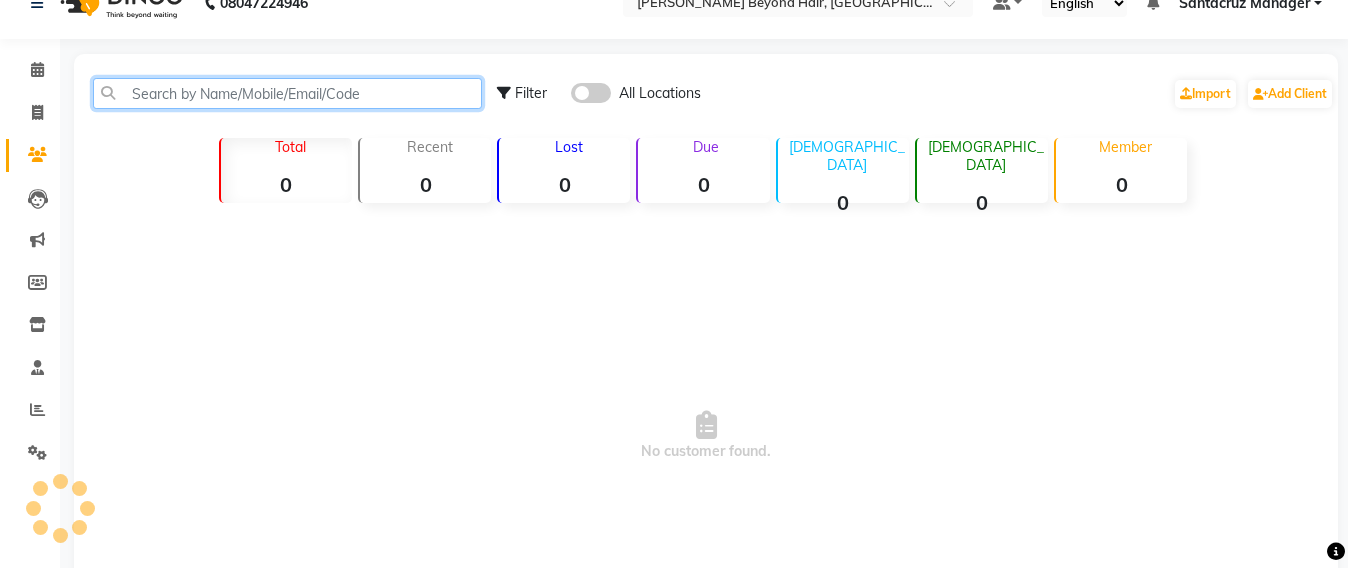 click 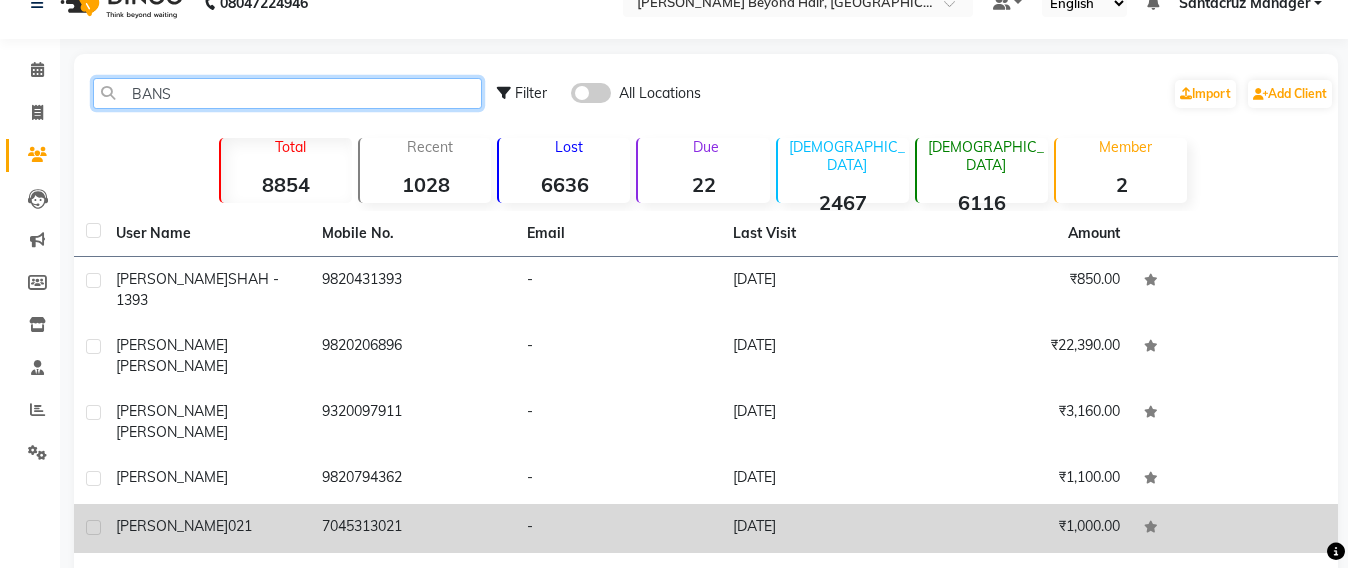 scroll, scrollTop: 217, scrollLeft: 0, axis: vertical 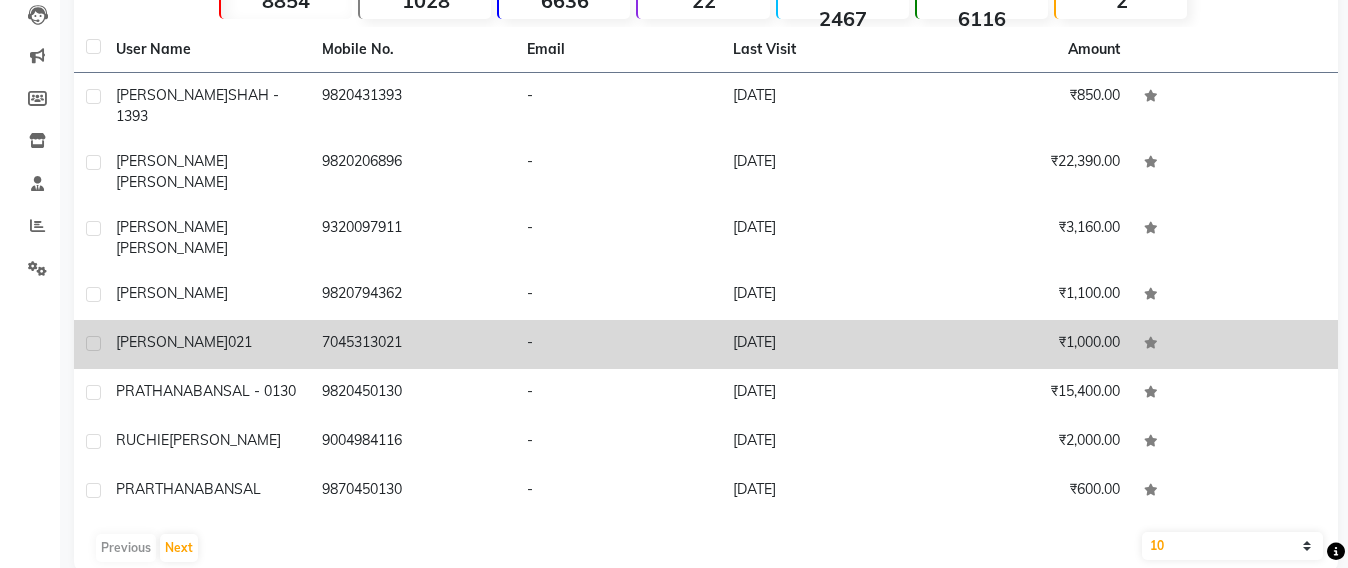 click on "7045313021" 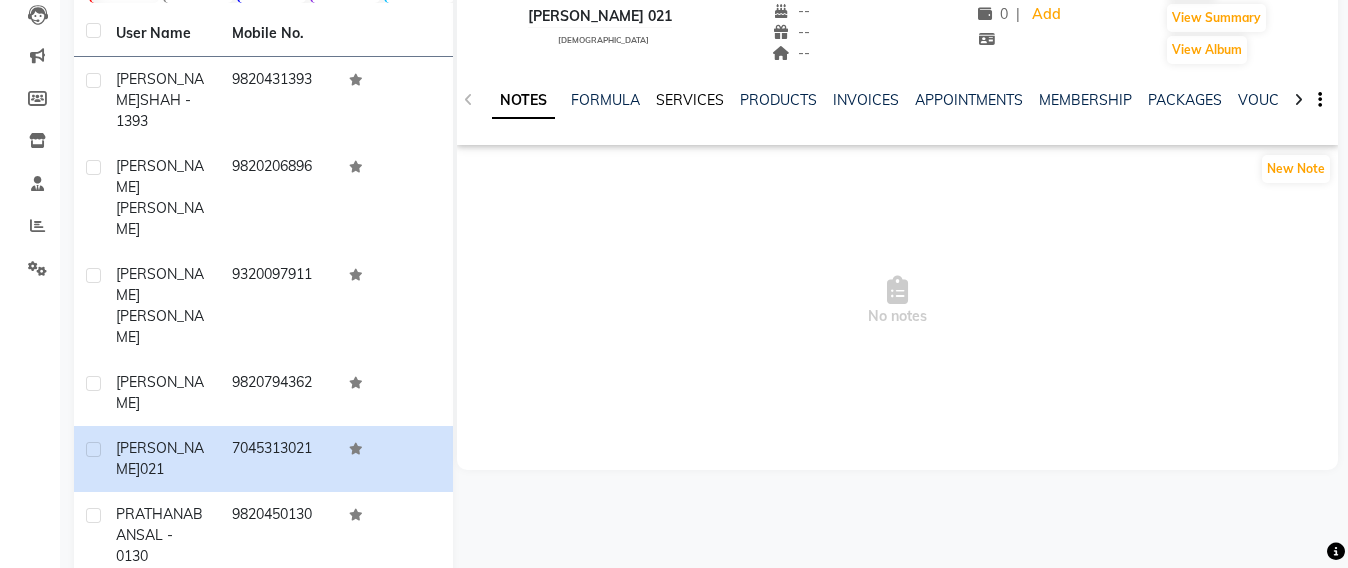 click on "SERVICES" 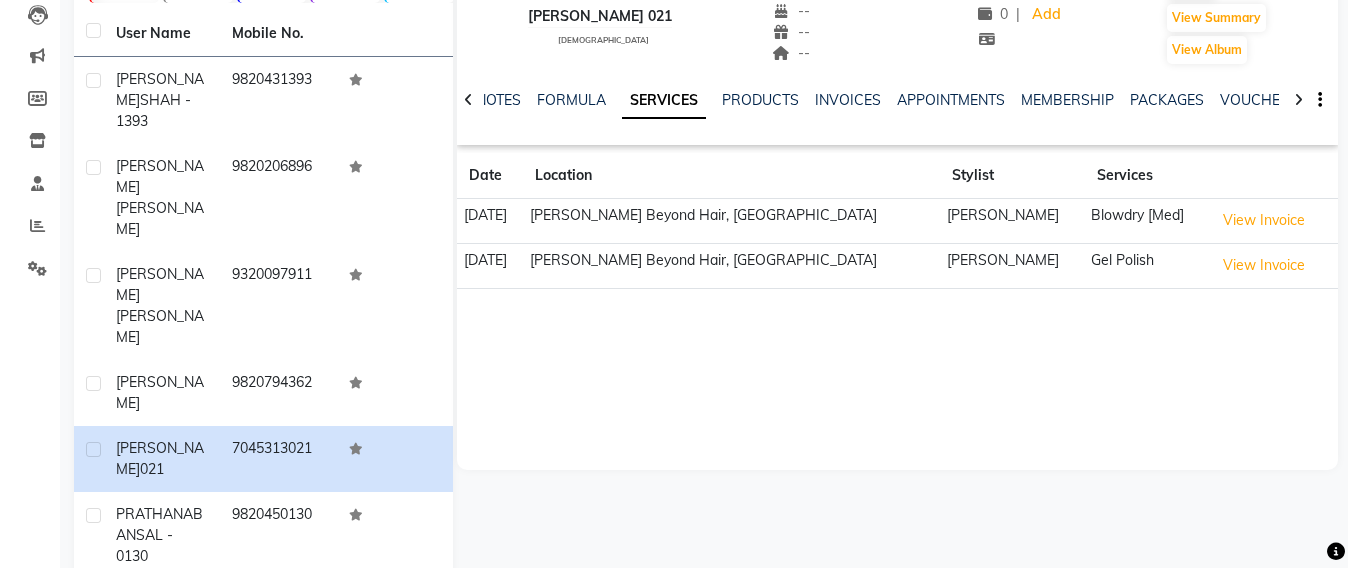 click on "BANSREE 021   female  --   --   7045313021  --  --  --  -- 30-10-2024 ₹    1000 0 |  Add   Appointment   Invoice  View Summary  View Album  NOTES FORMULA SERVICES PRODUCTS INVOICES APPOINTMENTS MEMBERSHIP PACKAGES VOUCHERS GIFTCARDS POINTS FORMS FAMILY CARDS WALLET Date Location Stylist Services 30-10-2024  Kalista Beyond Hair, Santacruz West  Pratibha Nilesh Sharma Blowdry [Med]  View Invoice  30-05-2024  Kalista Beyond Hair, Santacruz West  Tejasvi Bhosle Gel Polish  View Invoice" 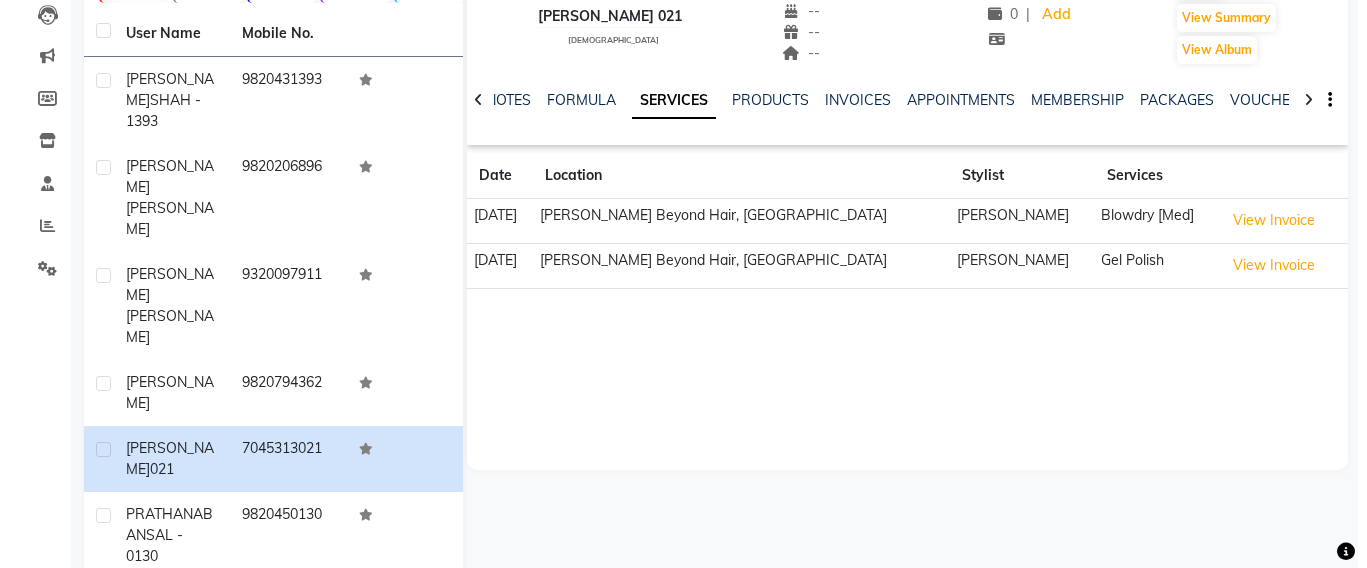 scroll, scrollTop: 0, scrollLeft: 0, axis: both 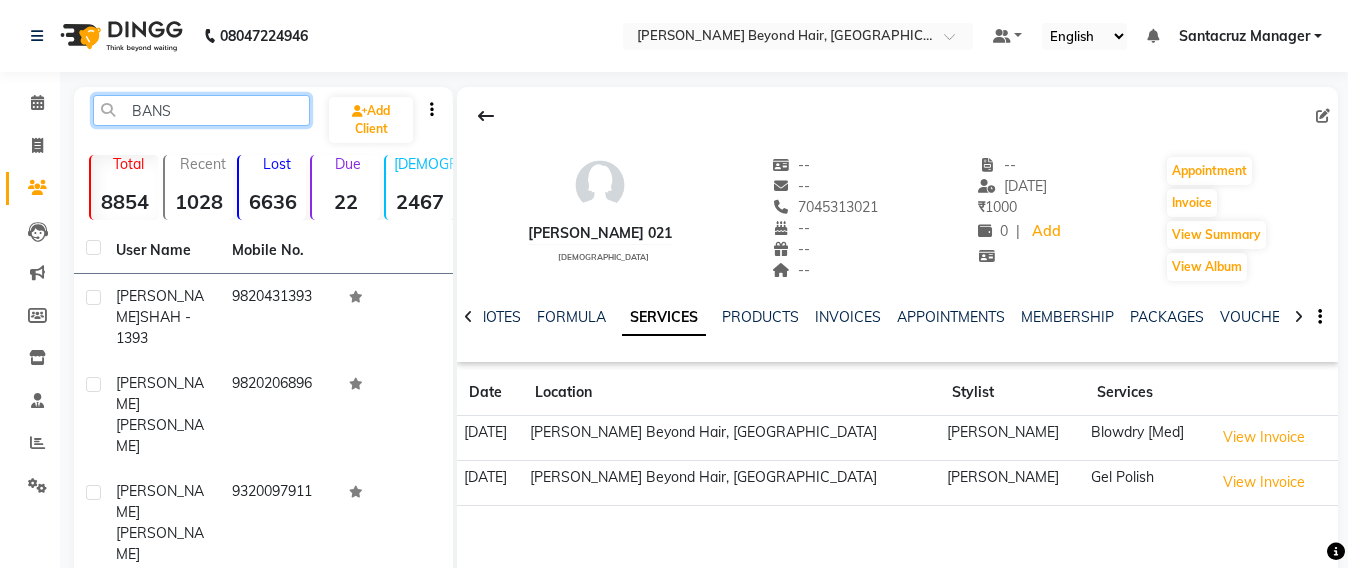 click on "BANS" 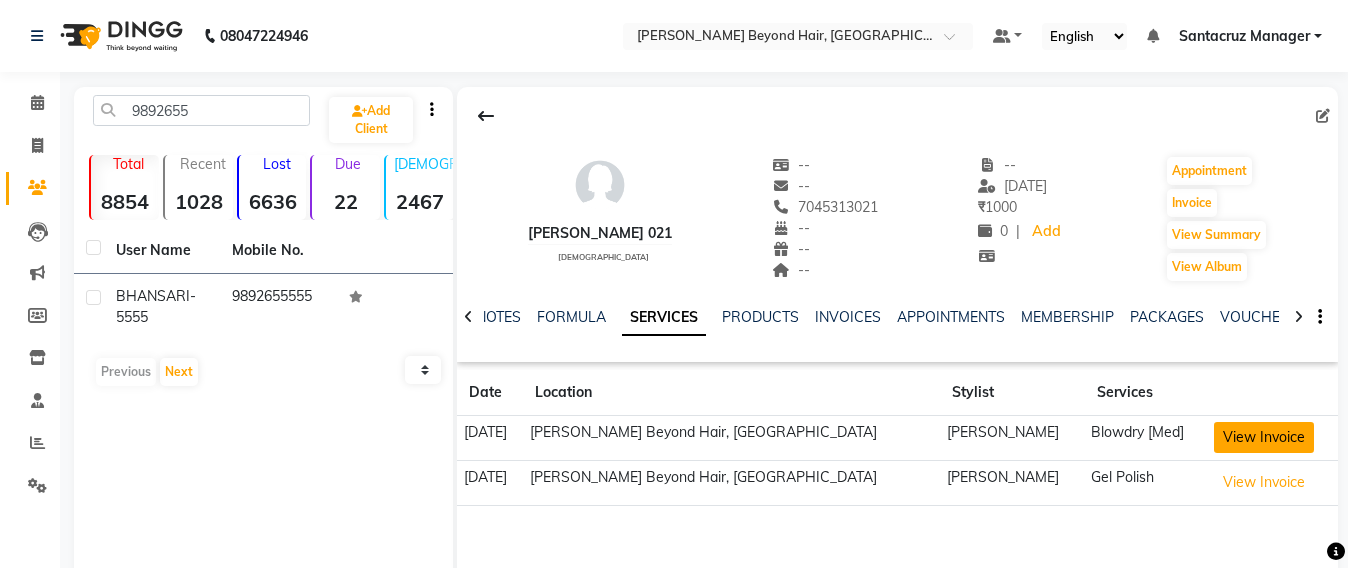 click on "View Invoice" 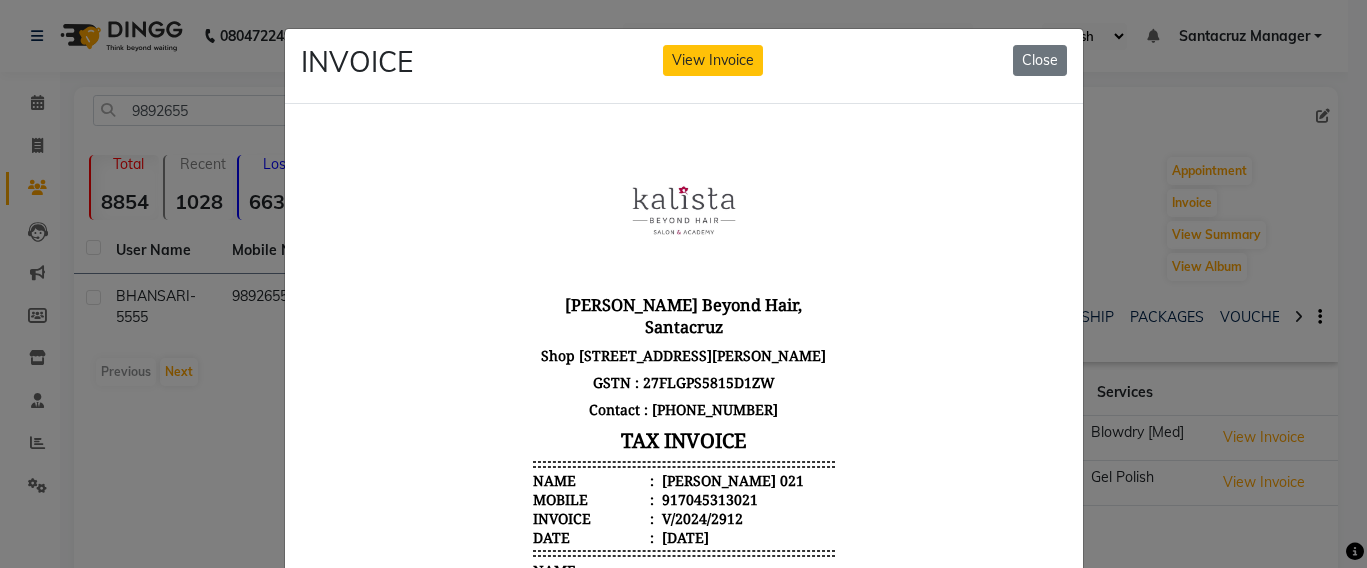 scroll, scrollTop: 16, scrollLeft: 0, axis: vertical 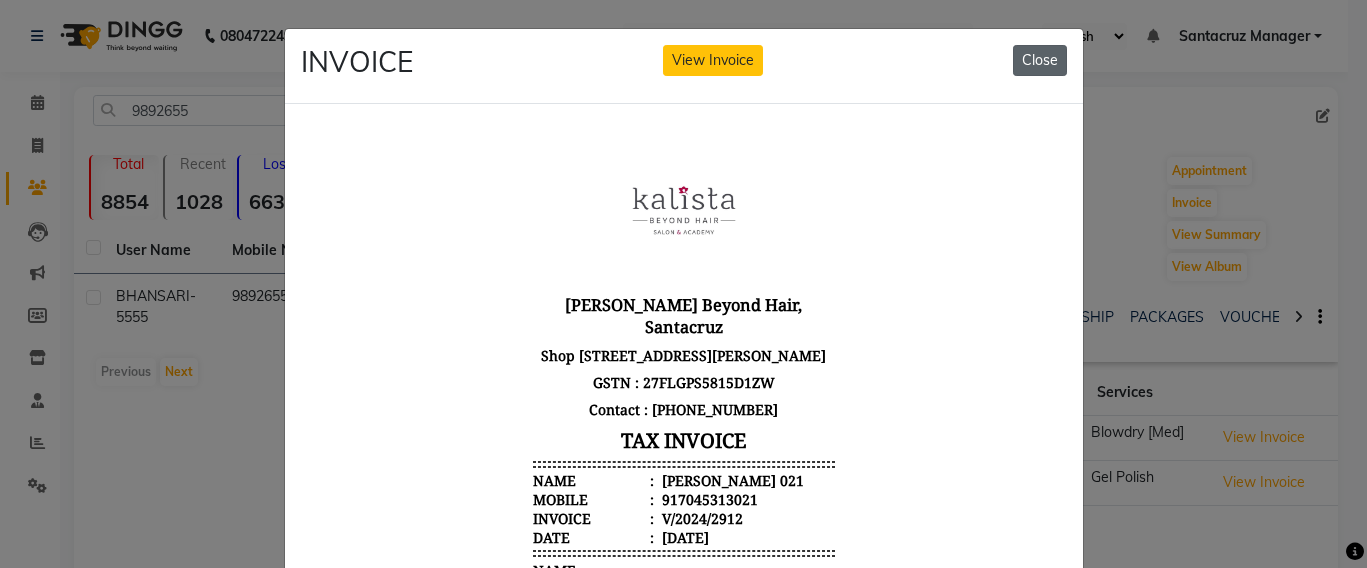 click on "Close" 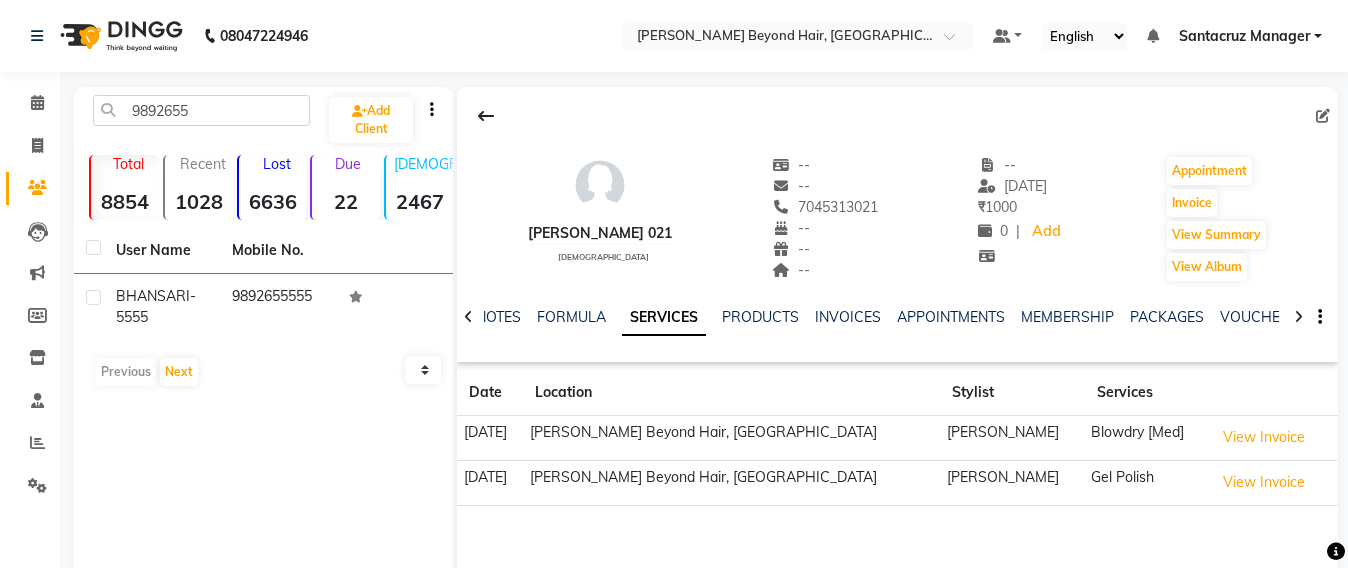 click on "Invoice" 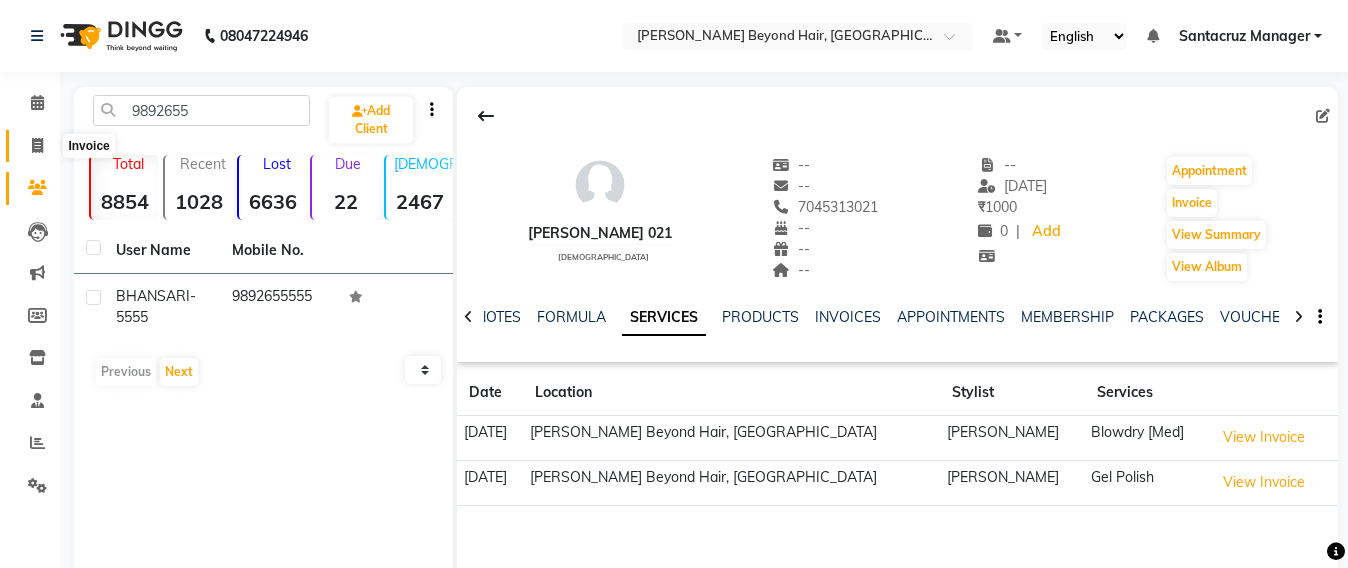 click 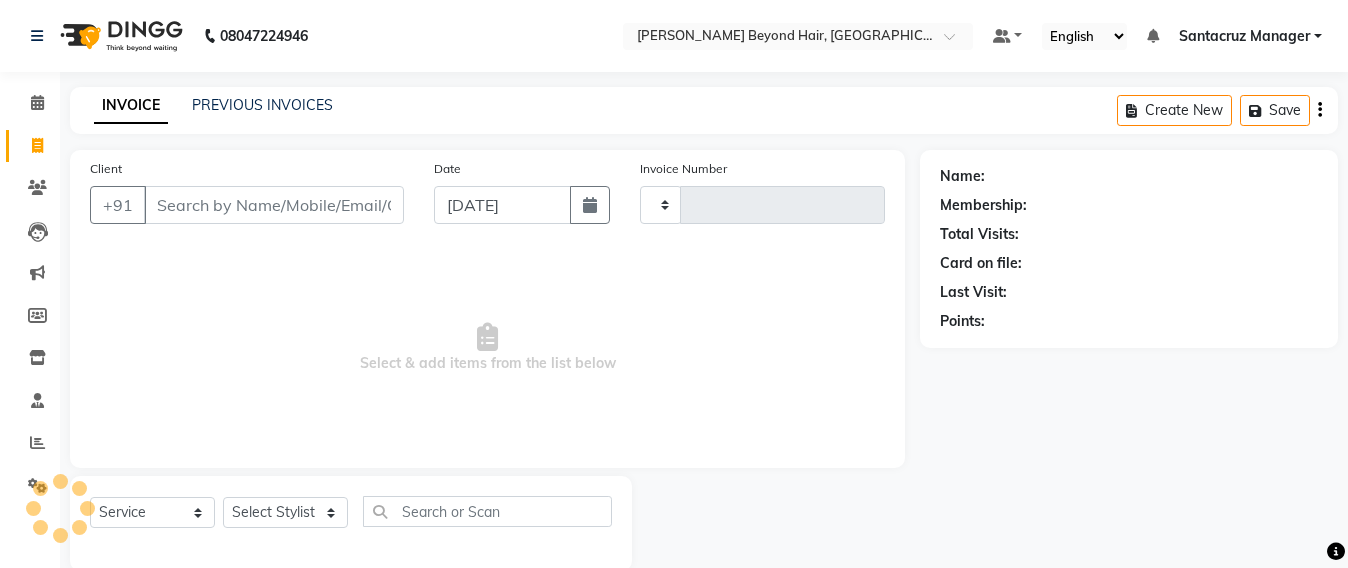 scroll, scrollTop: 33, scrollLeft: 0, axis: vertical 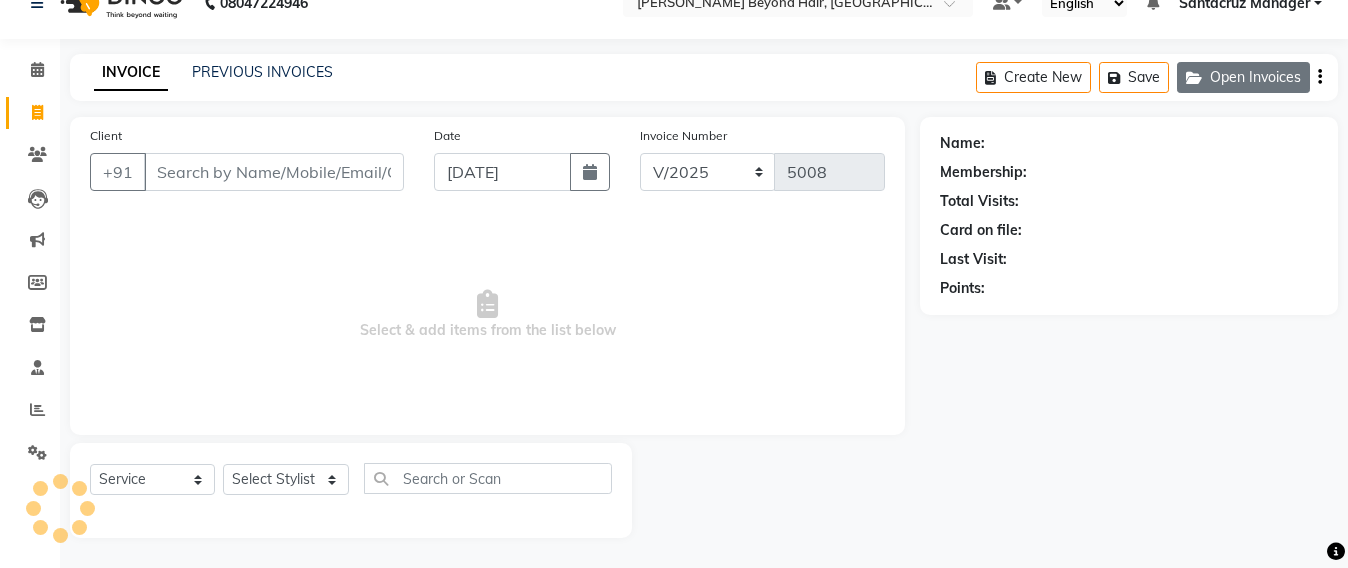 click on "Open Invoices" 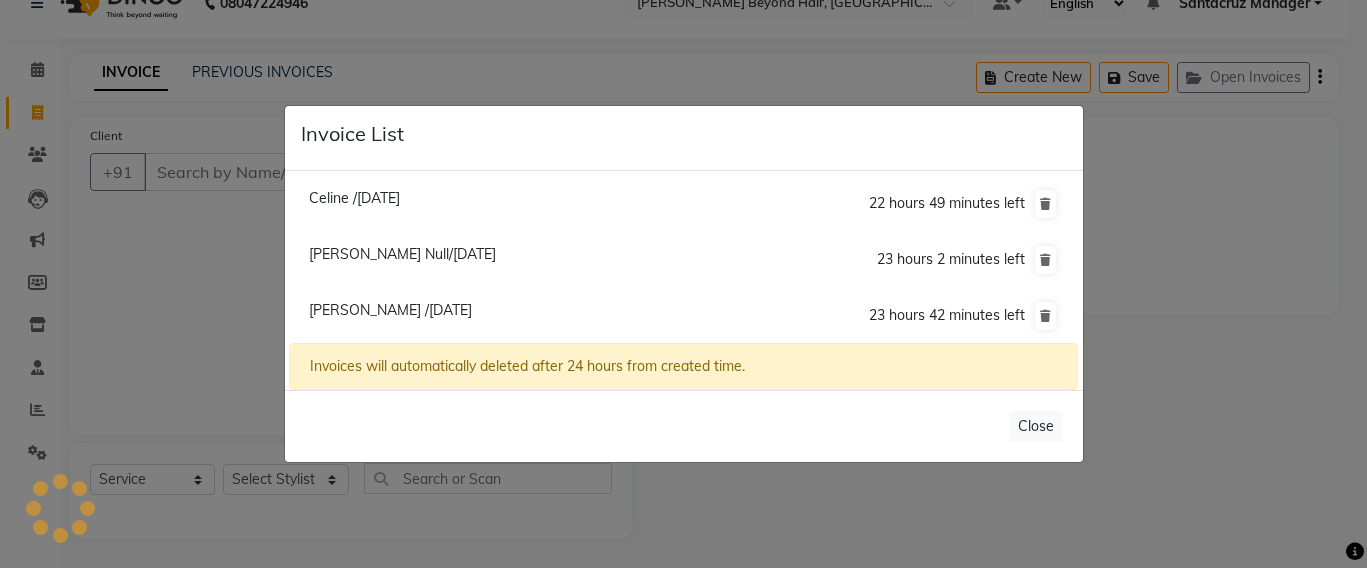 click on "Invoice List  Celine /10 July 2025  22 hours 49 minutes left  Samita Goyal Null/10 July 2025  23 hours 2 minutes left  Vedika /10 July 2025  23 hours 42 minutes left  Invoices will automatically deleted after 24 hours from created time.   Close" 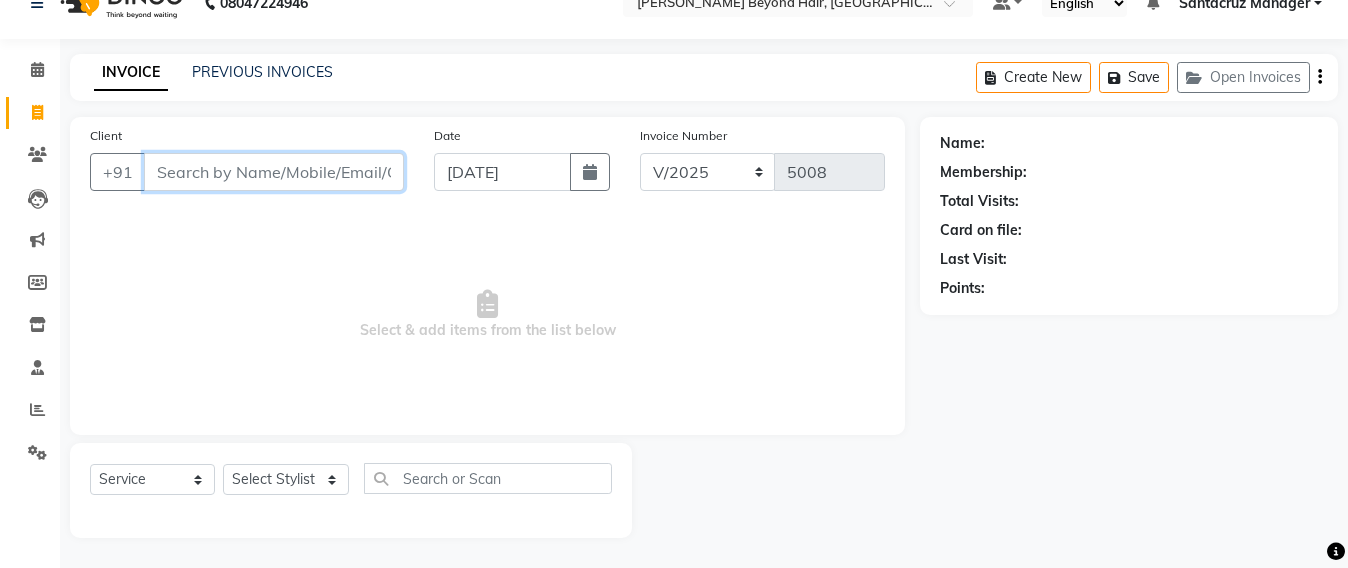 click on "Client" at bounding box center (274, 172) 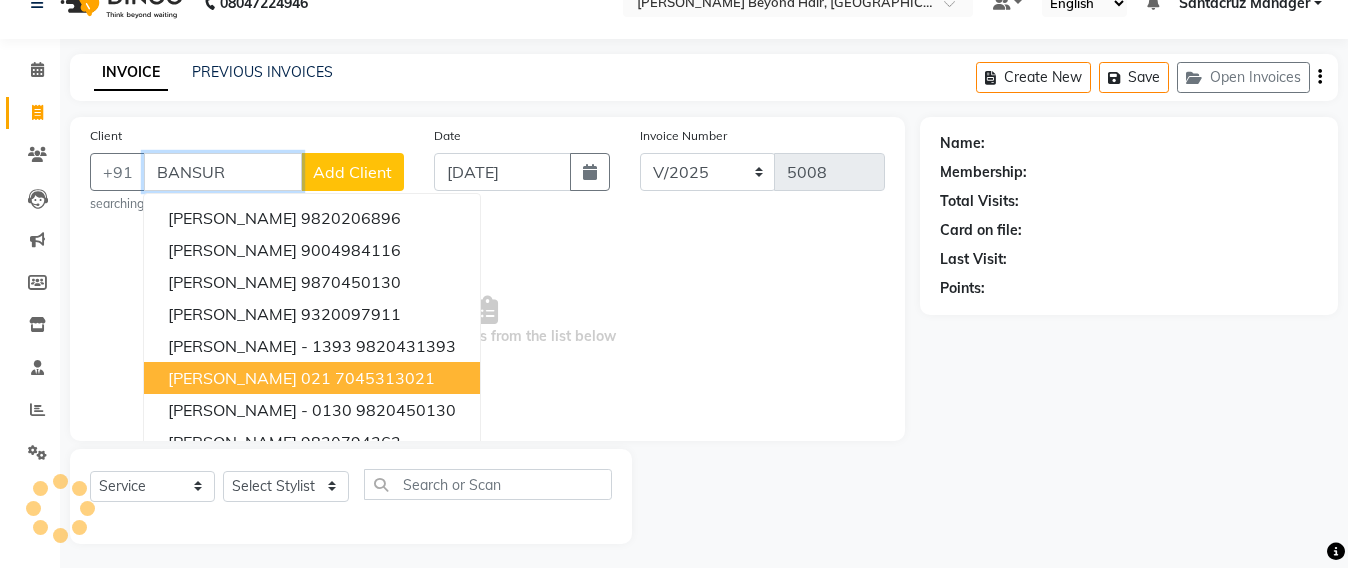 click on "7045313021" at bounding box center (385, 378) 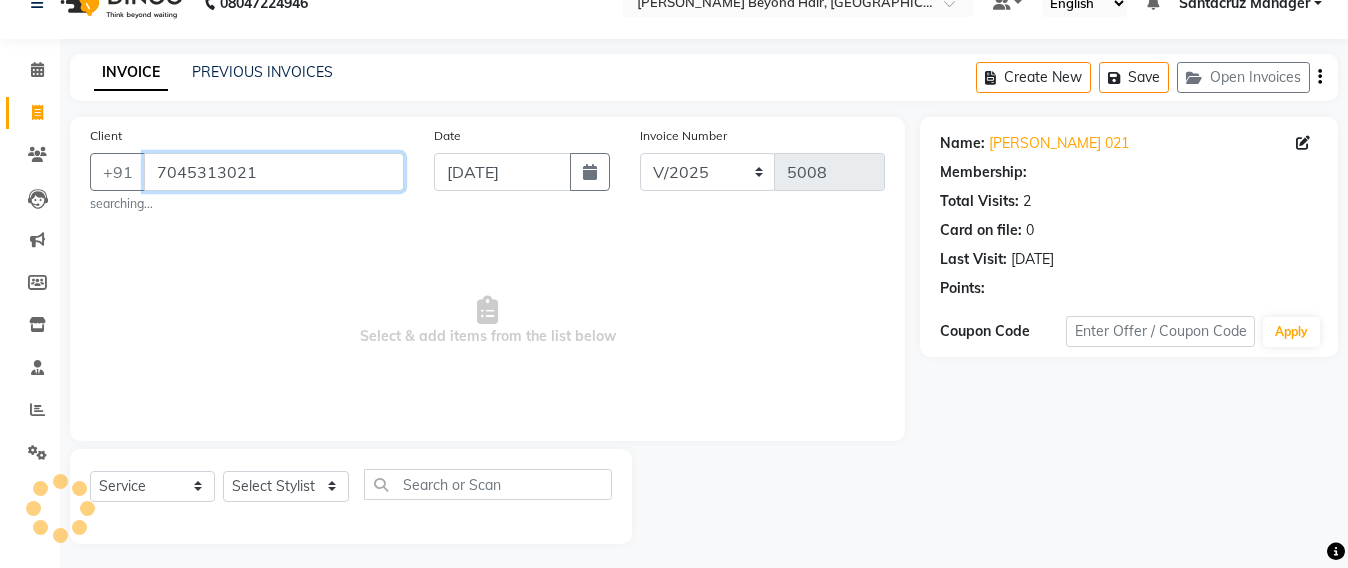 click on "7045313021" at bounding box center (274, 172) 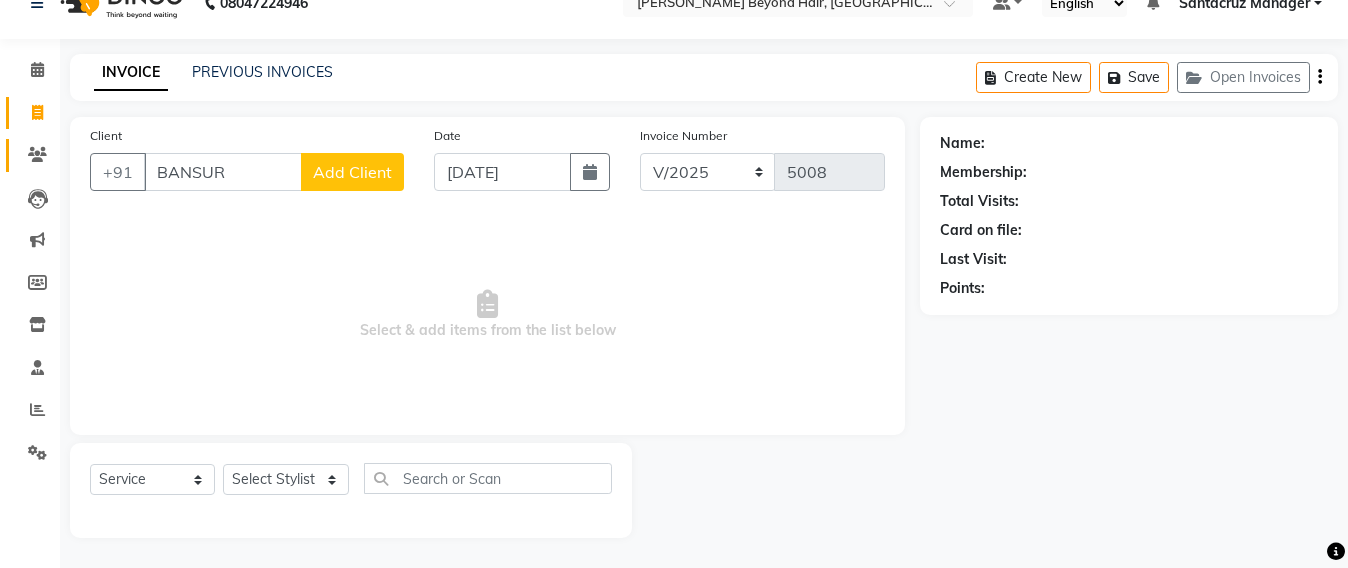 click on "Clients" 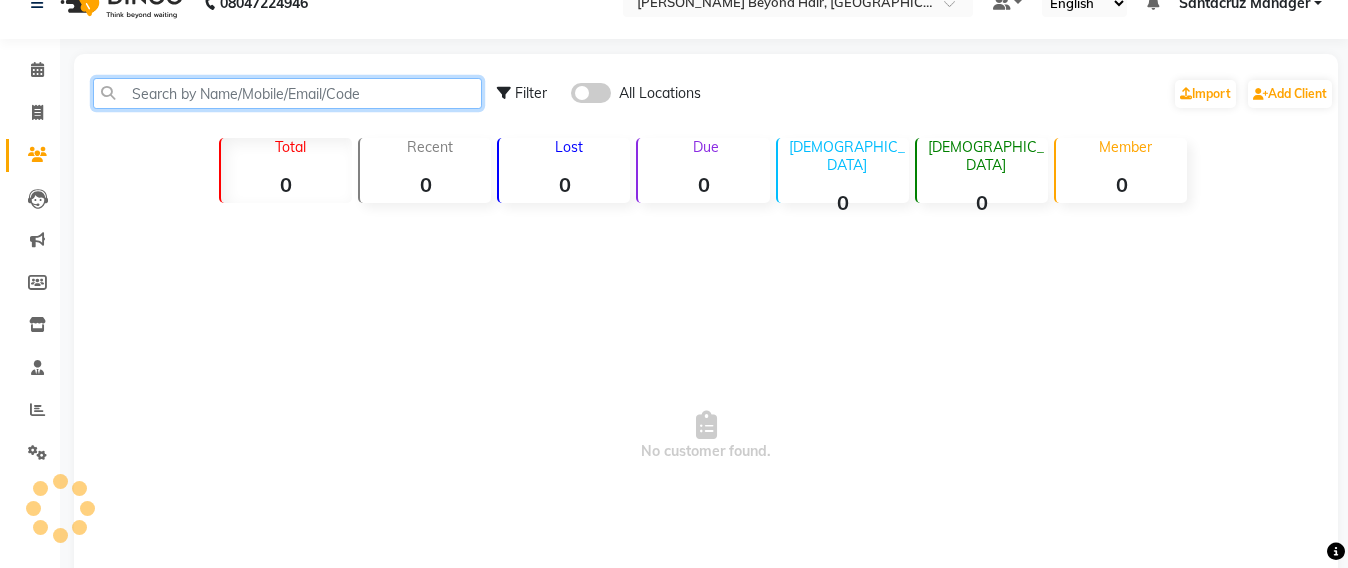 click 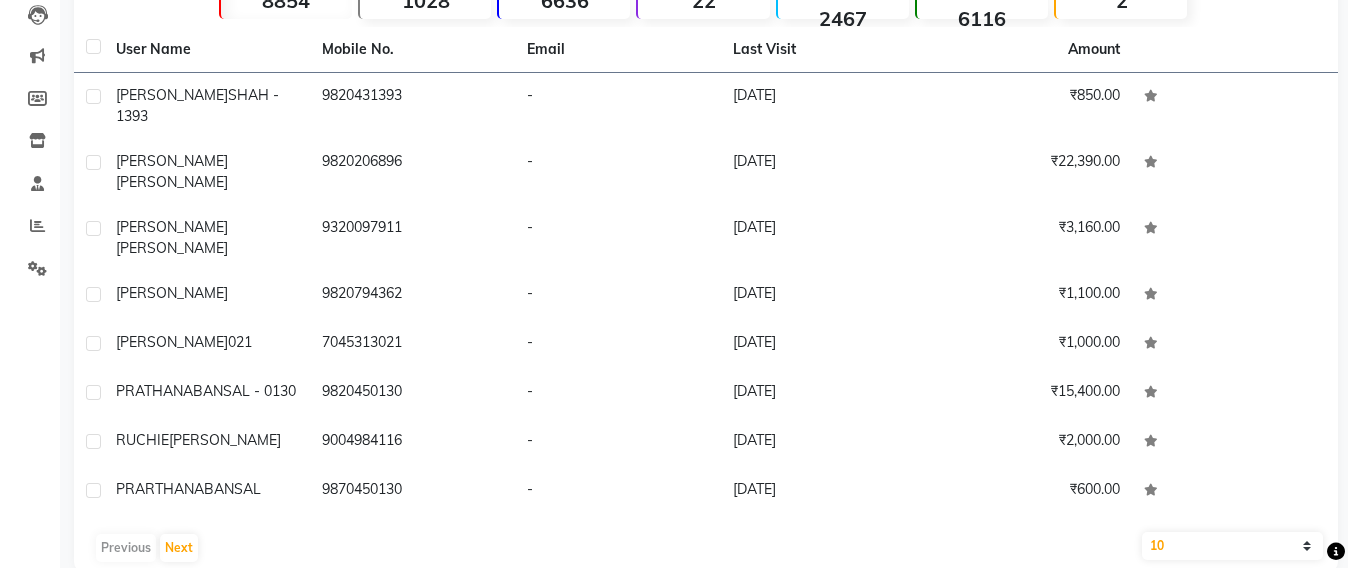 scroll, scrollTop: 0, scrollLeft: 0, axis: both 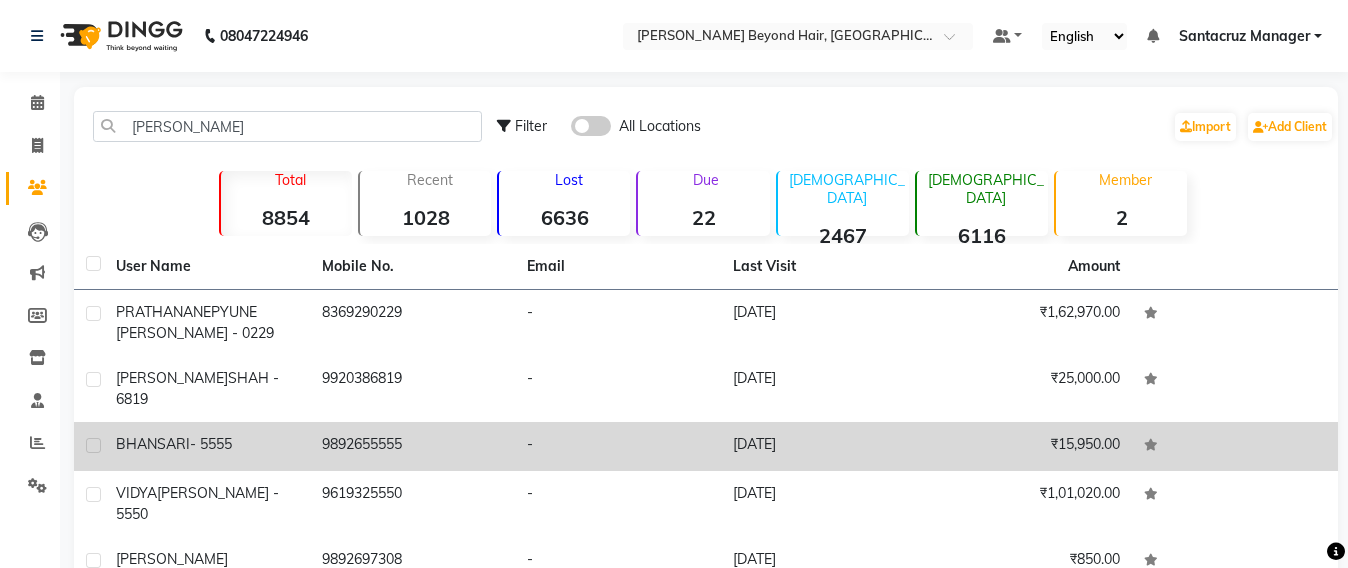 click on "9892655555" 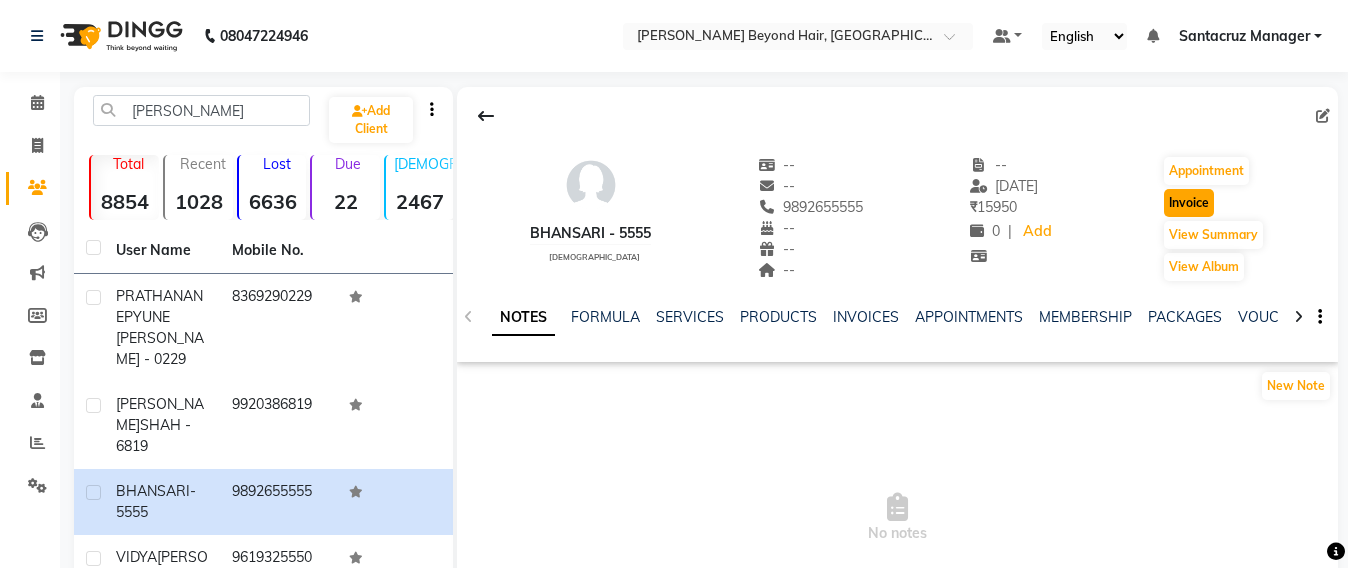 click on "Invoice" 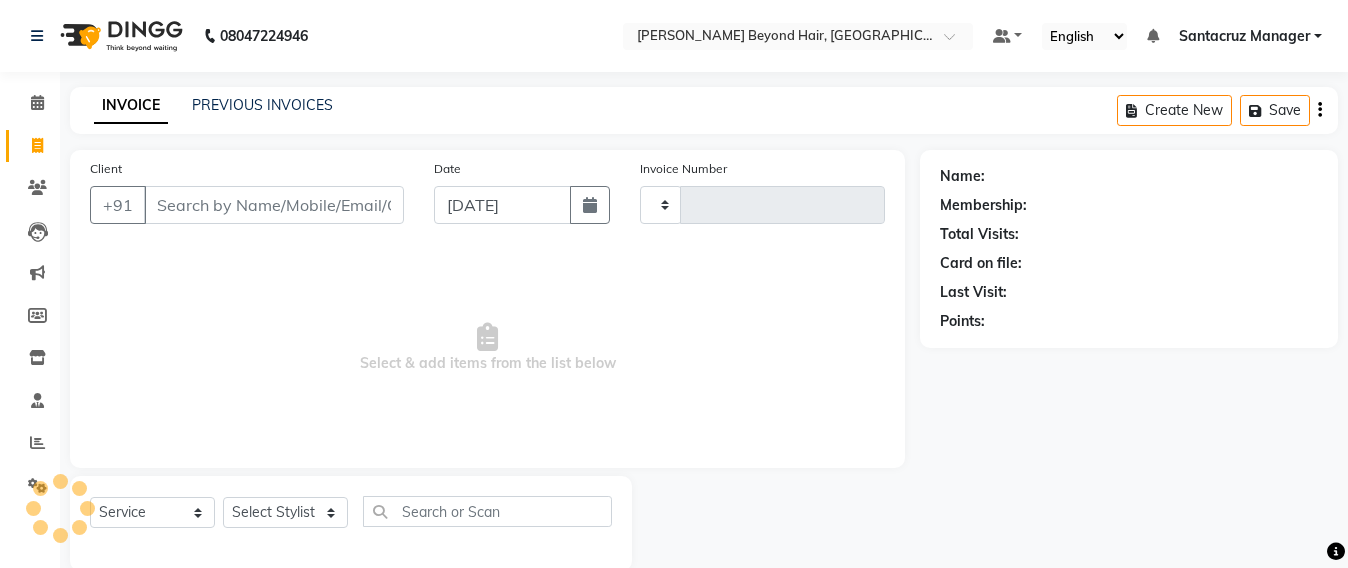 scroll, scrollTop: 33, scrollLeft: 0, axis: vertical 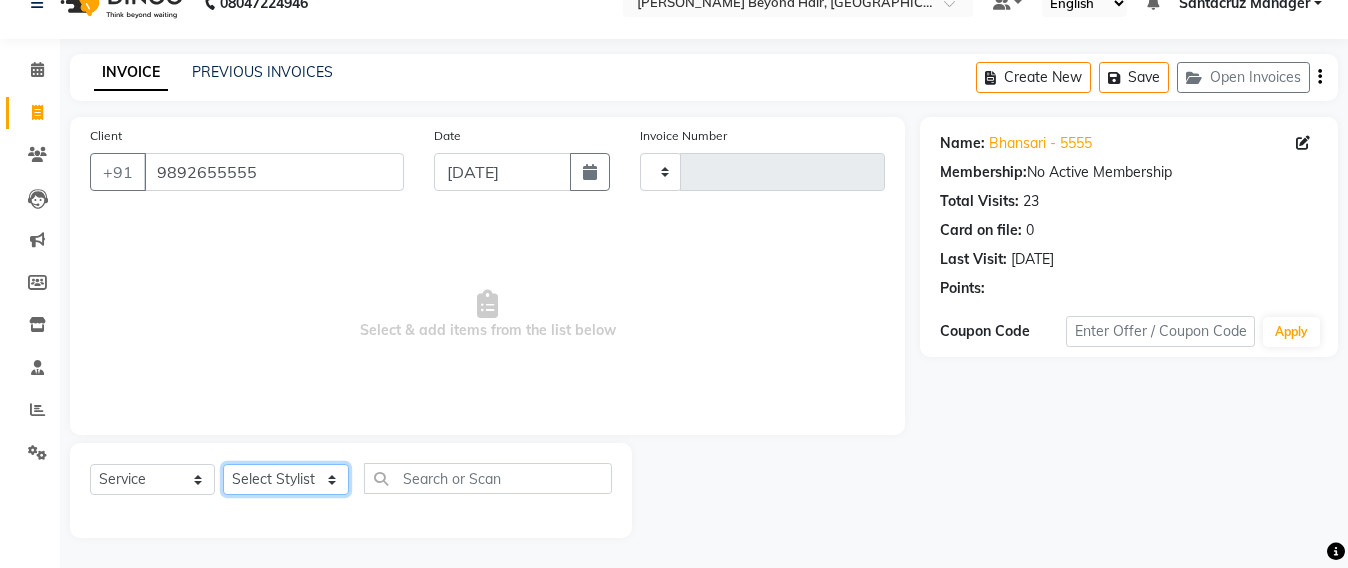 click on "Select Stylist Admin Avesh Sankat AZHER SHAIKH Jayeshree Mahtre Manisha Subodh Shedge Muskaan Pramila Vinayak Mhatre prathmesh mahattre Pratibha Nilesh Sharma Rosy Sunil Jadhav Sameer shah admin Santacruz Manager SAURAV Siddhi SOMAYANG VASHUM Tejasvi Bhosle" 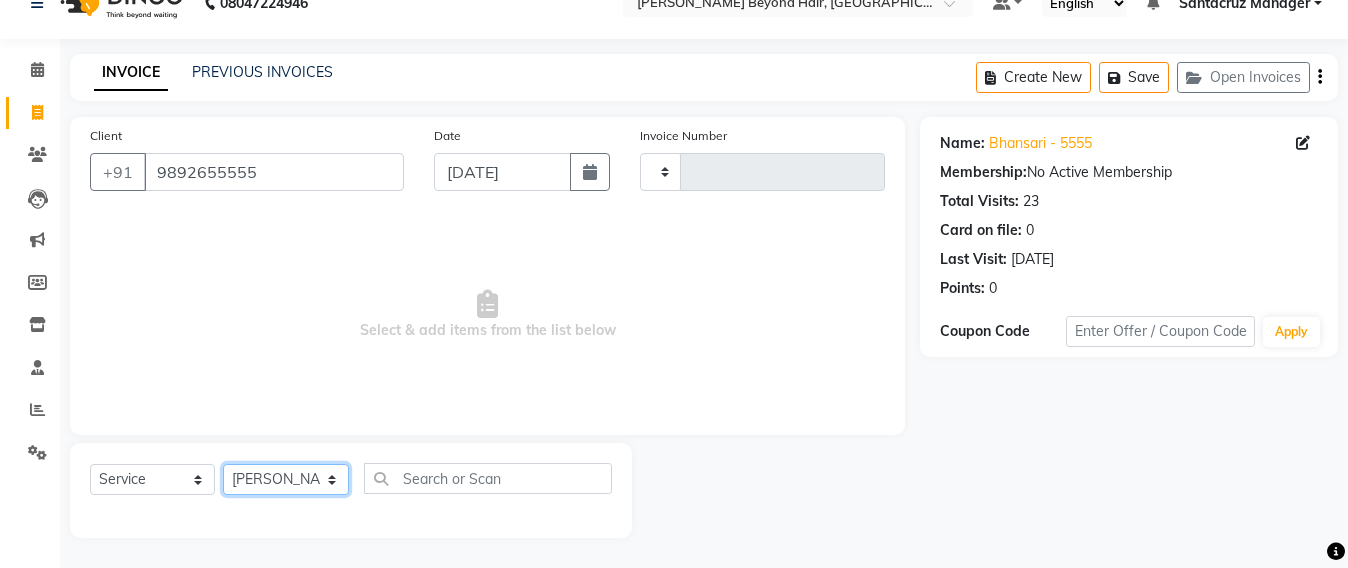 click on "Select Stylist Admin Avesh Sankat AZHER SHAIKH Jayeshree Mahtre Manisha Subodh Shedge Muskaan Pramila Vinayak Mhatre prathmesh mahattre Pratibha Nilesh Sharma Rosy Sunil Jadhav Sameer shah admin Santacruz Manager SAURAV Siddhi SOMAYANG VASHUM Tejasvi Bhosle" 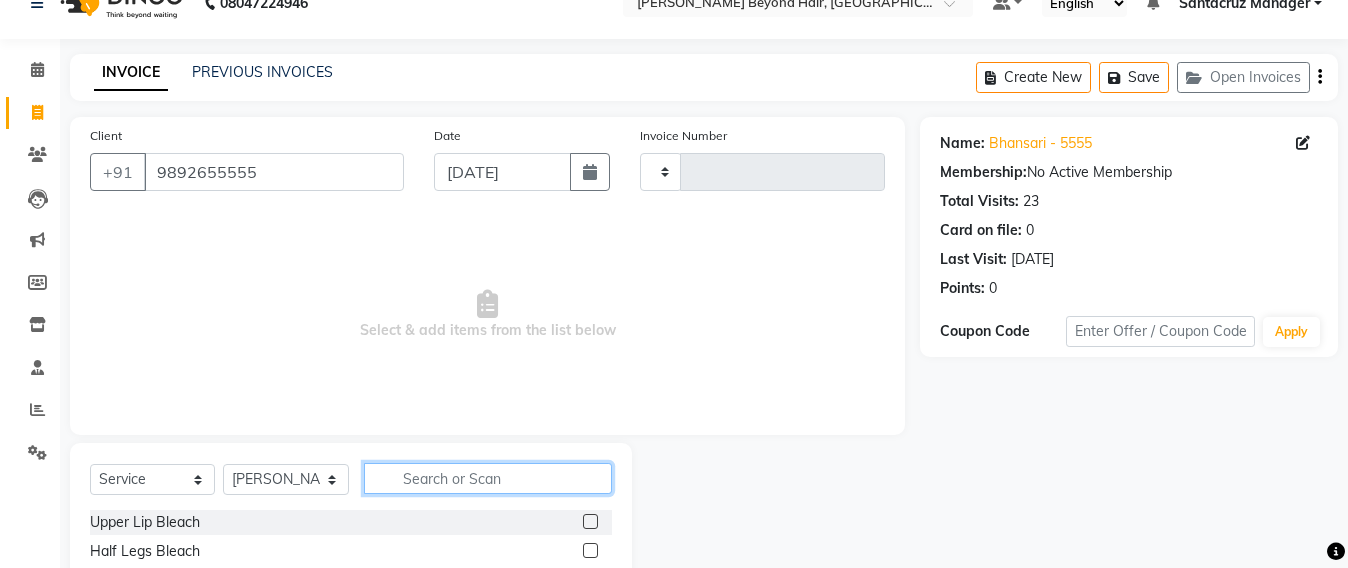 click 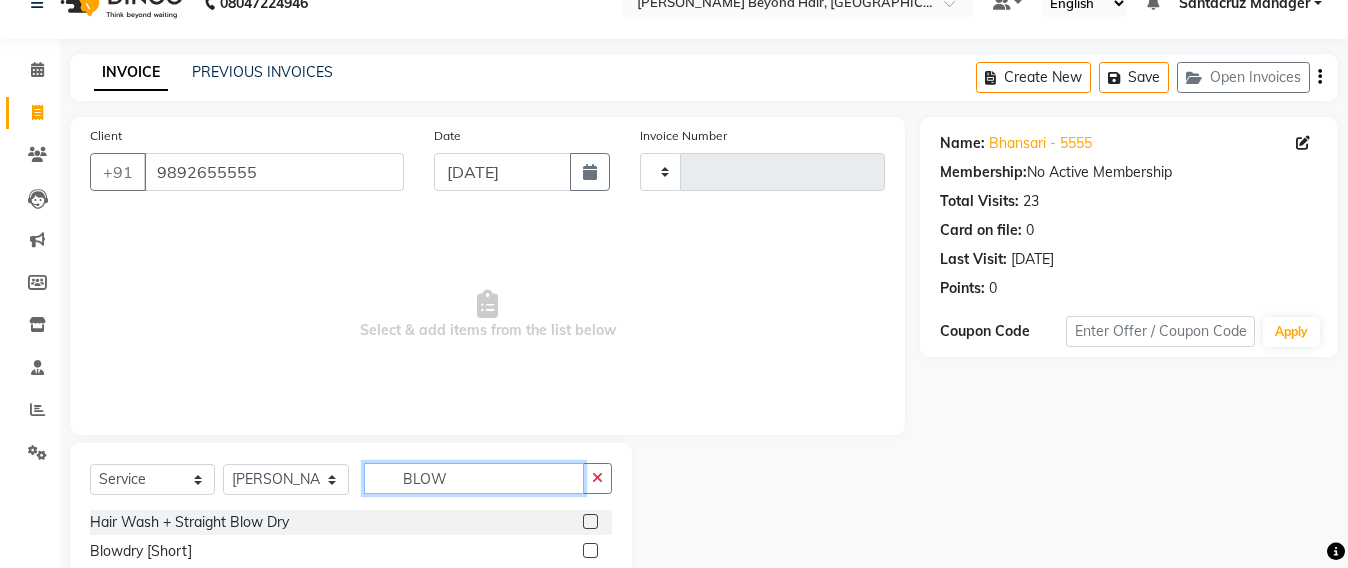 scroll, scrollTop: 158, scrollLeft: 0, axis: vertical 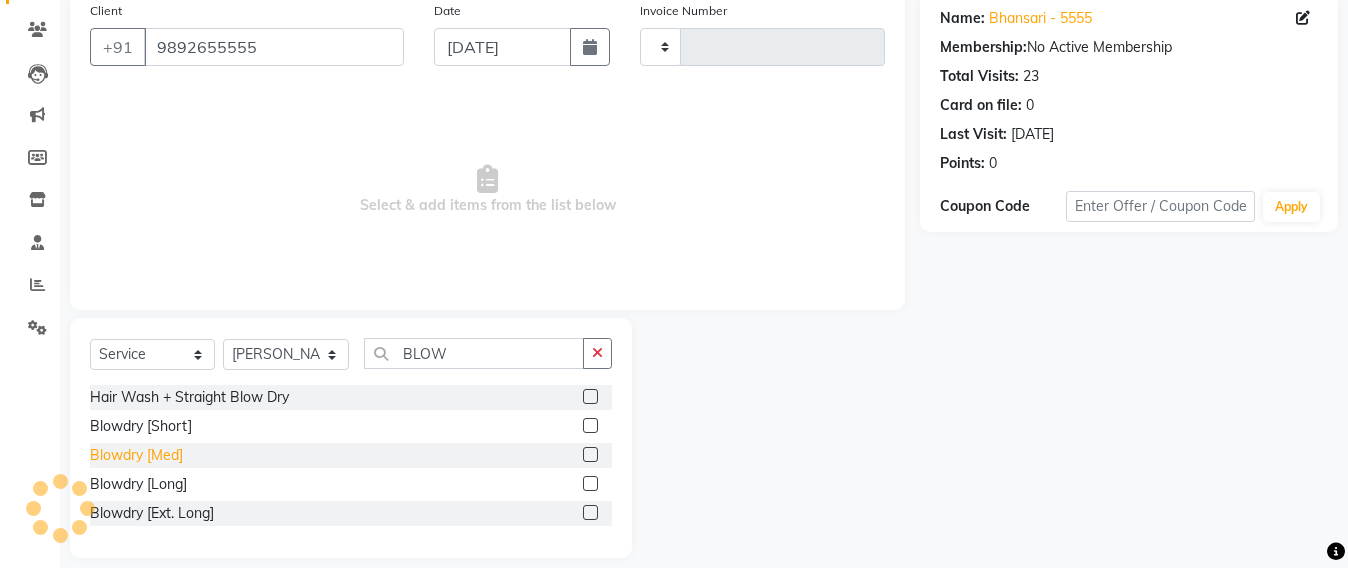 click on "Blowdry [Med]" 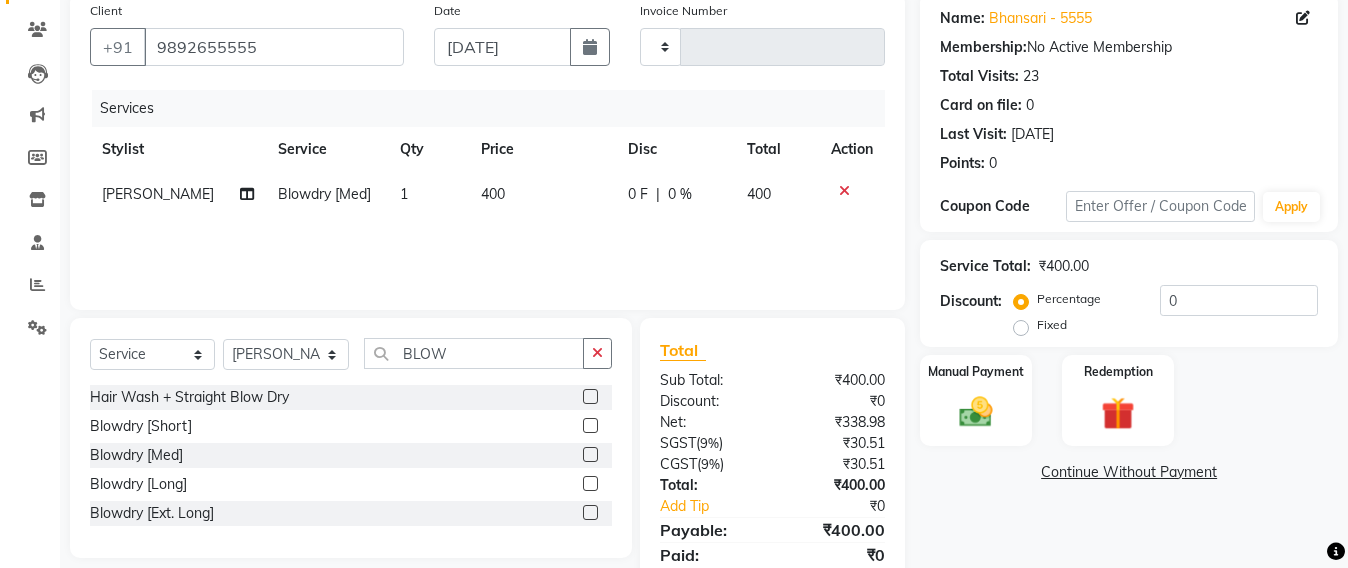 click on "400" 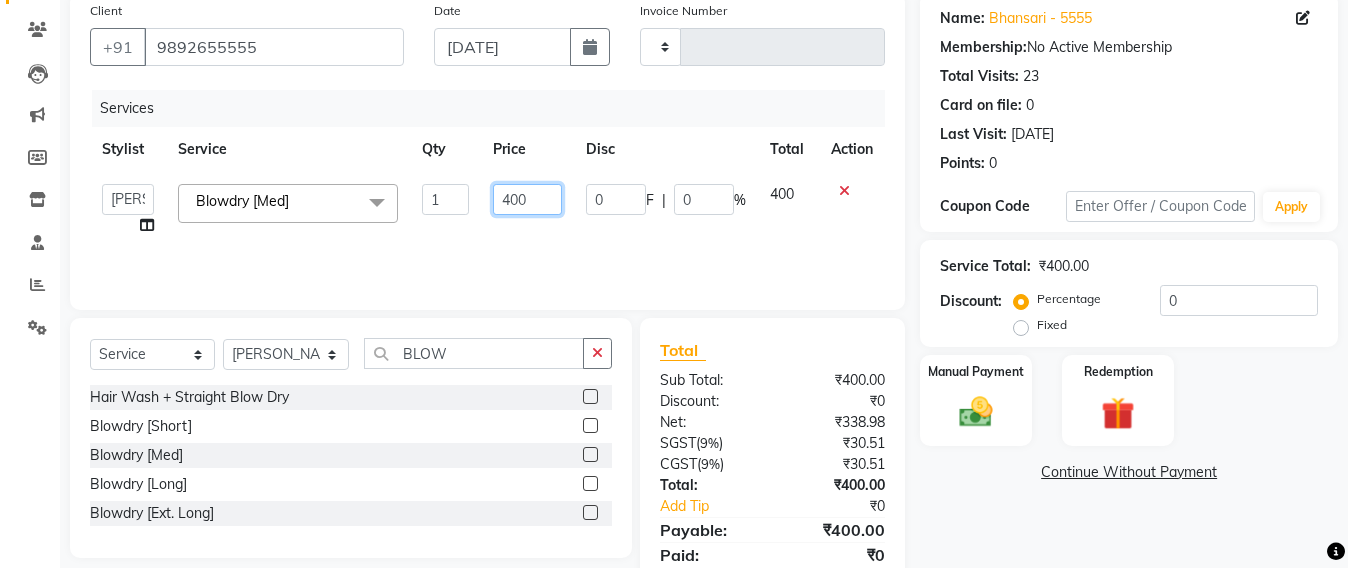 click on "400" 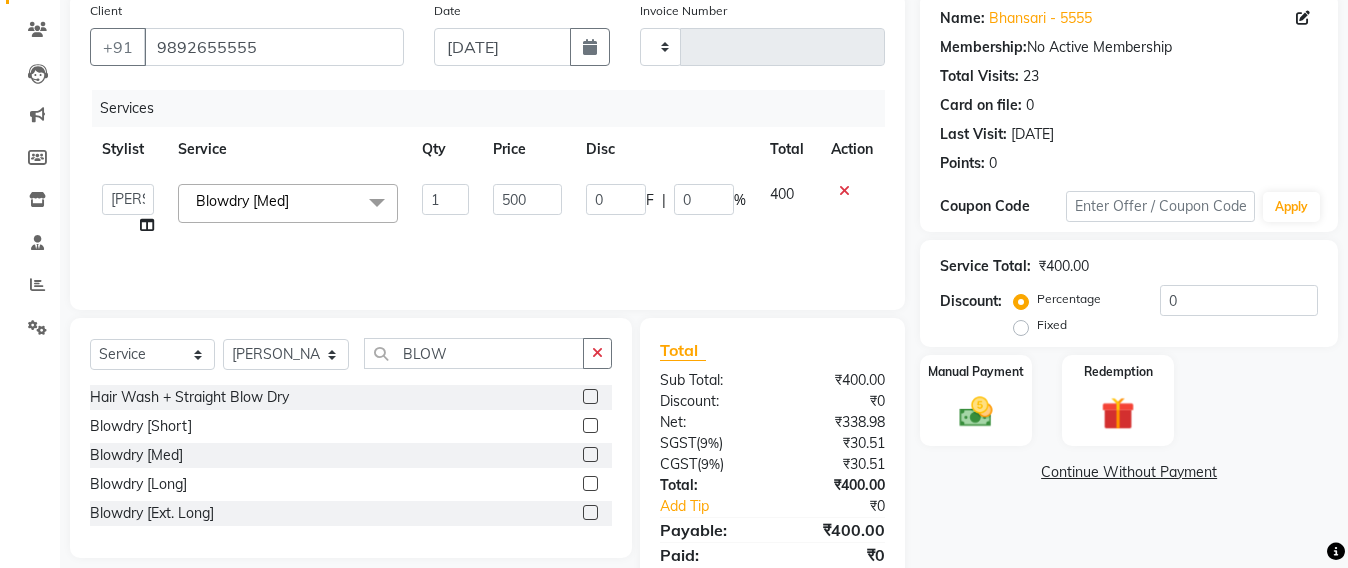 click on "Services Stylist Service Qty Price Disc Total Action  Admin   Avesh Sankat   AZHER SHAIKH   Jayeshree Mahtre   Manisha Subodh Shedge   Muskaan   Pramila Vinayak Mhatre   prathmesh mahattre   Pratibha Nilesh Sharma   Rosy Sunil Jadhav   Sameer shah admin   Santacruz Manager   SAURAV   Siddhi   SOMAYANG VASHUM   Tejasvi Bhosle  Blowdry [Med]  x Upper Lip Bleach Half Legs Bleach Face & Neck Bleach Half Arms Bleach Full Arms Bleach Under Arms Bleach Half Front Bleach Full Back Bleach Stomach Bleach Full Legs Bleach Palms Bleach Feet Bleach Full Body Bleach Full Back /front Scrub EYE LINER ELBOW DTAN TASHAN MANICURE TASHAN PEDICURE Full Front Bleach Half Back Bleach Saree Draping Light Makeup Bridal Make Up Groom Makeup Party Make Up Basic Make Up Eye Lashes Regular Clean Up 03+ Seaweed 03+ Whitening Nose Clean Up Balayage Hair Tonning Or Refreshing Hair Color [Short] Hair Color [Ext. Long] Inoa [Ext. Long] Crown Touch Up Root Touch Up Root Touch Up - Inoa Hair Color [Med] Hair Color [Long] Inoa [Short] Beard 1 0" 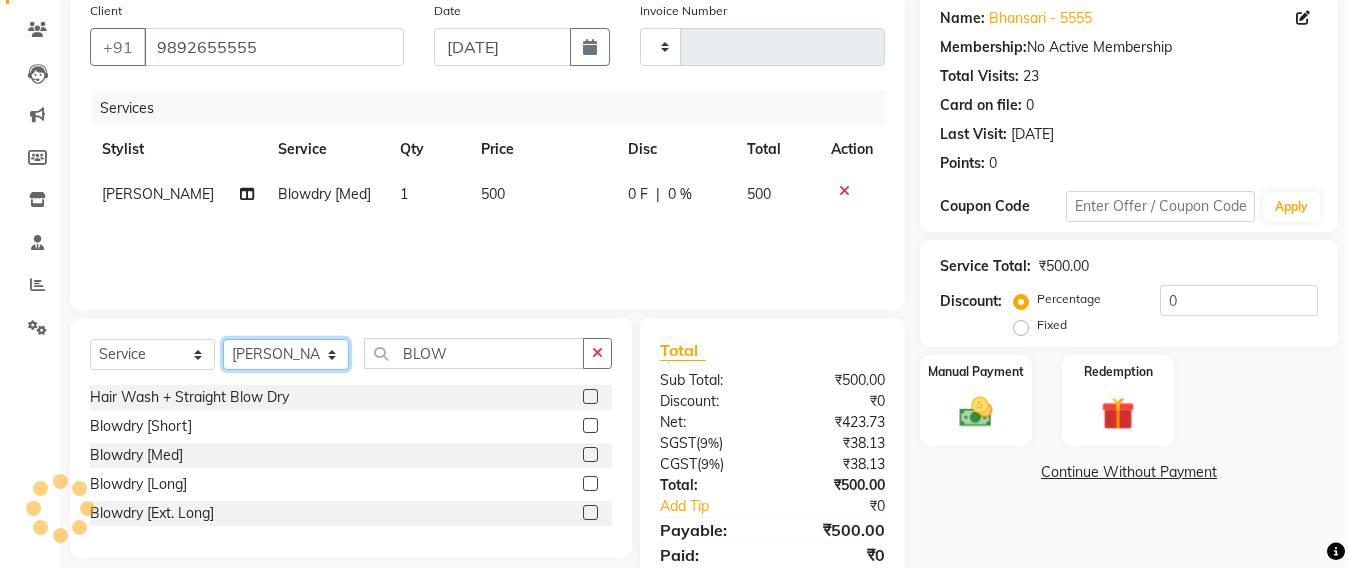 drag, startPoint x: 262, startPoint y: 356, endPoint x: 262, endPoint y: 342, distance: 14 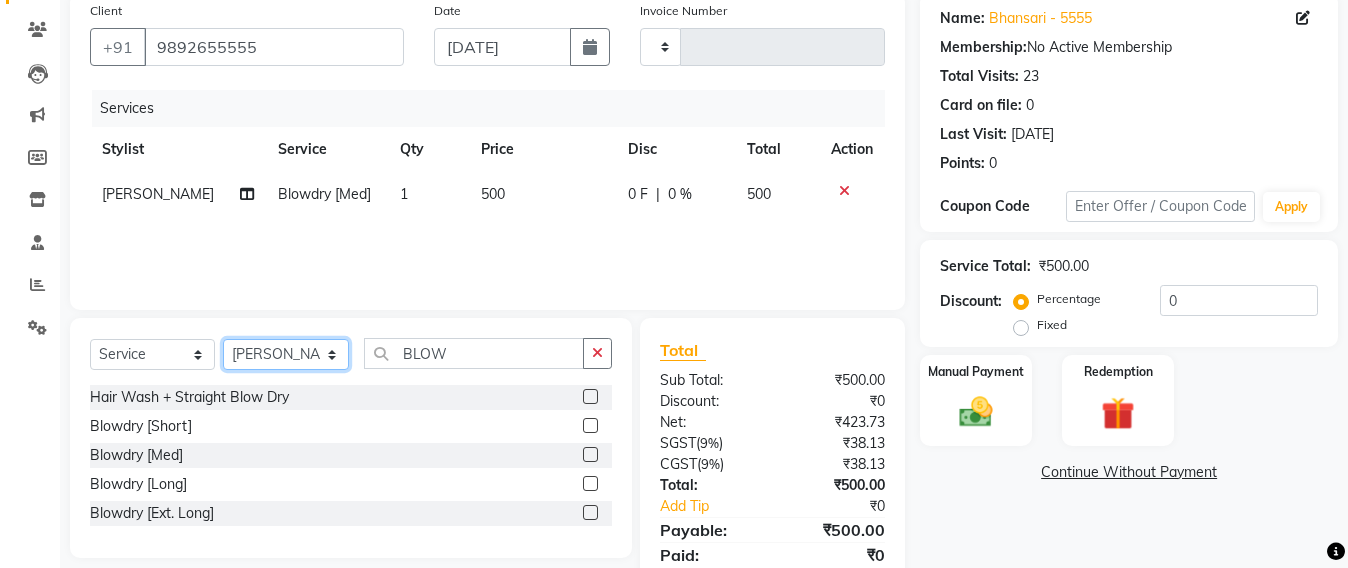 click on "Select Stylist Admin Avesh Sankat AZHER SHAIKH Jayeshree Mahtre Manisha Subodh Shedge Muskaan Pramila Vinayak Mhatre prathmesh mahattre Pratibha Nilesh Sharma Rosy Sunil Jadhav Sameer shah admin Santacruz Manager SAURAV Siddhi SOMAYANG VASHUM Tejasvi Bhosle" 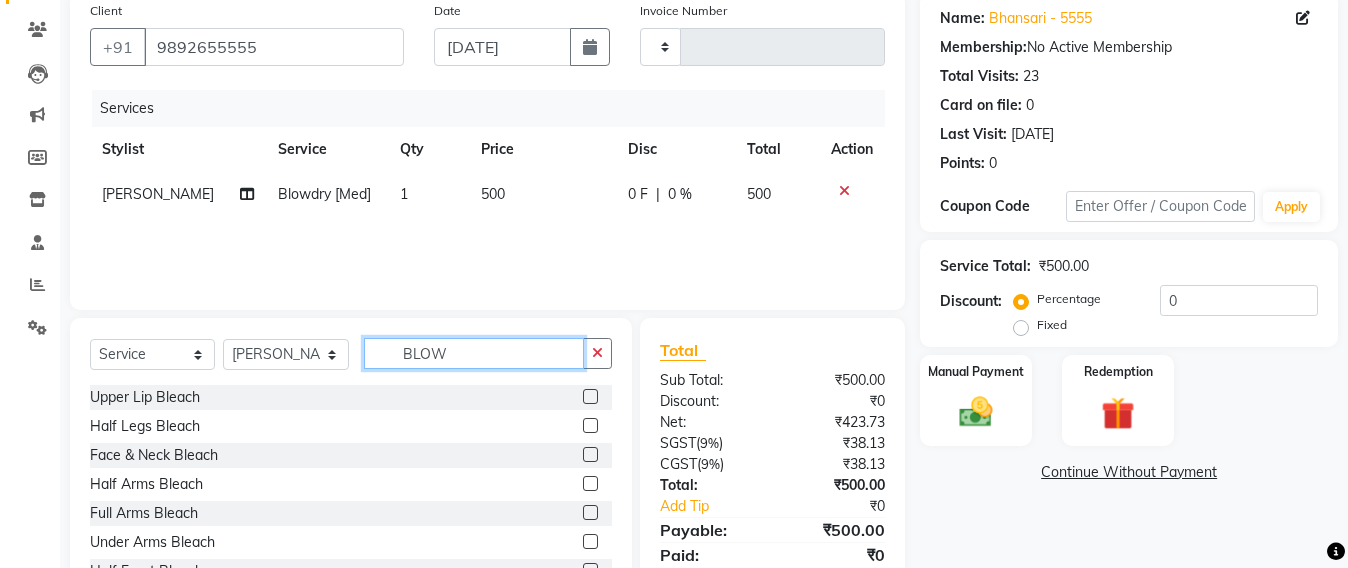 click on "BLOW" 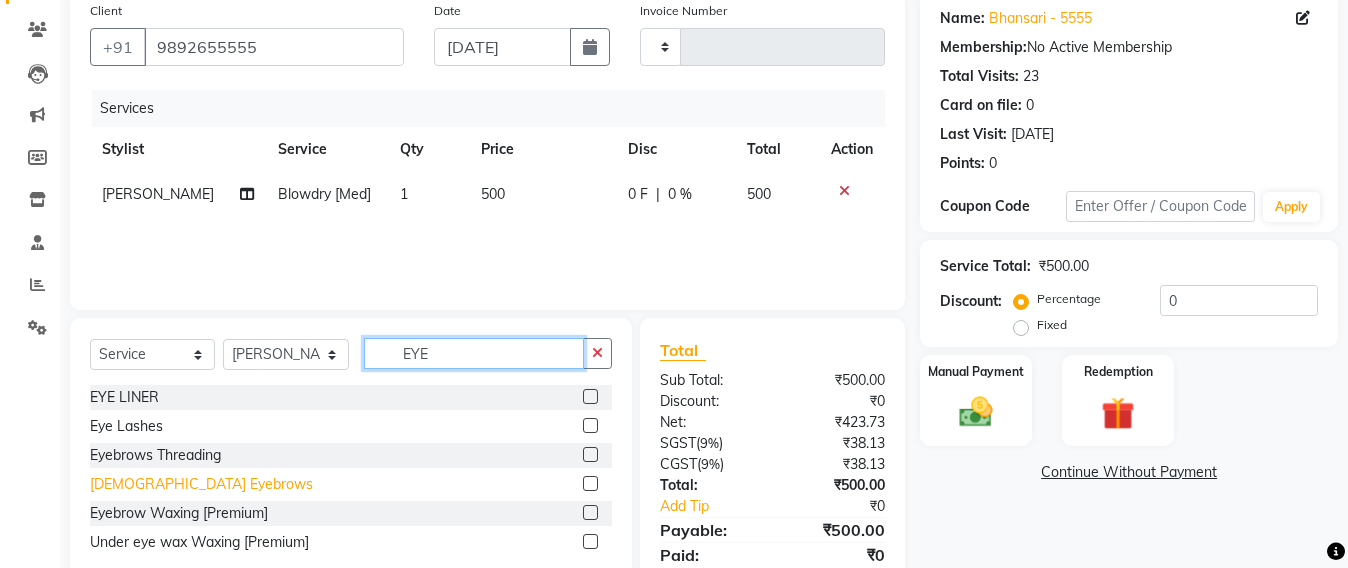scroll, scrollTop: 232, scrollLeft: 0, axis: vertical 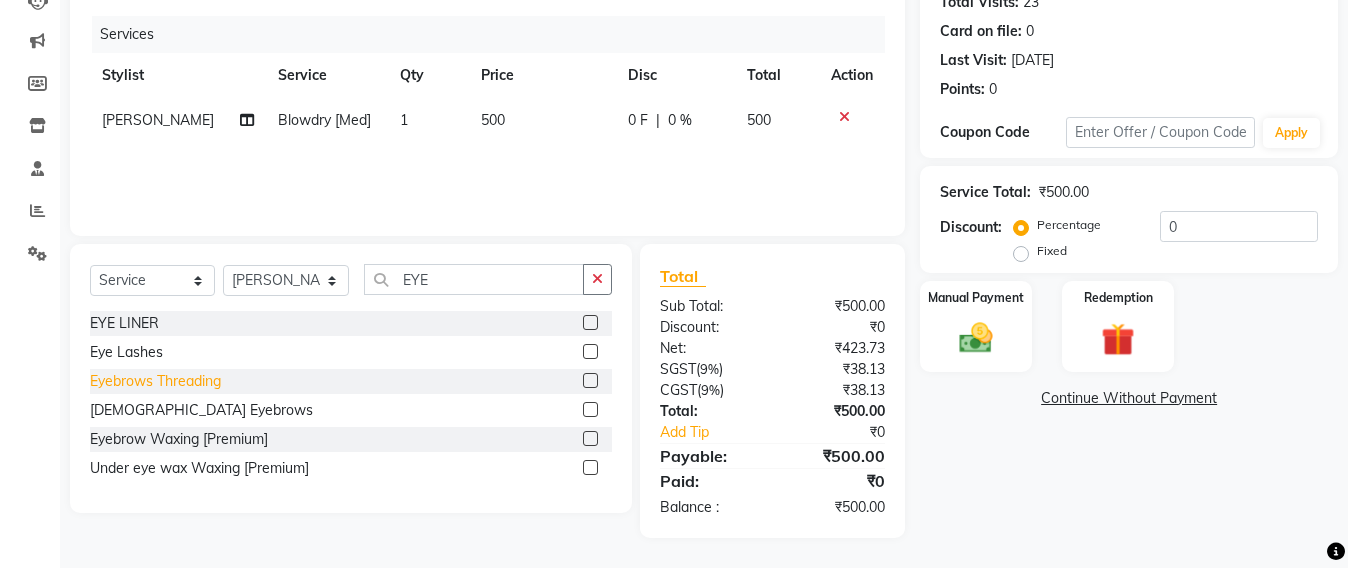 click on "Eyebrows Threading" 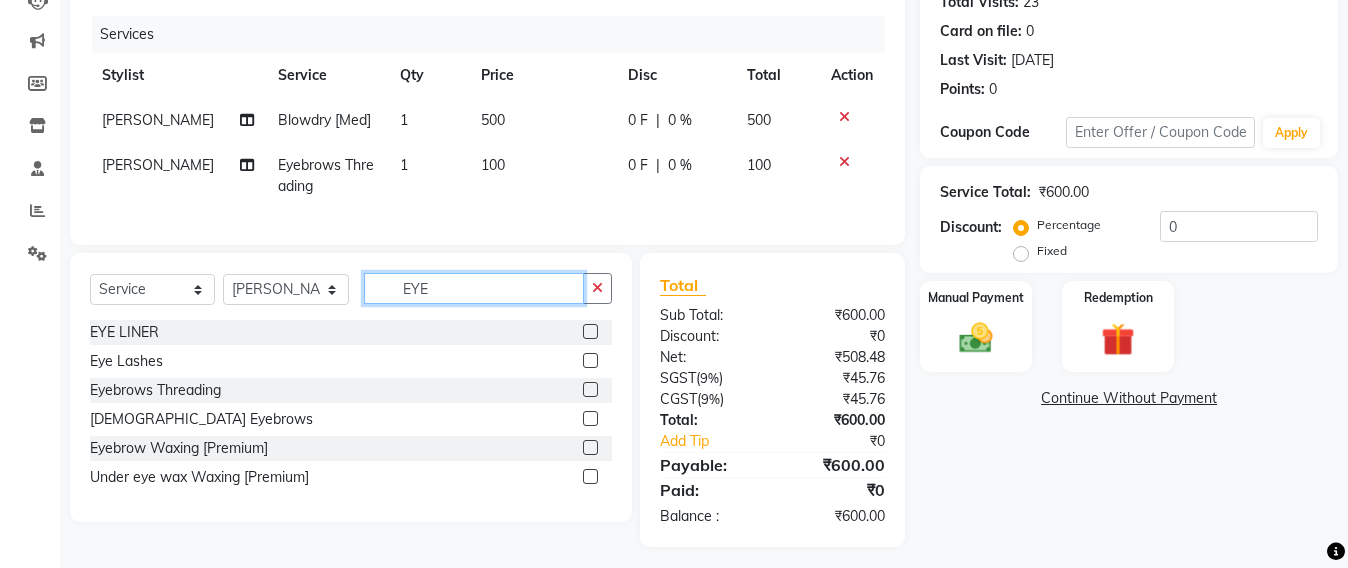 click on "EYE" 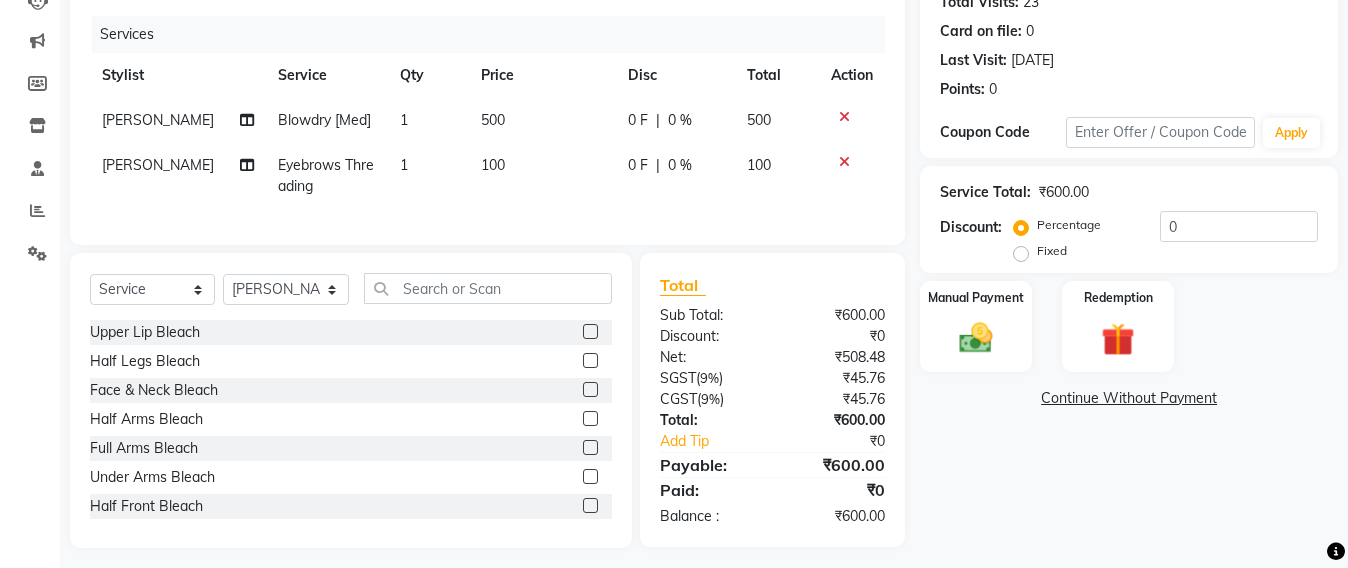 click on "Eyebrows Threading" 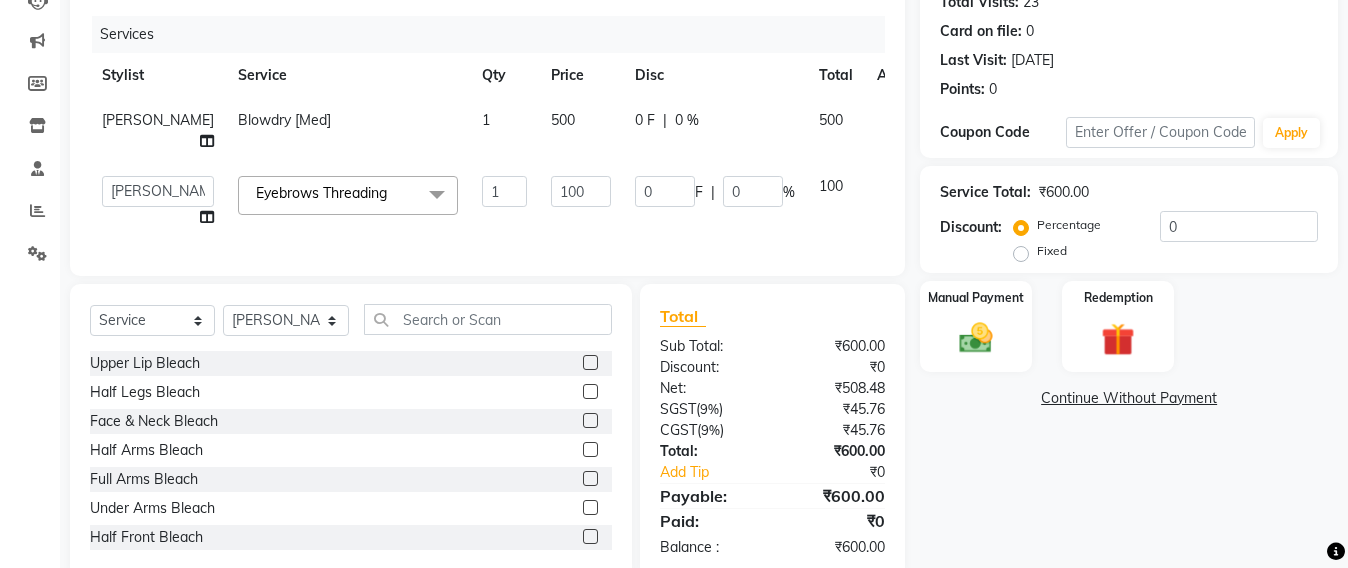 click on "Eyebrows Threading  x Upper Lip Bleach Half Legs Bleach Face & Neck Bleach Half Arms Bleach Full Arms Bleach Under Arms Bleach Half Front Bleach Full Back Bleach Stomach Bleach Full Legs Bleach Palms Bleach Feet Bleach Full Body Bleach Full Back /front Scrub EYE LINER ELBOW DTAN TASHAN MANICURE TASHAN PEDICURE Full Front Bleach Half Back Bleach Saree Draping Light Makeup Bridal Make Up Groom Makeup Party Make Up Basic Make Up Eye Lashes Regular Clean Up 03+ Seaweed 03+ Whitening Nose Clean Up Balayage Hair Tonning Or Refreshing Hair Color [Short] Hair Color [Ext. Long] Inoa [Ext. Long] Crown Touch Up Root Touch Up Root Touch Up - Inoa Hair Color [Med] Hair Color [Long] Inoa [Short] Inoa [Med] Inoa [Long] Highlights / Crown Highlight / Per Strip [350] Moustache / Side Locs Beard Global [Majirel] Global [Inoa] Highlight[Cap] Highlight [Foil] Upper Lip De-Tan Face & Neck De-Tan Half Arms De-Tan Full Arms De-Tan Under Arms De-Tan Half Legs De-Tan Full Legs De-Tan Half Front / Back De-Tan Full Front / Back De-Tan" 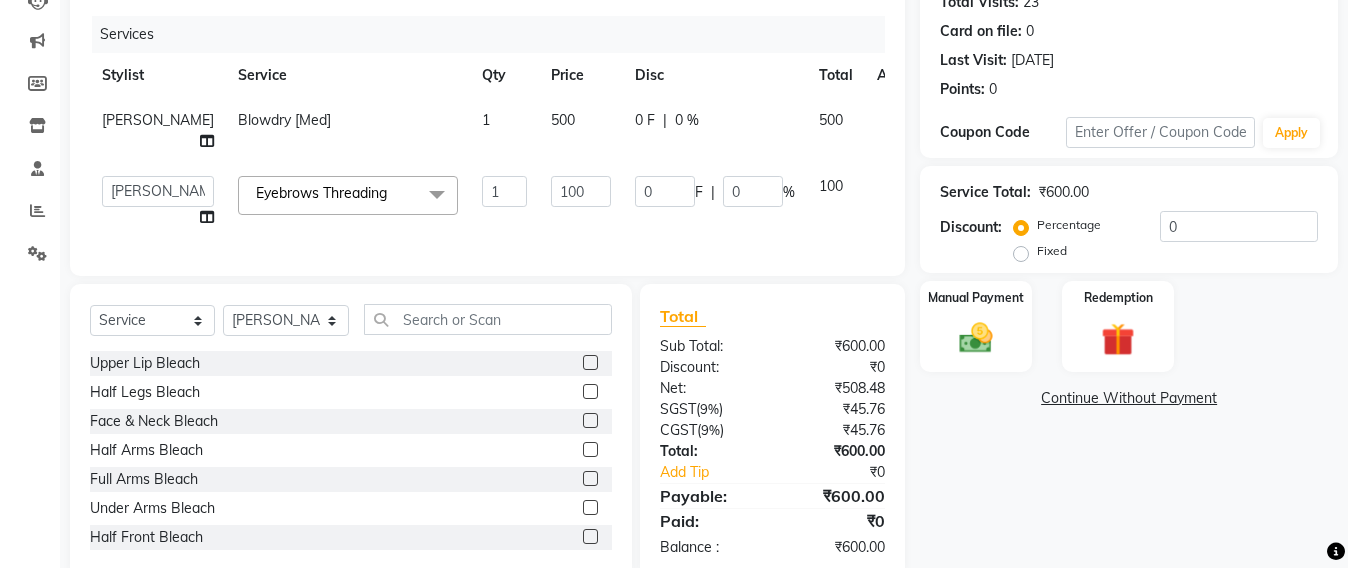 click on "Eyebrows Threading" 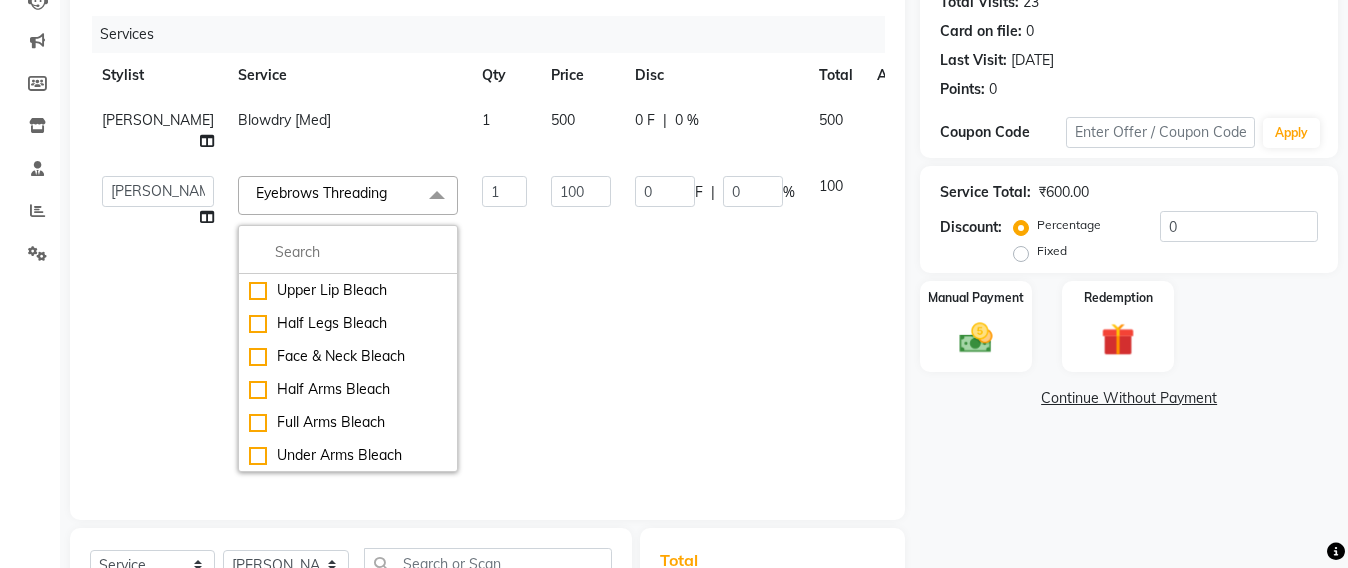 click on "Eyebrows Threading" 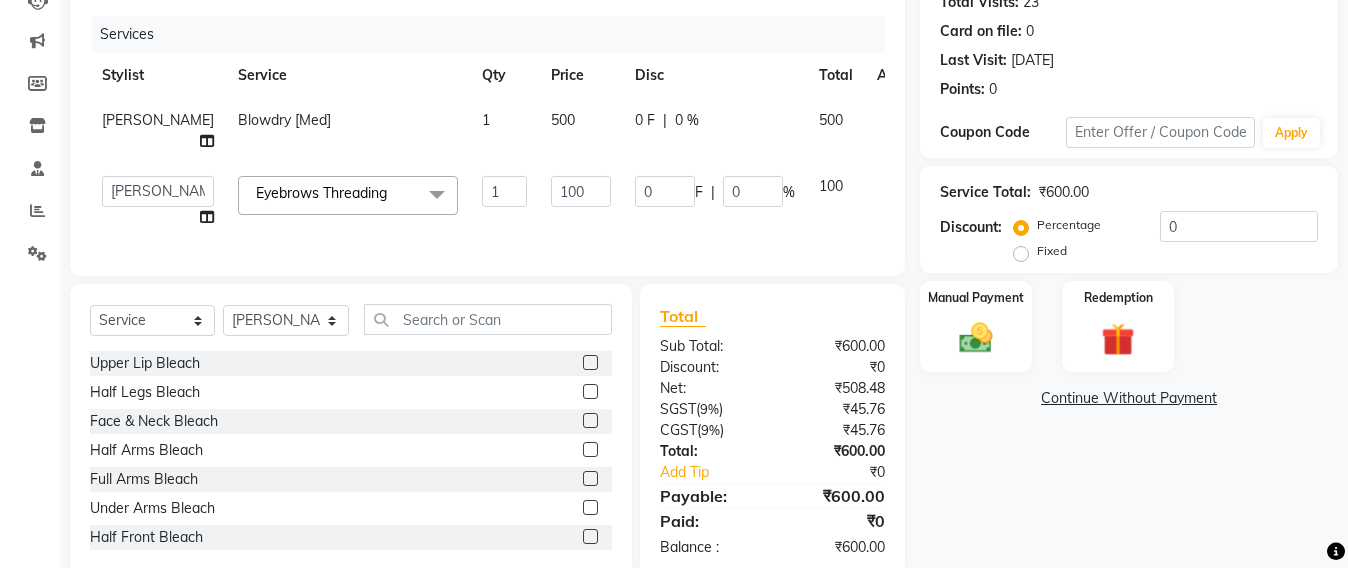 click on "Eyebrows Threading" 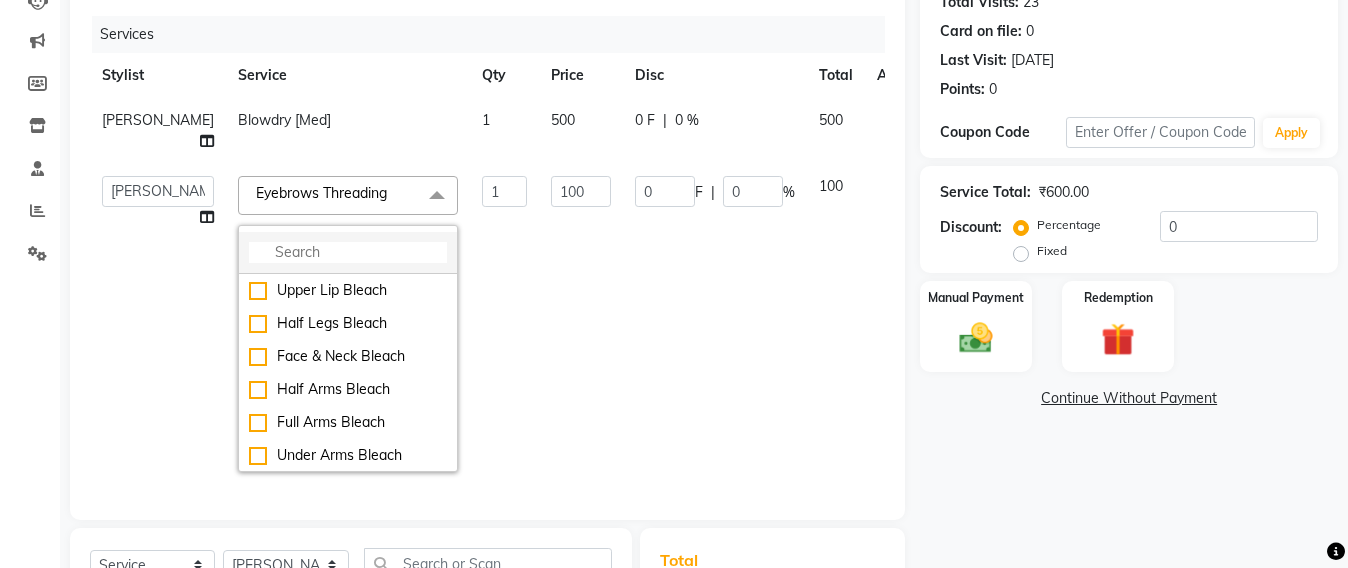click 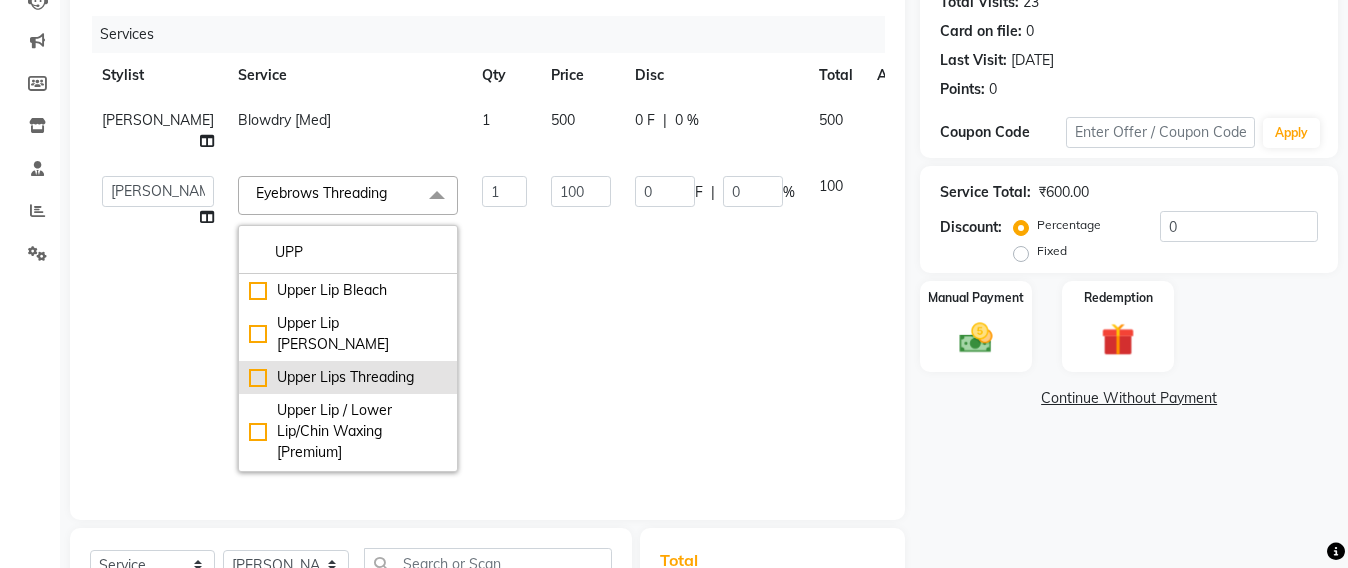 click on "Upper Lips Threading" 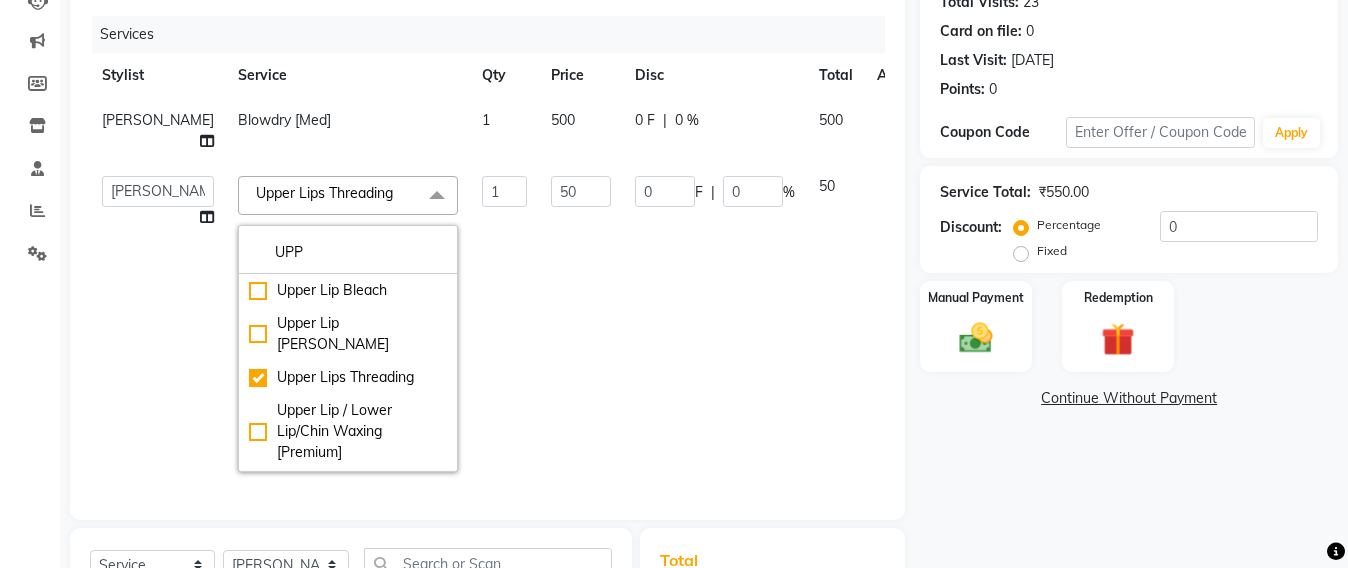 click on "50" 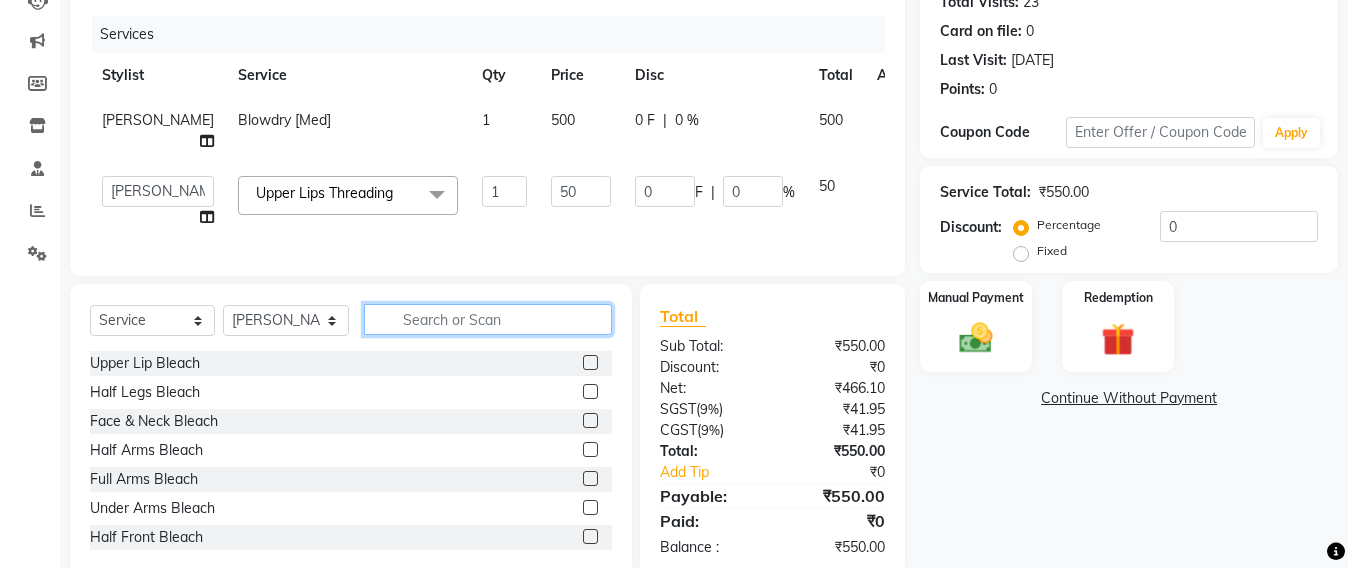 click 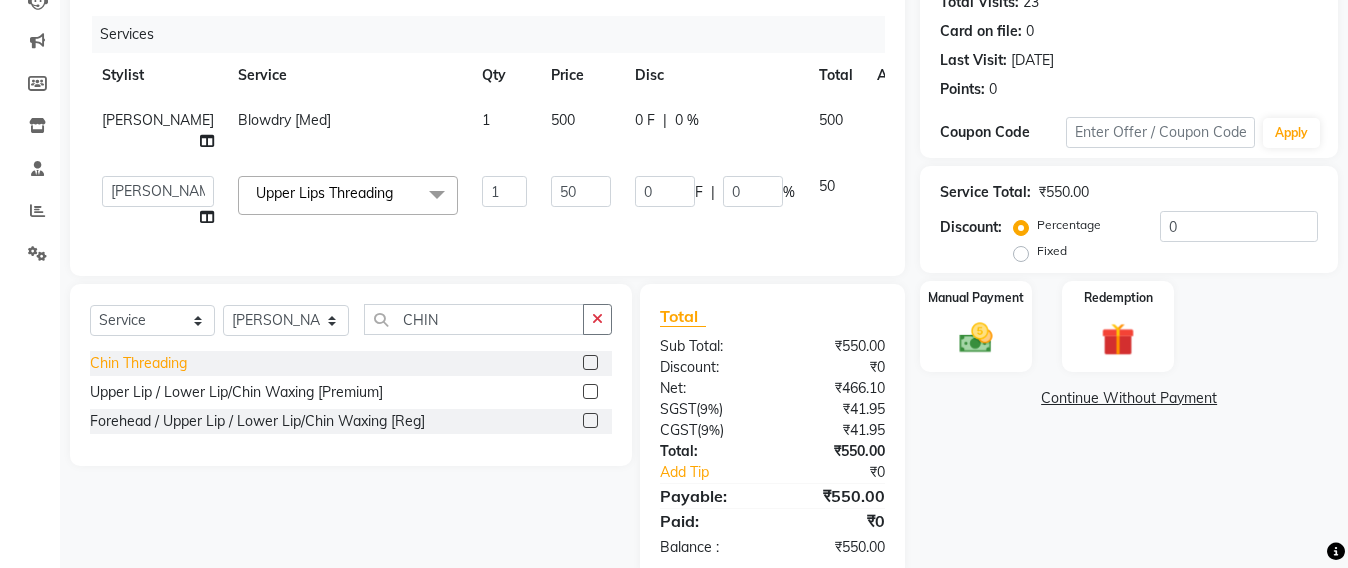 click on "Chin Threading" 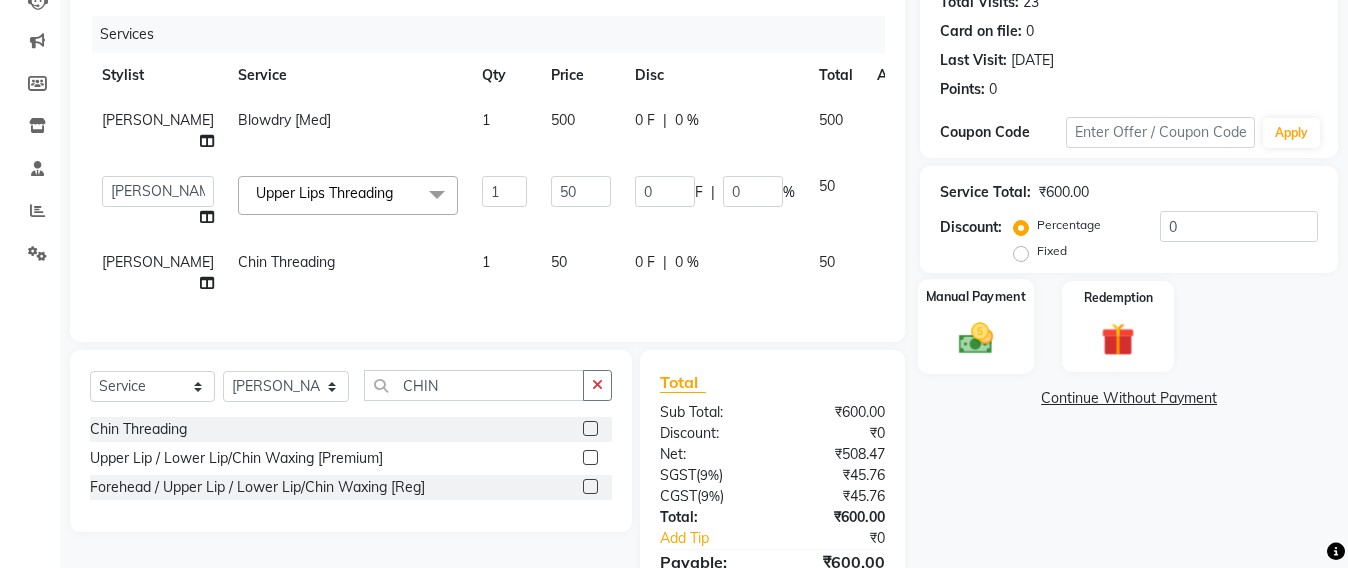 click 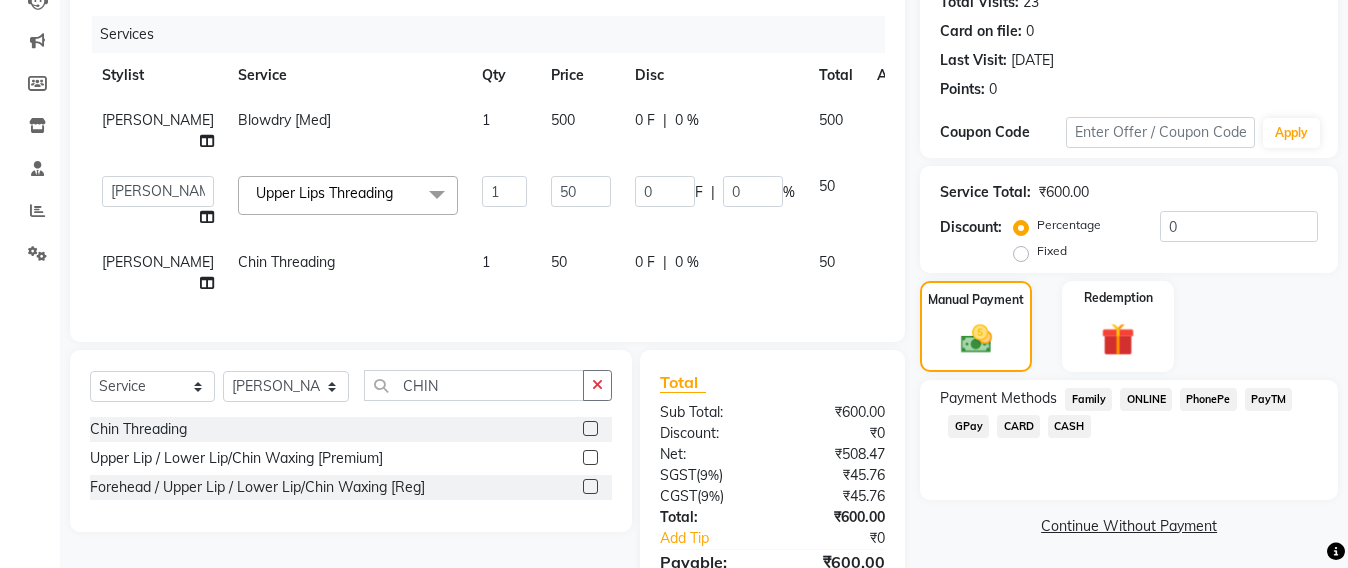 click on "GPay" 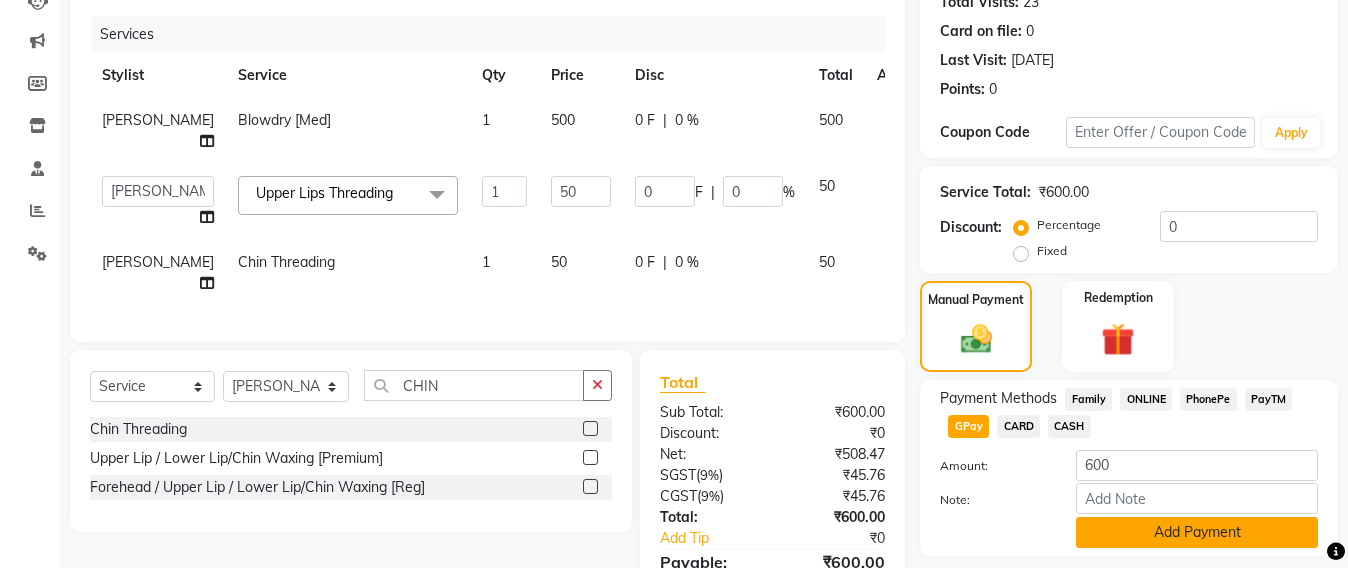 click on "Add Payment" 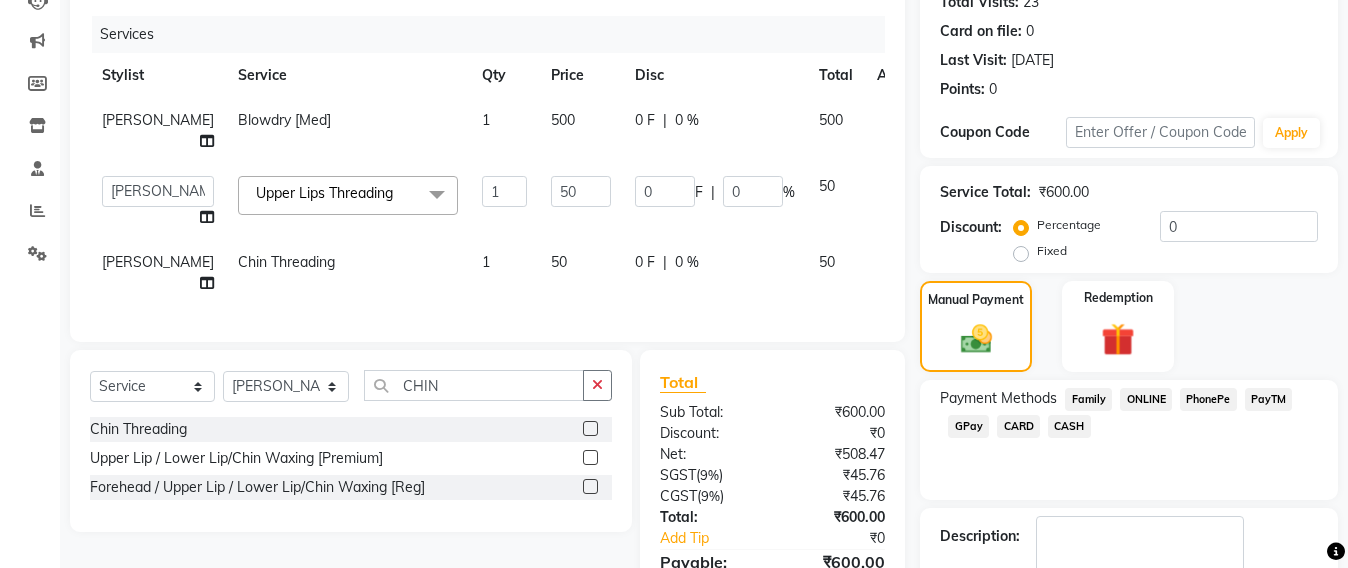 click on "Checkout" 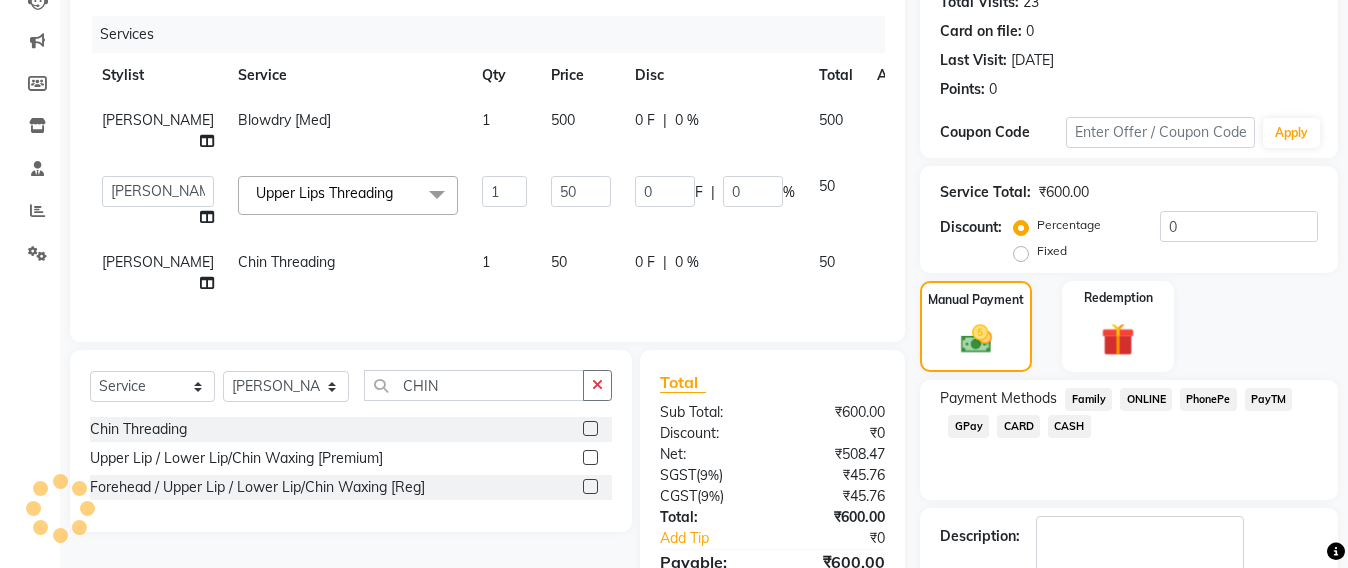 scroll, scrollTop: 399, scrollLeft: 0, axis: vertical 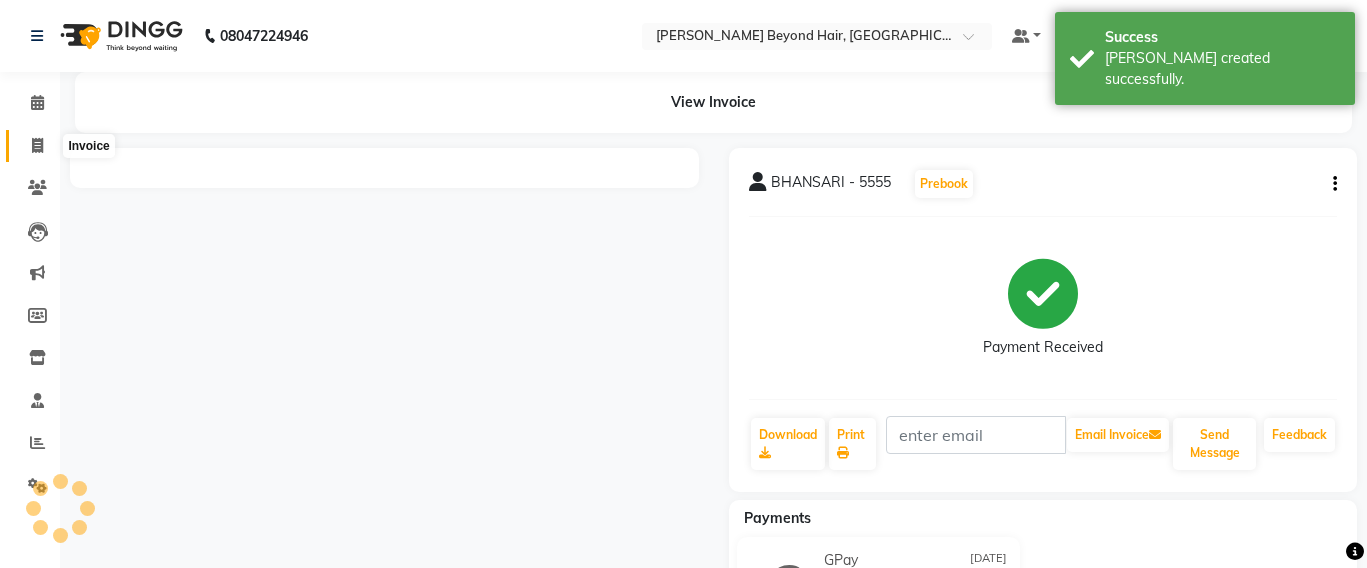 click 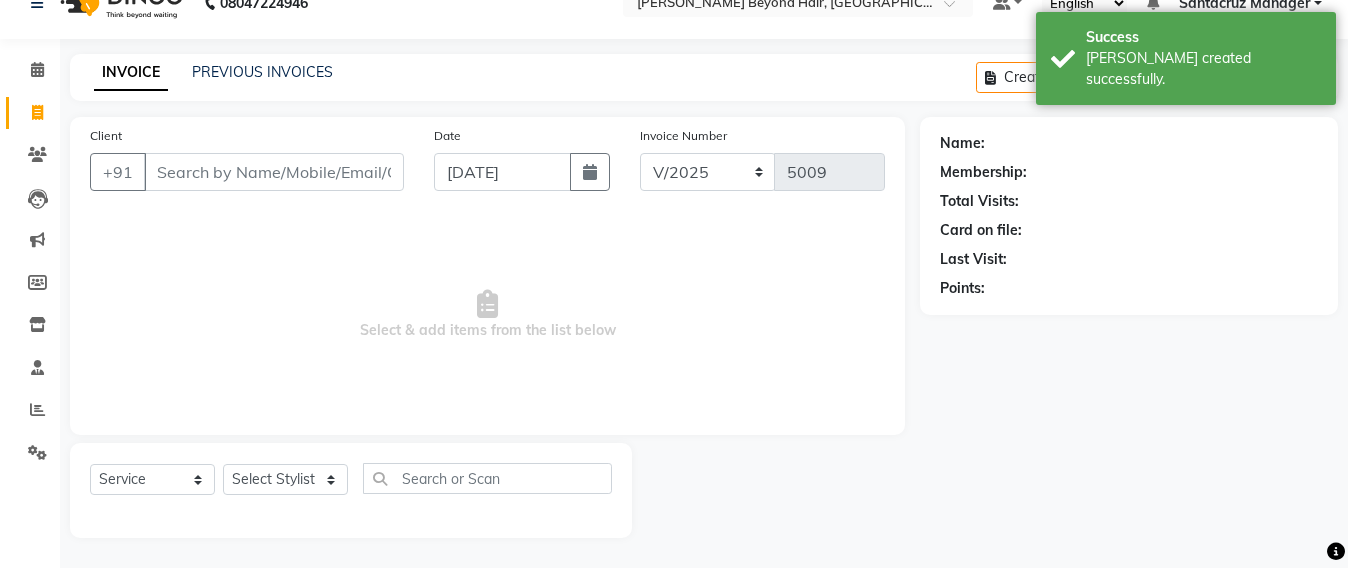 scroll, scrollTop: 0, scrollLeft: 0, axis: both 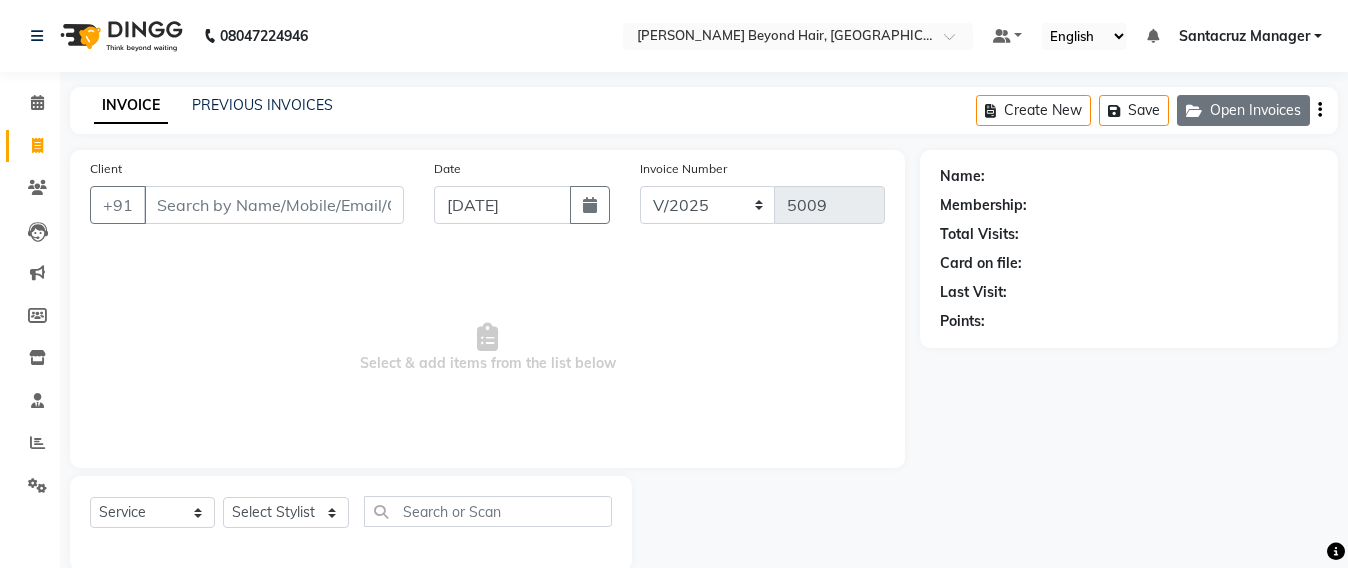 click on "Open Invoices" 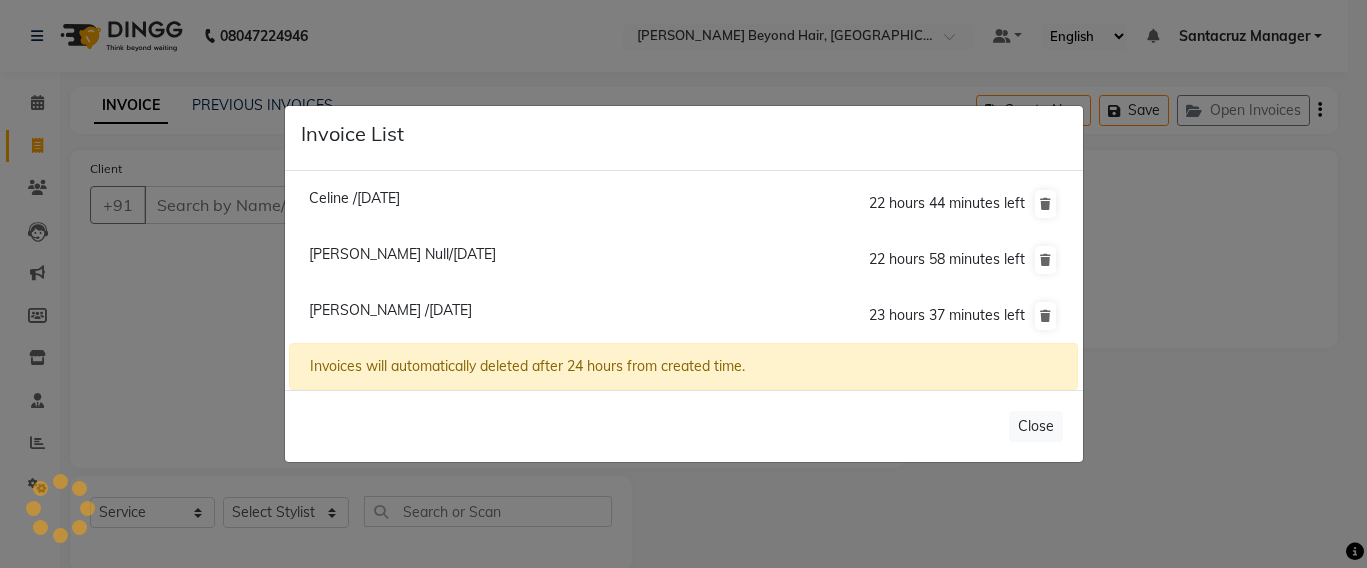 click on "Invoice List  Celine /10 July 2025  22 hours 44 minutes left  Samita Goyal Null/10 July 2025  22 hours 58 minutes left  Vedika /10 July 2025  23 hours 37 minutes left  Invoices will automatically deleted after 24 hours from created time.   Close" 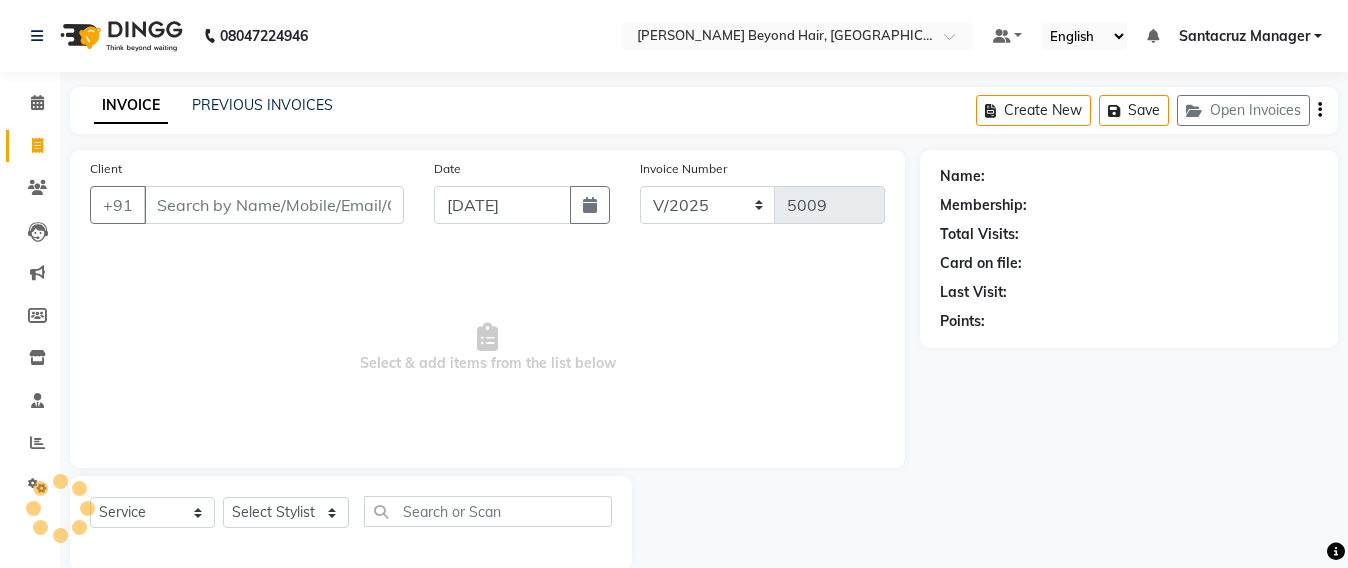 click on "Name: Membership: Total Visits: Card on file: Last Visit:  Points:" 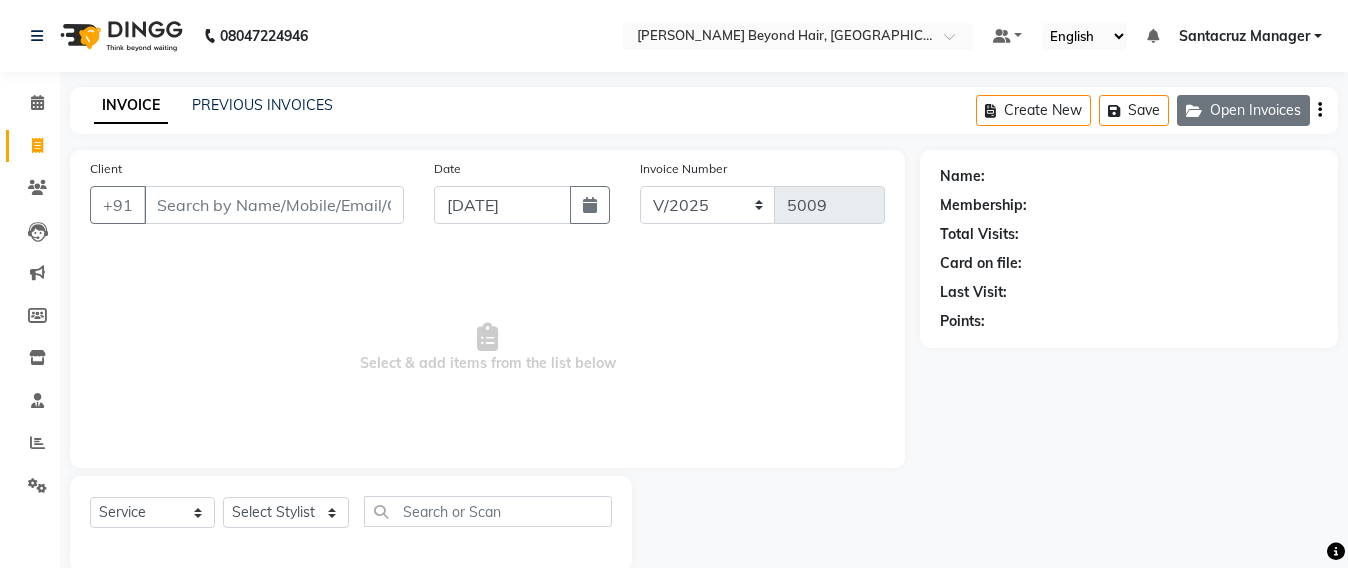 click on "Open Invoices" 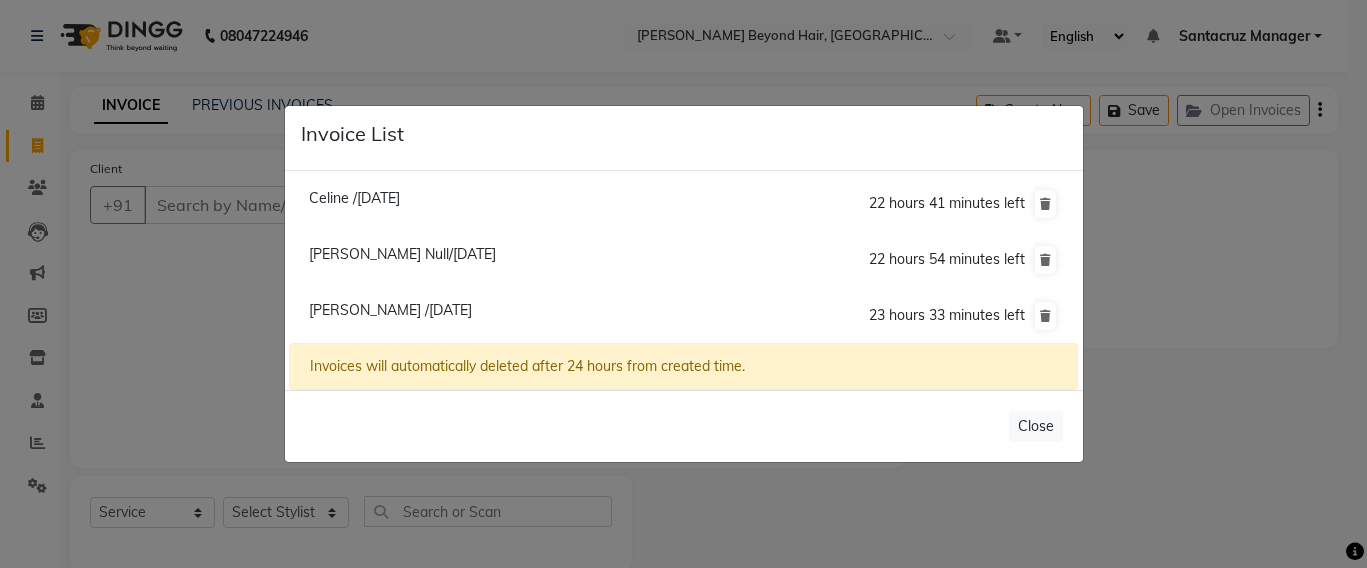 click on "Celine /10 July 2025" 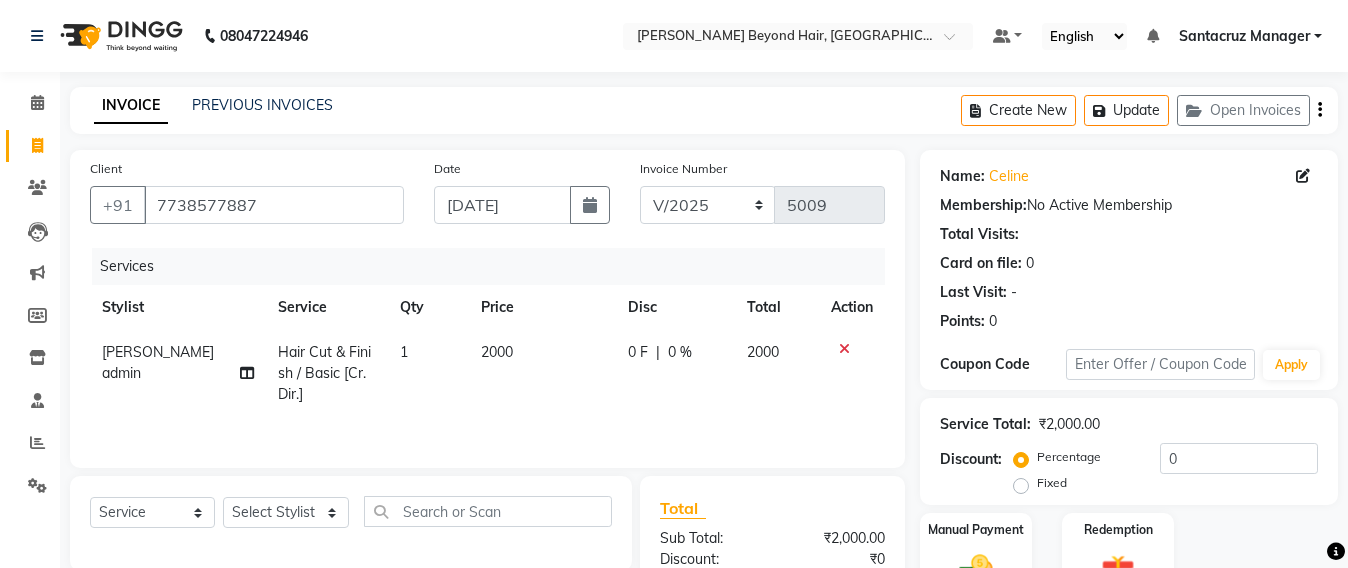 scroll, scrollTop: 111, scrollLeft: 0, axis: vertical 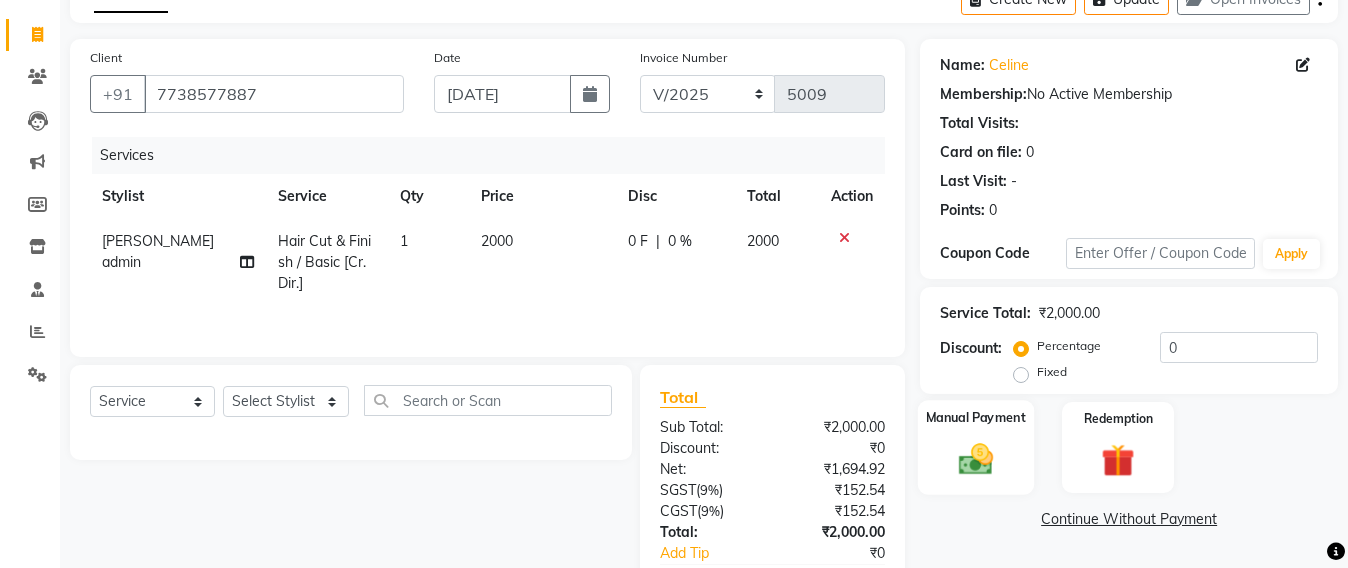 click 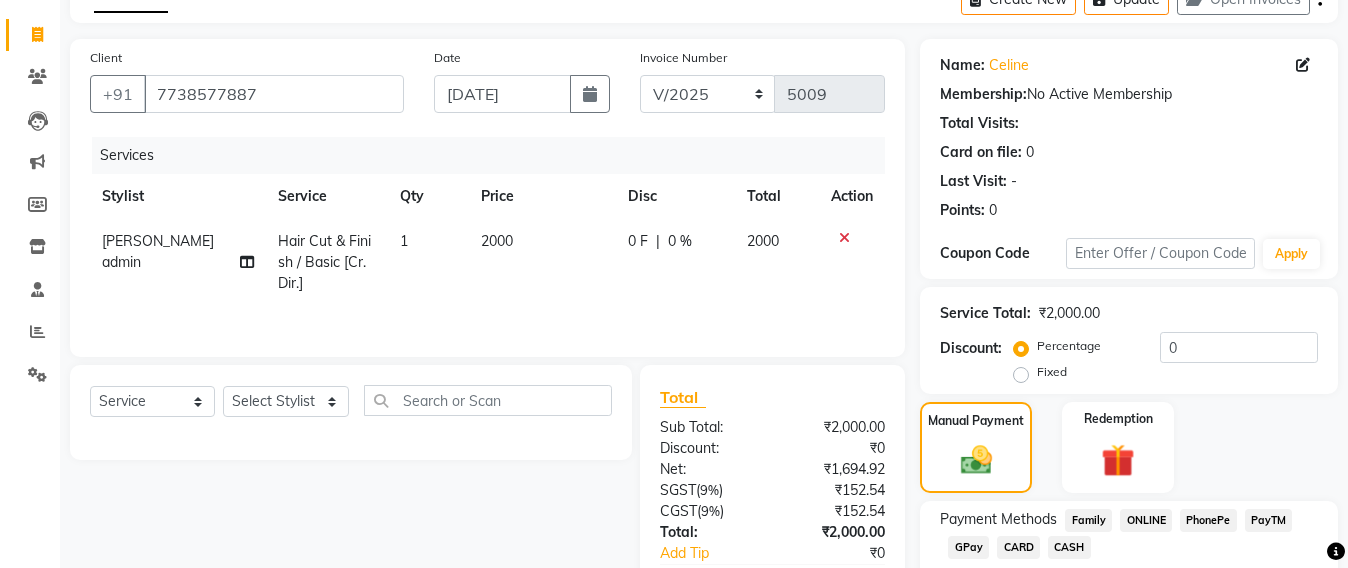 scroll, scrollTop: 236, scrollLeft: 0, axis: vertical 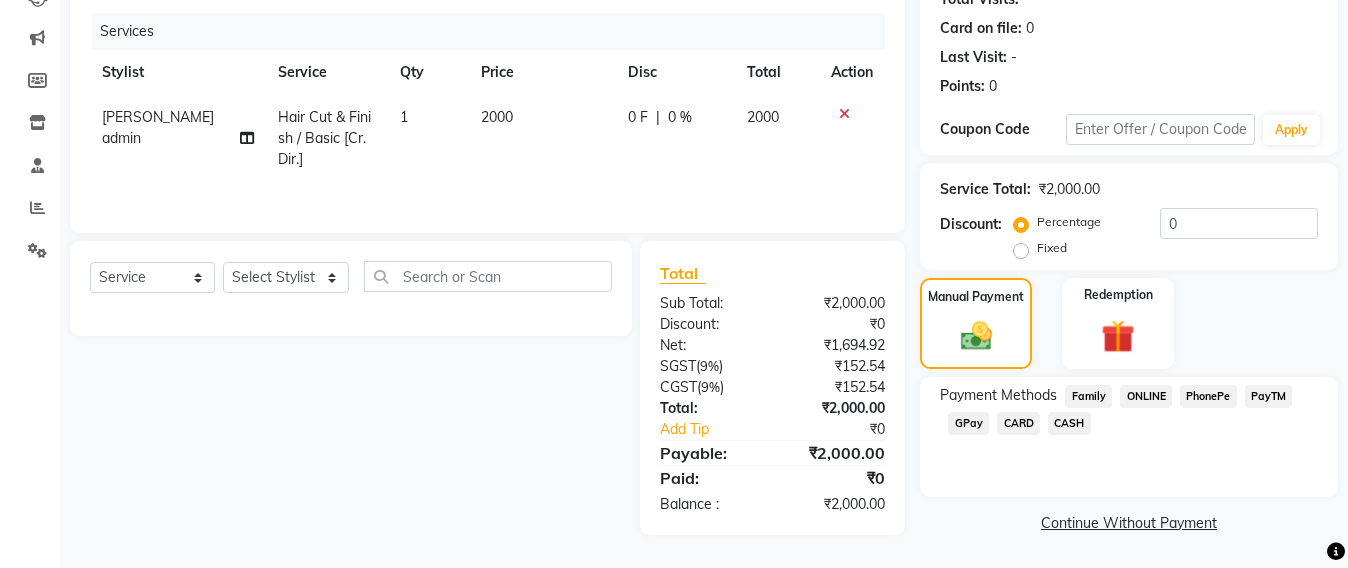 click on "CARD" 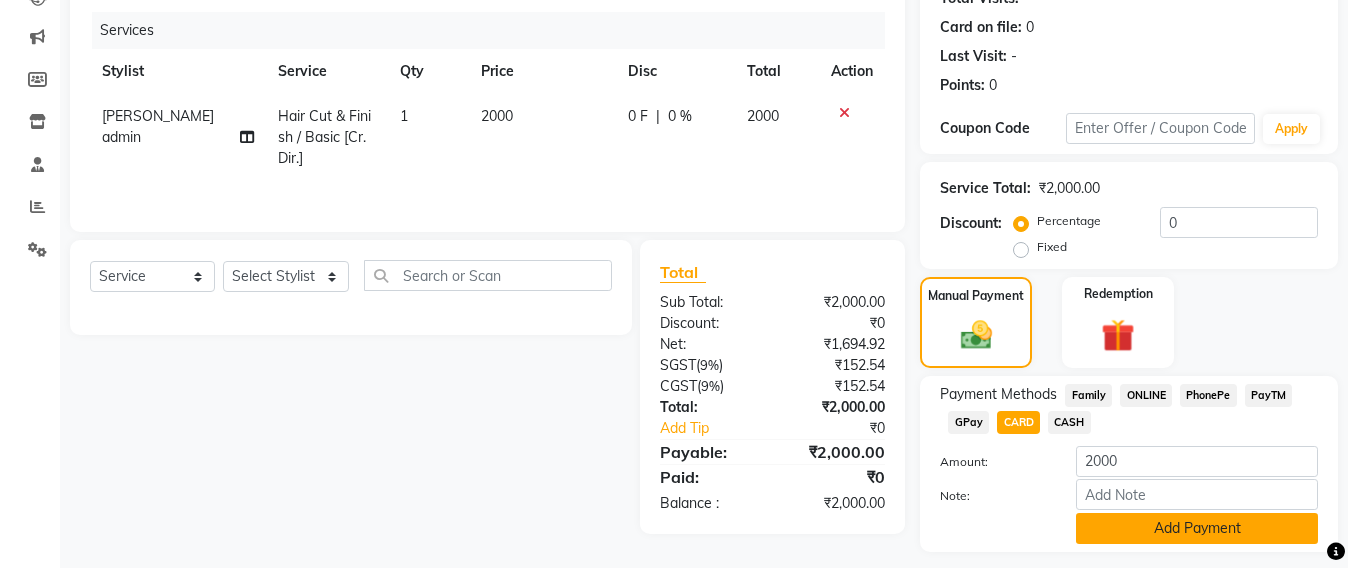 click on "Add Payment" 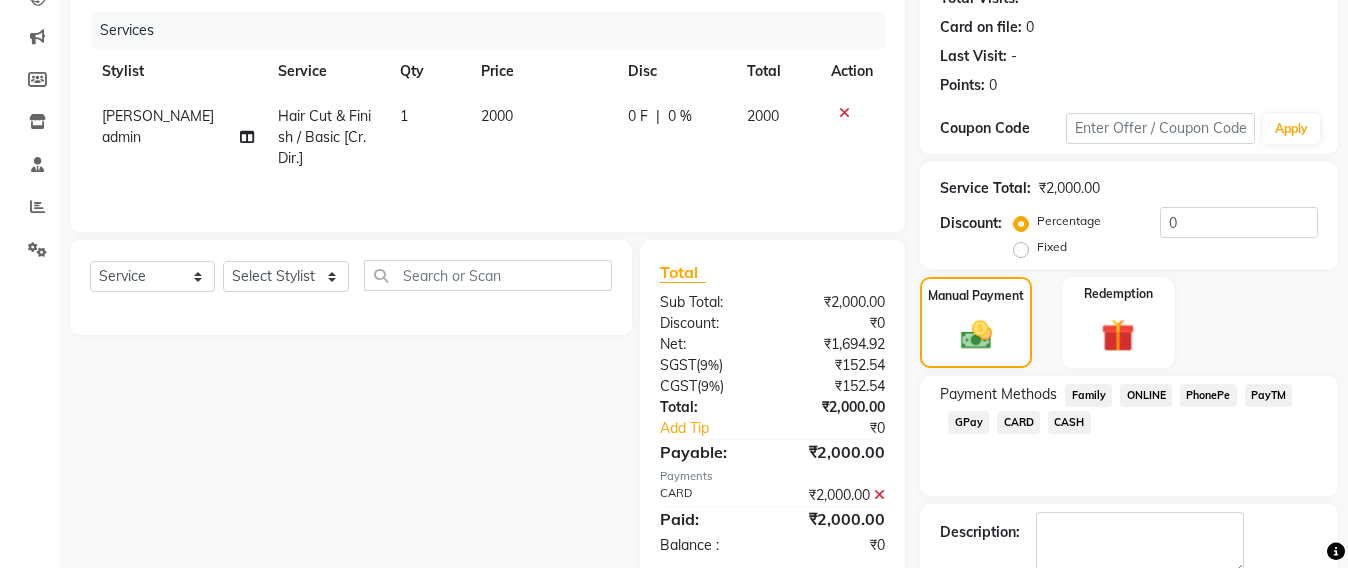 scroll, scrollTop: 348, scrollLeft: 0, axis: vertical 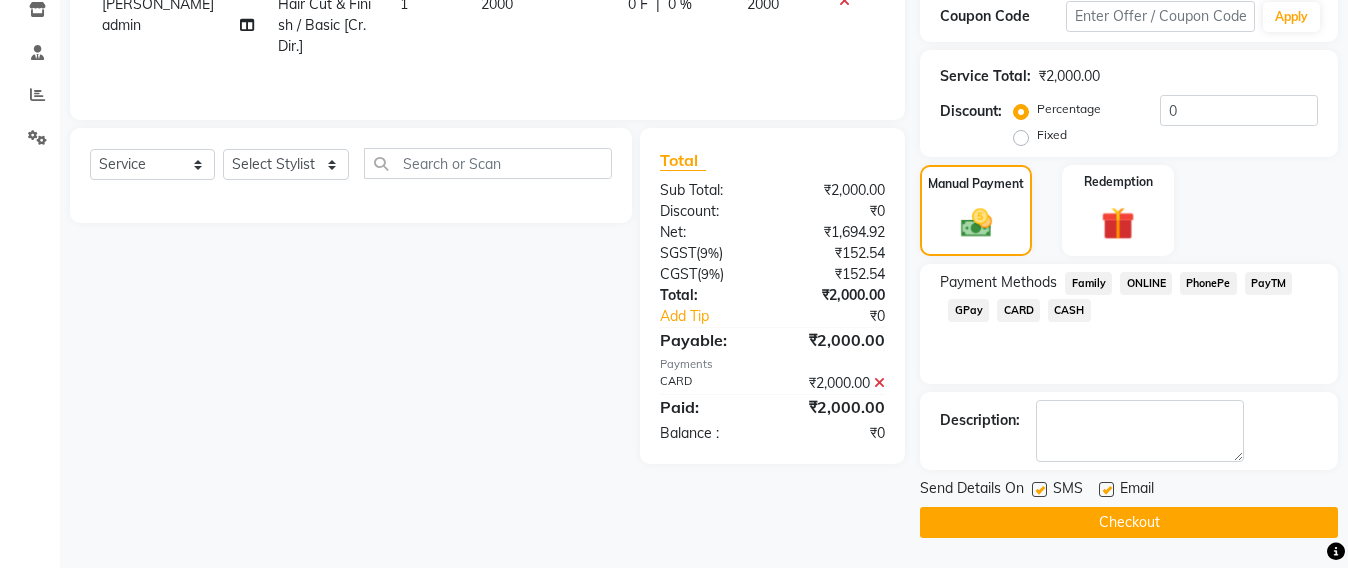 click on "Checkout" 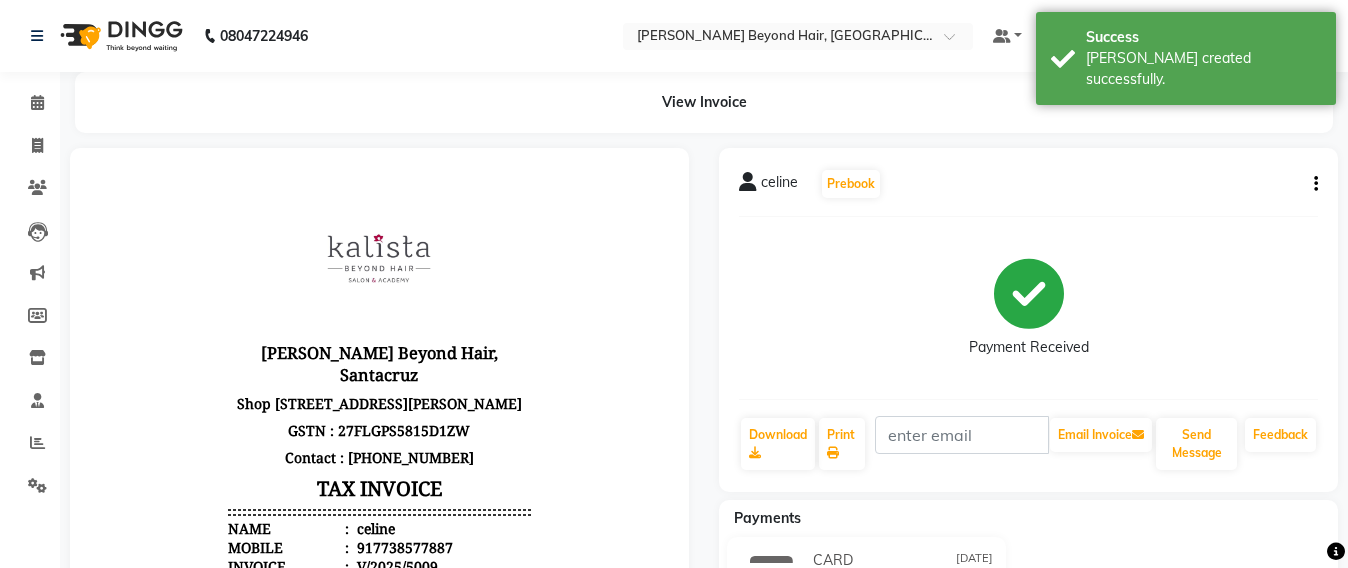 scroll, scrollTop: 0, scrollLeft: 0, axis: both 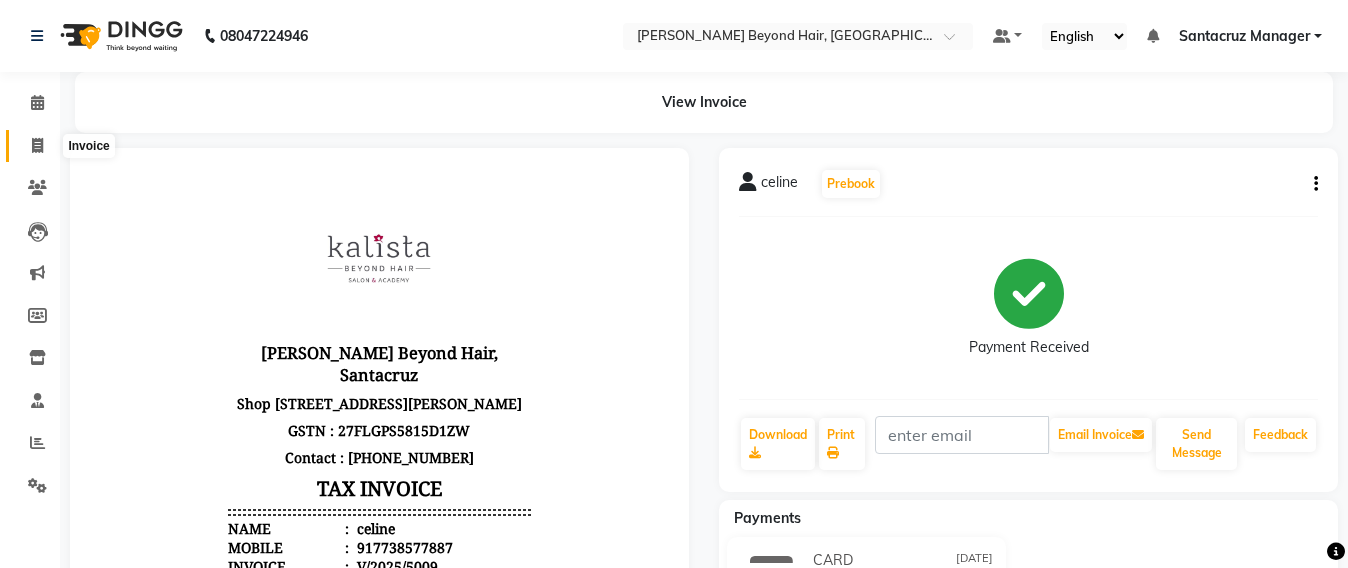 click 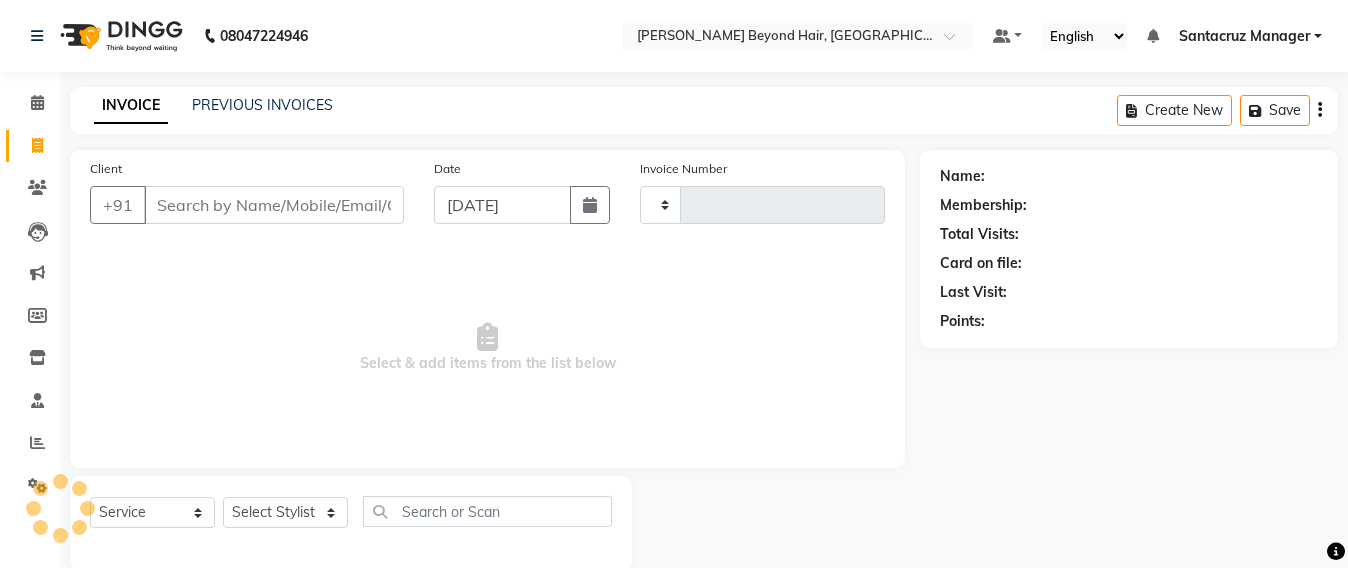 scroll, scrollTop: 33, scrollLeft: 0, axis: vertical 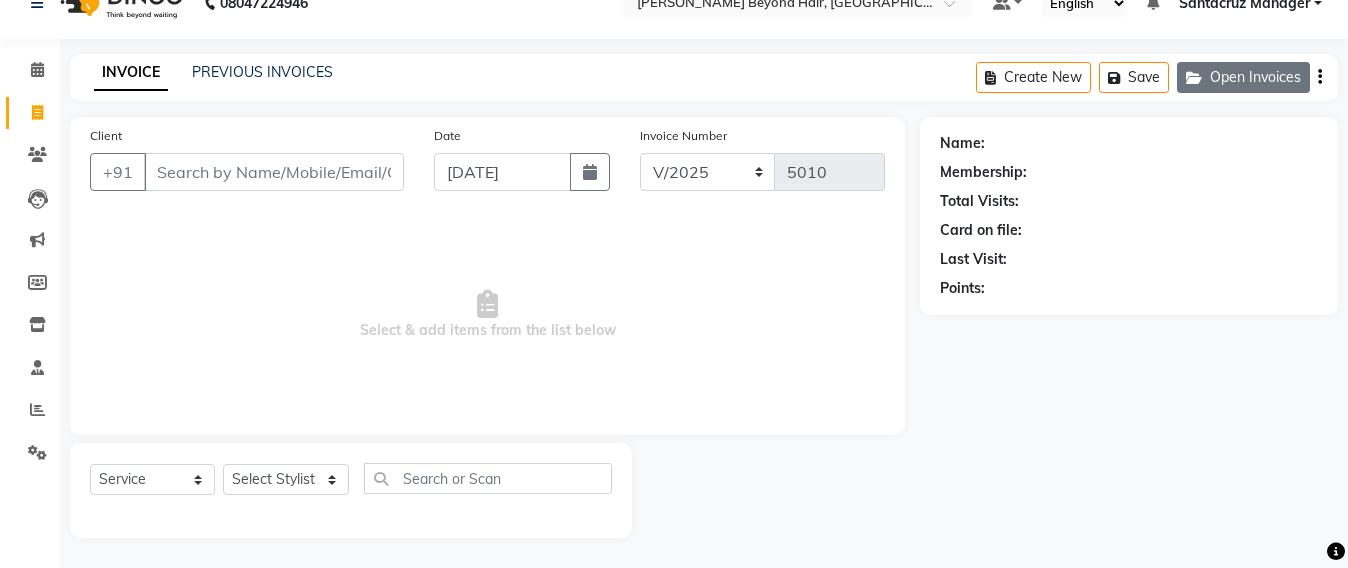 click on "Open Invoices" 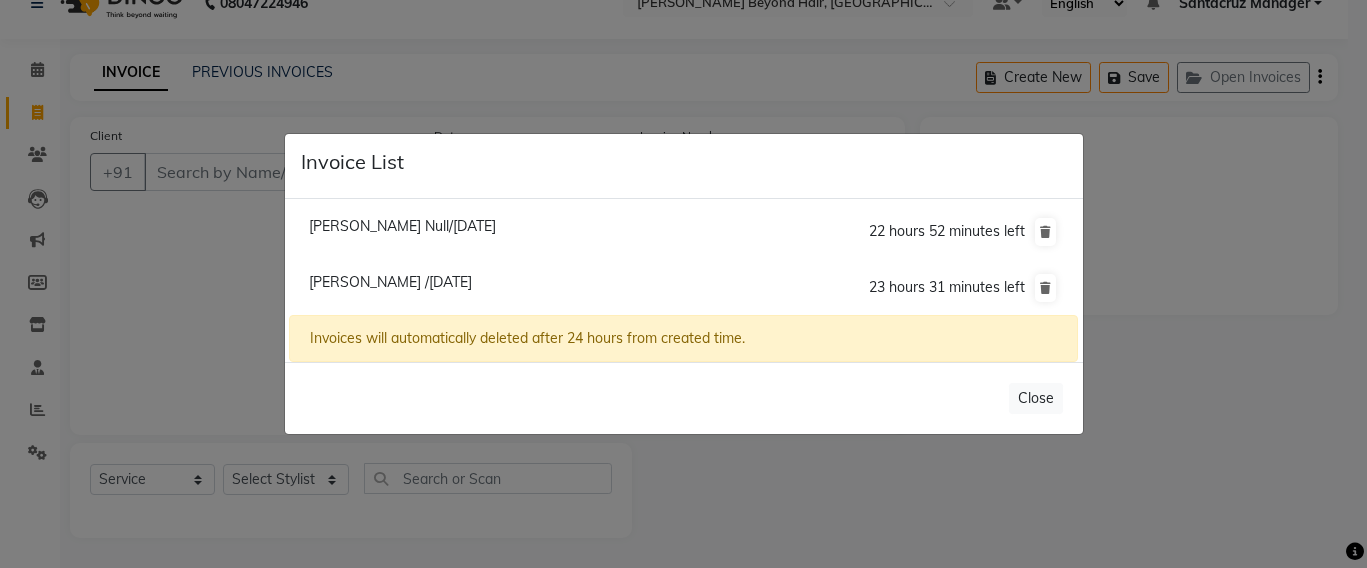 click on "Samita Goyal Null/10 July 2025" 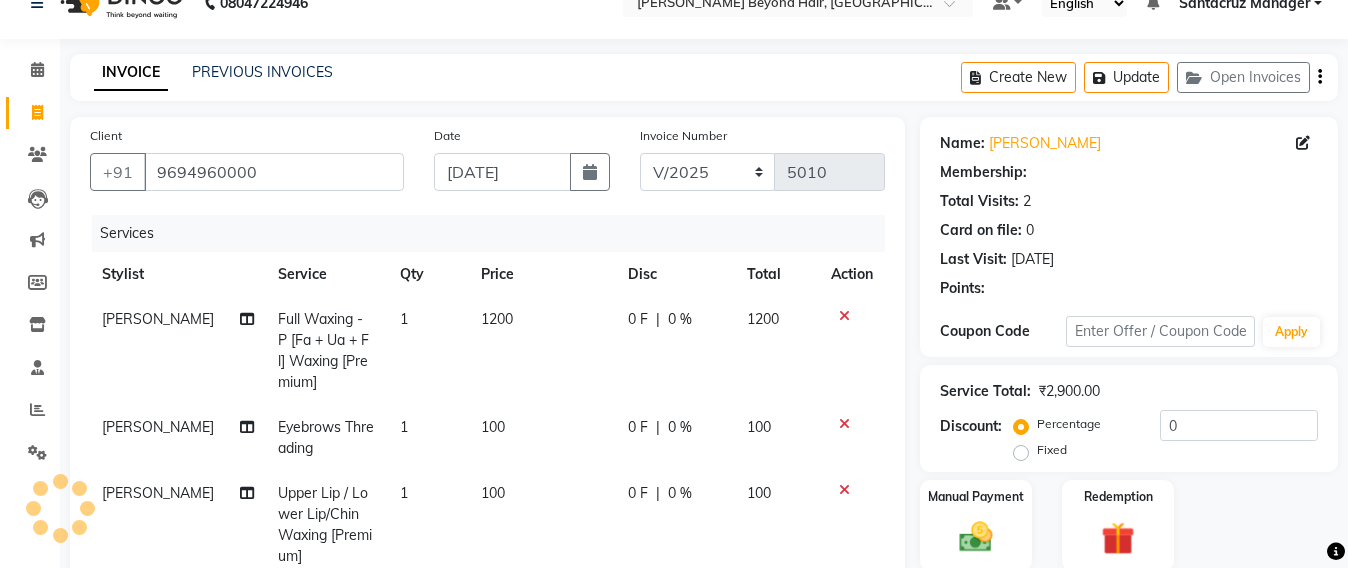 scroll, scrollTop: 283, scrollLeft: 0, axis: vertical 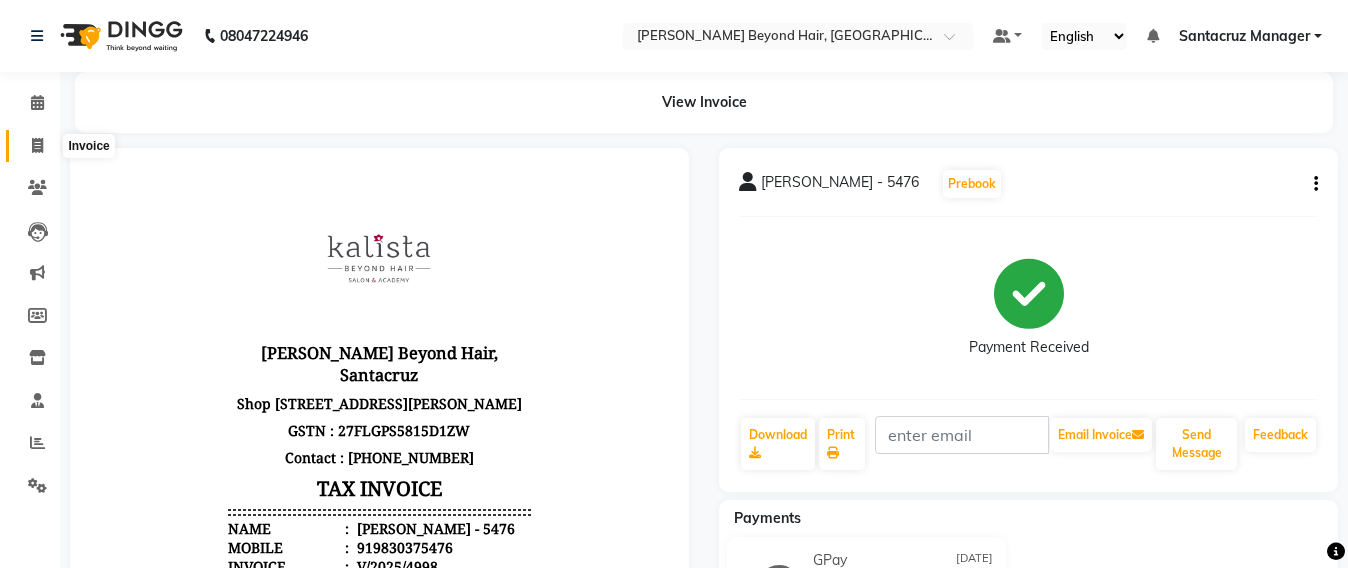 click 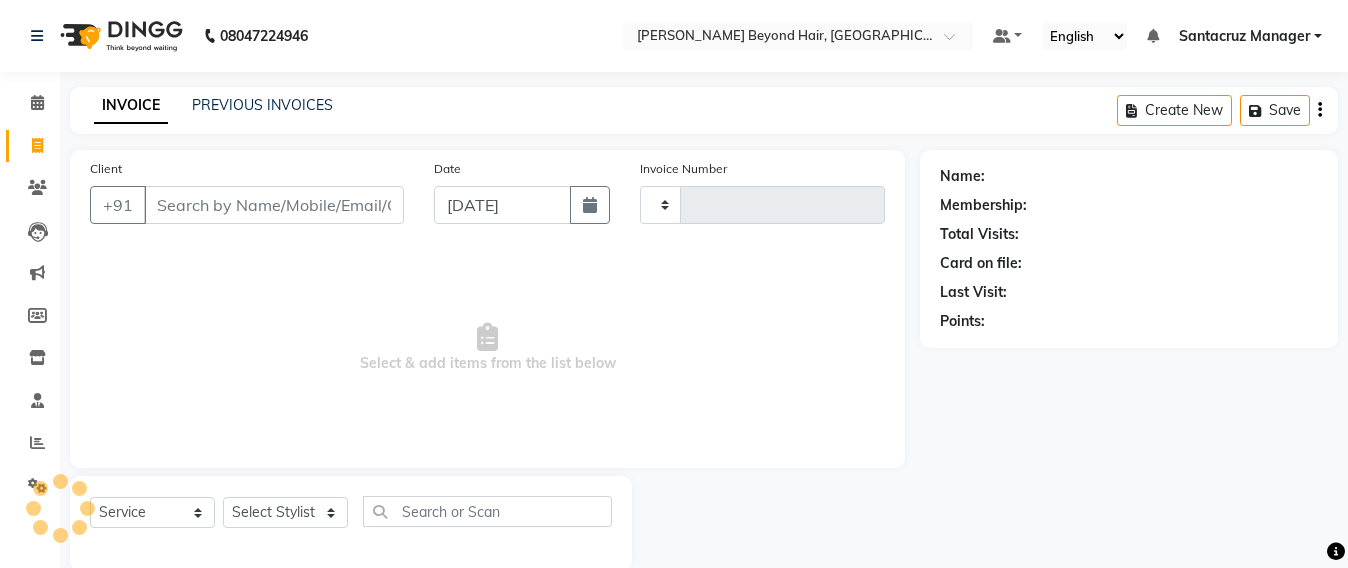 scroll, scrollTop: 33, scrollLeft: 0, axis: vertical 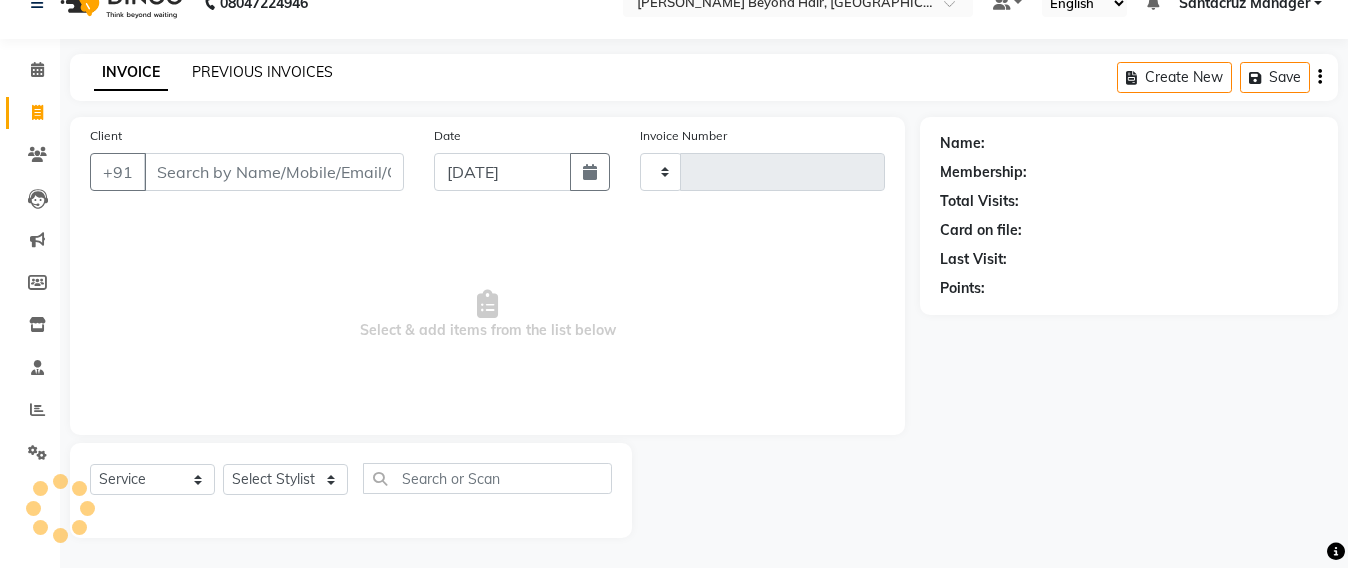 click on "PREVIOUS INVOICES" 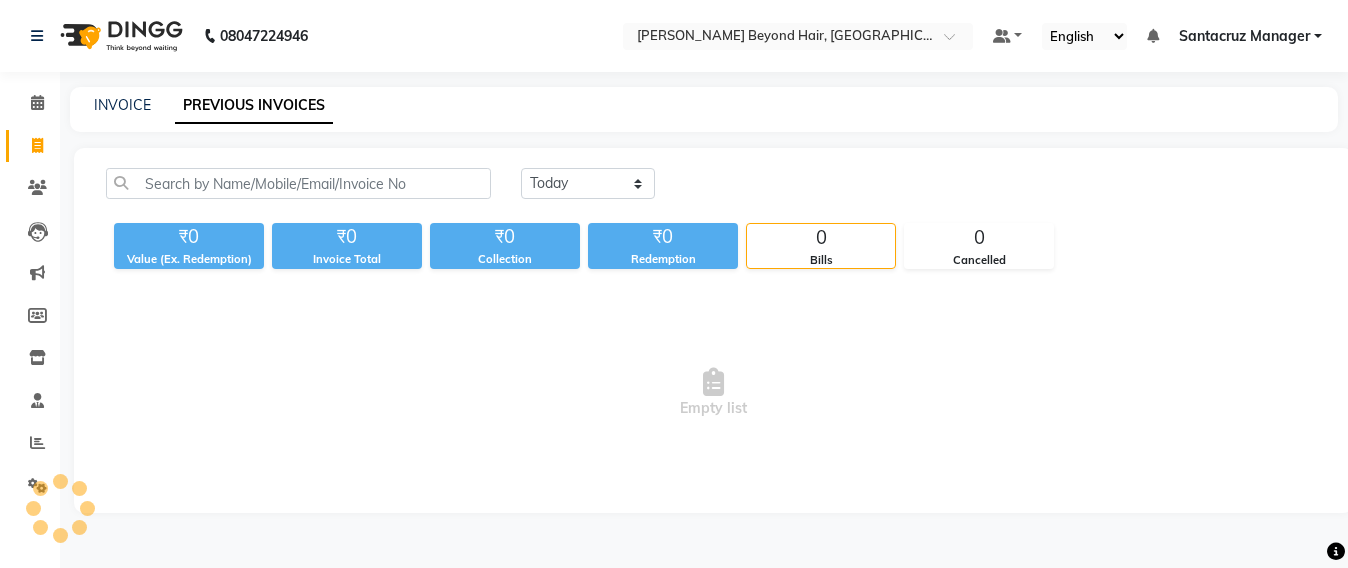 scroll, scrollTop: 0, scrollLeft: 0, axis: both 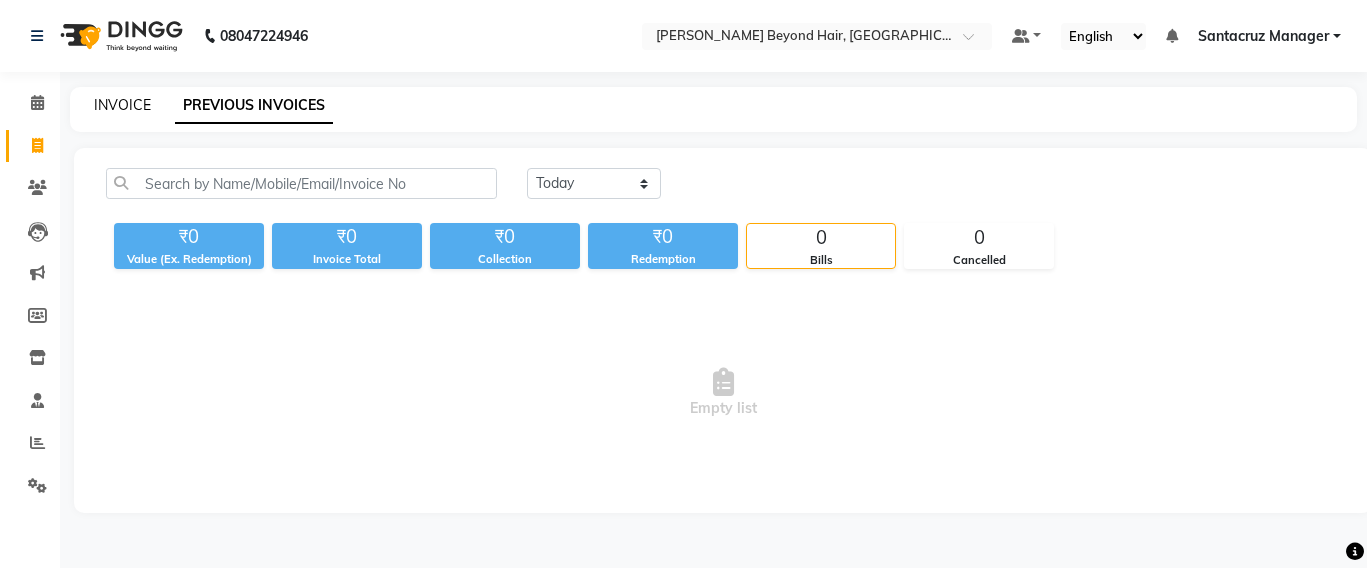 click on "INVOICE" 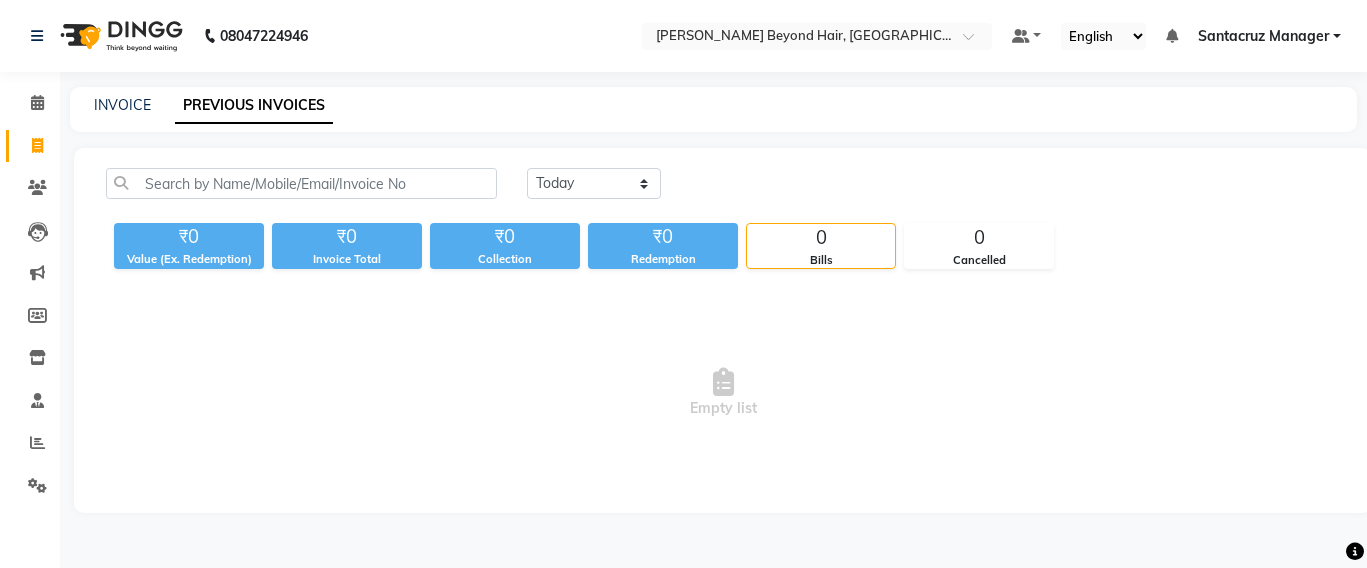 select on "service" 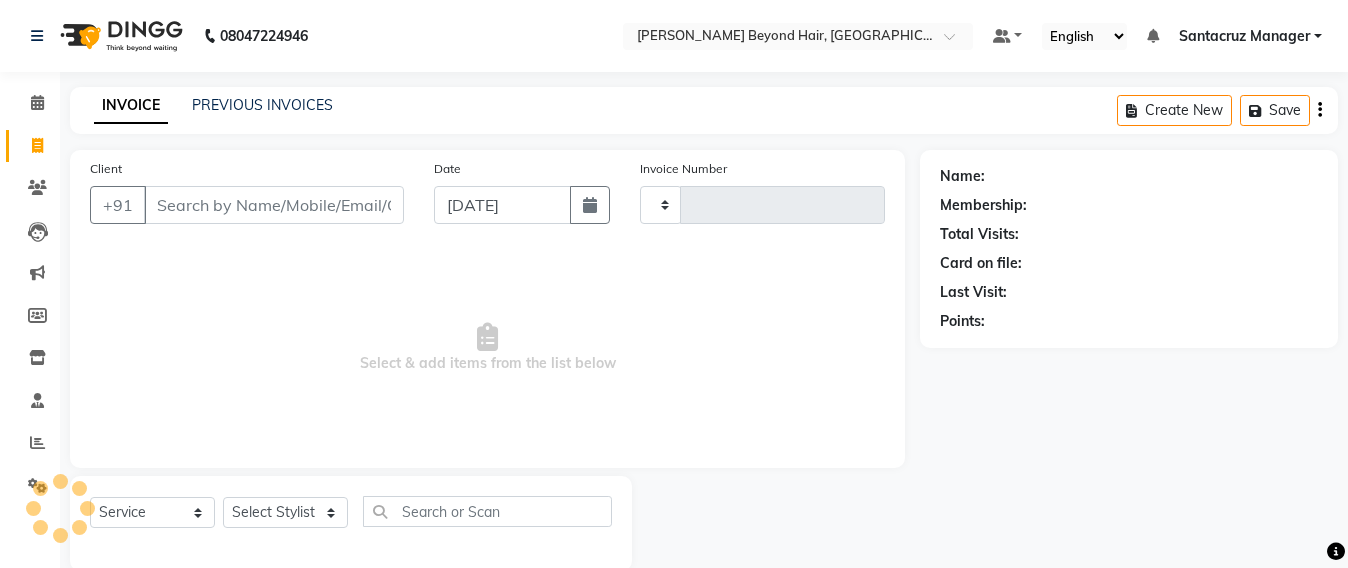 scroll, scrollTop: 33, scrollLeft: 0, axis: vertical 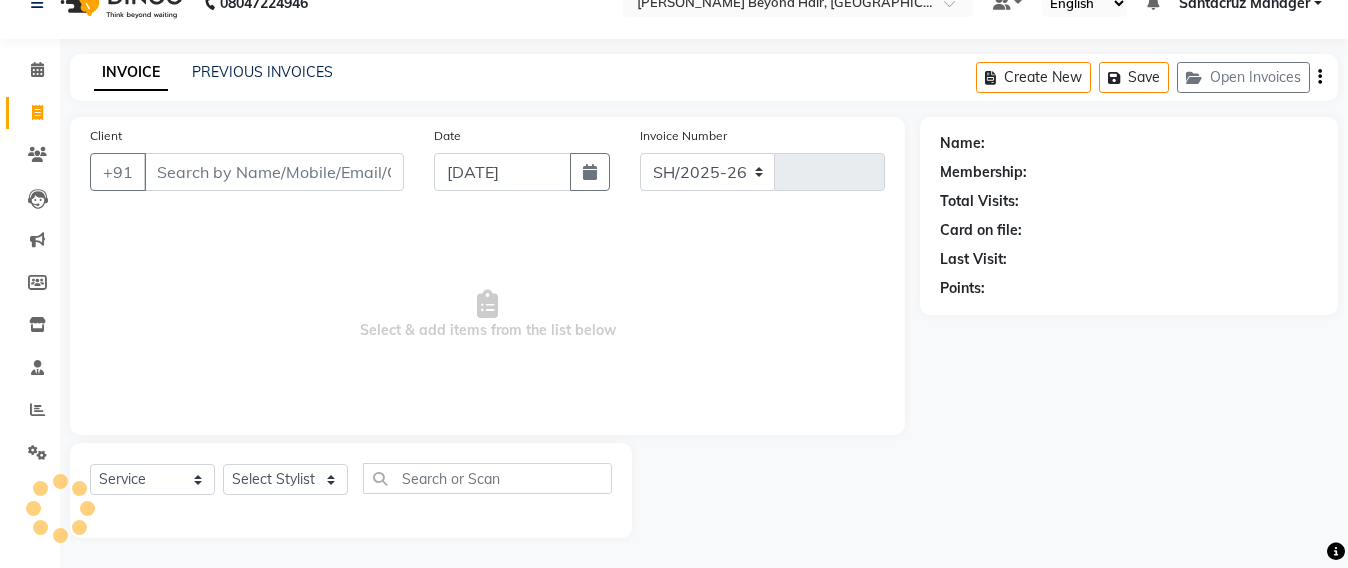 select on "6357" 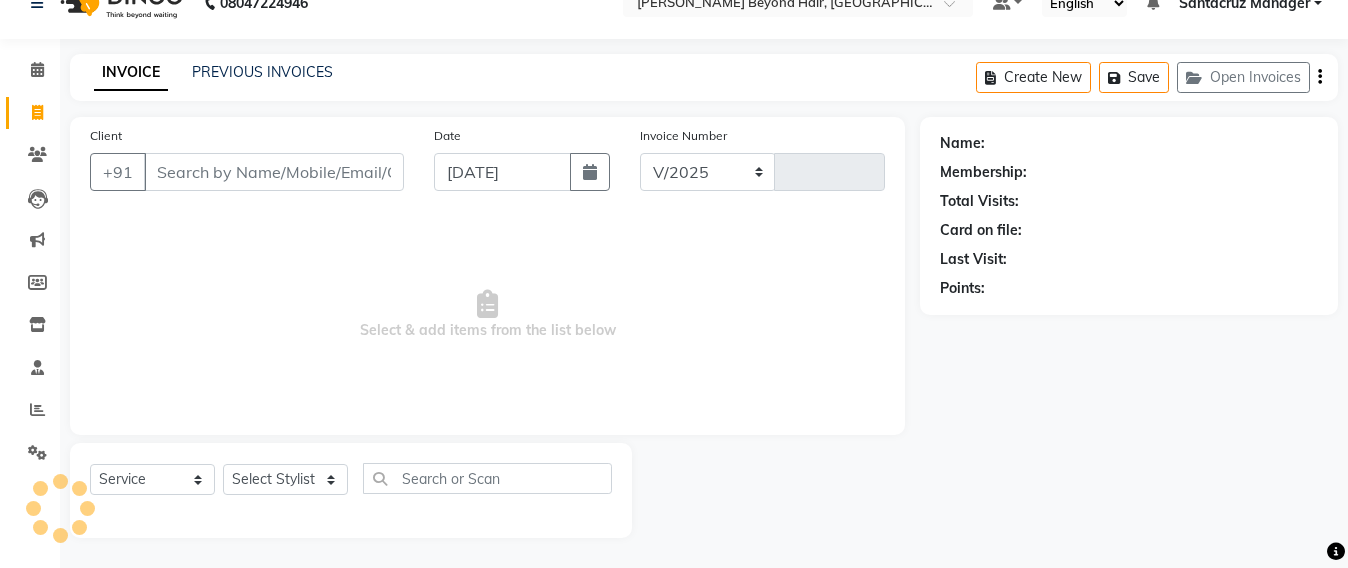 type on "5001" 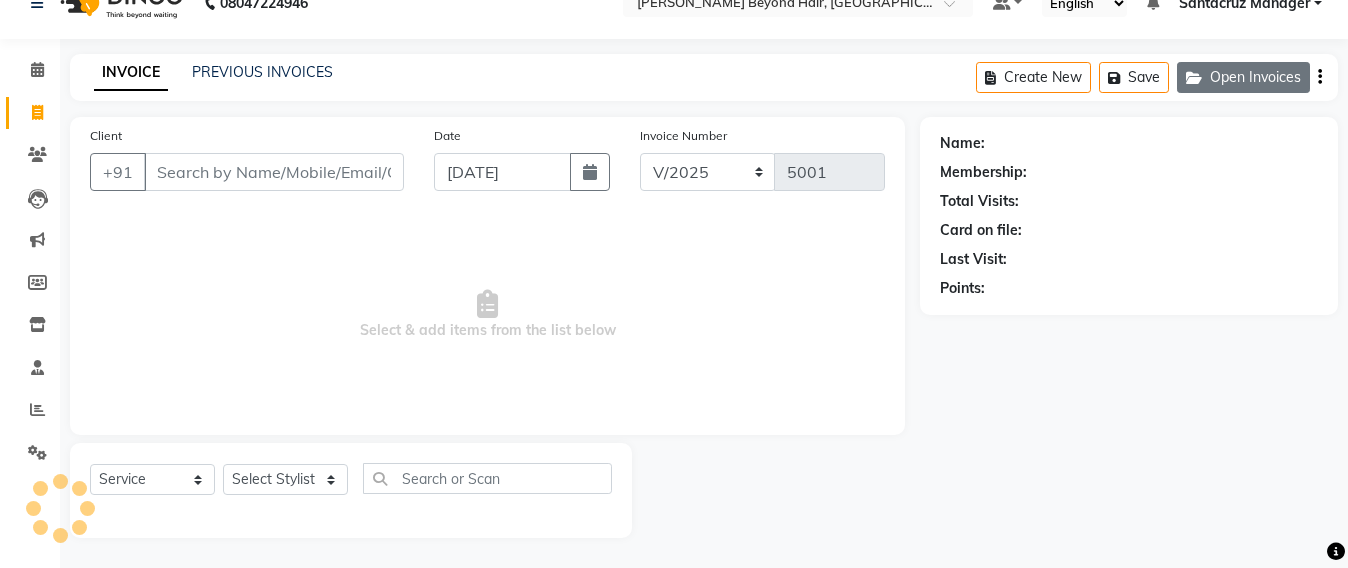 click on "Open Invoices" 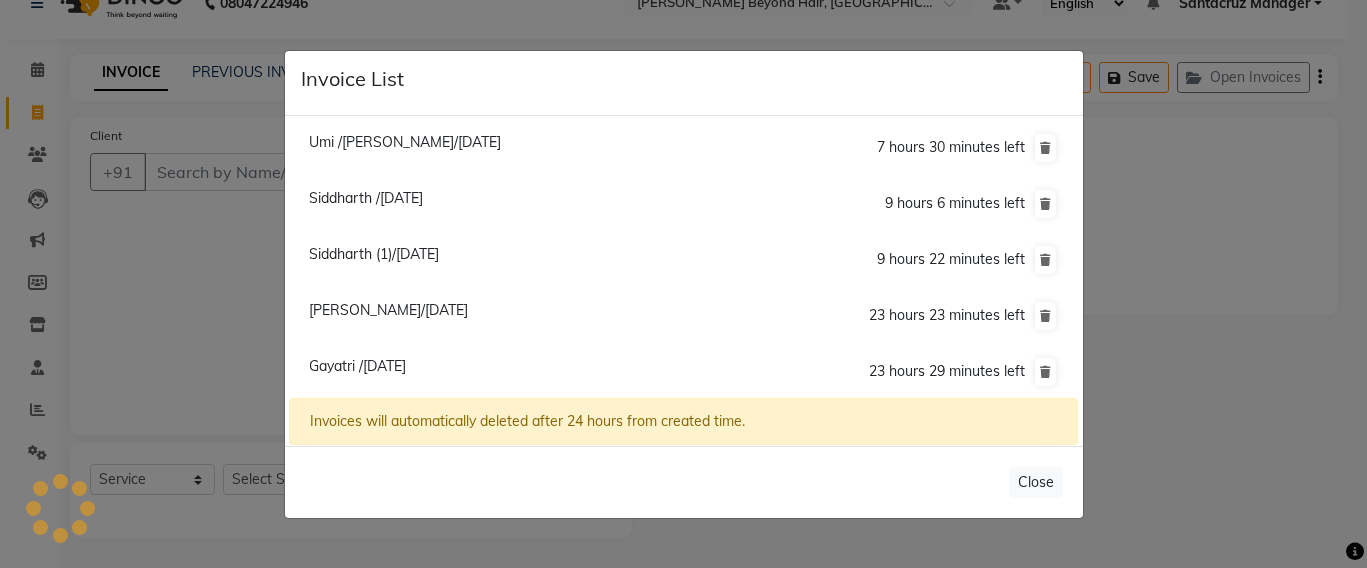 click on "Invoice List  Umi /Janvi Null/09 July 2025  7 hours 30 minutes left  Siddharth /09 July 2025  9 hours 6 minutes left  Siddharth (1)/09 July 2025  9 hours 22 minutes left  Aayush Shah/10 July 2025  23 hours 23 minutes left  Gayatri /10 July 2025  23 hours 29 minutes left  Sonal Pariek - 8252/10 July 2025  23 hours 34 minutes left  Invoices will automatically deleted after 24 hours from created time.   Close" 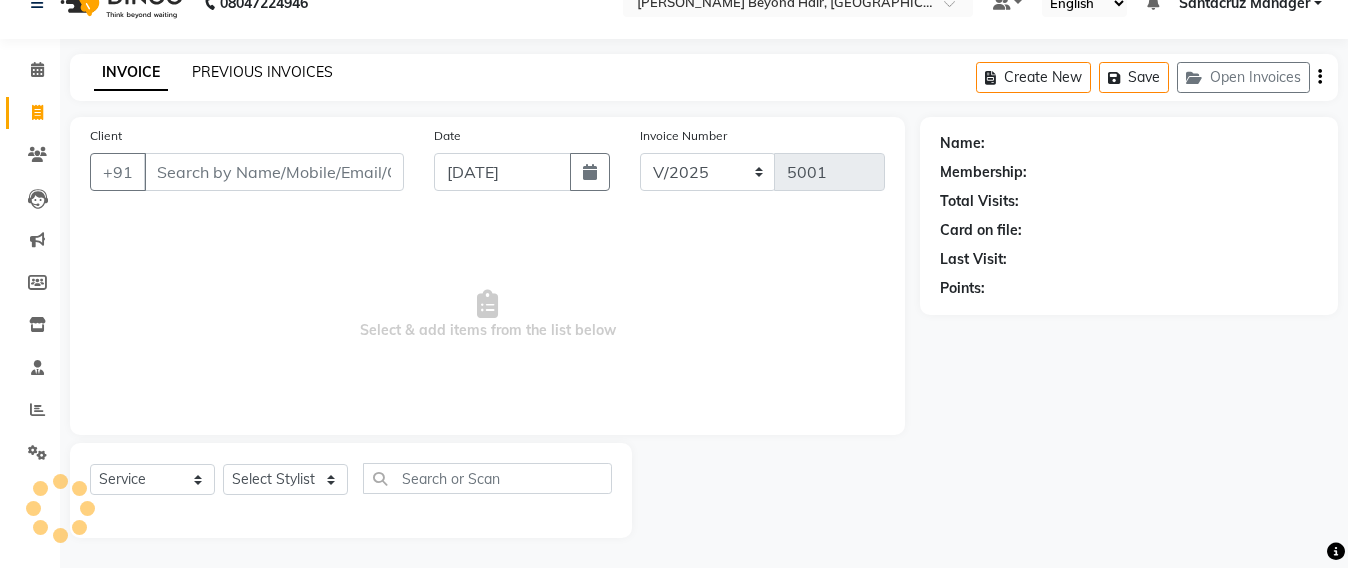 click on "PREVIOUS INVOICES" 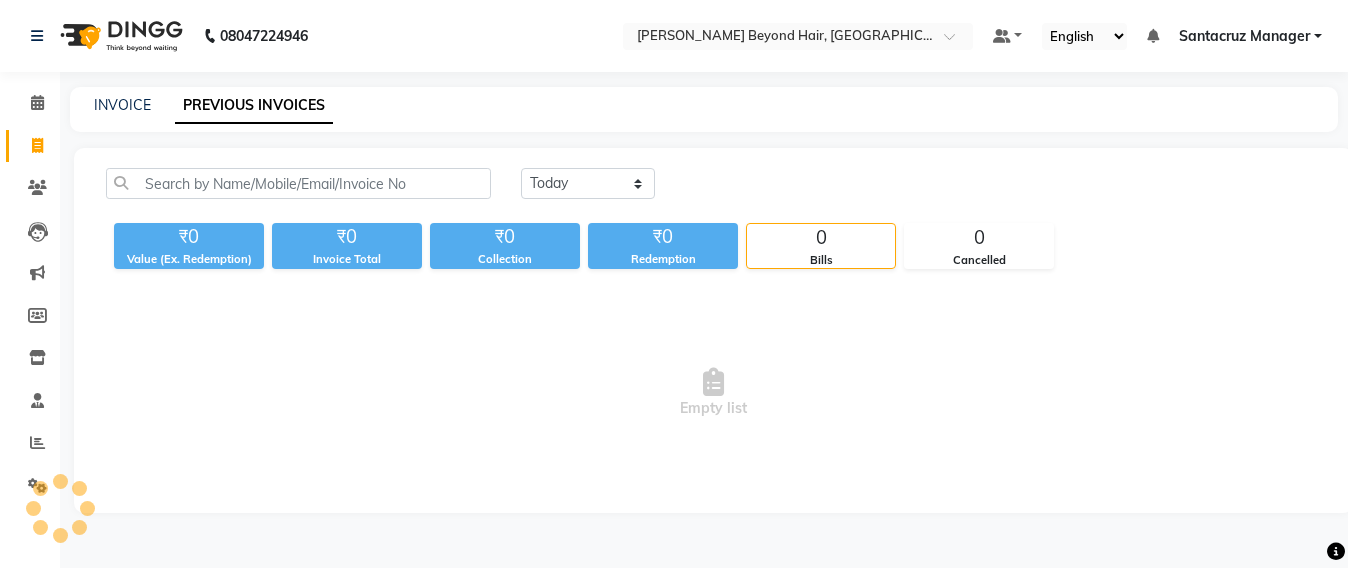 scroll, scrollTop: 0, scrollLeft: 0, axis: both 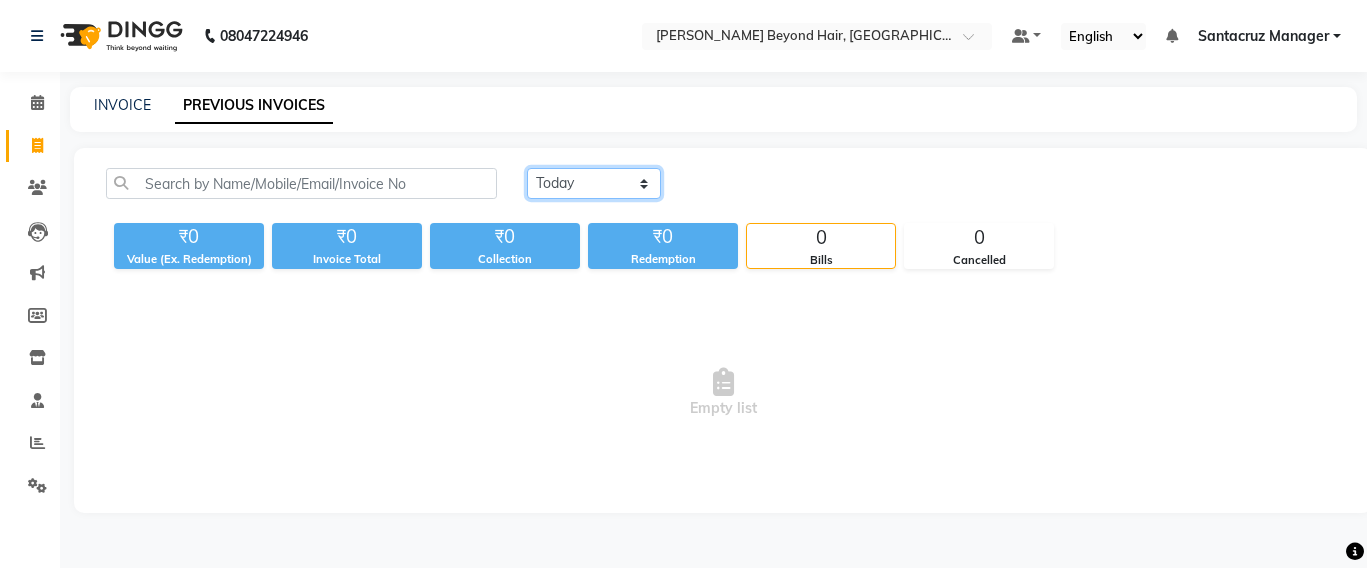 click on "Today Yesterday Custom Range" 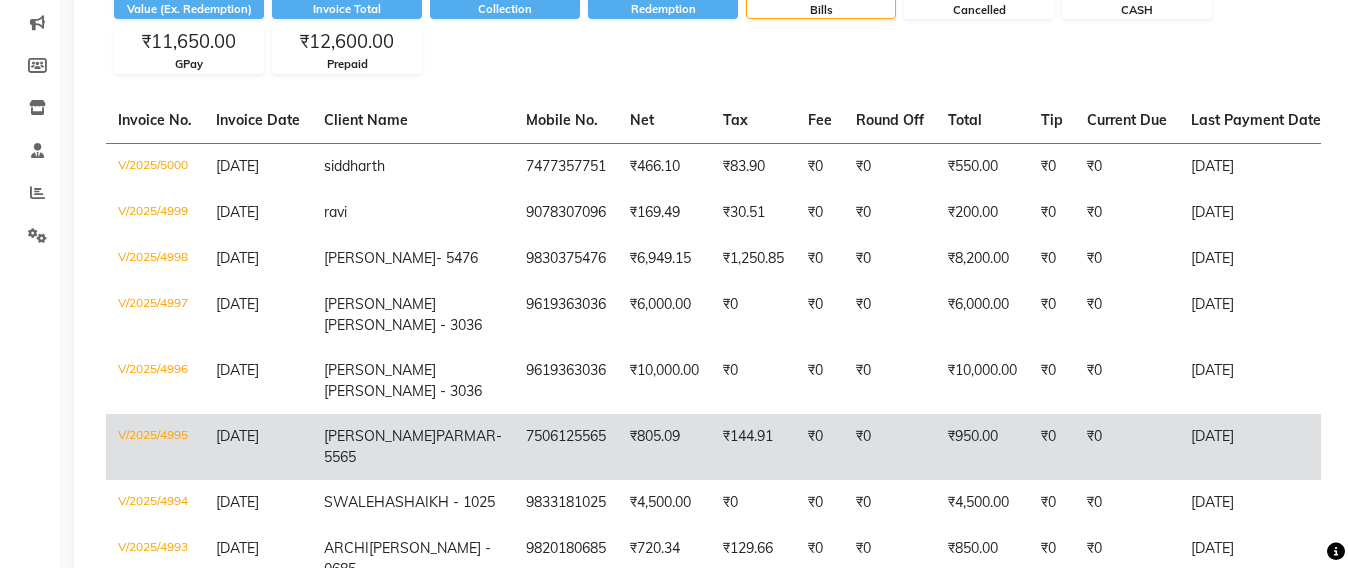 scroll, scrollTop: 0, scrollLeft: 0, axis: both 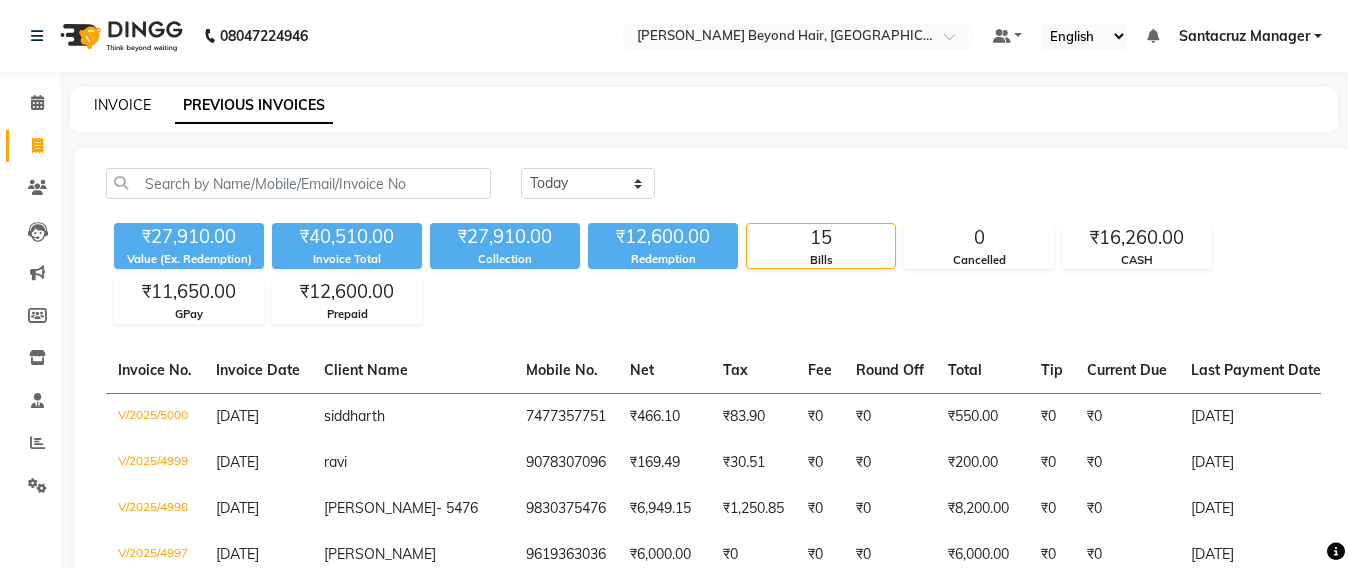 click on "INVOICE" 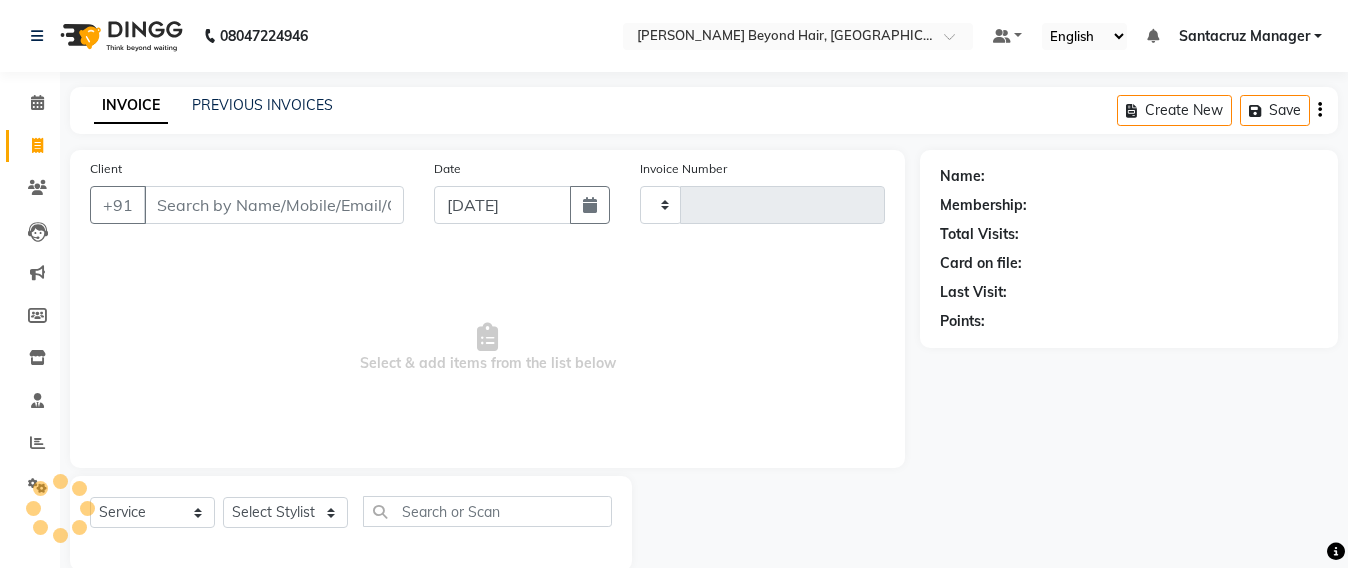 scroll, scrollTop: 33, scrollLeft: 0, axis: vertical 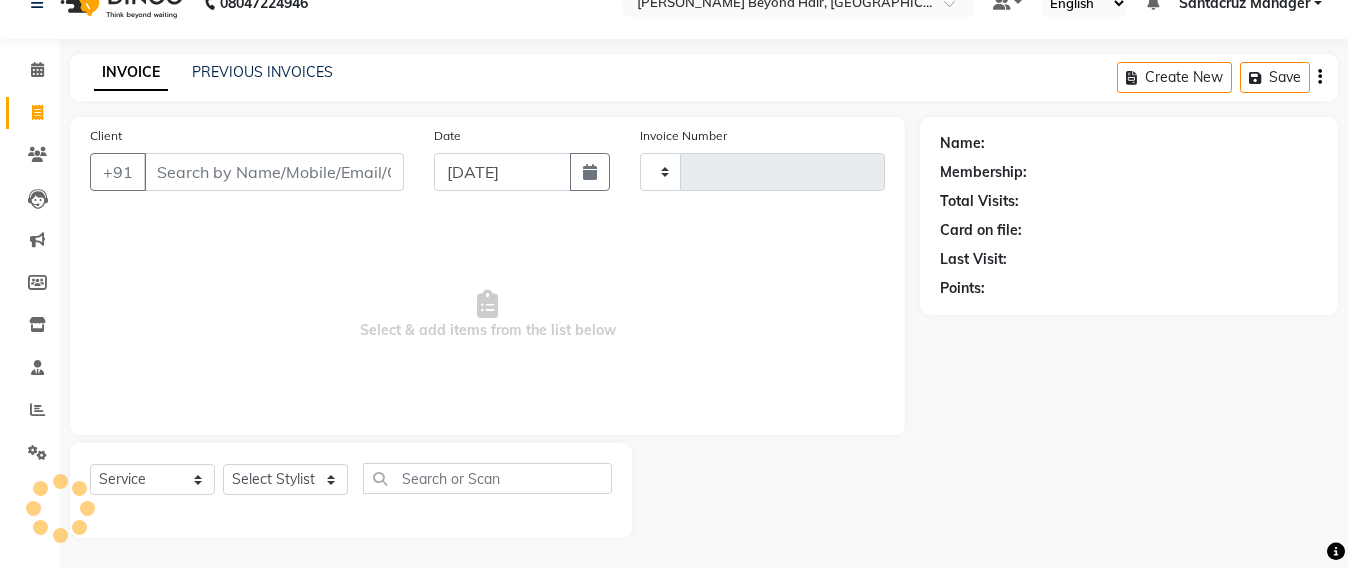 click on "08047224946 Select Location × Kalista Beyond Hair, Santacruz West Default Panel My Panel English ENGLISH Español العربية मराठी हिंदी ગુજરાતી தமிழ் 中文 Notifications nothing to show Santacruz Manager Manage Profile Change Password Sign out  Version:3.15.4" 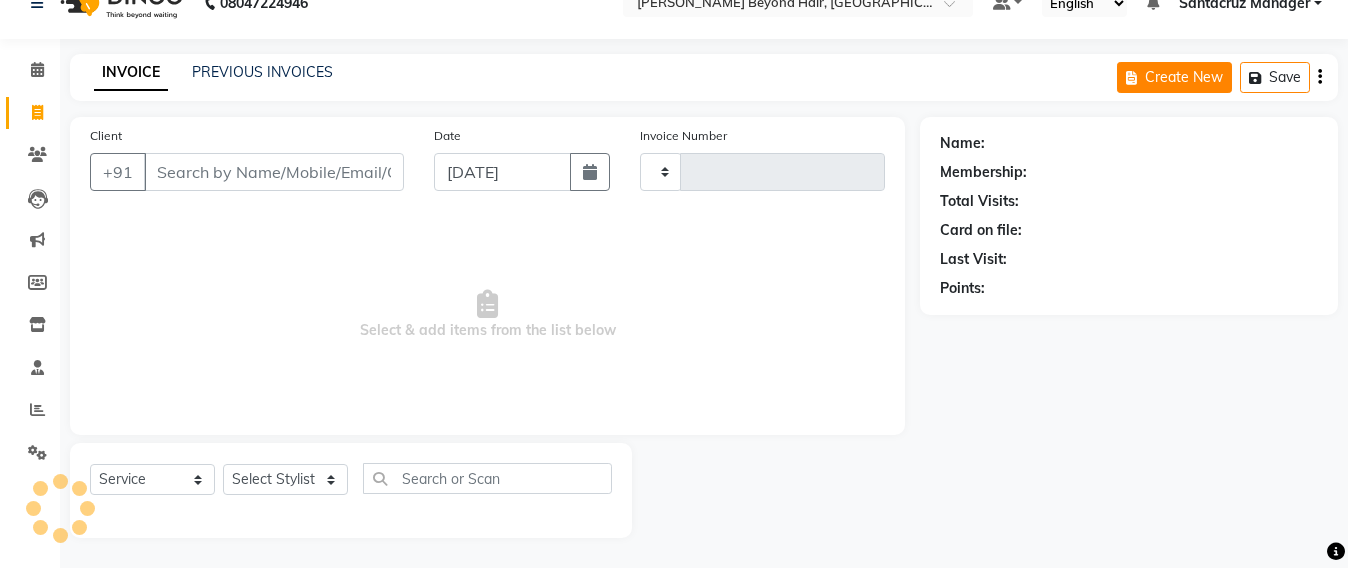 click on "Create New" 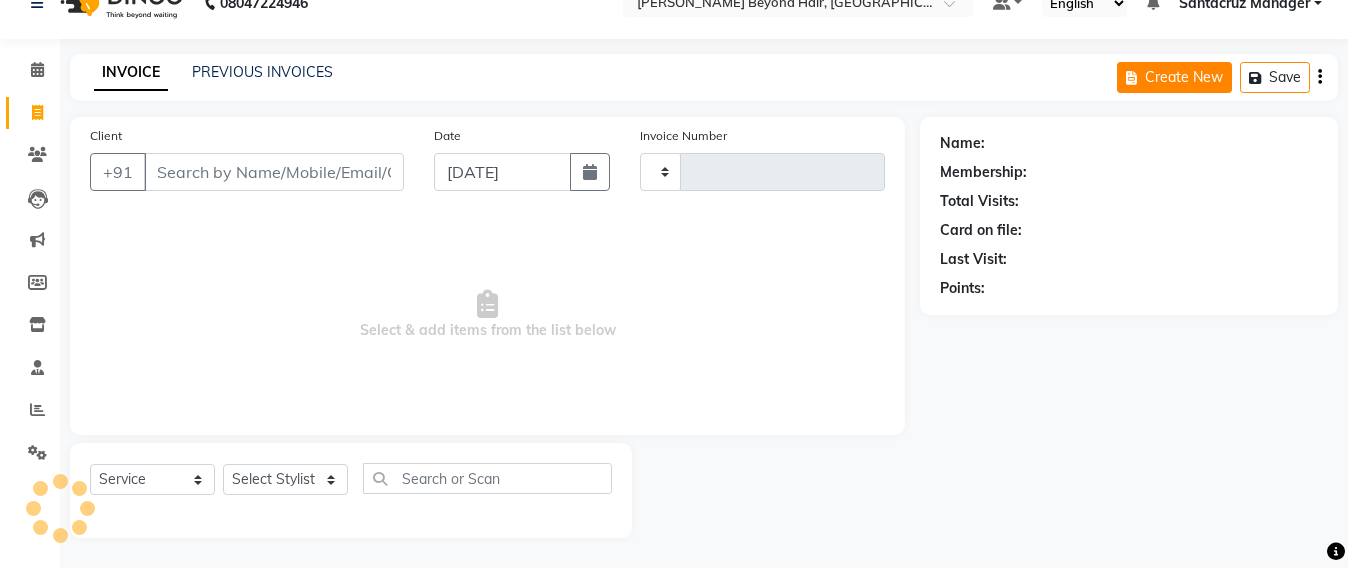 select on "service" 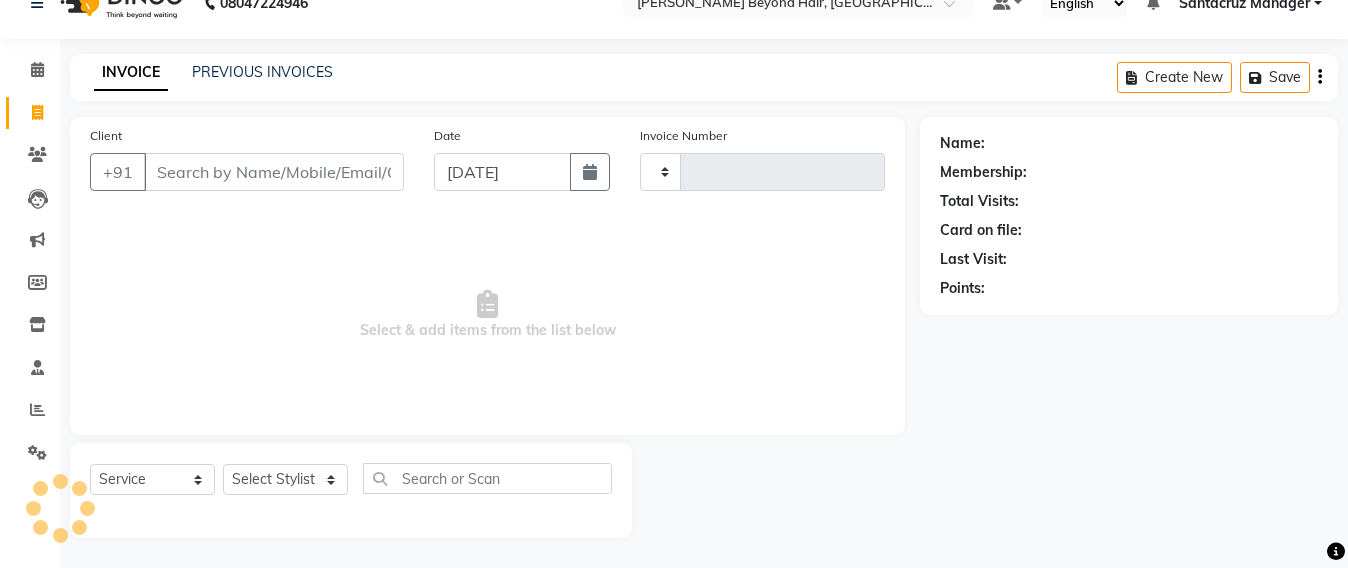 click on "Name: Membership: Total Visits: Card on file: Last Visit:  Points:" 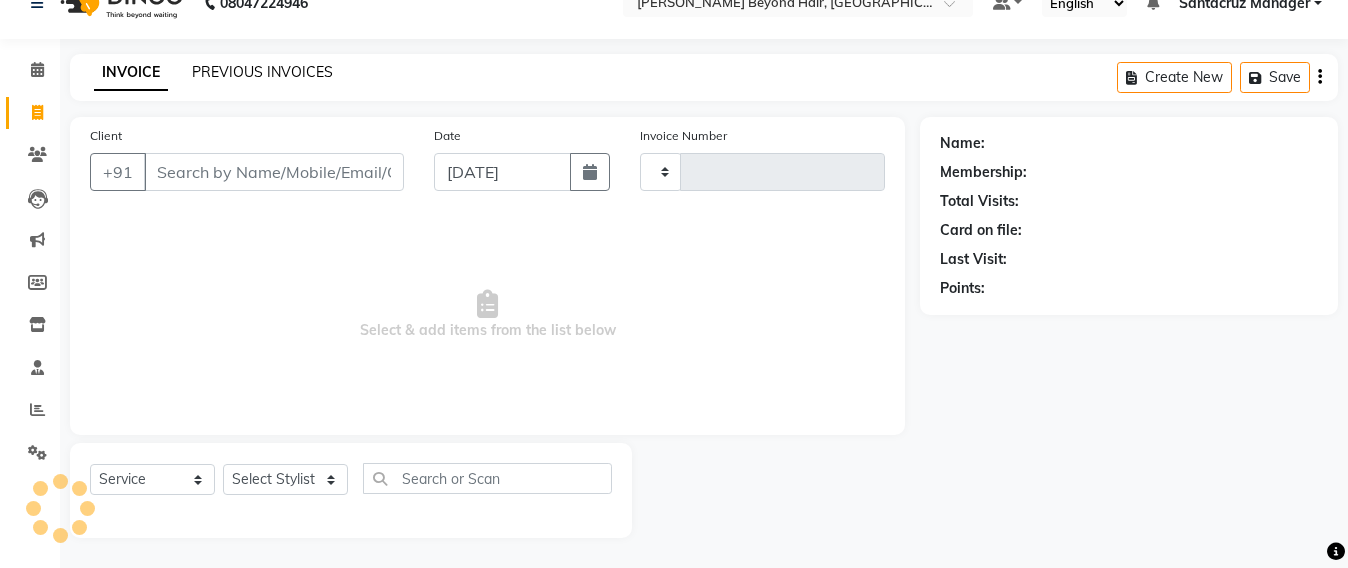 click on "PREVIOUS INVOICES" 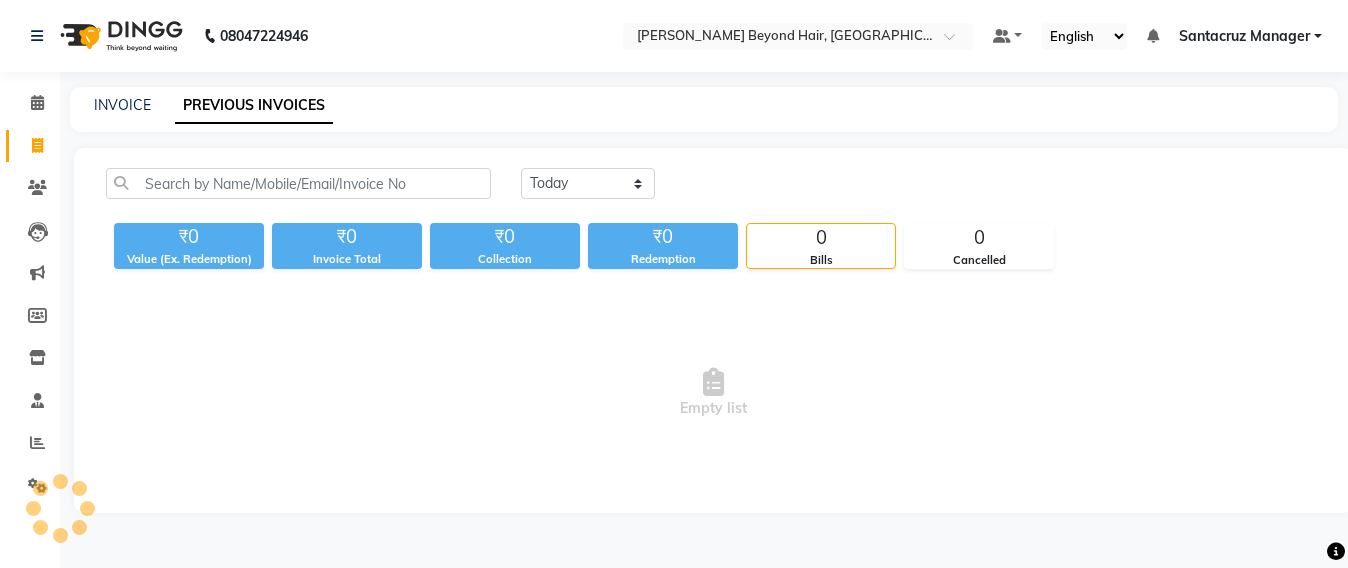 scroll, scrollTop: 0, scrollLeft: 0, axis: both 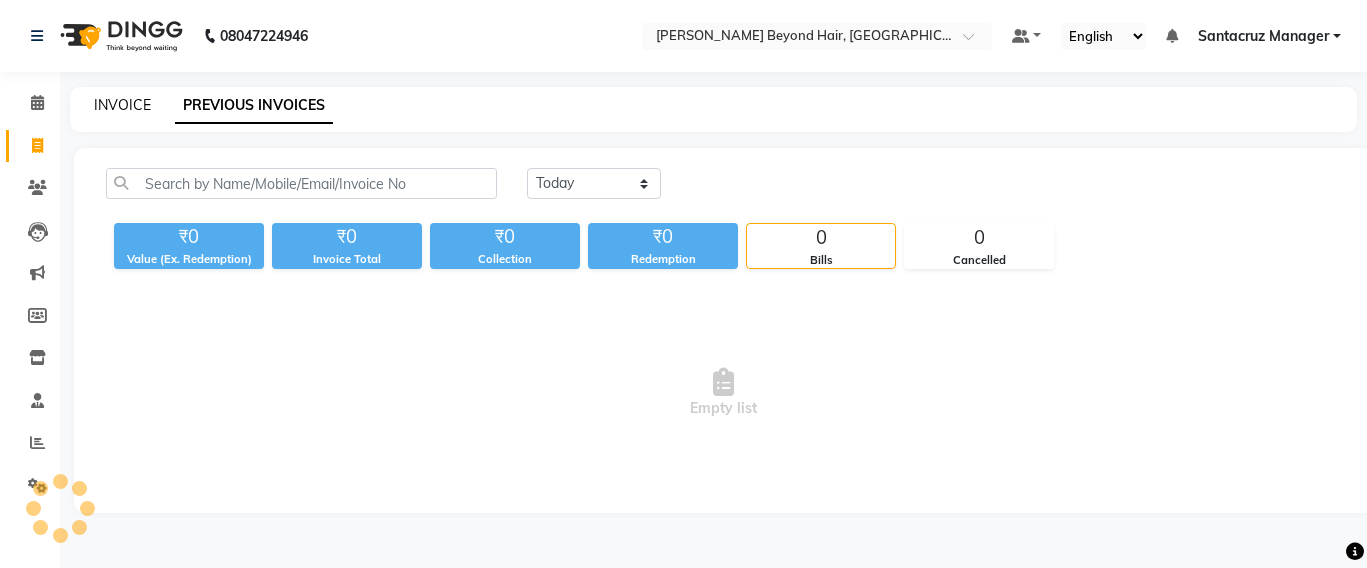 click on "INVOICE" 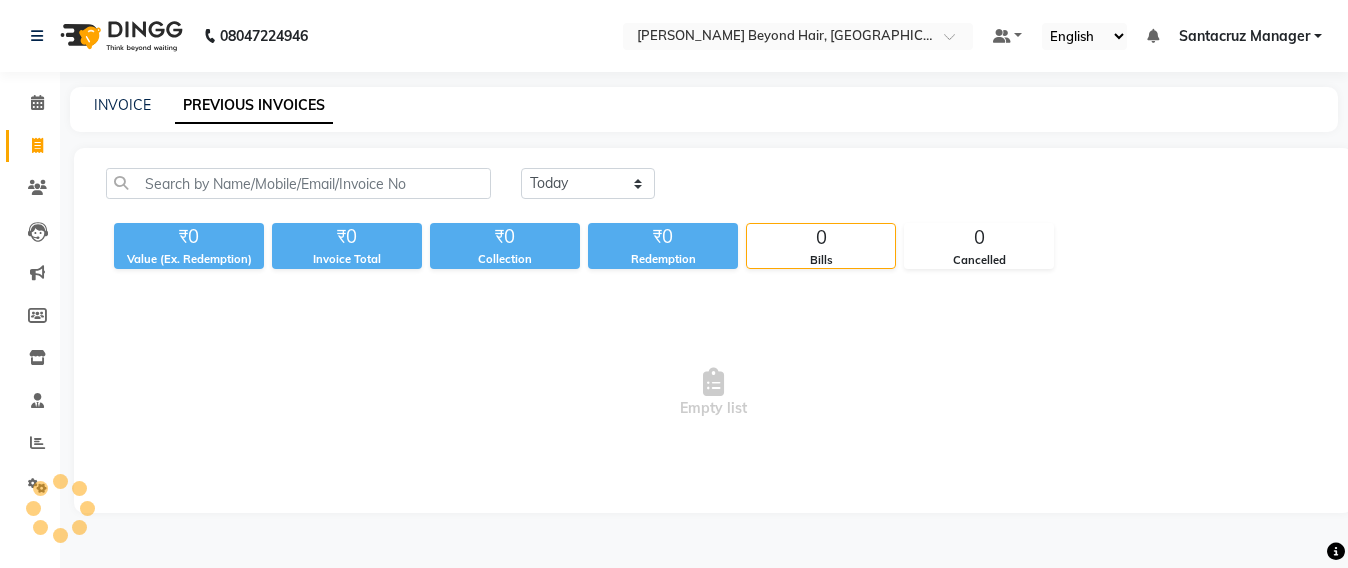 select on "service" 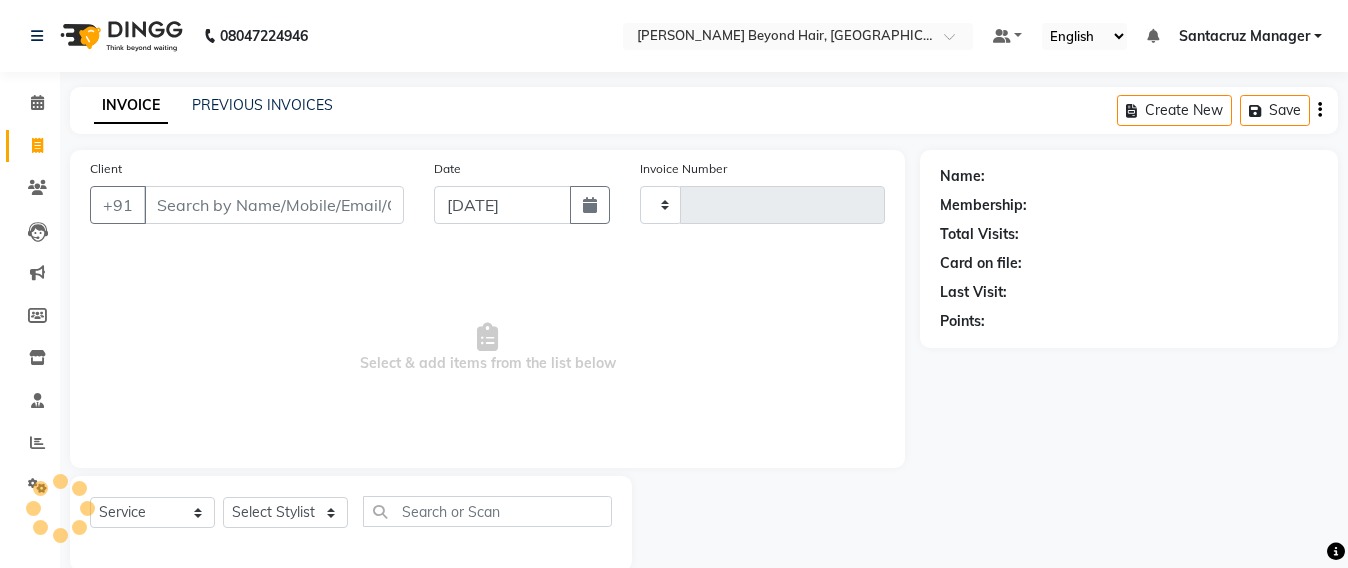 scroll, scrollTop: 33, scrollLeft: 0, axis: vertical 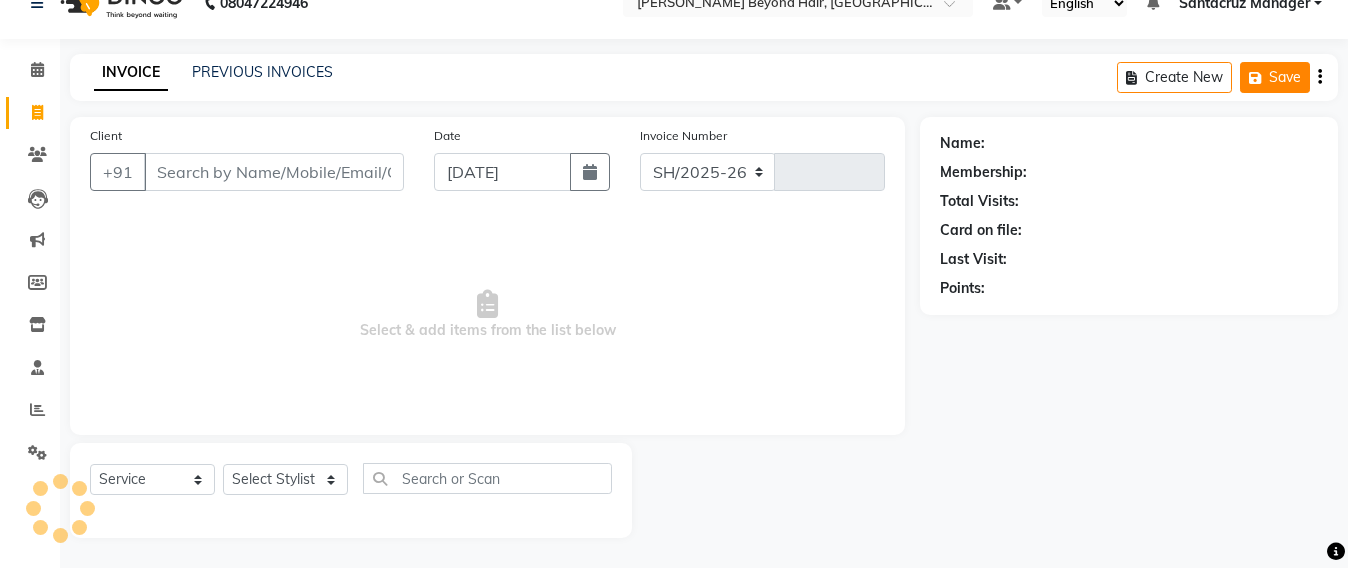 select on "6357" 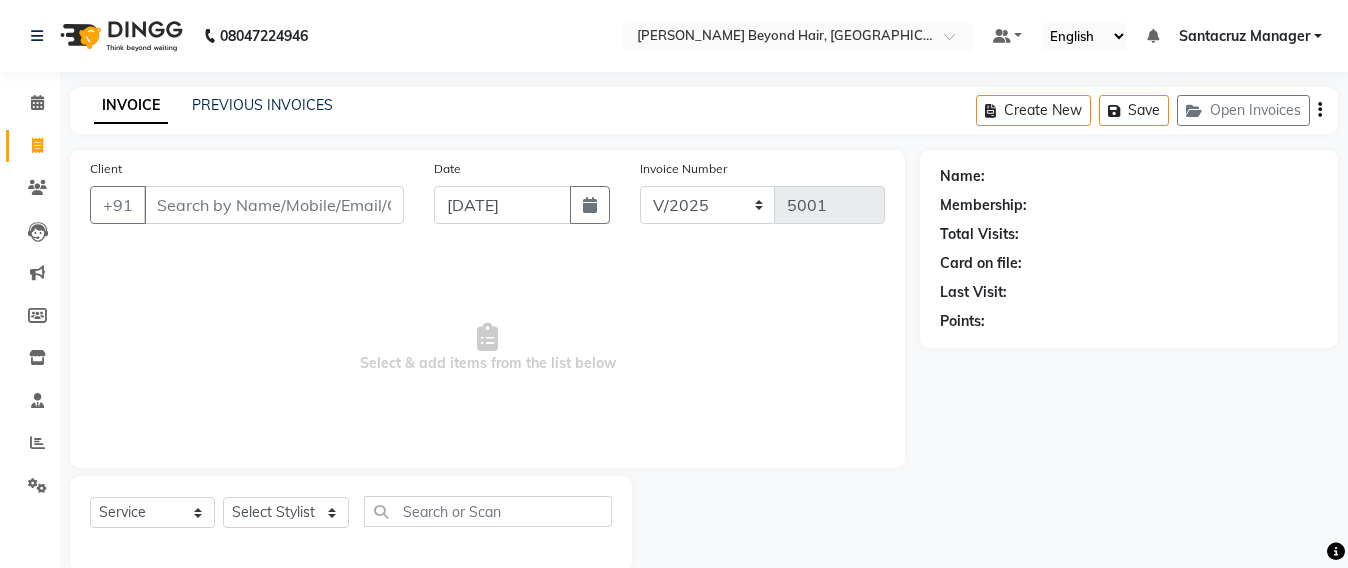 select on "6357" 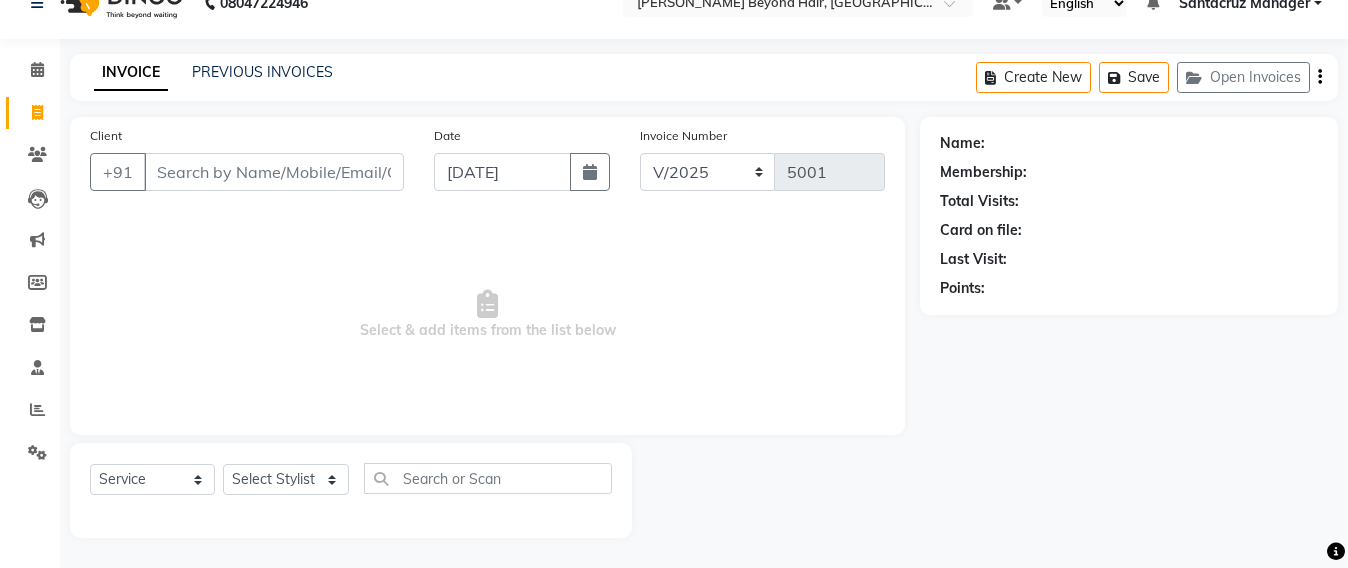 scroll, scrollTop: 33, scrollLeft: 0, axis: vertical 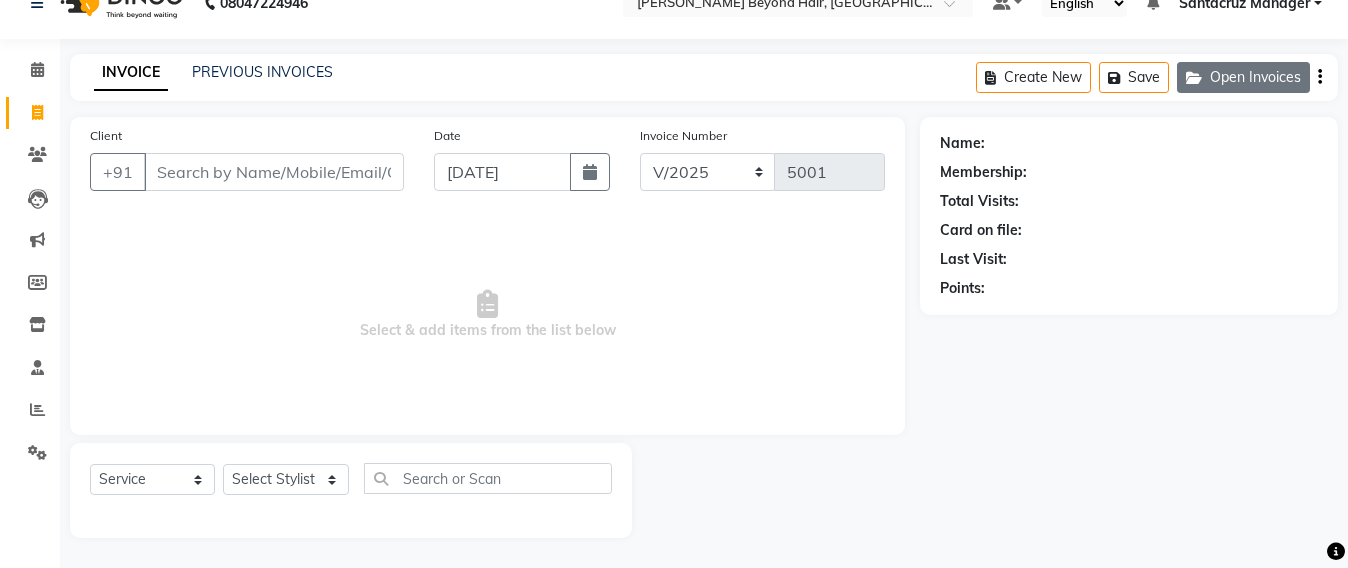 click on "Open Invoices" 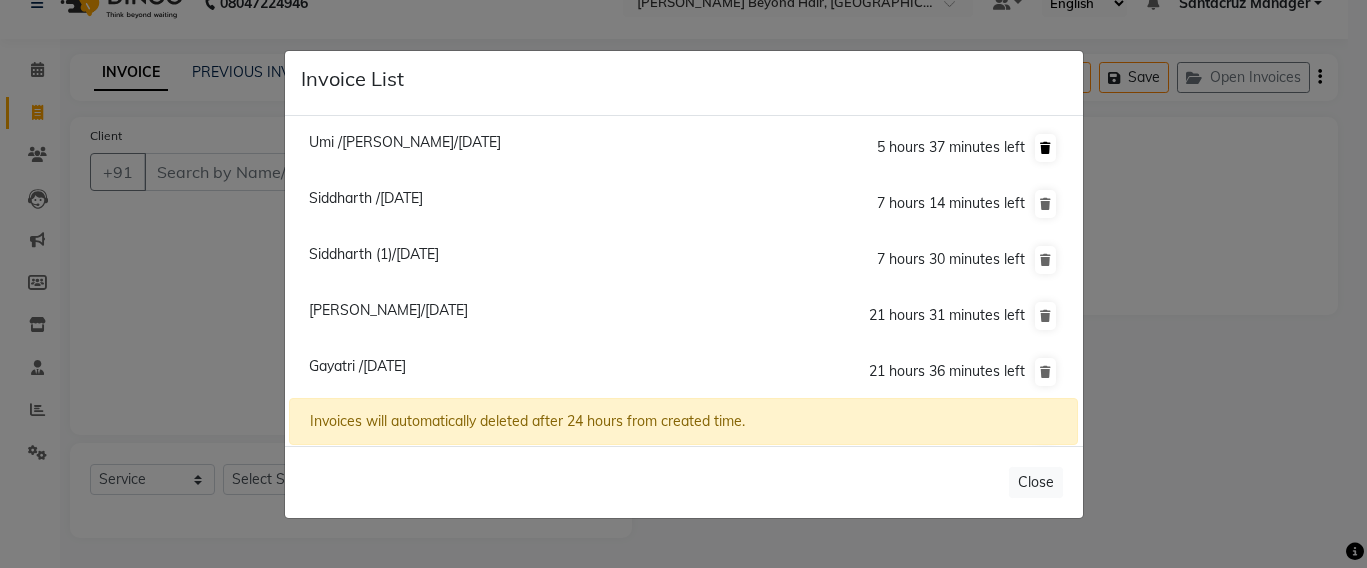 click 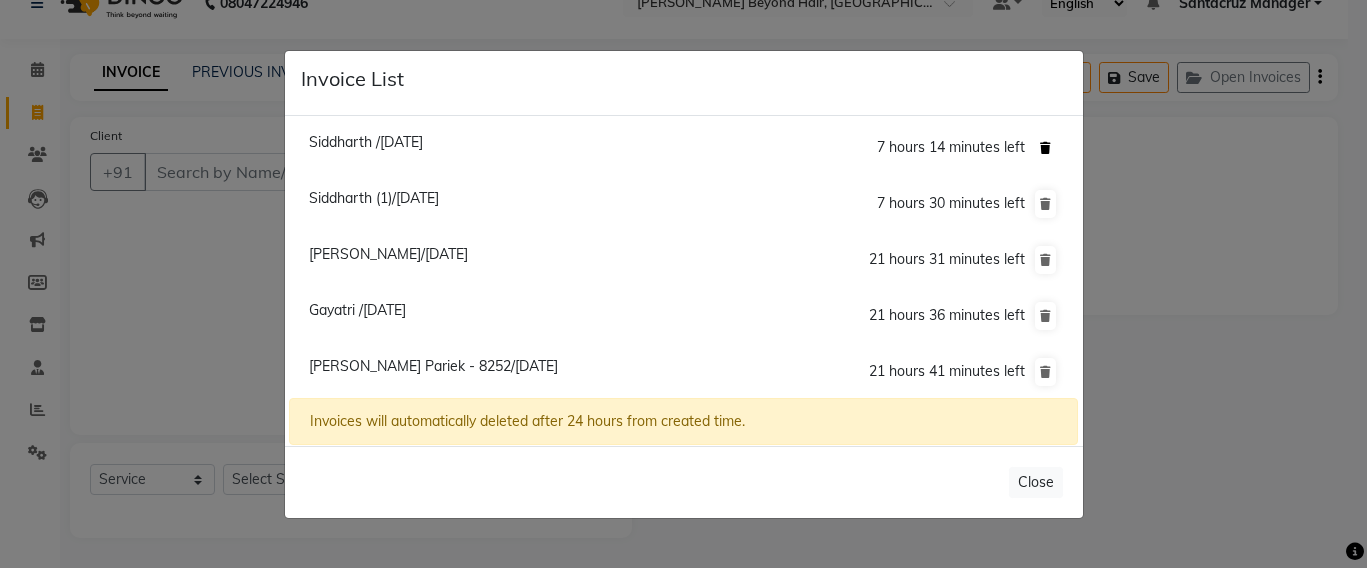 click 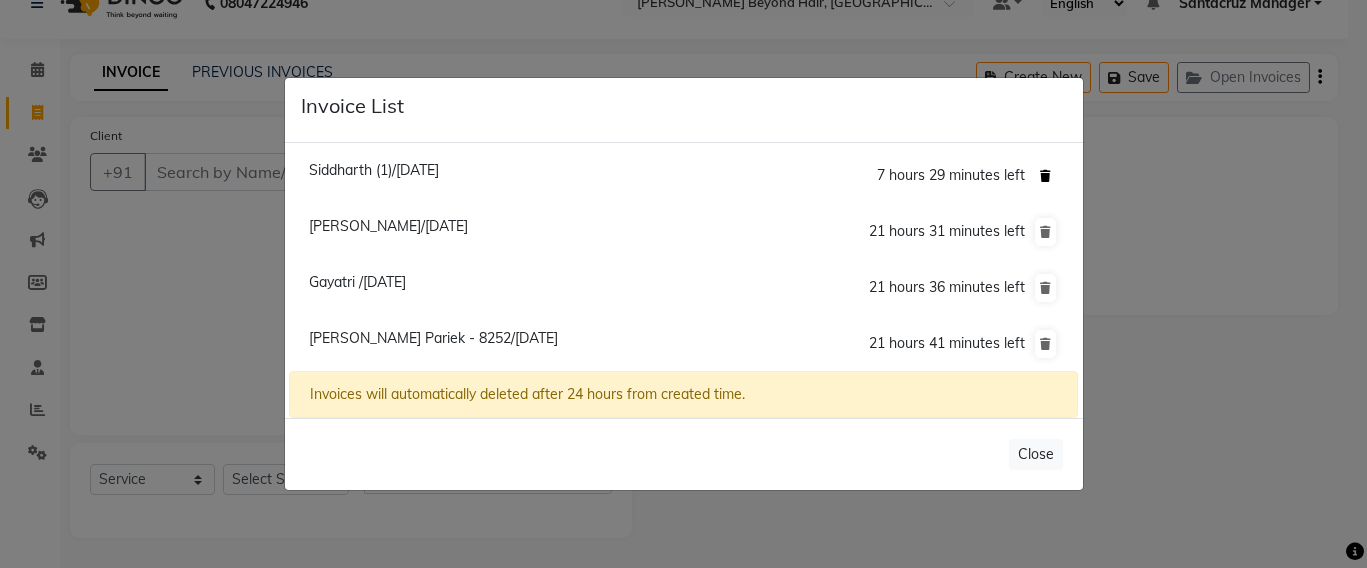 click 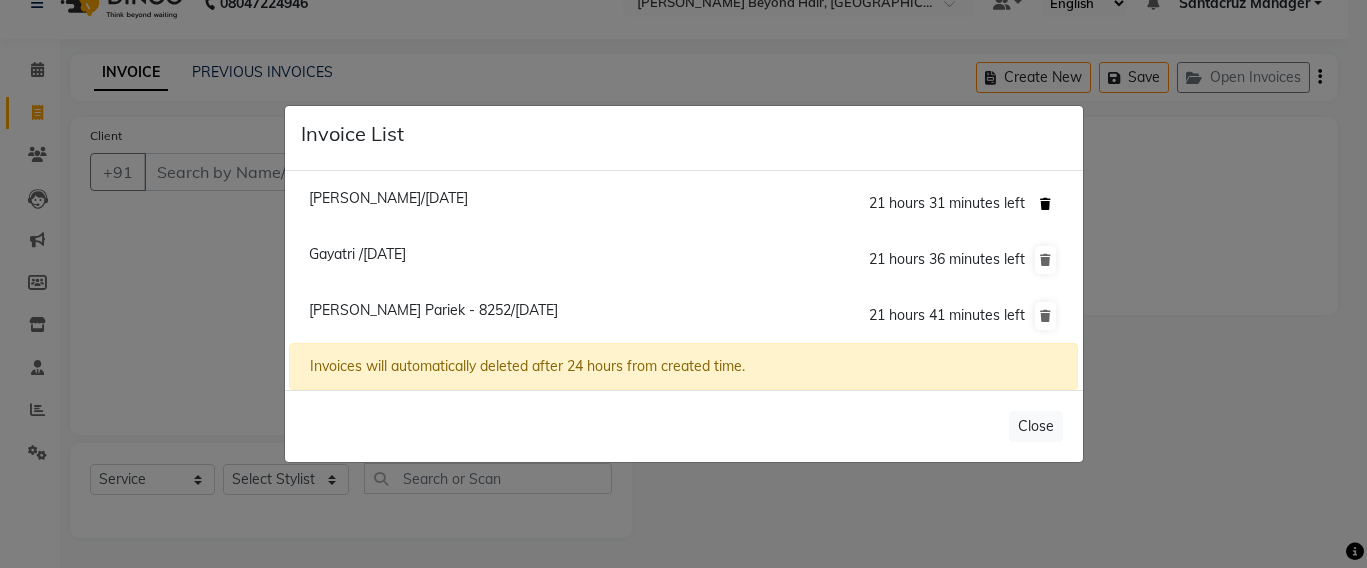 click 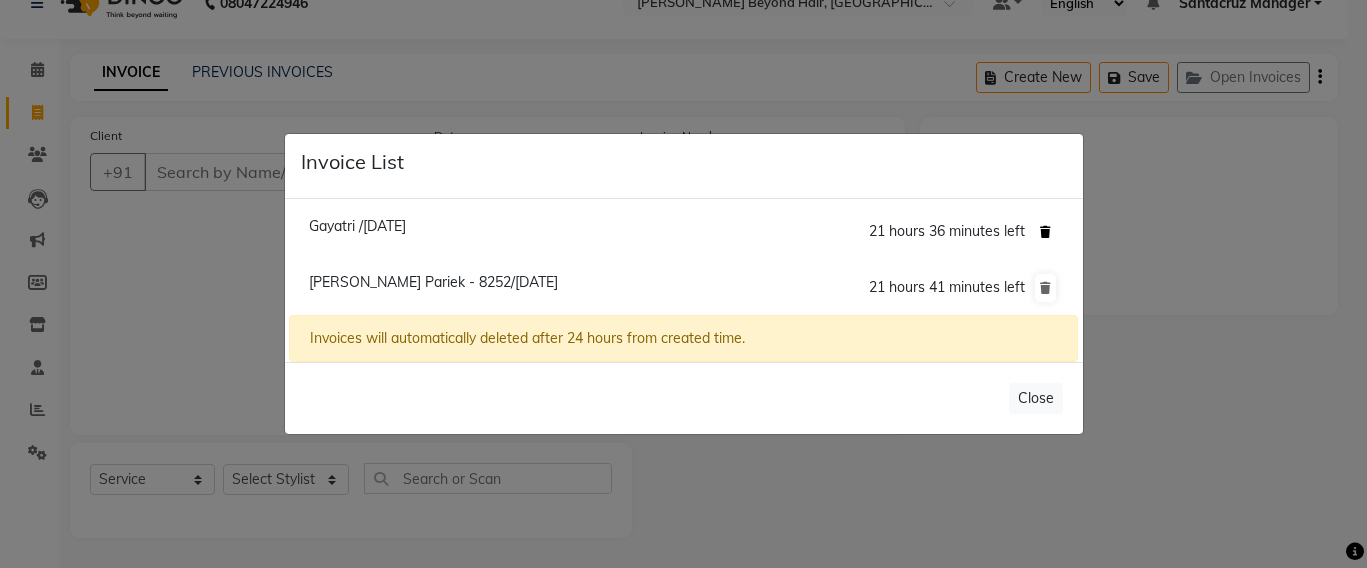 click 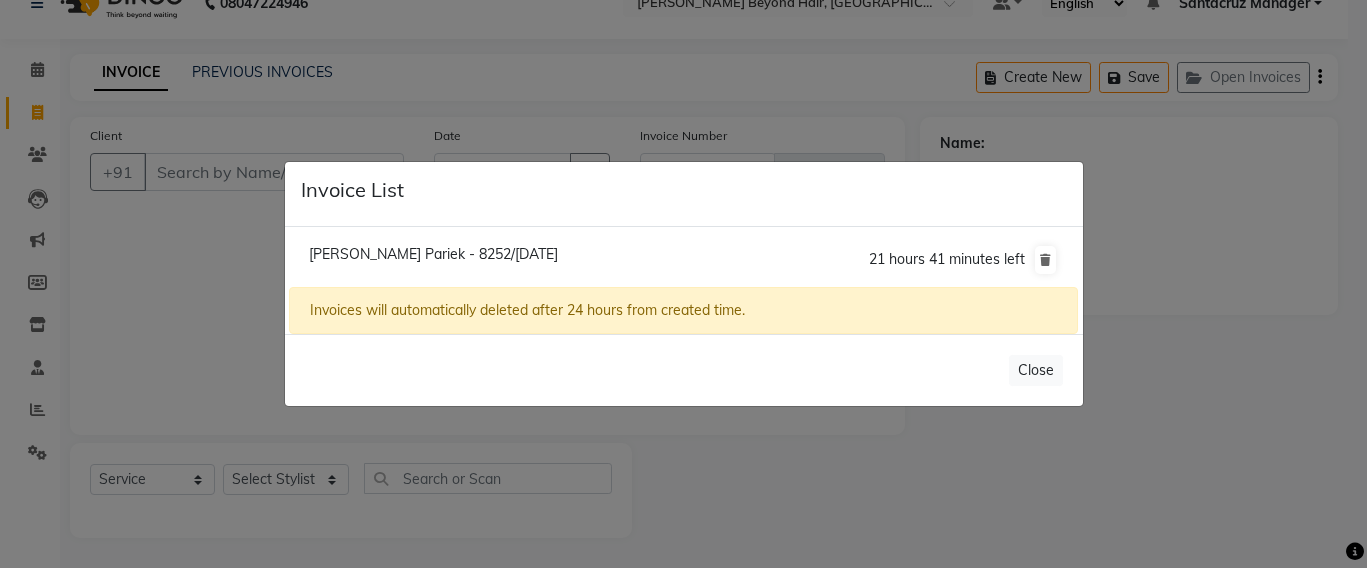 click on "Sonal Pariek - 8252/10 July 2025  21 hours 41 minutes left" 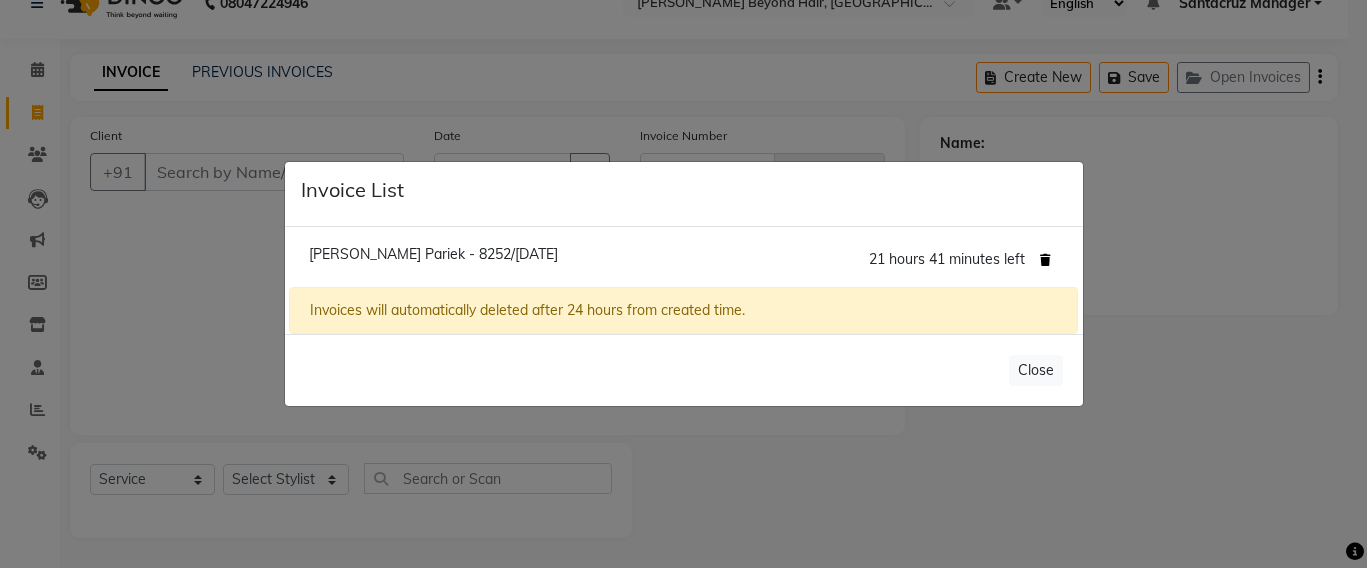 click 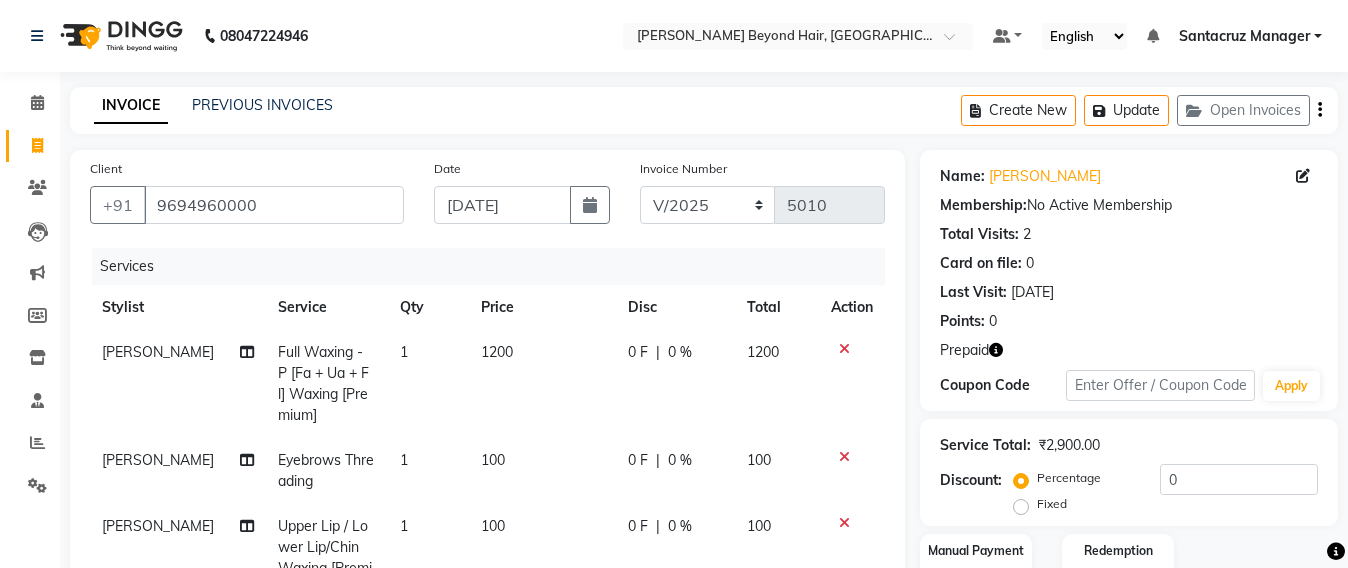 select on "6357" 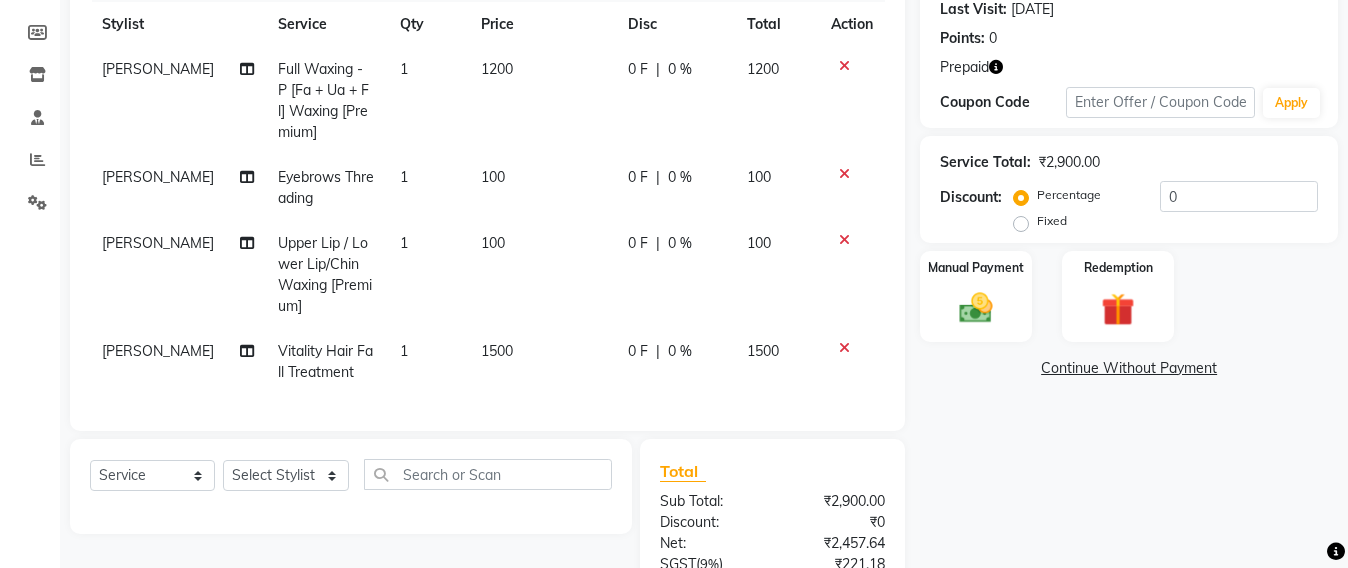 scroll, scrollTop: 283, scrollLeft: 0, axis: vertical 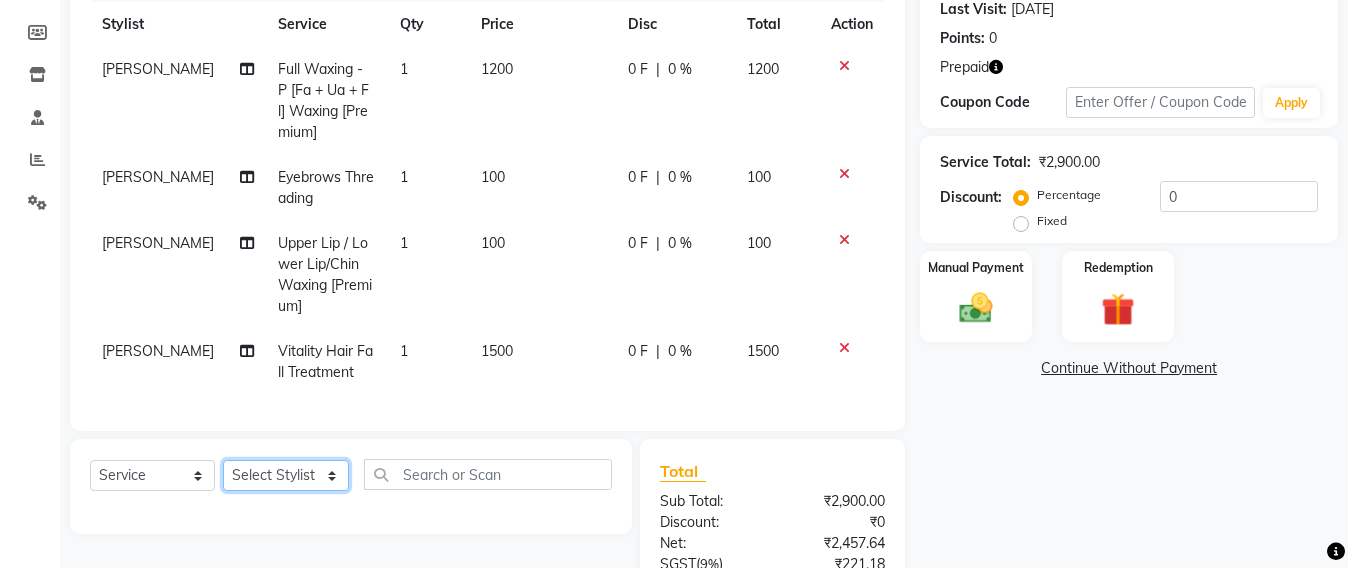 drag, startPoint x: 263, startPoint y: 497, endPoint x: 263, endPoint y: 482, distance: 15 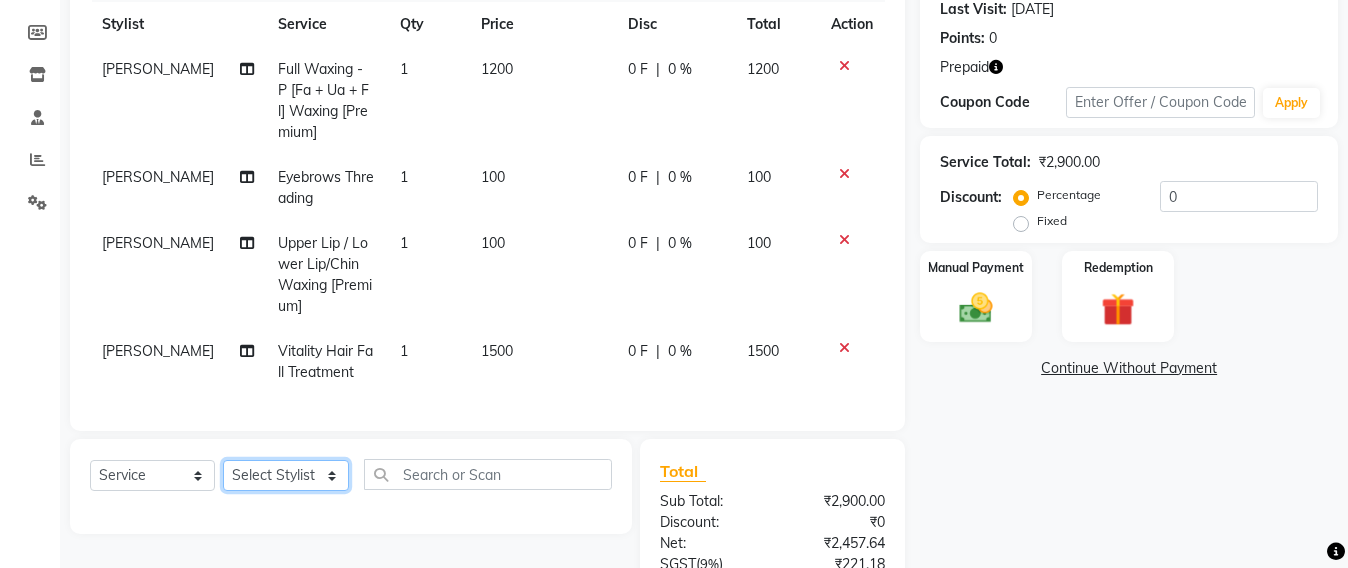 select on "48409" 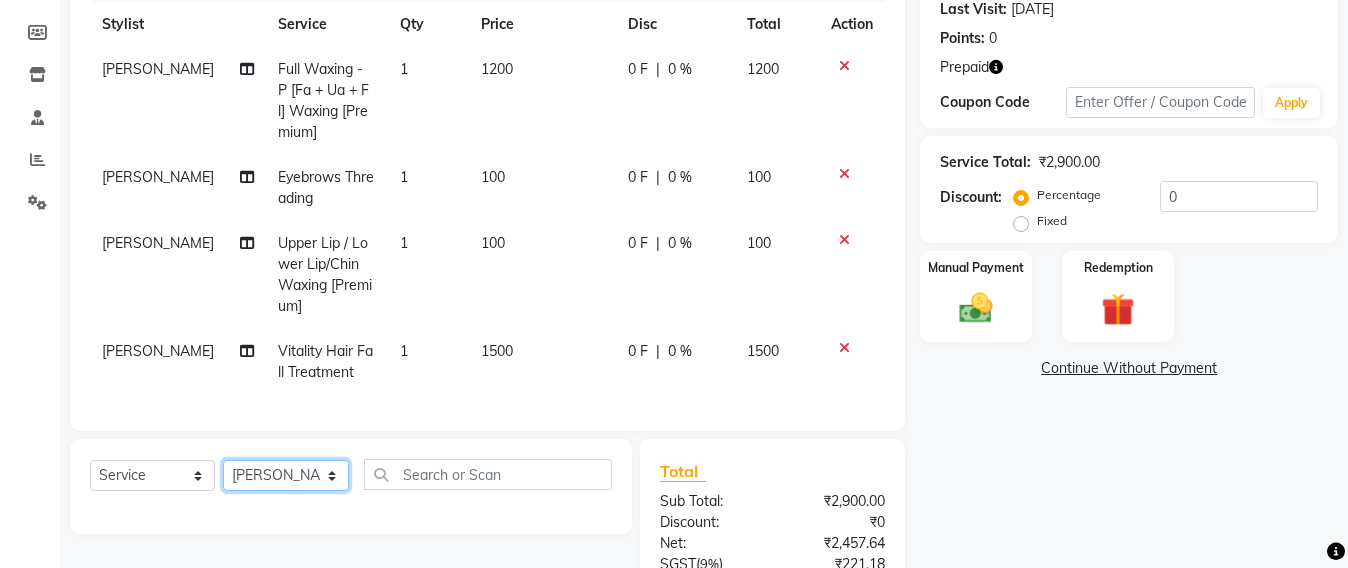 click on "Select Stylist Admin [PERSON_NAME] Sankat [PERSON_NAME] [PERSON_NAME] [PERSON_NAME] [PERSON_NAME] [PERSON_NAME] [PERSON_NAME] mahattre Pratibha [PERSON_NAME] Rosy [PERSON_NAME] [PERSON_NAME] admin [PERSON_NAME] Manager [PERSON_NAME] SOMAYANG VASHUM [PERSON_NAME]" 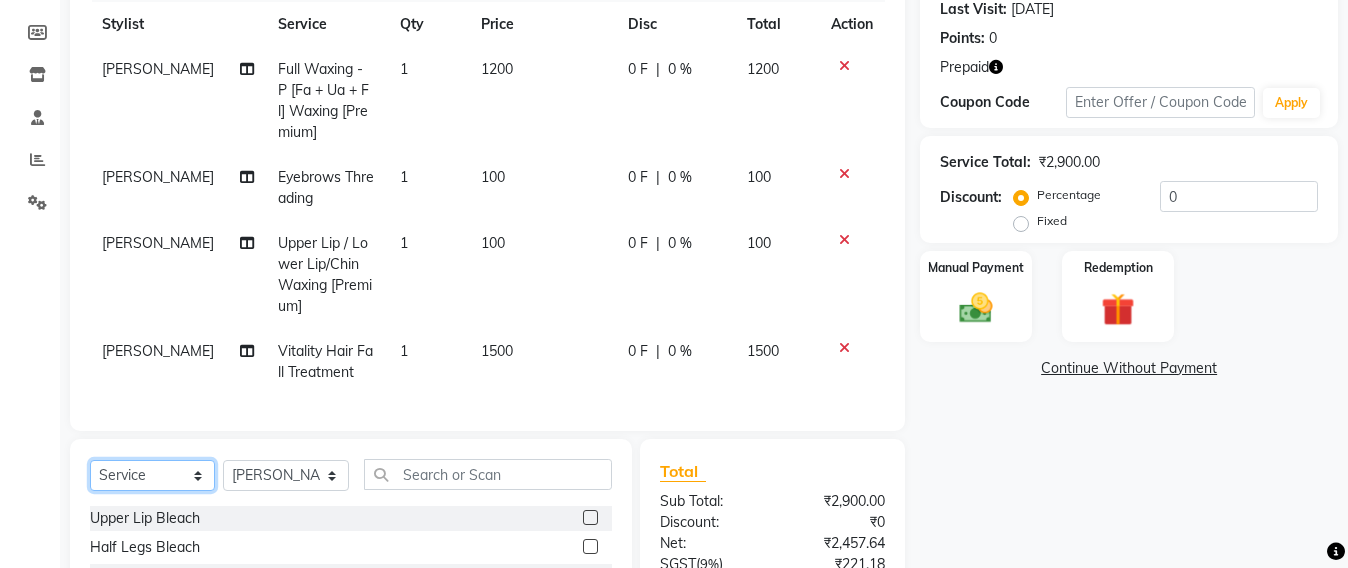 click on "Select  Service  Product  Membership  Package Voucher Prepaid Gift Card" 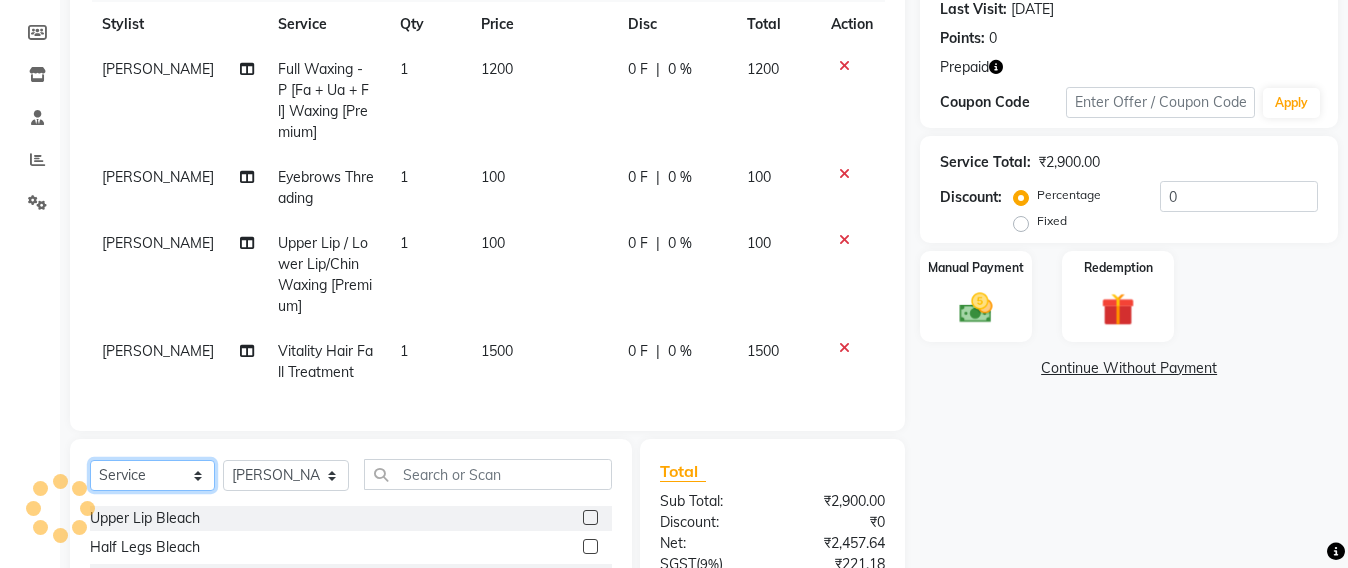 click on "Select  Service  Product  Membership  Package Voucher Prepaid Gift Card" 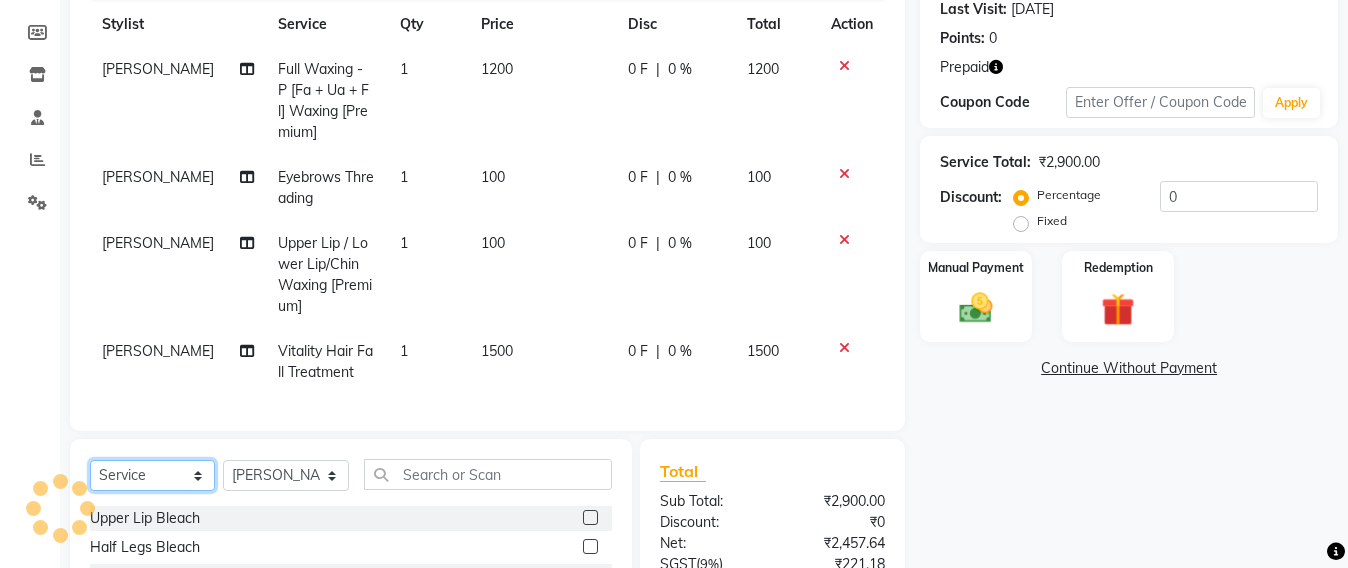 click on "Select  Service  Product  Membership  Package Voucher Prepaid Gift Card" 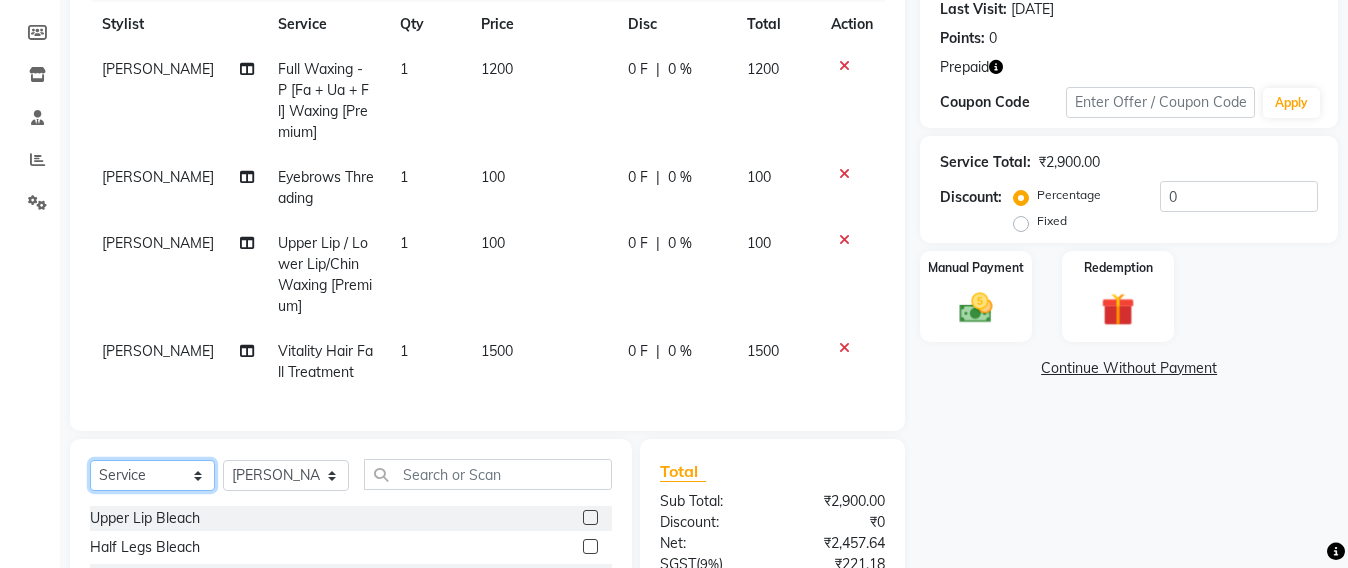 select on "product" 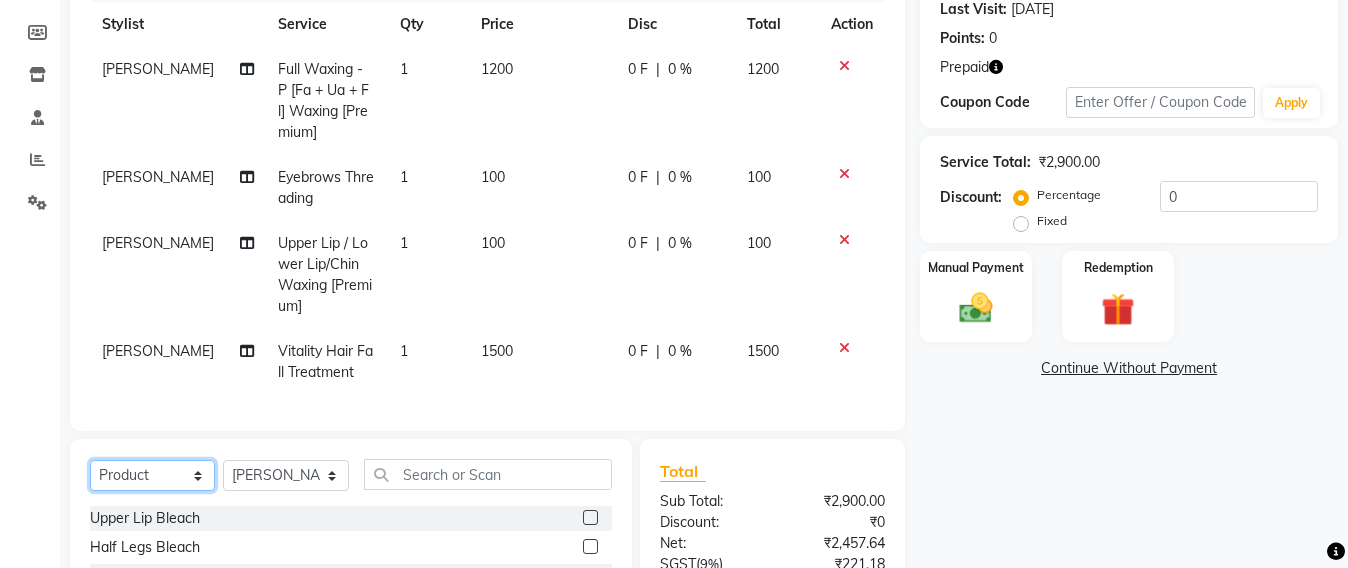 click on "Select  Service  Product  Membership  Package Voucher Prepaid Gift Card" 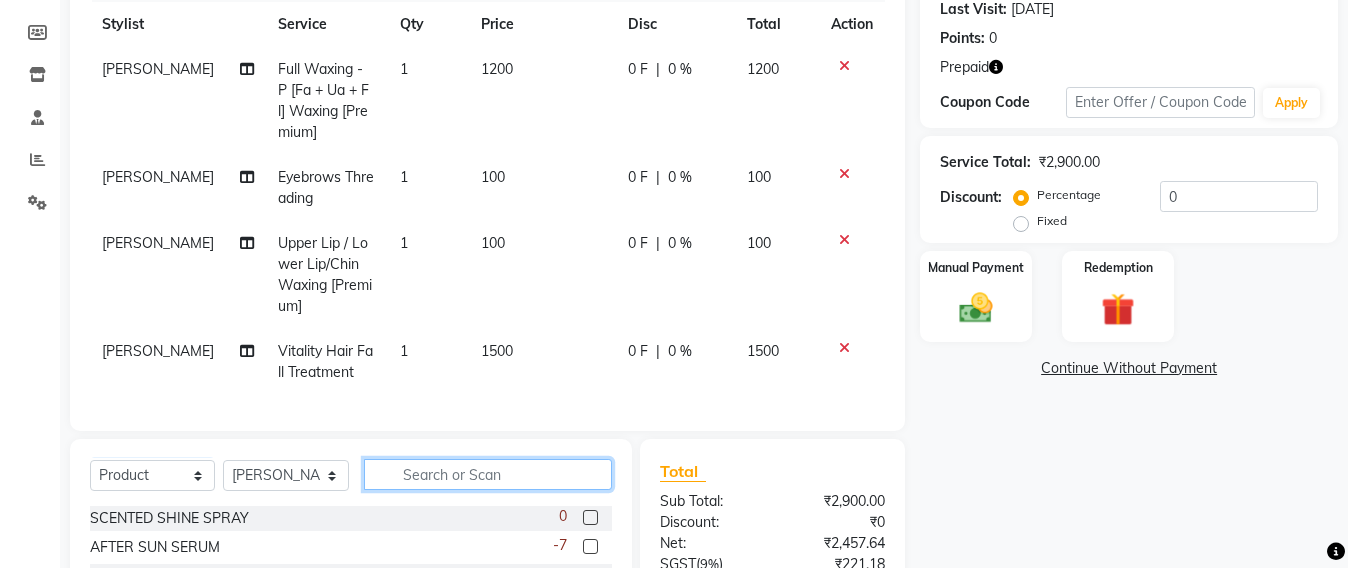 click 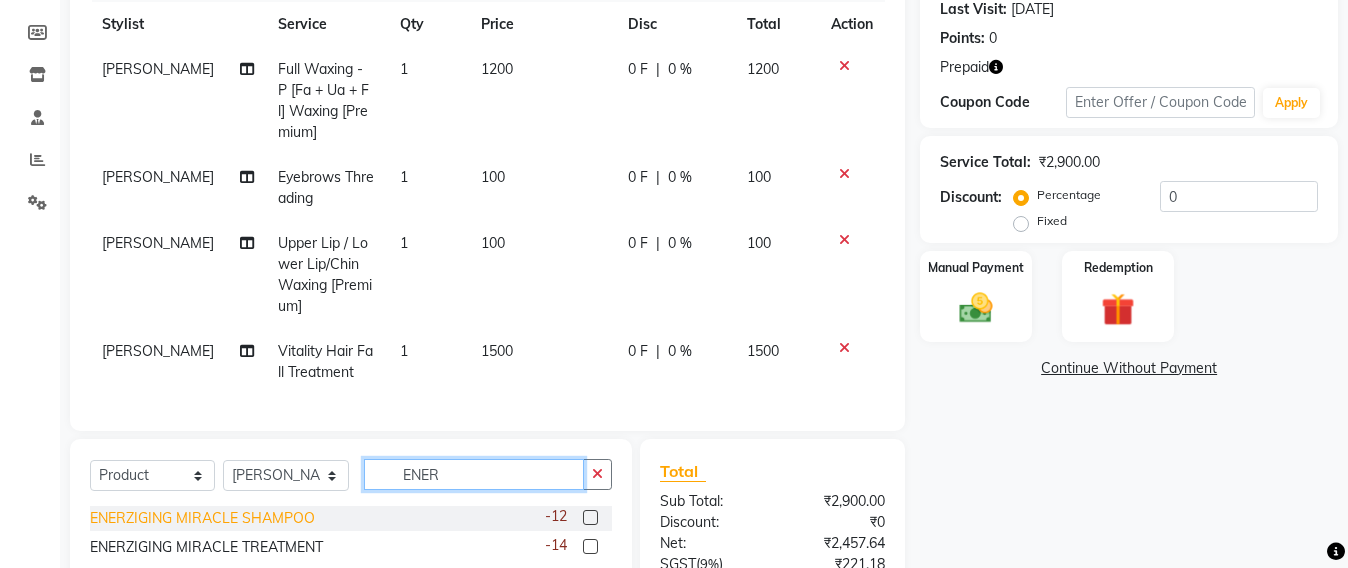 scroll, scrollTop: 408, scrollLeft: 0, axis: vertical 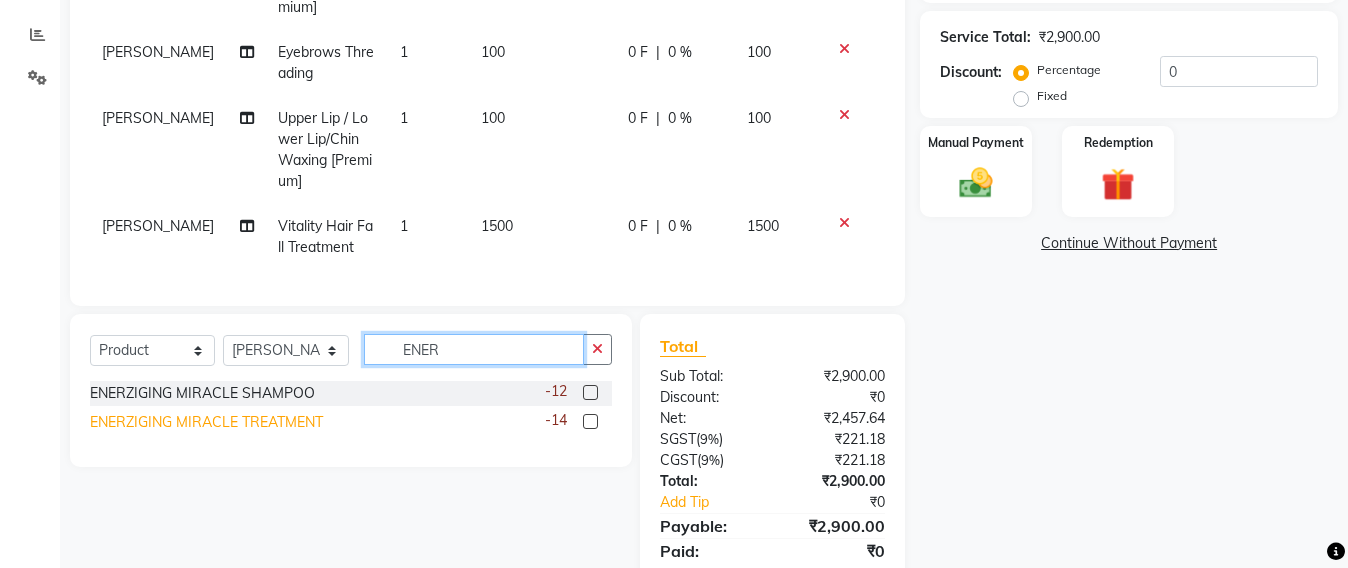 type on "ENER" 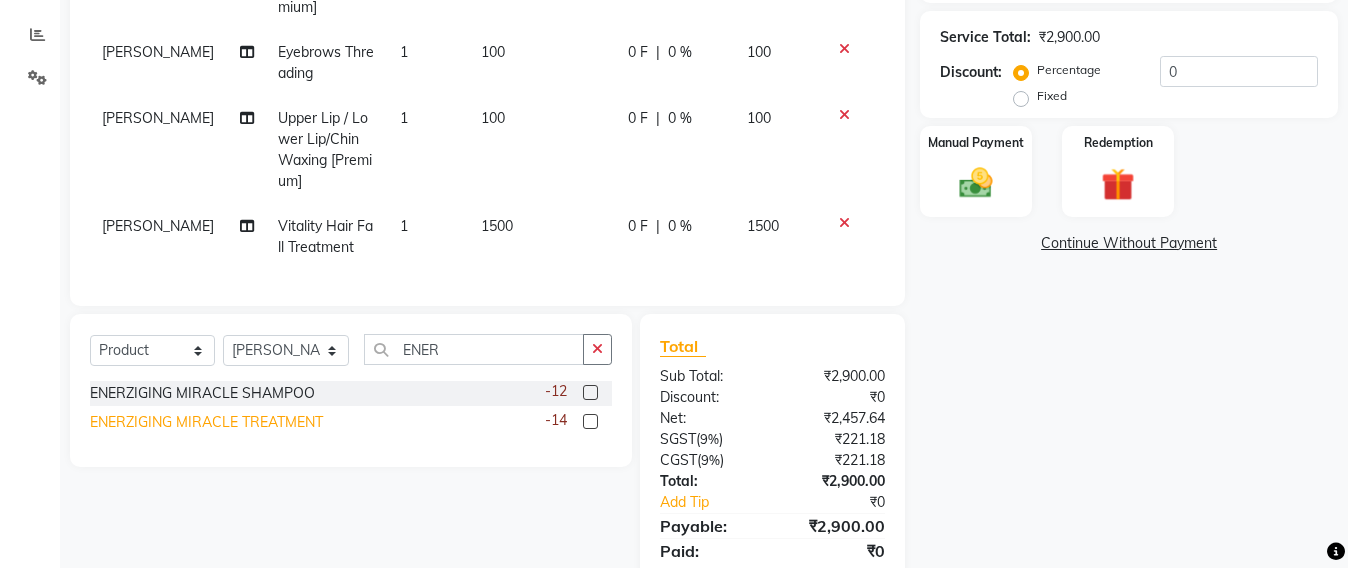 click on "ENERZIGING MIRACLE TREATMENT" 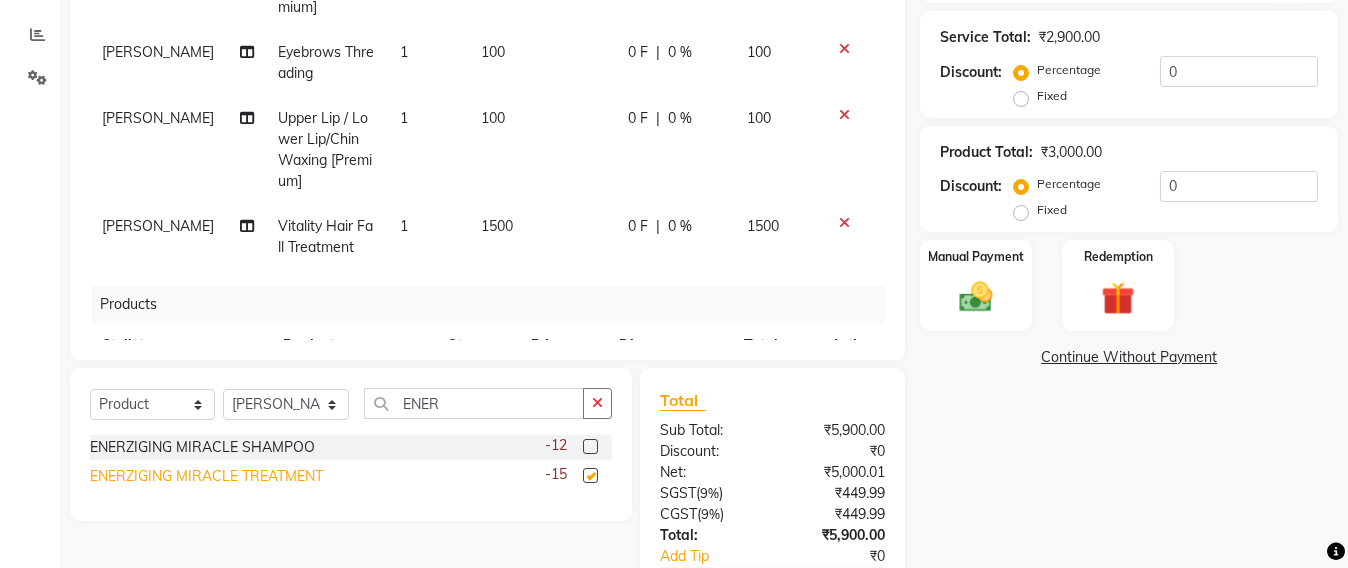 checkbox on "false" 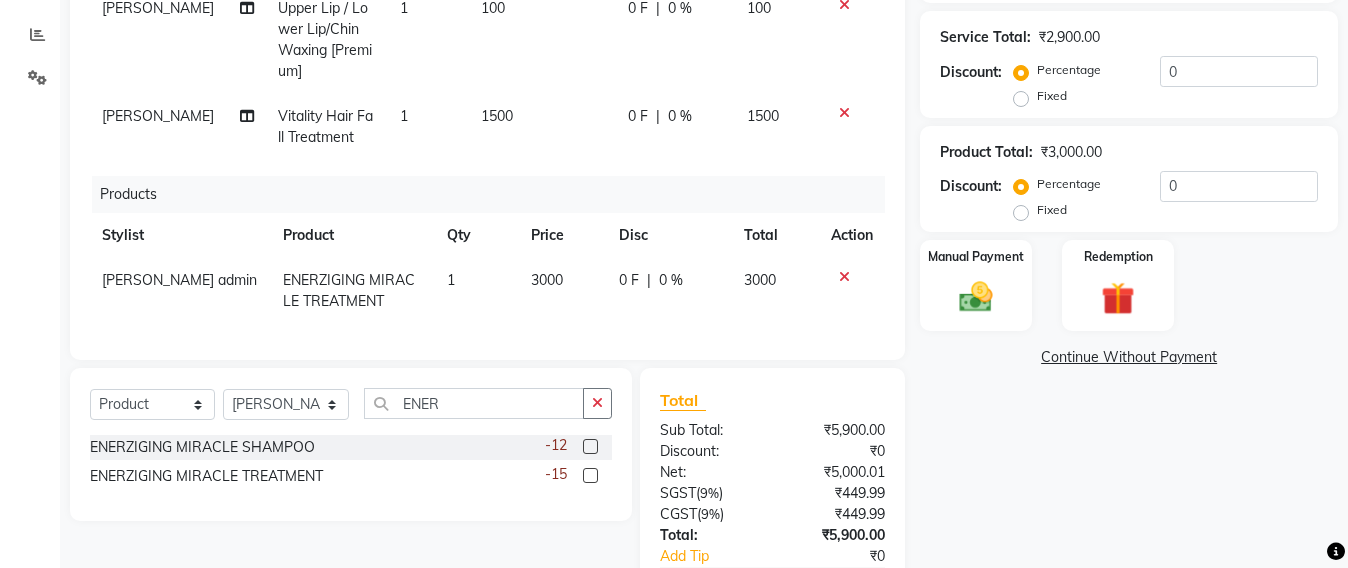 scroll, scrollTop: 129, scrollLeft: 0, axis: vertical 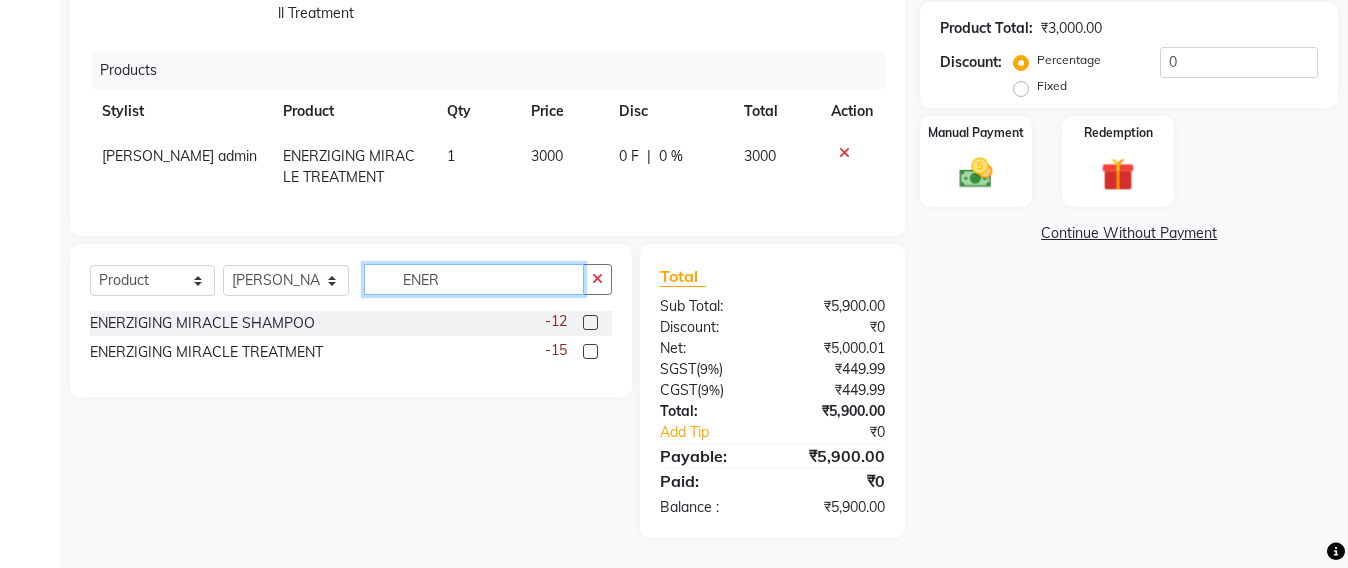 click on "ENER" 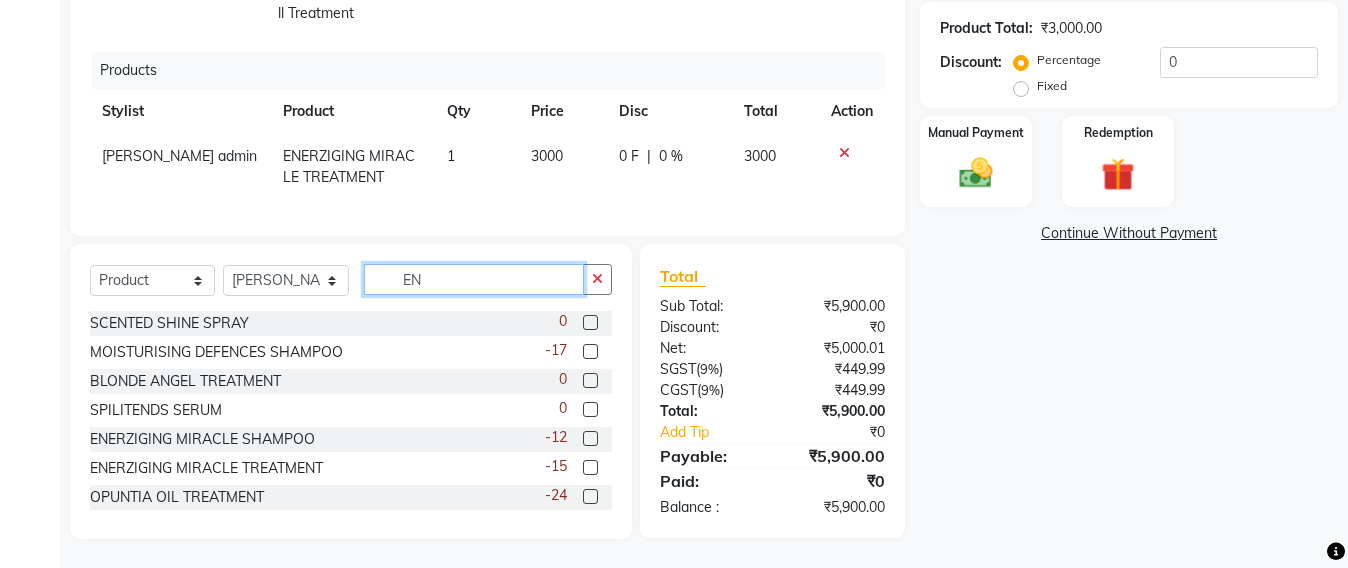 type on "E" 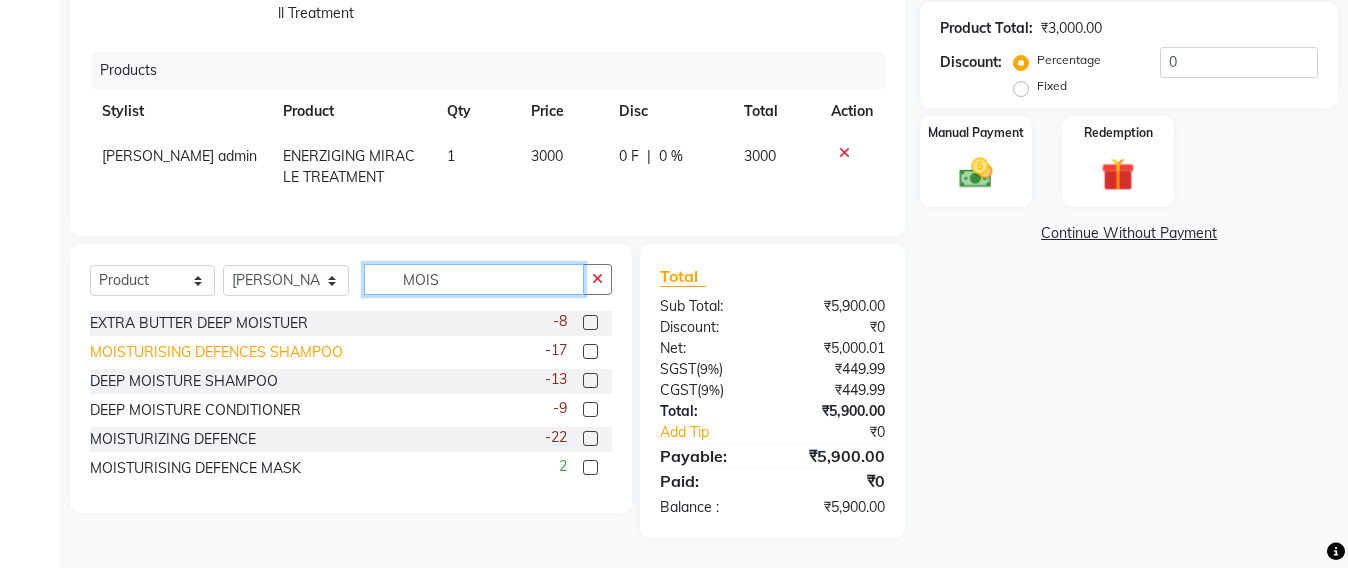 type on "MOIS" 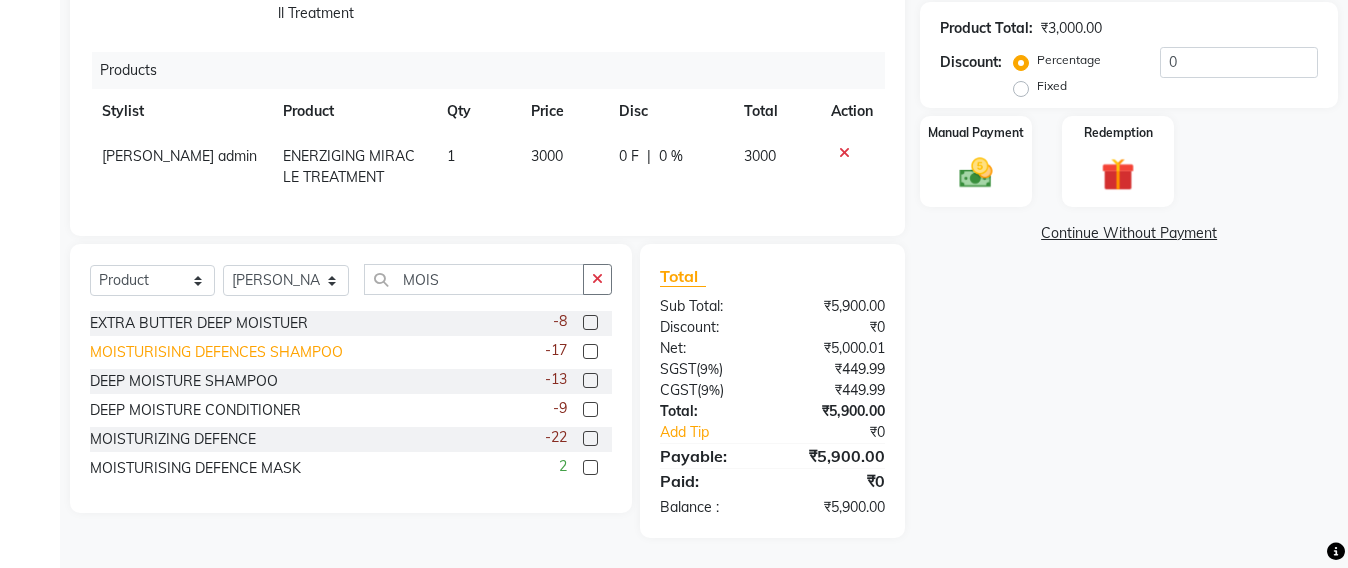 click on "MOISTURISING DEFENCES SHAMPOO" 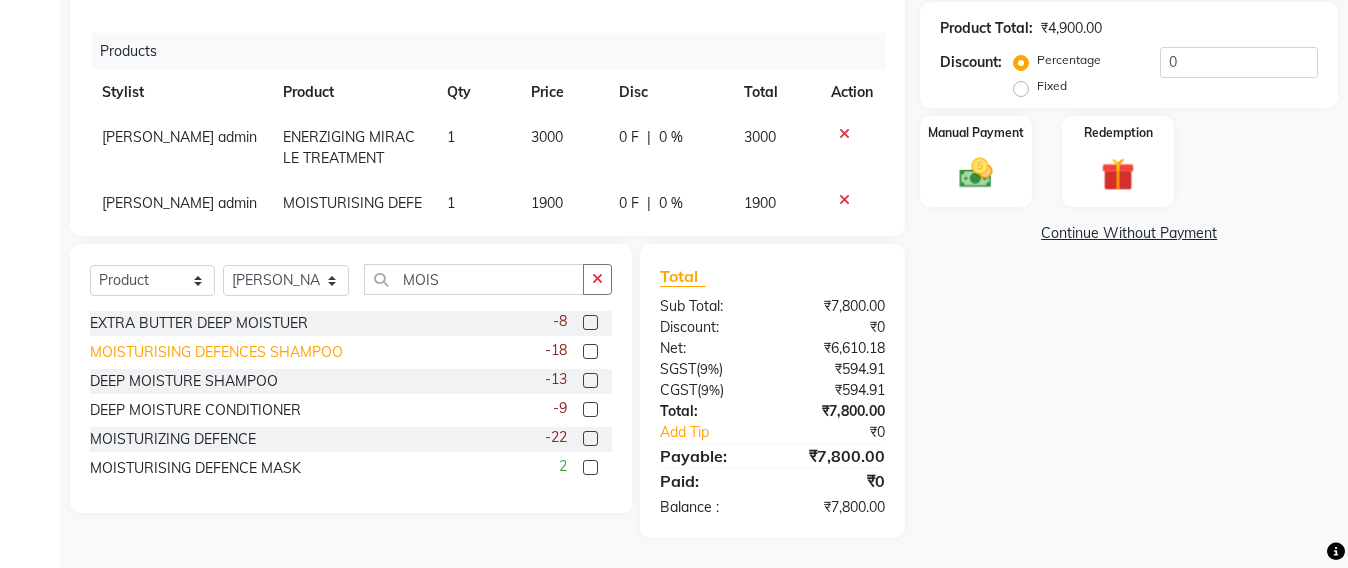 click on "MOISTURISING DEFENCES SHAMPOO" 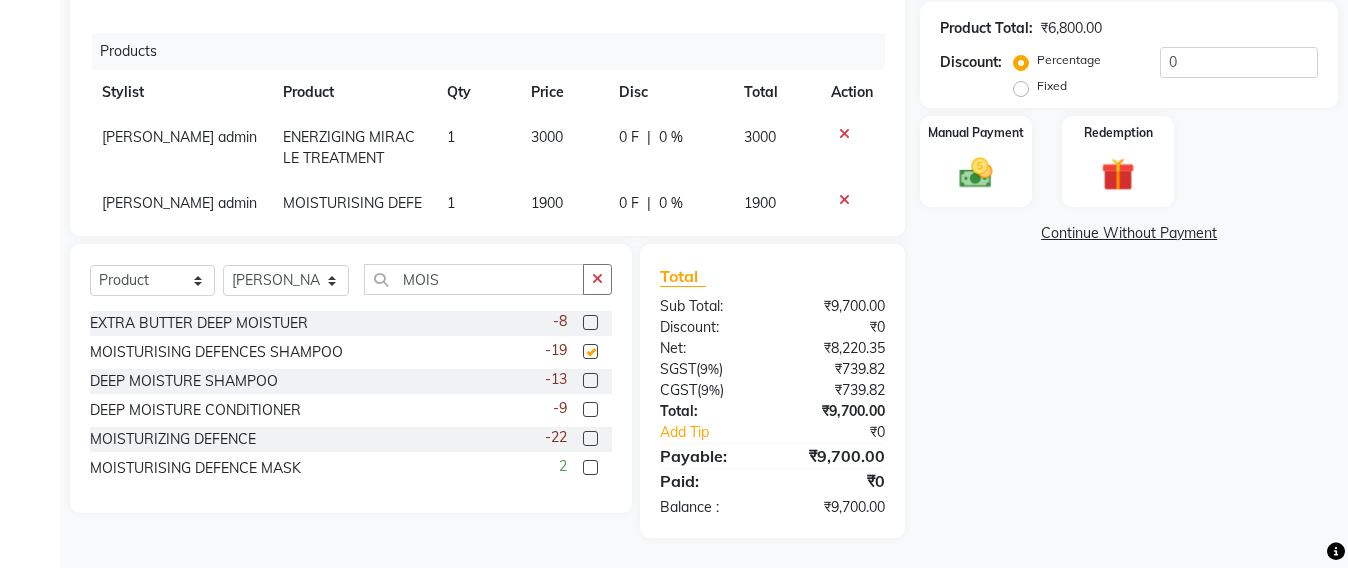 checkbox on "false" 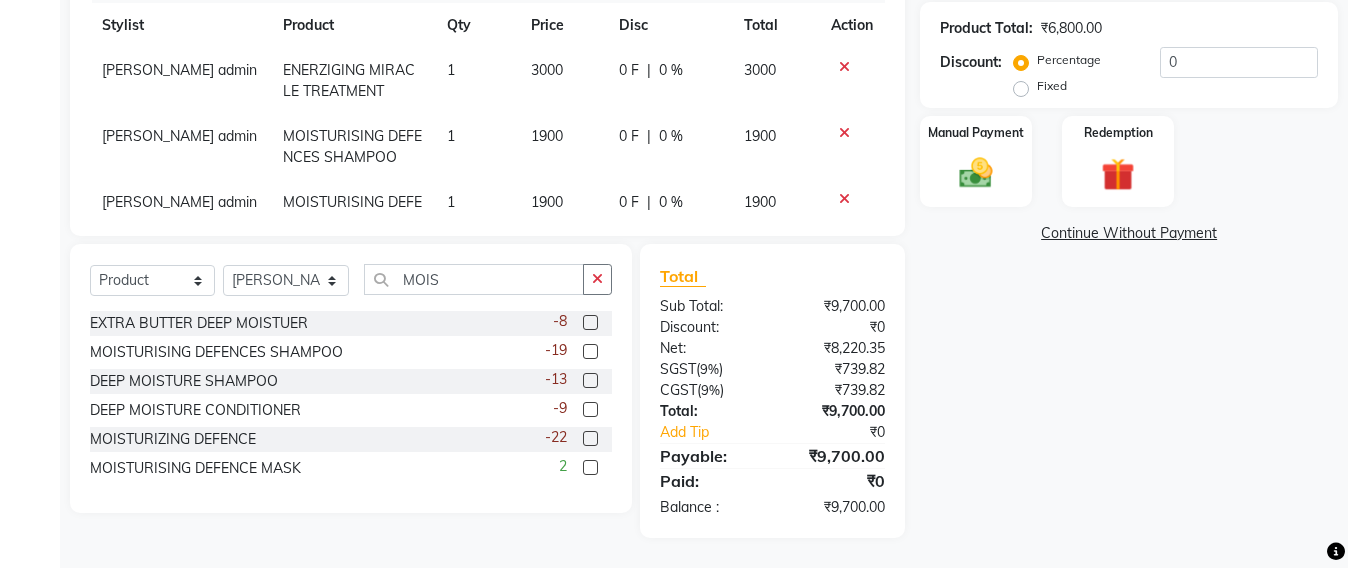 scroll, scrollTop: 261, scrollLeft: 0, axis: vertical 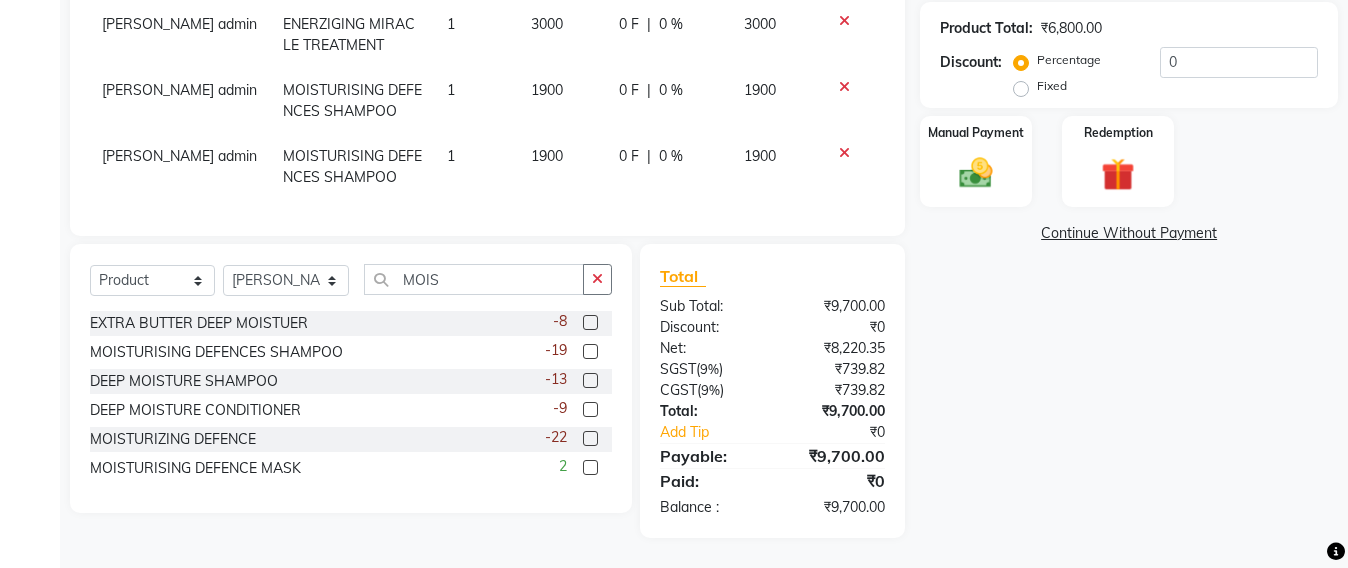 click 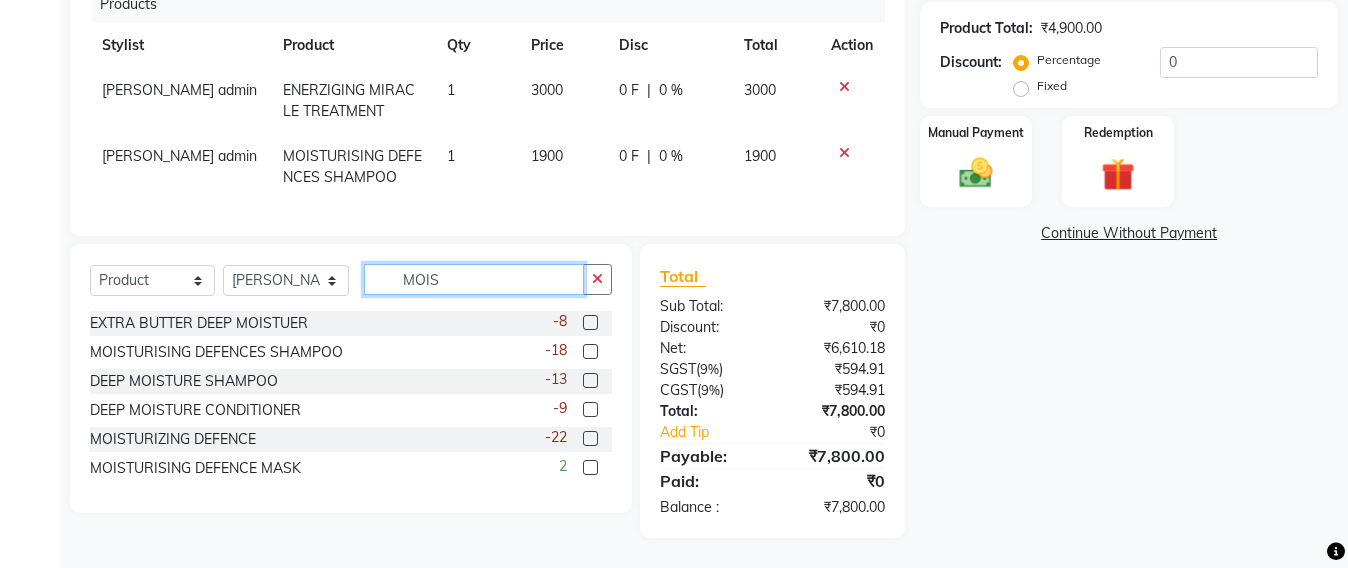 click on "MOIS" 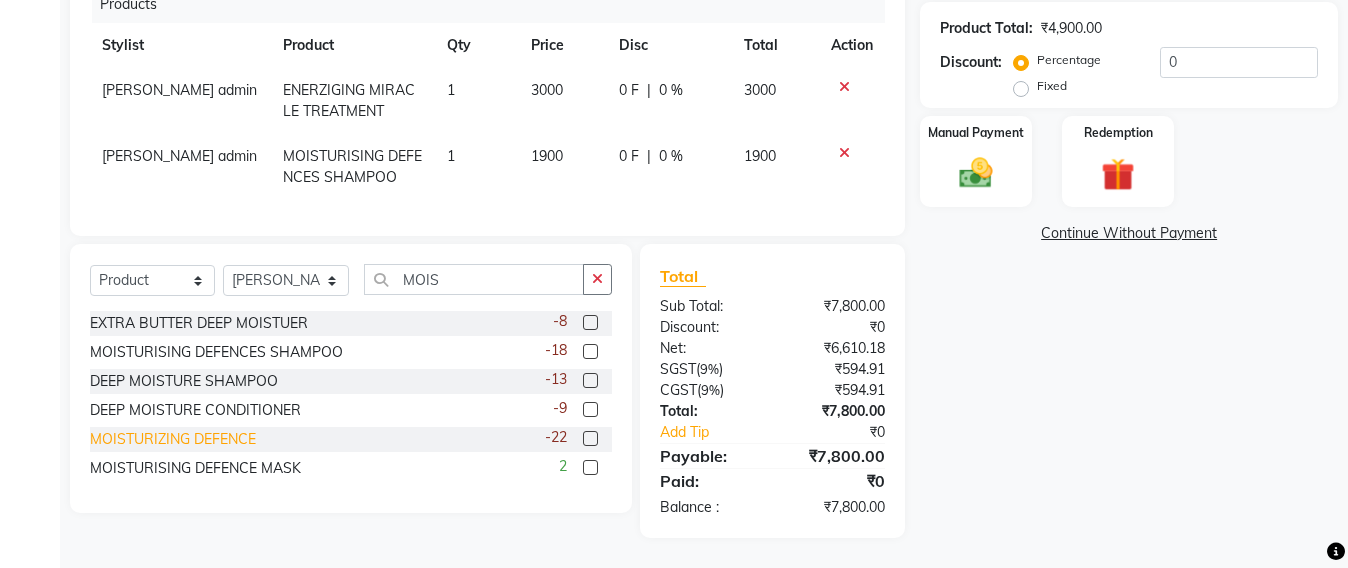 click on "MOISTURIZING DEFENCE" 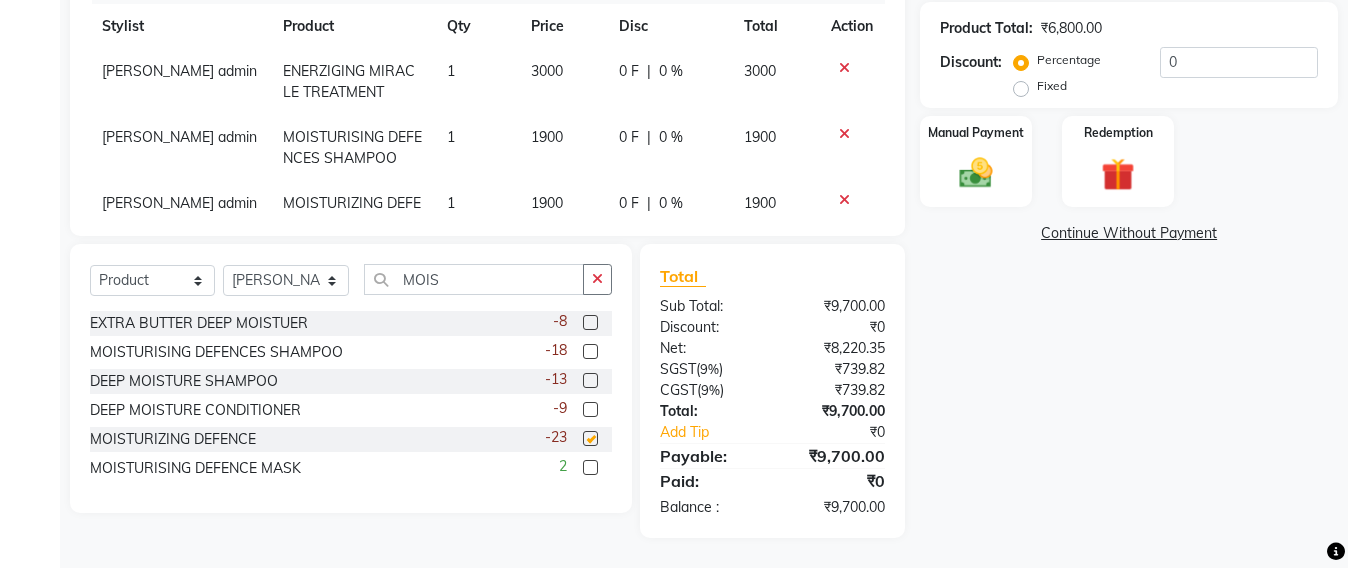scroll, scrollTop: 261, scrollLeft: 0, axis: vertical 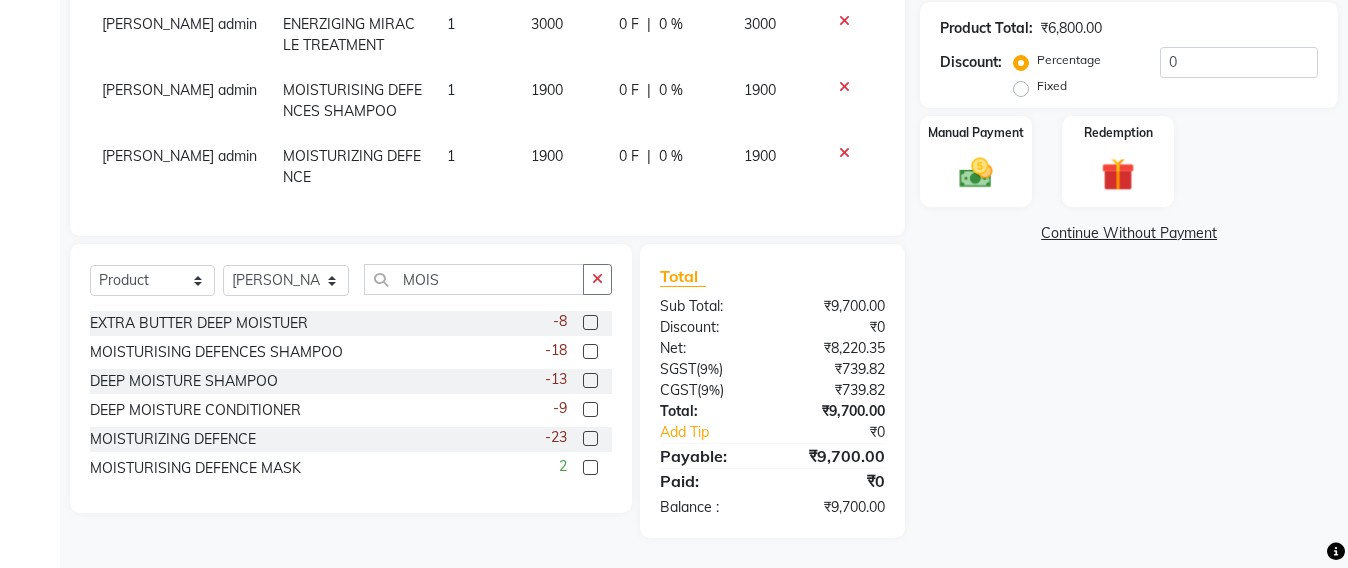 checkbox on "false" 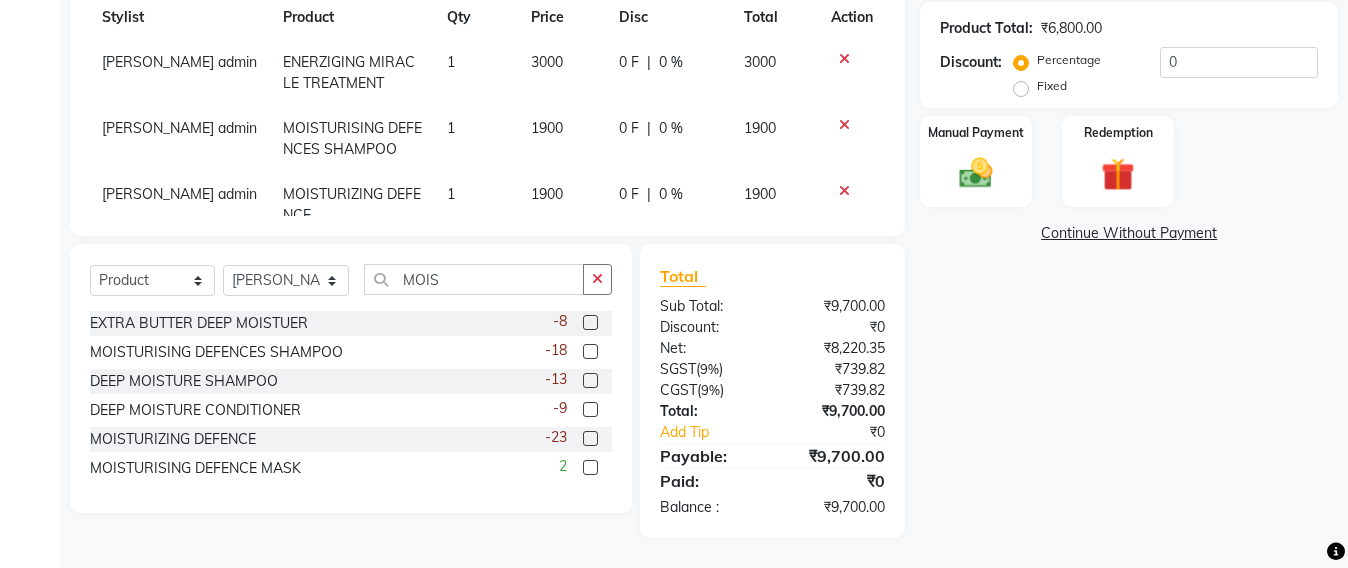 scroll, scrollTop: 261, scrollLeft: 0, axis: vertical 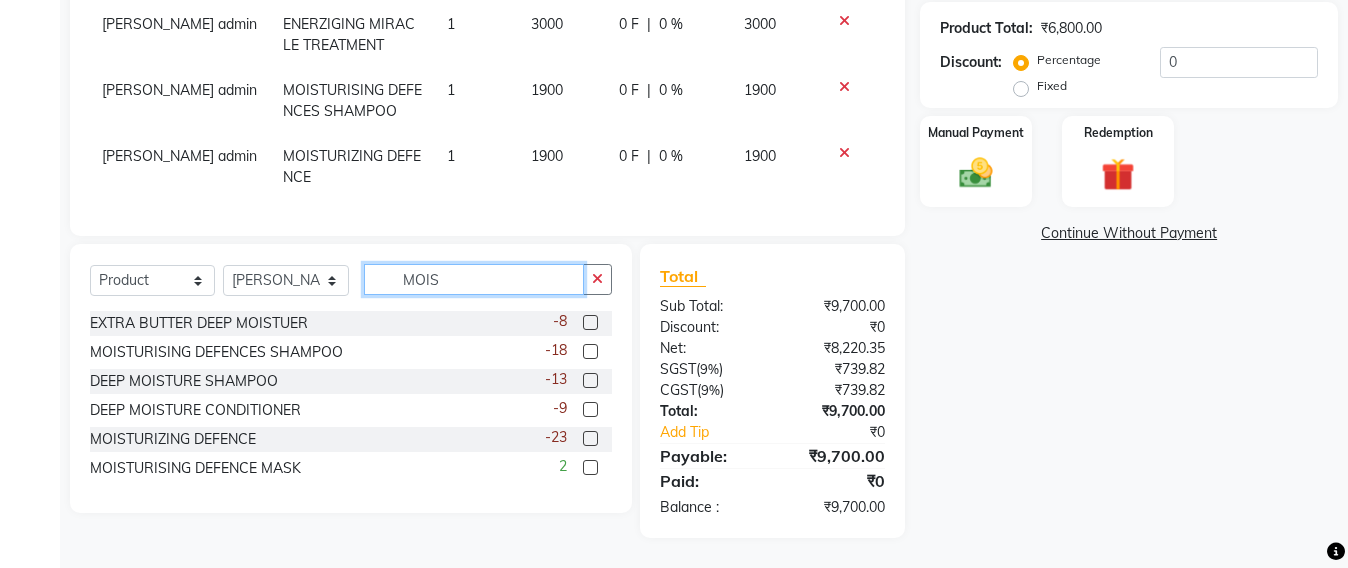 click on "MOIS" 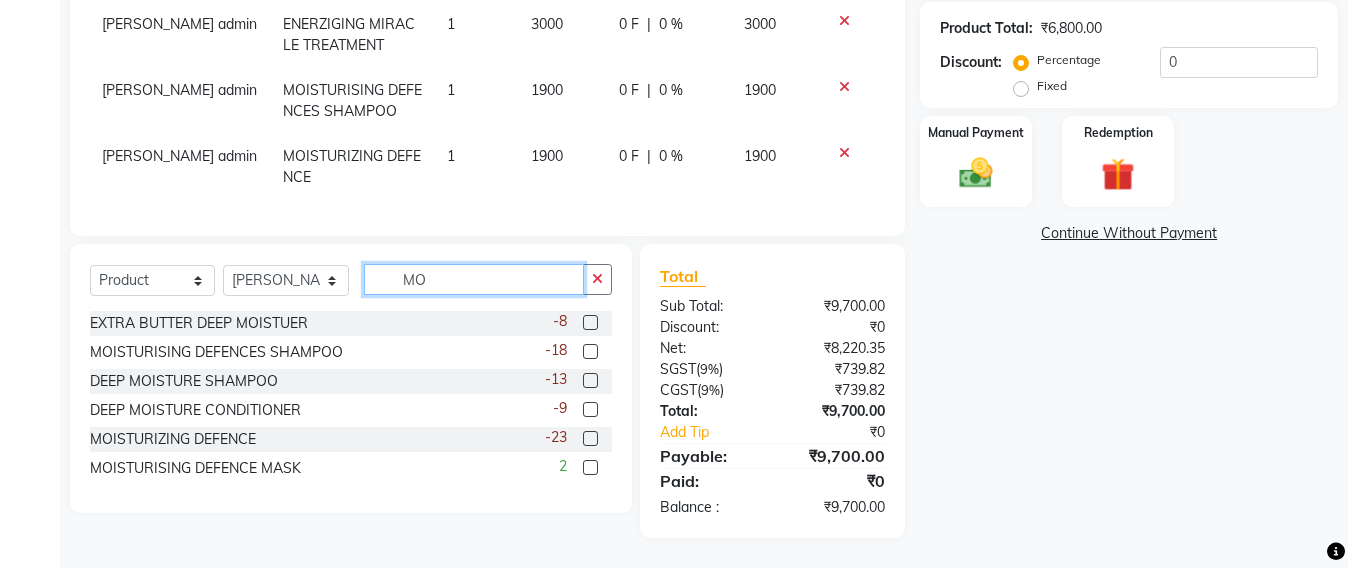 type on "M" 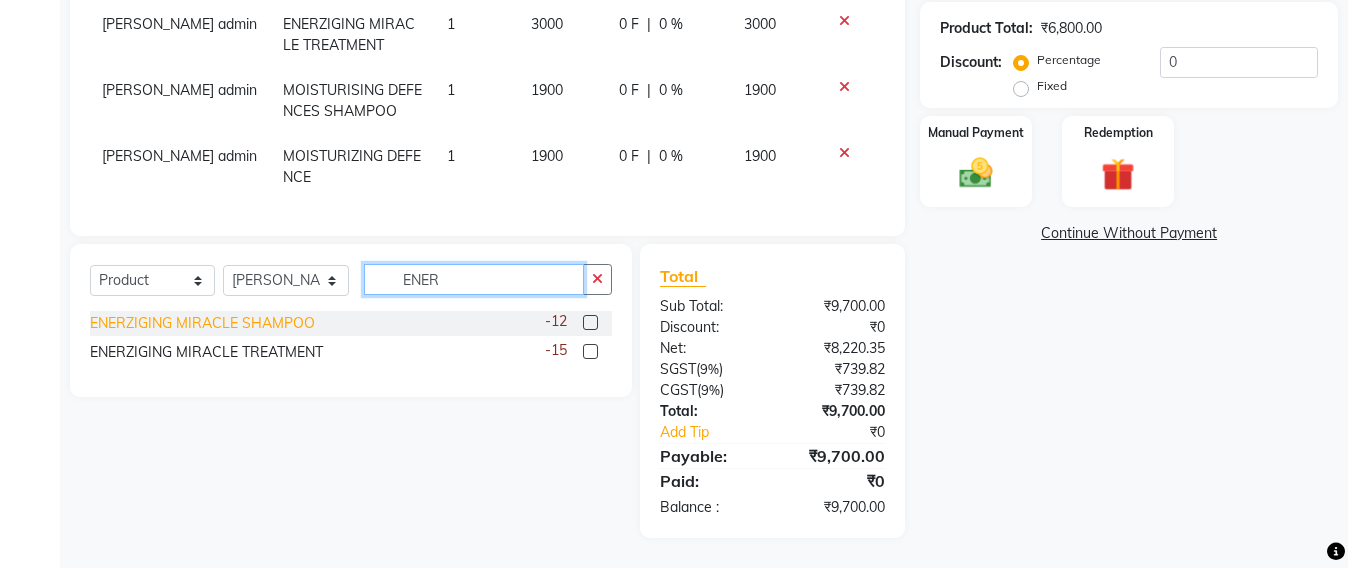 type on "ENER" 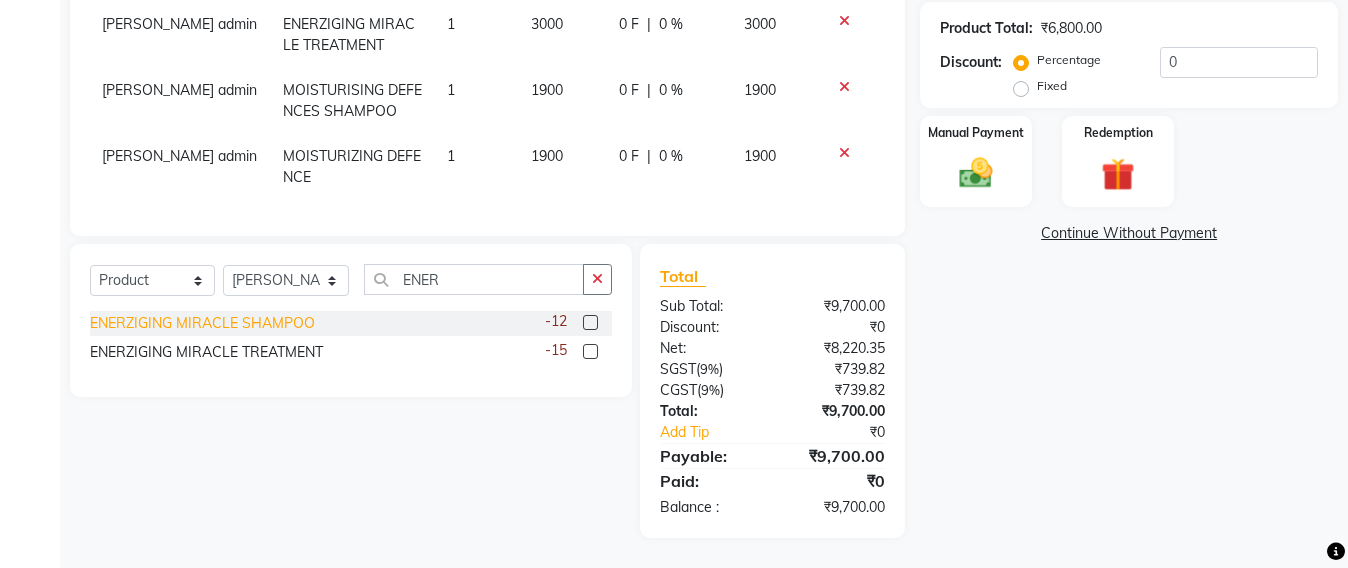 click on "ENERZIGING MIRACLE SHAMPOO" 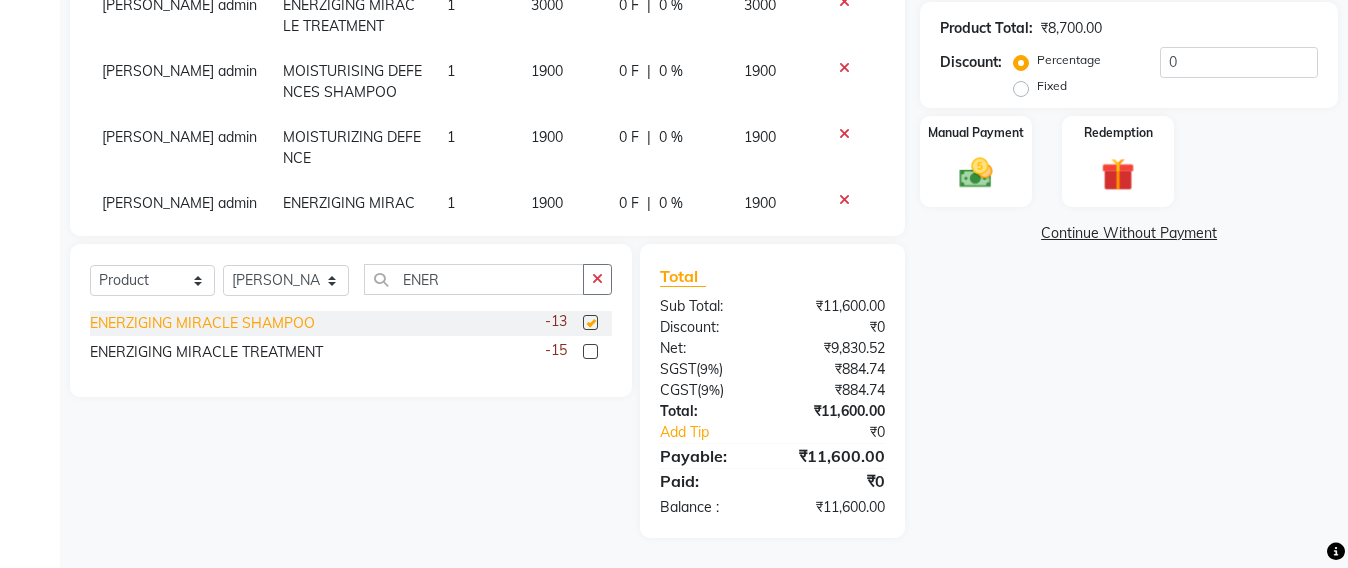 checkbox on "false" 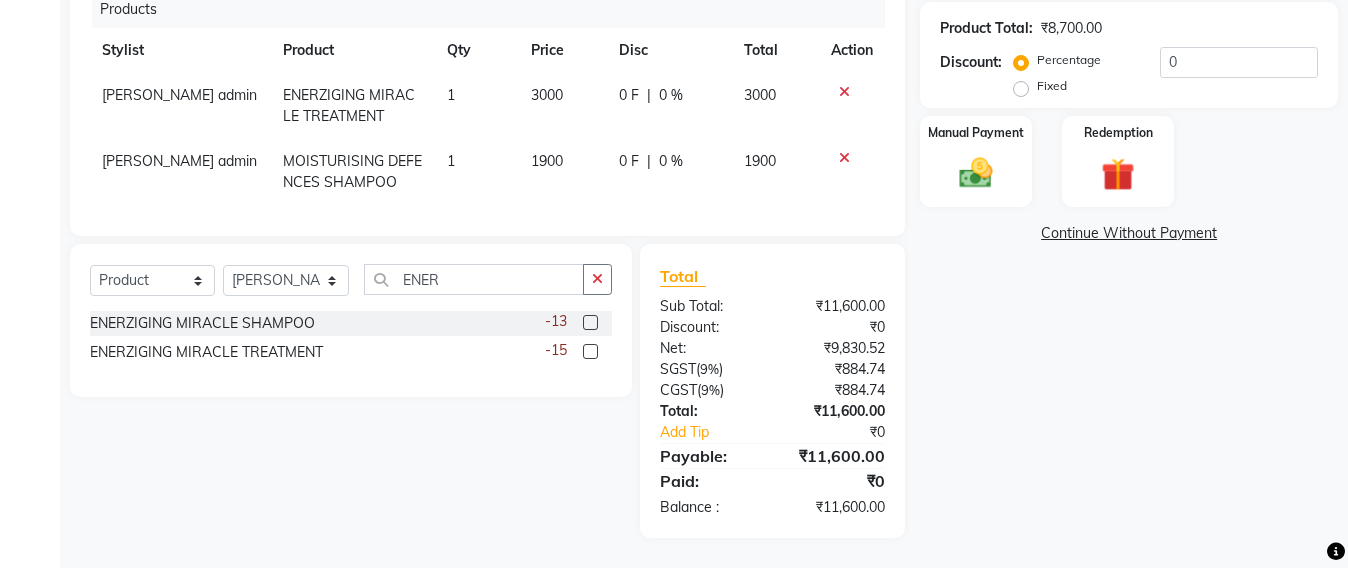 scroll, scrollTop: 250, scrollLeft: 0, axis: vertical 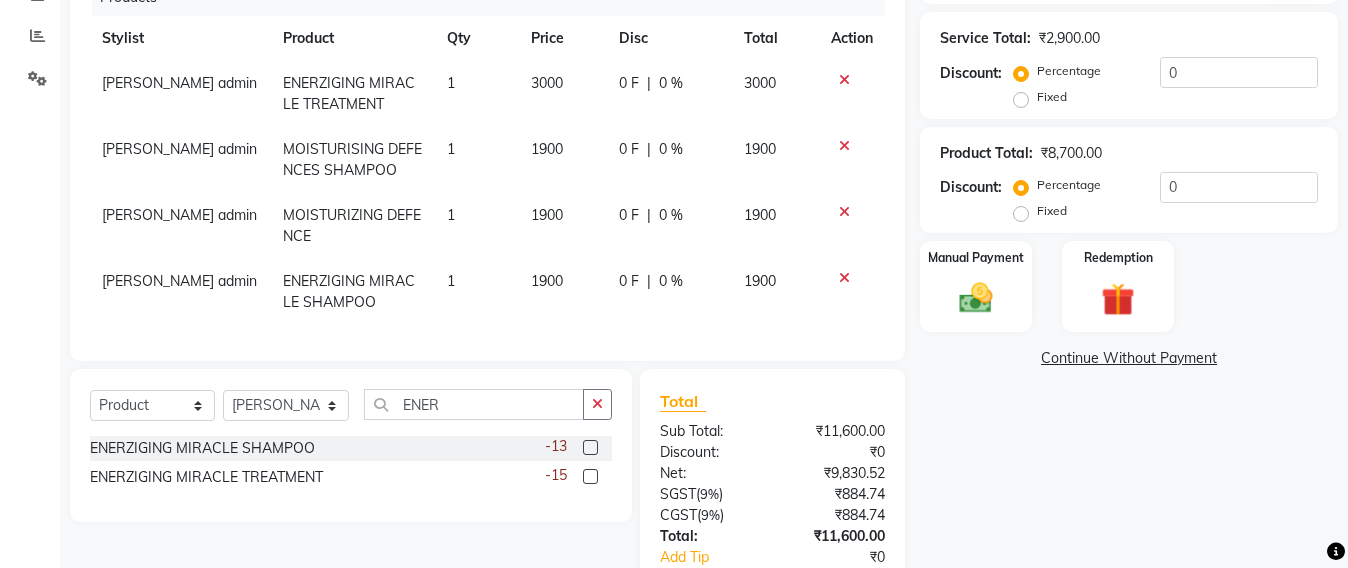 click 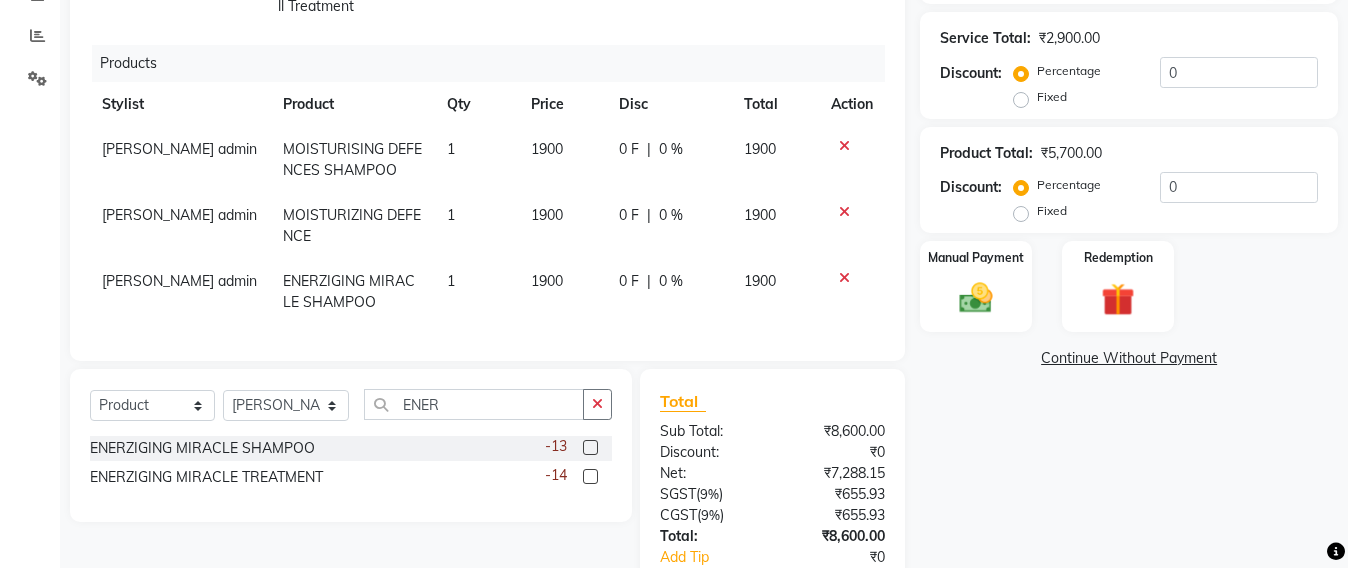 scroll, scrollTop: 261, scrollLeft: 0, axis: vertical 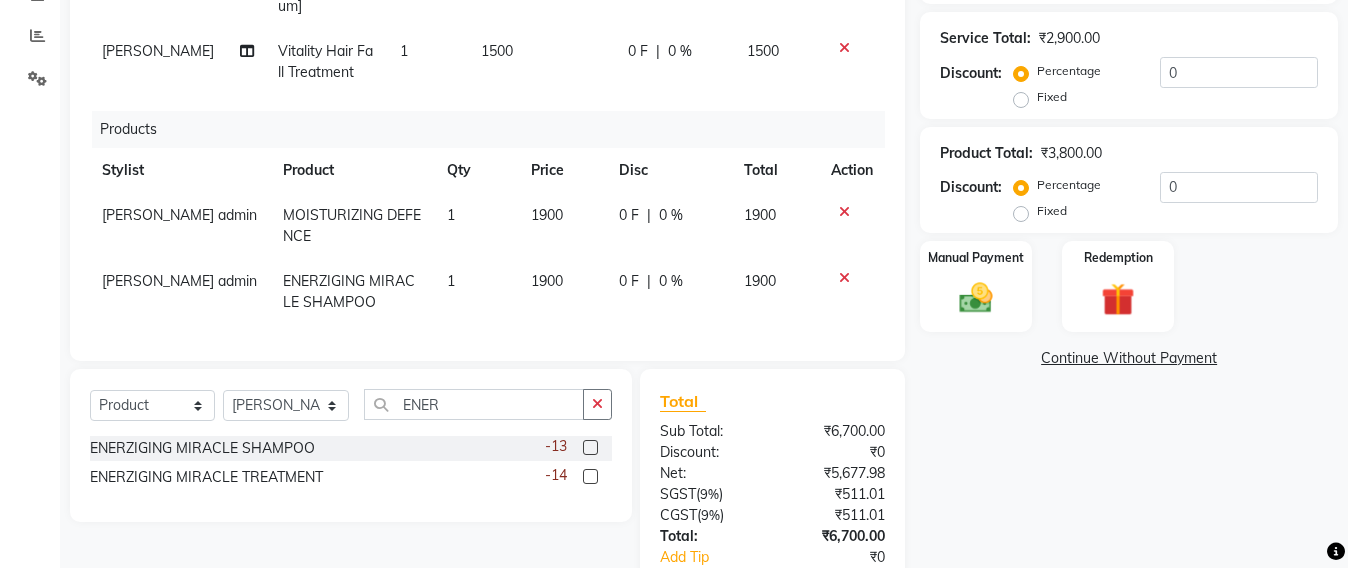 click 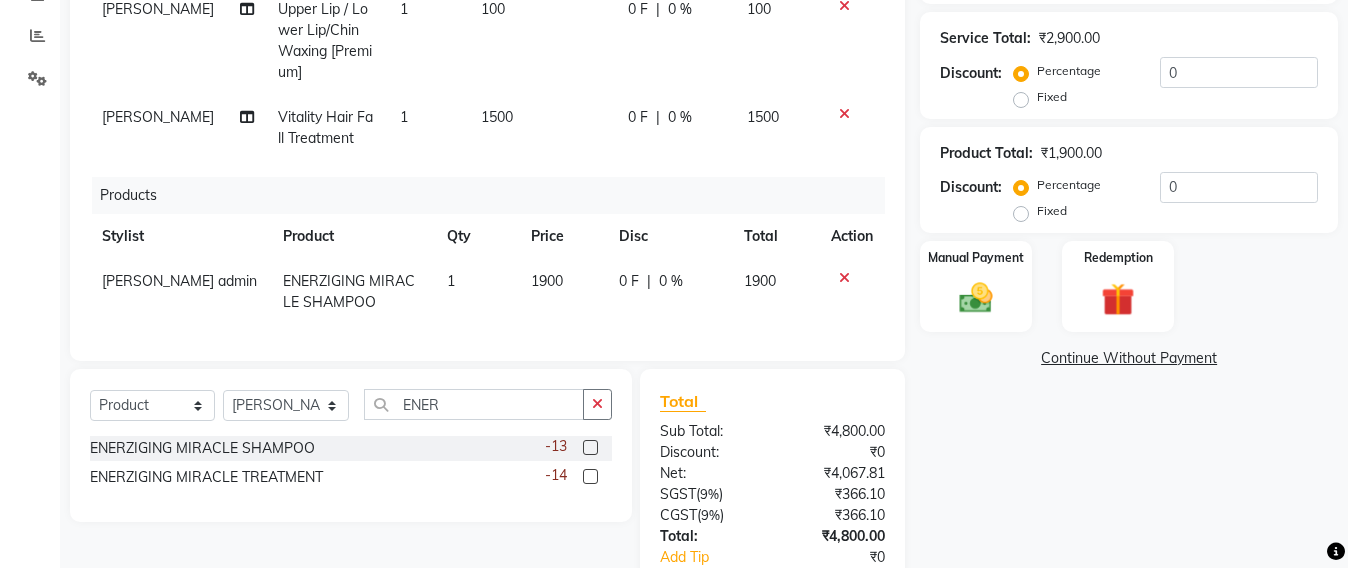 scroll, scrollTop: 129, scrollLeft: 0, axis: vertical 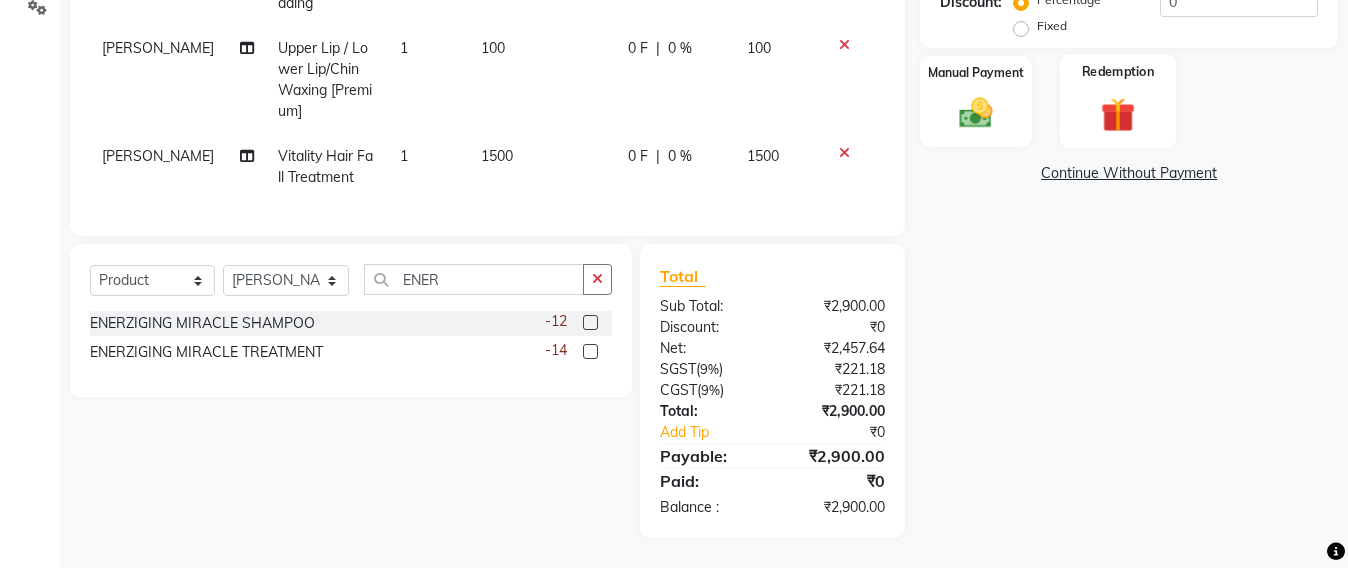 click 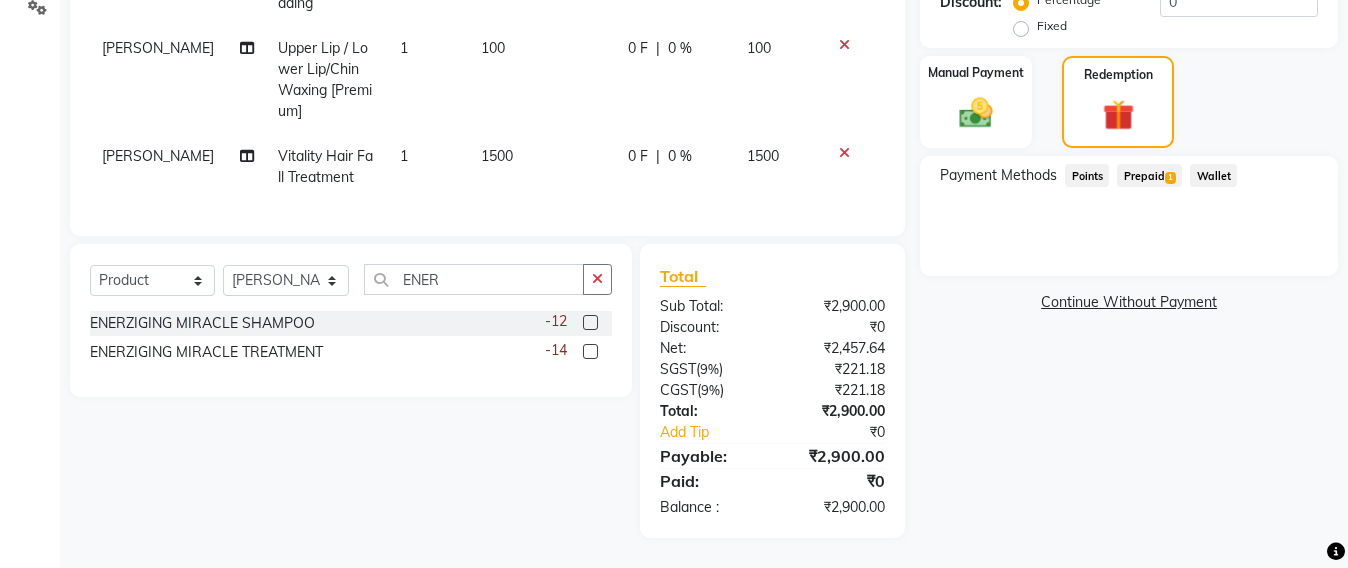 click on "Prepaid  1" 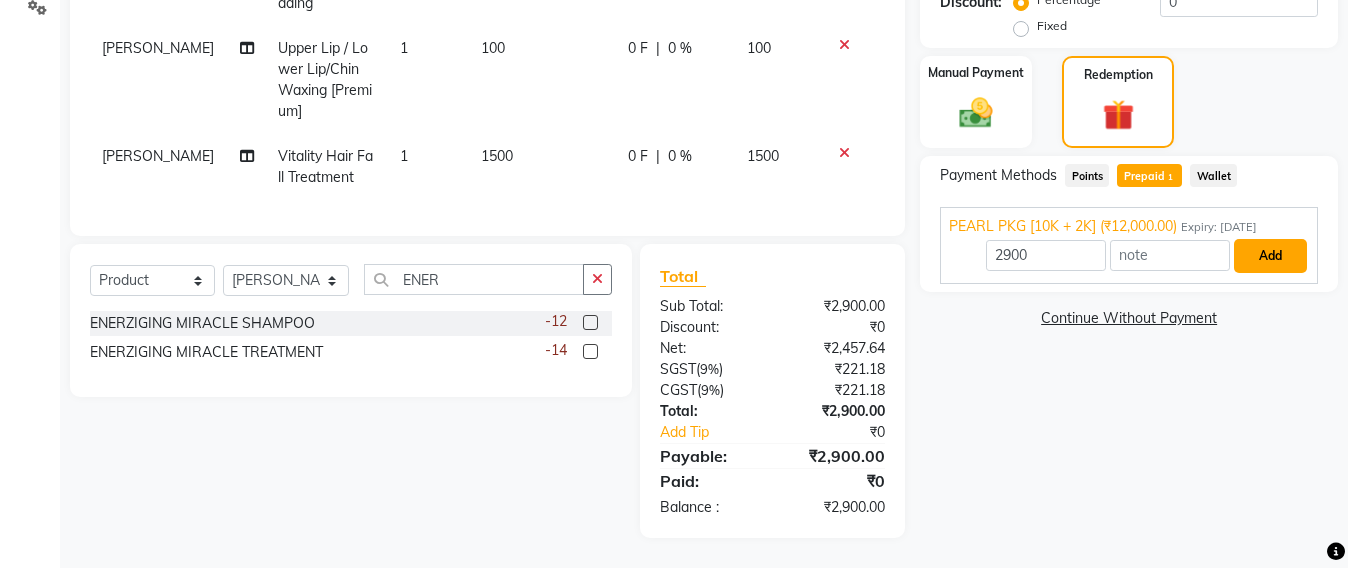 click on "Add" at bounding box center (1270, 256) 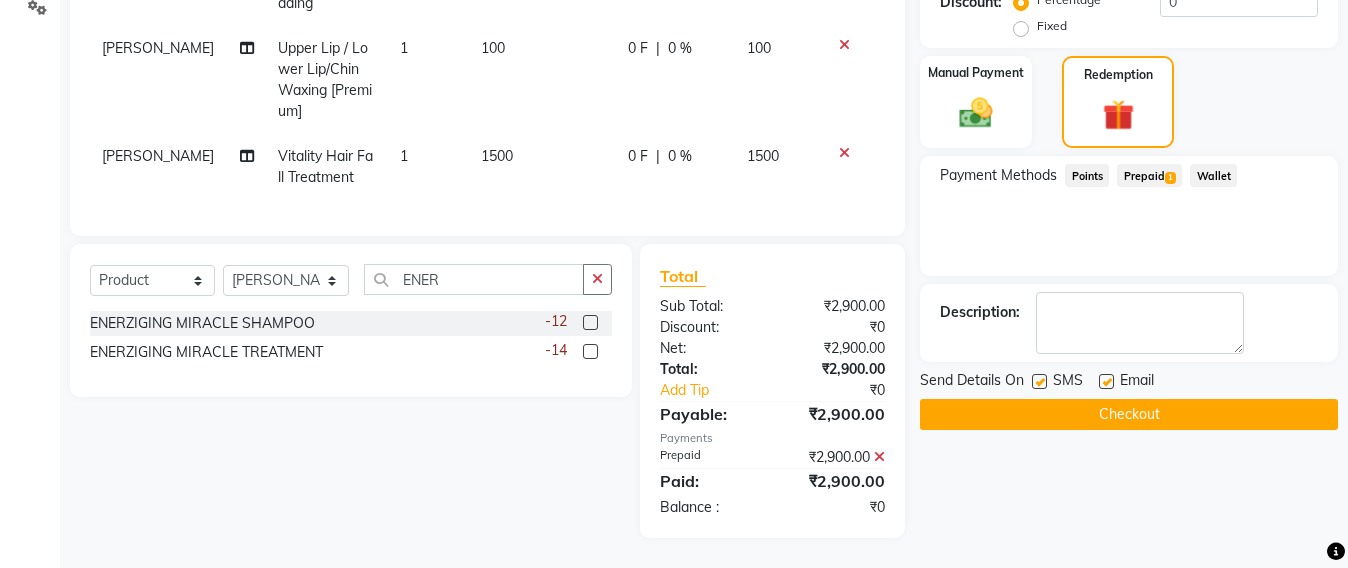 click on "Checkout" 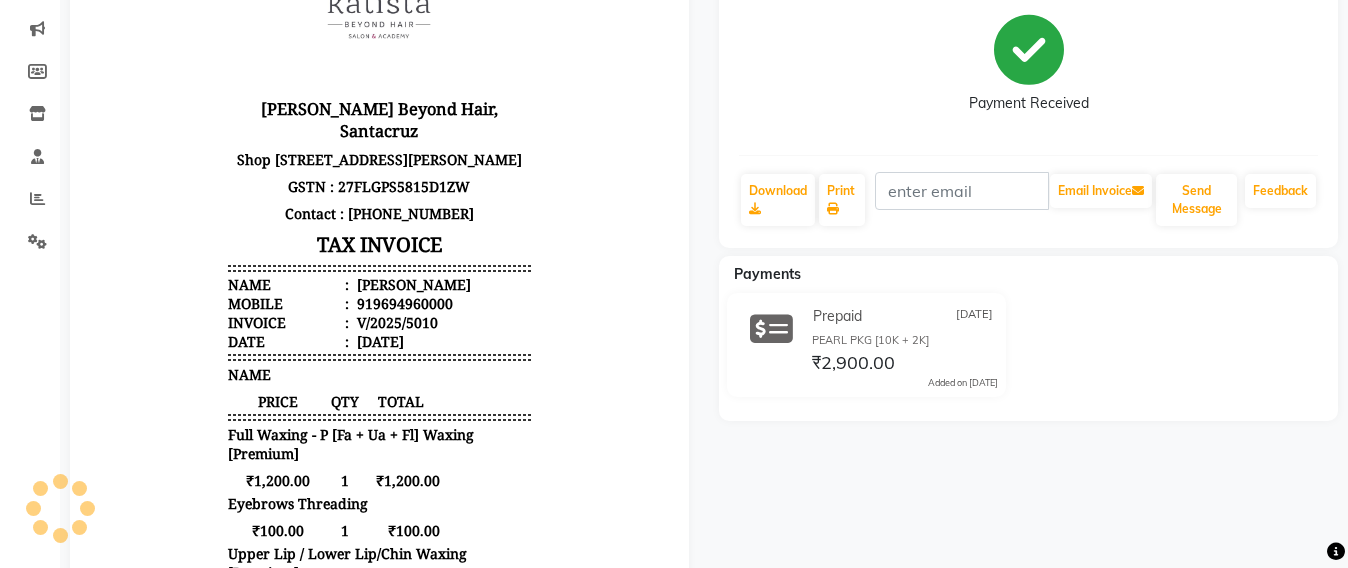scroll, scrollTop: 0, scrollLeft: 0, axis: both 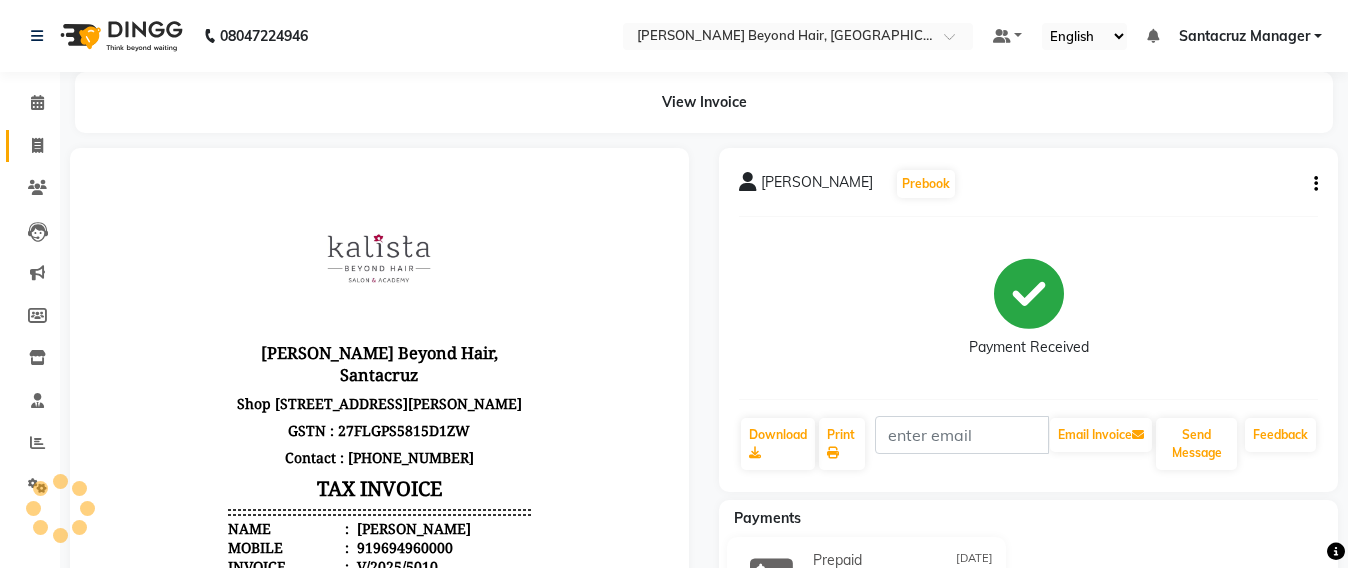 click on "Invoice" 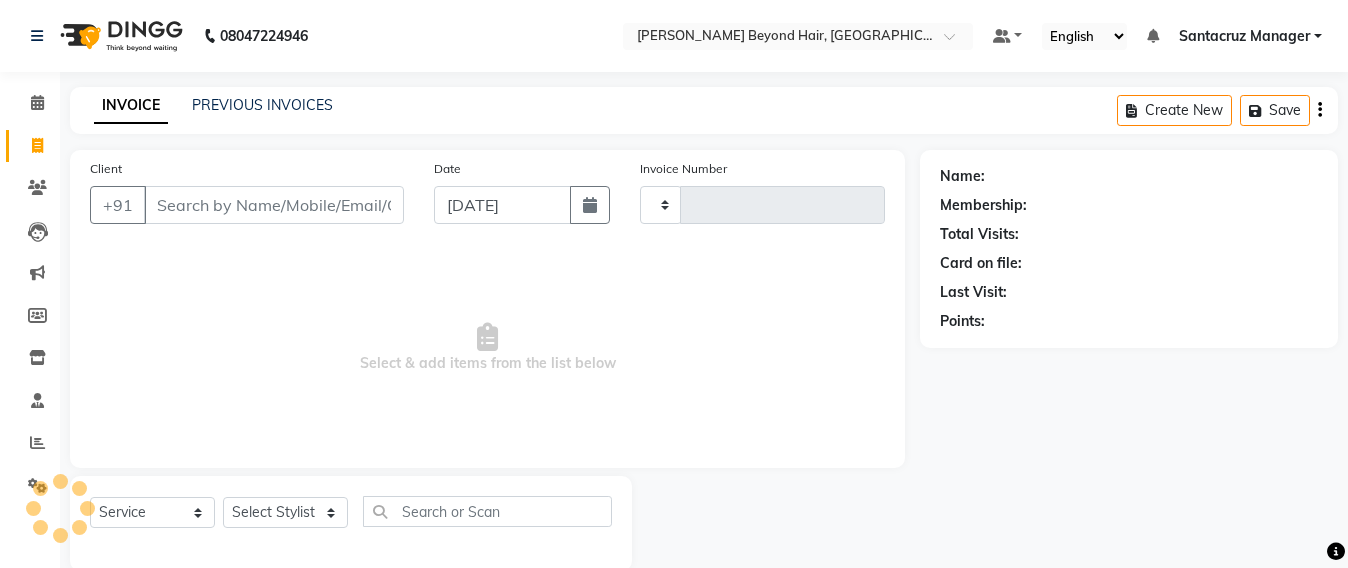 scroll, scrollTop: 33, scrollLeft: 0, axis: vertical 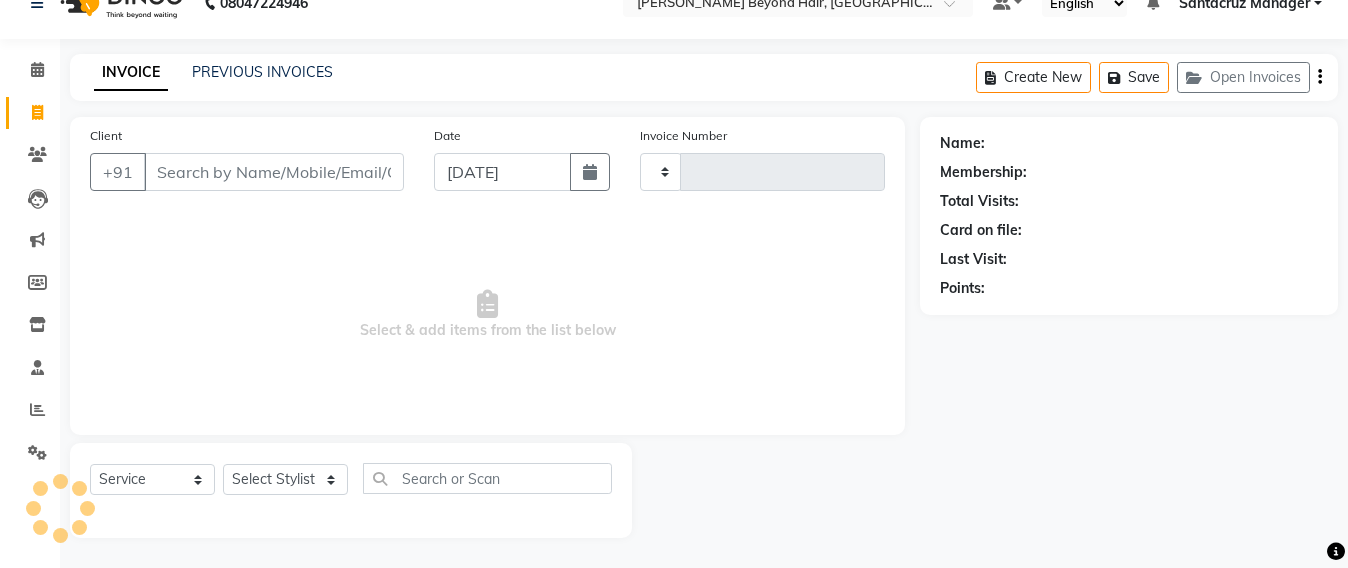 type on "5011" 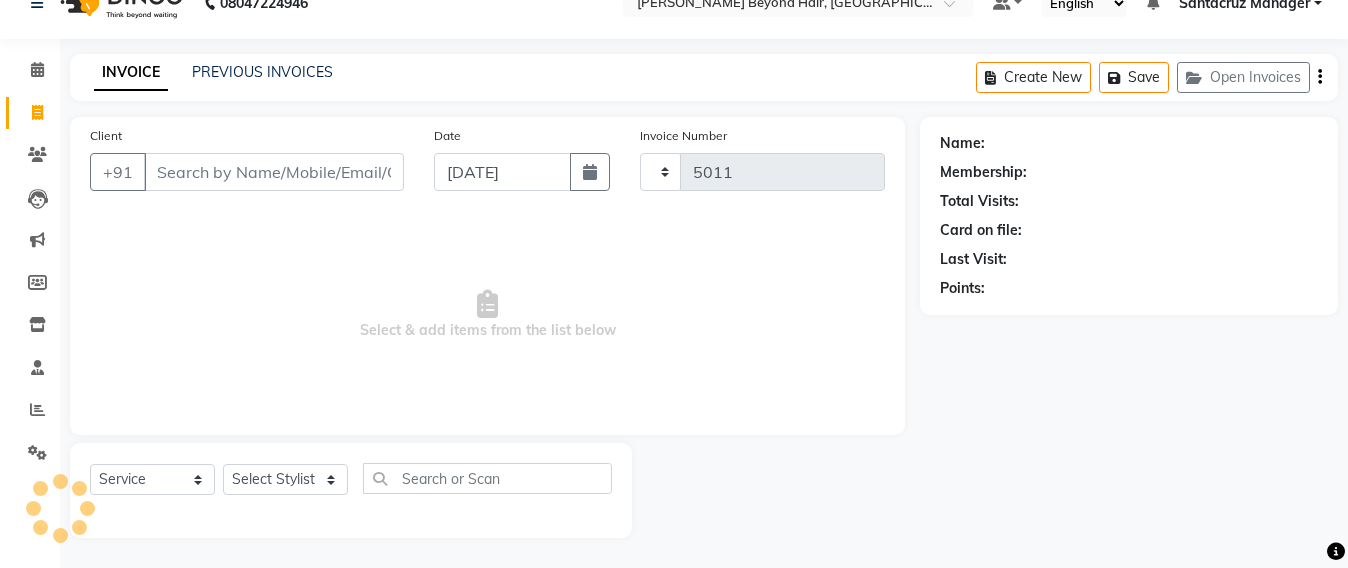 select on "6357" 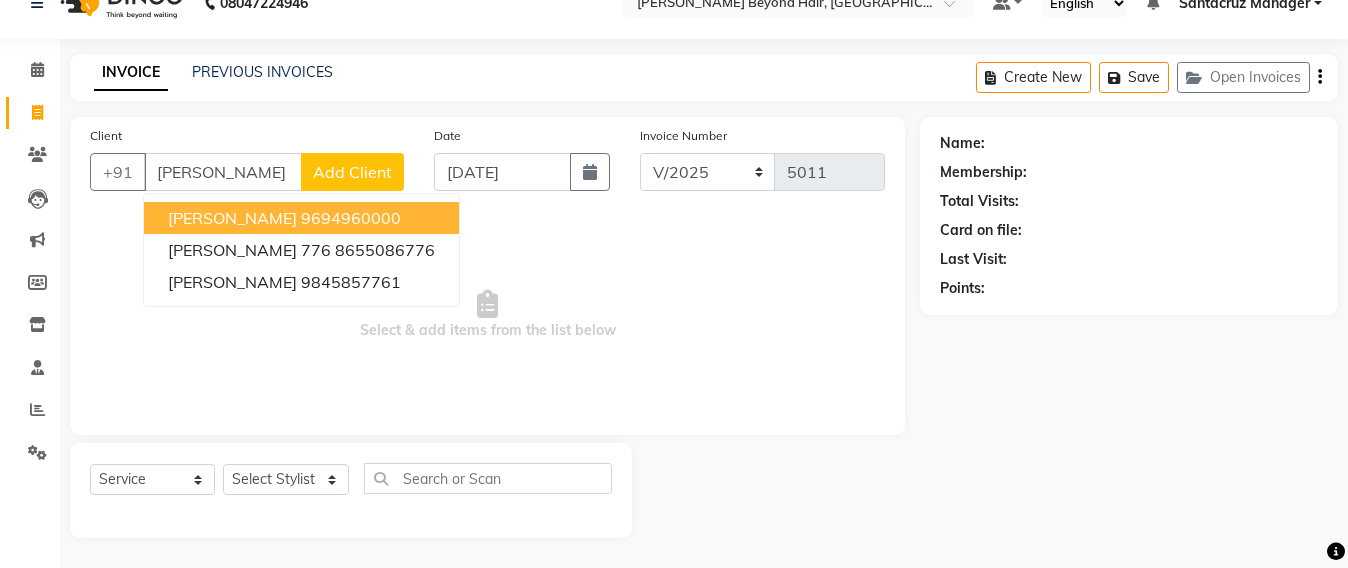 scroll, scrollTop: 39, scrollLeft: 0, axis: vertical 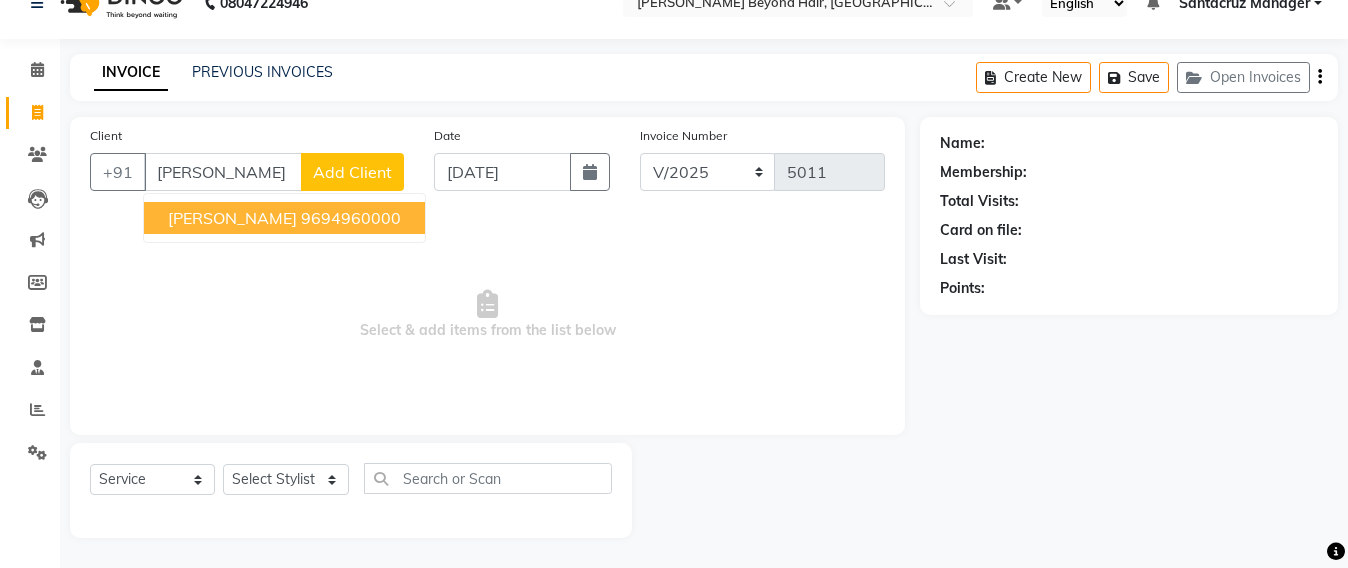 click on "9694960000" at bounding box center (351, 218) 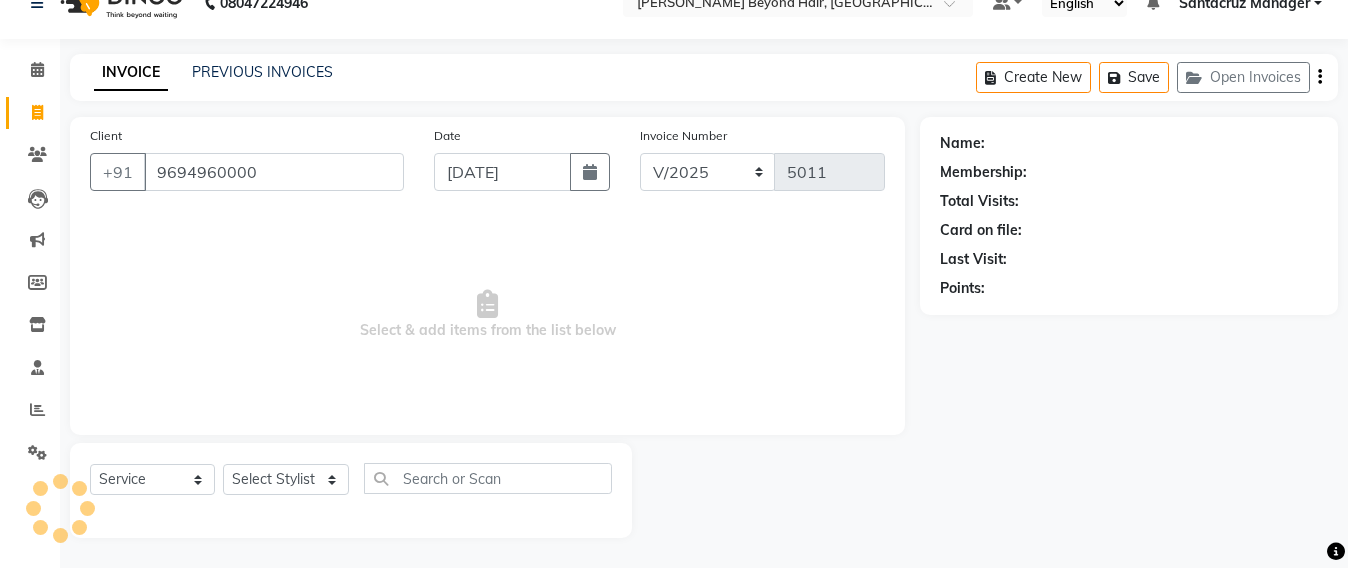 type on "9694960000" 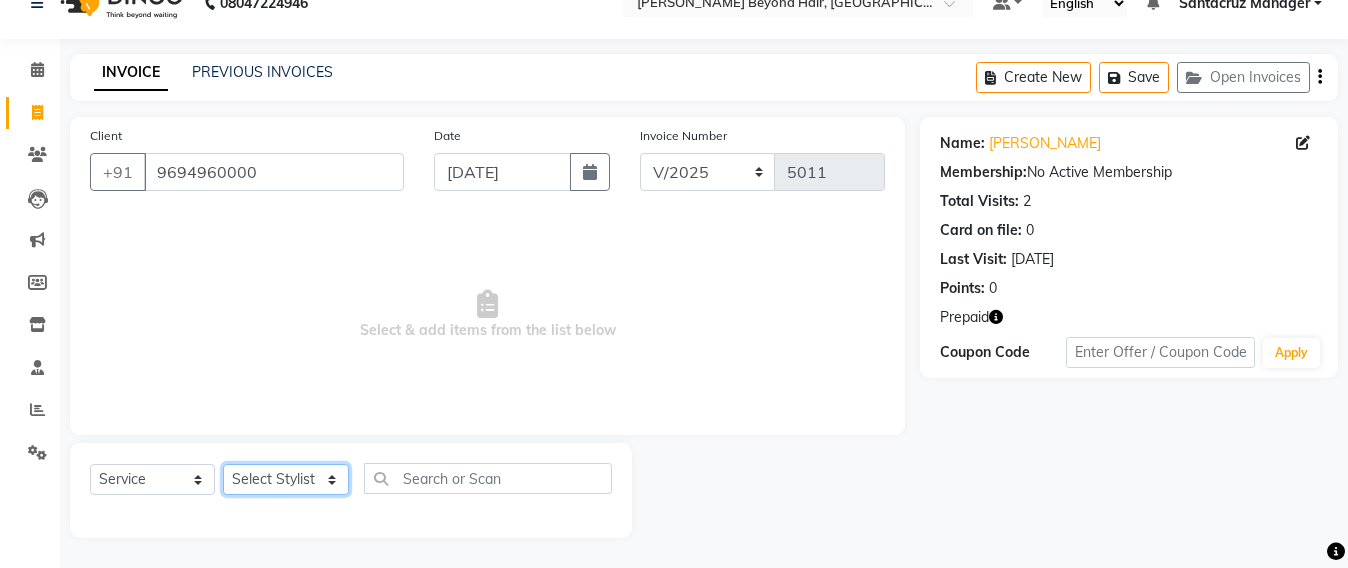 drag, startPoint x: 279, startPoint y: 479, endPoint x: 280, endPoint y: 469, distance: 10.049875 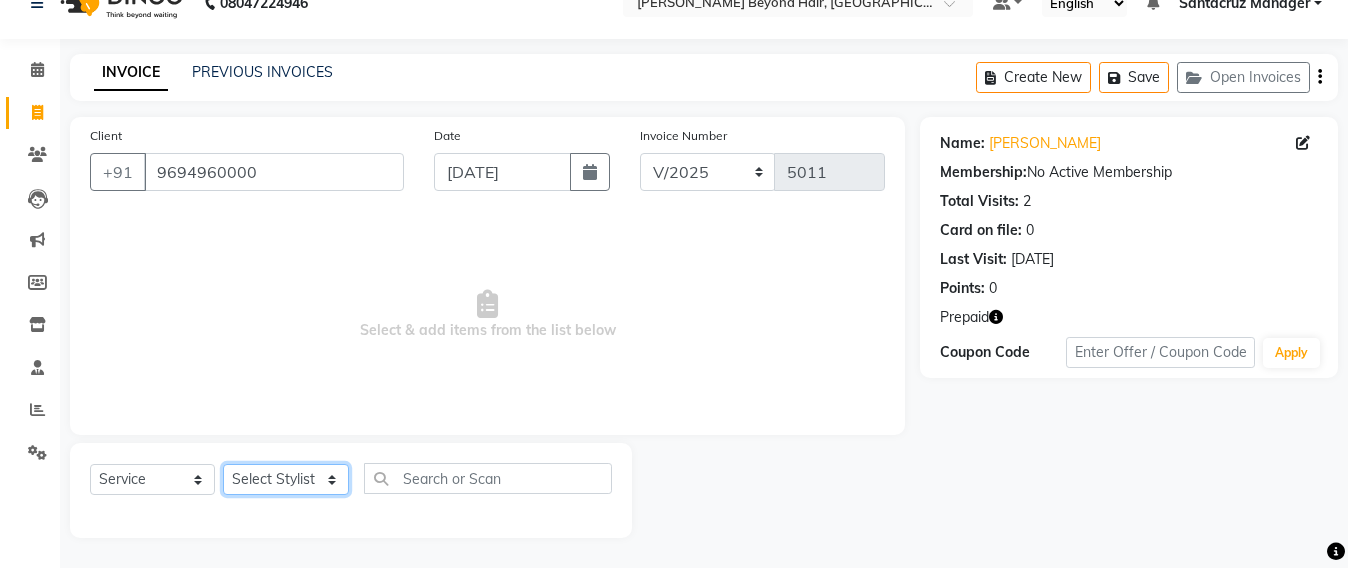 select on "48409" 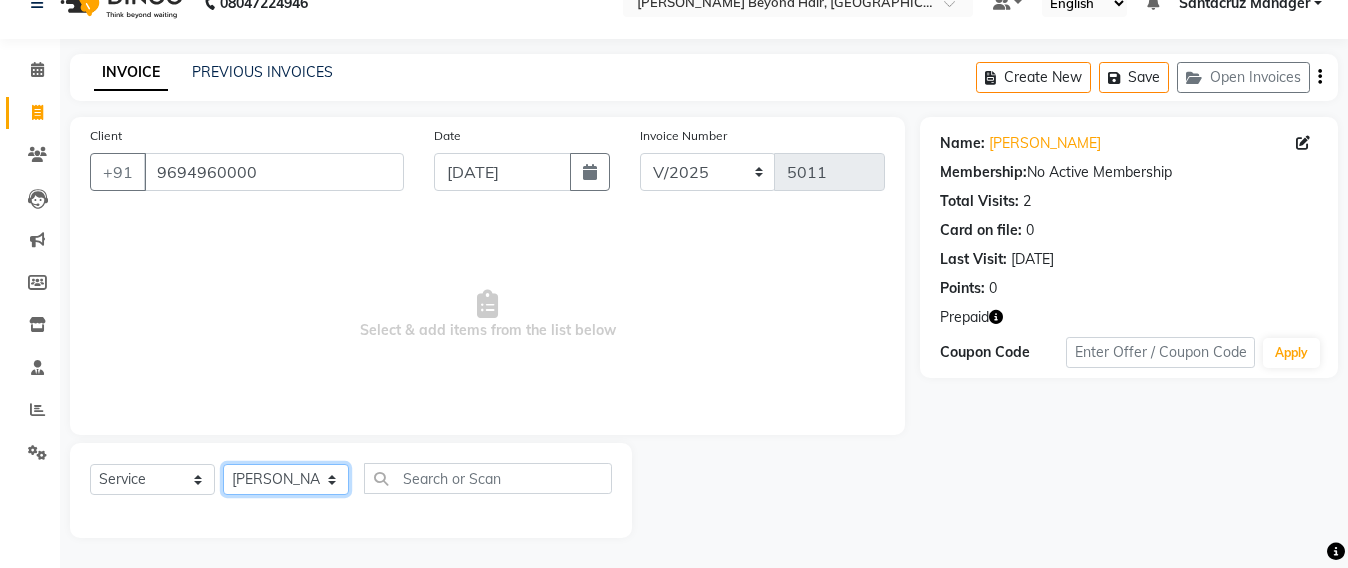 click on "Select Stylist Admin Avesh Sankat AZHER SHAIKH Jayeshree Mahtre Manisha Subodh Shedge Muskaan Pramila Vinayak Mhatre prathmesh mahattre Pratibha Nilesh Sharma Rosy Sunil Jadhav Sameer shah admin Santacruz Manager SAURAV Siddhi SOMAYANG VASHUM Tejasvi Bhosle" 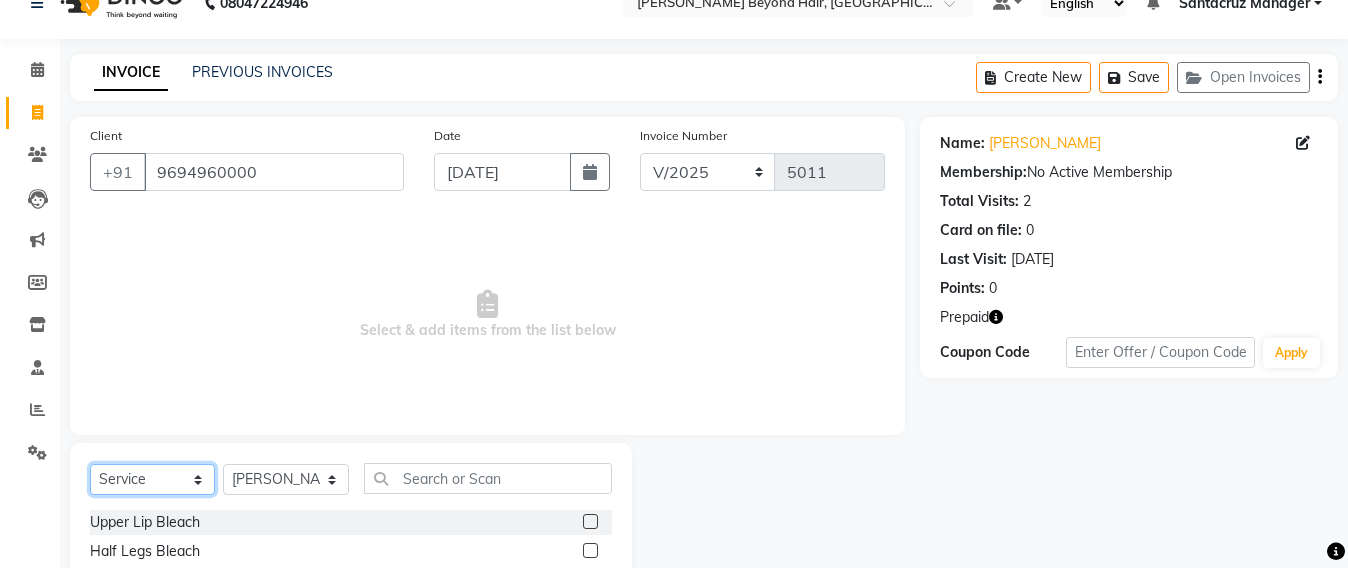 click on "Select  Service  Product  Membership  Package Voucher Prepaid Gift Card" 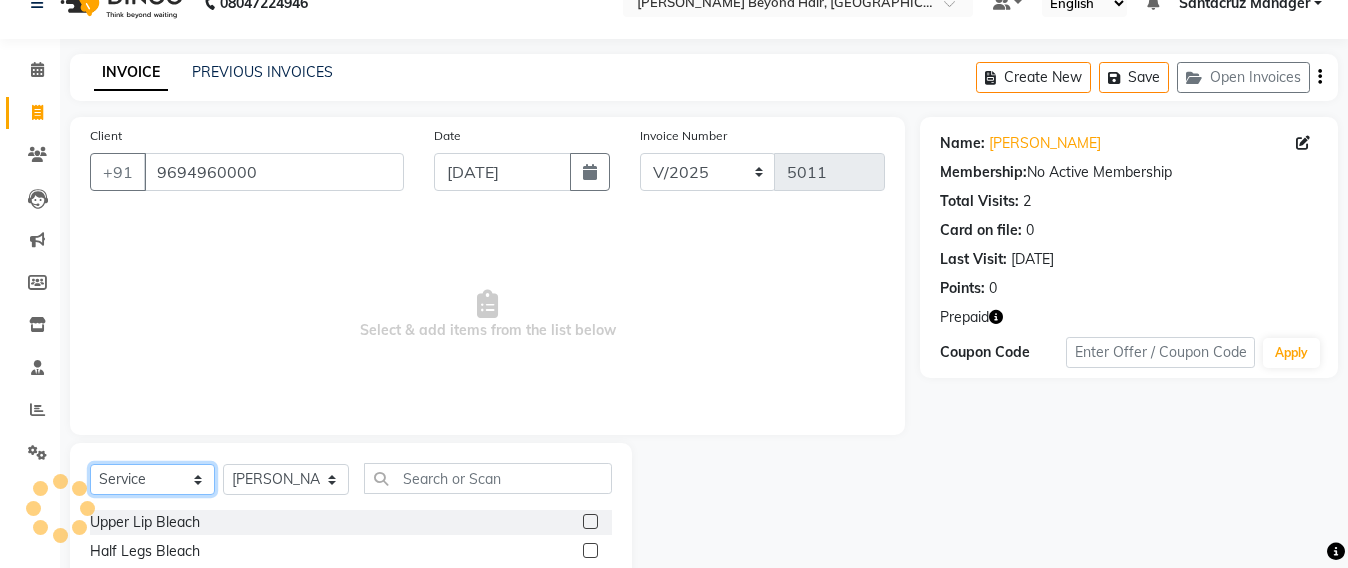 select on "product" 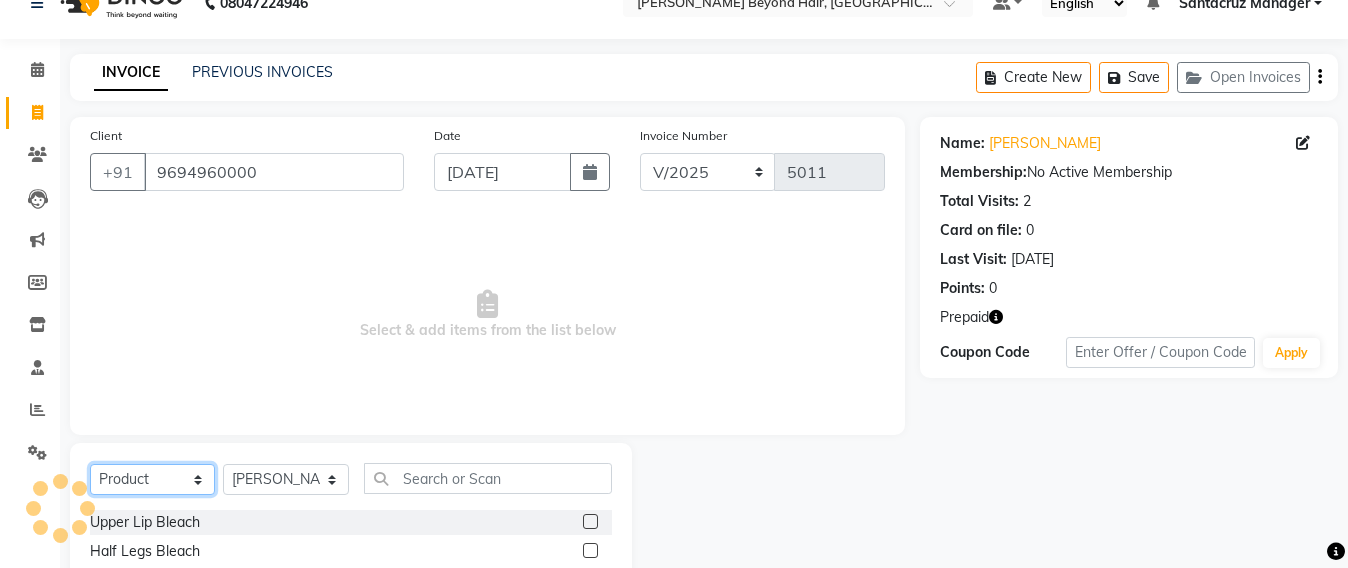 click on "Select  Service  Product  Membership  Package Voucher Prepaid Gift Card" 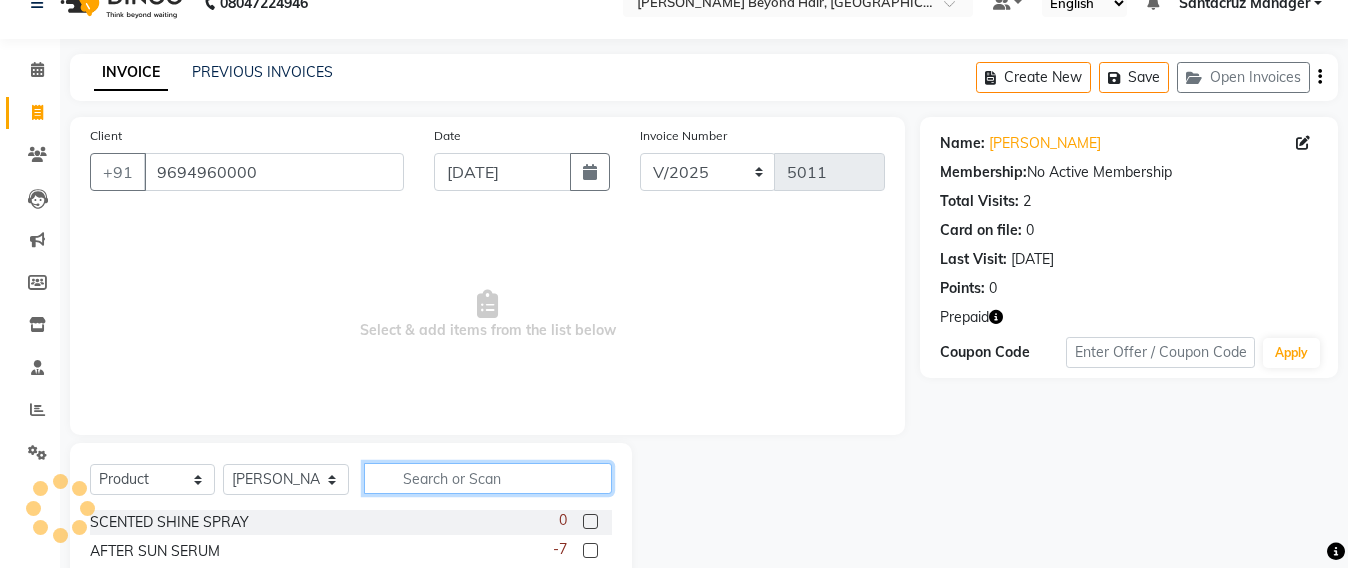 click 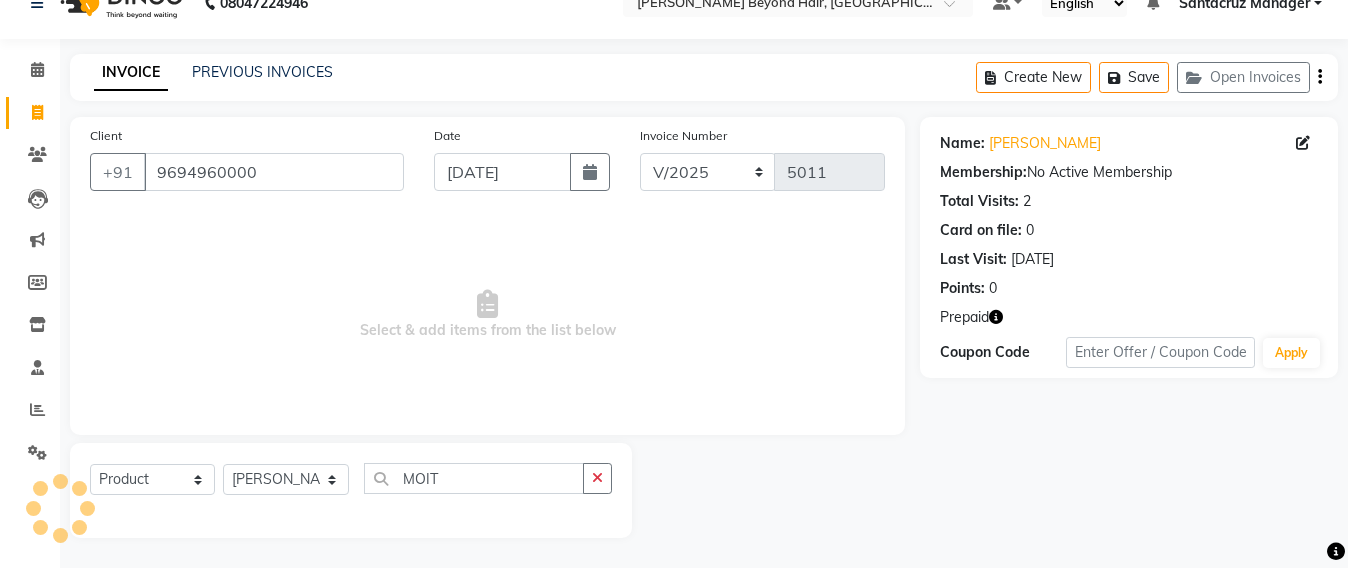 click on "INVOICE PREVIOUS INVOICES Create New   Save   Open Invoices  Client +91 9694960000 Date 10-07-2025 Invoice Number SH/2025-26 V/2025 V/2025-26 5011  Select & add items from the list below  Select  Service  Product  Membership  Package Voucher Prepaid Gift Card  Select Stylist Admin Avesh Sankat AZHER SHAIKH Jayeshree Mahtre Manisha Subodh Shedge Muskaan Pramila Vinayak Mhatre prathmesh mahattre Pratibha Nilesh Sharma Rosy Sunil Jadhav Sameer shah admin Santacruz Manager SAURAV Siddhi SOMAYANG VASHUM Tejasvi Bhosle MOIT Name: Samita Goyal  Membership:  No Active Membership  Total Visits:  2 Card on file:  0 Last Visit:   10-07-2025 Points:   0  Prepaid Coupon Code Apply" 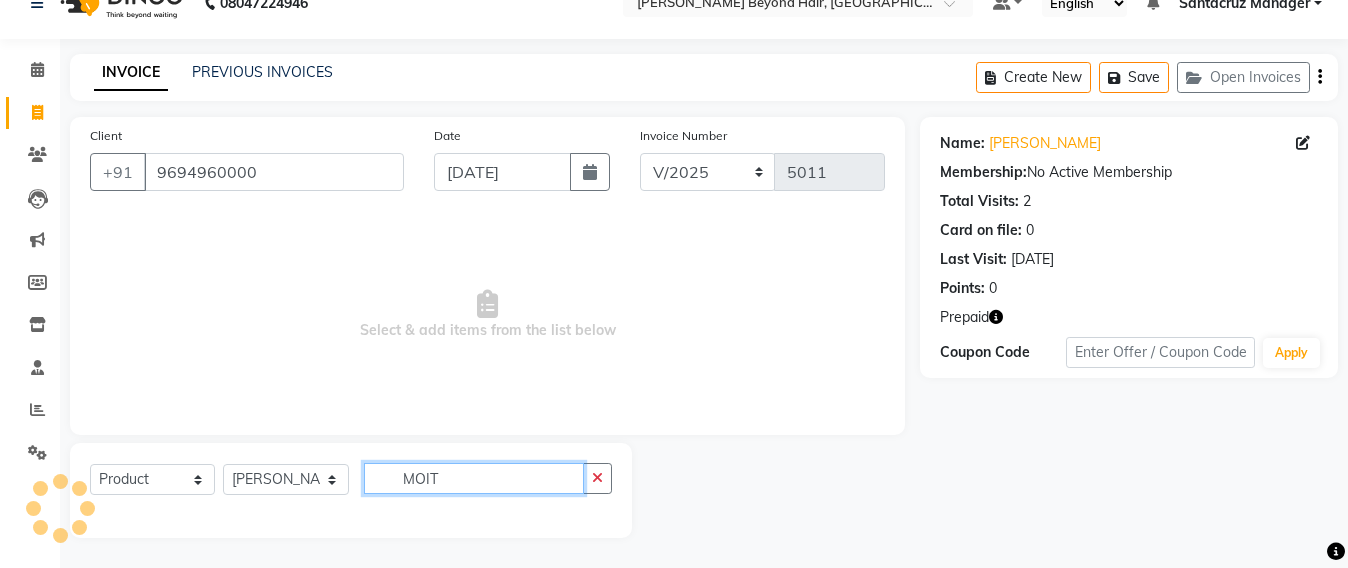 click on "MOIT" 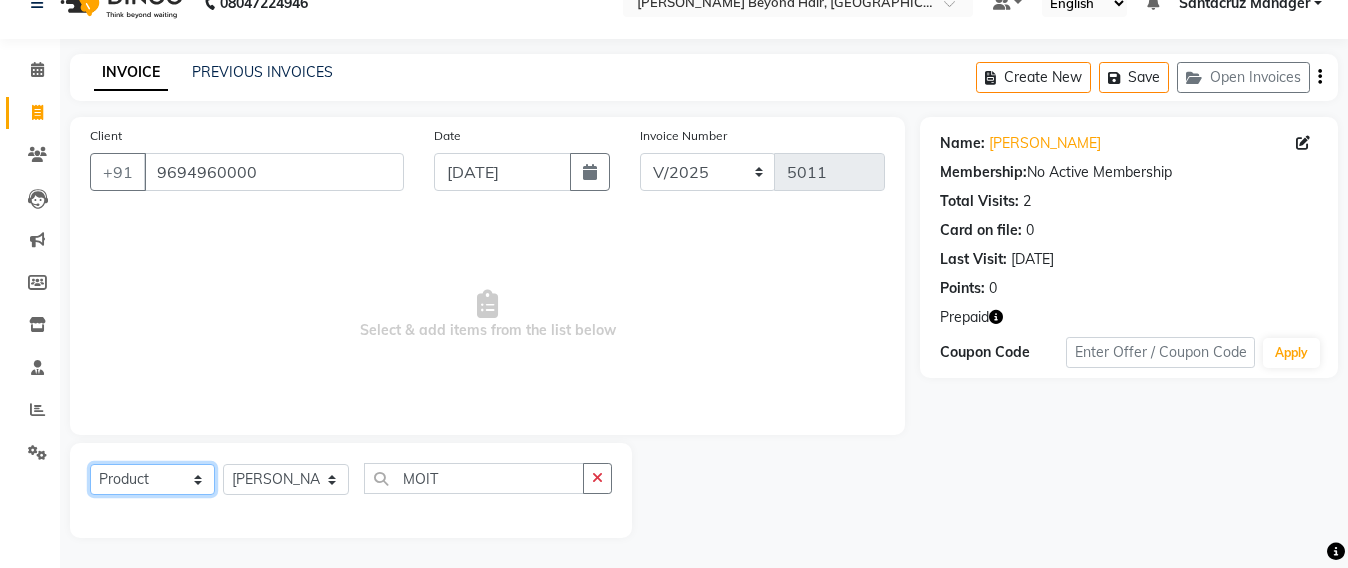 click on "Select  Service  Product  Membership  Package Voucher Prepaid Gift Card" 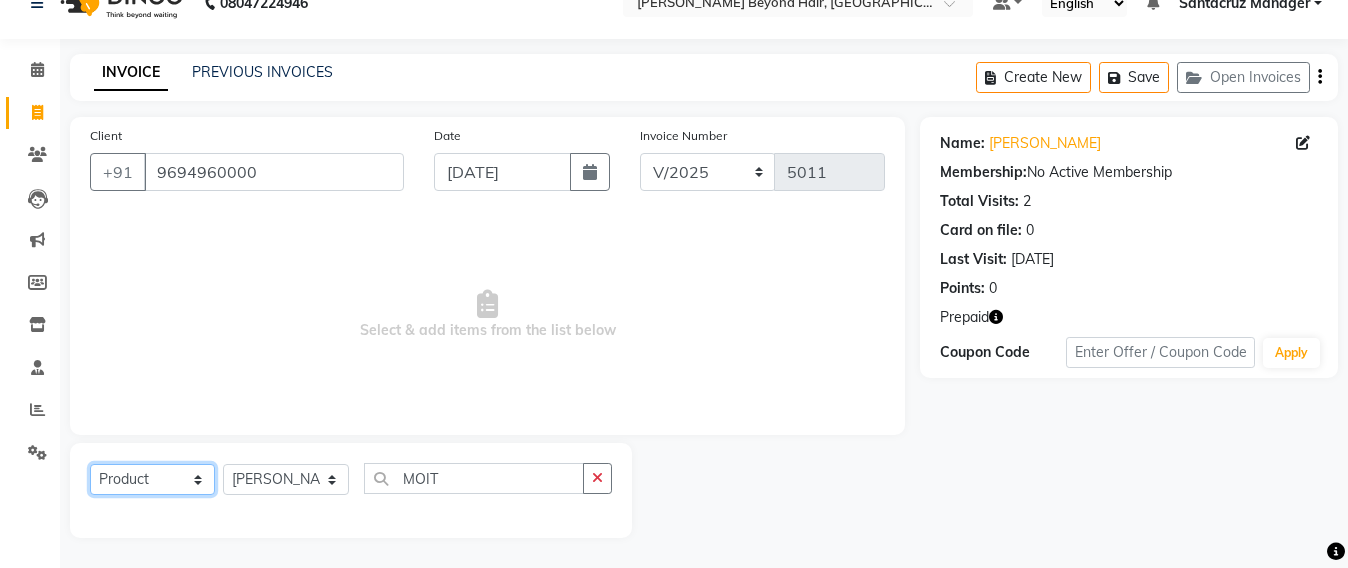 click on "Select  Service  Product  Membership  Package Voucher Prepaid Gift Card" 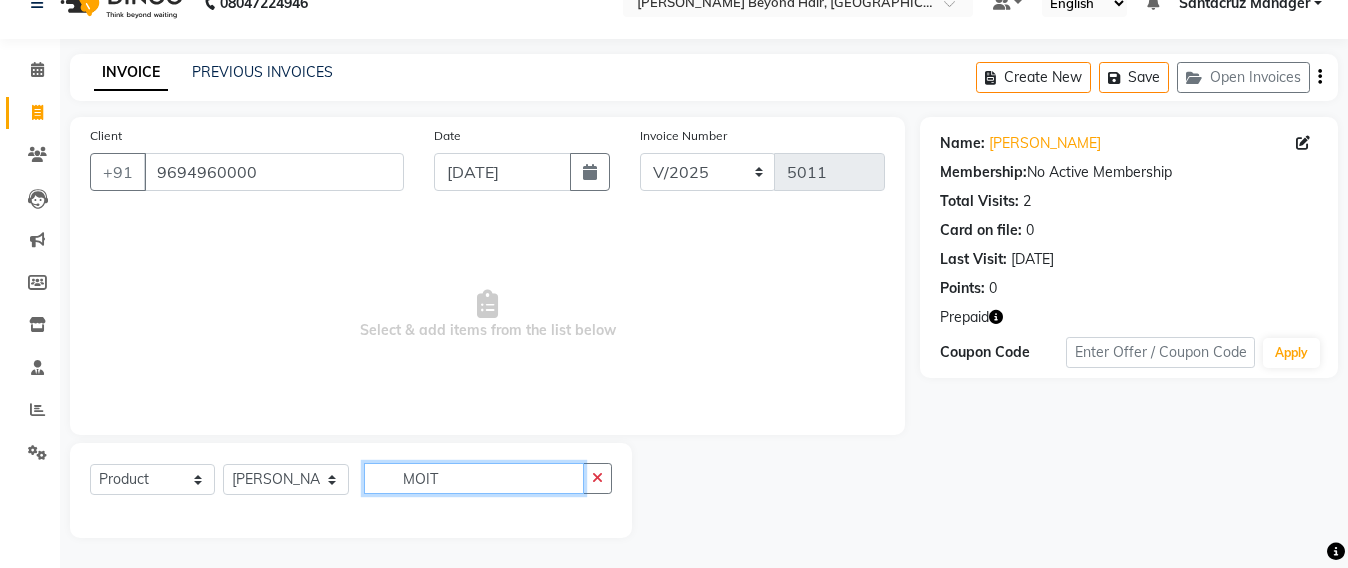 click on "MOIT" 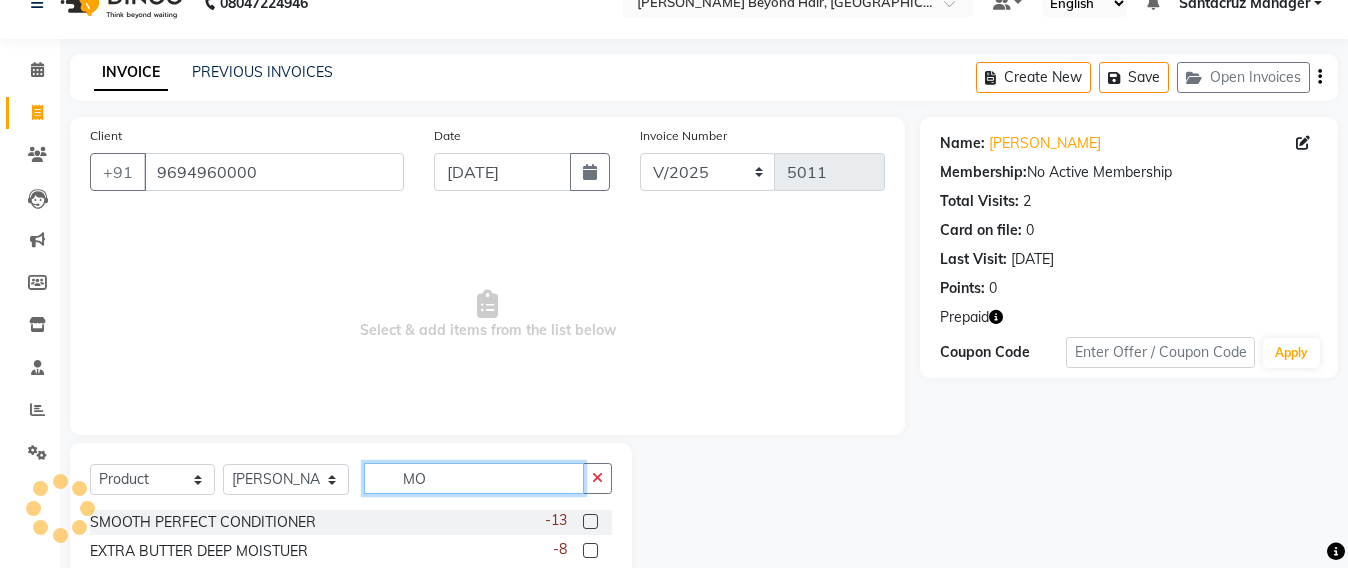 type on "M" 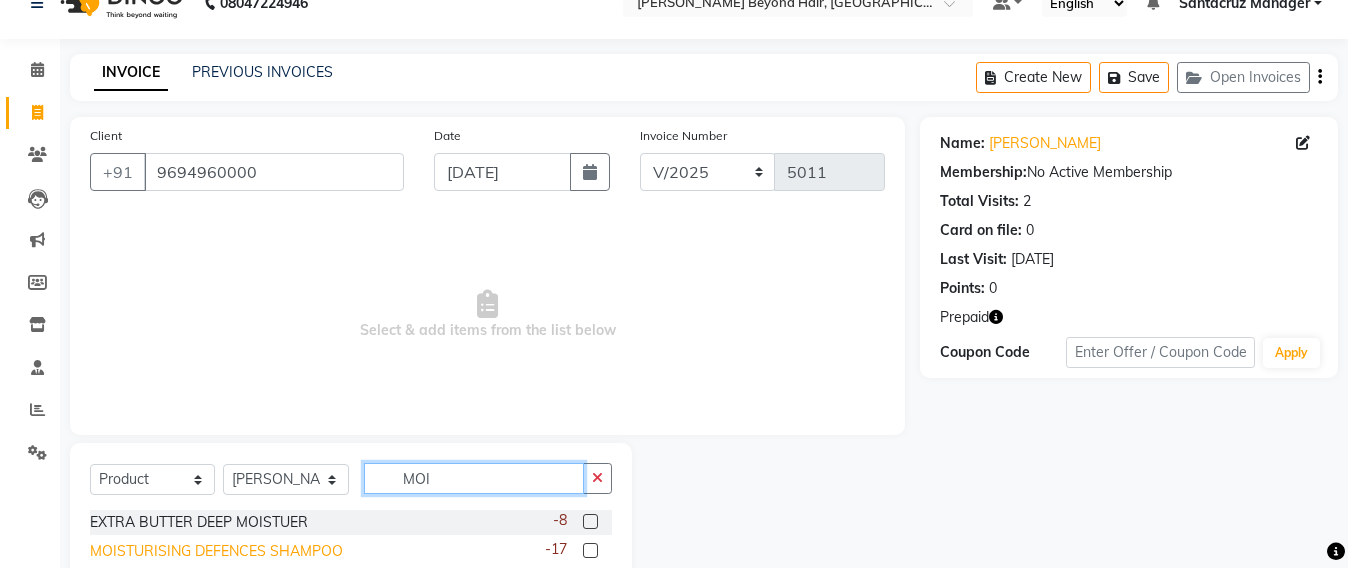 type on "MOI" 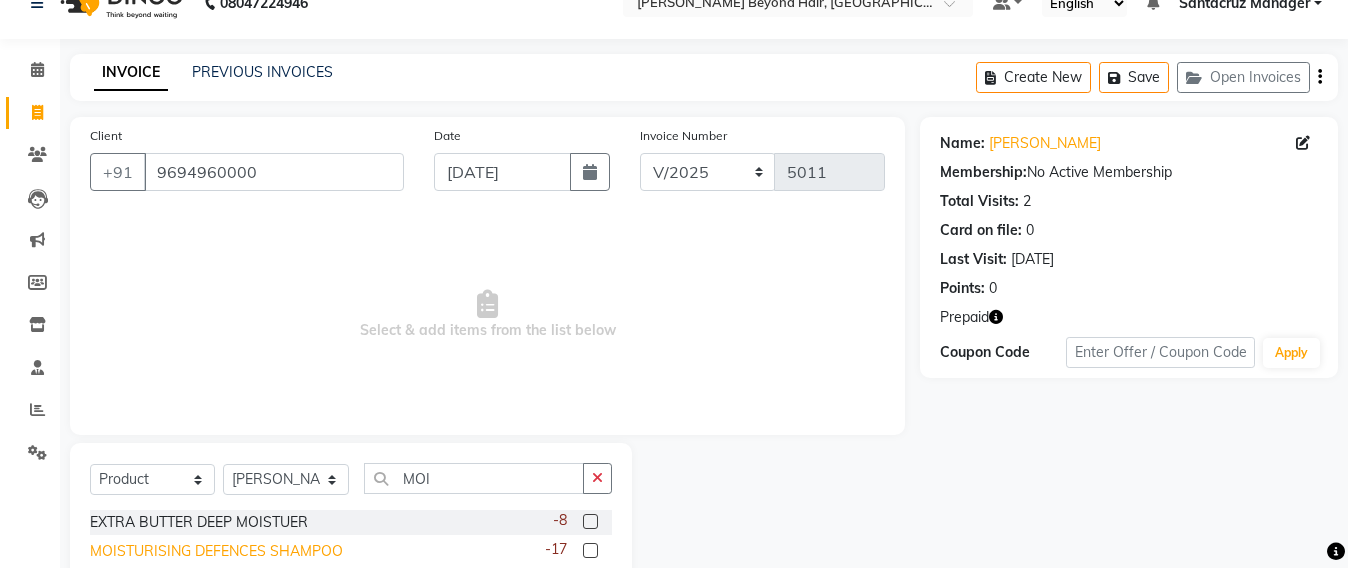 click on "MOISTURISING DEFENCES SHAMPOO" 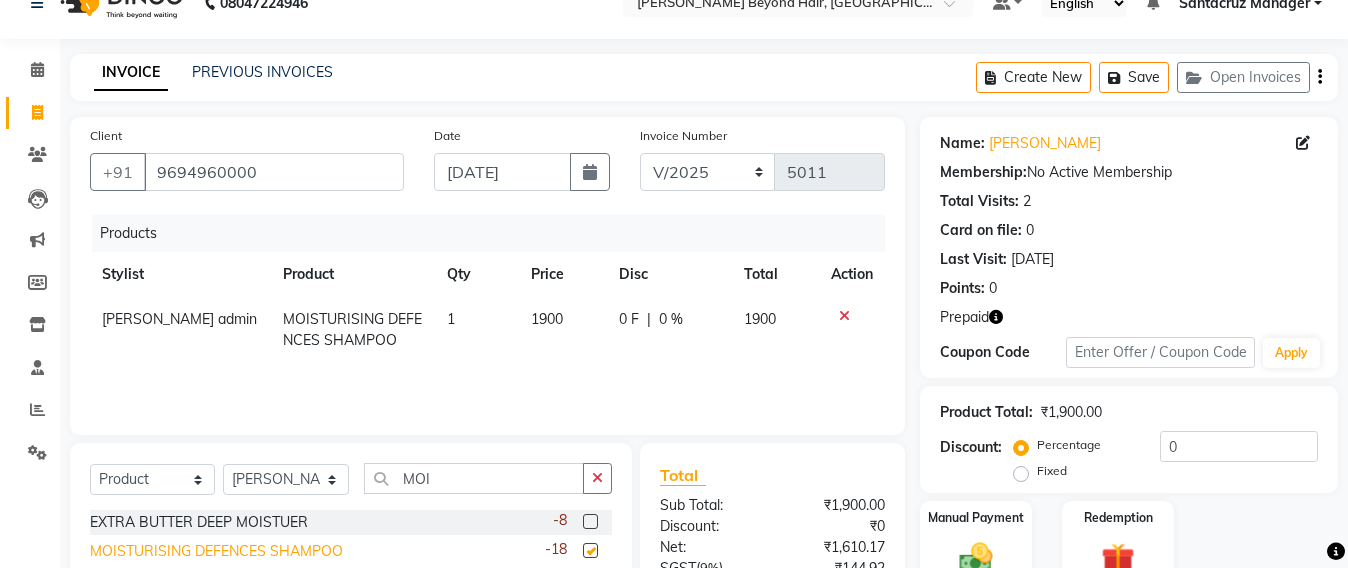 checkbox on "false" 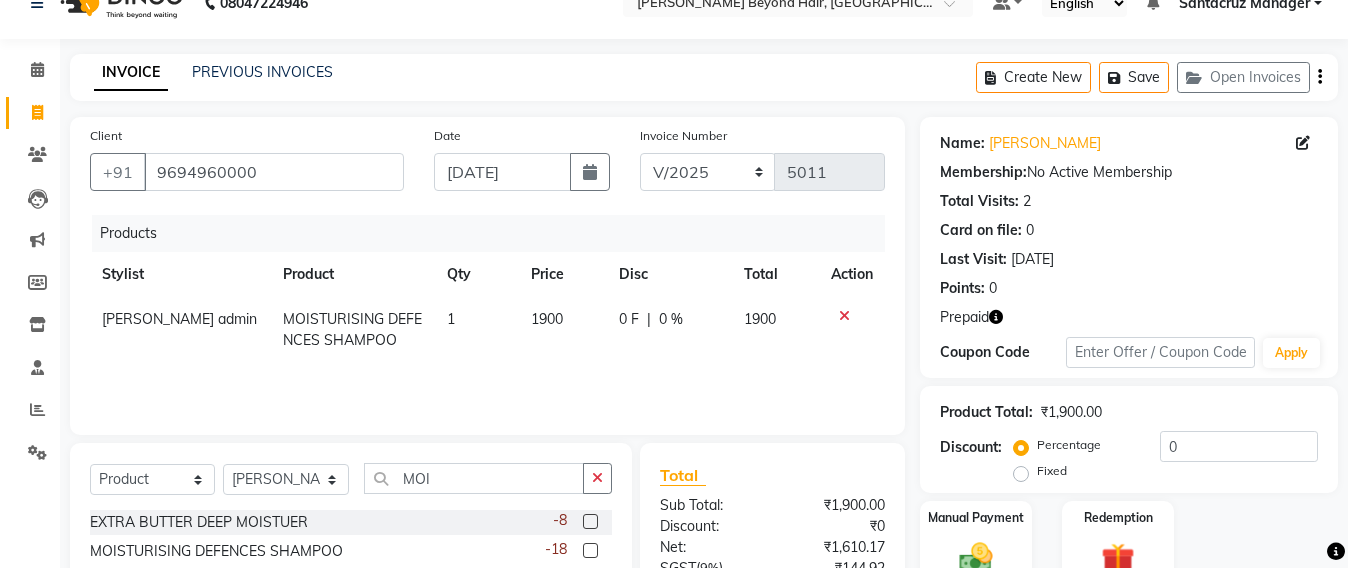 scroll, scrollTop: 211, scrollLeft: 0, axis: vertical 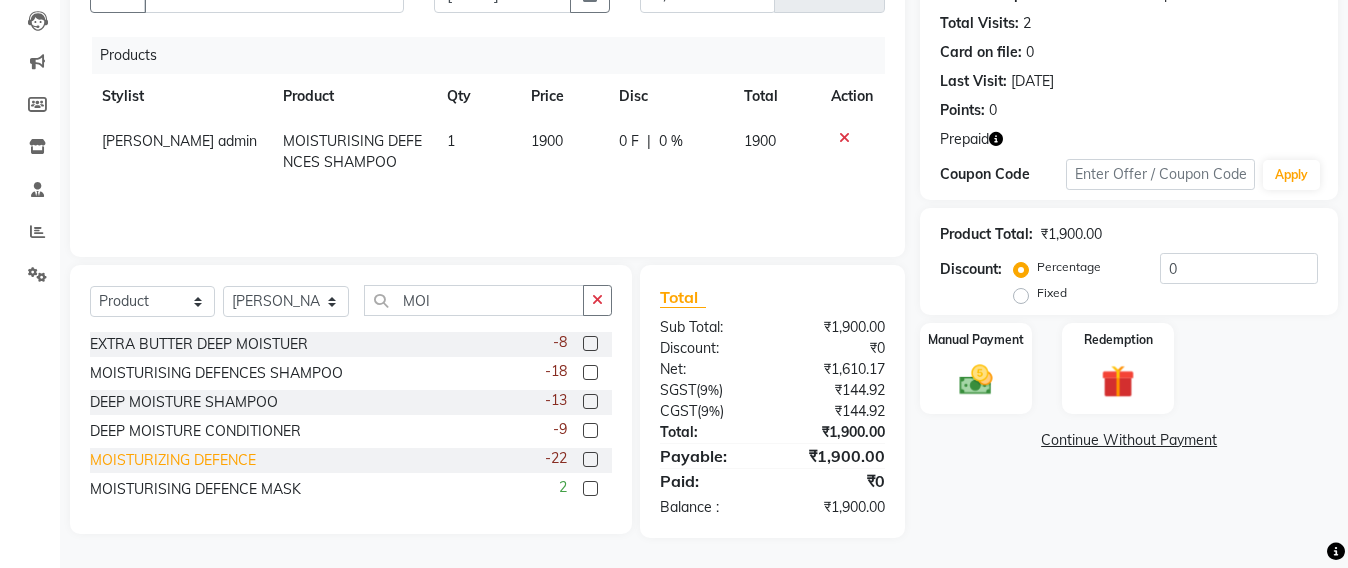 click on "MOISTURIZING DEFENCE" 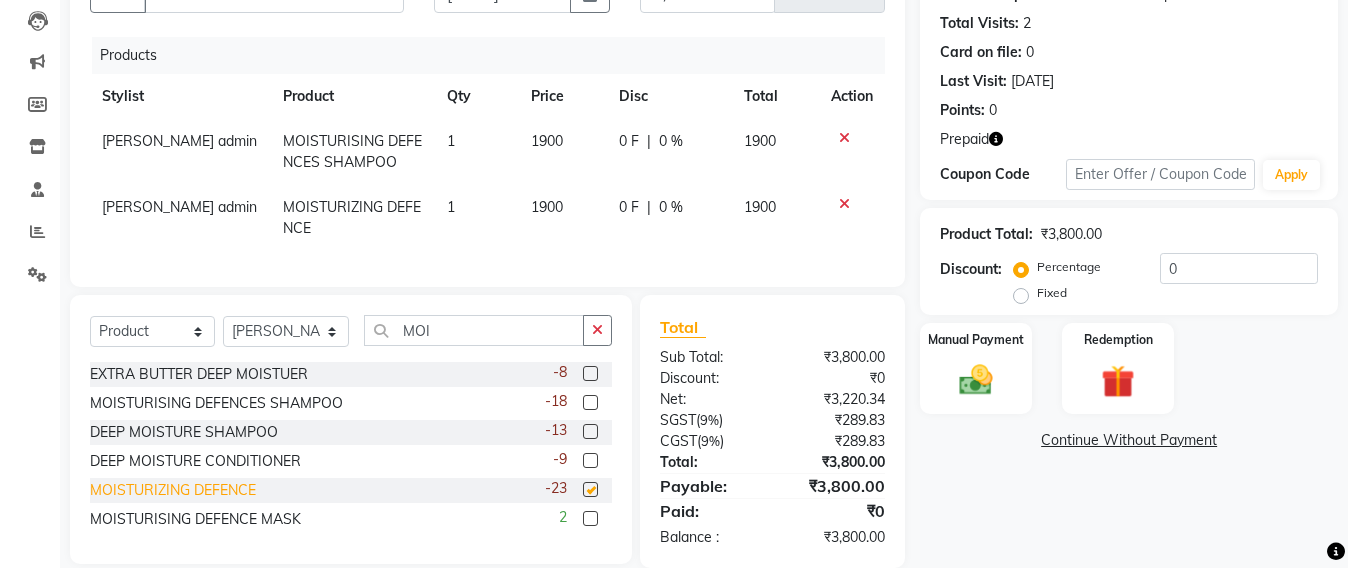 checkbox on "false" 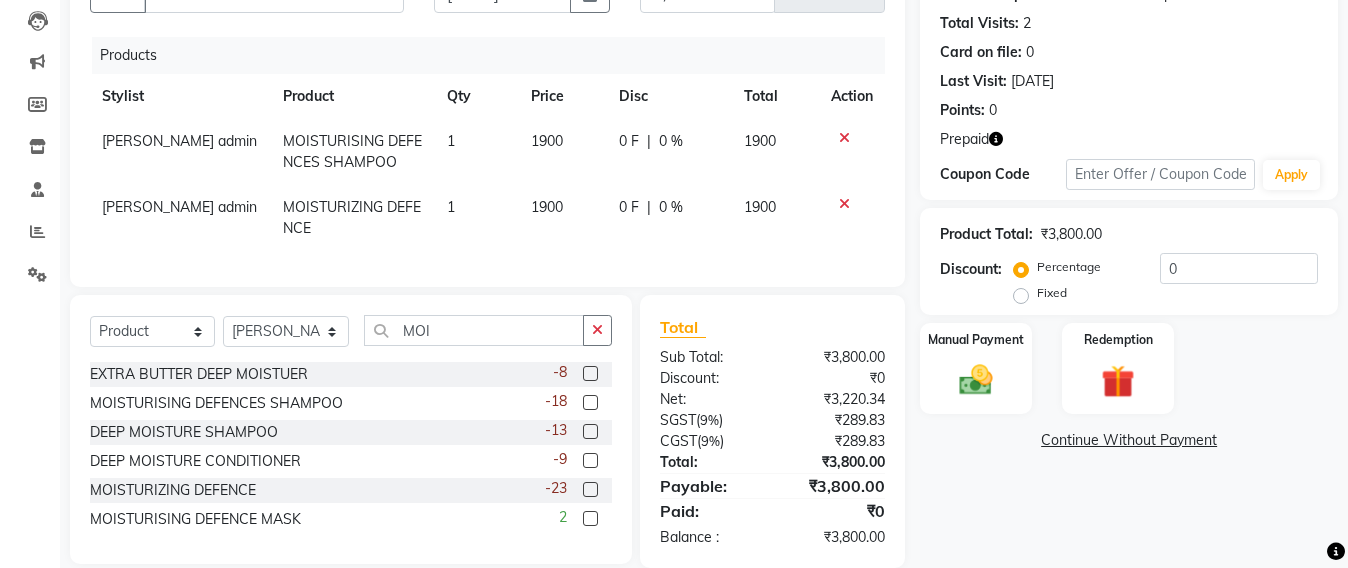 scroll, scrollTop: 260, scrollLeft: 0, axis: vertical 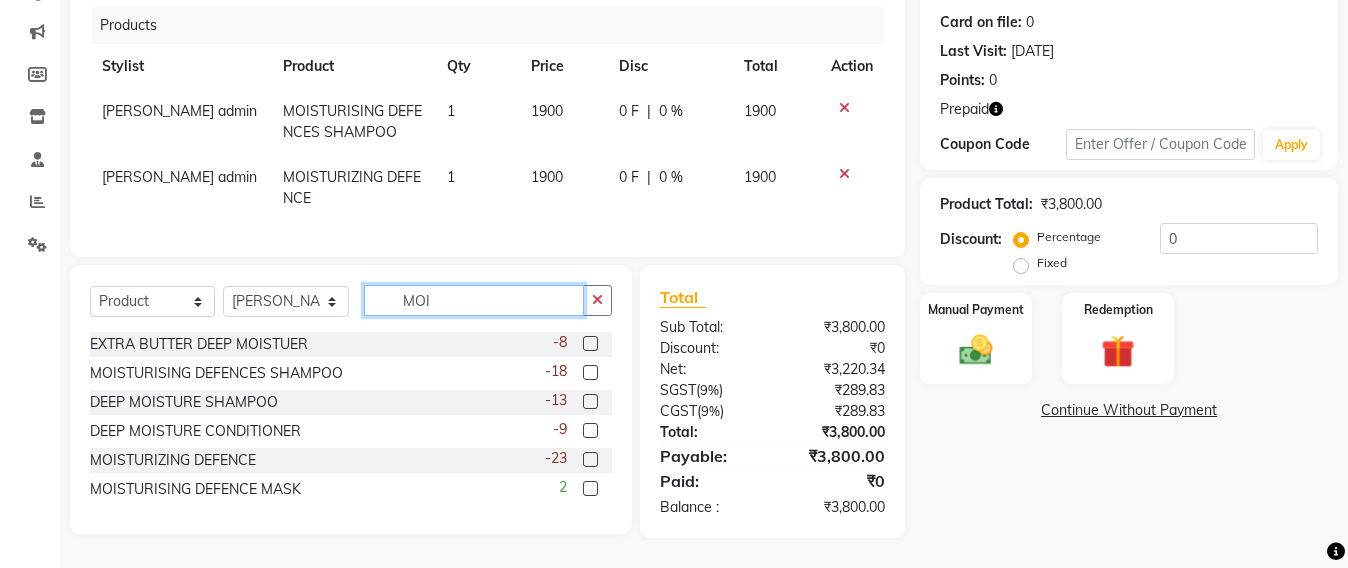 click on "MOI" 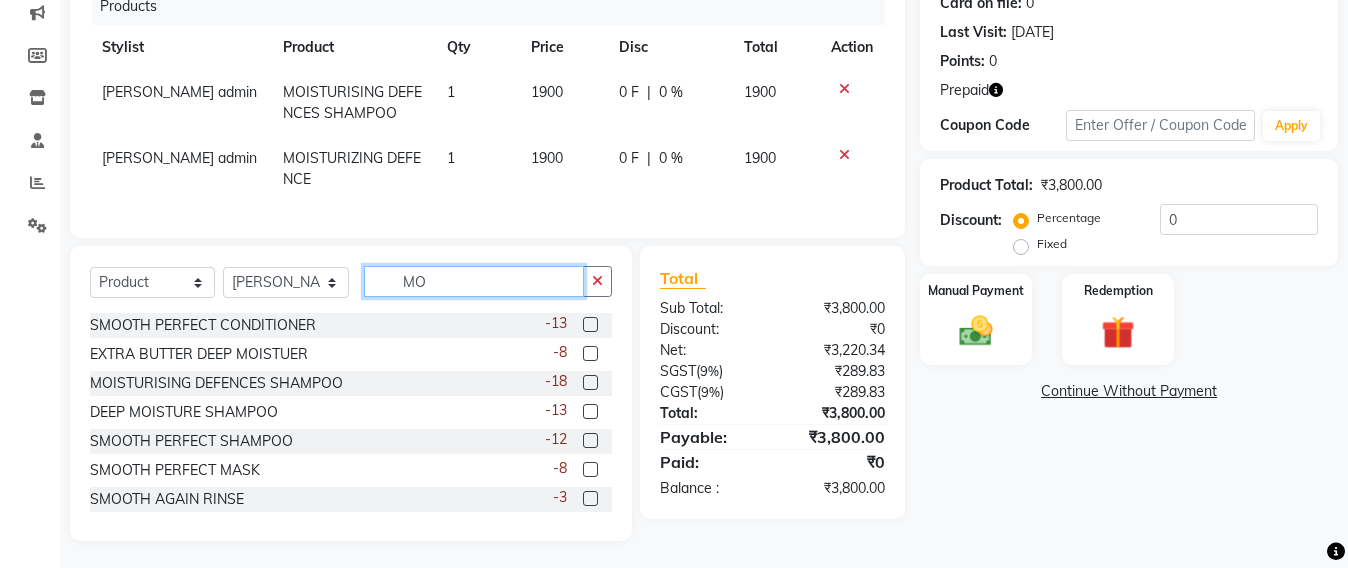 type on "M" 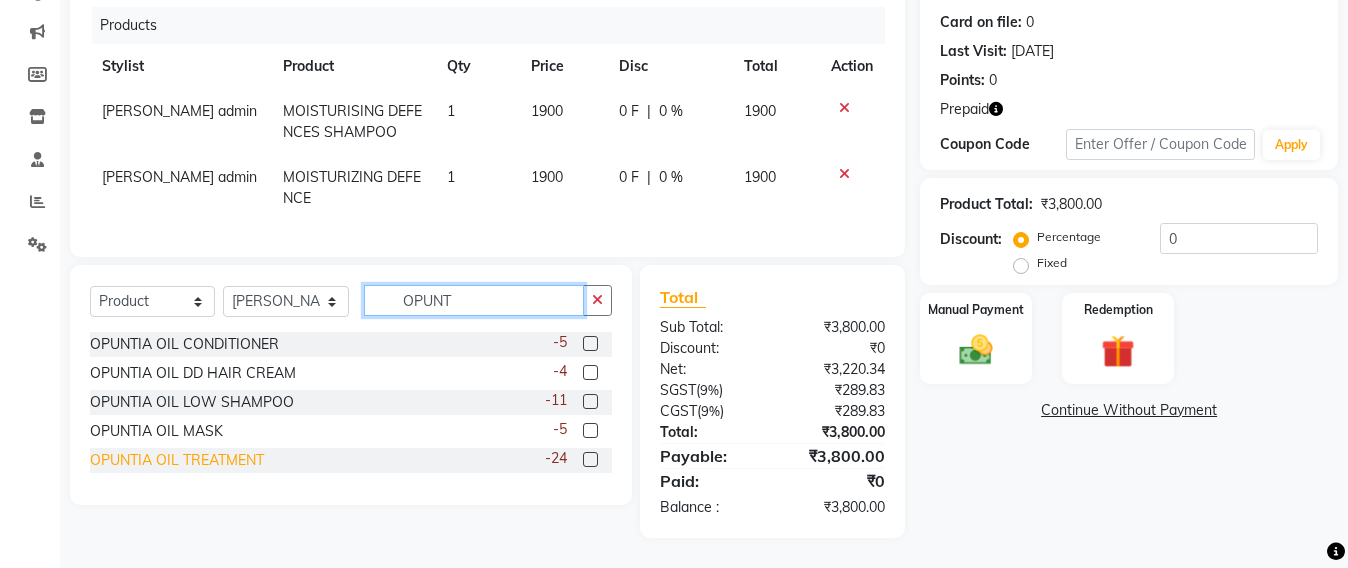 type on "OPUNT" 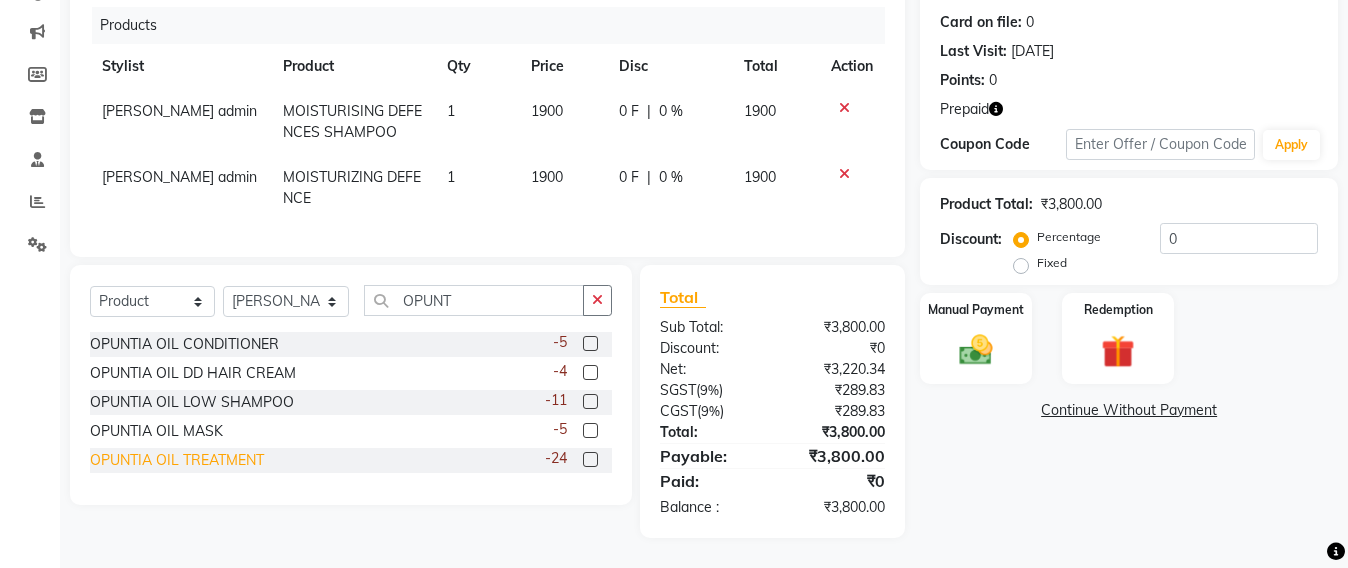 click on "OPUNTIA OIL TREATMENT" 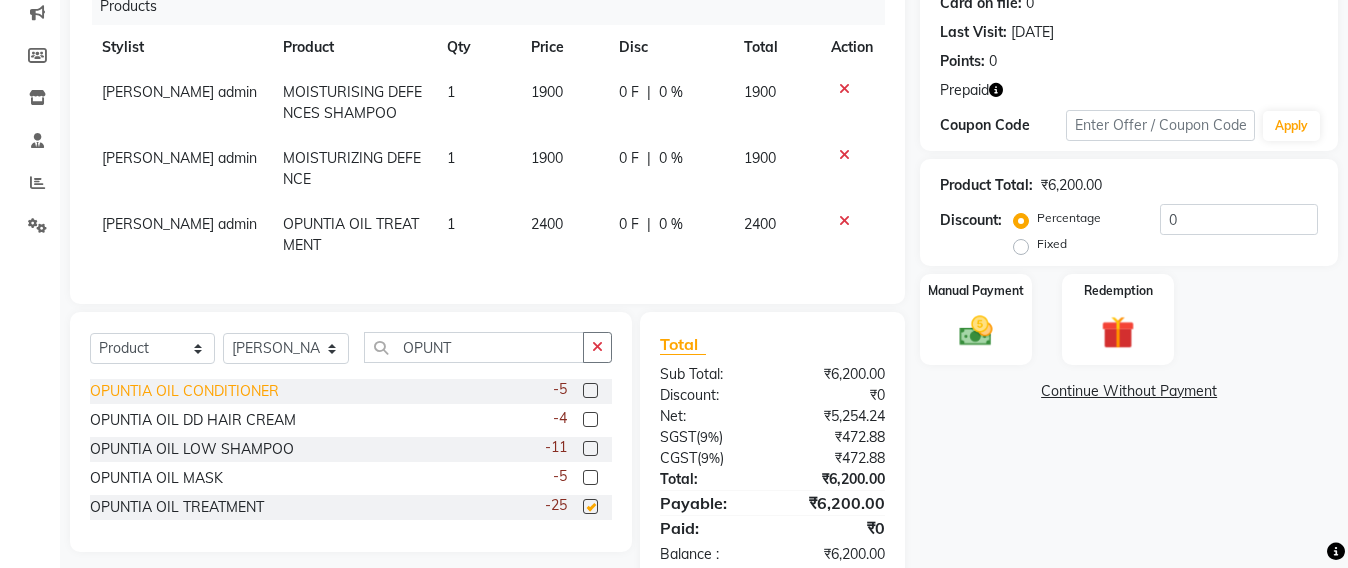 checkbox on "false" 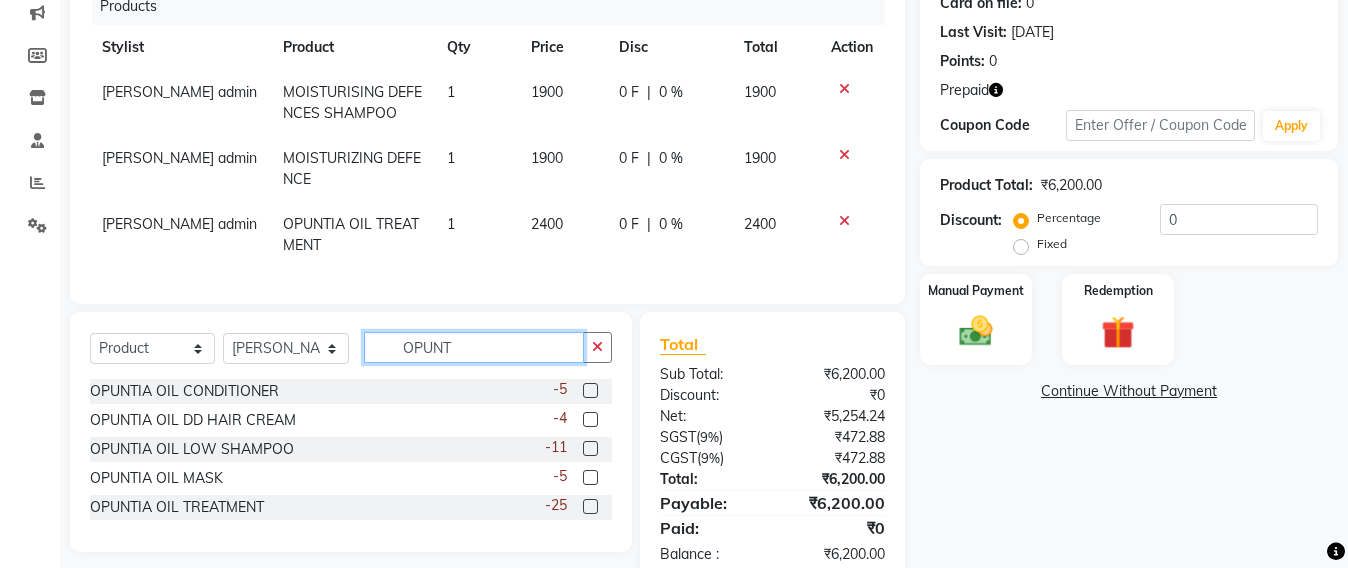 click on "OPUNT" 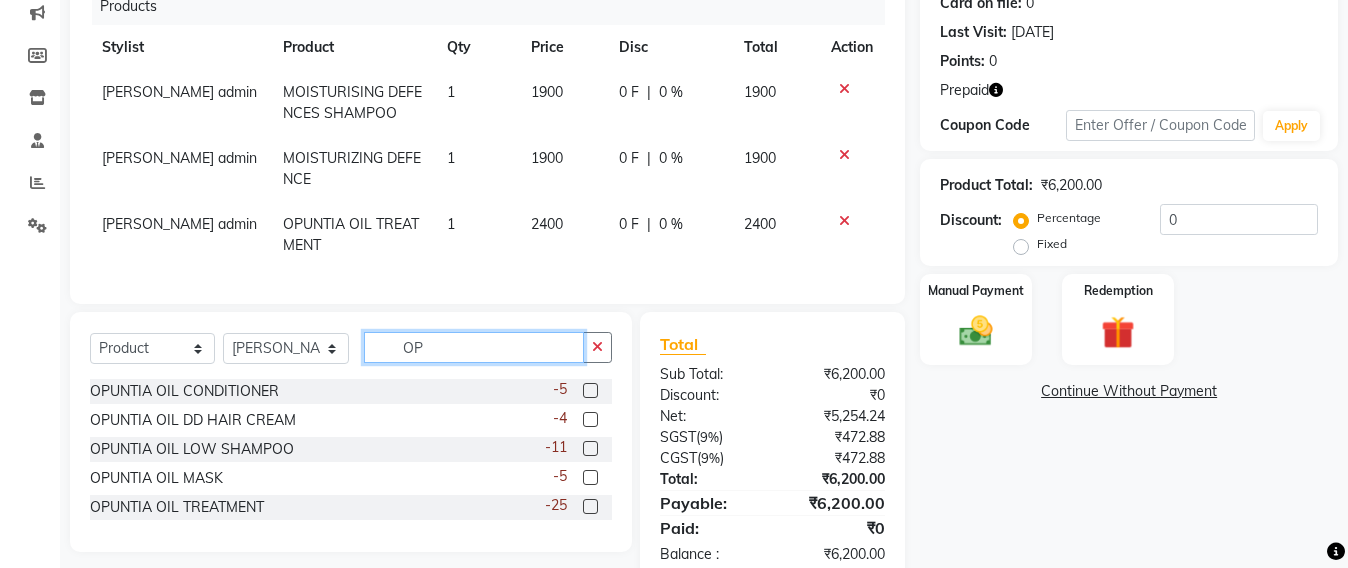 type on "O" 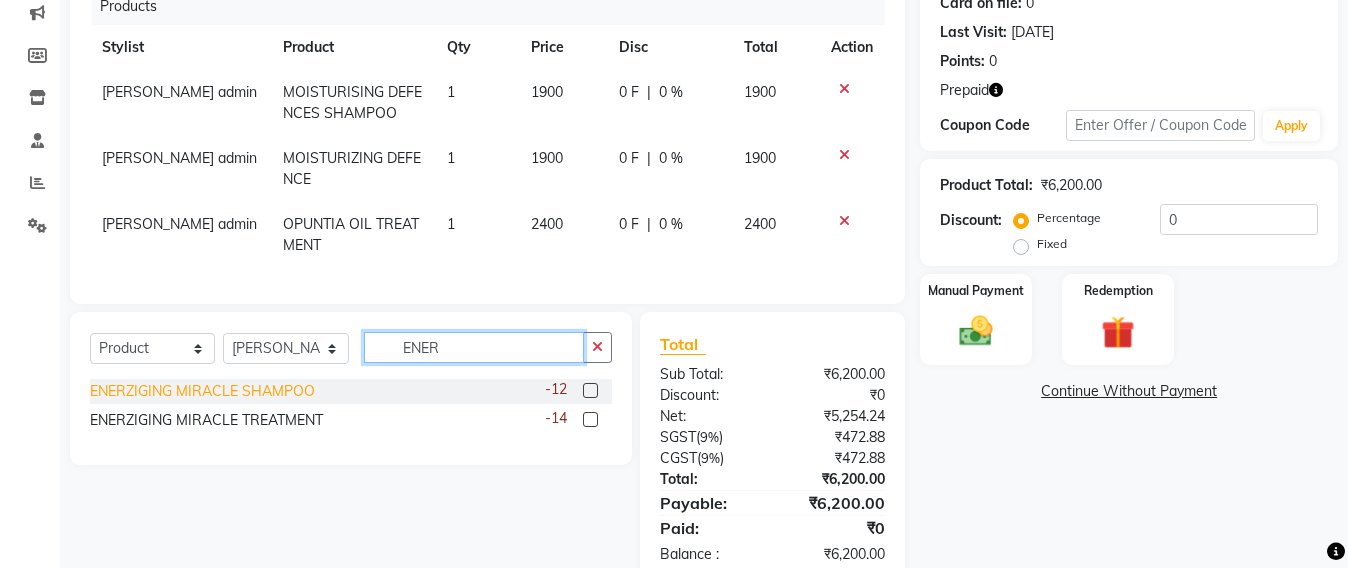 type on "ENER" 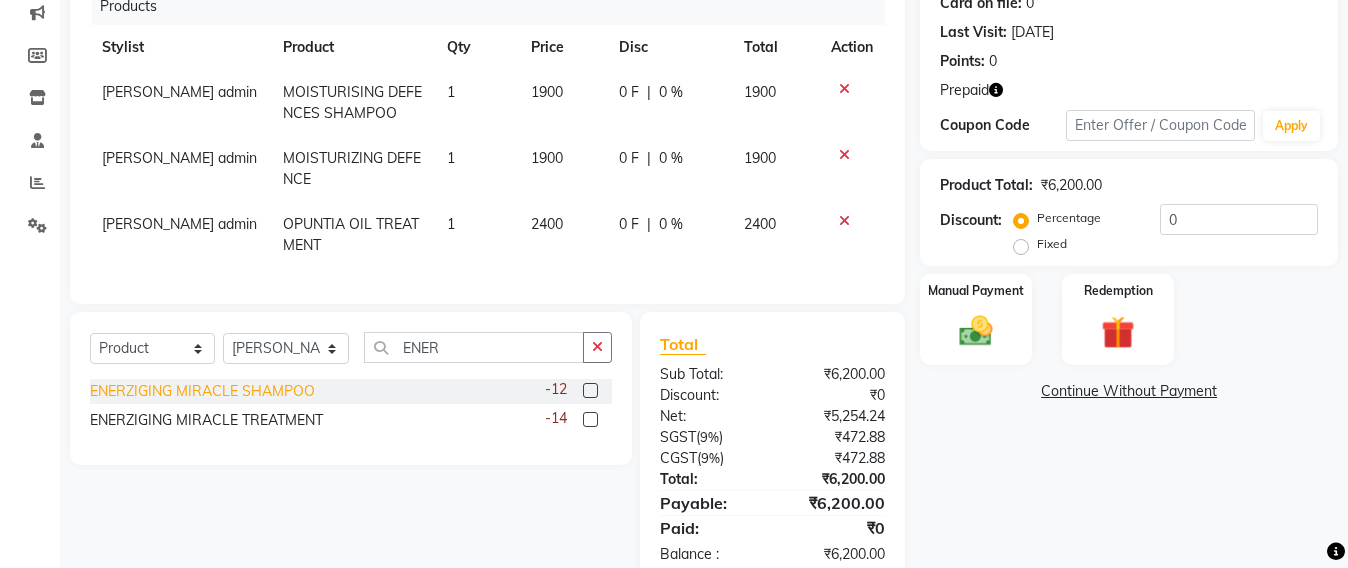 click on "ENERZIGING MIRACLE SHAMPOO" 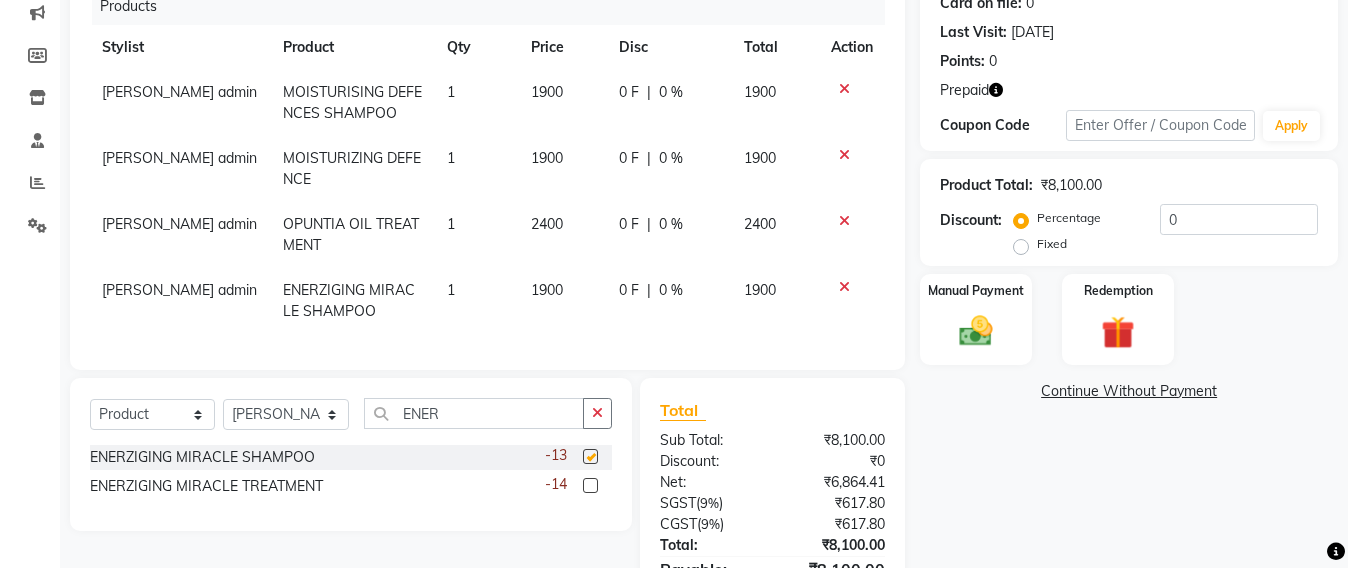 checkbox on "false" 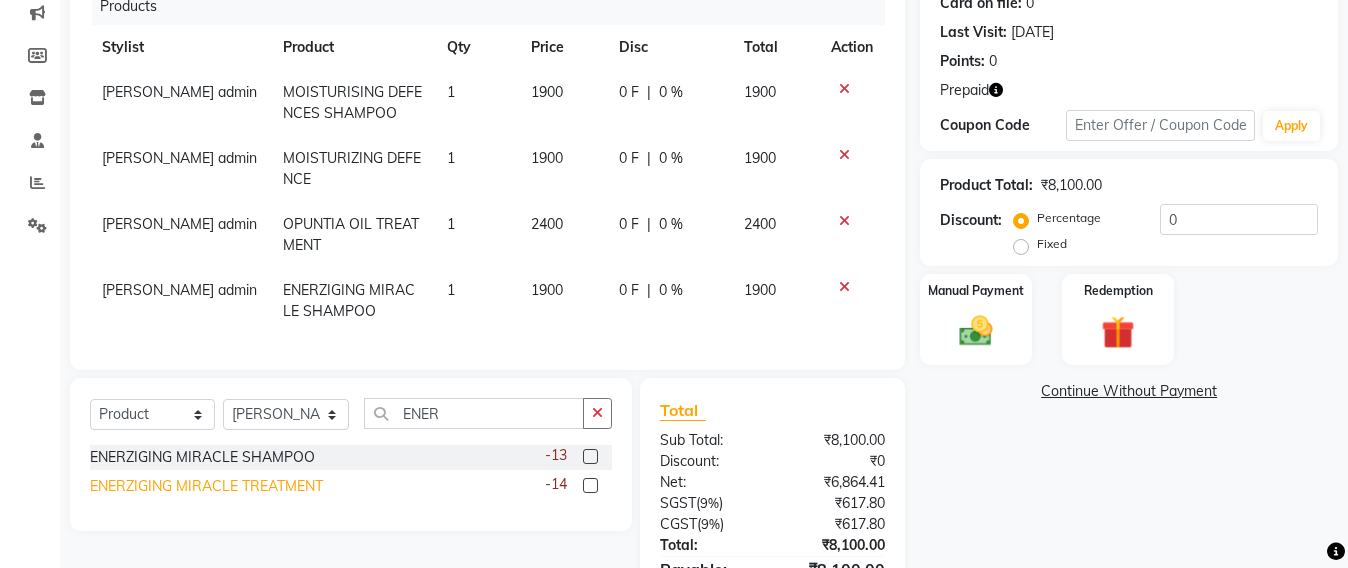 click on "ENERZIGING MIRACLE TREATMENT" 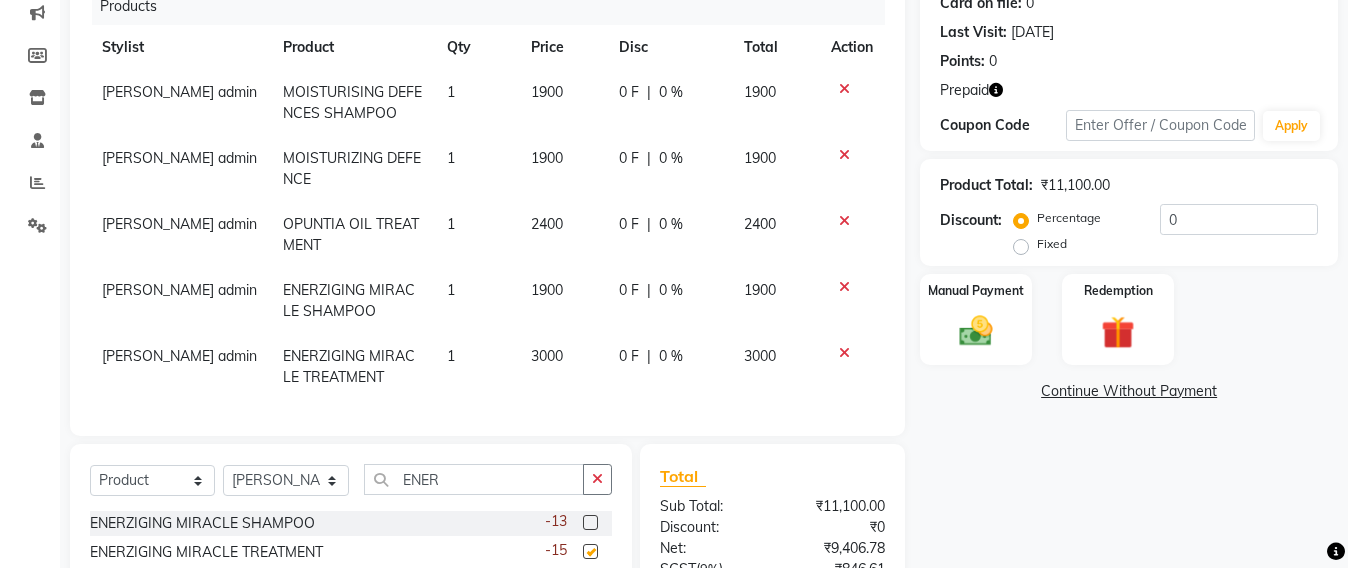 checkbox on "false" 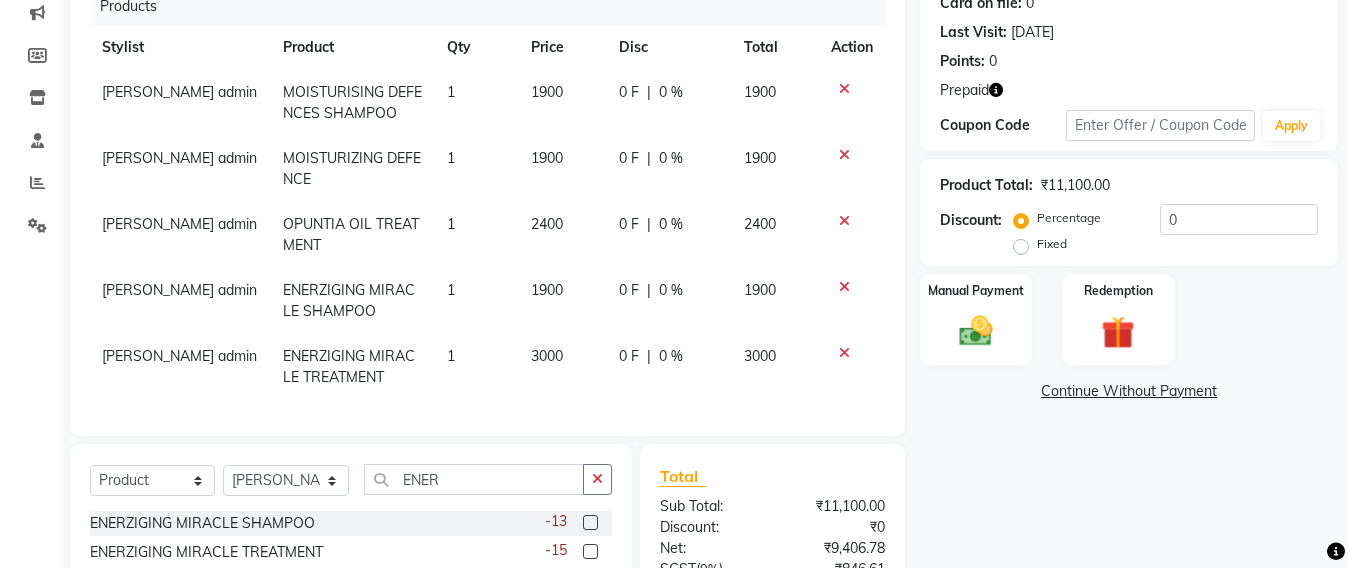 click on "0 F | 0 %" 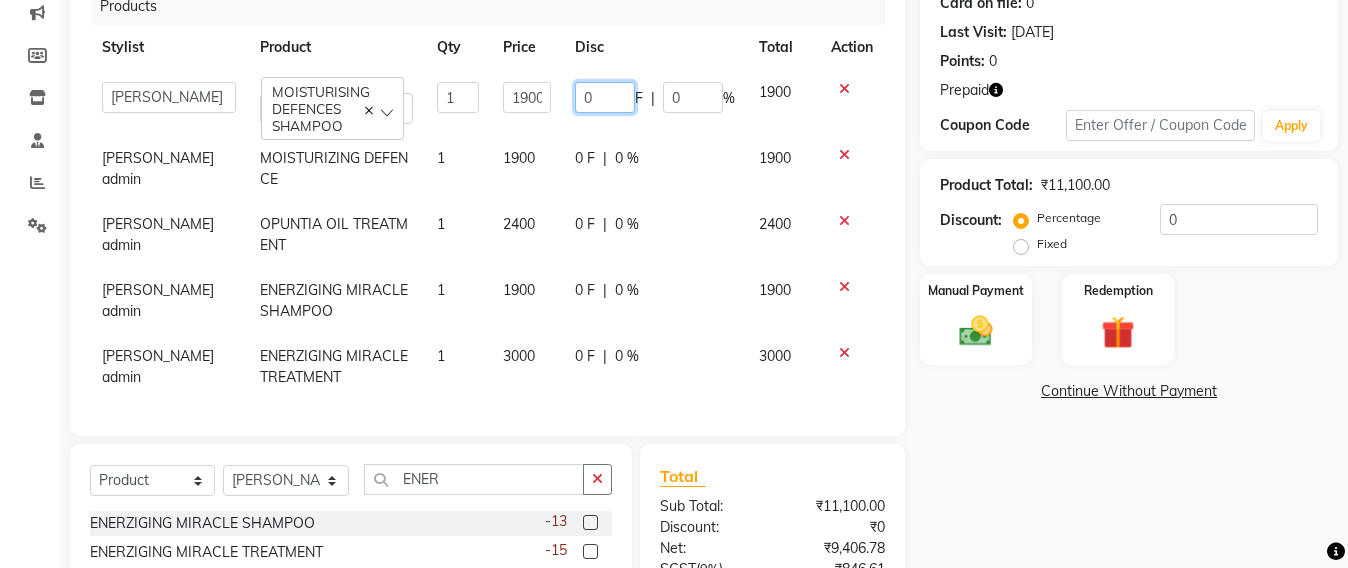 click on "0" 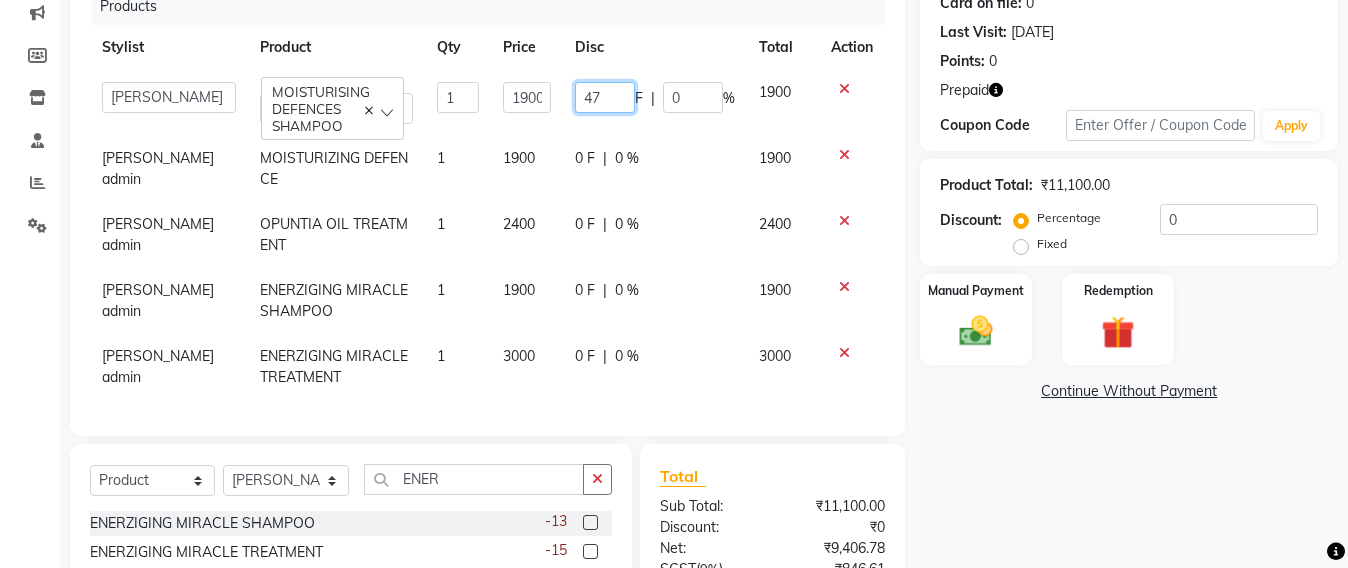 type on "475" 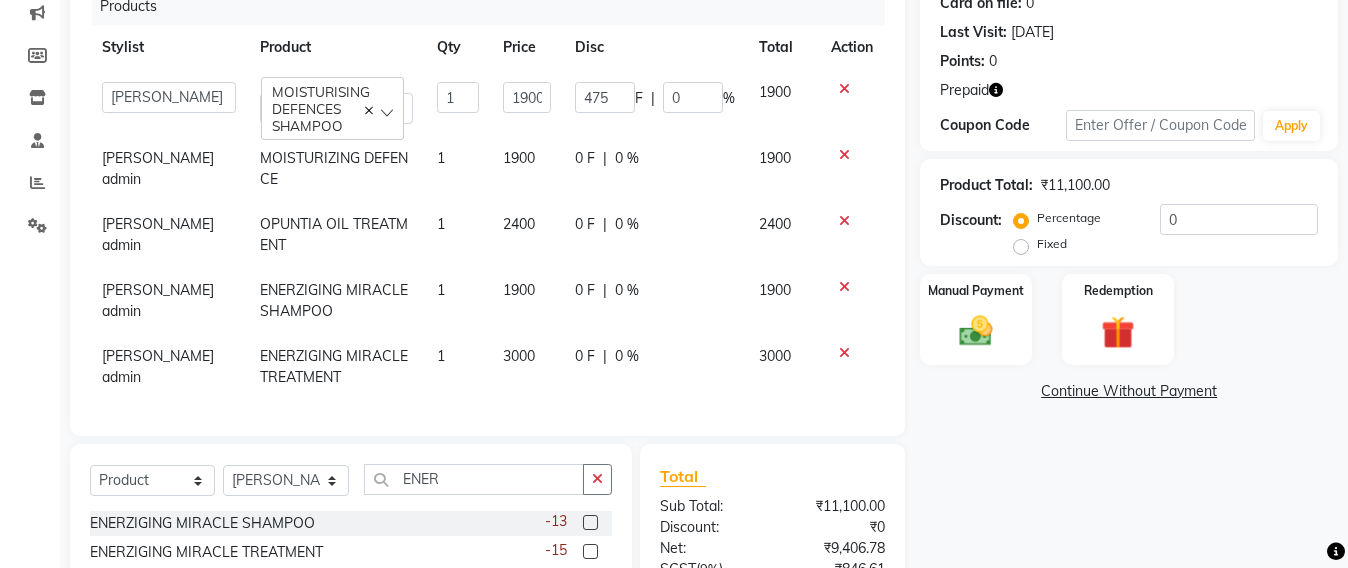 click on "Sameer shah admin MOISTURIZING DEFENCE 1 1900 0 F | 0 % 1900" 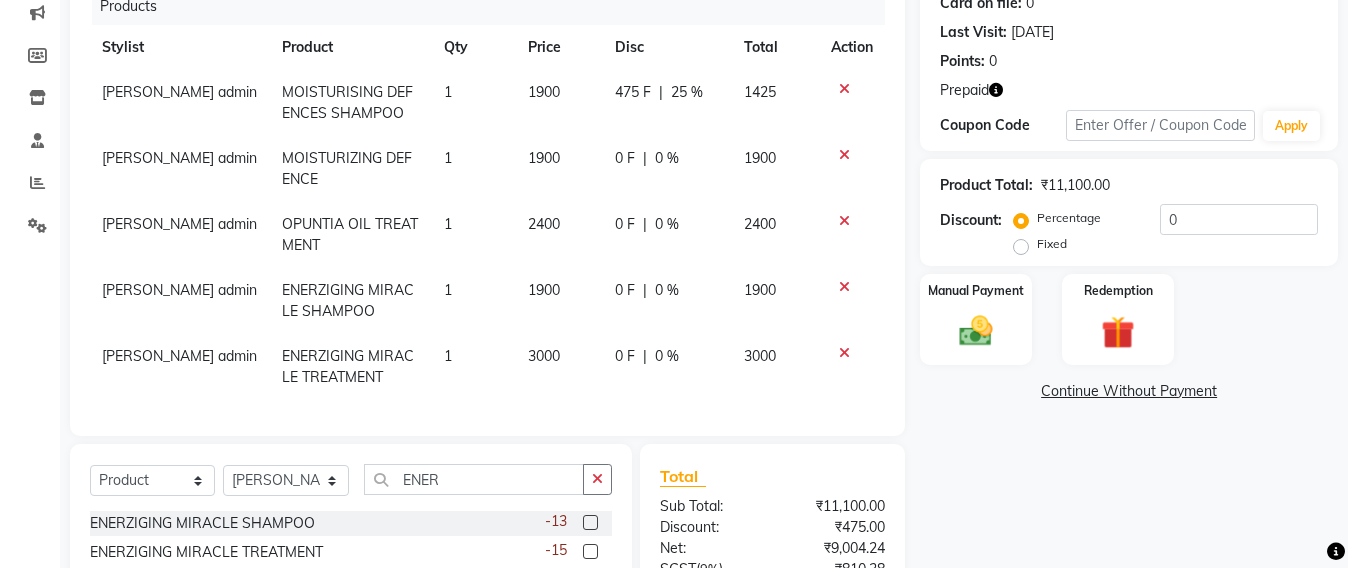 click on "0 F | 0 %" 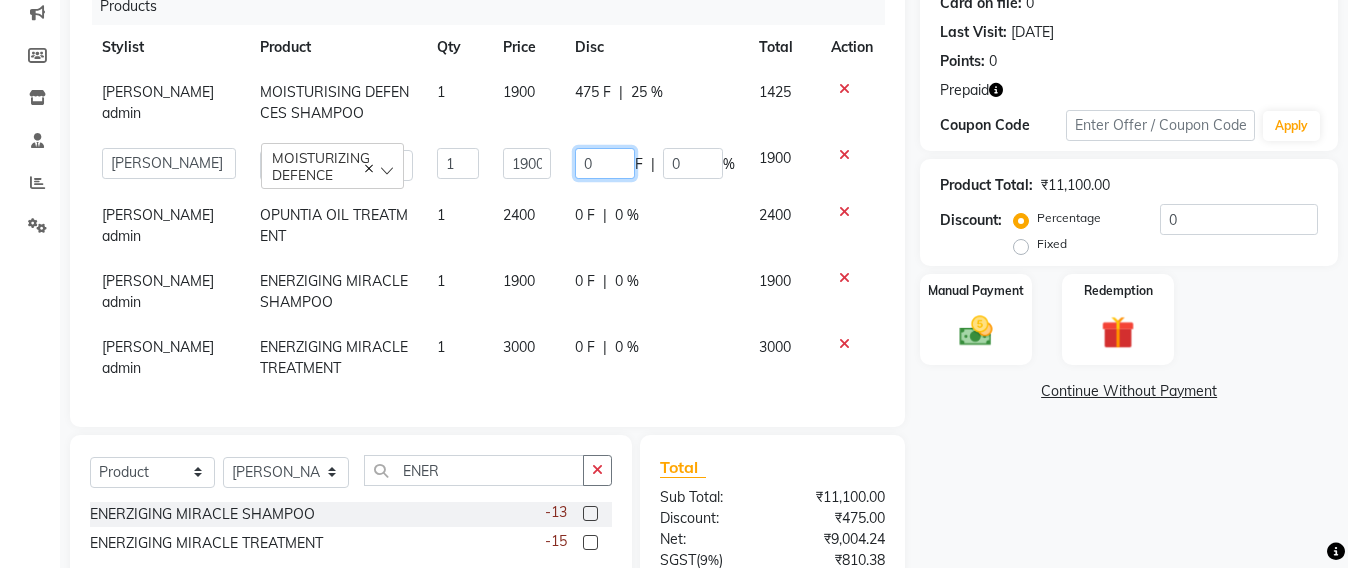 click on "0" 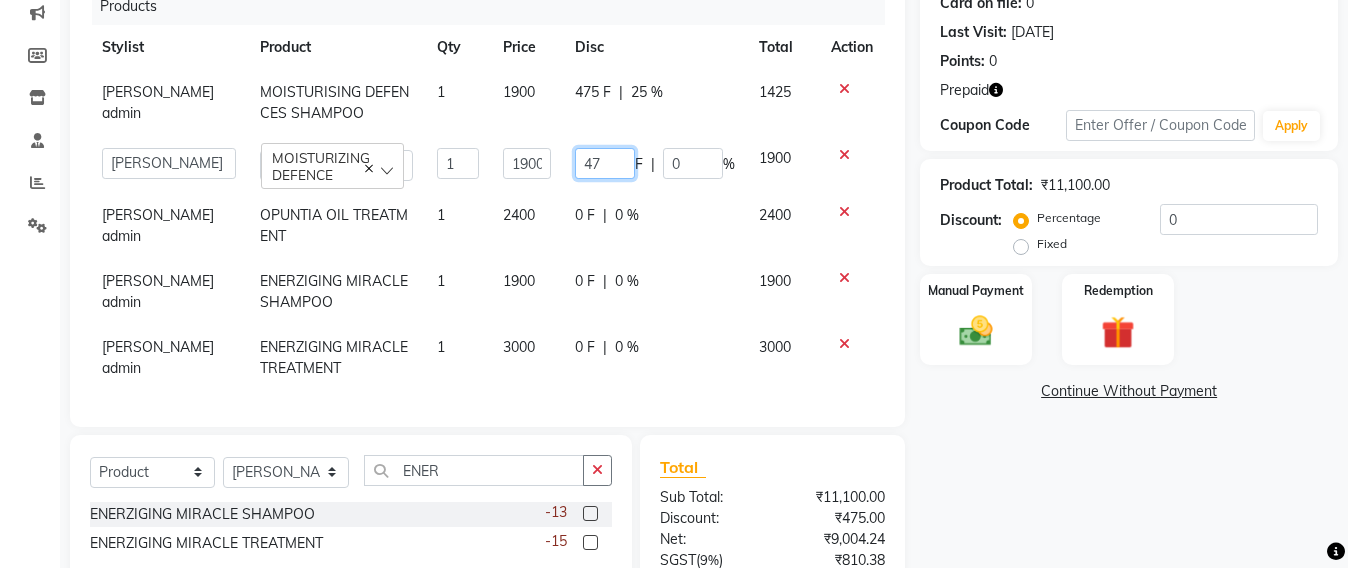 type on "475" 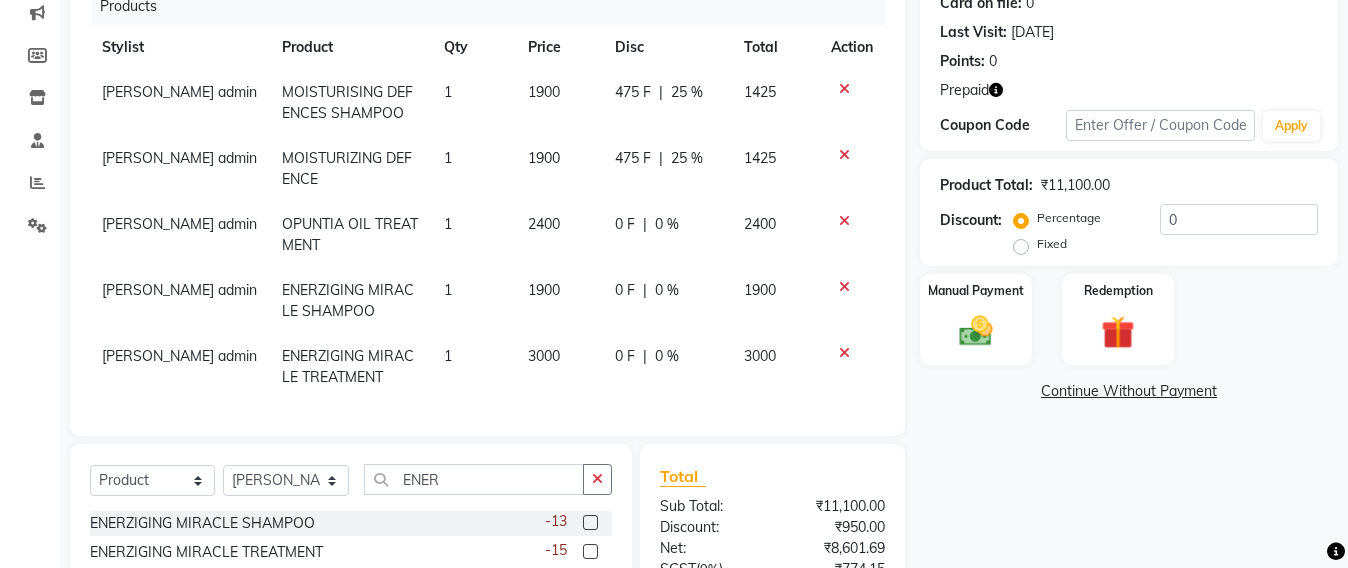 click on "Sameer shah admin OPUNTIA OIL TREATMENT 1 2400 0 F | 0 % 2400" 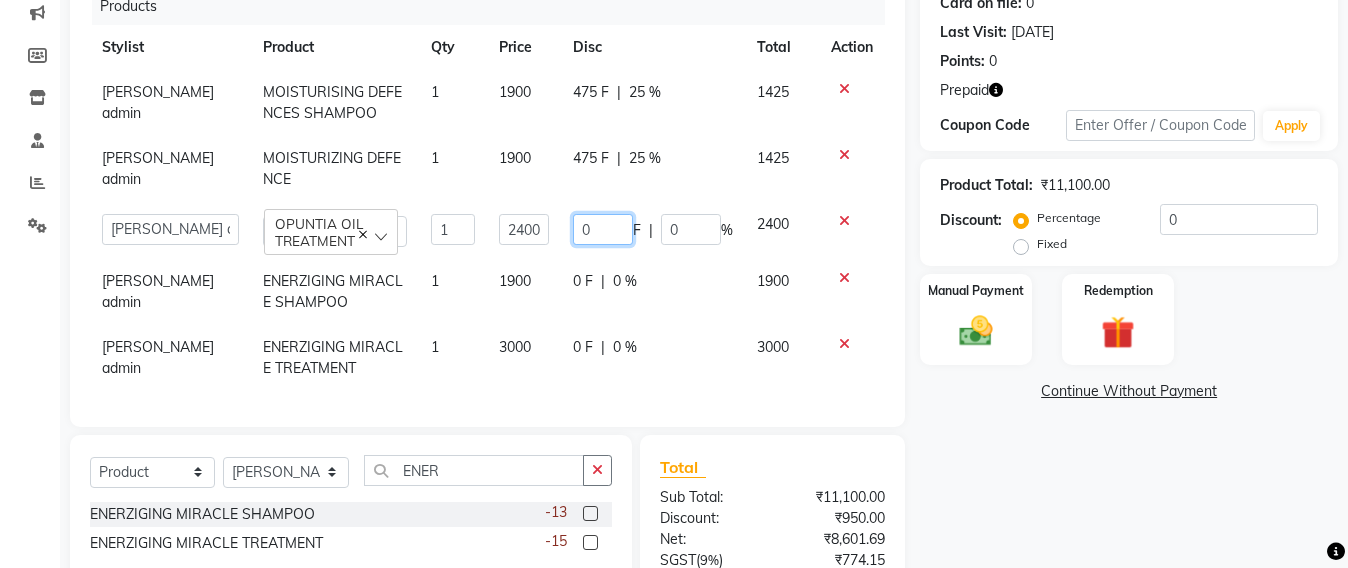 click on "0" 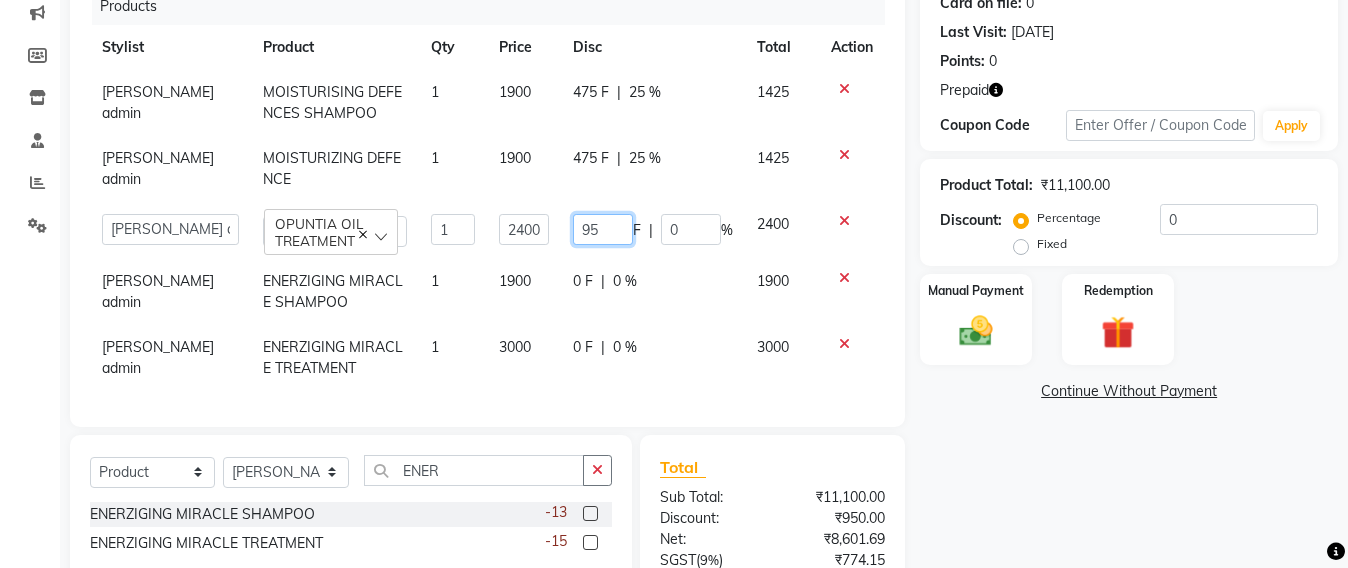 type on "950" 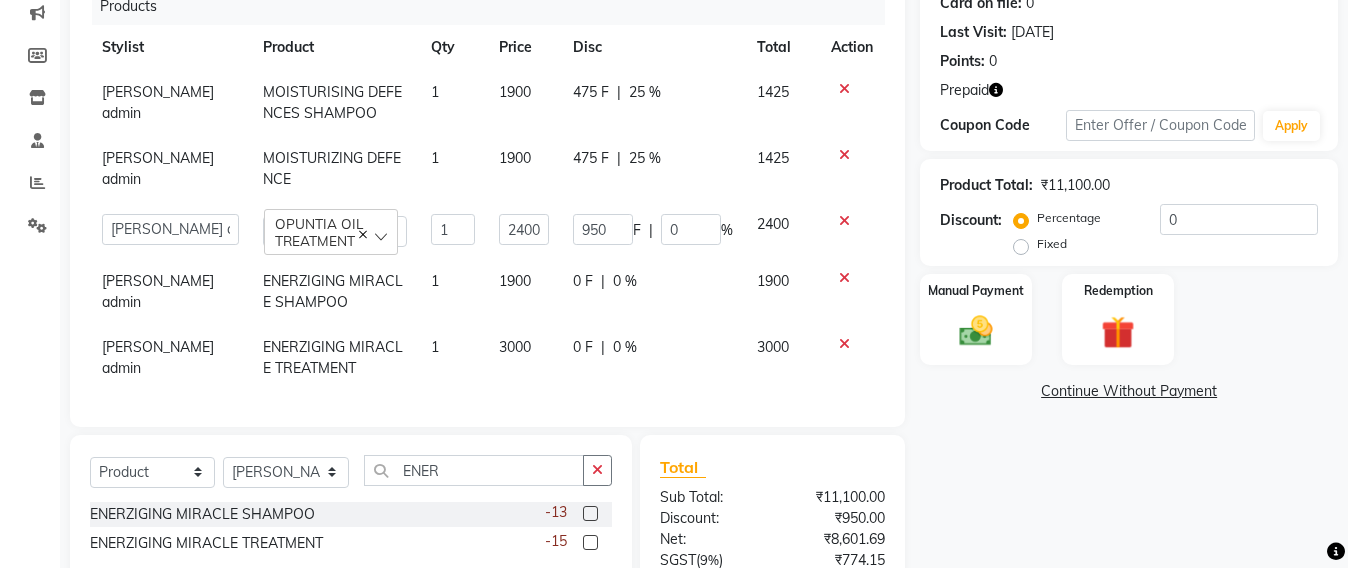 click on "Sameer shah admin MOISTURISING DEFENCES SHAMPOO 1 1900 475 F | 25 % 1425" 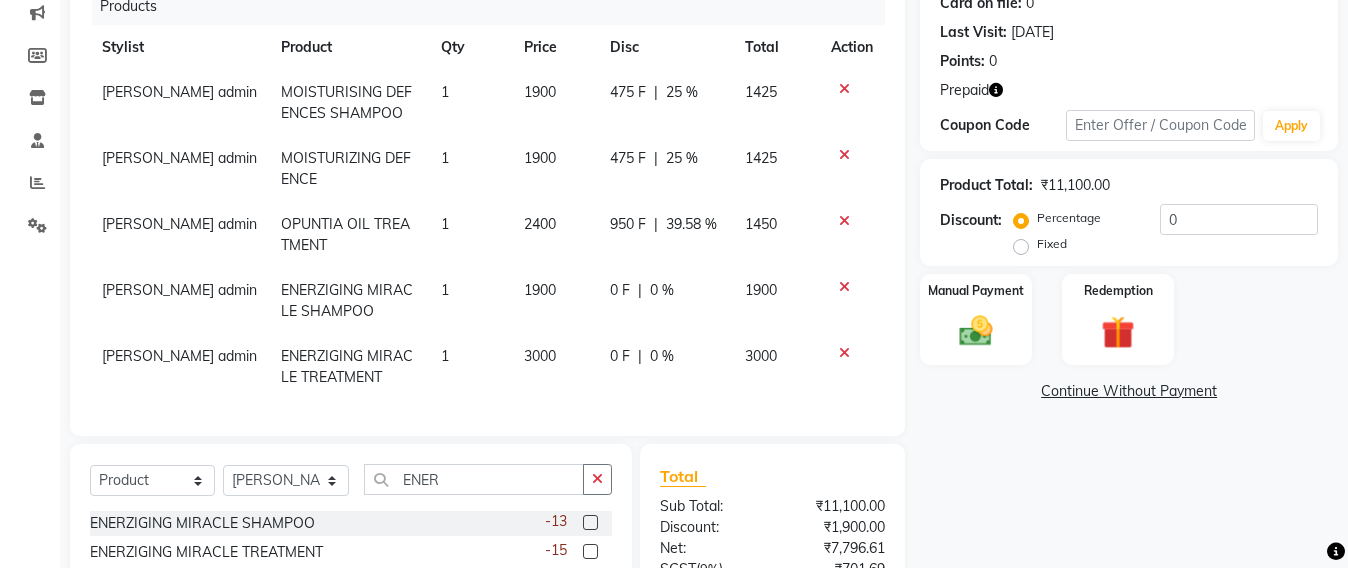 click on "475 F" 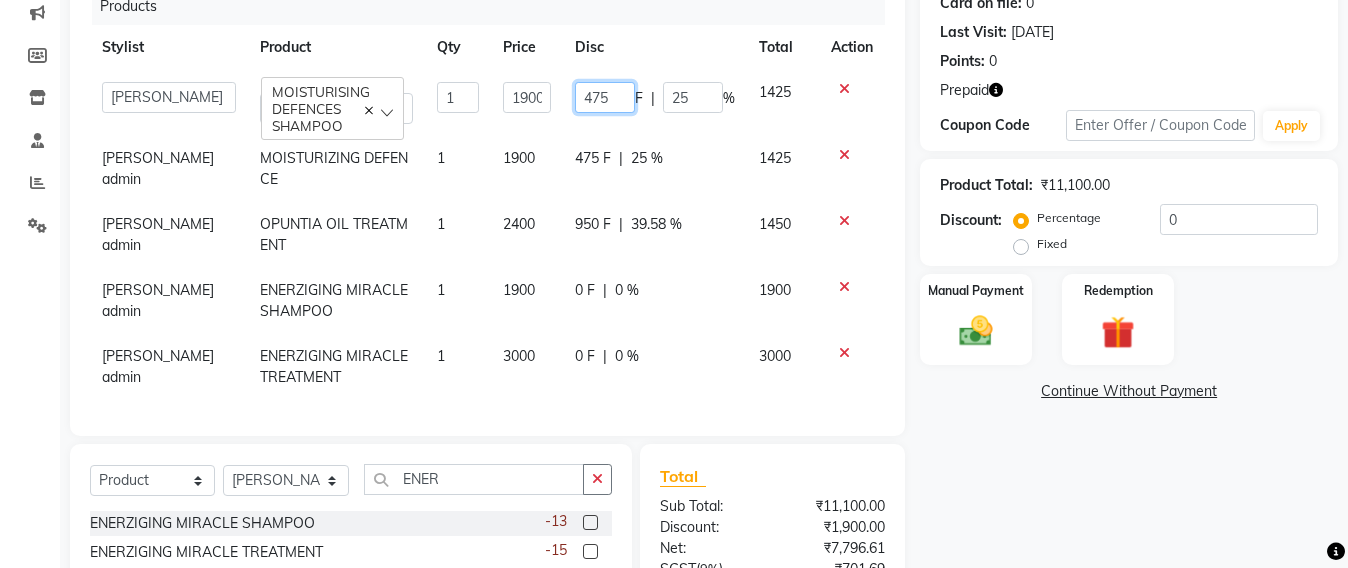 click on "475" 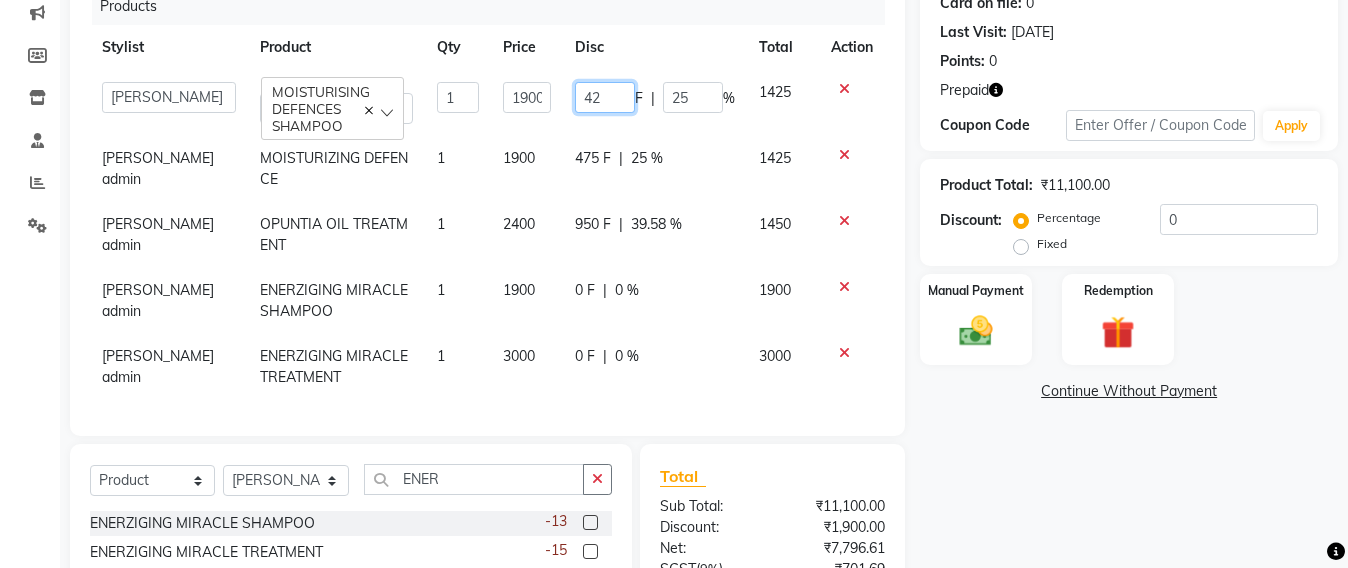 type on "425" 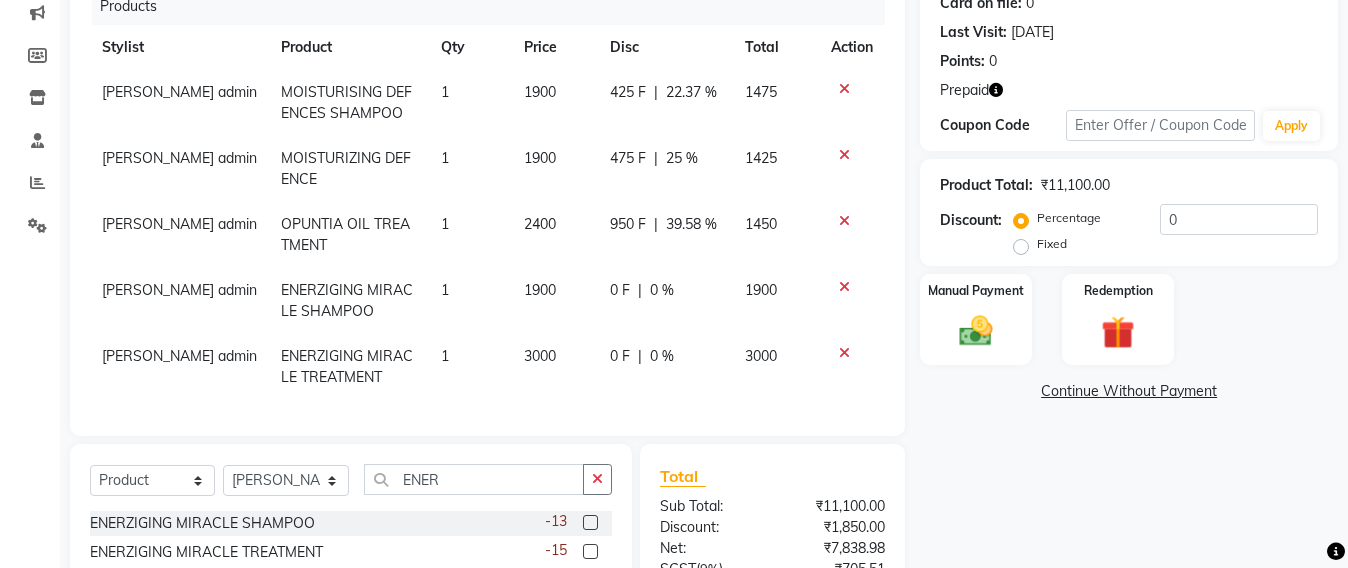 click on "475 F | 25 %" 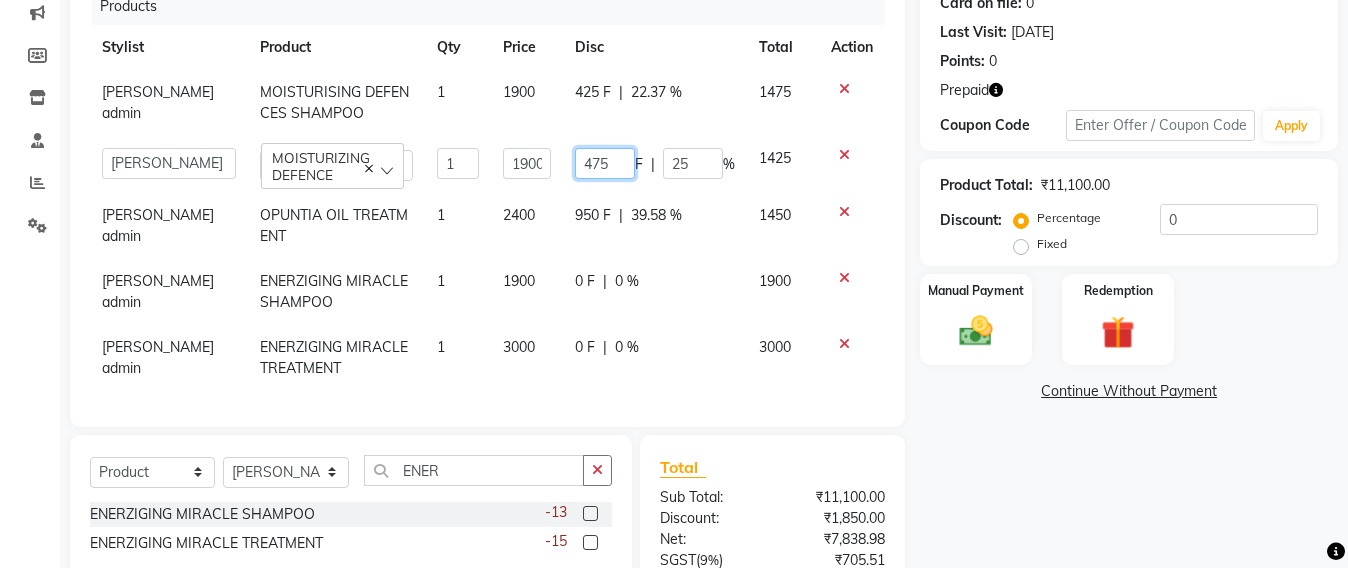 click on "475" 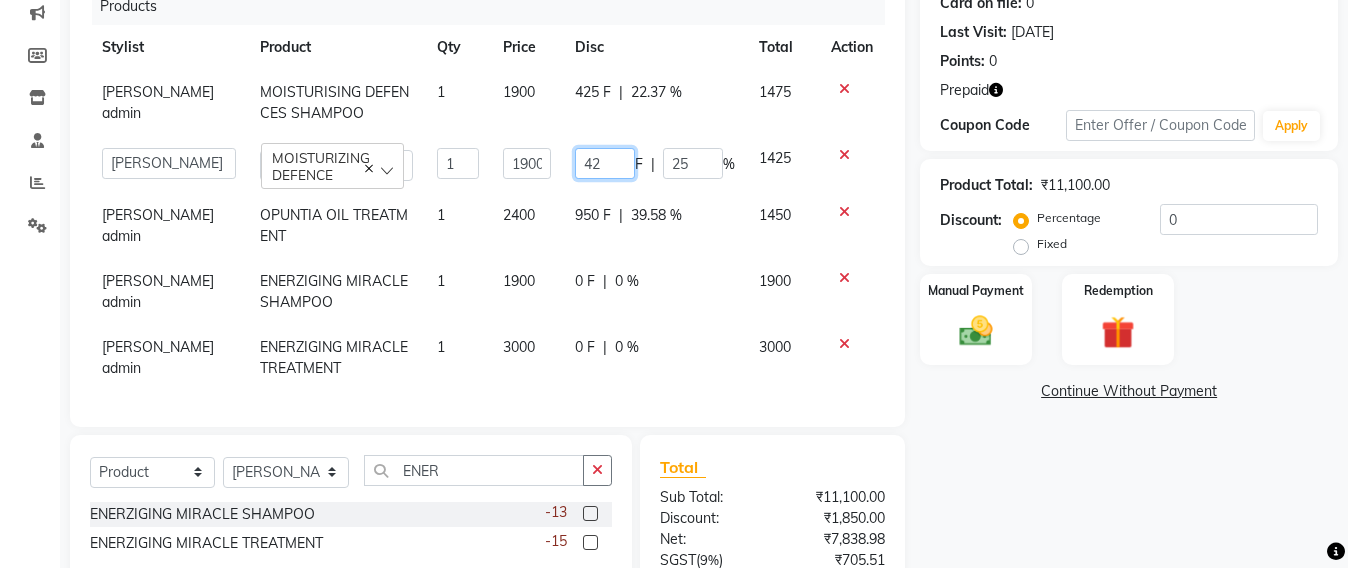 type on "425" 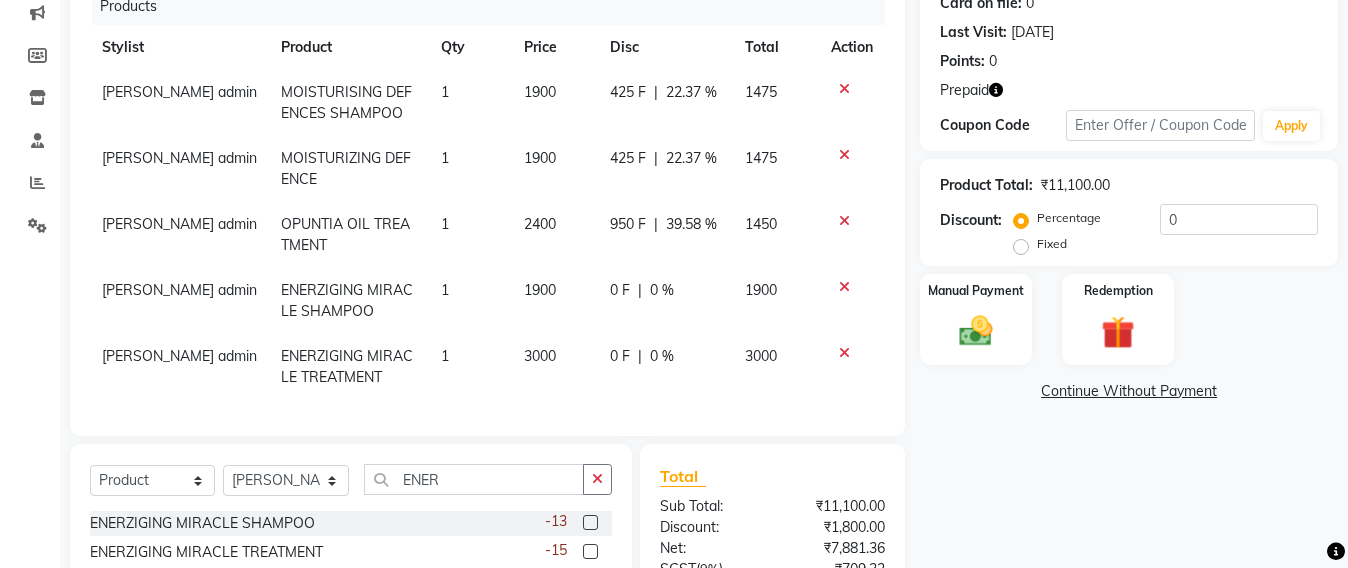 click on "950 F | 39.58 %" 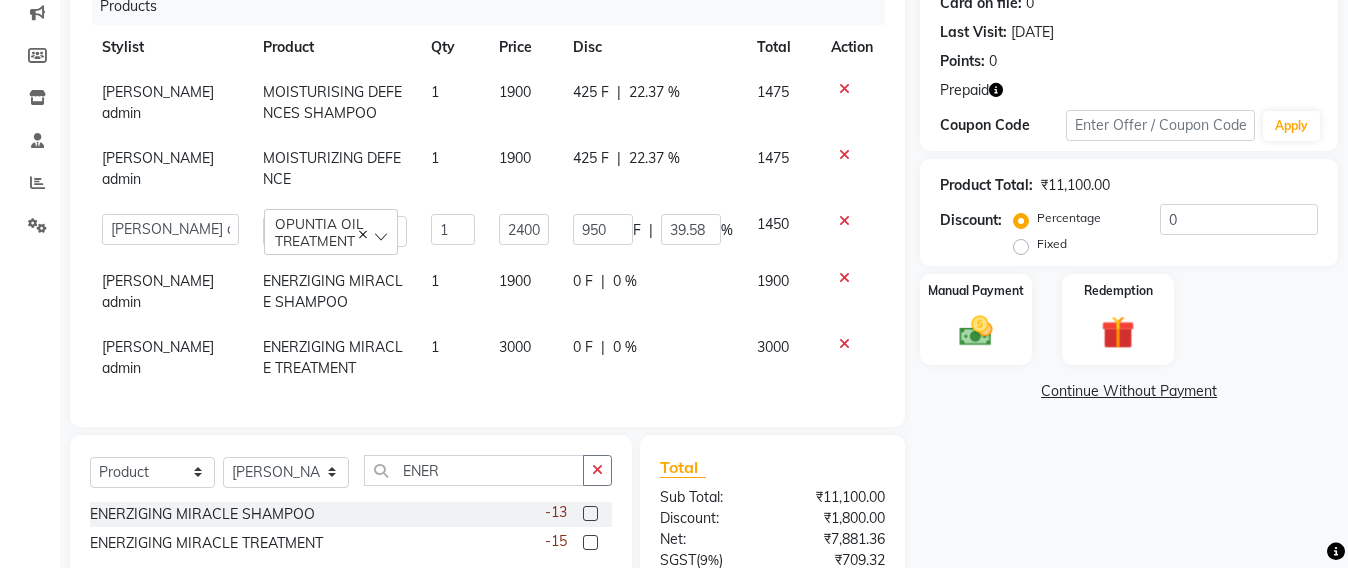 click on "425 F" 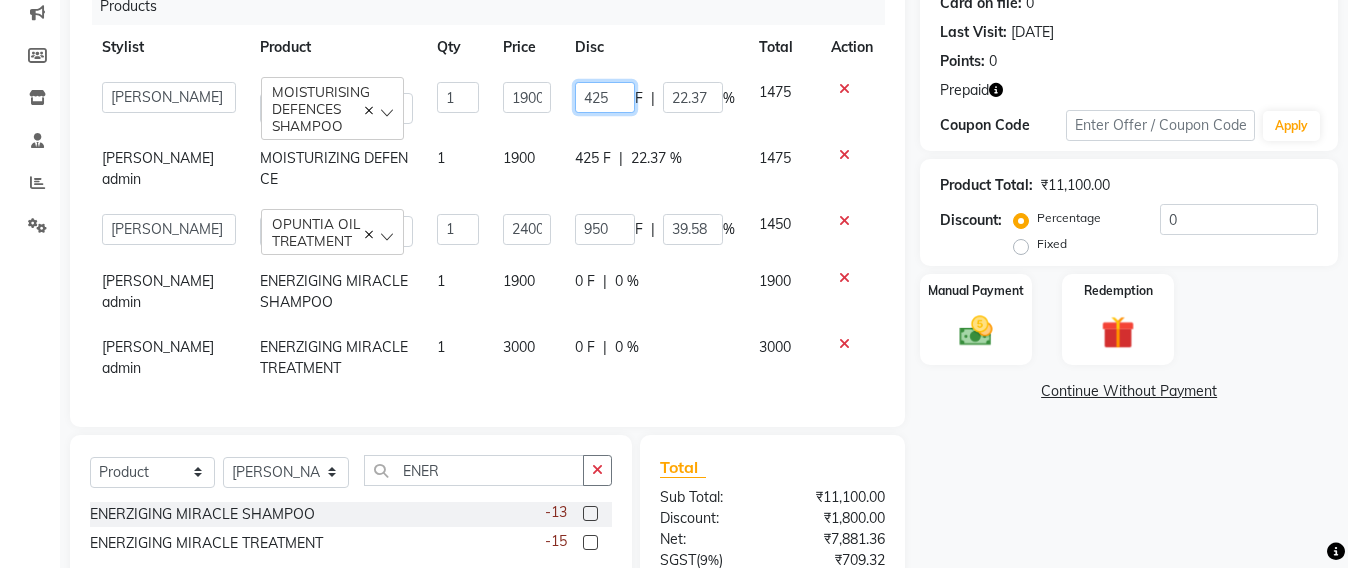 click on "425" 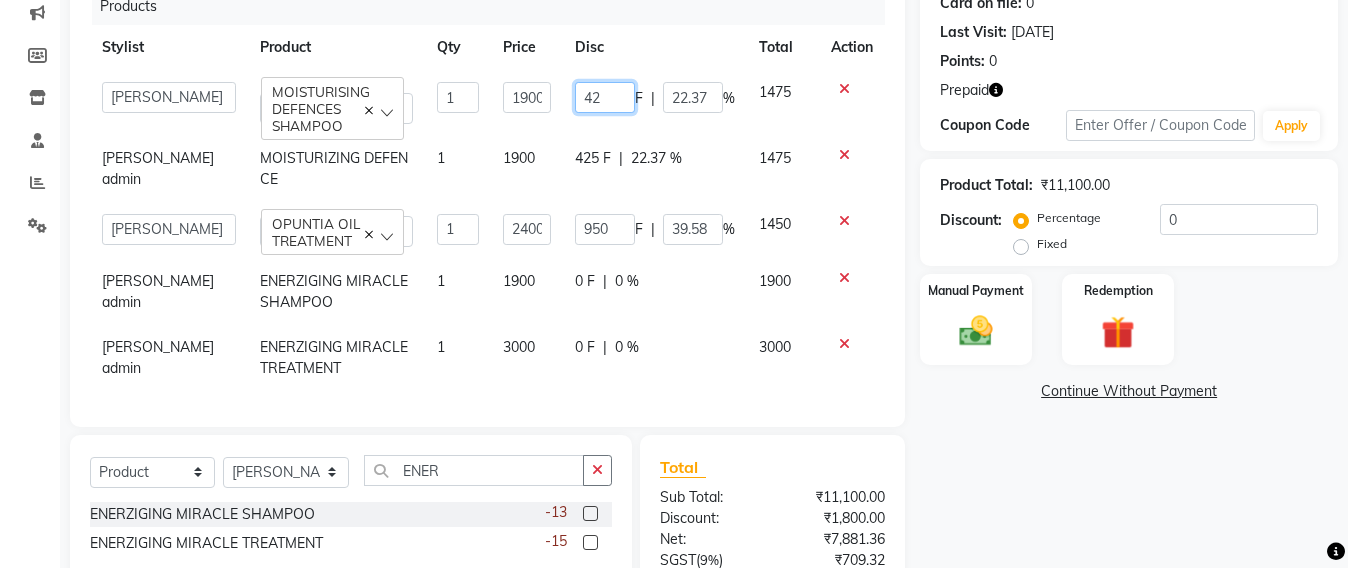 type on "4" 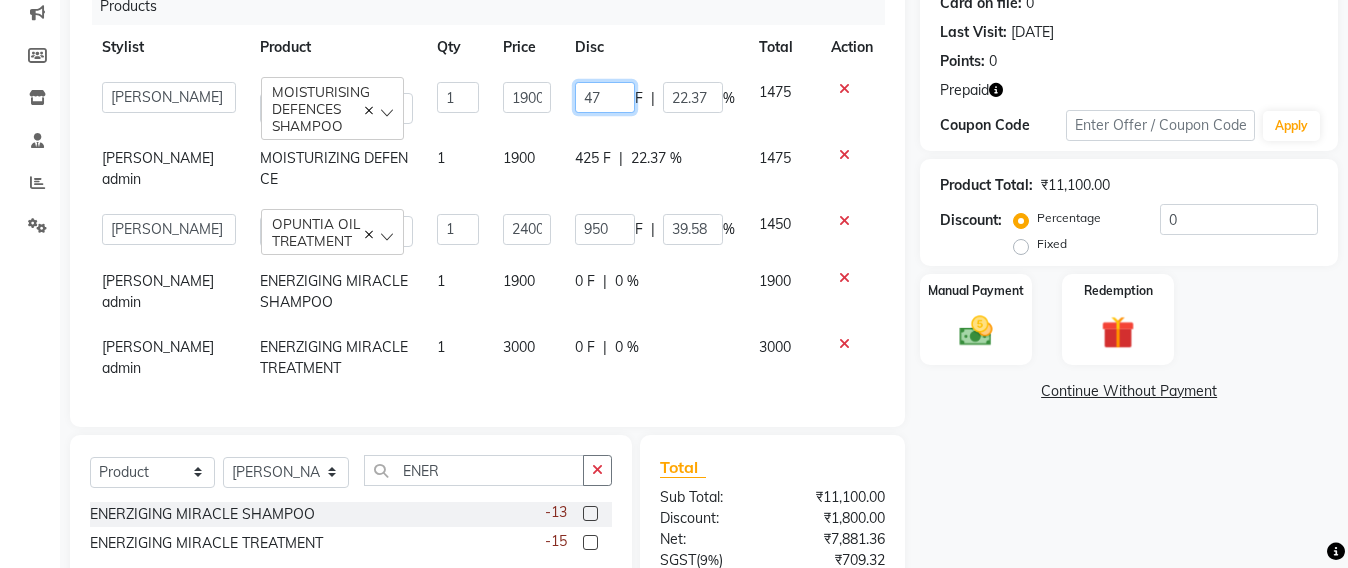 type on "475" 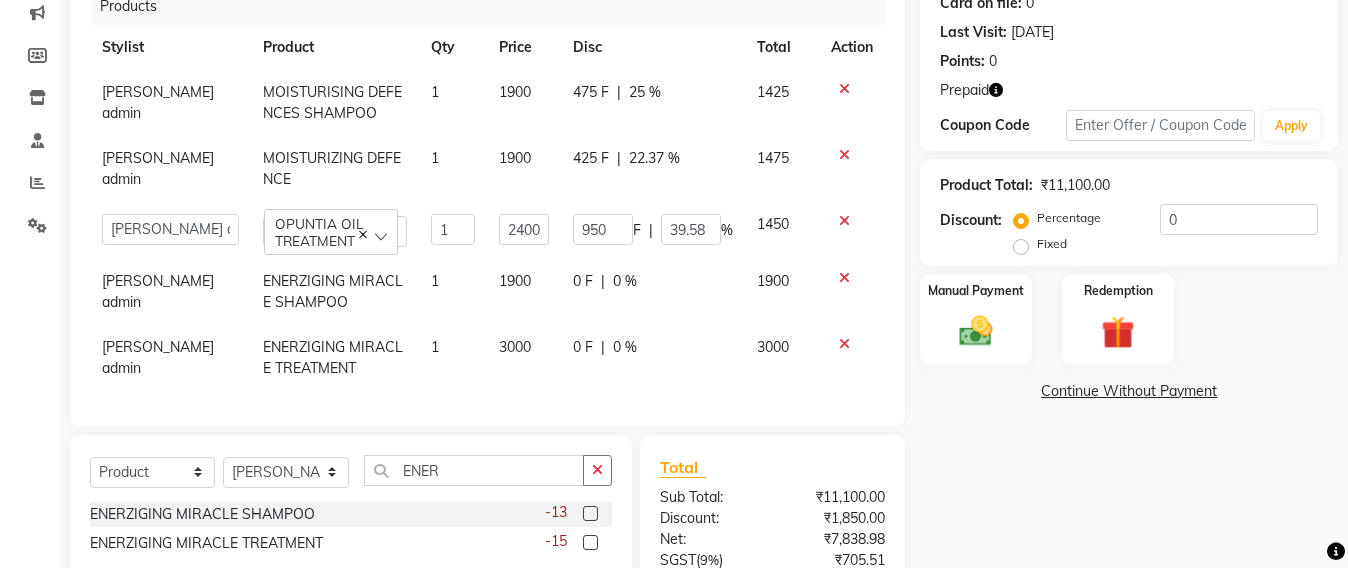 click on "425 F" 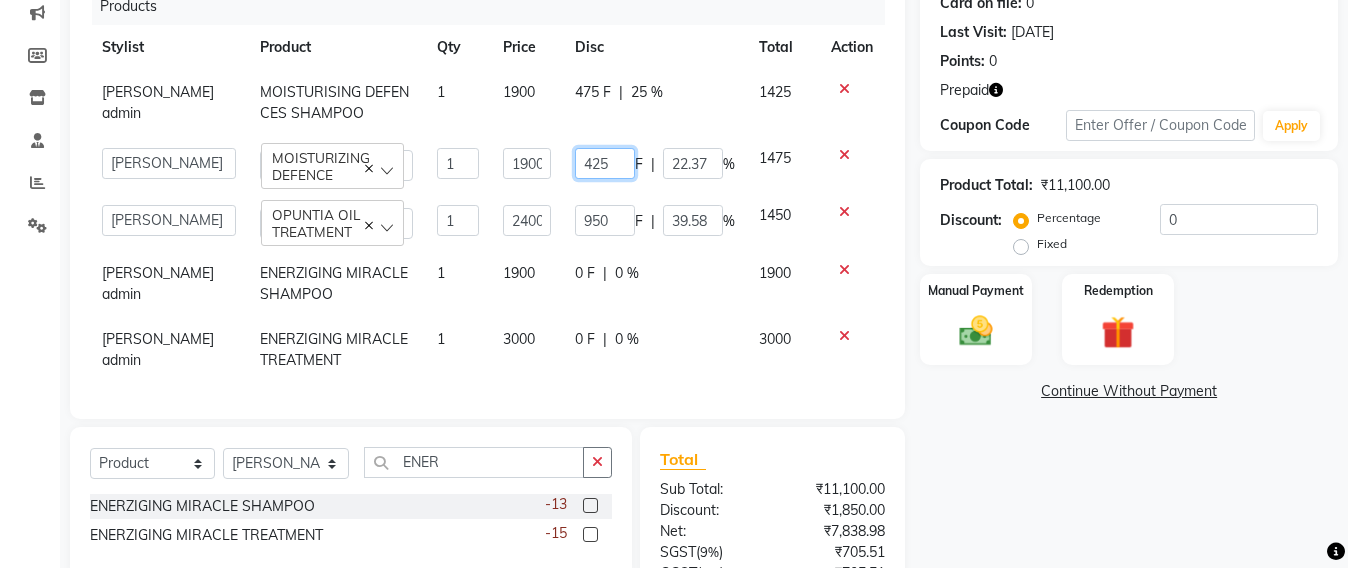 click on "425" 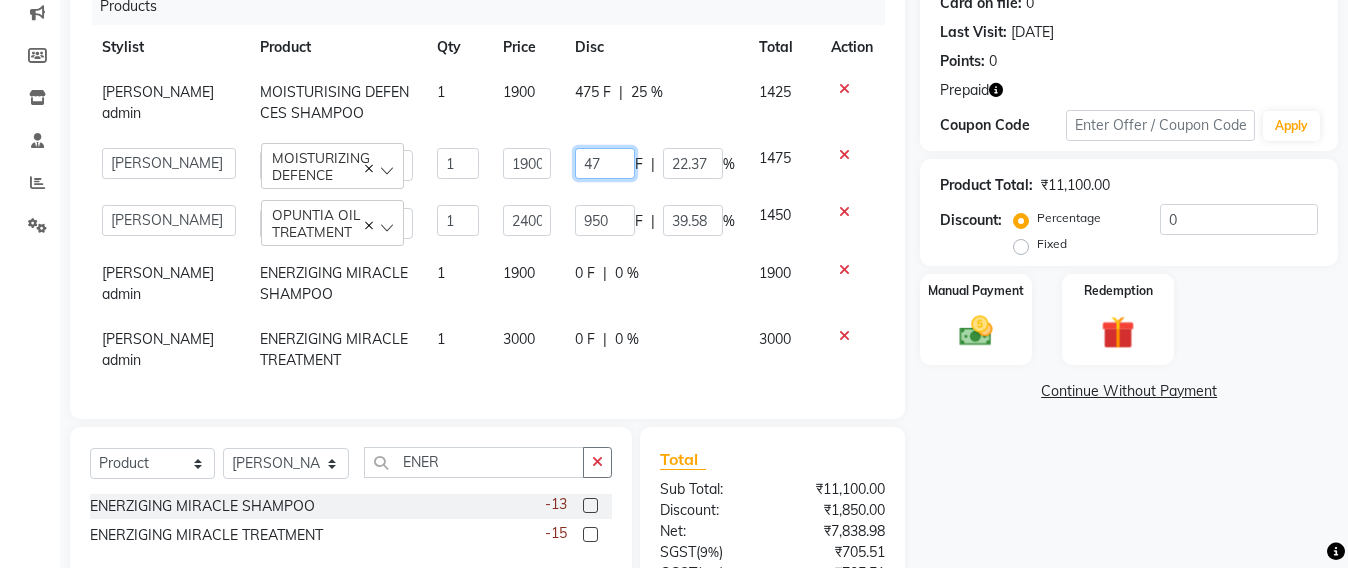 type on "475" 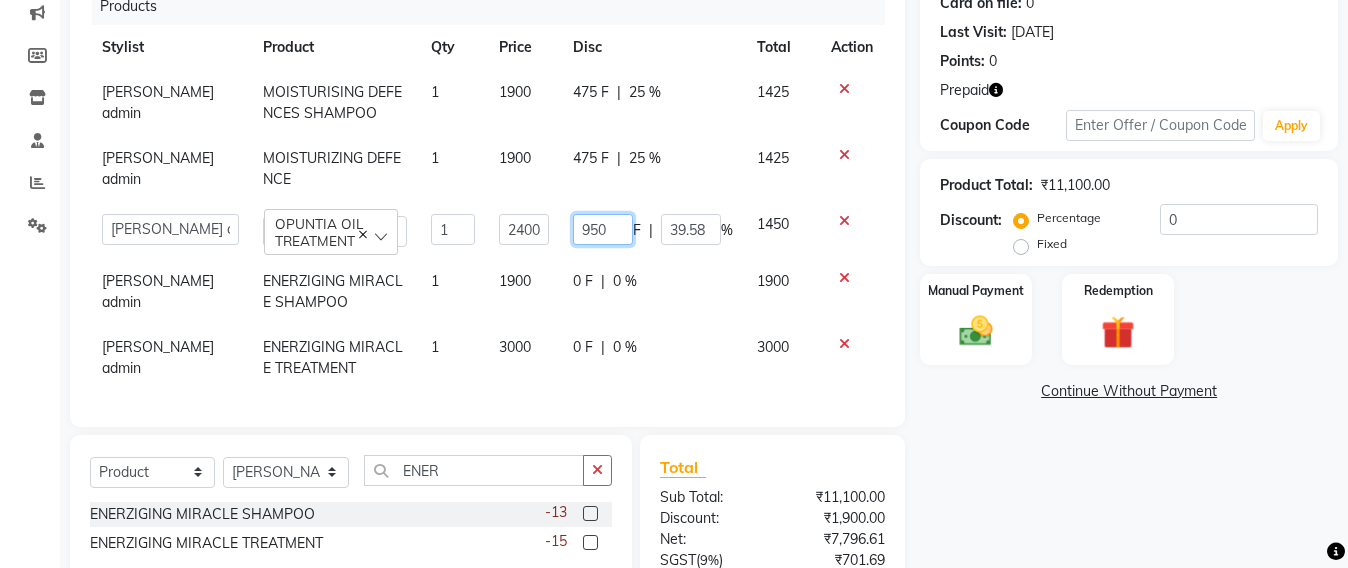 click on "950" 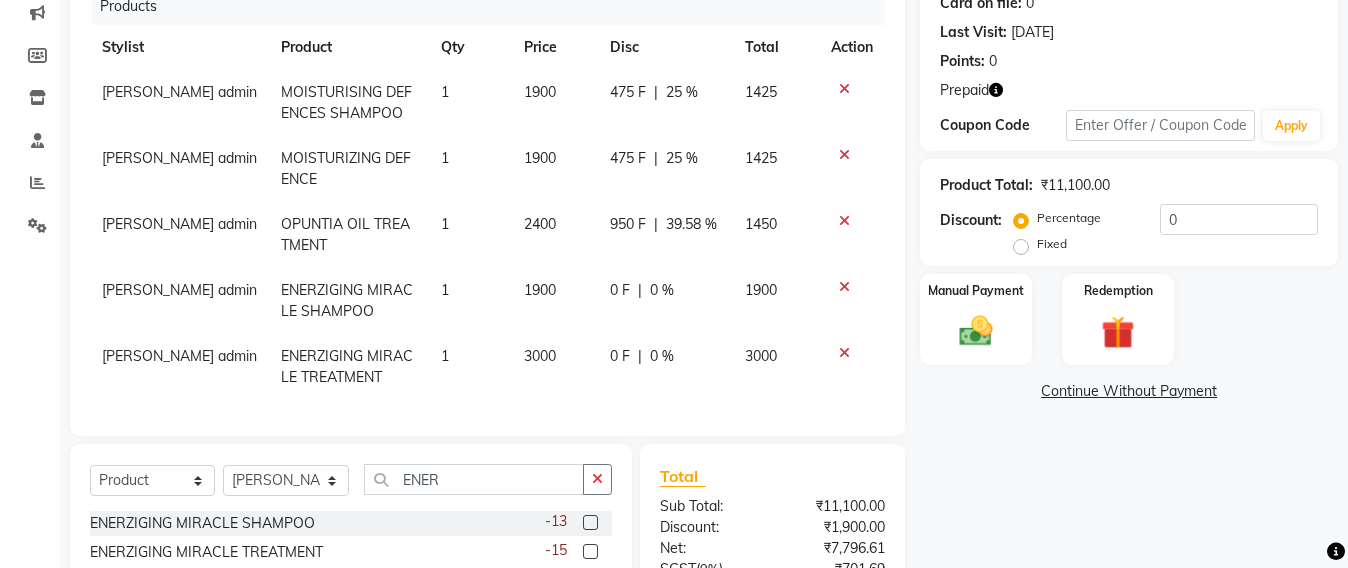 click on "Sameer shah admin MOISTURISING DEFENCES SHAMPOO 1 1900 475 F | 25 % 1425 Sameer shah admin MOISTURIZING DEFENCE 1 1900 475 F | 25 % 1425 Sameer shah admin OPUNTIA OIL TREATMENT 1 2400 950 F | 39.58 % 1450 Sameer shah admin ENERZIGING MIRACLE SHAMPOO 1 1900 0 F | 0 % 1900 Sameer shah admin ENERZIGING MIRACLE TREATMENT 1 3000 0 F | 0 % 3000" 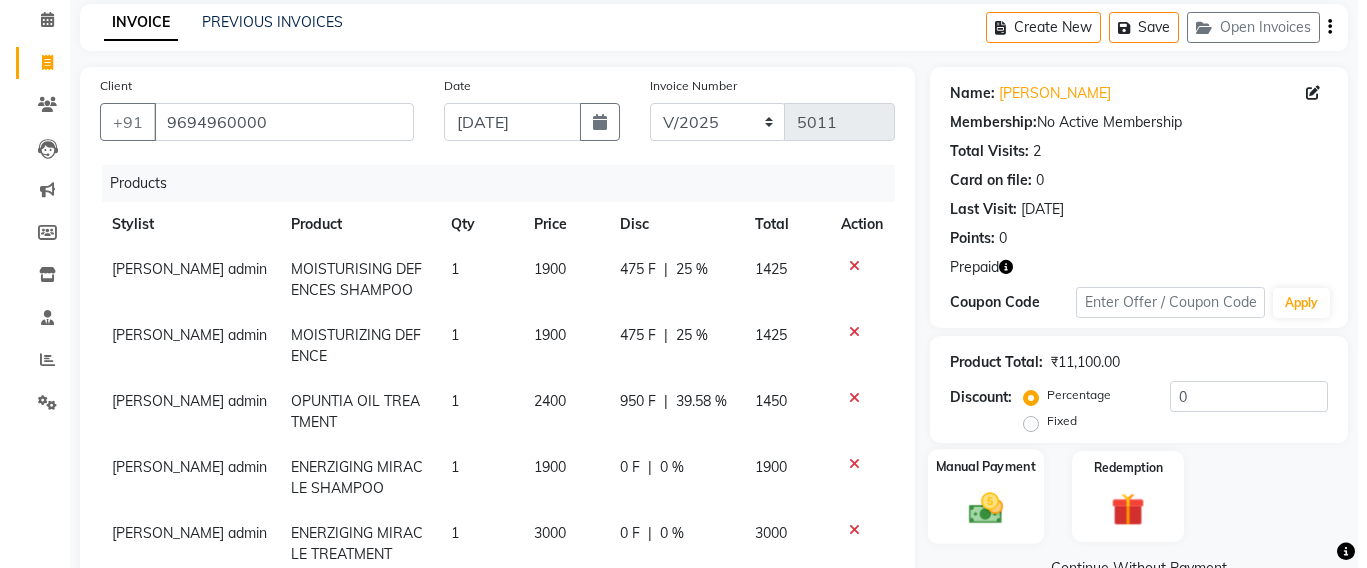 scroll, scrollTop: 458, scrollLeft: 0, axis: vertical 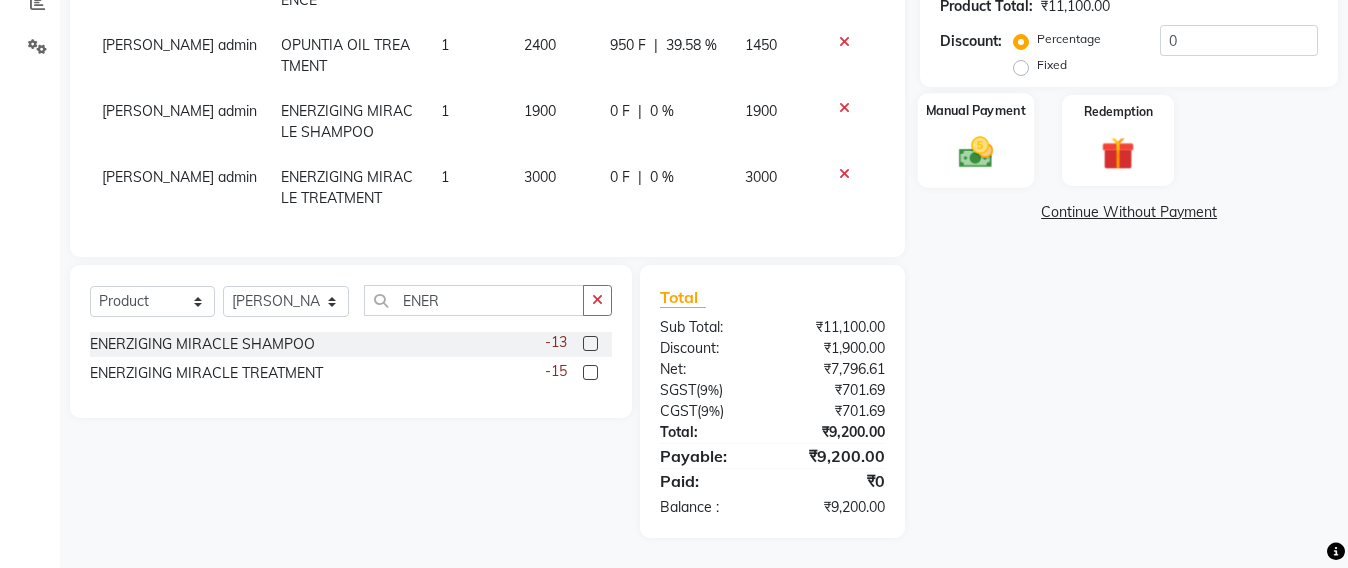 click 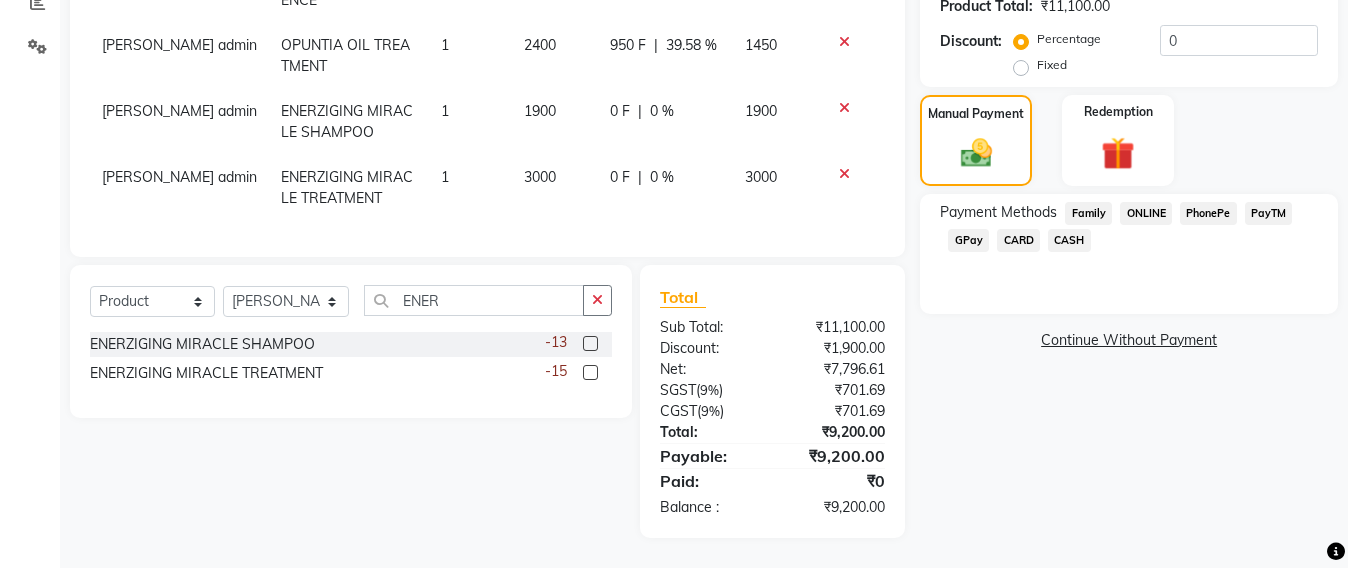 click on "CASH" 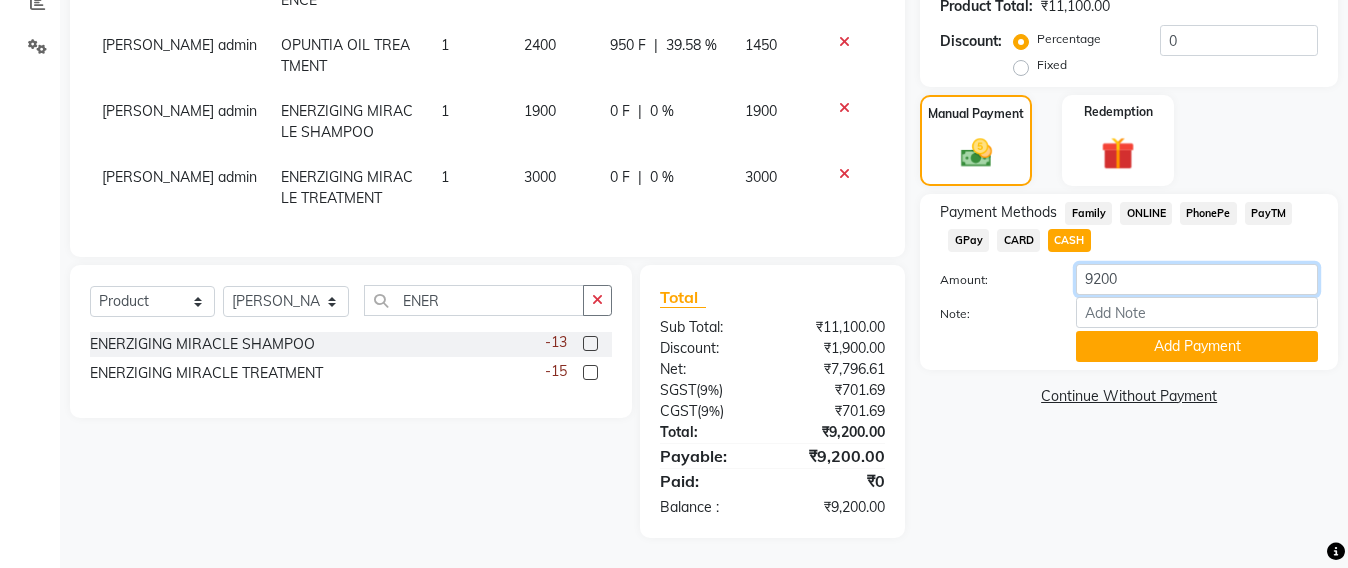 click on "9200" 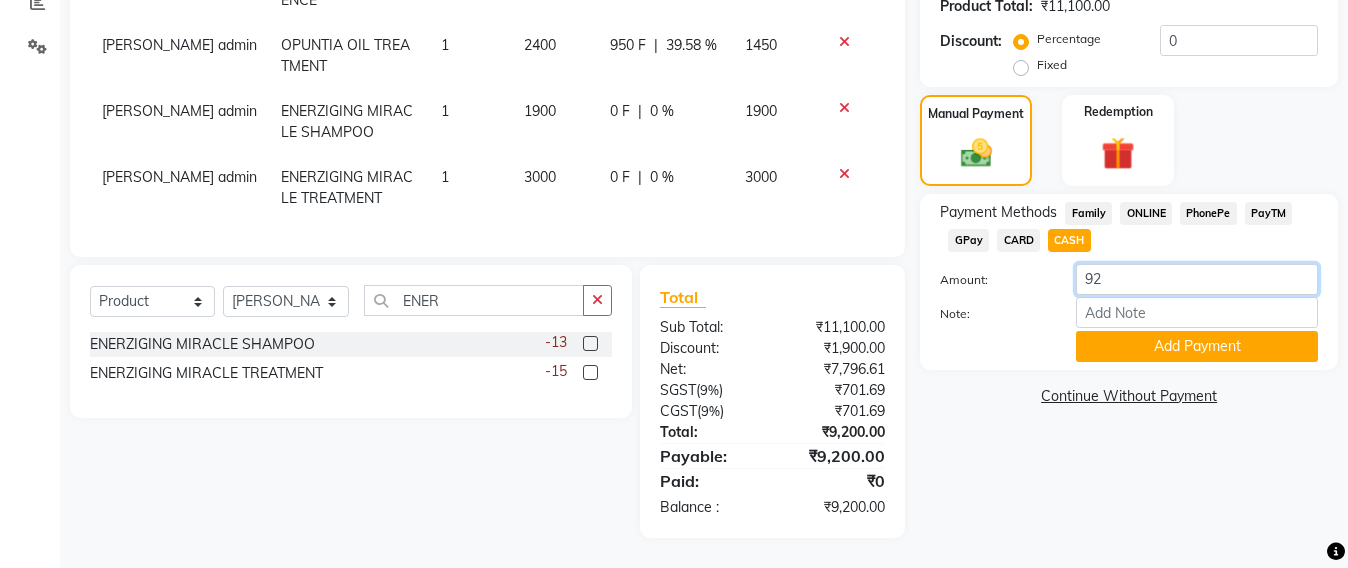 type on "9" 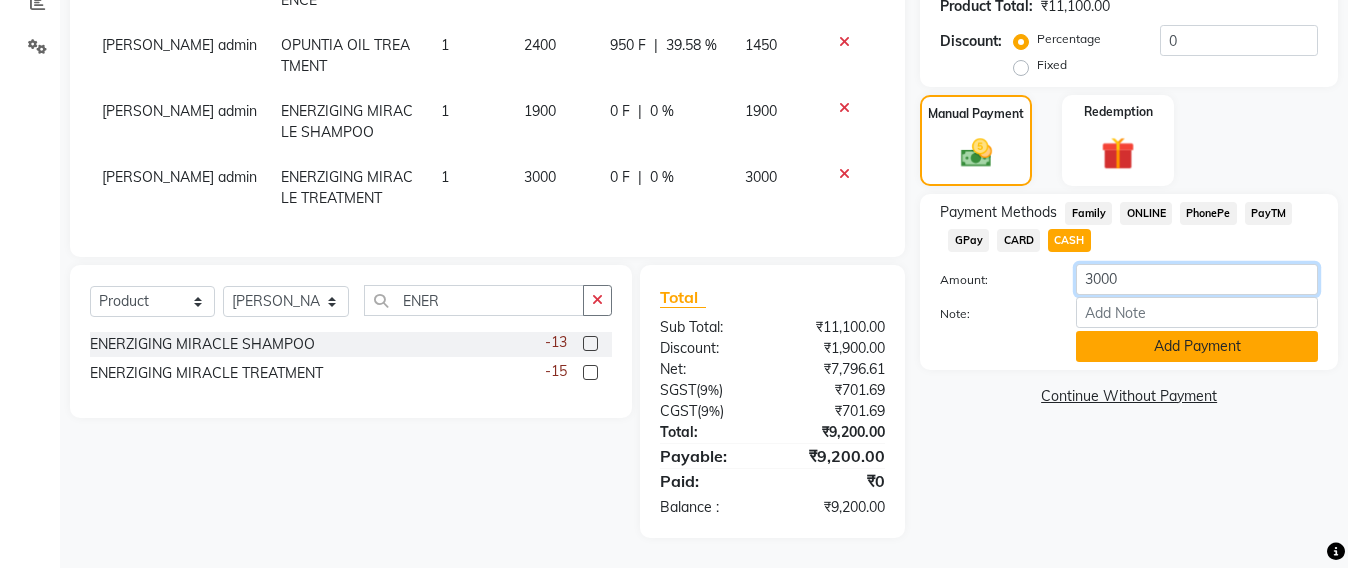 type on "3000" 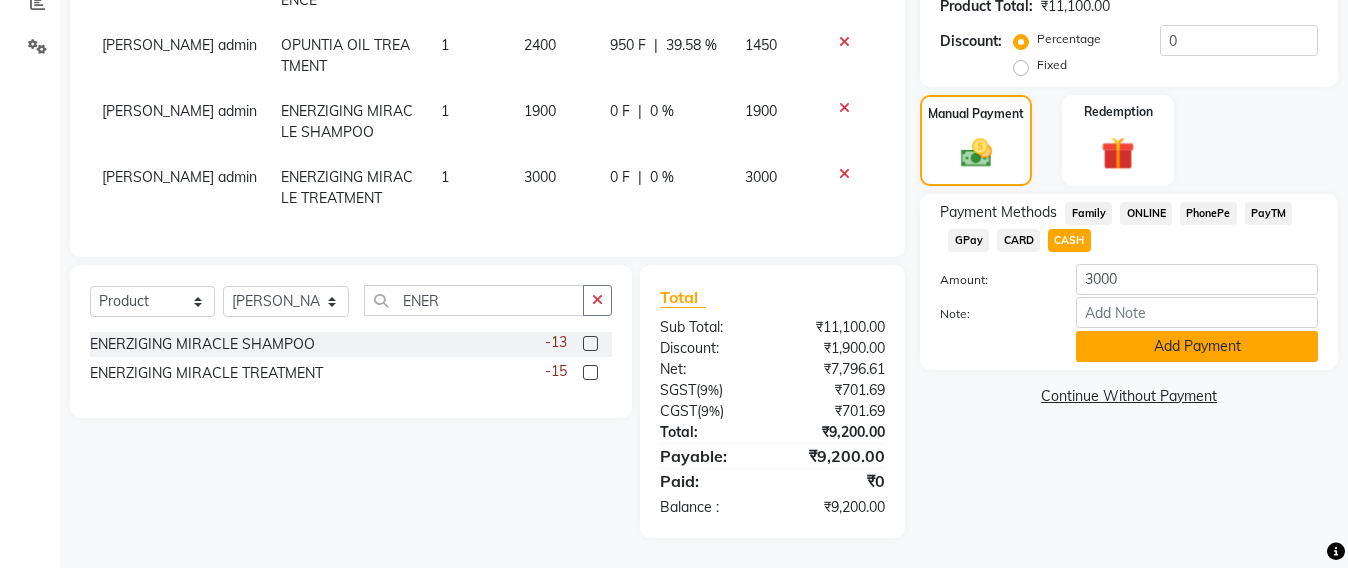 click on "Add Payment" 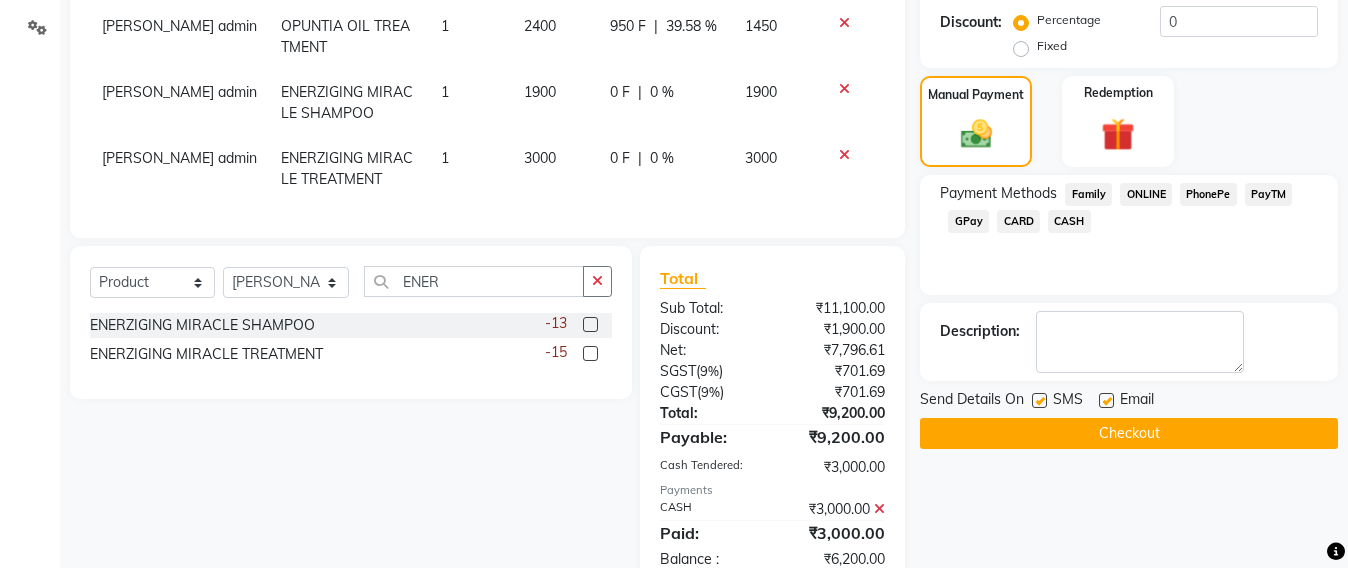click on "Checkout" 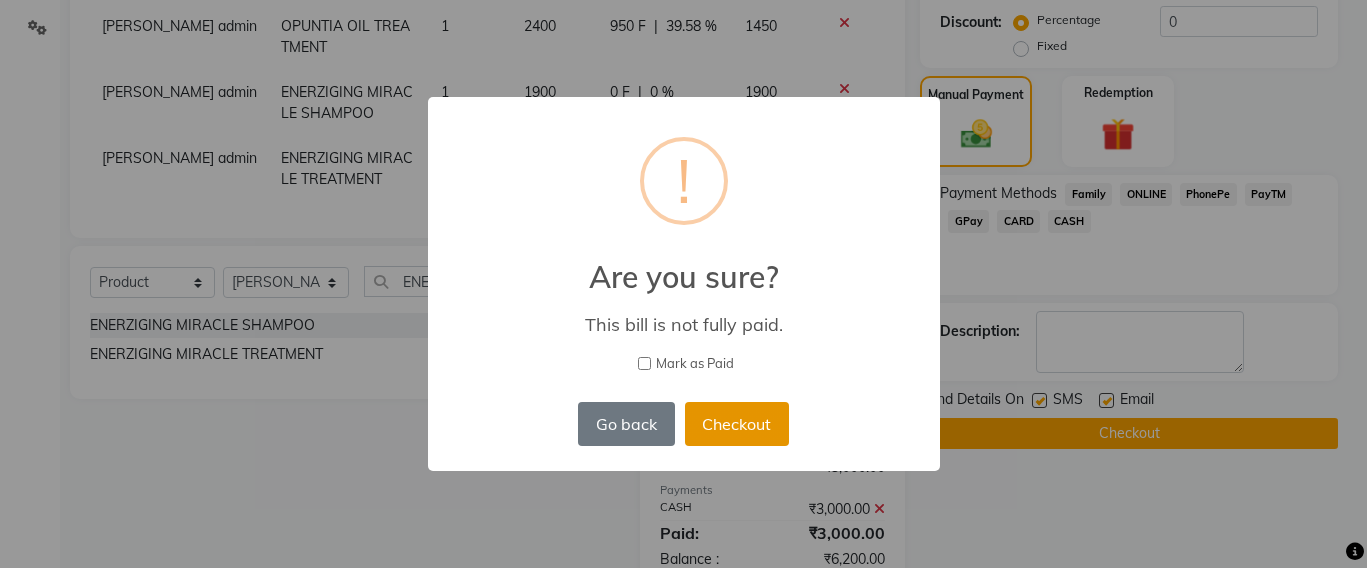 click on "Checkout" at bounding box center (737, 424) 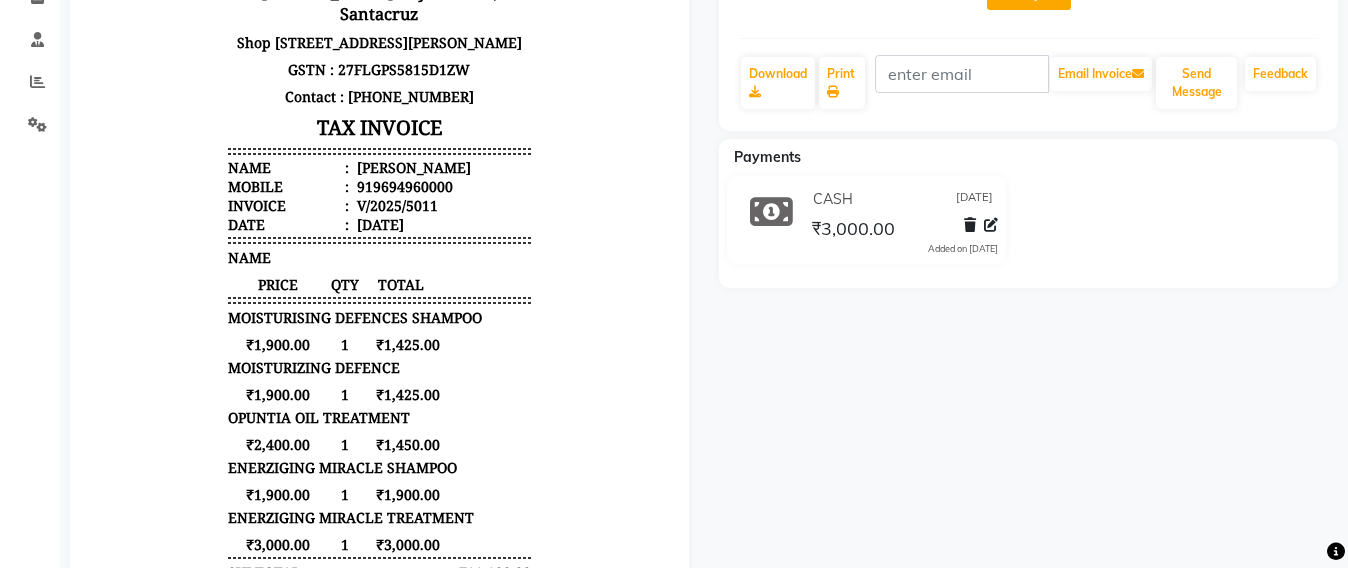 scroll, scrollTop: 0, scrollLeft: 0, axis: both 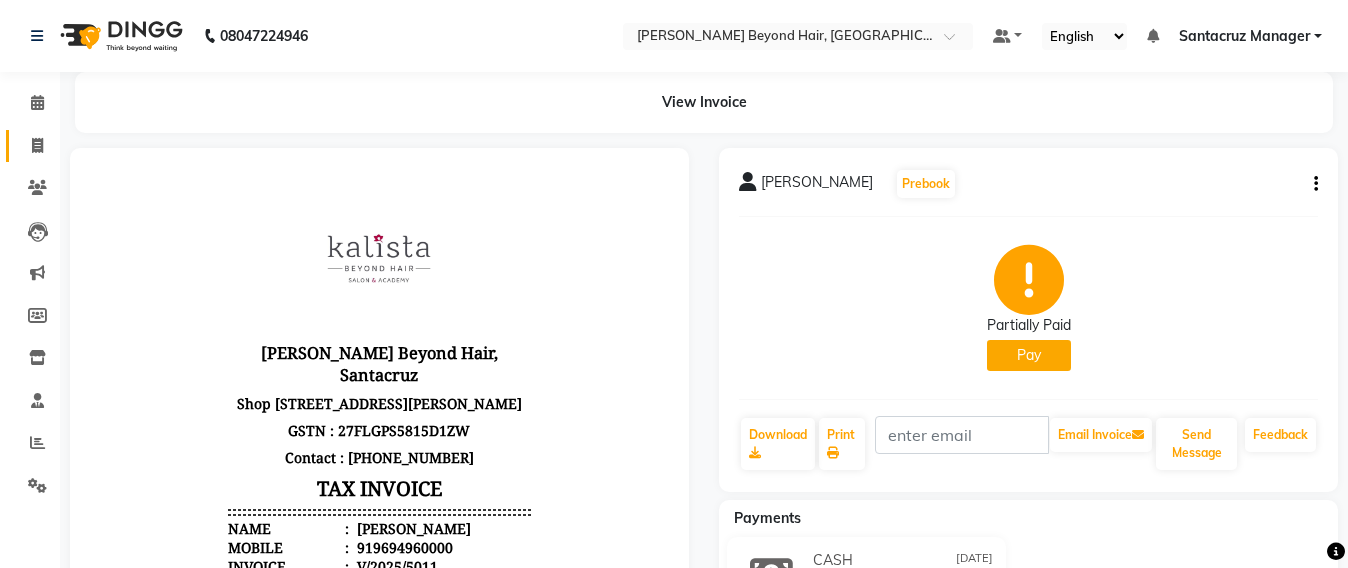 click on "Invoice" 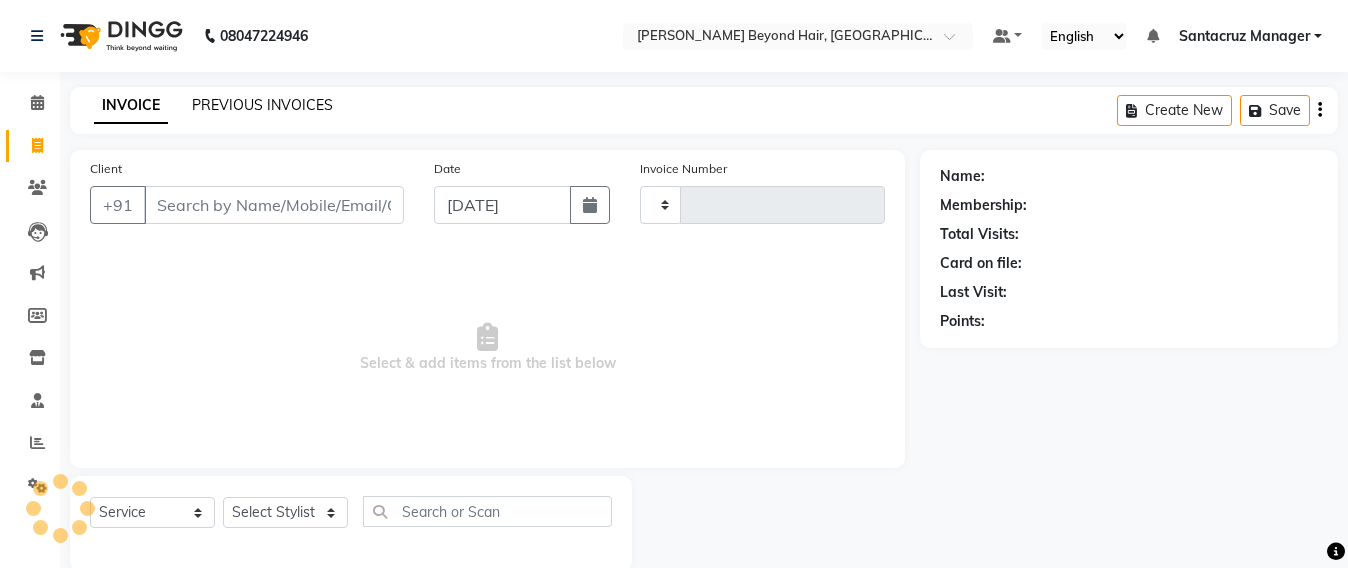click on "PREVIOUS INVOICES" 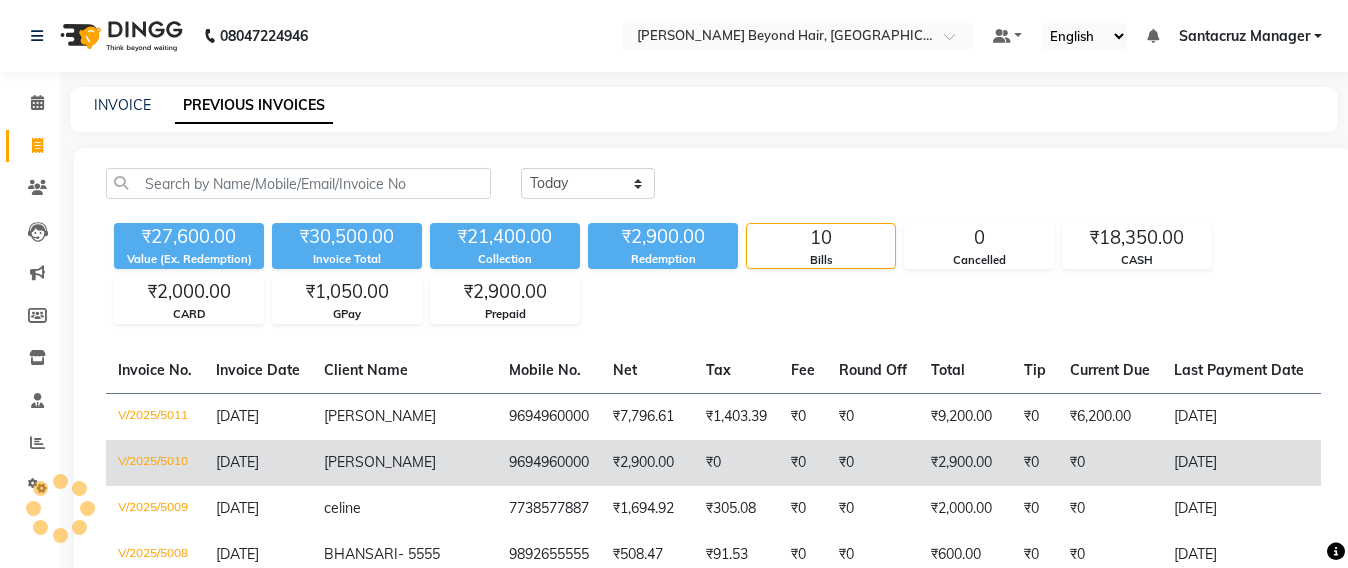 click on "9694960000" 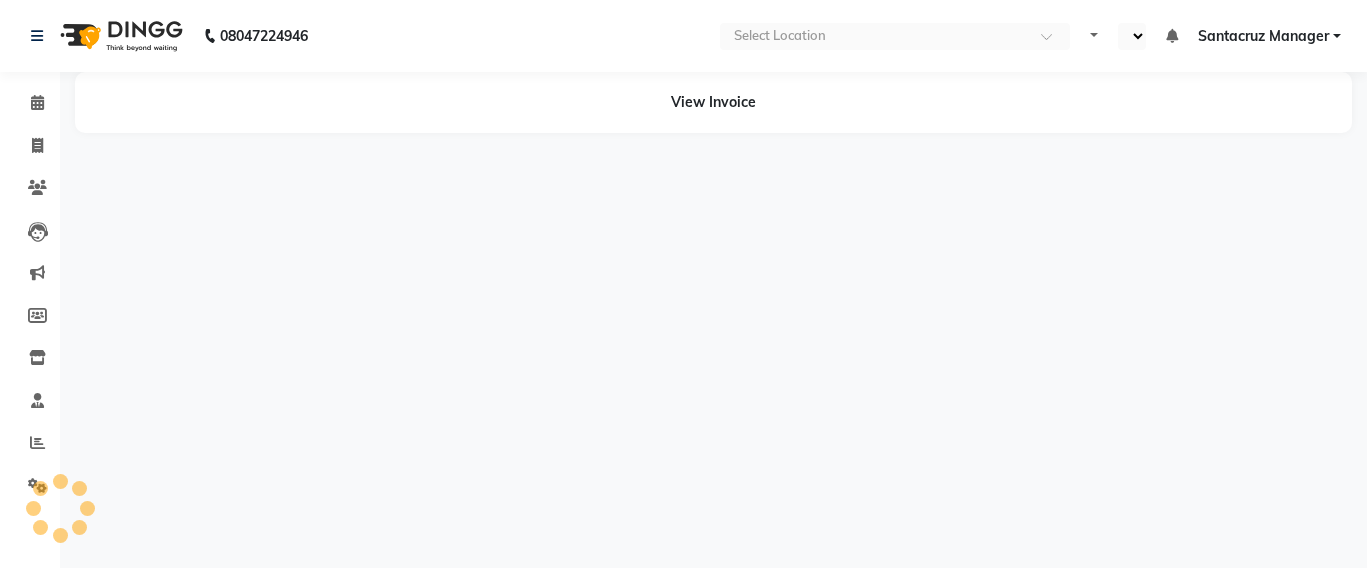 select on "en" 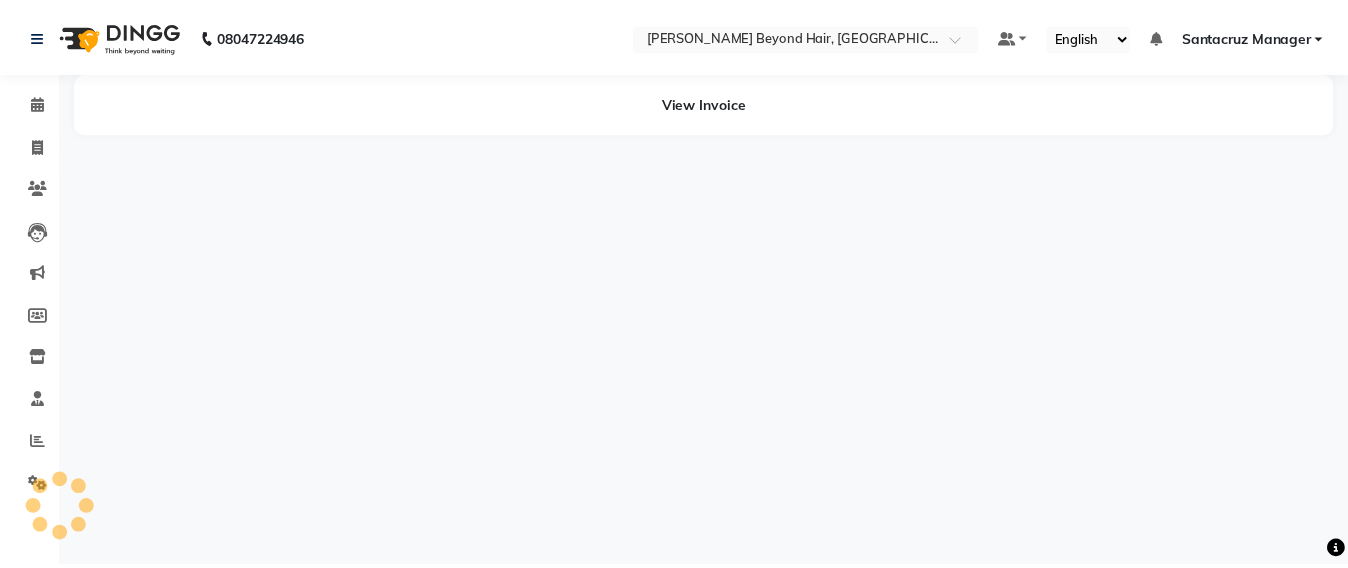 scroll, scrollTop: 0, scrollLeft: 0, axis: both 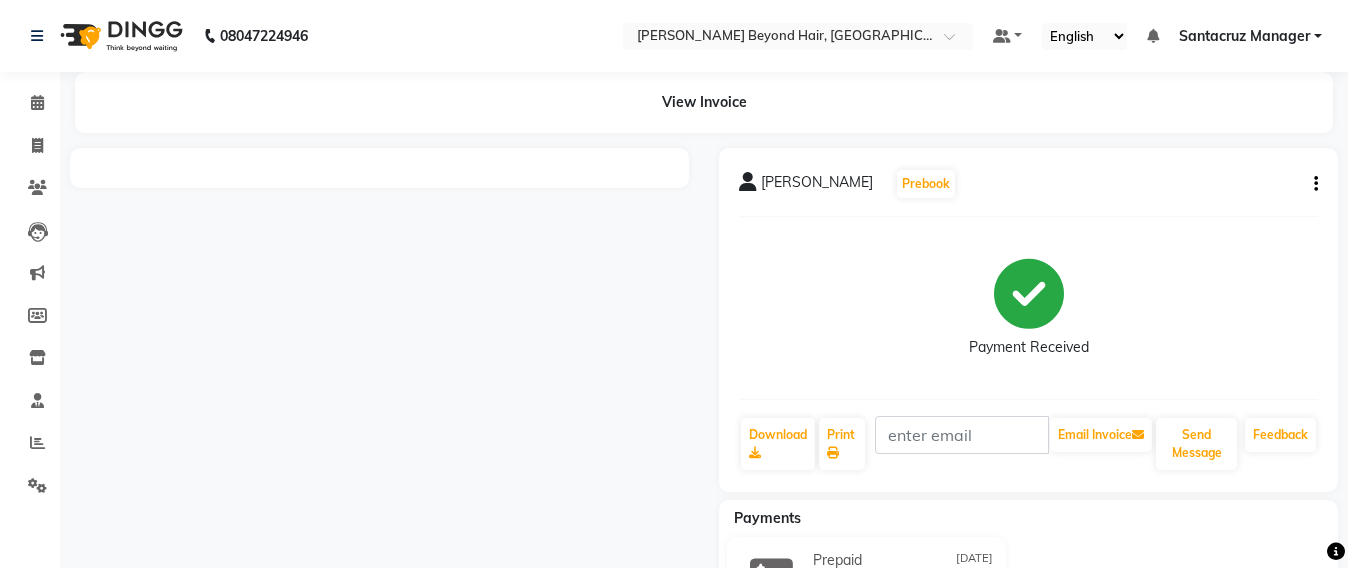 click at bounding box center (379, 406) 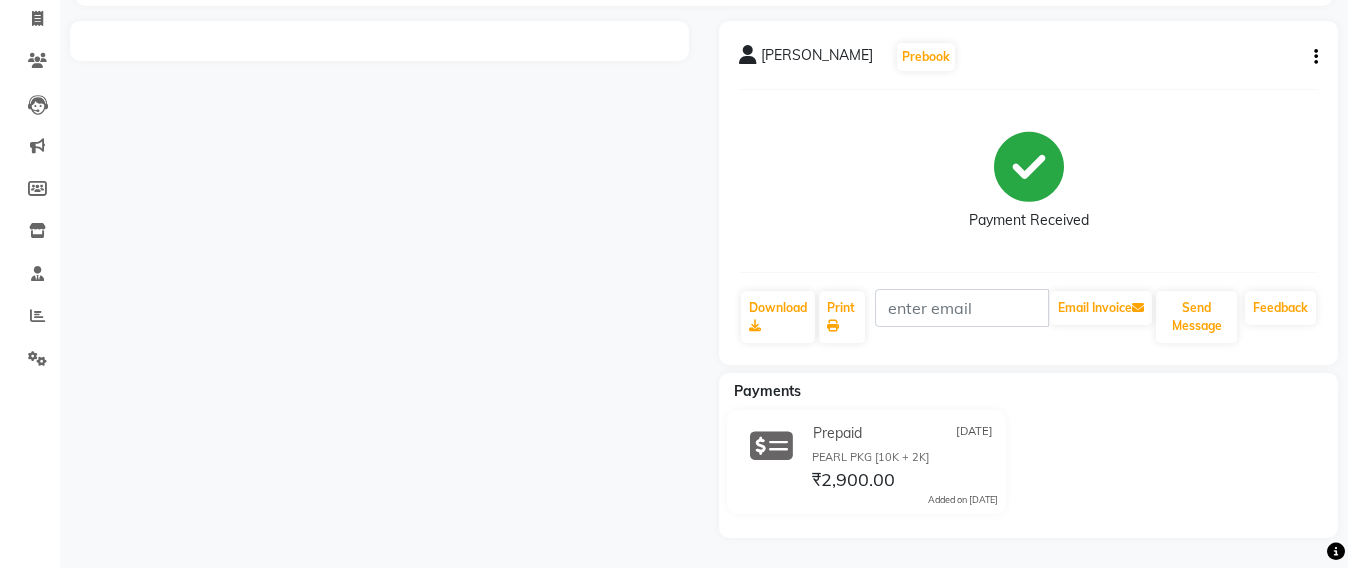 scroll, scrollTop: 0, scrollLeft: 0, axis: both 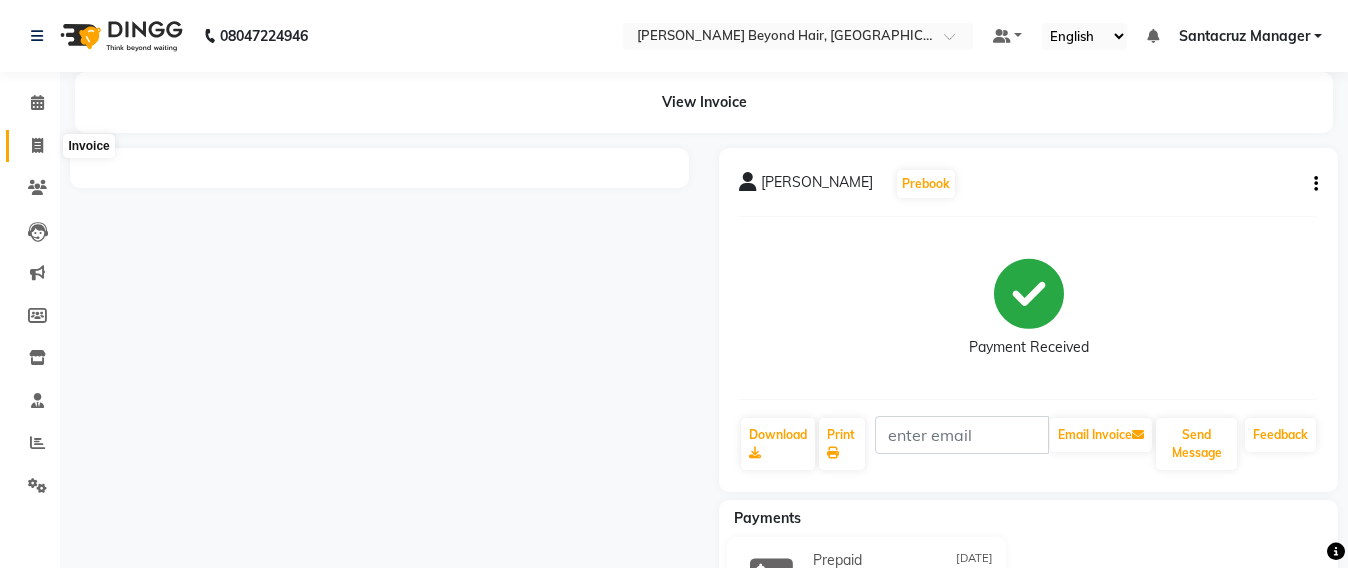 click 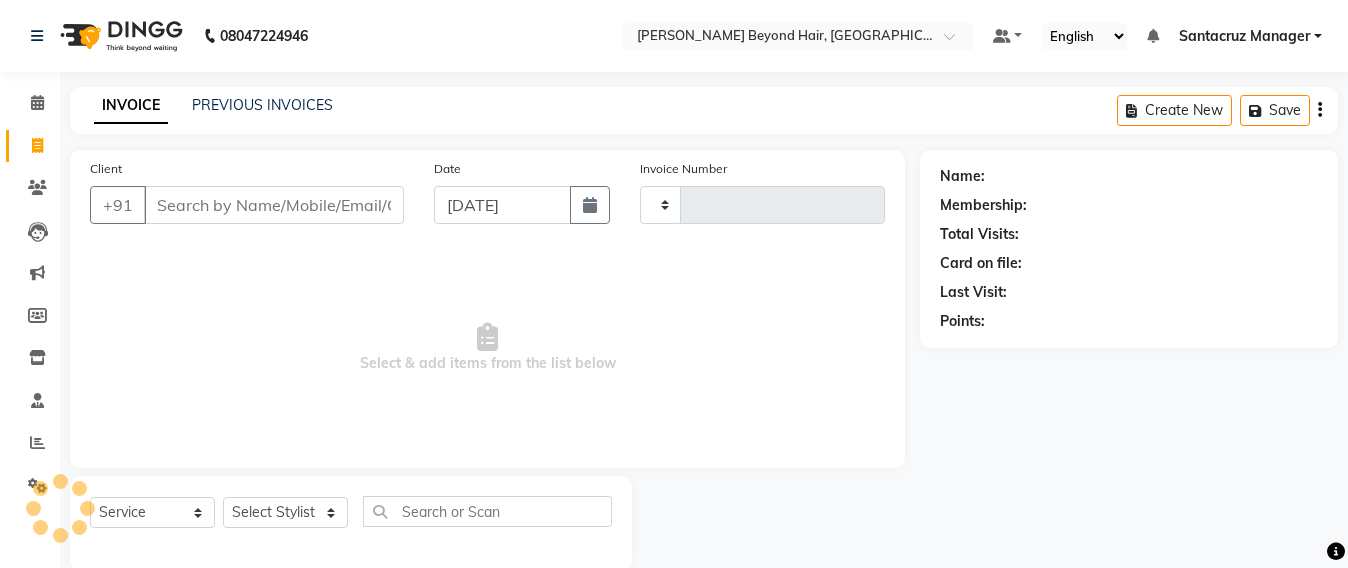 scroll, scrollTop: 33, scrollLeft: 0, axis: vertical 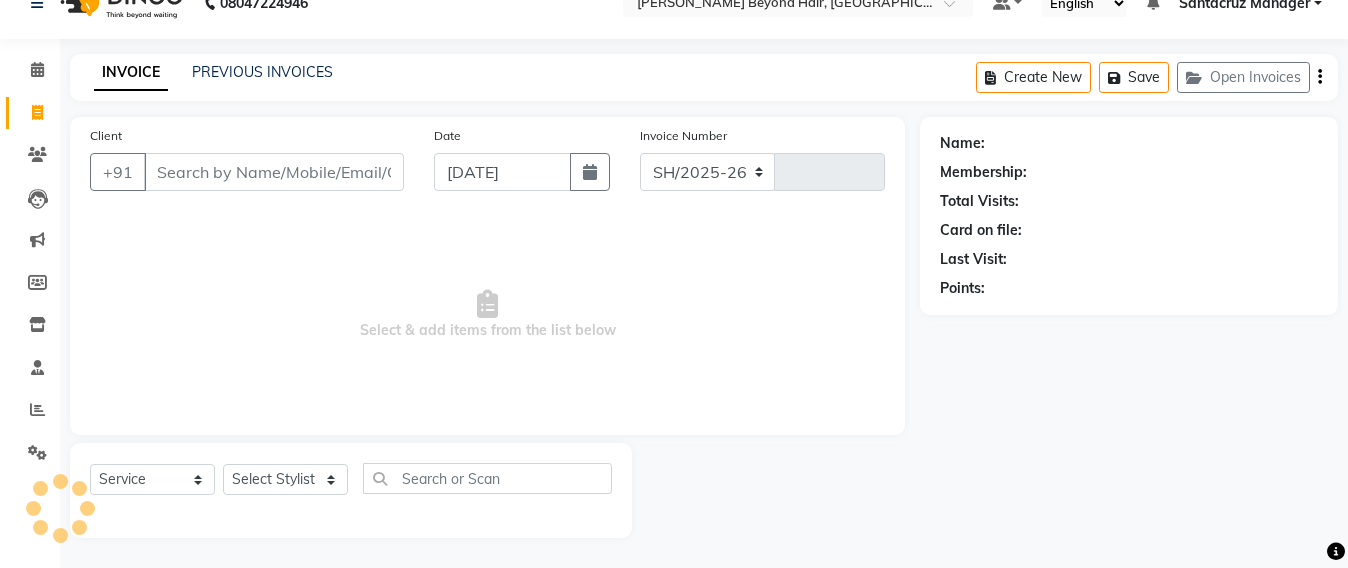 select on "6357" 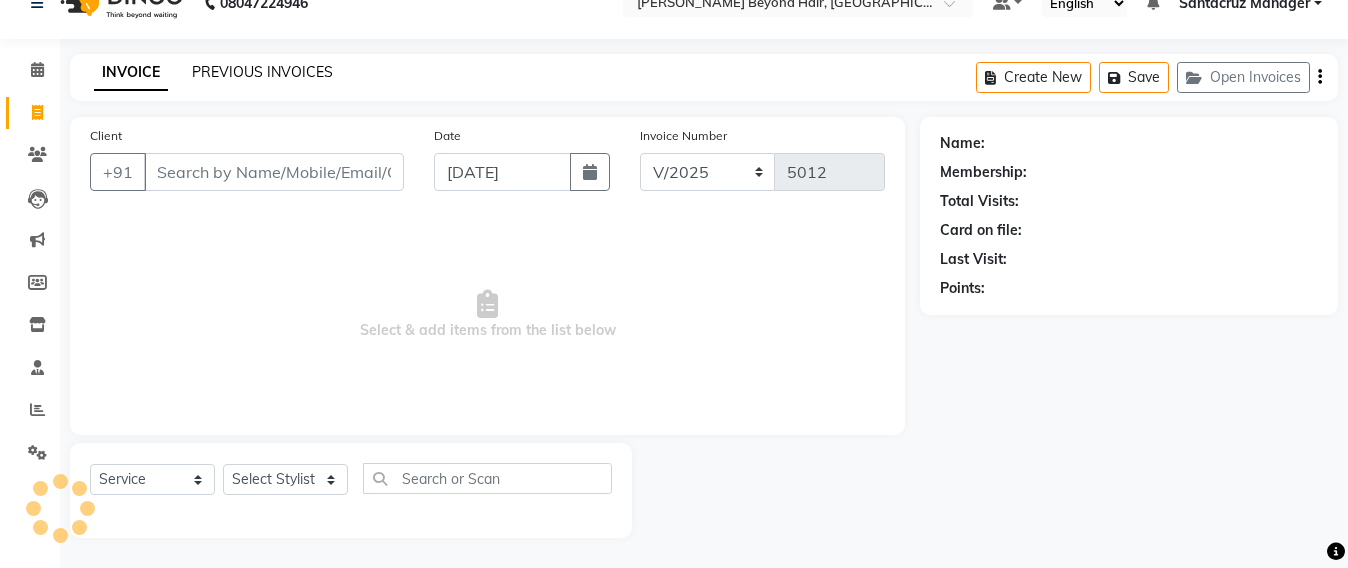 click on "PREVIOUS INVOICES" 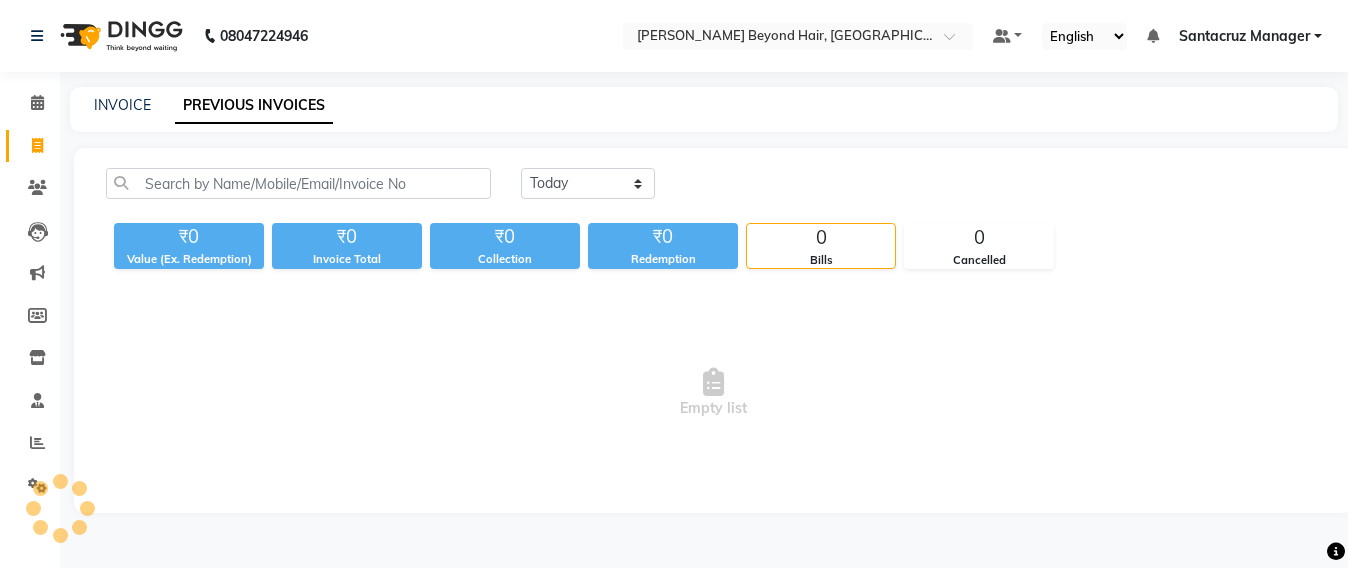 scroll, scrollTop: 0, scrollLeft: 0, axis: both 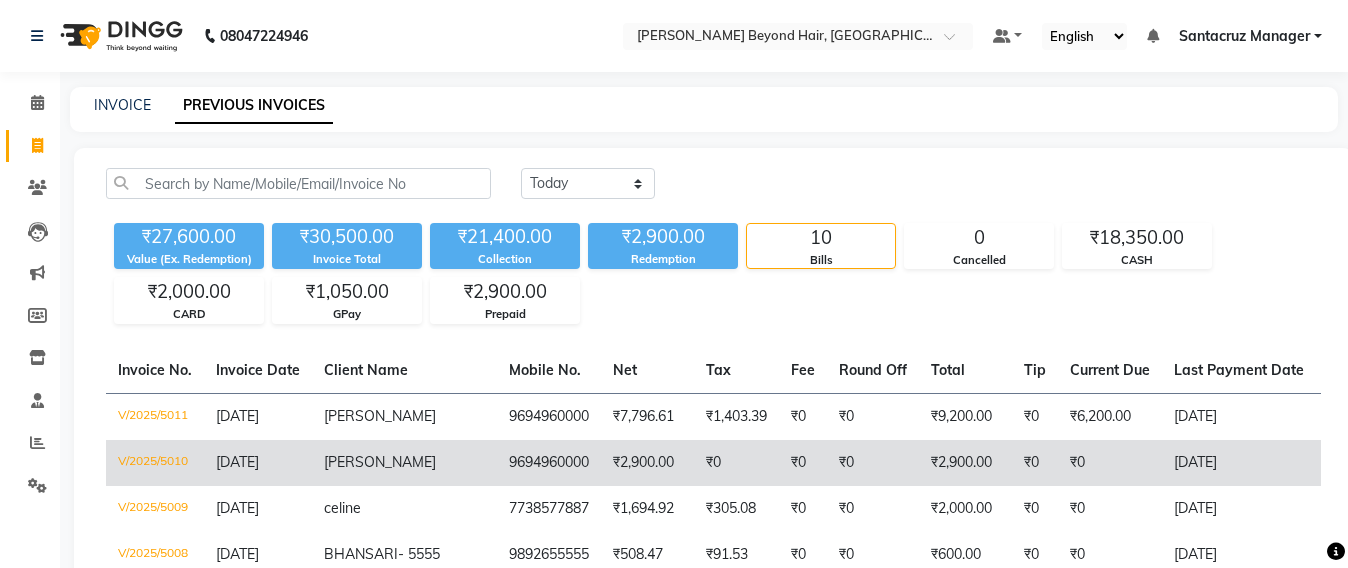 click on "9694960000" 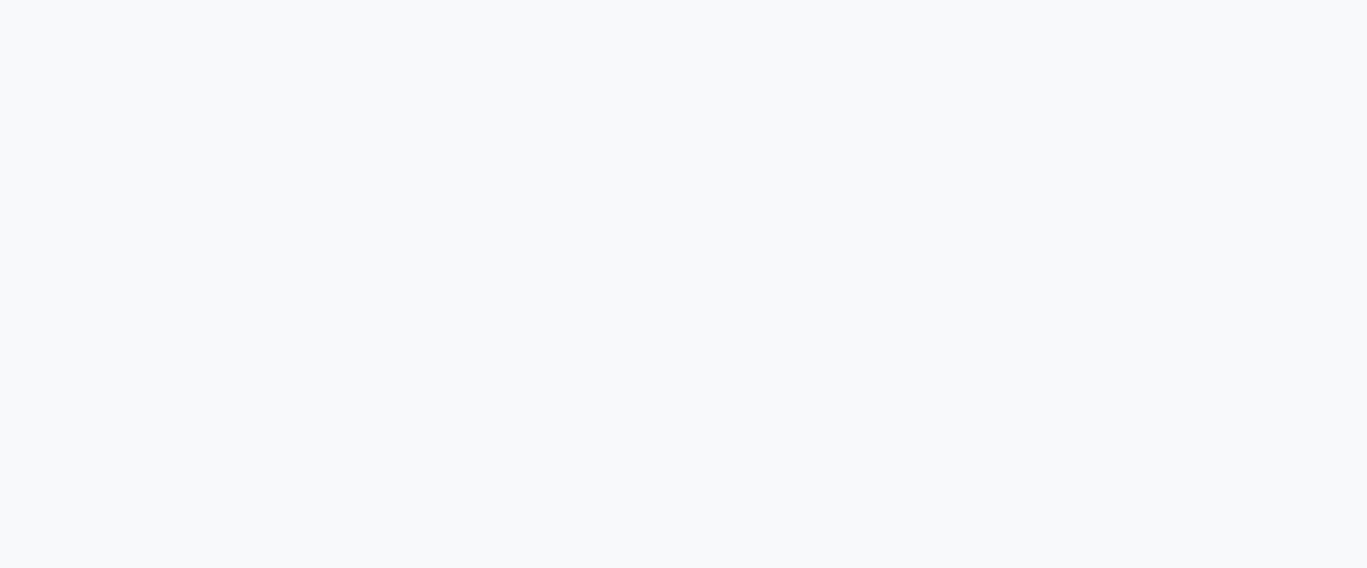scroll, scrollTop: 0, scrollLeft: 0, axis: both 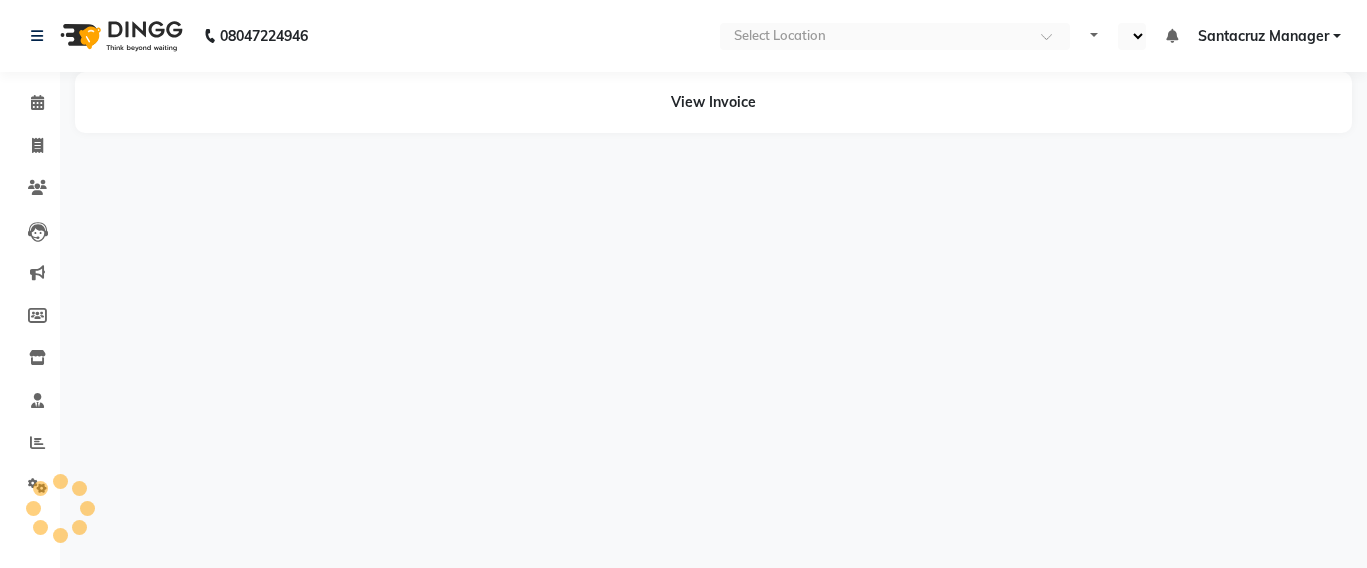 select on "en" 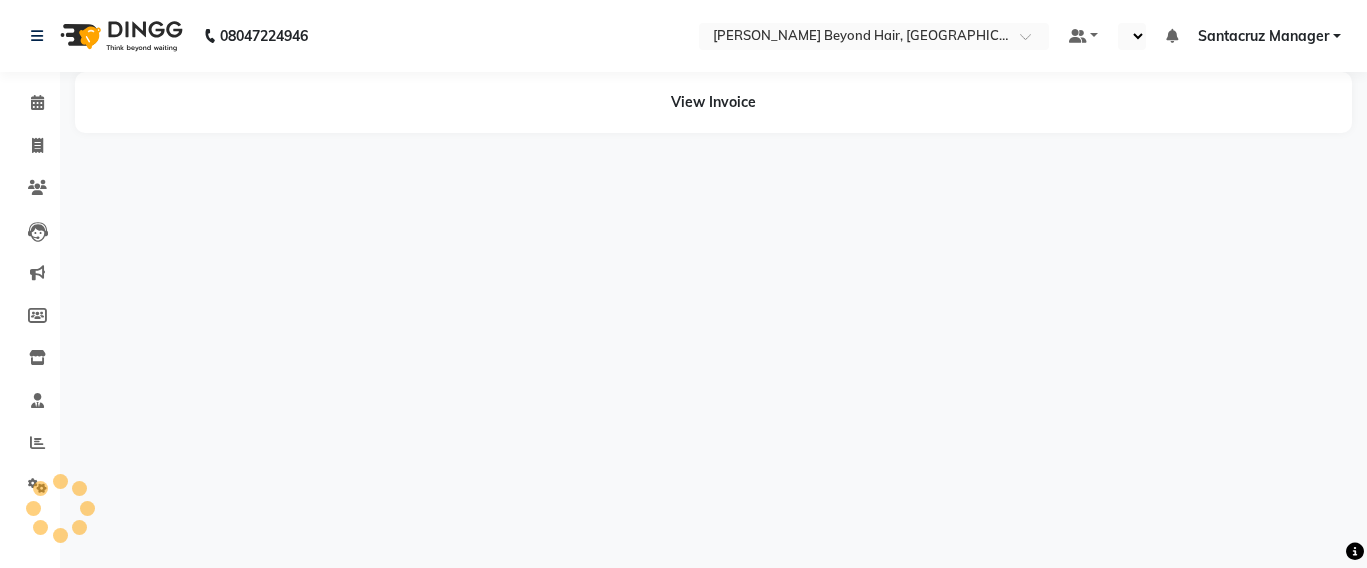 select on "en" 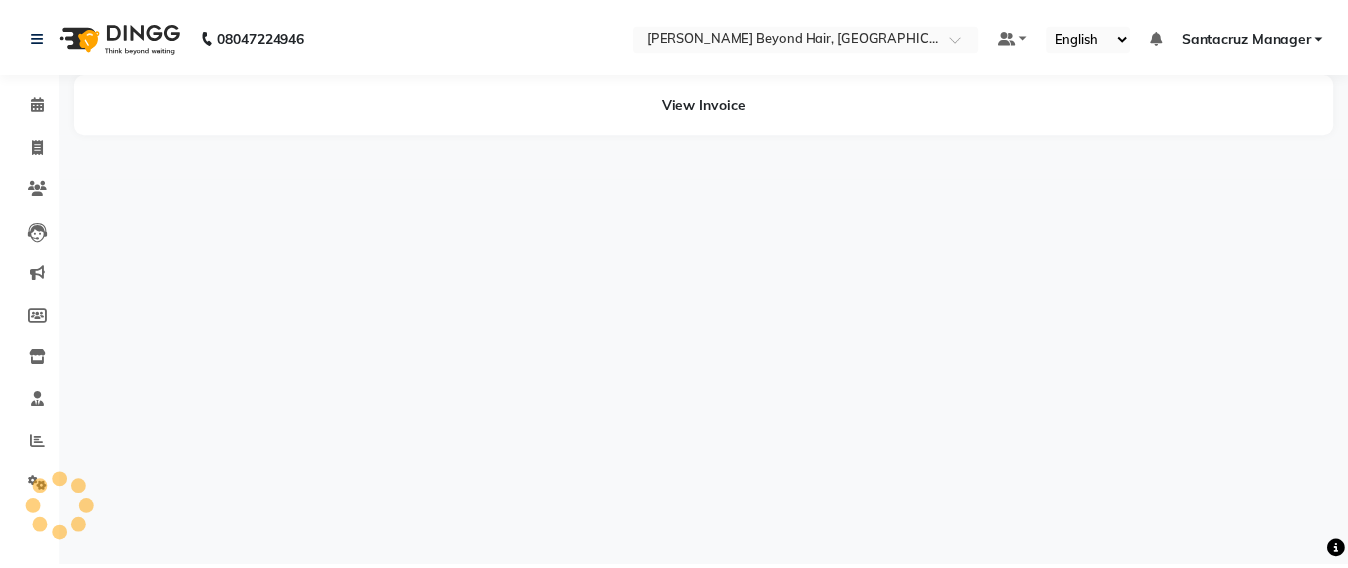 scroll, scrollTop: 0, scrollLeft: 0, axis: both 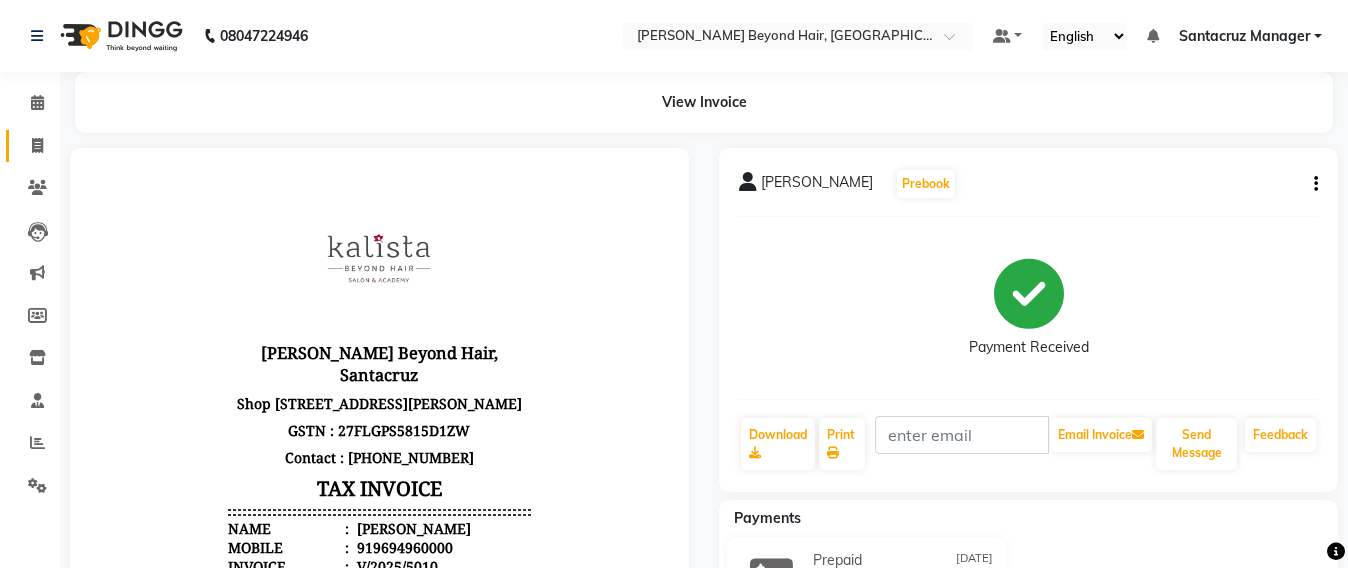 click on "Invoice" 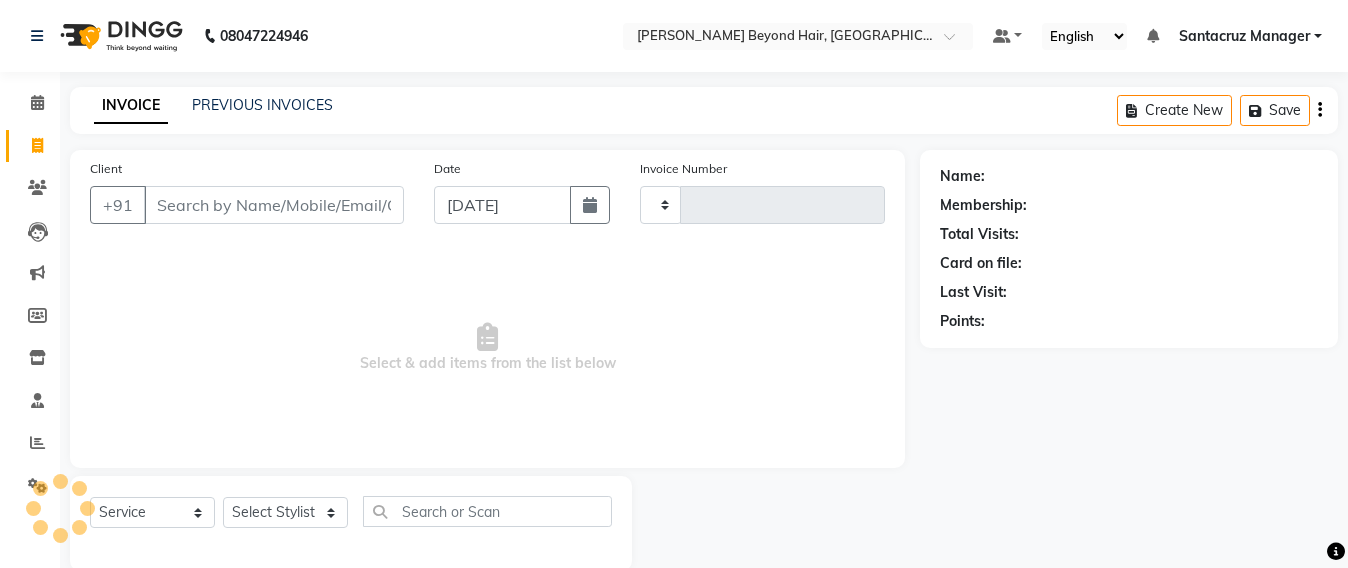 scroll, scrollTop: 33, scrollLeft: 0, axis: vertical 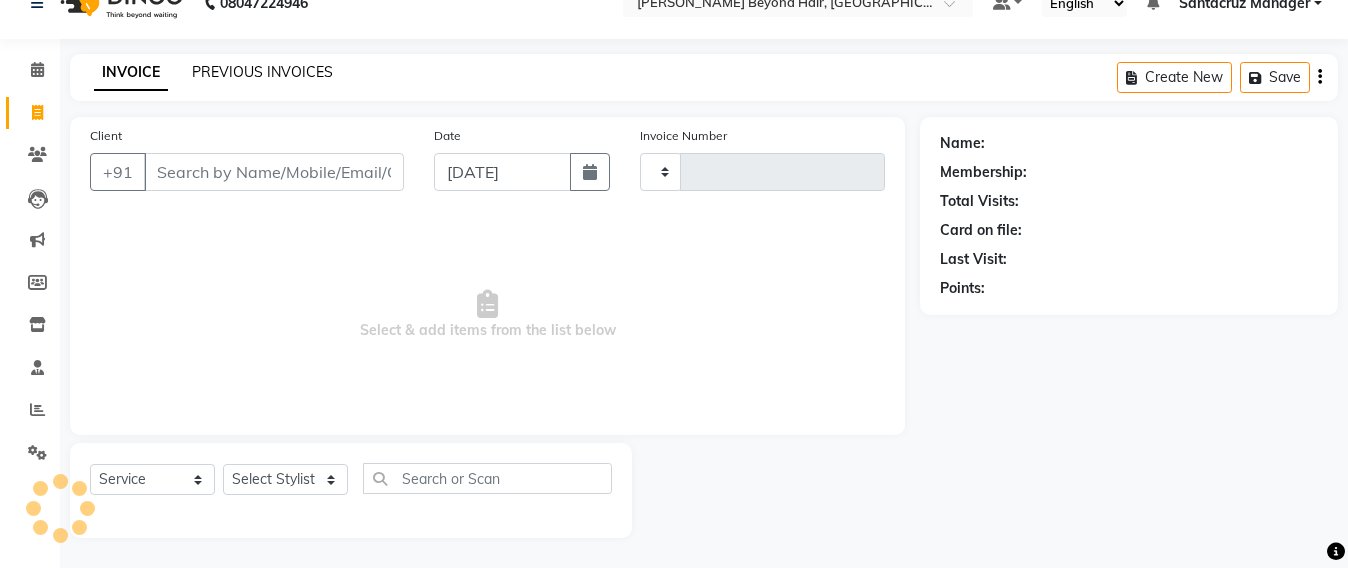 click on "PREVIOUS INVOICES" 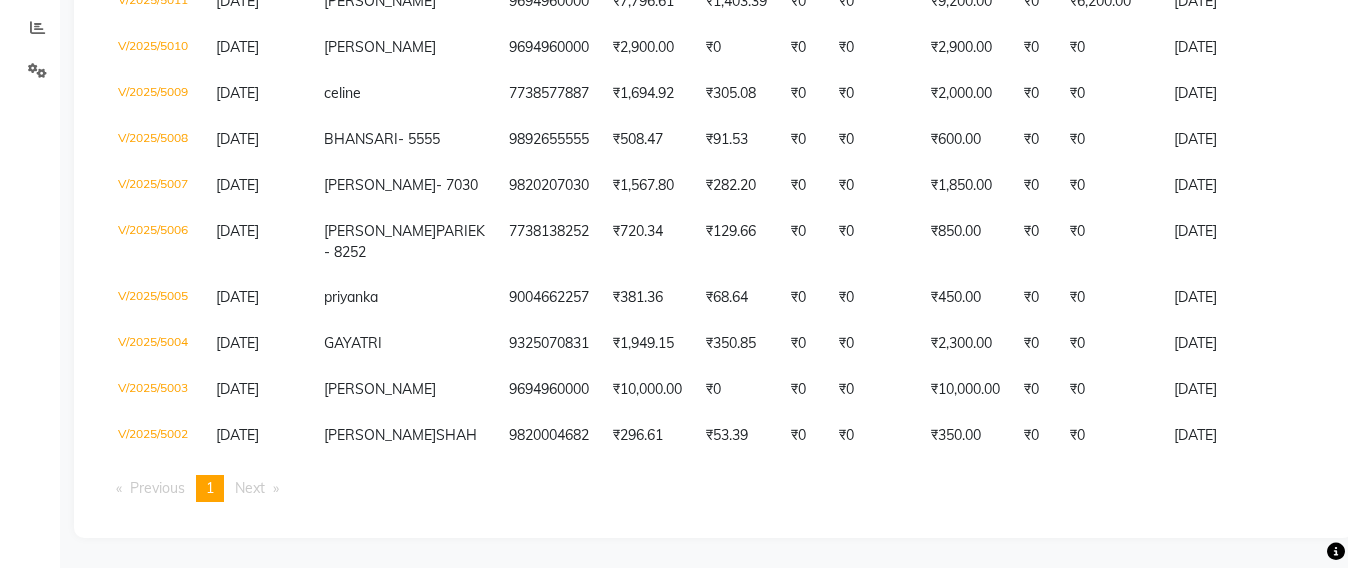 scroll, scrollTop: 575, scrollLeft: 0, axis: vertical 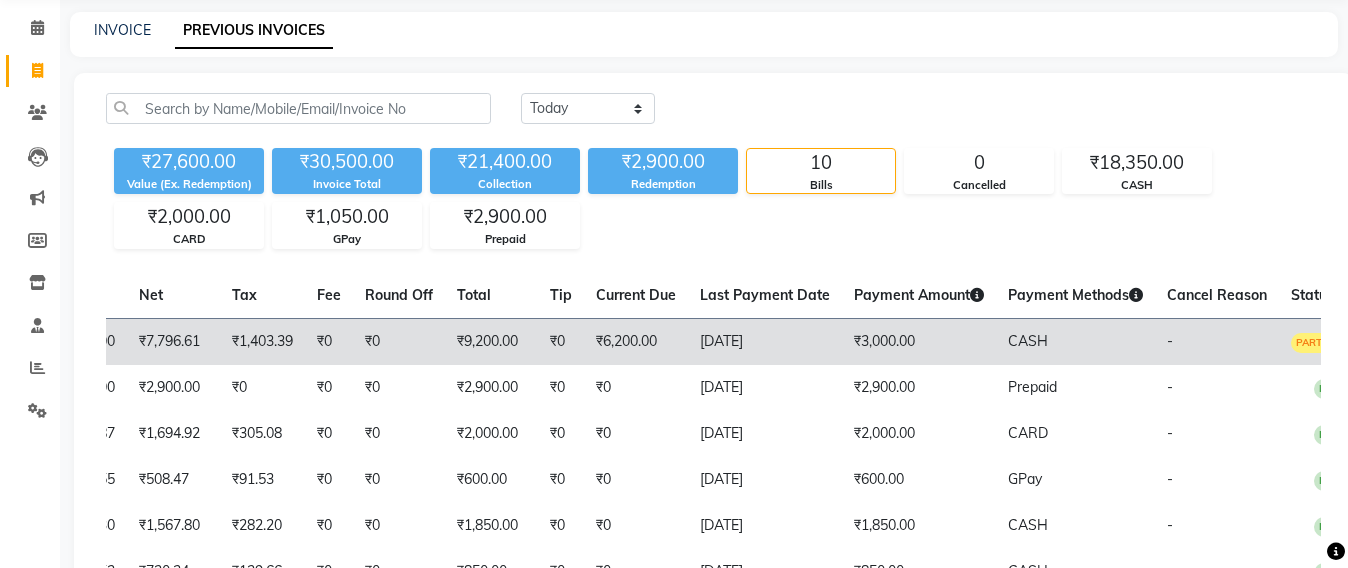 click on "₹6,200.00" 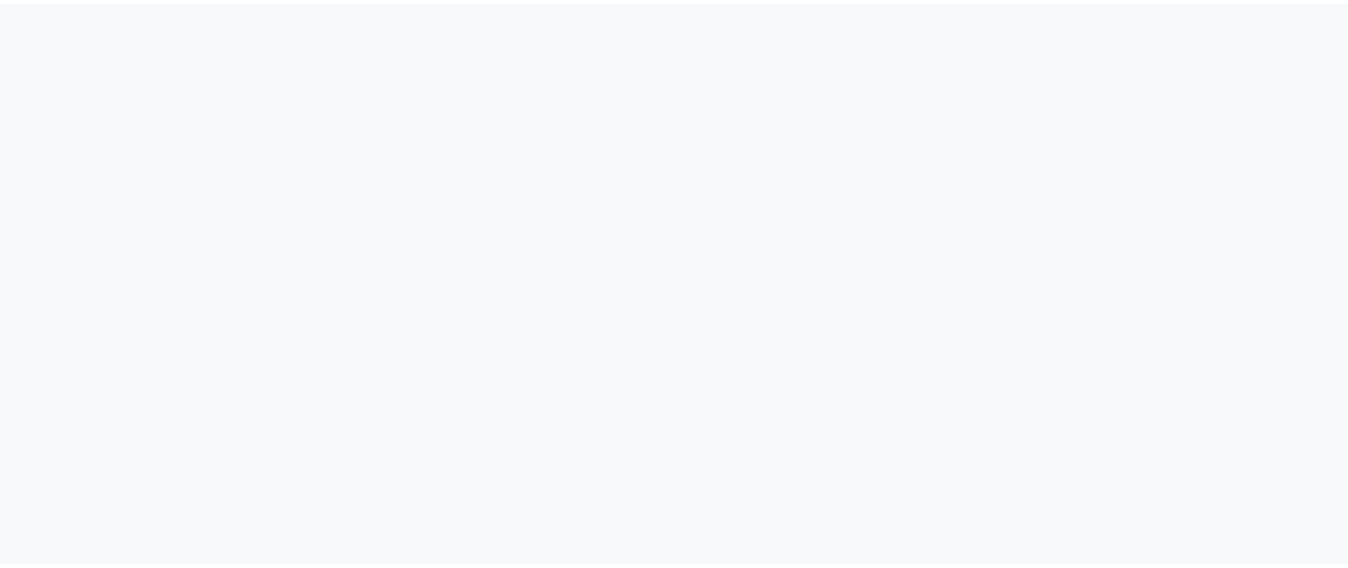 scroll, scrollTop: 0, scrollLeft: 0, axis: both 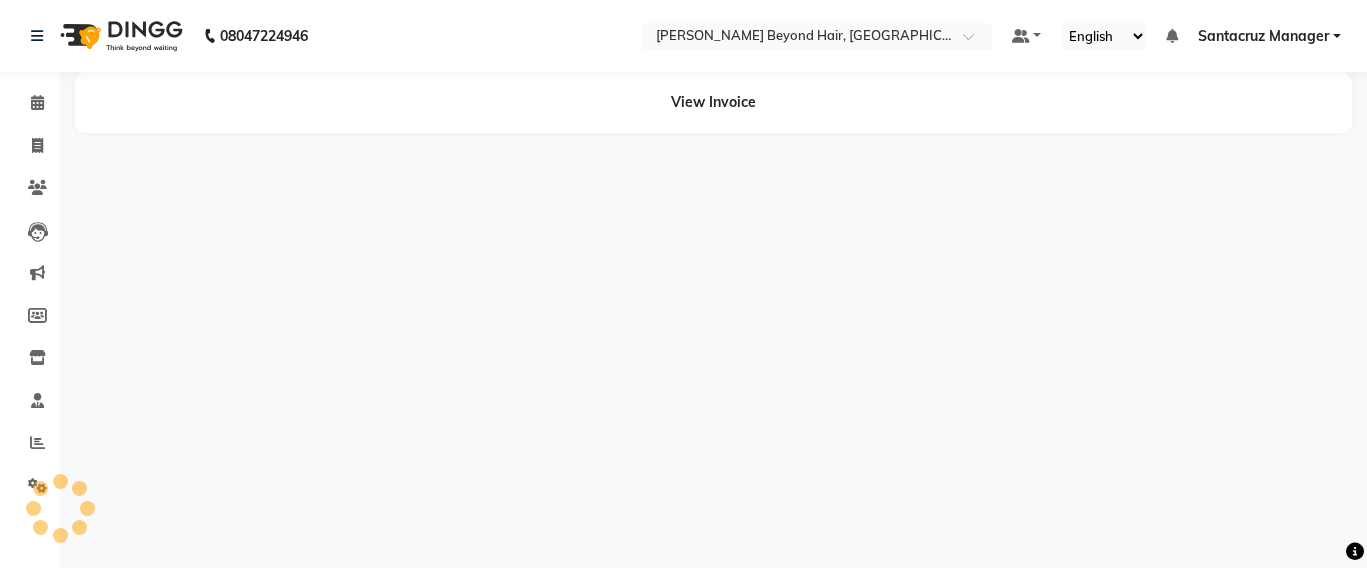 select on "en" 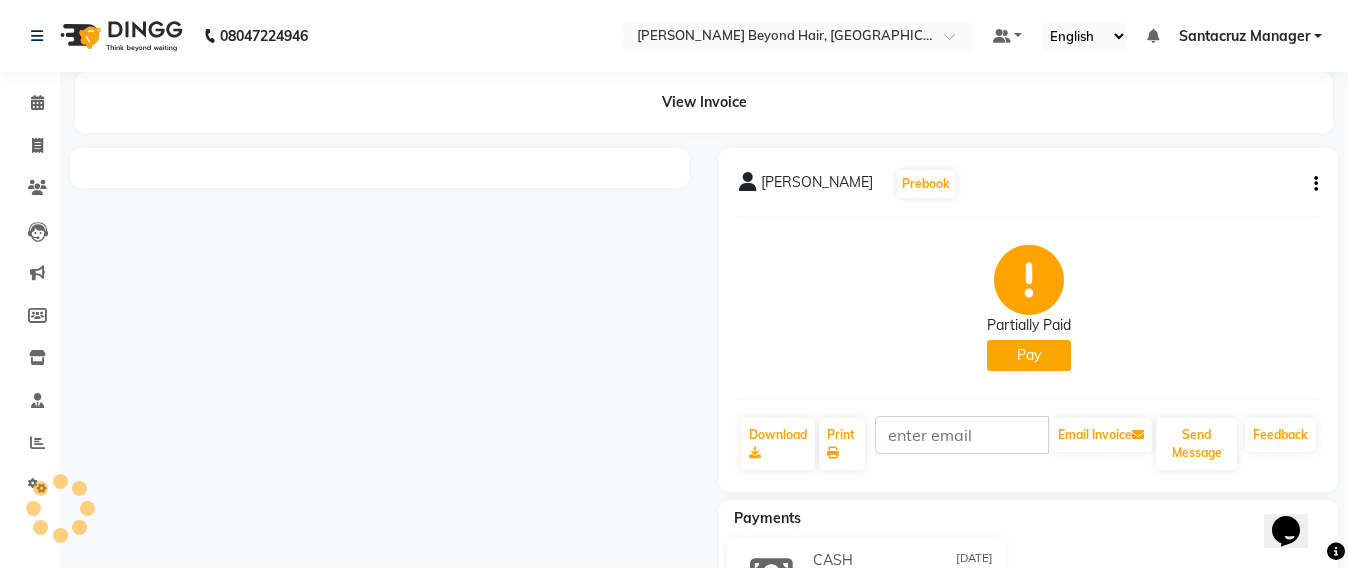 scroll, scrollTop: 0, scrollLeft: 0, axis: both 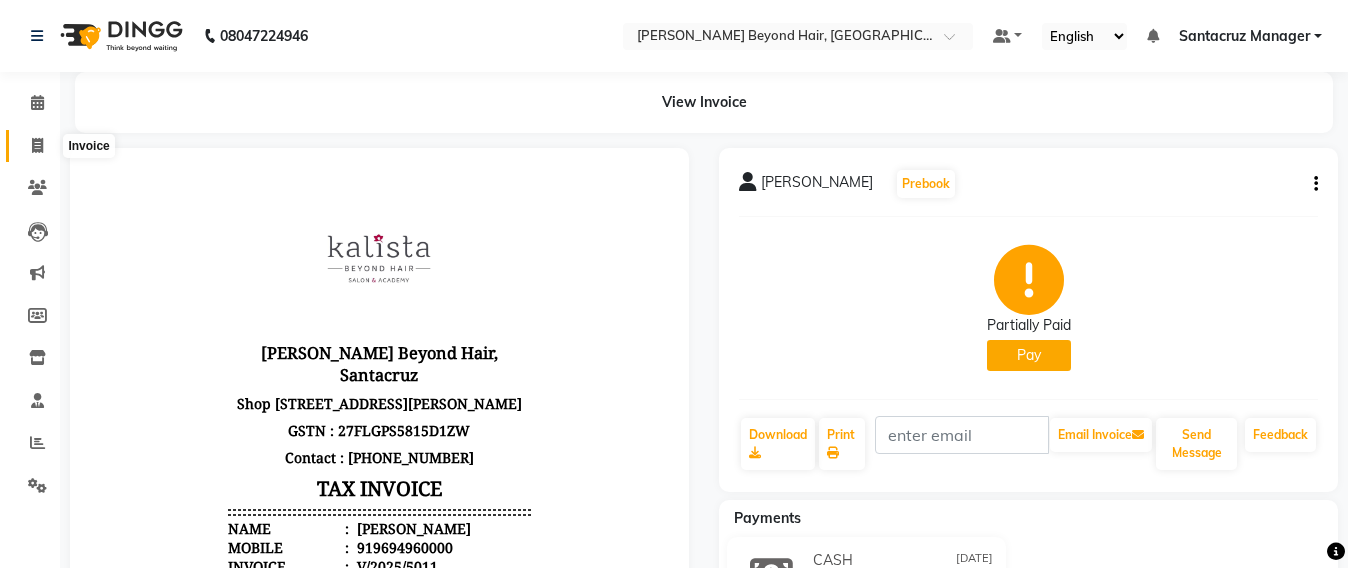 click 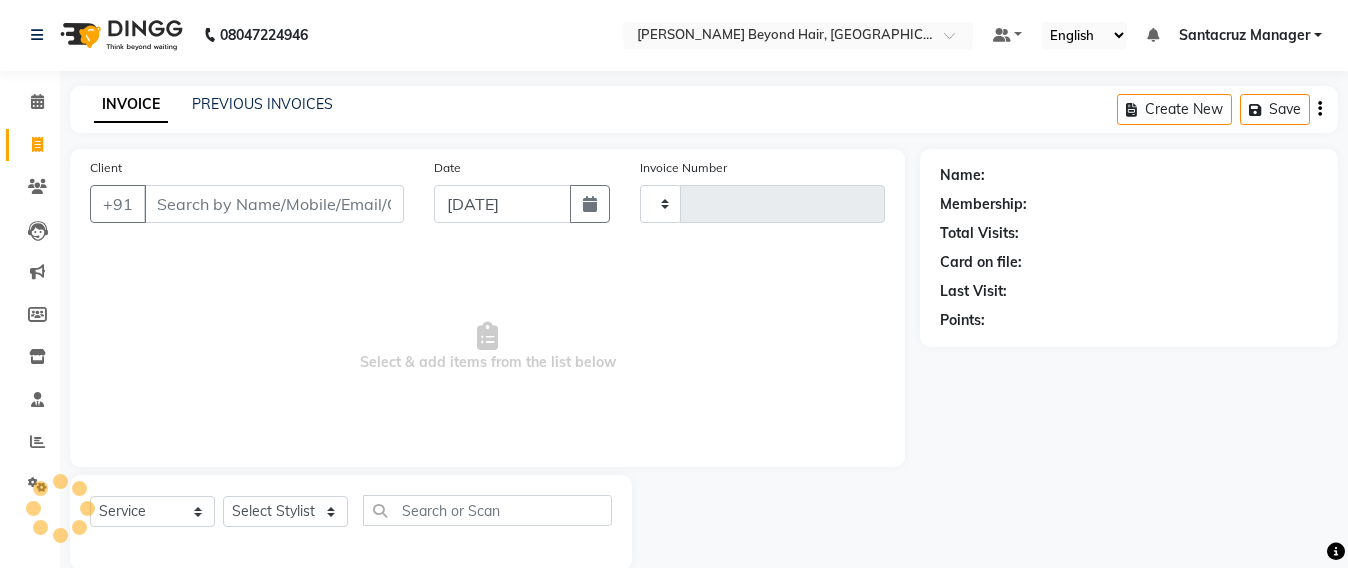 scroll, scrollTop: 0, scrollLeft: 0, axis: both 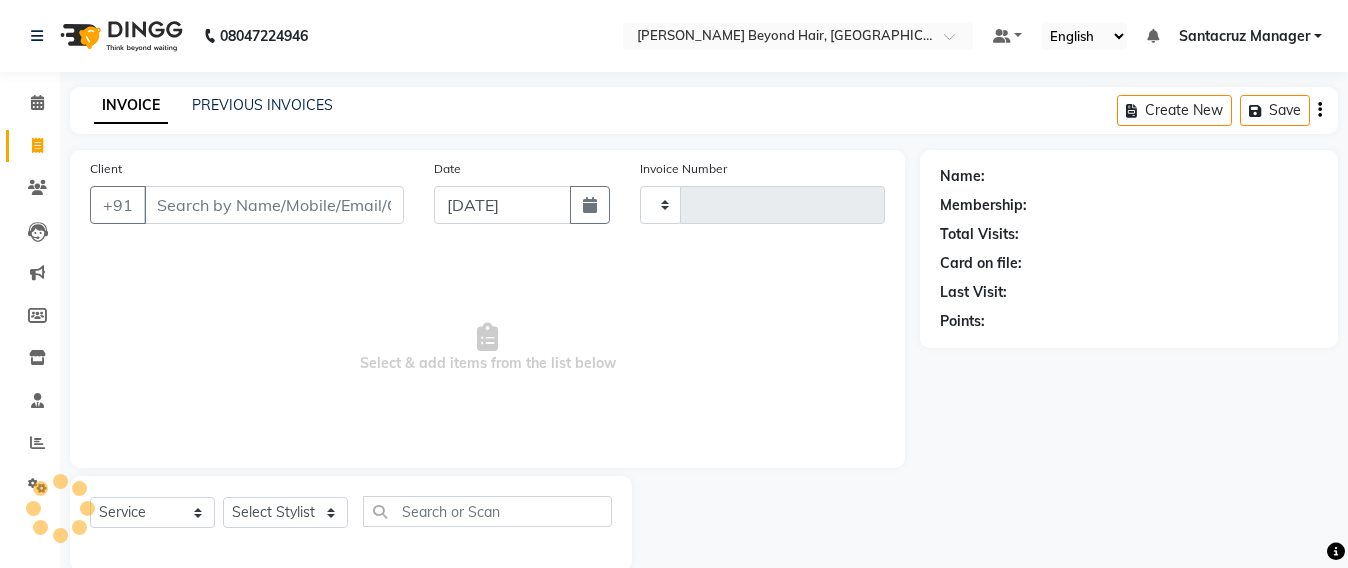 type on "5012" 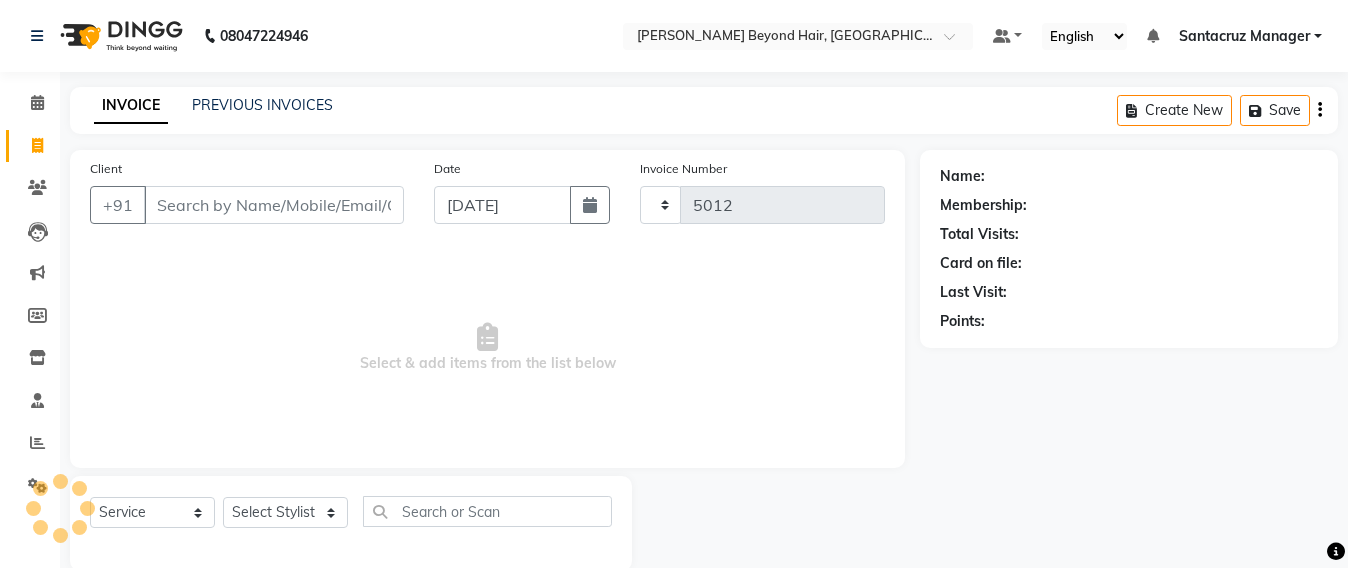 select on "6357" 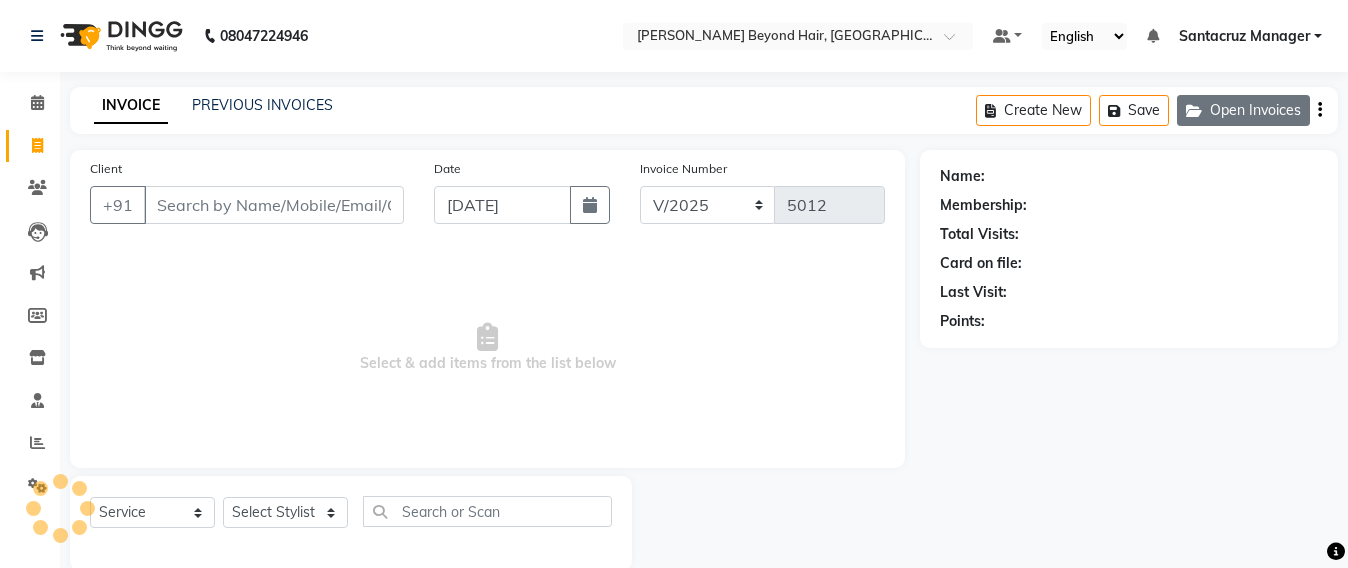 click on "Open Invoices" 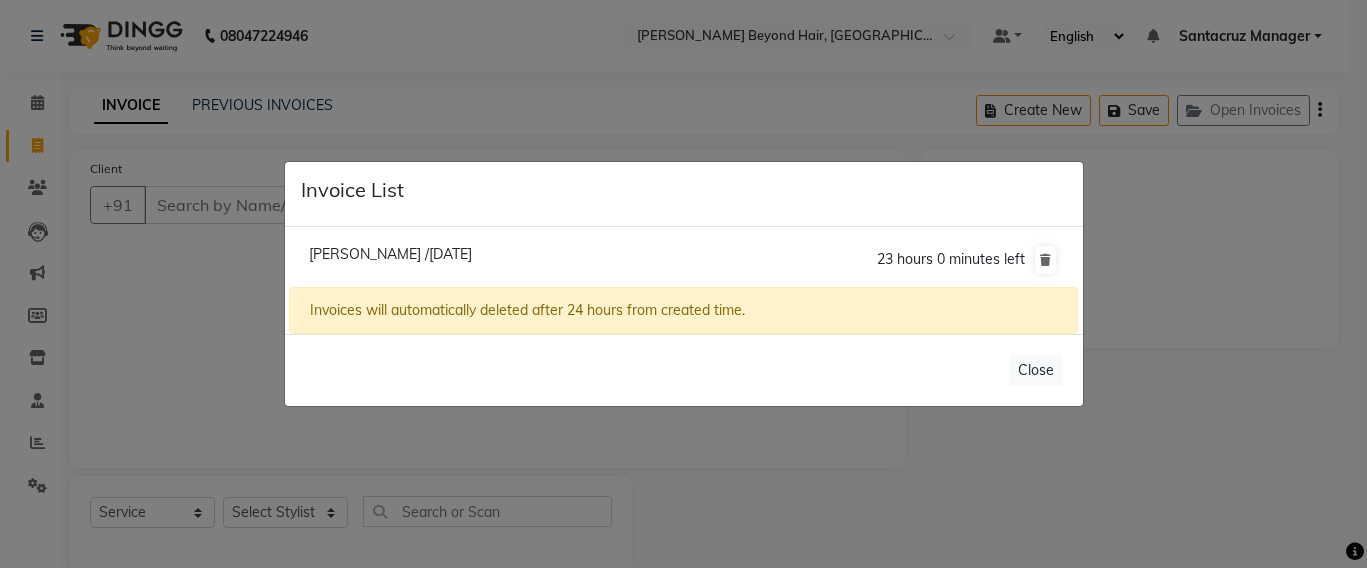 click on "Vedika /10 July 2025" 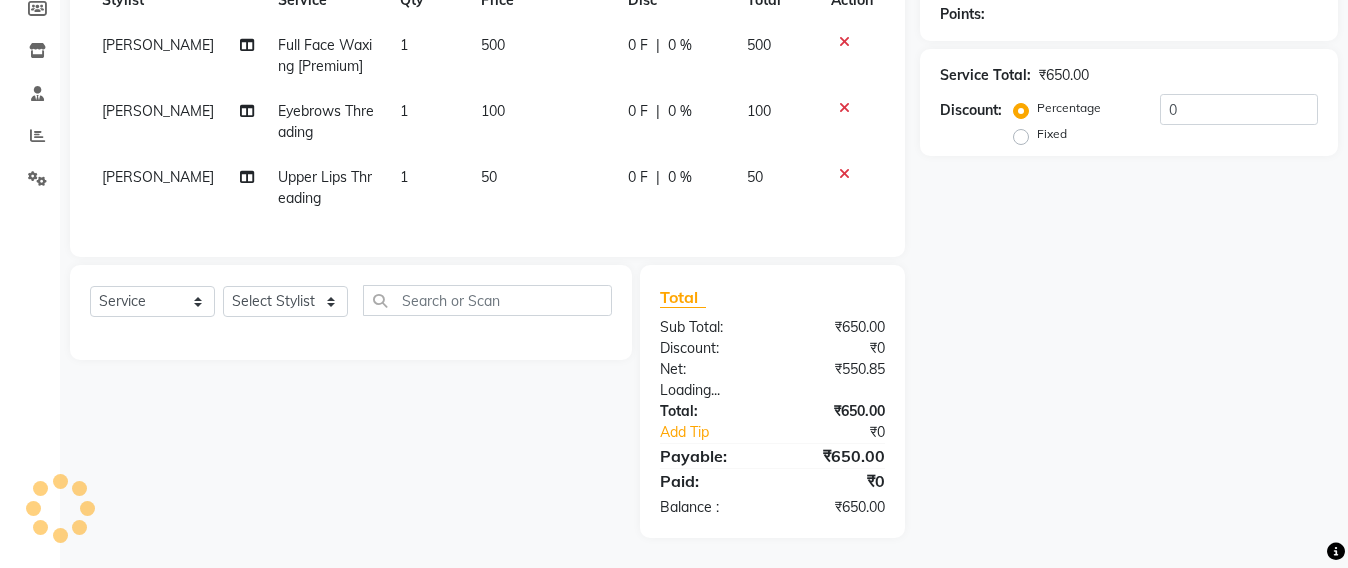 scroll, scrollTop: 326, scrollLeft: 0, axis: vertical 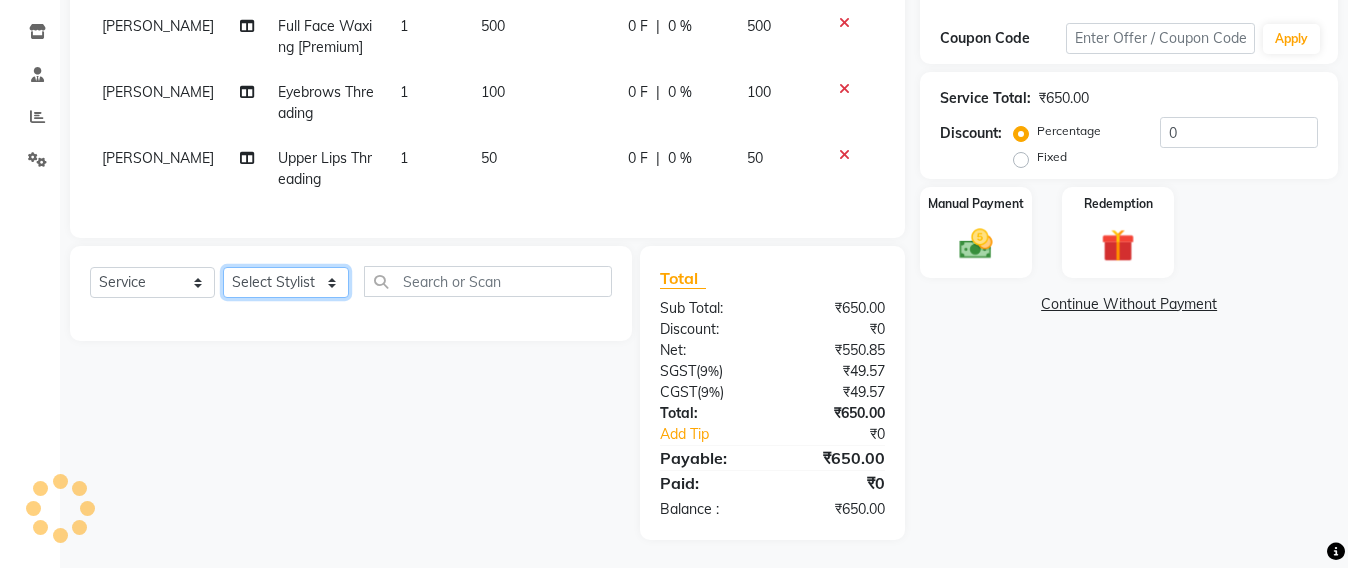 click on "Select Stylist Admin Avesh Sankat AZHER SHAIKH Jayeshree Mahtre Manisha Subodh Shedge Muskaan Pramila Vinayak Mhatre prathmesh mahattre Pratibha Nilesh Sharma Rosy Sunil Jadhav Sameer shah admin Santacruz Manager SAURAV Siddhi SOMAYANG VASHUM Tejasvi Bhosle" 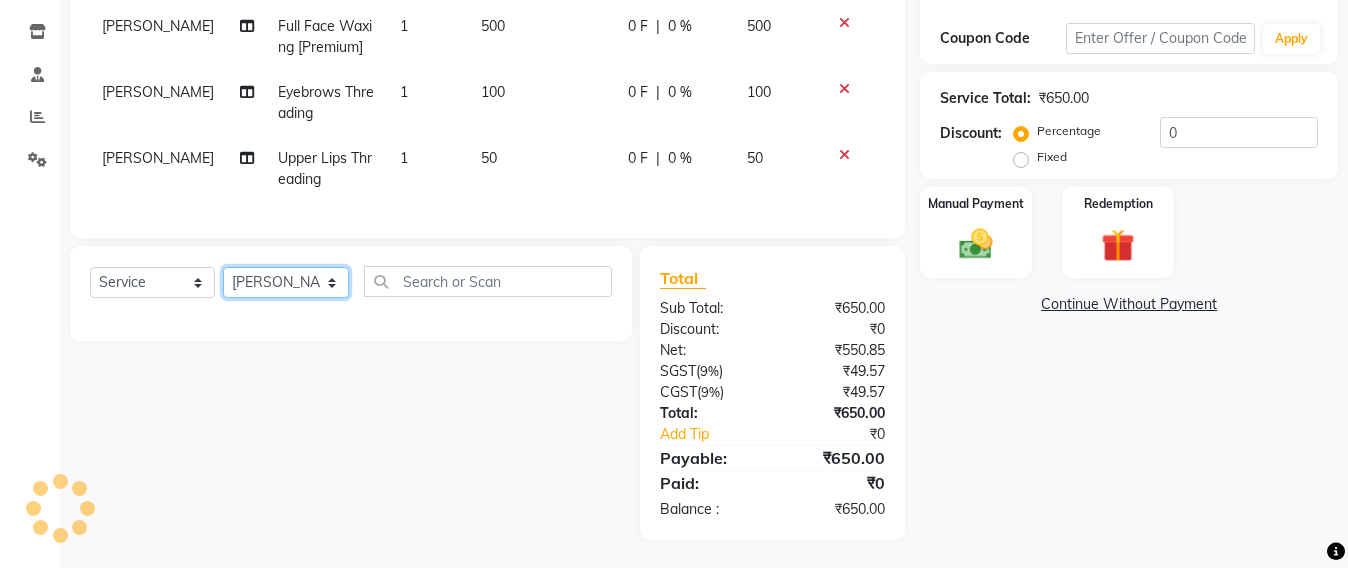 click on "Select Stylist Admin Avesh Sankat AZHER SHAIKH Jayeshree Mahtre Manisha Subodh Shedge Muskaan Pramila Vinayak Mhatre prathmesh mahattre Pratibha Nilesh Sharma Rosy Sunil Jadhav Sameer shah admin Santacruz Manager SAURAV Siddhi SOMAYANG VASHUM Tejasvi Bhosle" 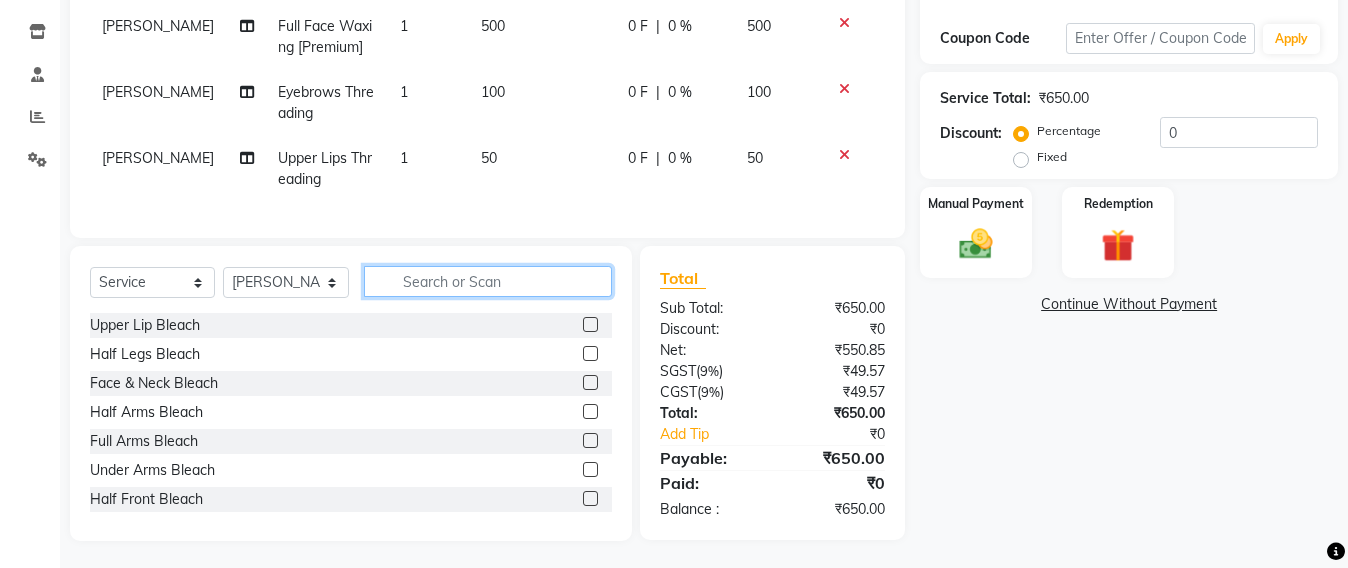 click 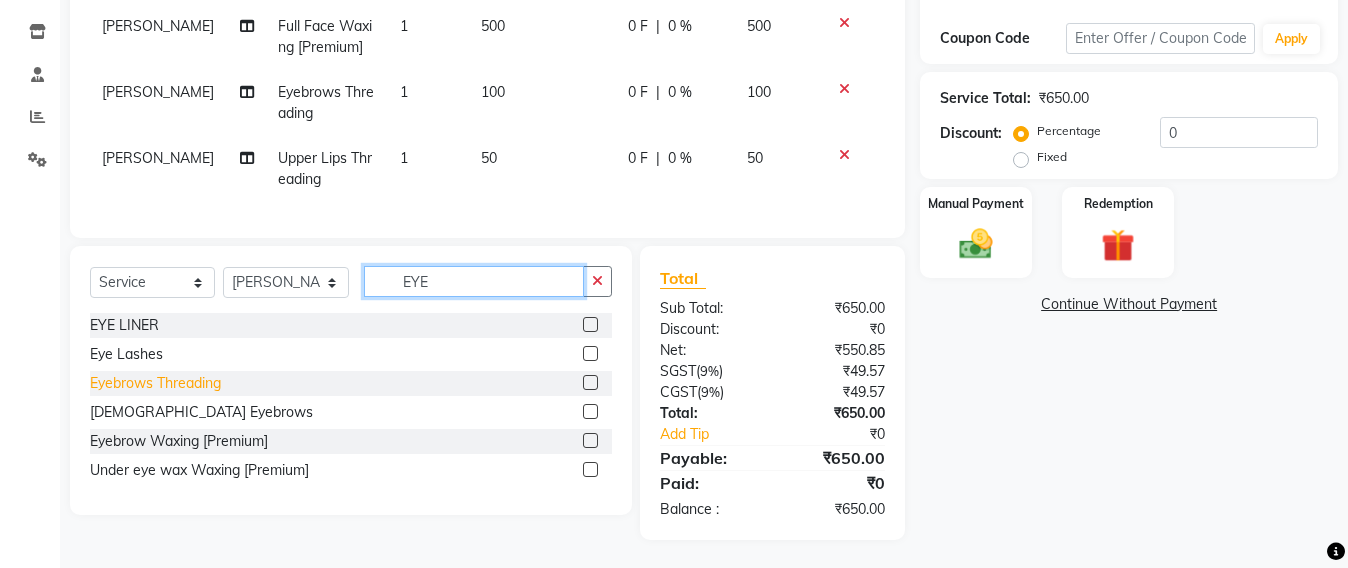 type on "EYE" 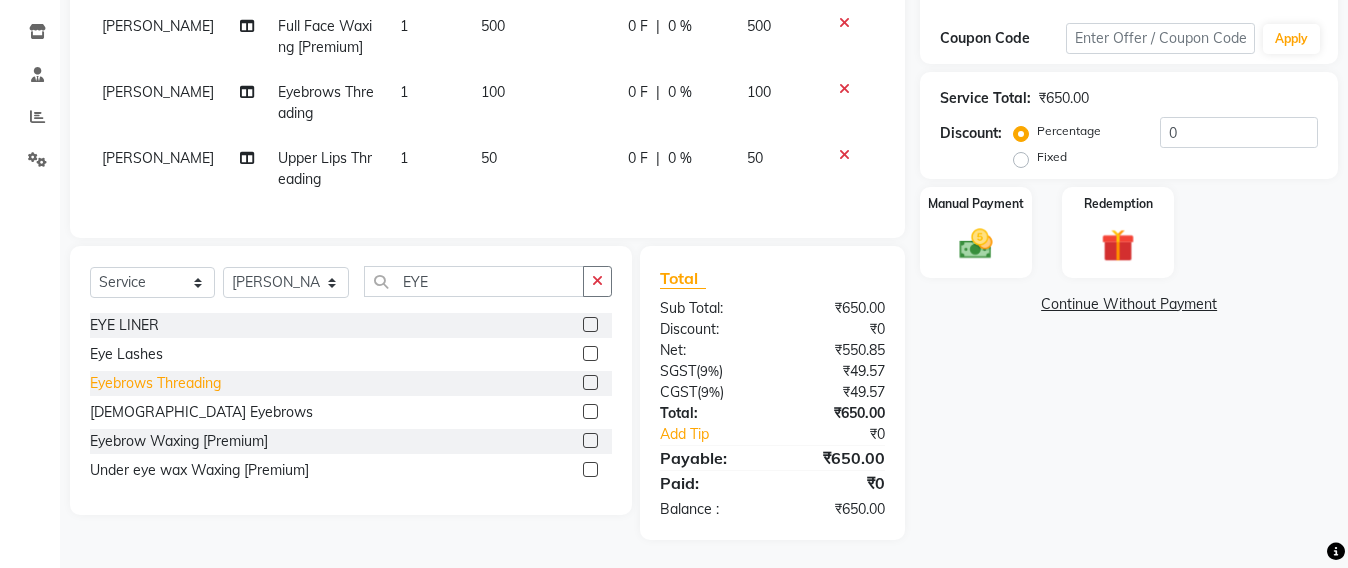 click on "Eyebrows Threading" 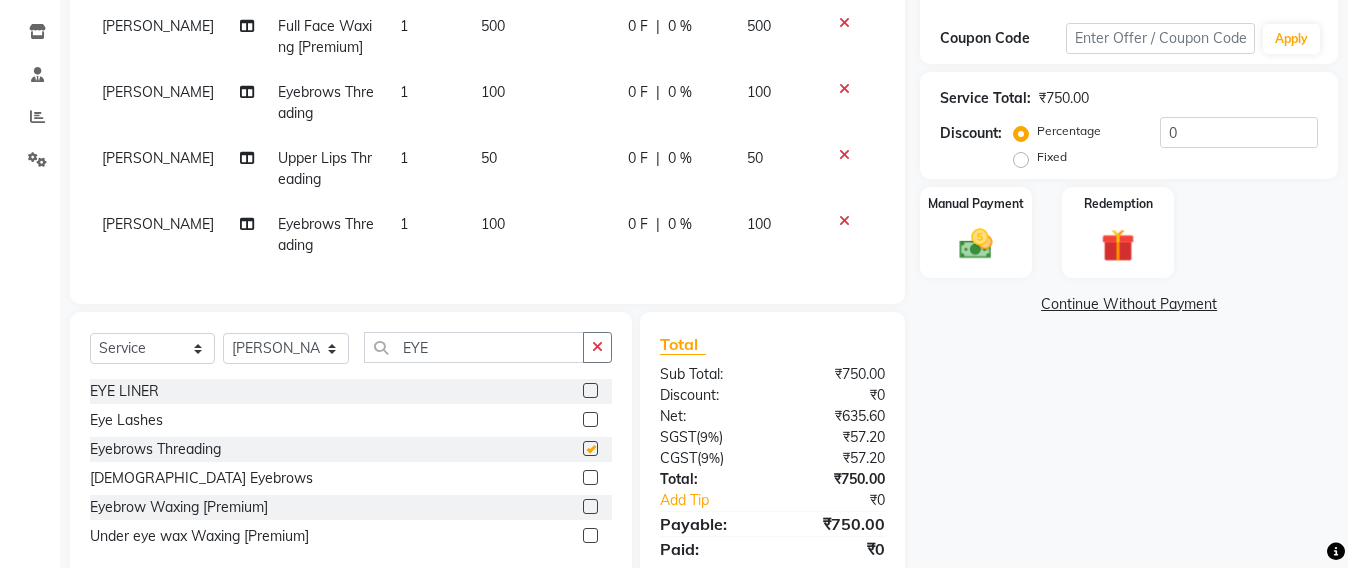 checkbox on "false" 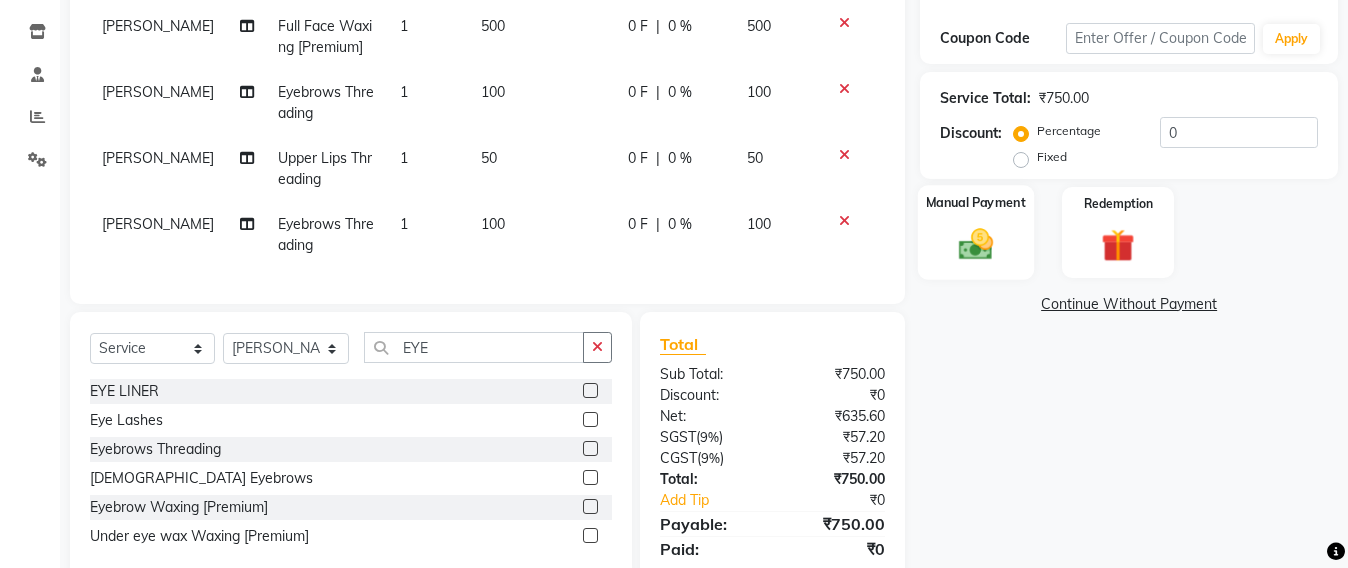 click 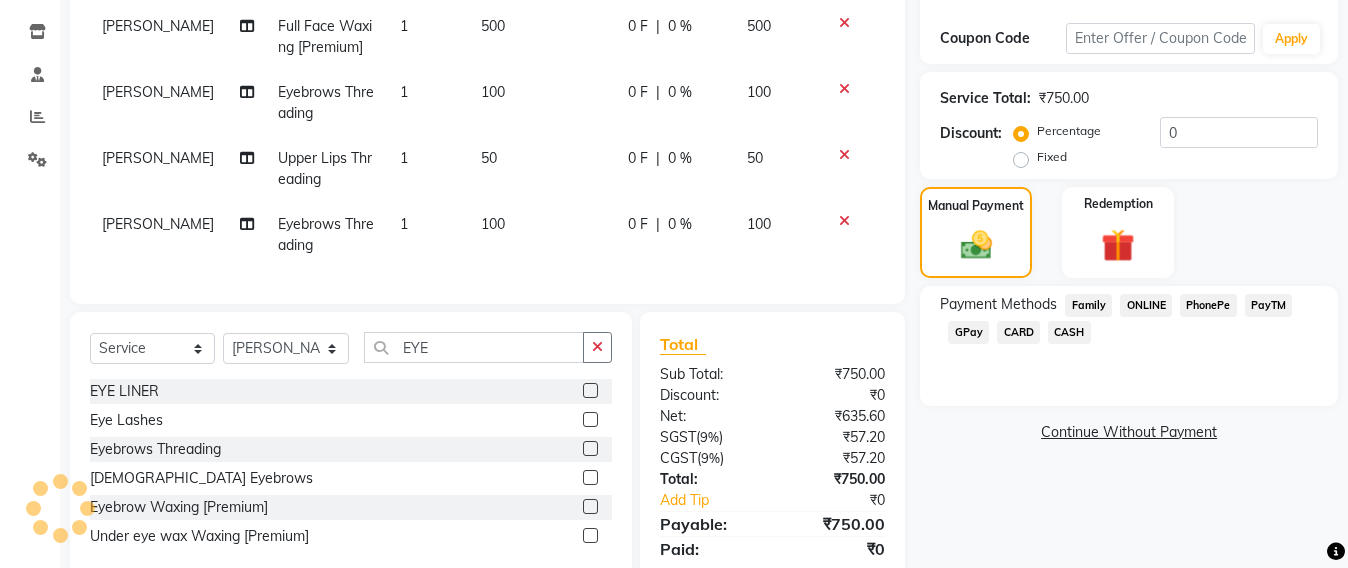 click on "GPay" 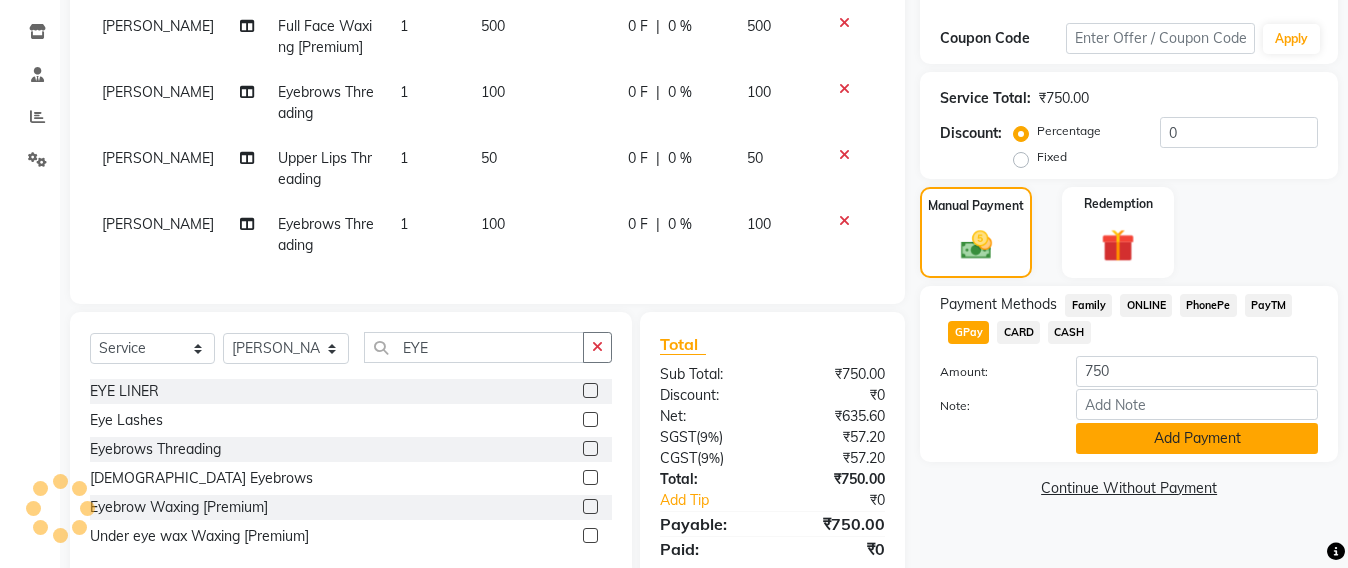 click on "Add Payment" 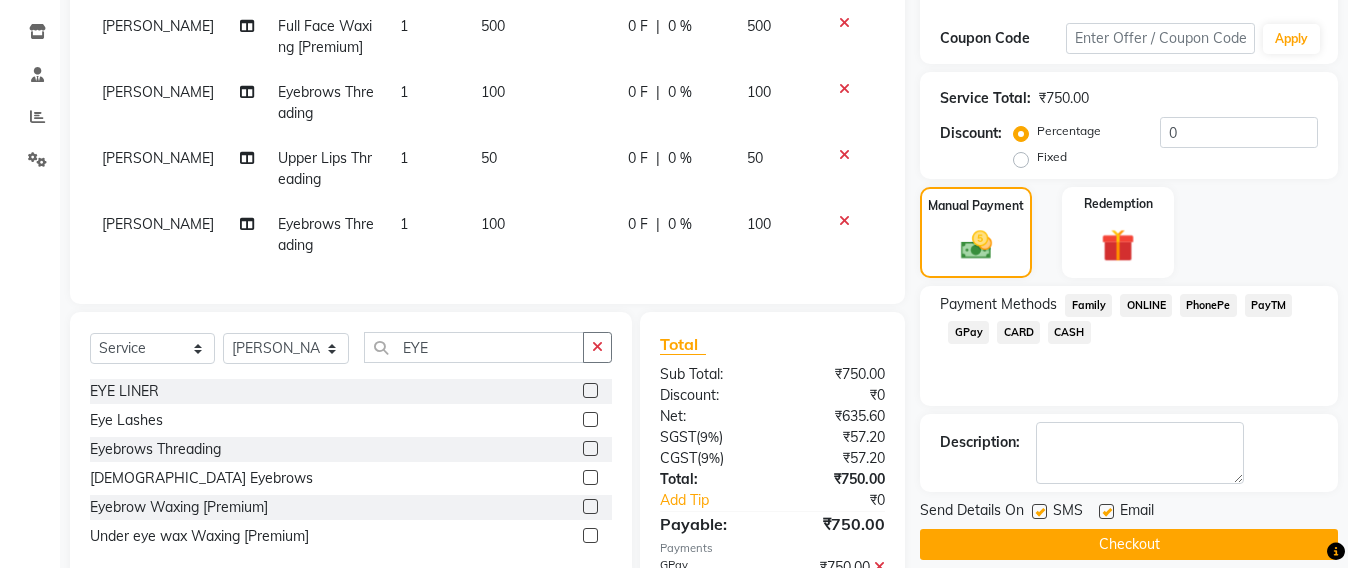 scroll, scrollTop: 451, scrollLeft: 0, axis: vertical 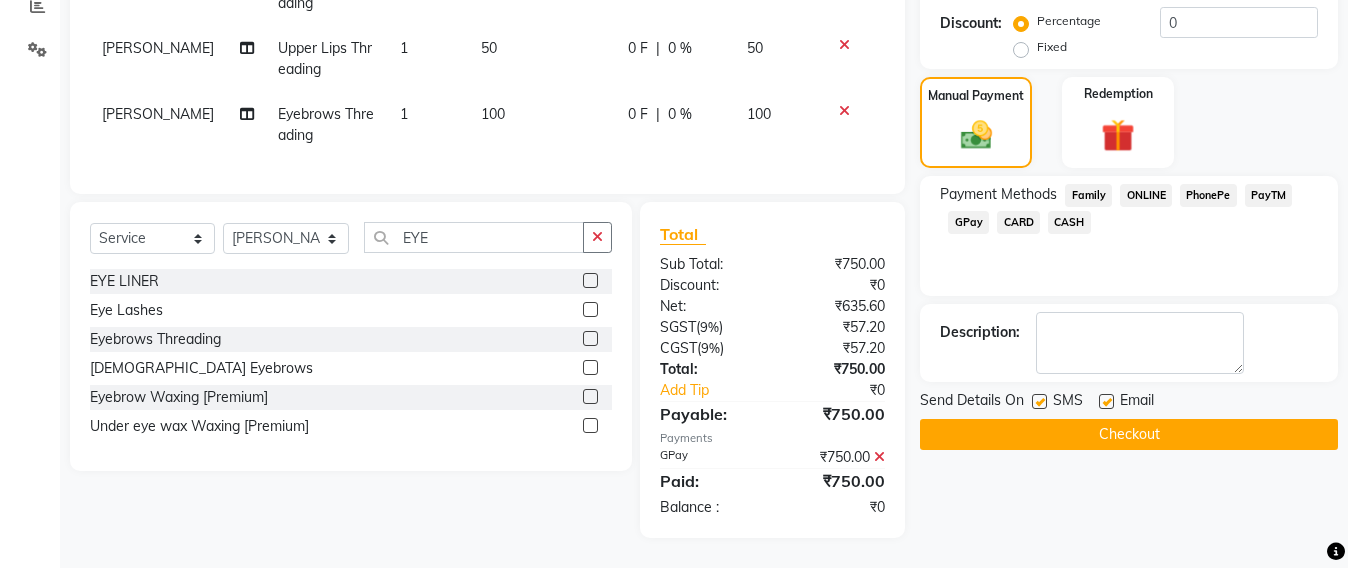 click 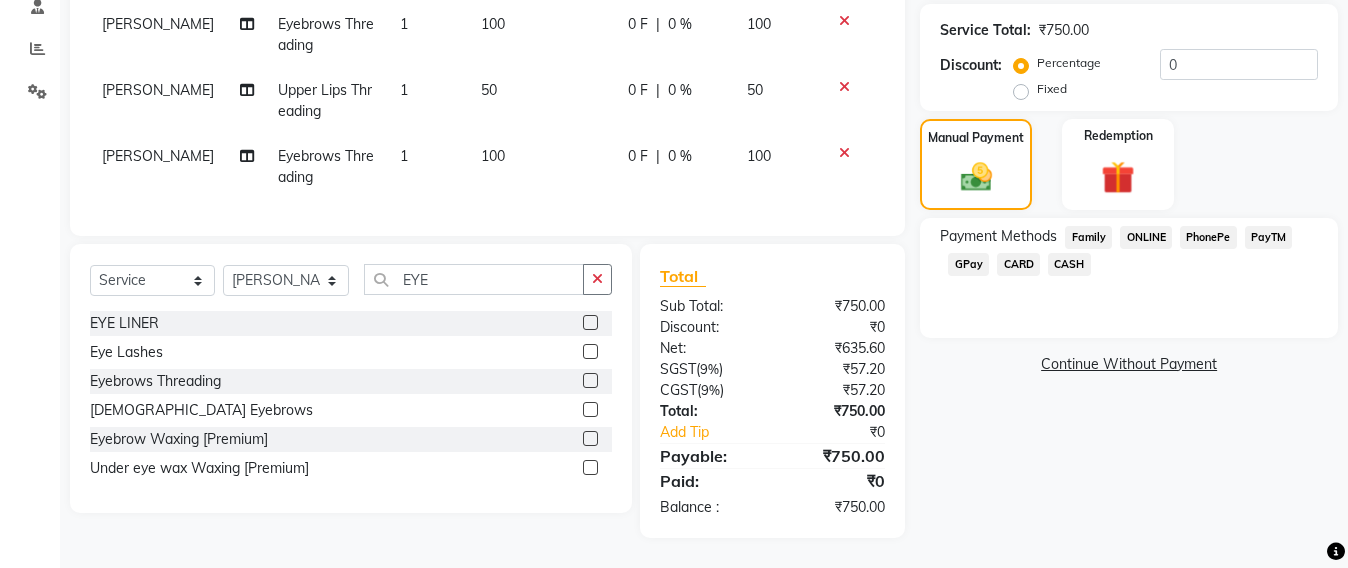 click on "CARD" 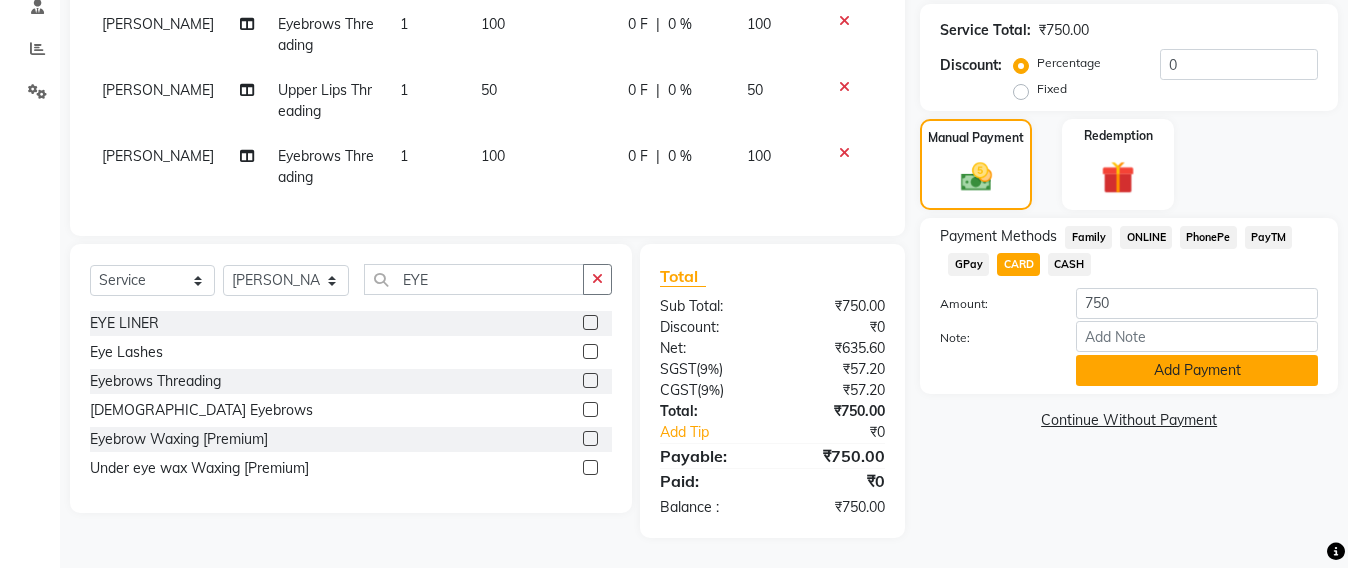 click on "Add Payment" 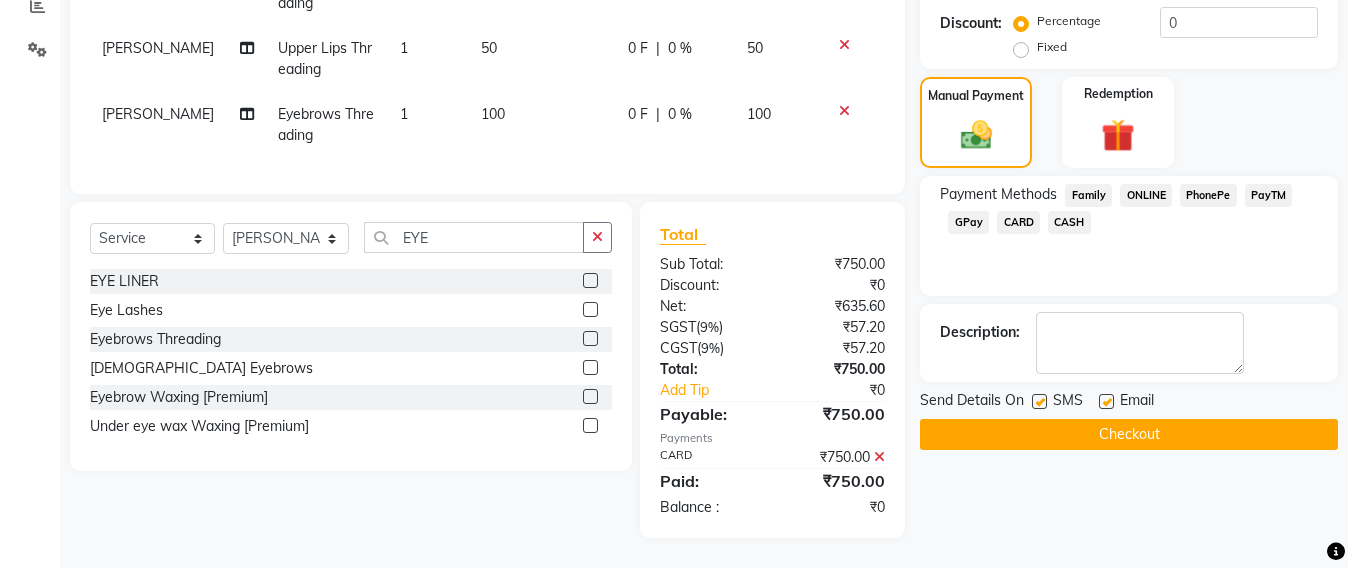 scroll, scrollTop: 455, scrollLeft: 0, axis: vertical 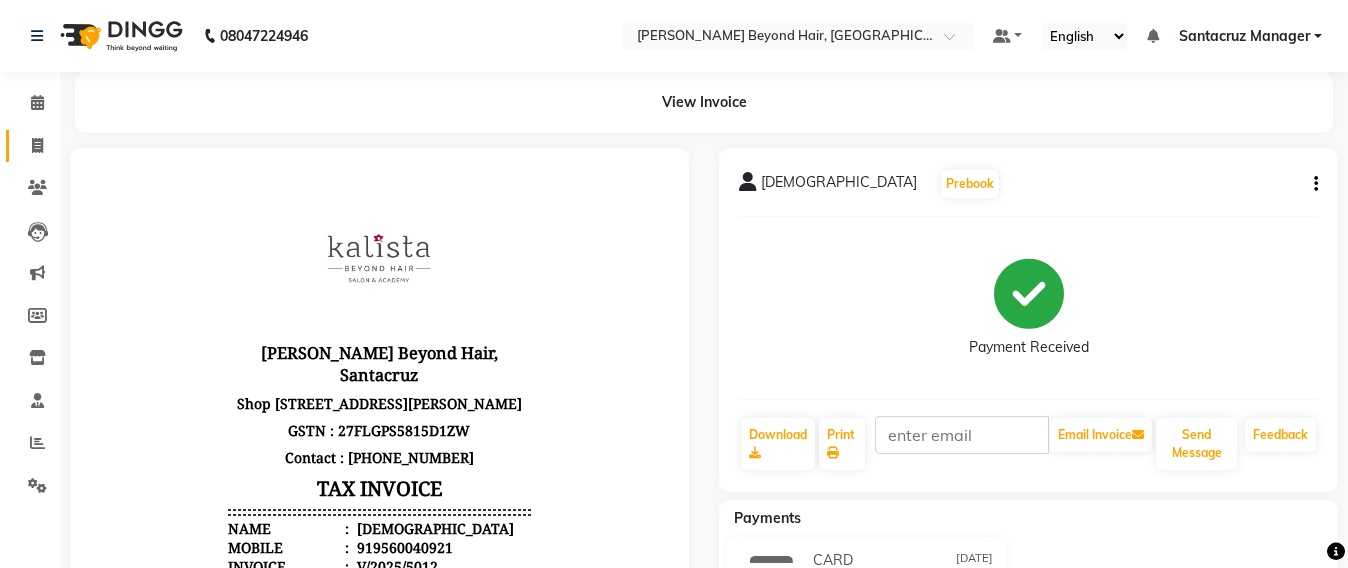 click on "Invoice" 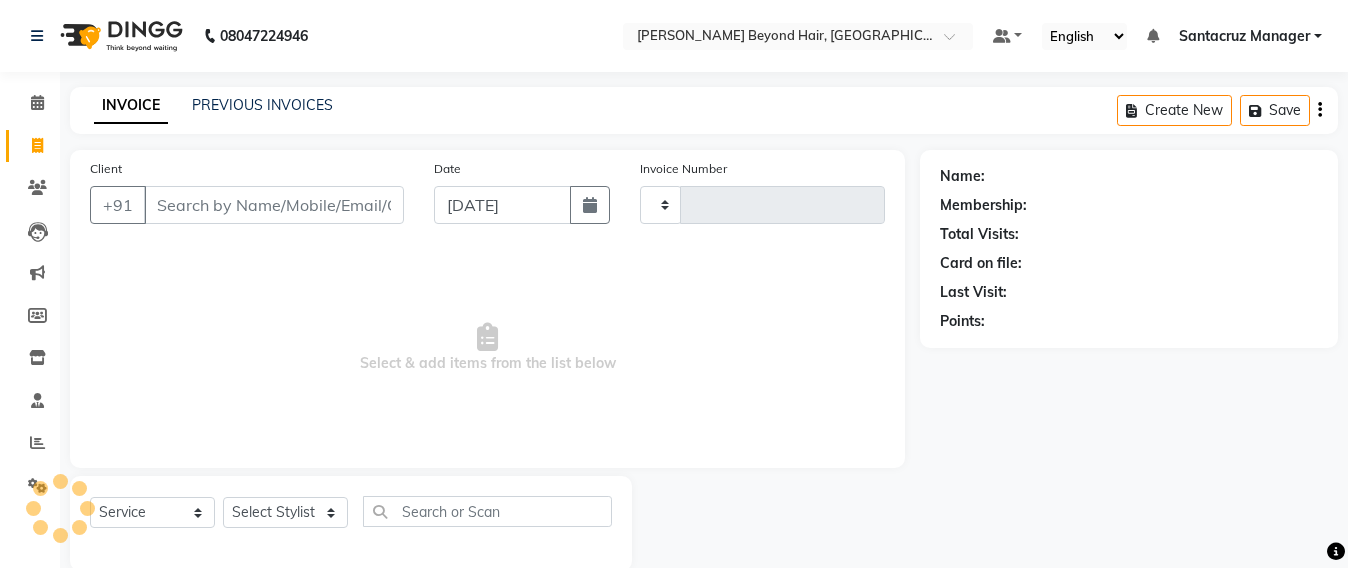 scroll, scrollTop: 33, scrollLeft: 0, axis: vertical 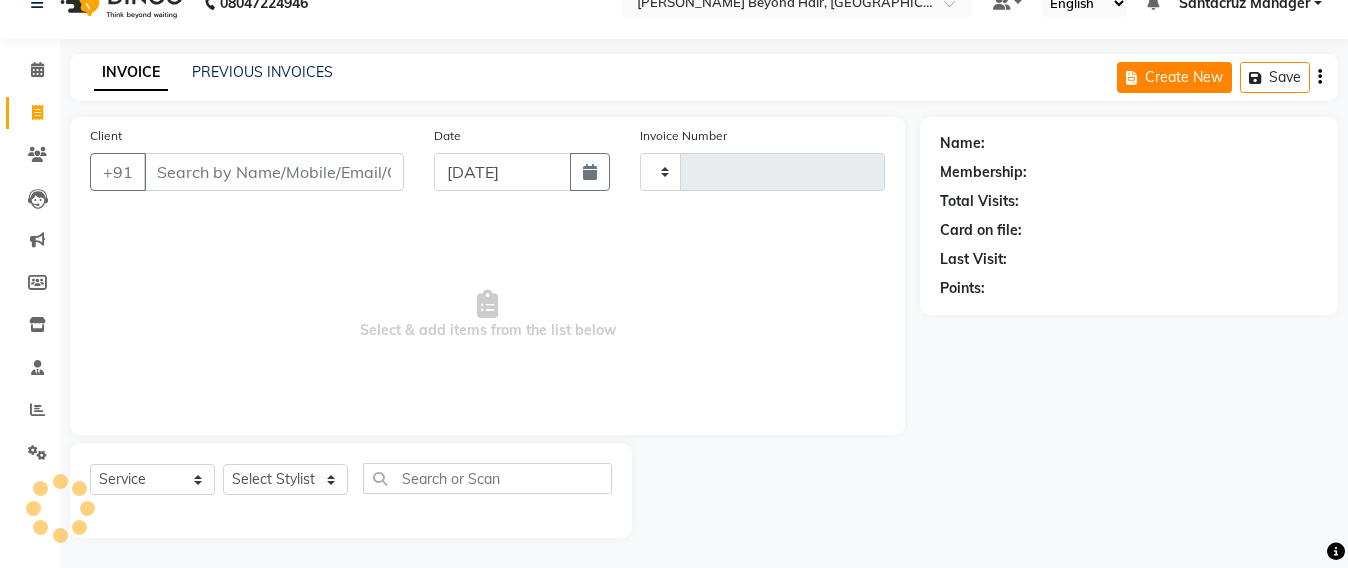 type on "5013" 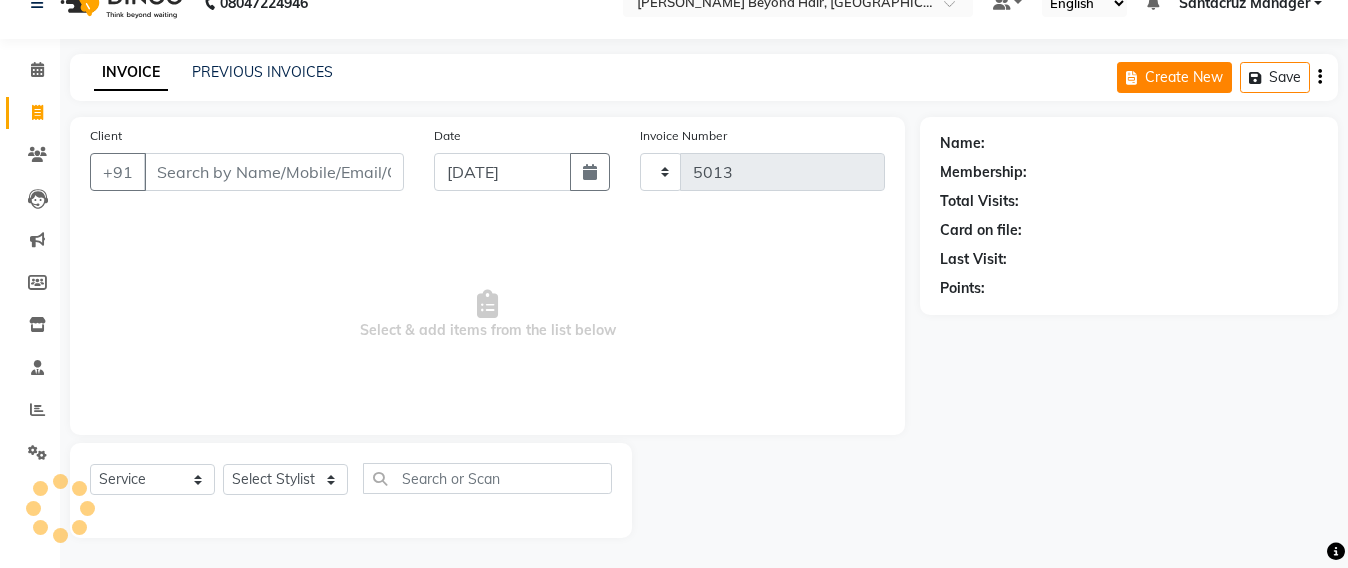 select on "6357" 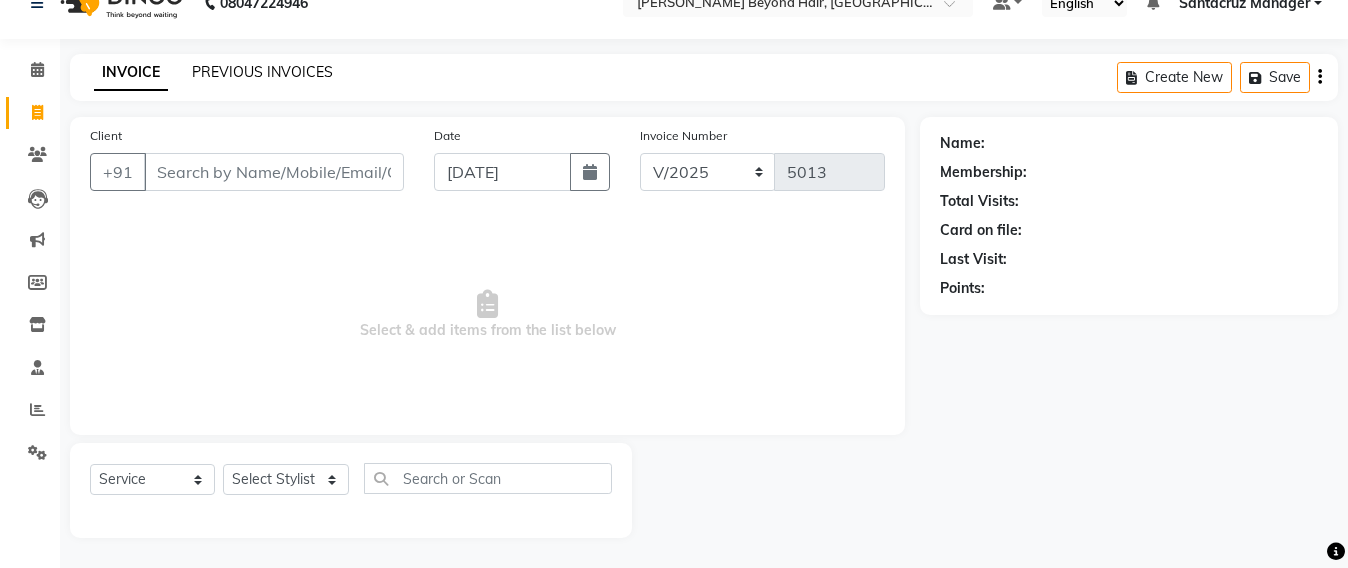 click on "PREVIOUS INVOICES" 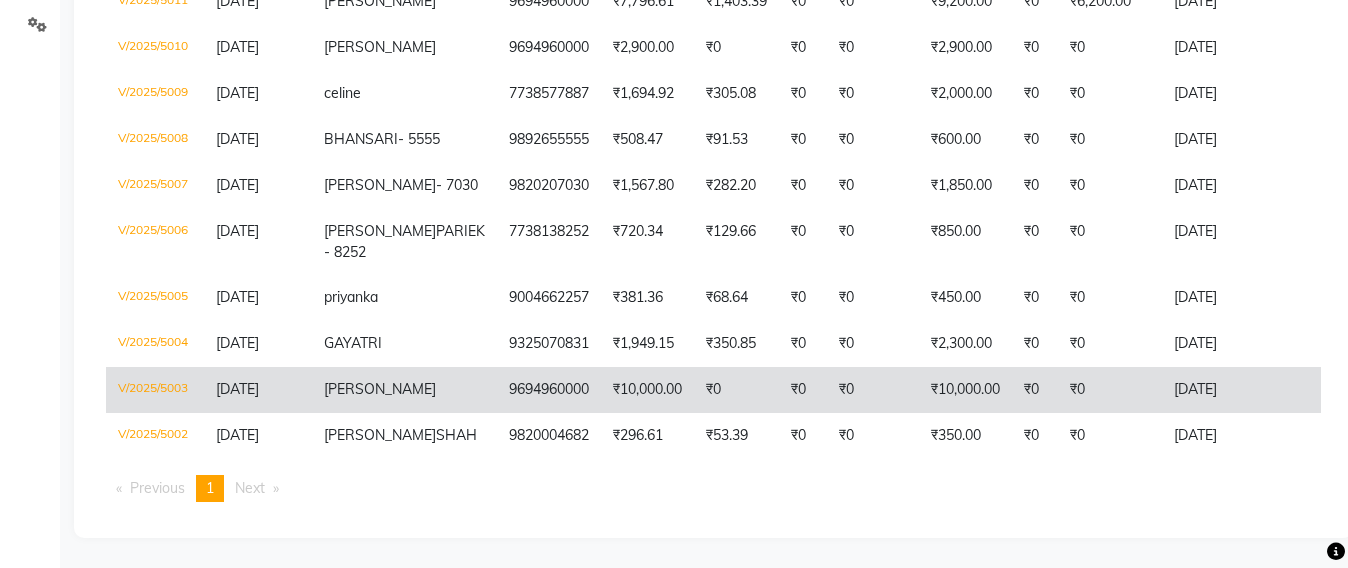 scroll, scrollTop: 621, scrollLeft: 0, axis: vertical 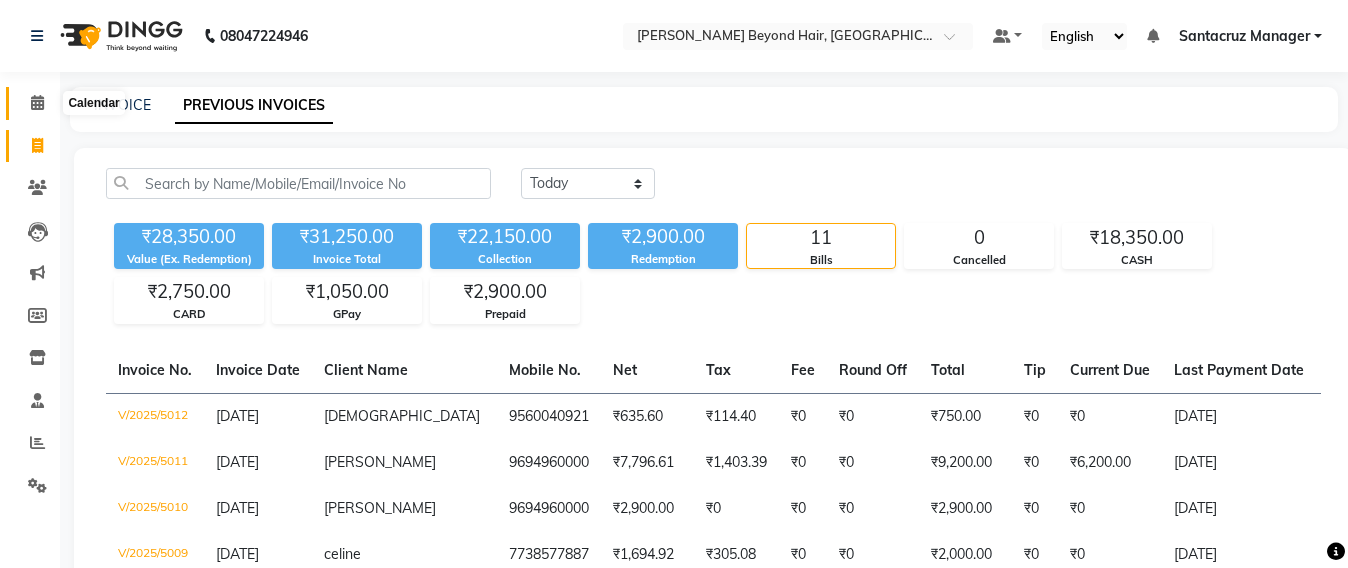 click 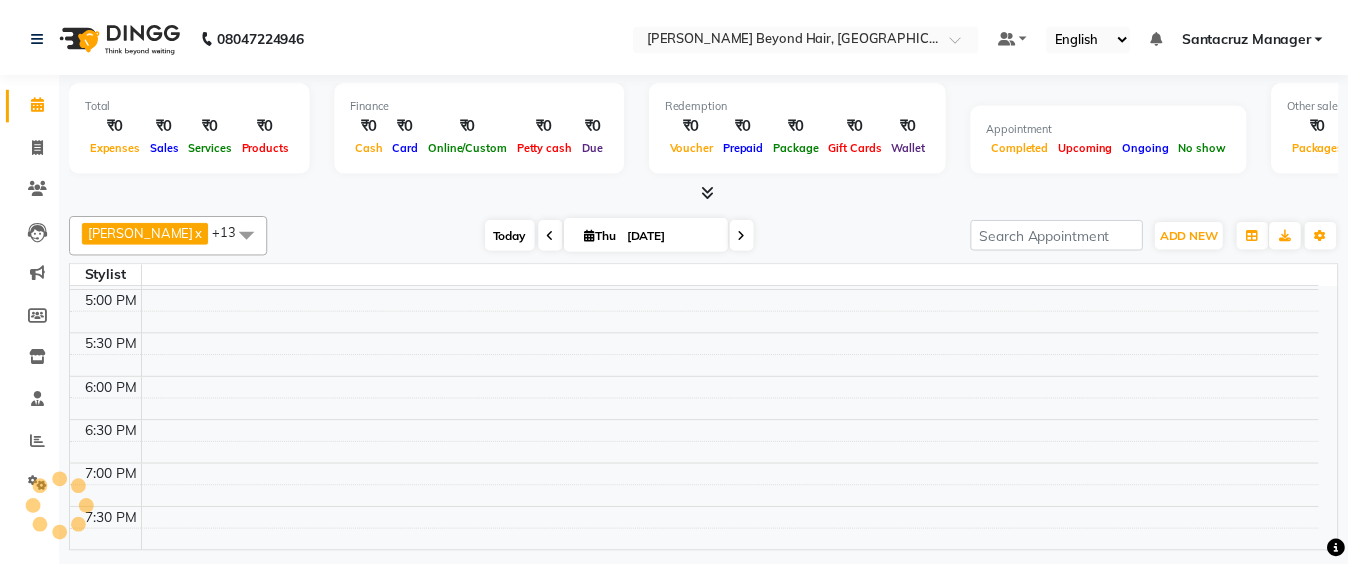 scroll, scrollTop: 0, scrollLeft: 0, axis: both 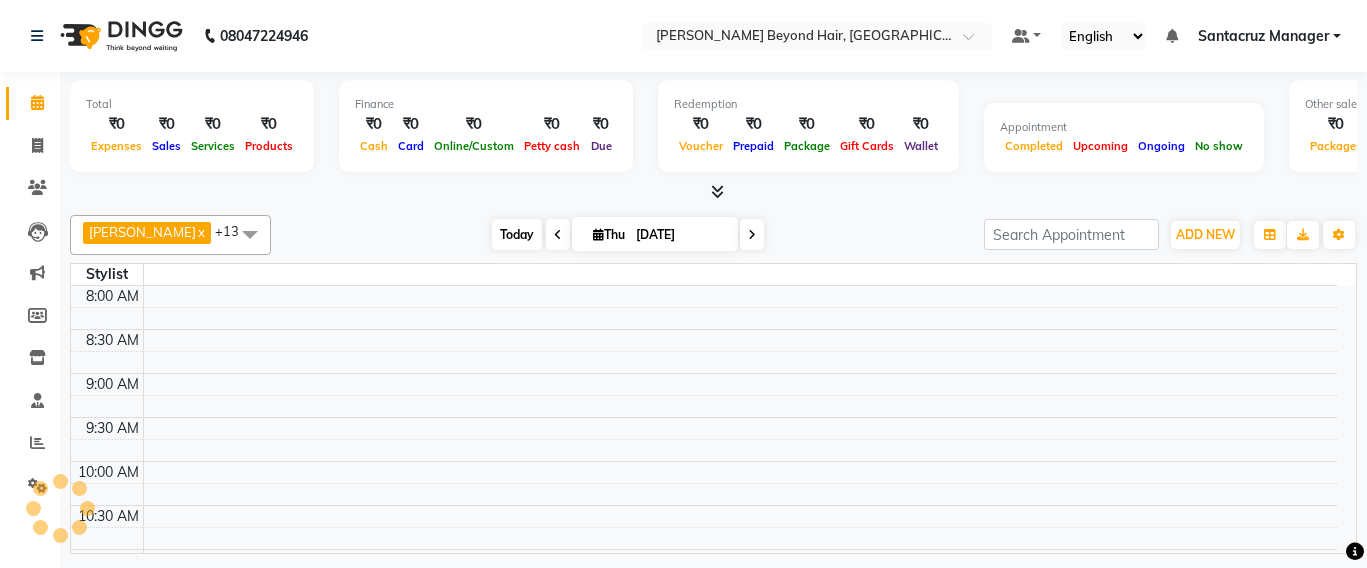 click on "Today" at bounding box center [517, 234] 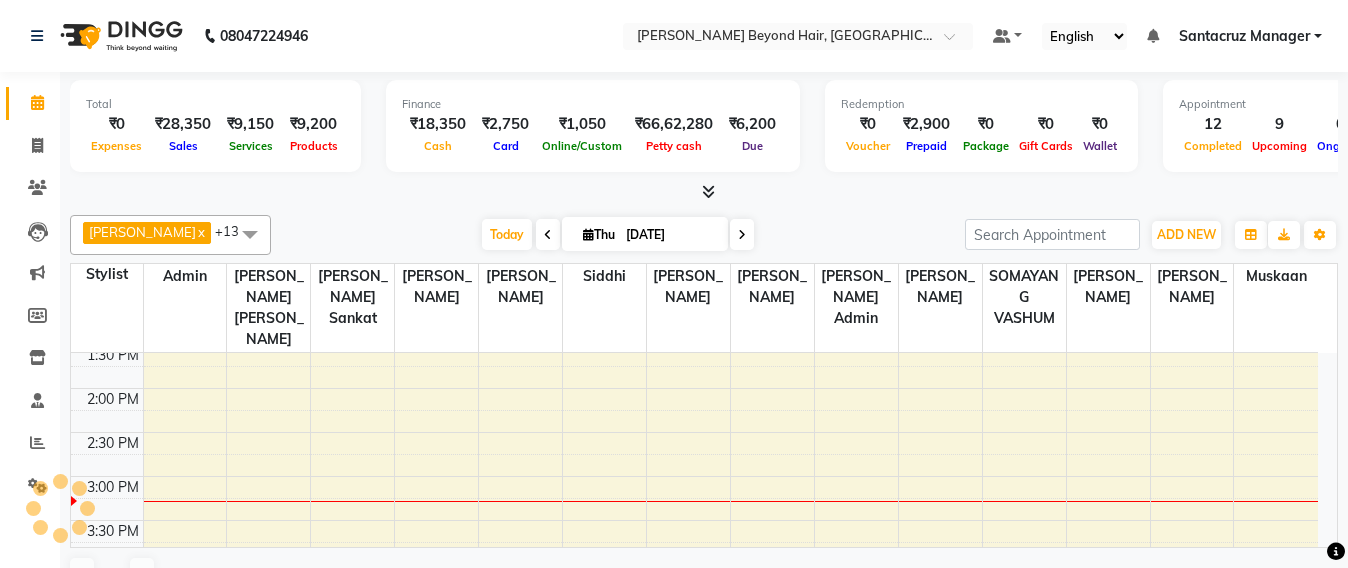 scroll, scrollTop: 928, scrollLeft: 0, axis: vertical 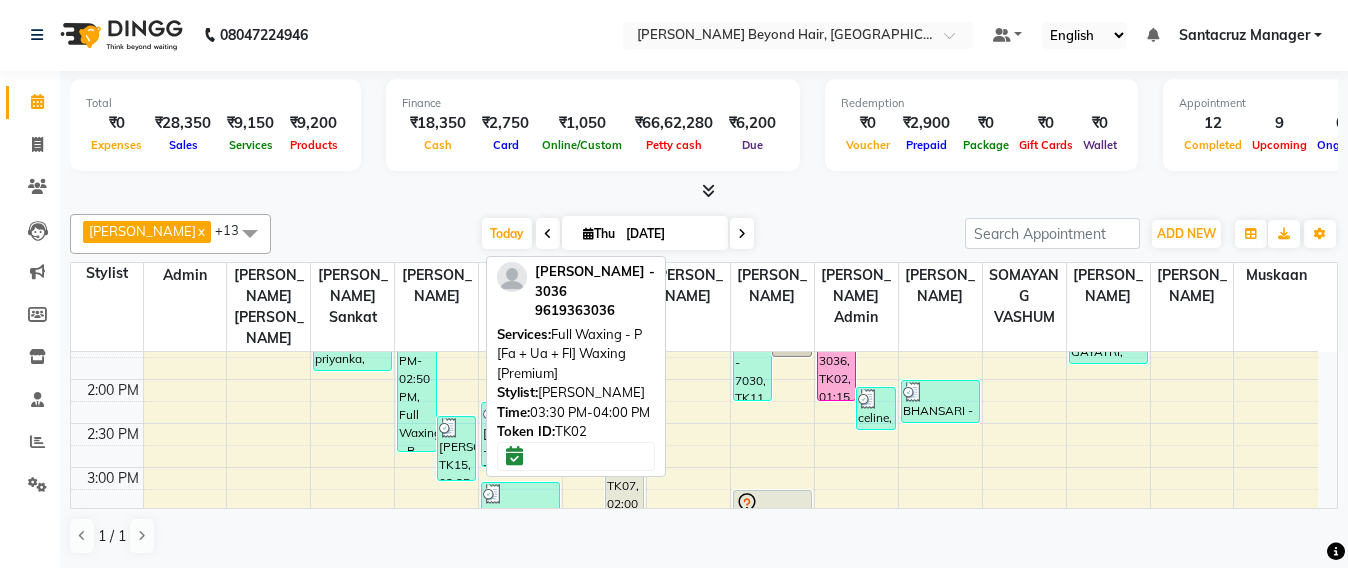 click on "DIPALI BODKE - 3036, TK02, 03:30 PM-04:00 PM, Full Waxing - P [Fa + Ua + Fl] Waxing [Premium]" at bounding box center [436, 533] 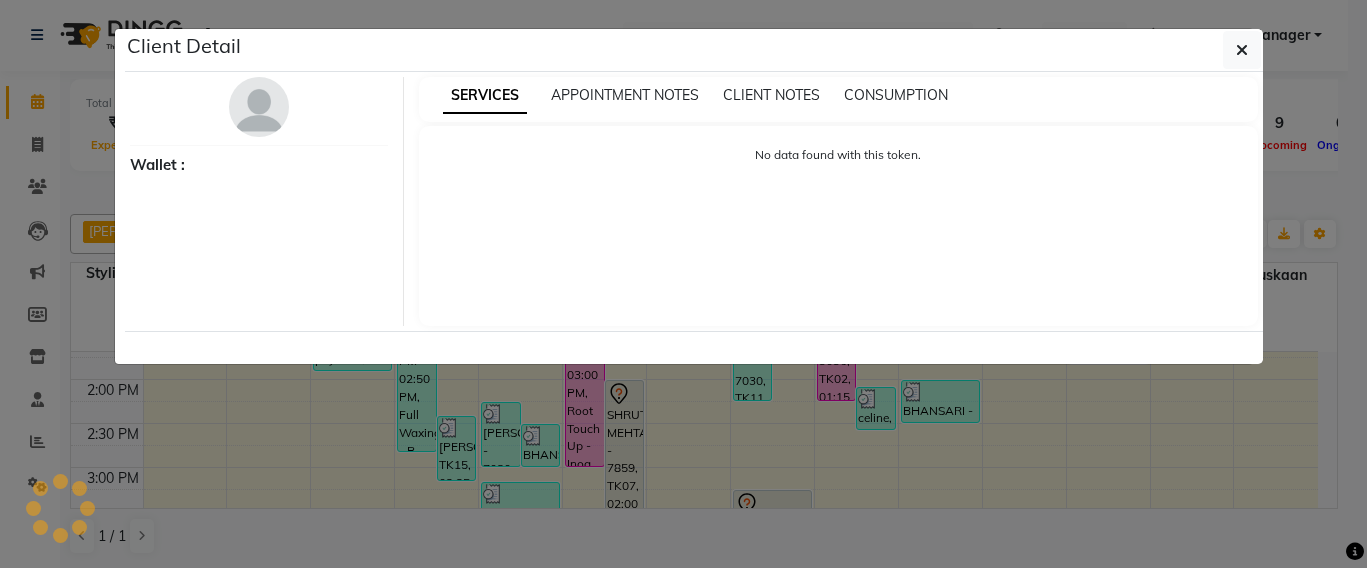 select on "6" 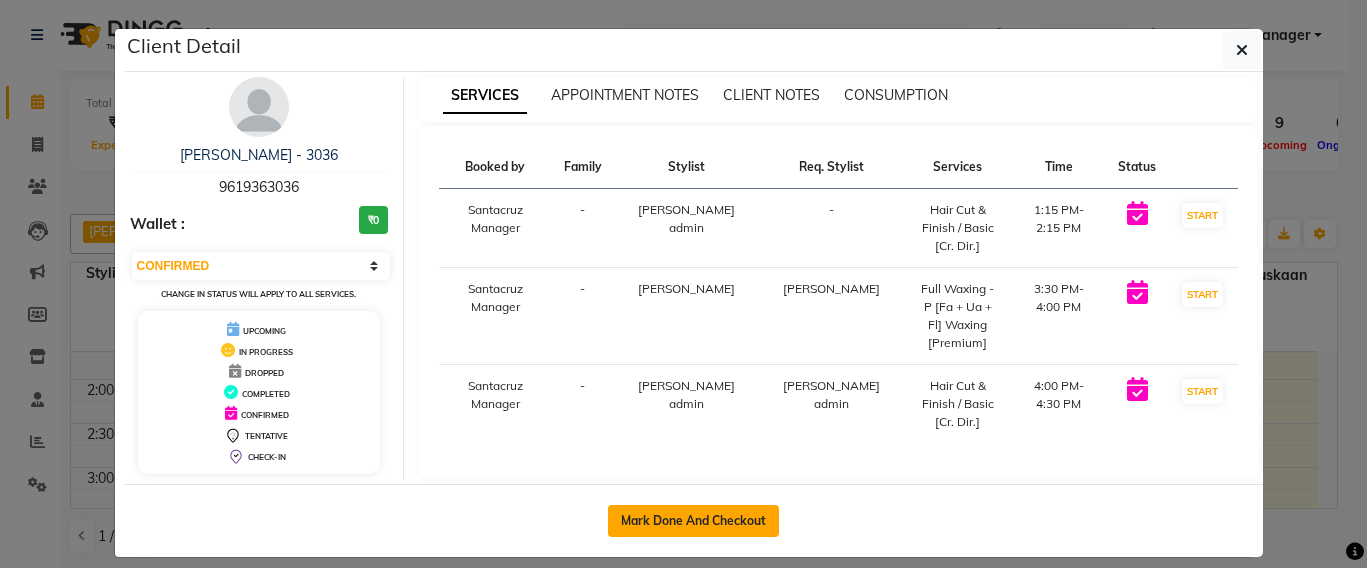 click on "Mark Done And Checkout" 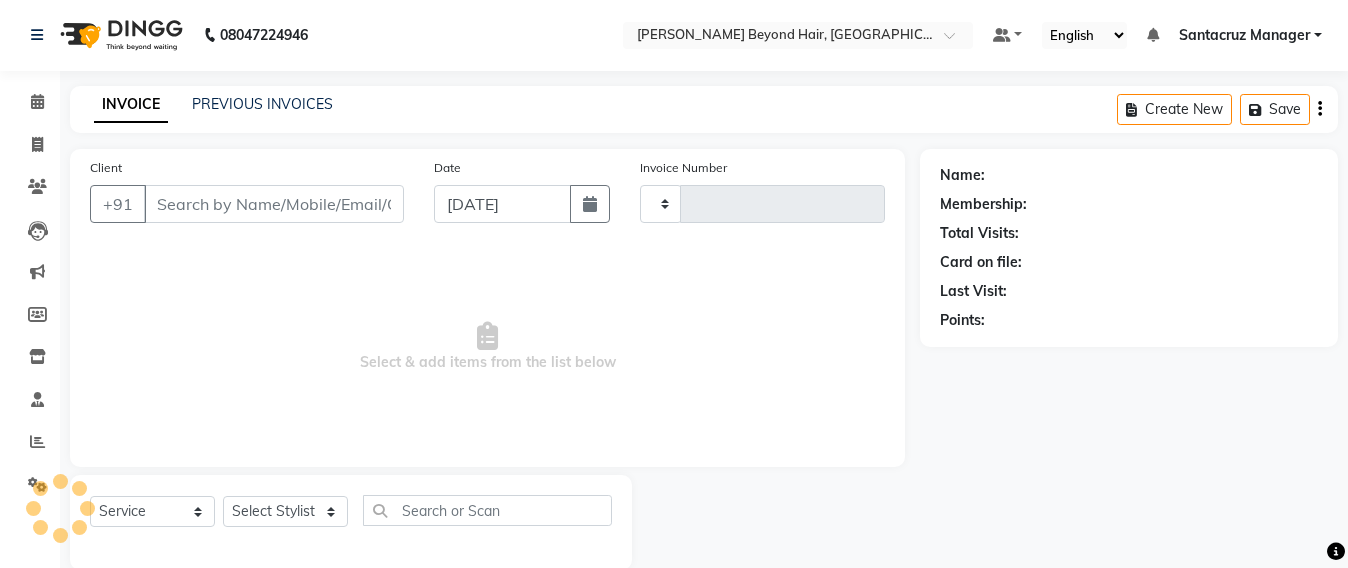 type on "5013" 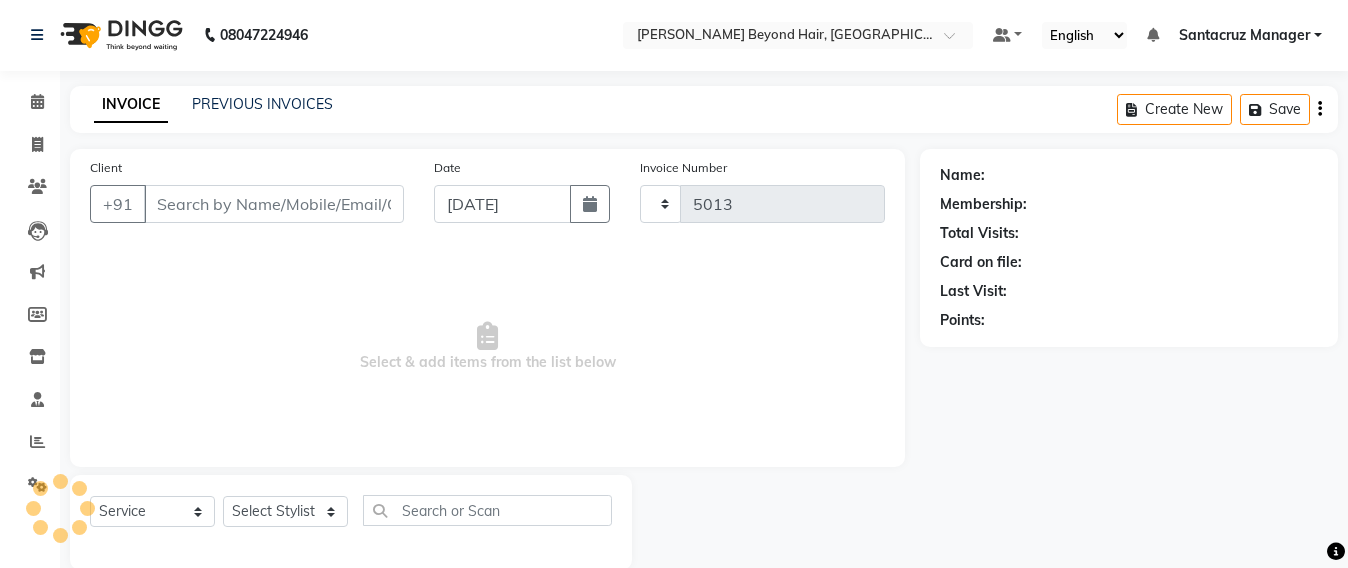 select on "6357" 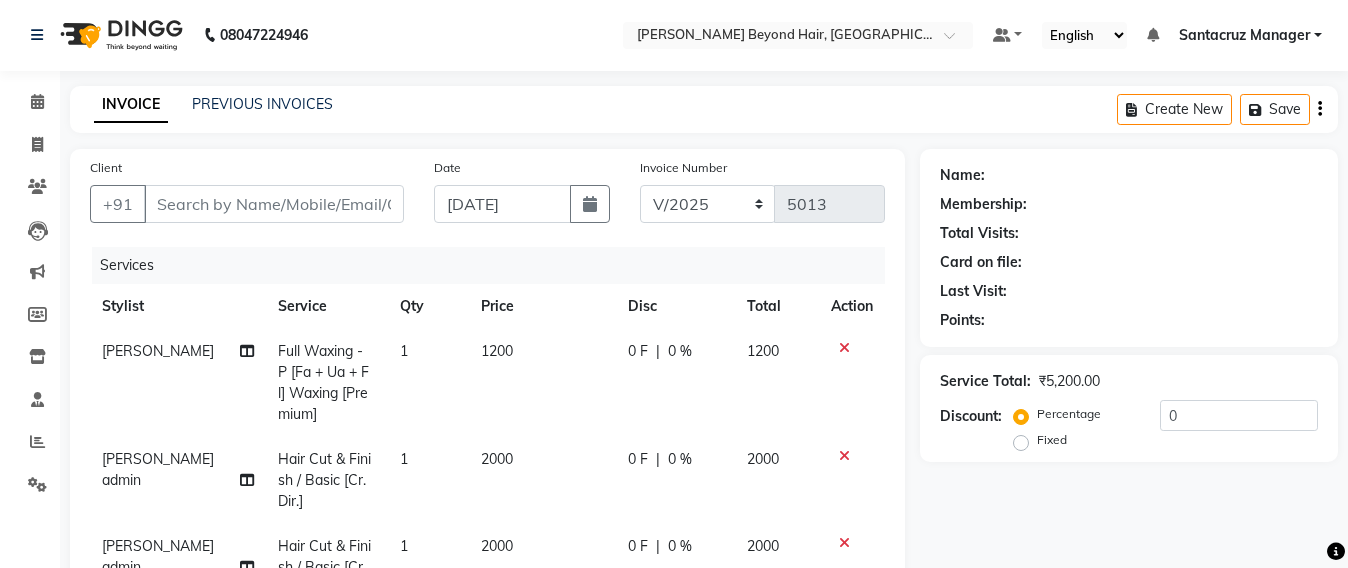 type on "9619363036" 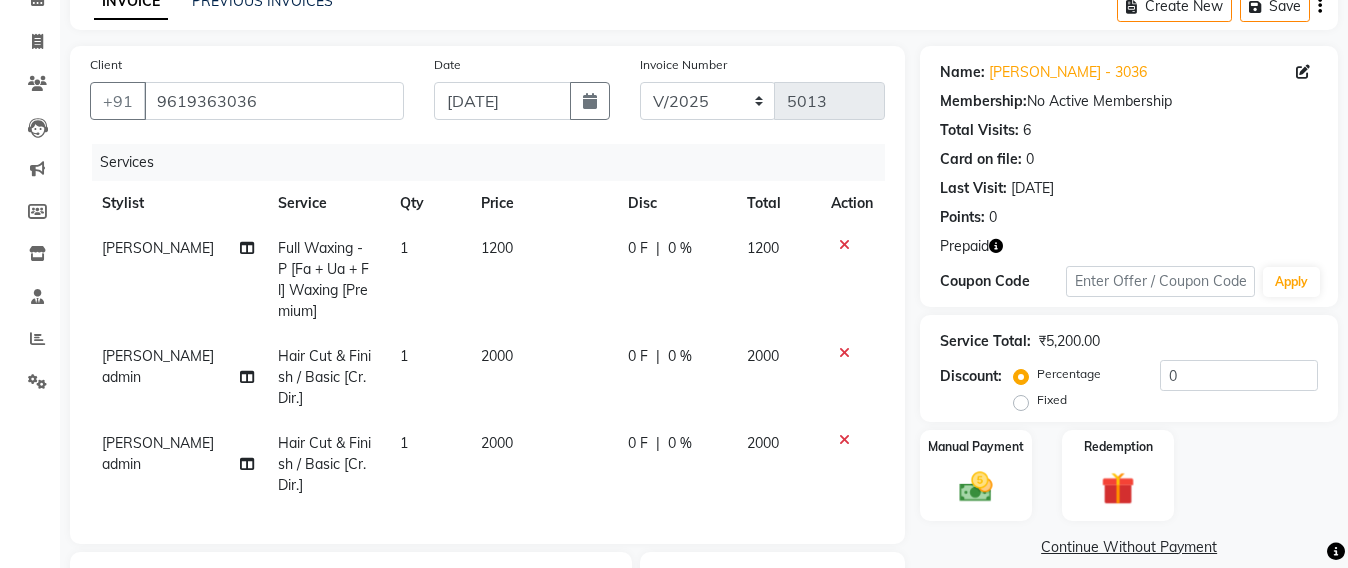 scroll, scrollTop: 126, scrollLeft: 0, axis: vertical 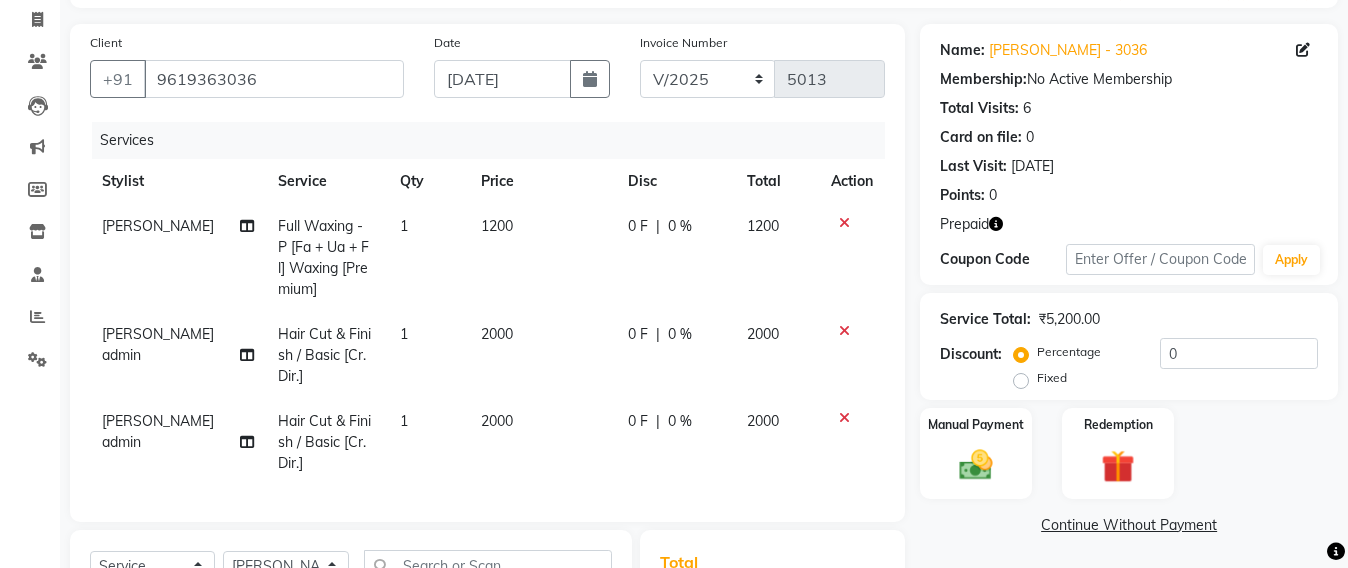 click 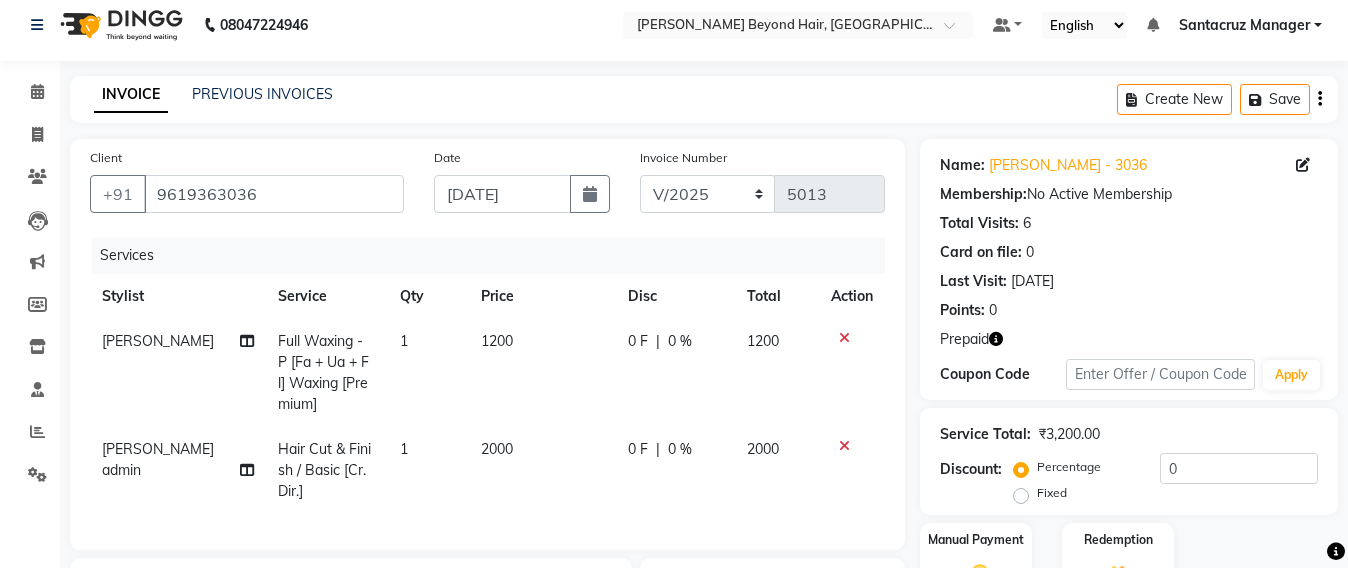 scroll, scrollTop: 0, scrollLeft: 0, axis: both 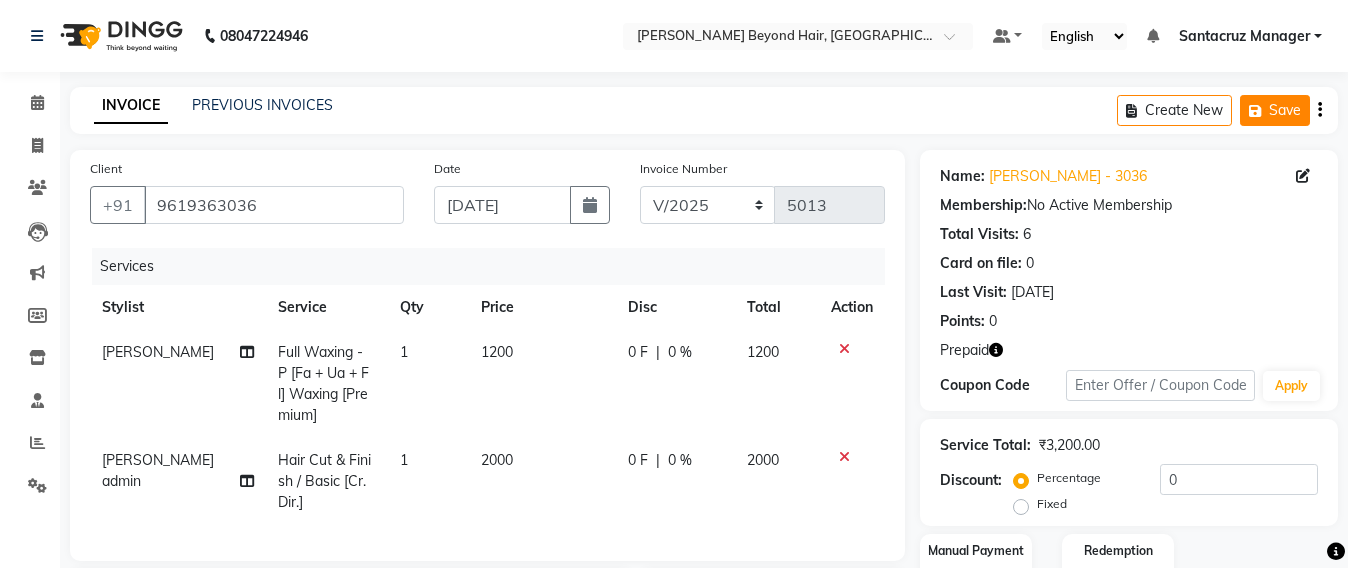 click on "Save" 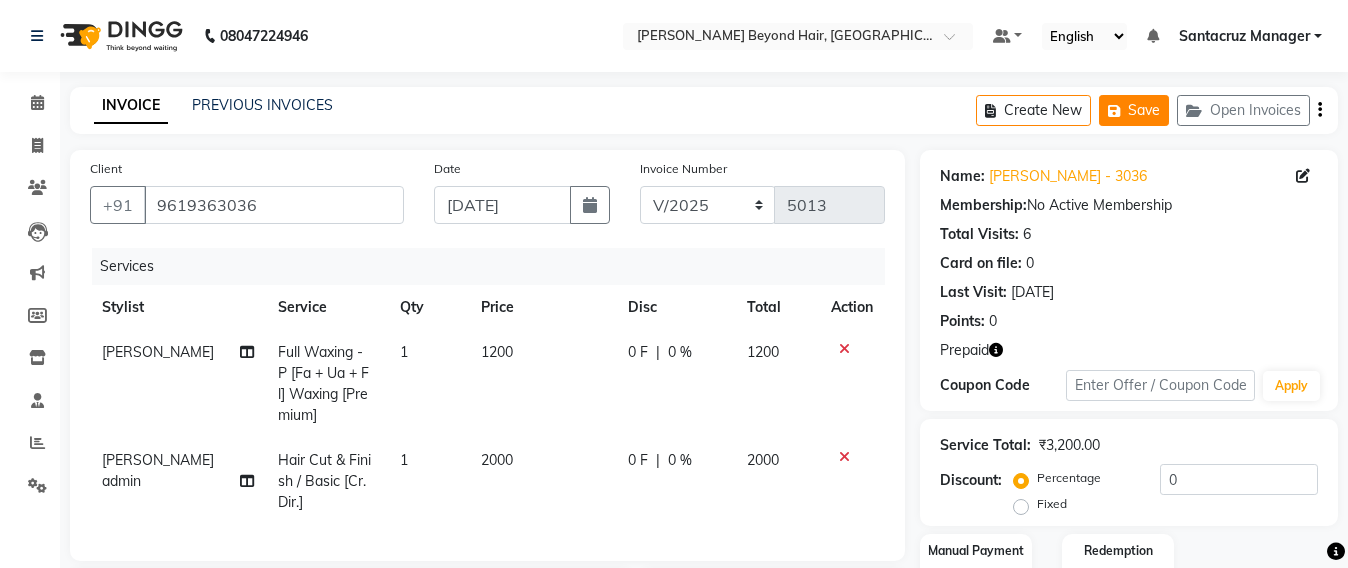 click on "Save" 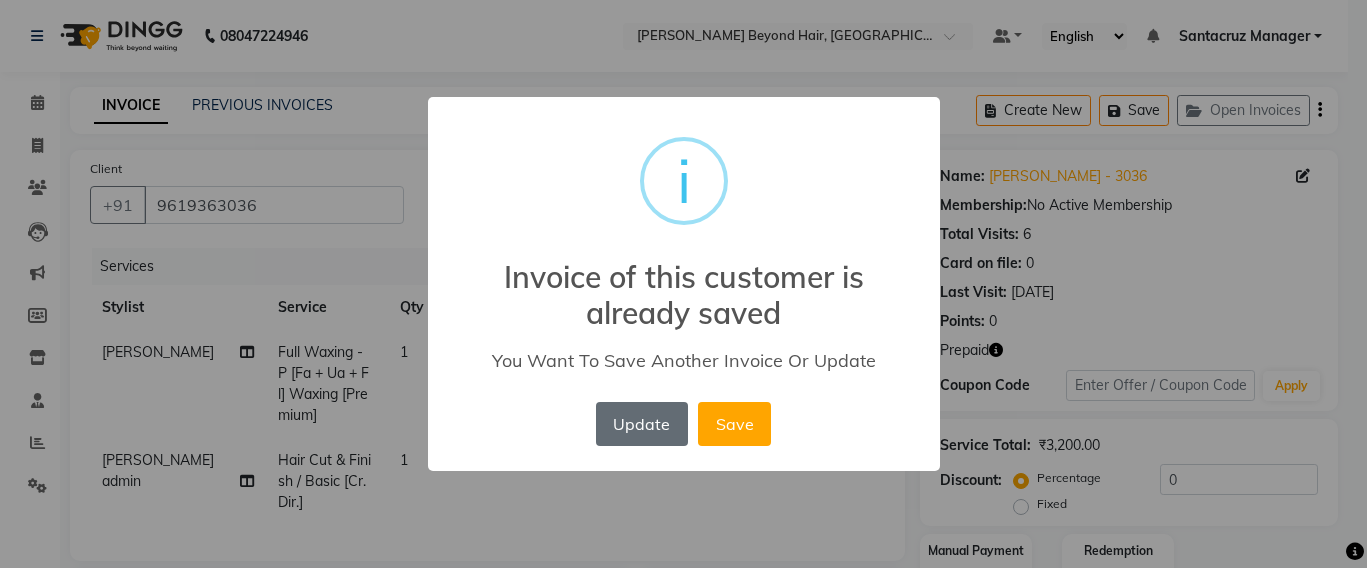 click on "Update" at bounding box center (642, 424) 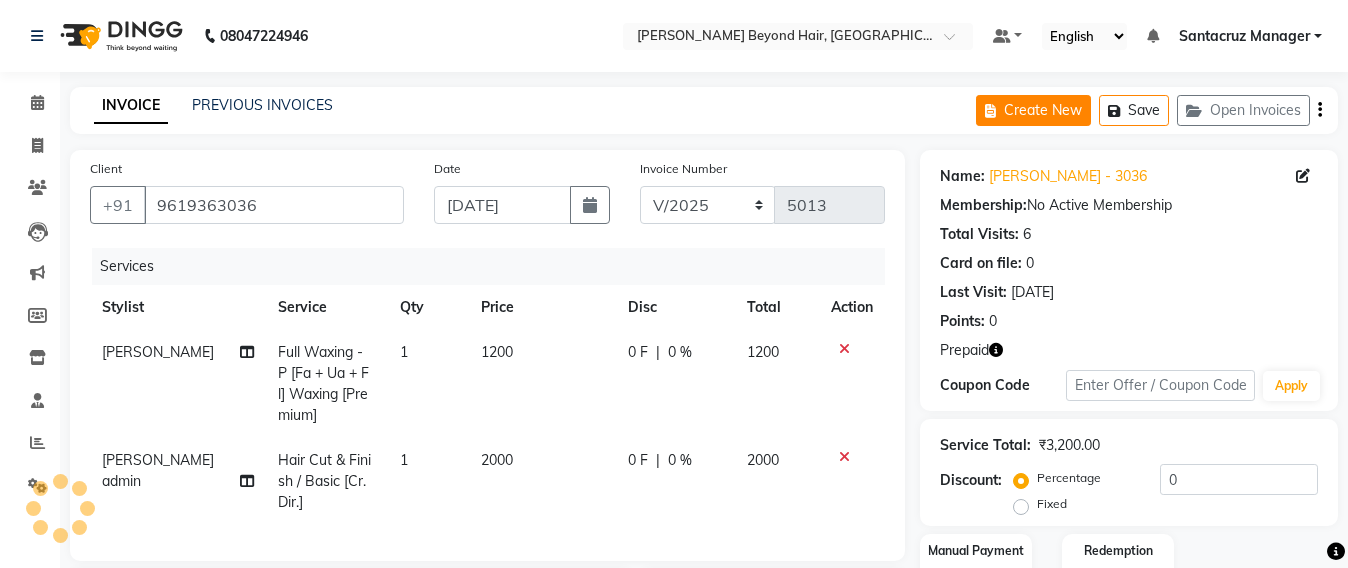 click on "Create New" 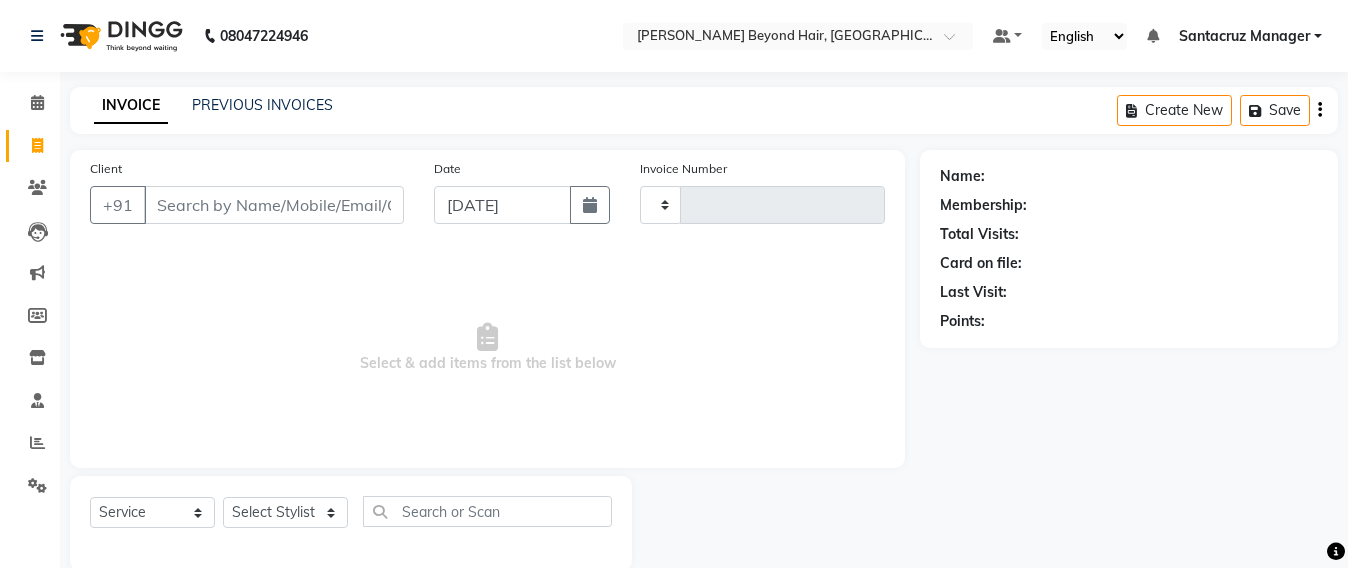 scroll, scrollTop: 33, scrollLeft: 0, axis: vertical 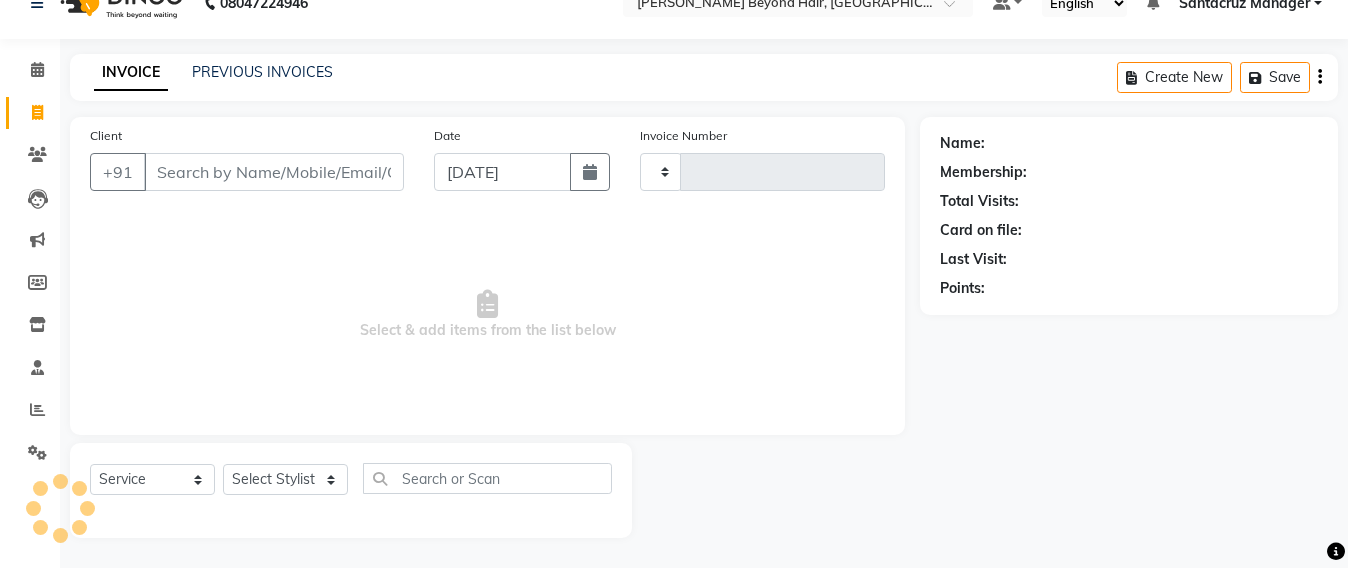 type on "5013" 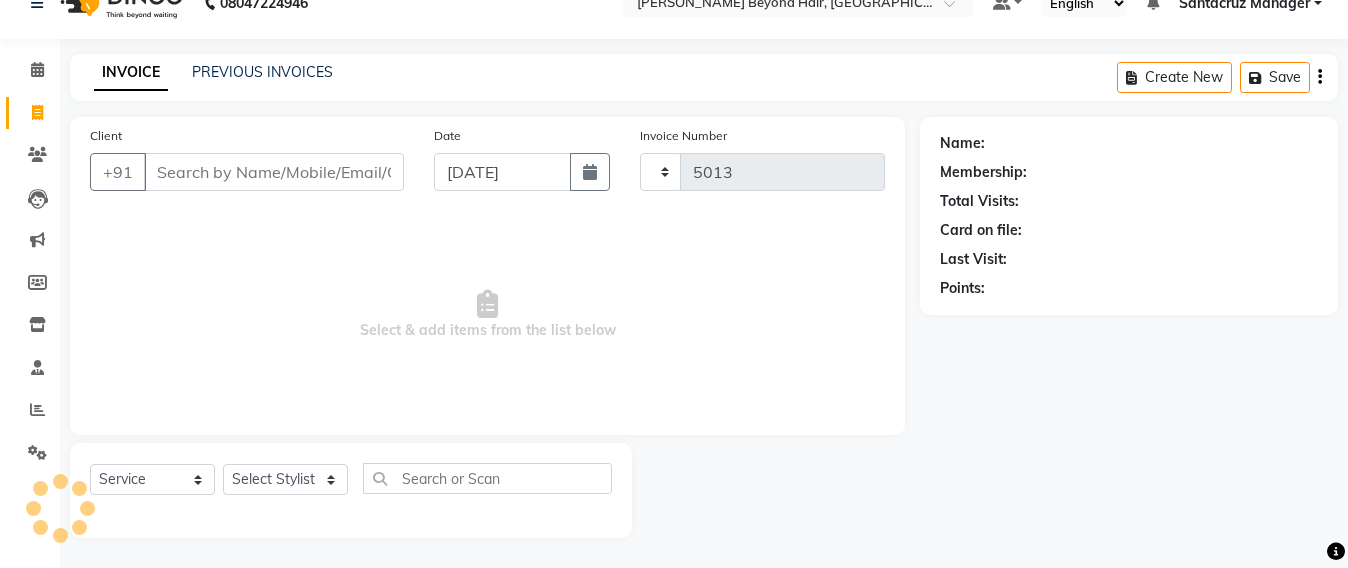select on "6357" 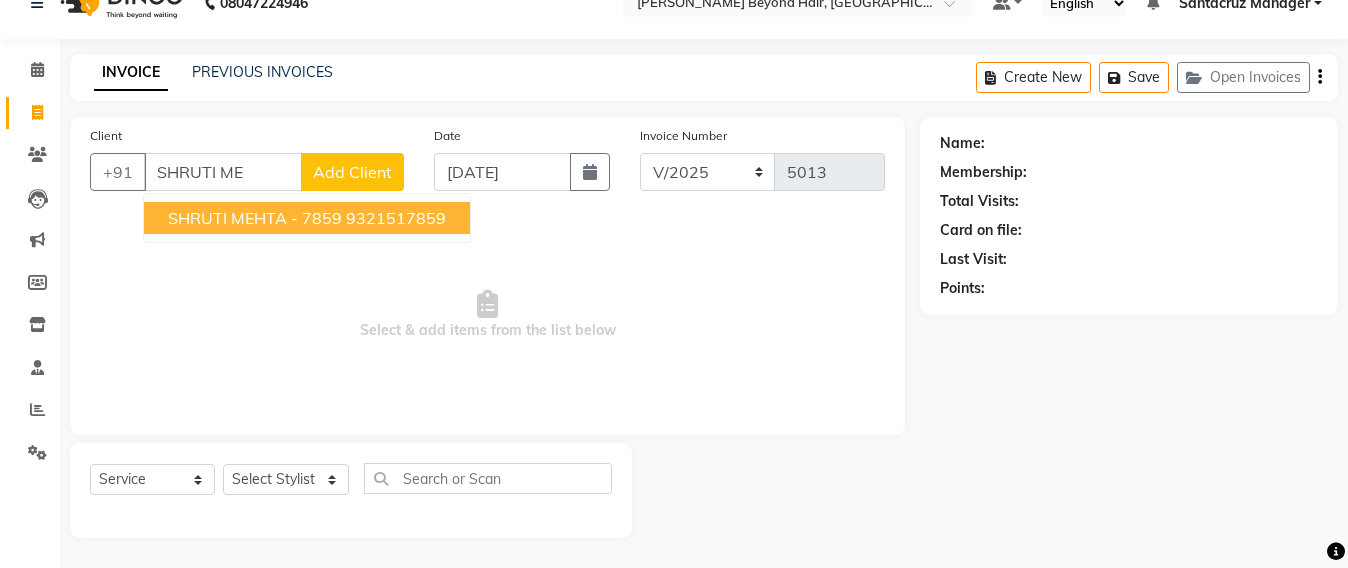 click on "SHRUTI MEHTA - 7859" at bounding box center (255, 218) 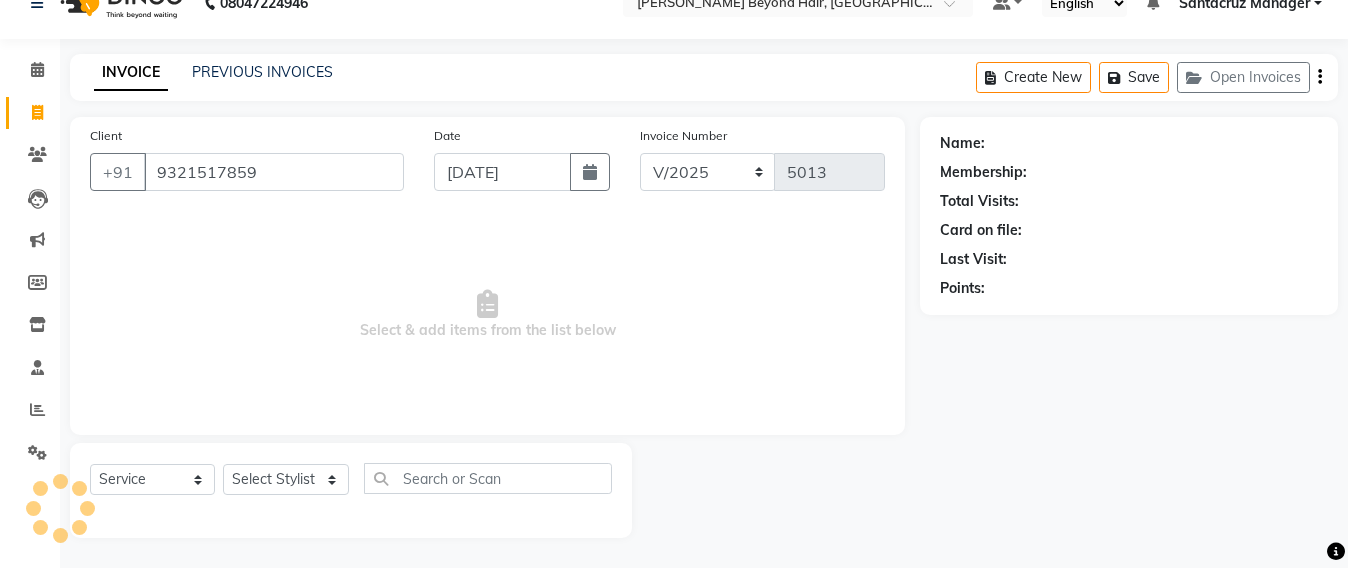 type on "9321517859" 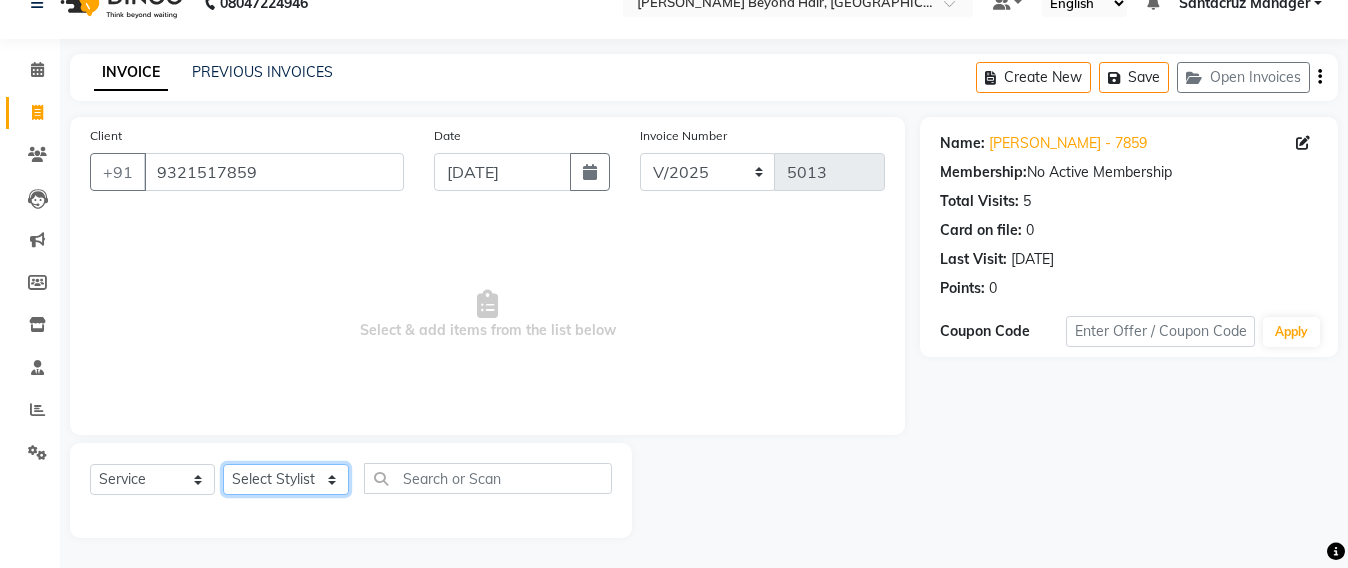 drag, startPoint x: 312, startPoint y: 484, endPoint x: 312, endPoint y: 466, distance: 18 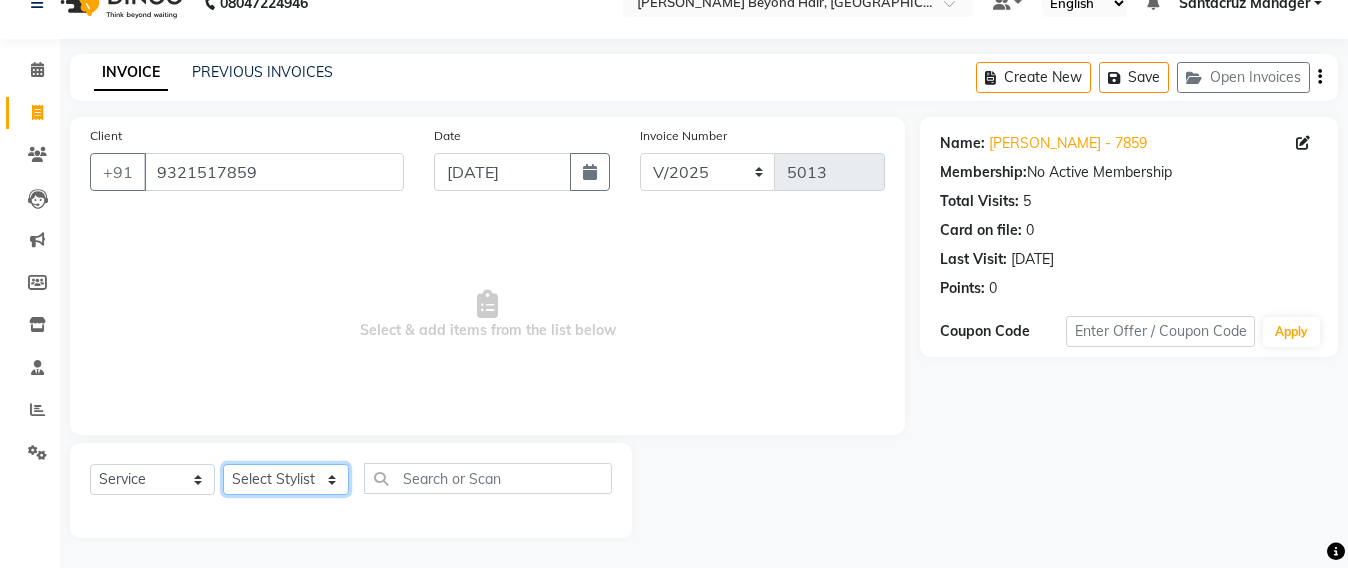 select on "51588" 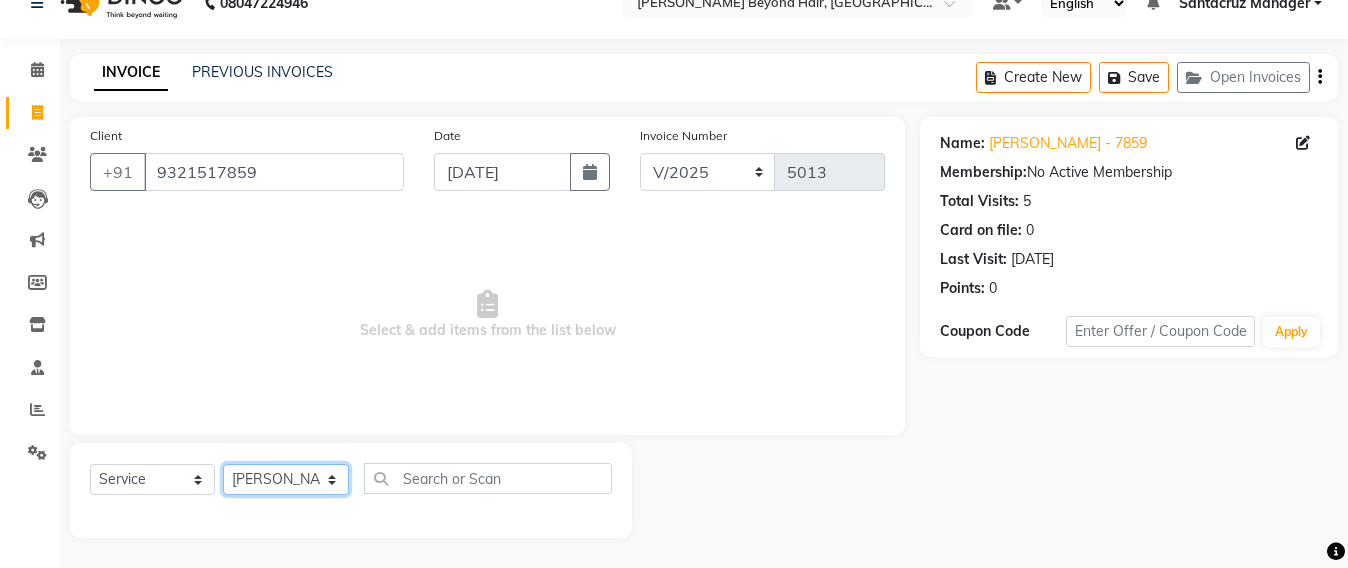 click on "Select Stylist Admin Avesh Sankat AZHER SHAIKH Jayeshree Mahtre Manisha Subodh Shedge Muskaan Pramila Vinayak Mhatre prathmesh mahattre Pratibha Nilesh Sharma Rosy Sunil Jadhav Sameer shah admin Santacruz Manager SAURAV Siddhi SOMAYANG VASHUM Tejasvi Bhosle" 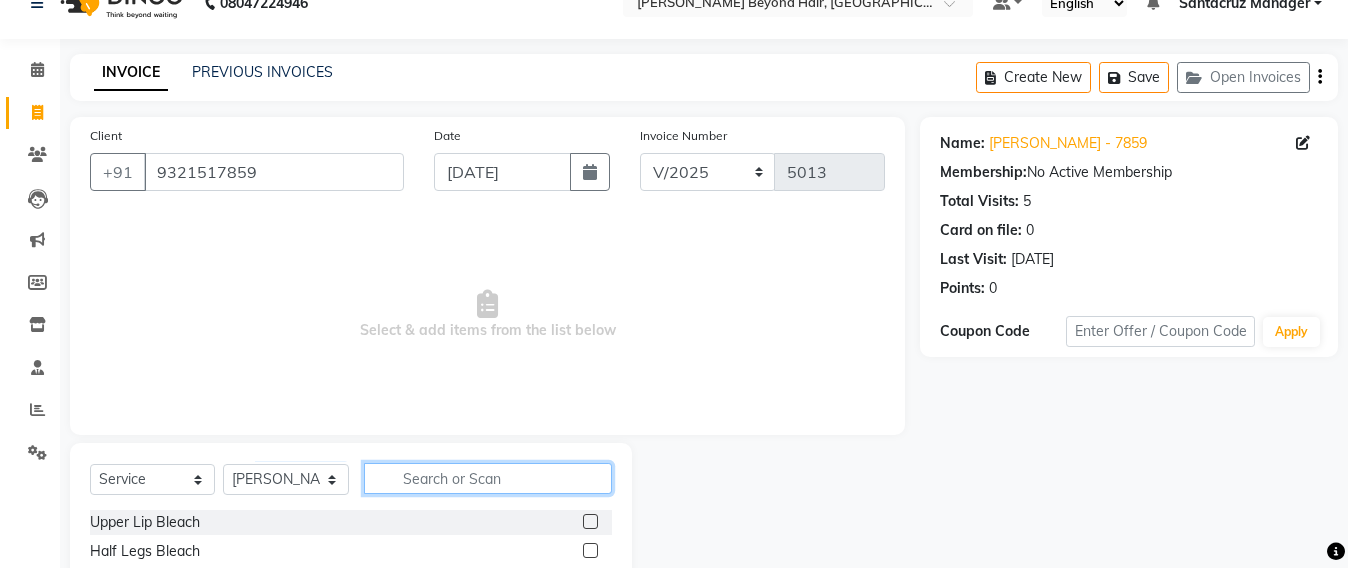 click 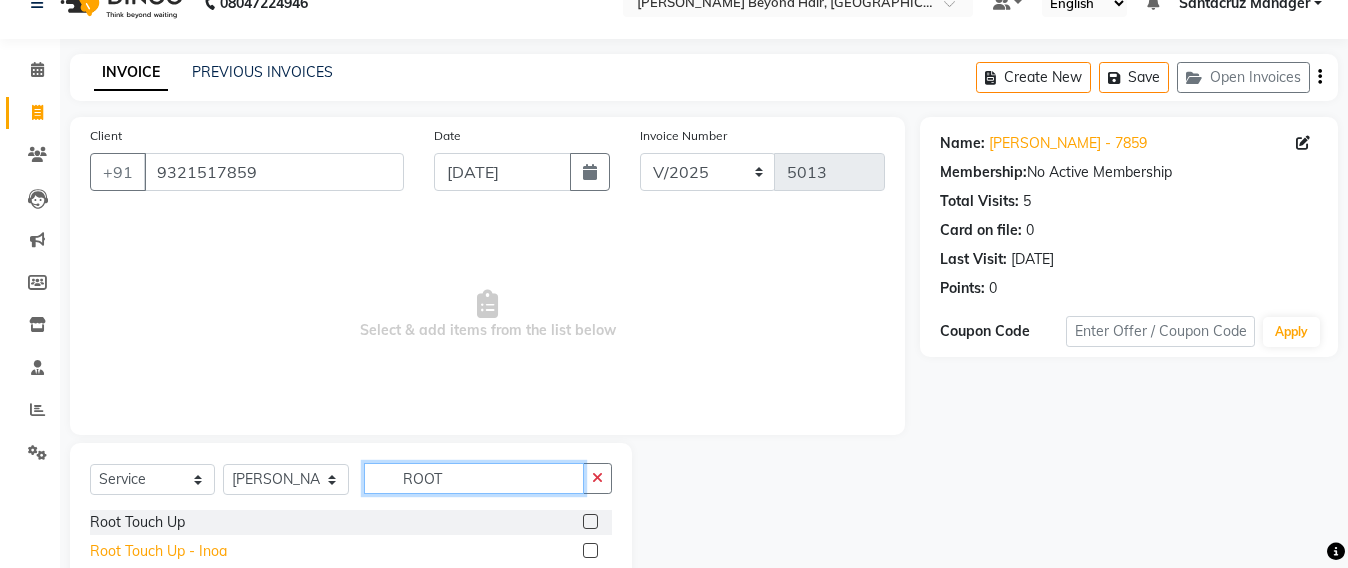 type on "ROOT" 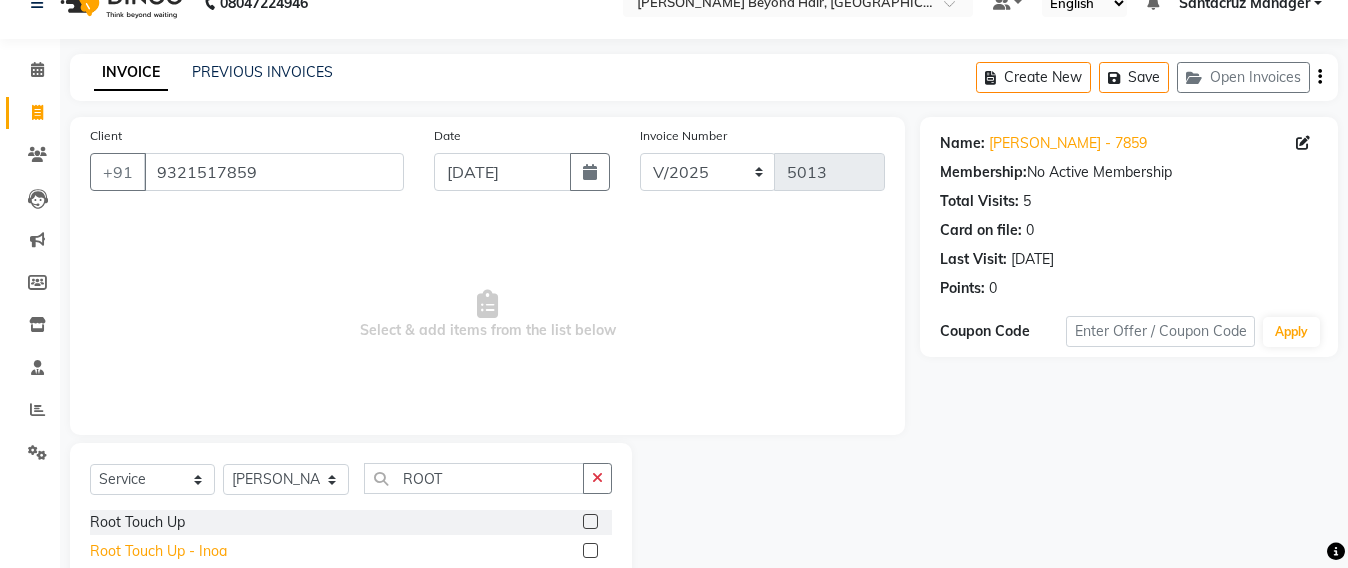 click on "Root Touch Up - Inoa" 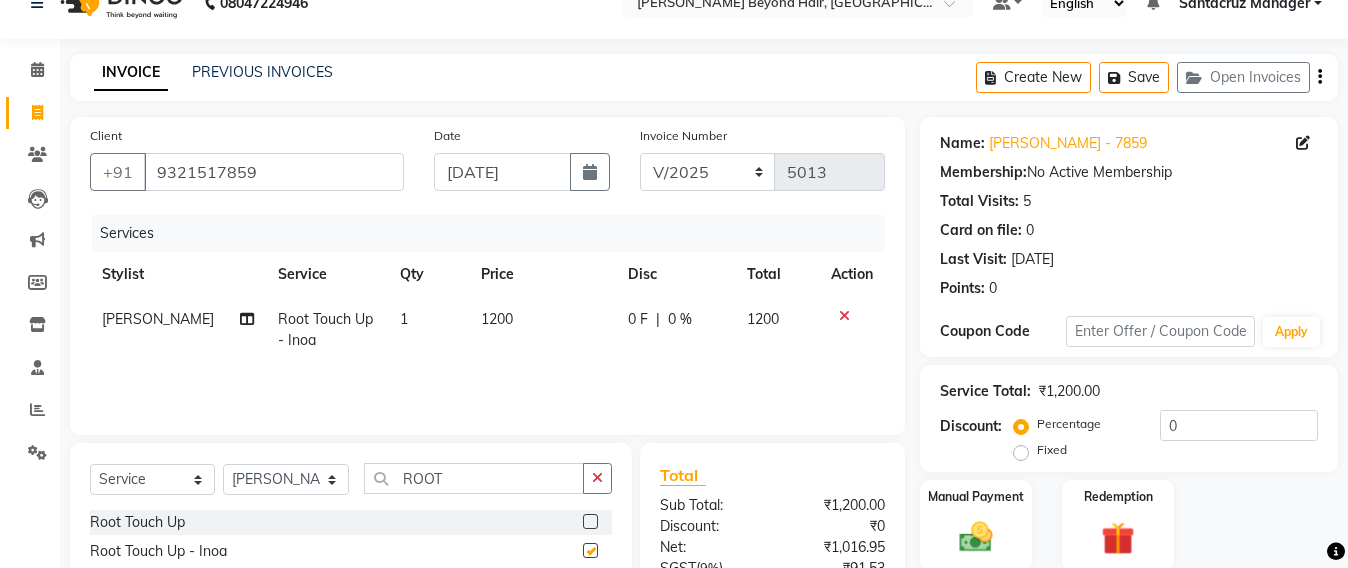 checkbox on "false" 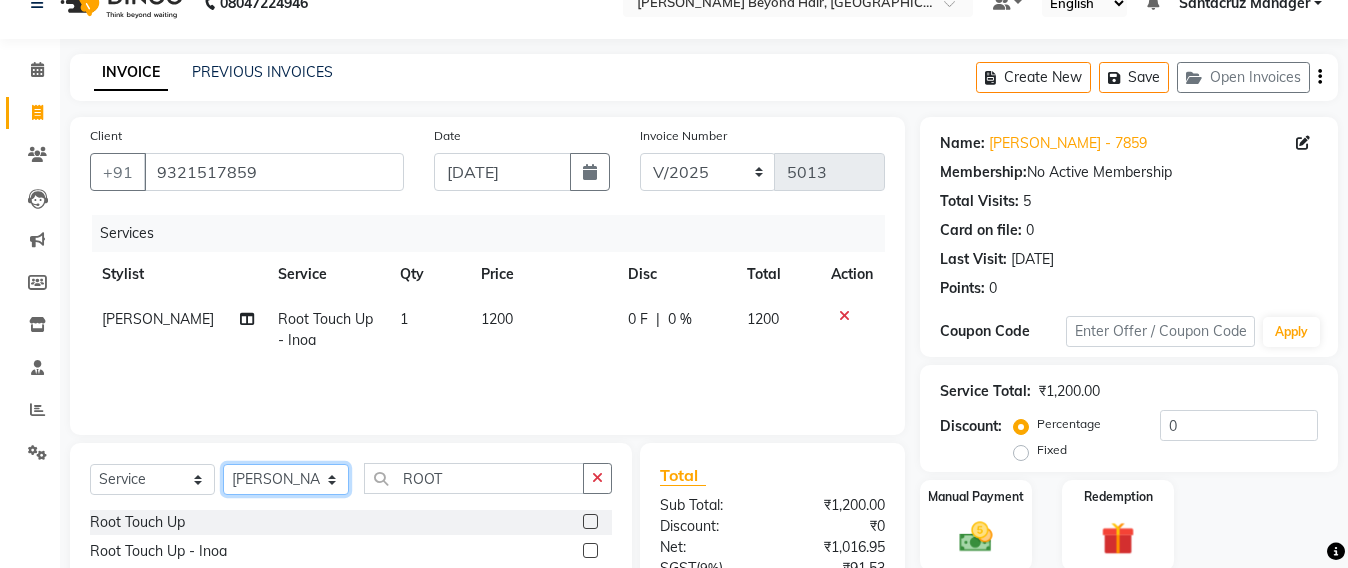 click on "Select Stylist Admin Avesh Sankat AZHER SHAIKH Jayeshree Mahtre Manisha Subodh Shedge Muskaan Pramila Vinayak Mhatre prathmesh mahattre Pratibha Nilesh Sharma Rosy Sunil Jadhav Sameer shah admin Santacruz Manager SAURAV Siddhi SOMAYANG VASHUM Tejasvi Bhosle" 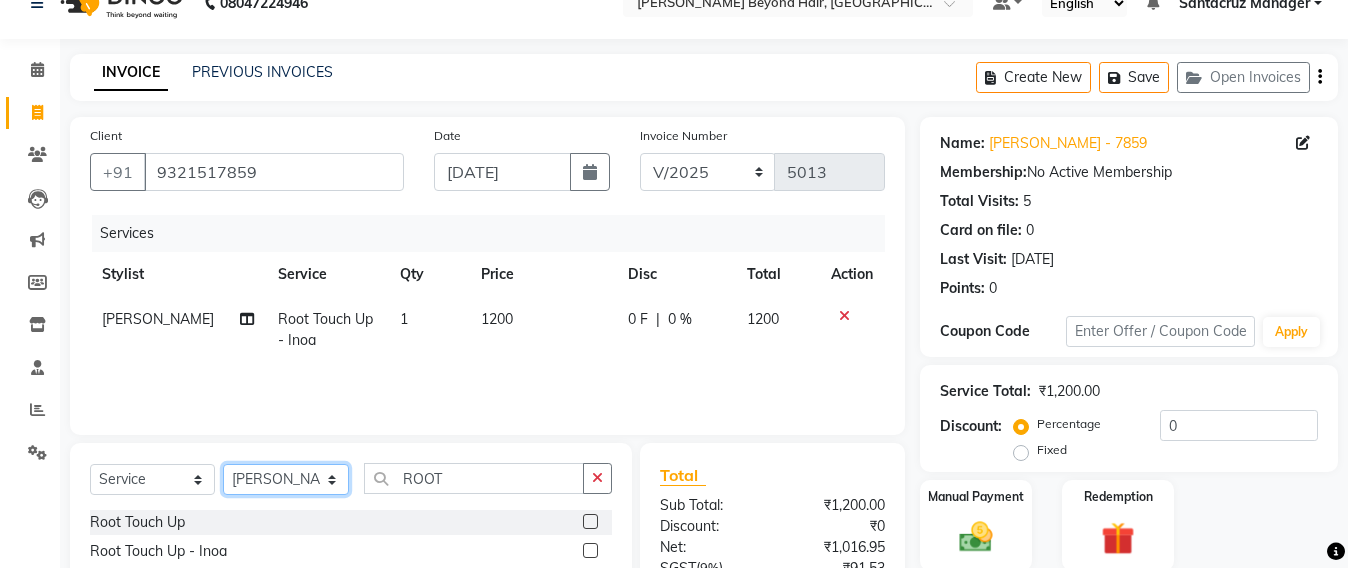 select on "48409" 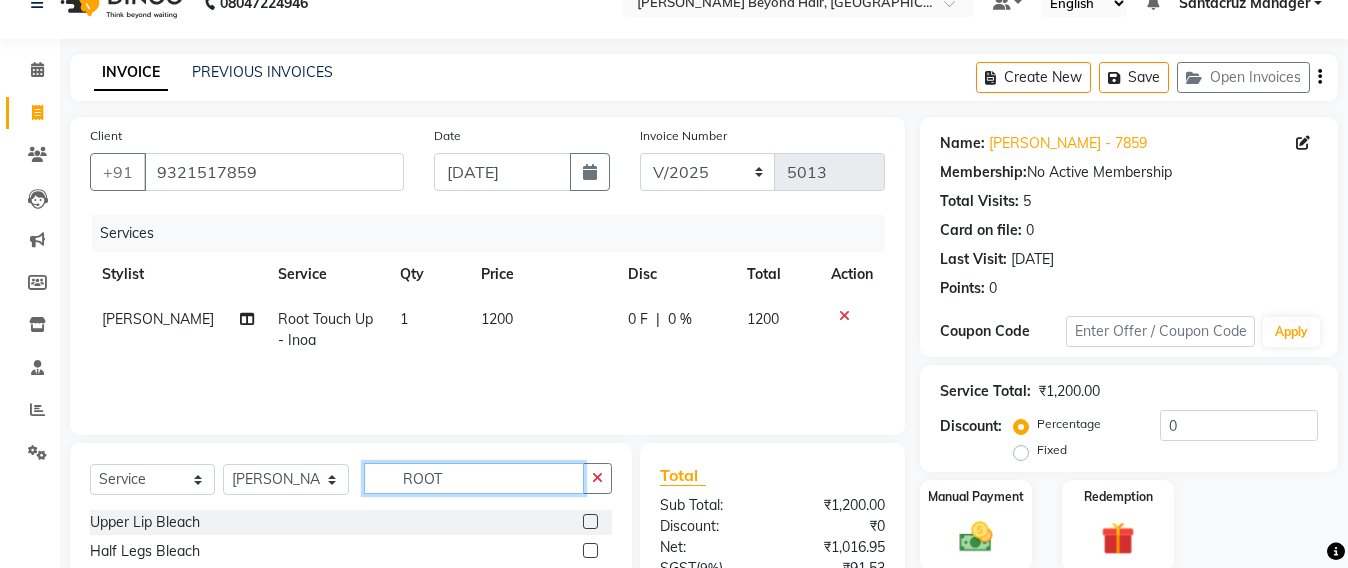 click on "ROOT" 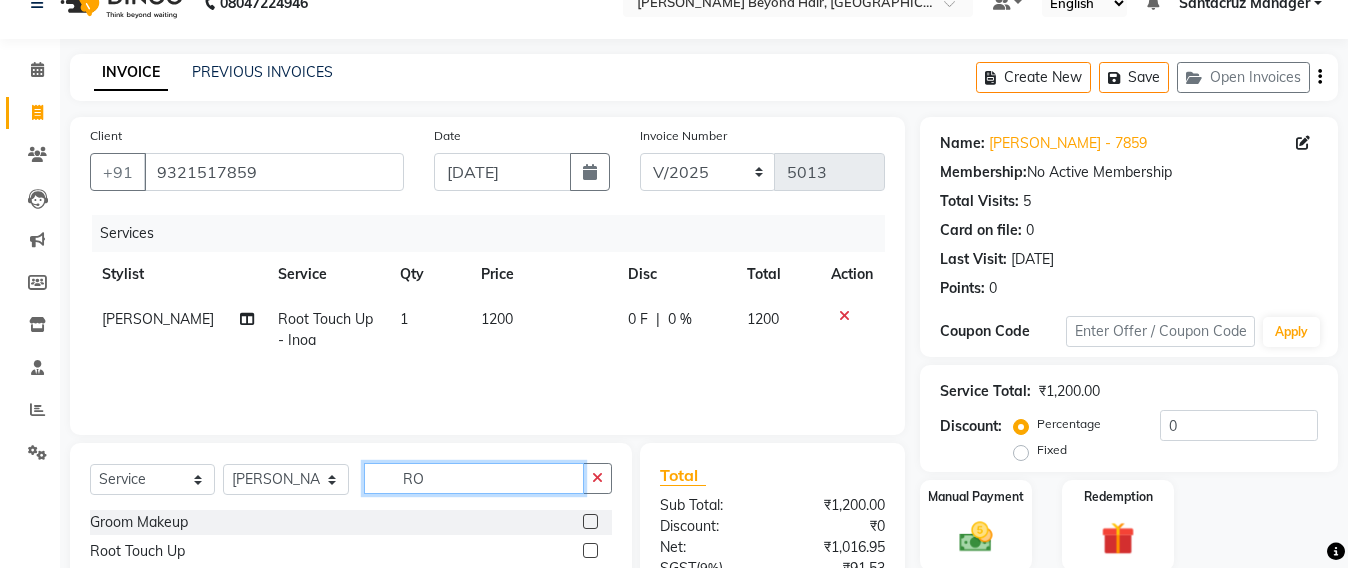 type on "R" 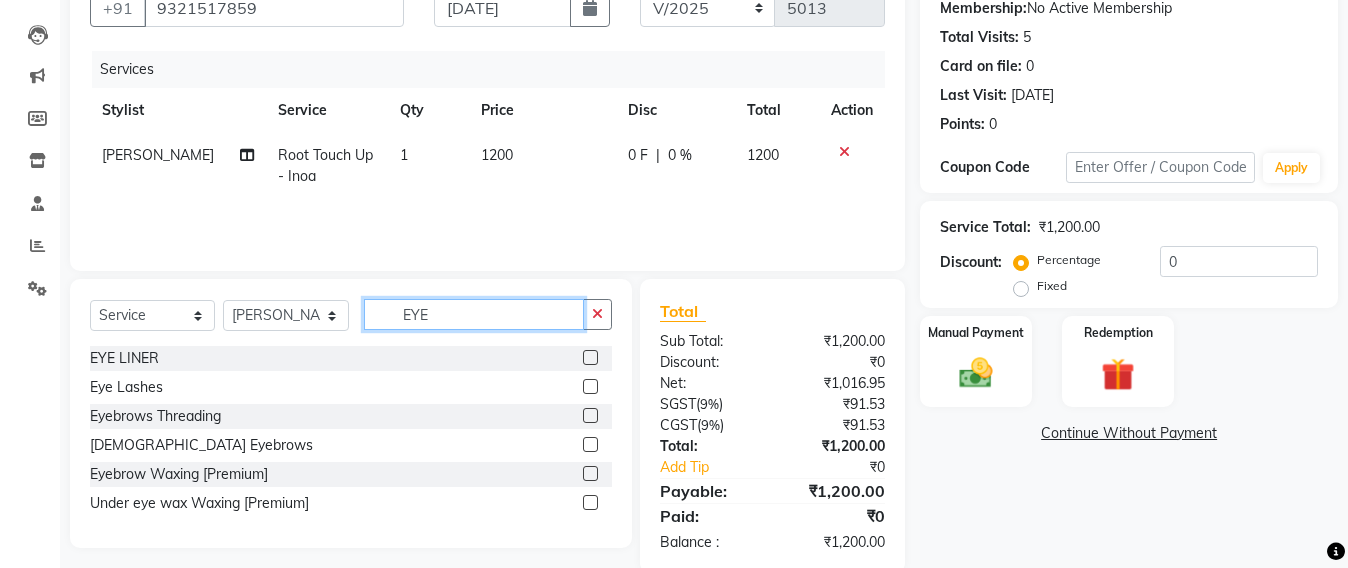 scroll, scrollTop: 232, scrollLeft: 0, axis: vertical 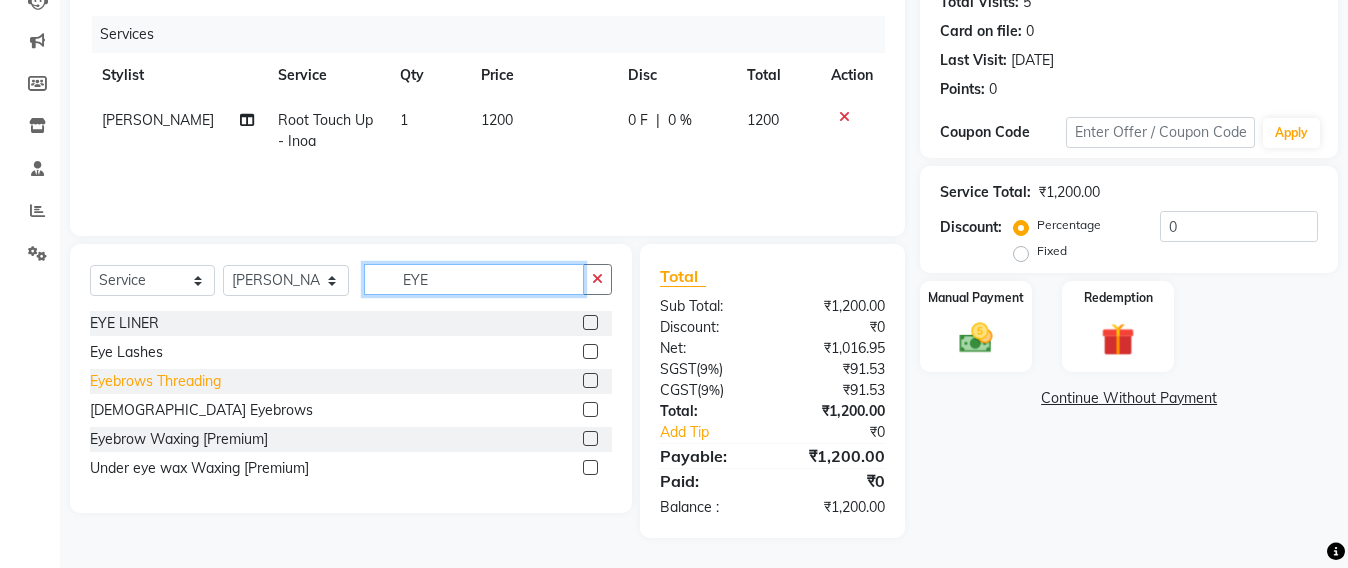 type on "EYE" 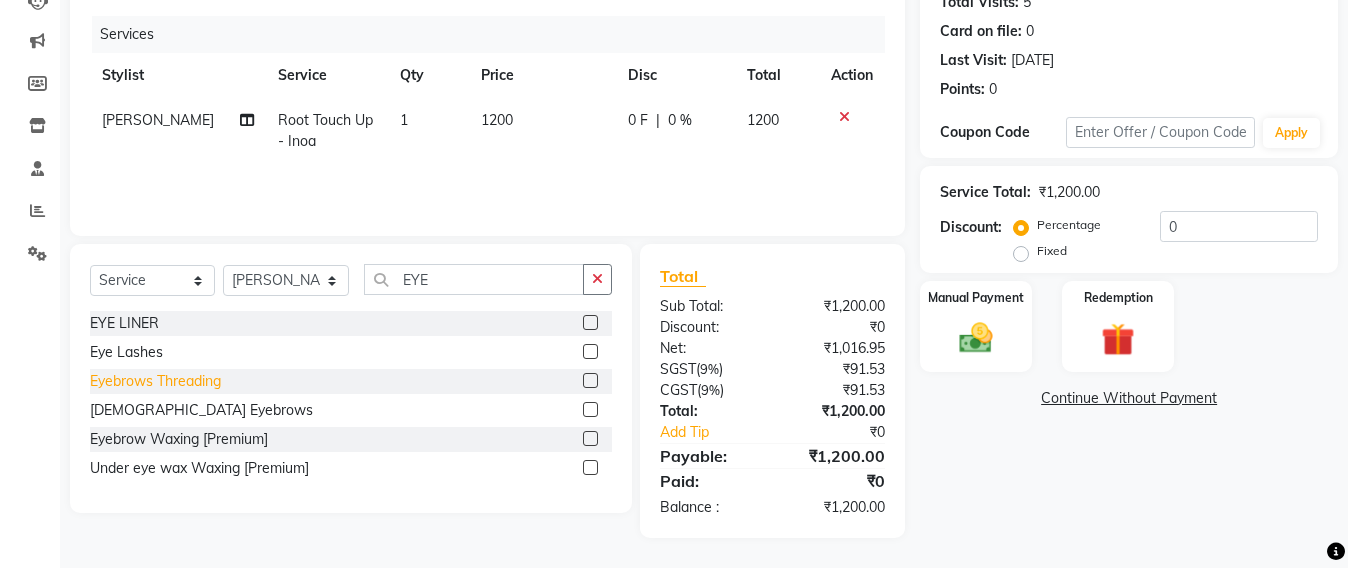 click on "Eyebrows Threading" 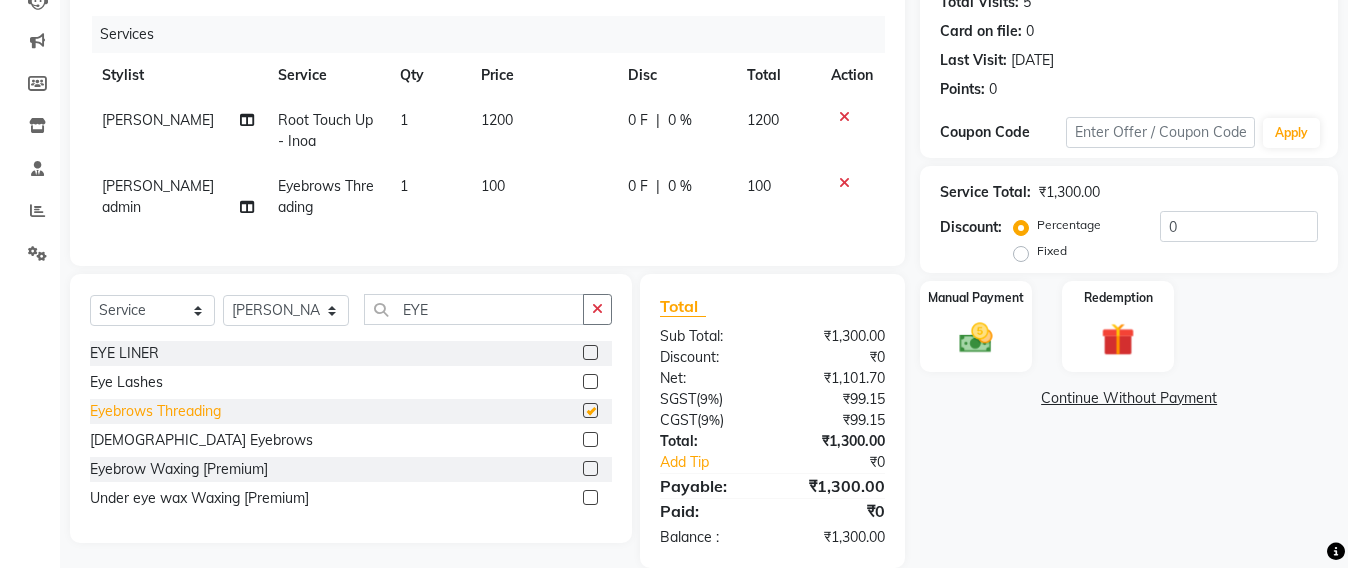 checkbox on "false" 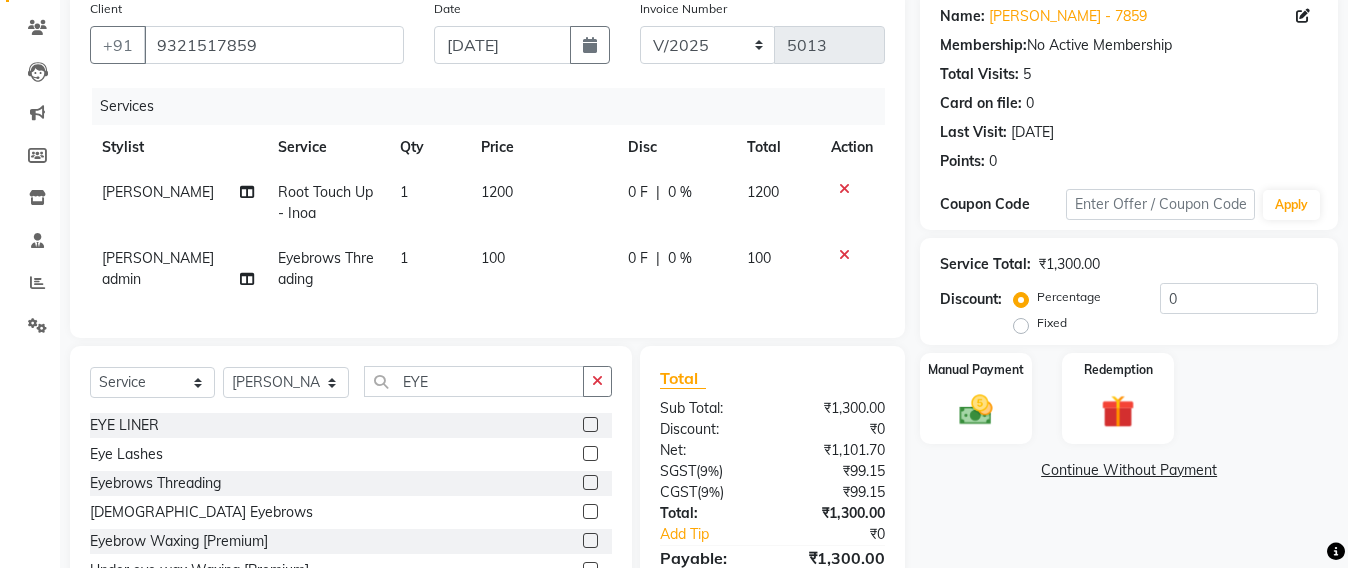 scroll, scrollTop: 0, scrollLeft: 0, axis: both 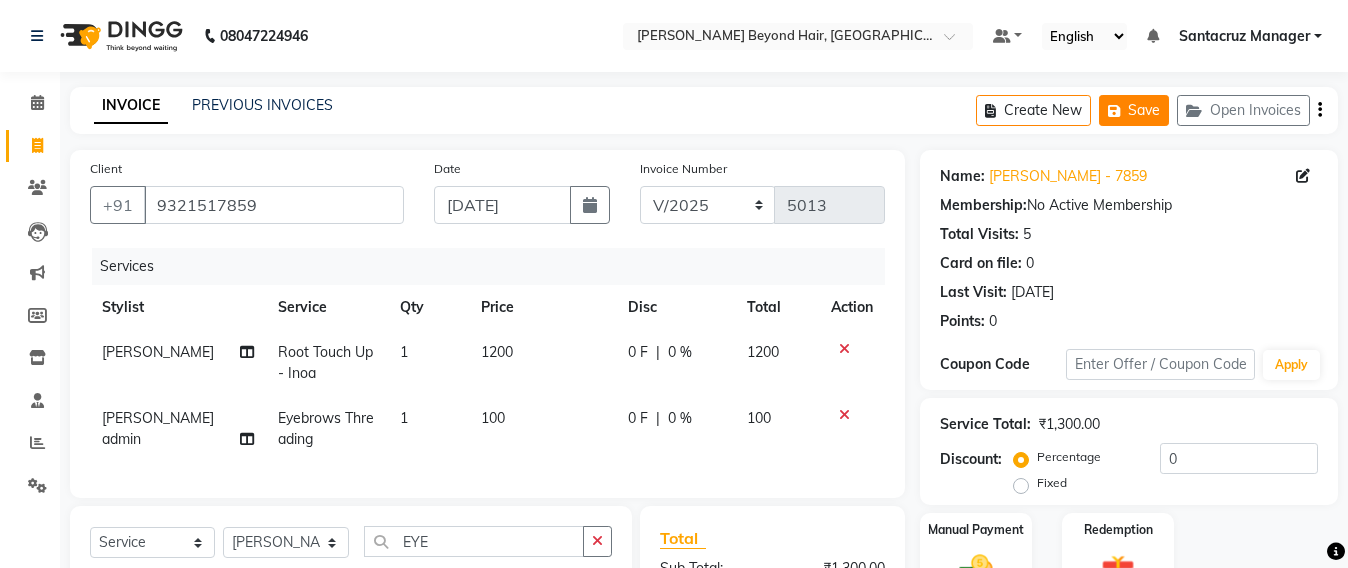 click on "Save" 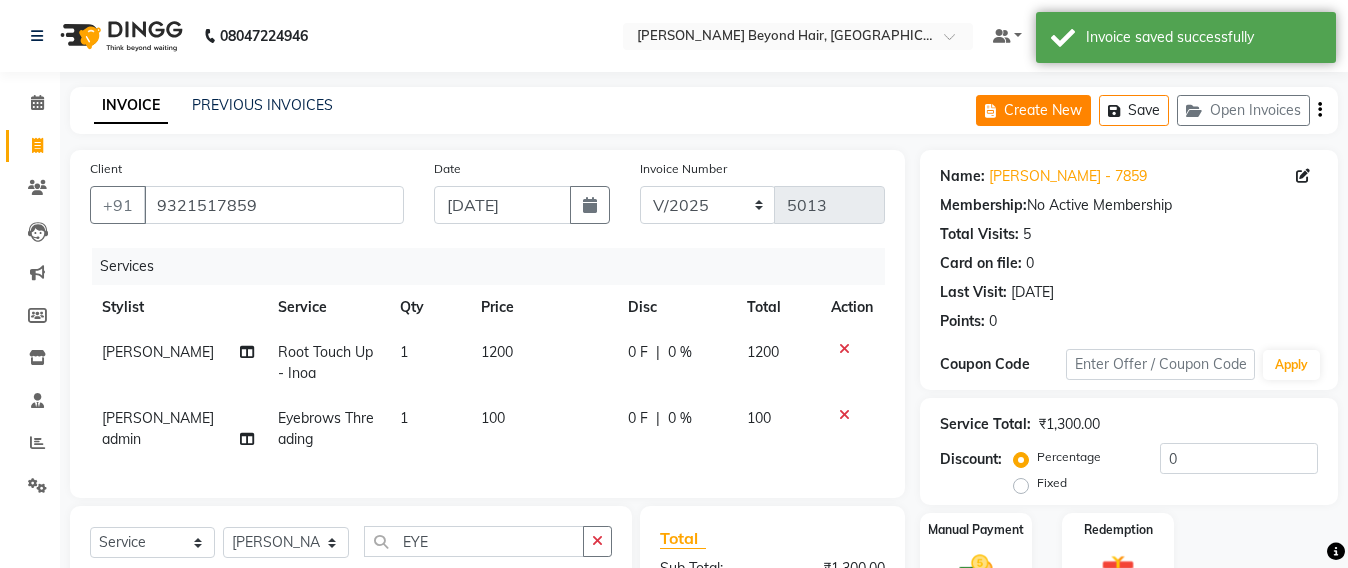 click on "Create New" 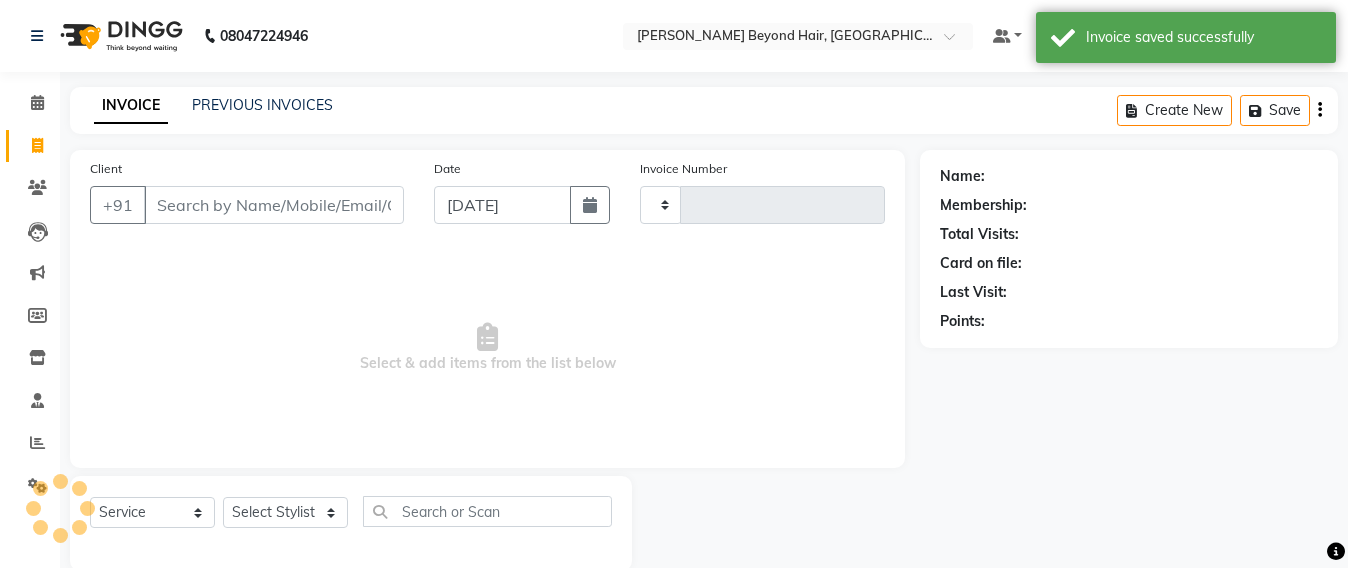scroll, scrollTop: 33, scrollLeft: 0, axis: vertical 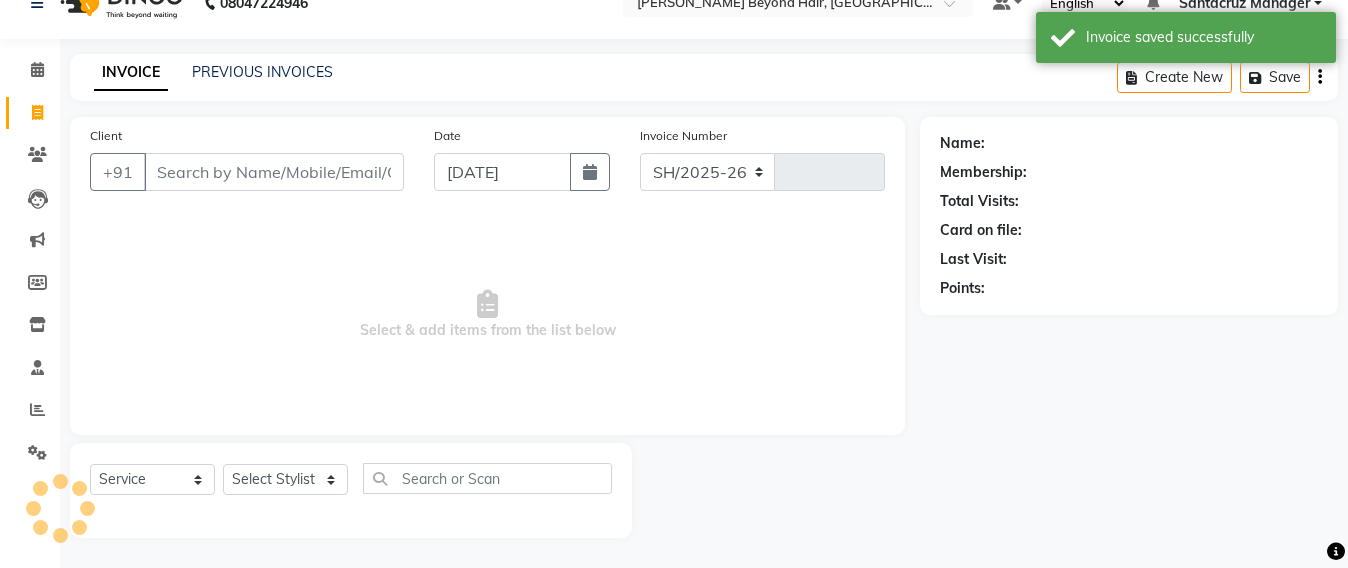 select on "6357" 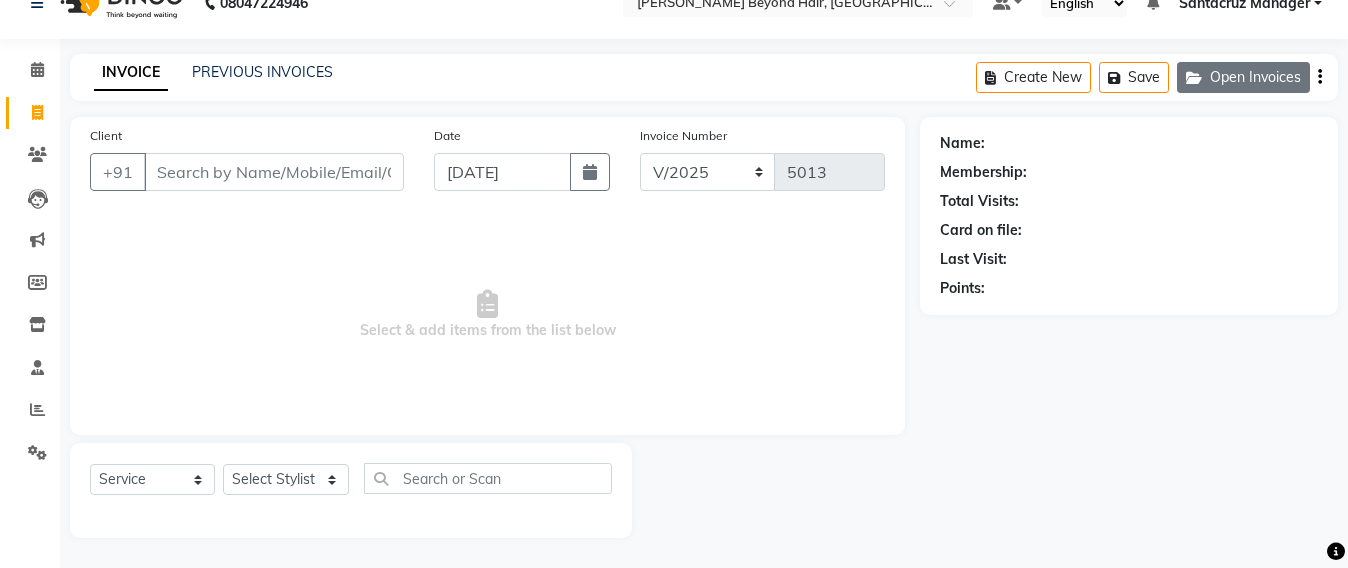 click on "Open Invoices" 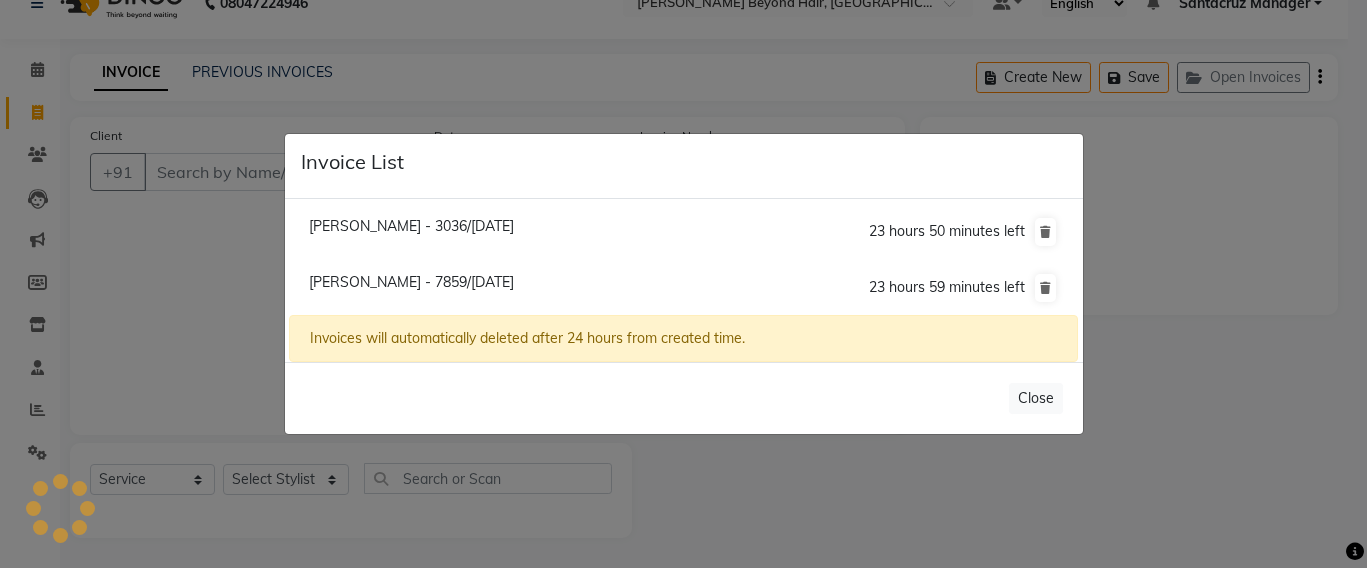 click on "Invoice List  Dipali Bodke - 3036/10 July 2025  23 hours 50 minutes left  Shruti Mehta - 7859/10 July 2025  23 hours 59 minutes left  Invoices will automatically deleted after 24 hours from created time.   Close" 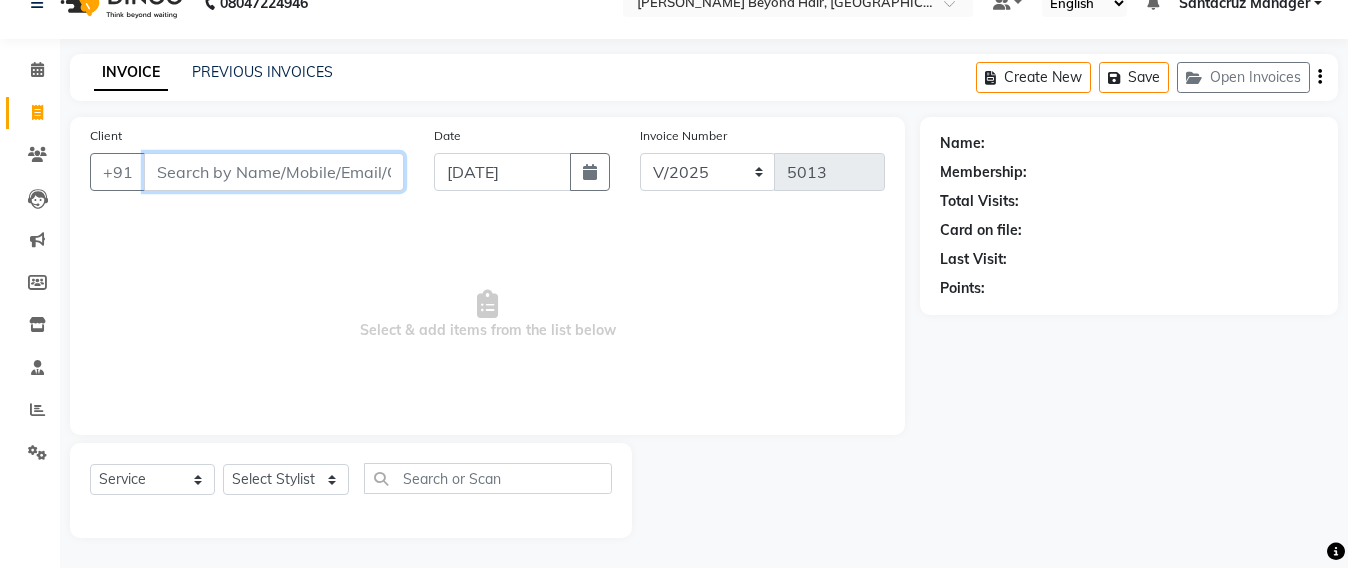 click on "Client" at bounding box center [274, 172] 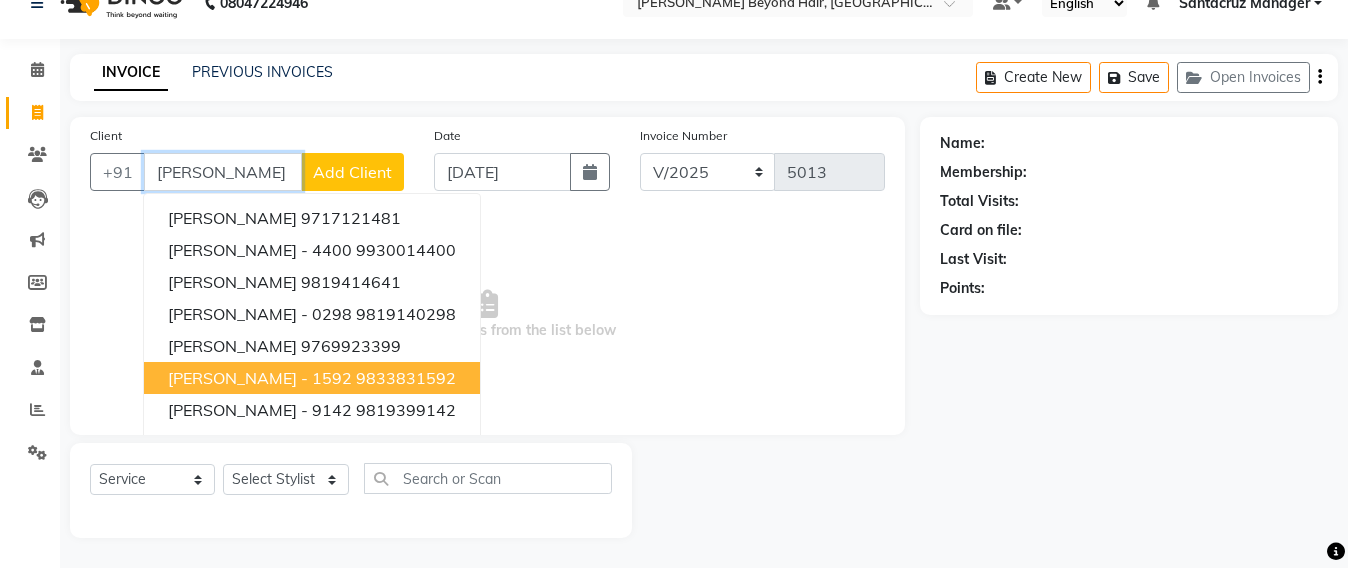 click on "NIMISHA - 1592" at bounding box center (260, 378) 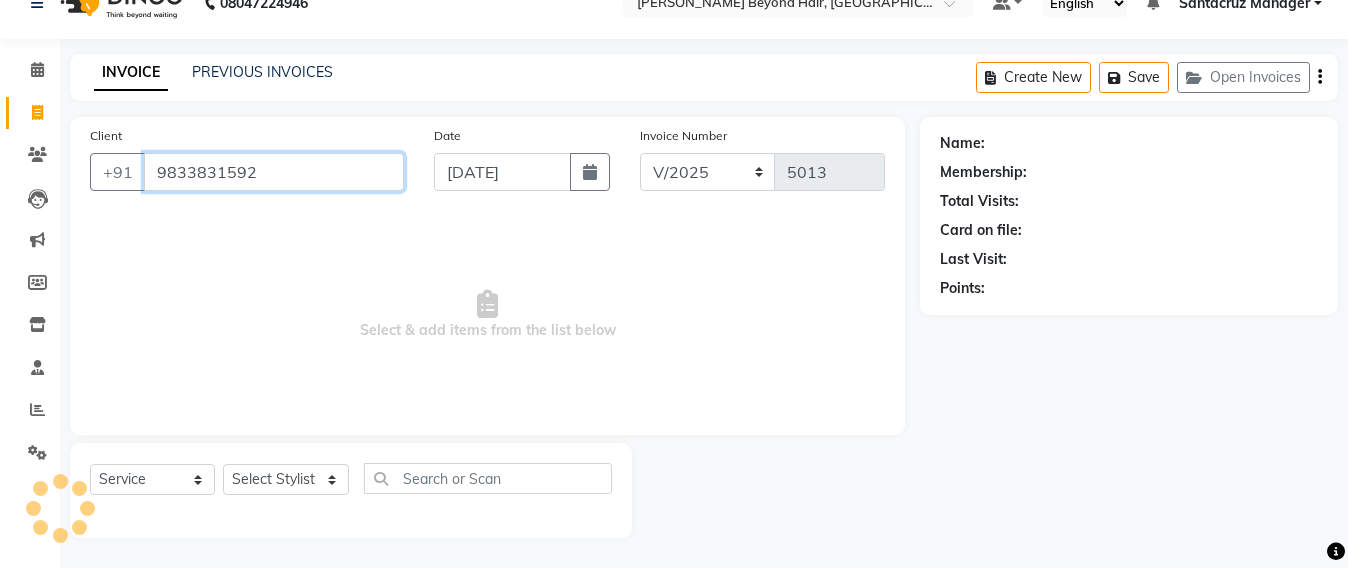 type on "9833831592" 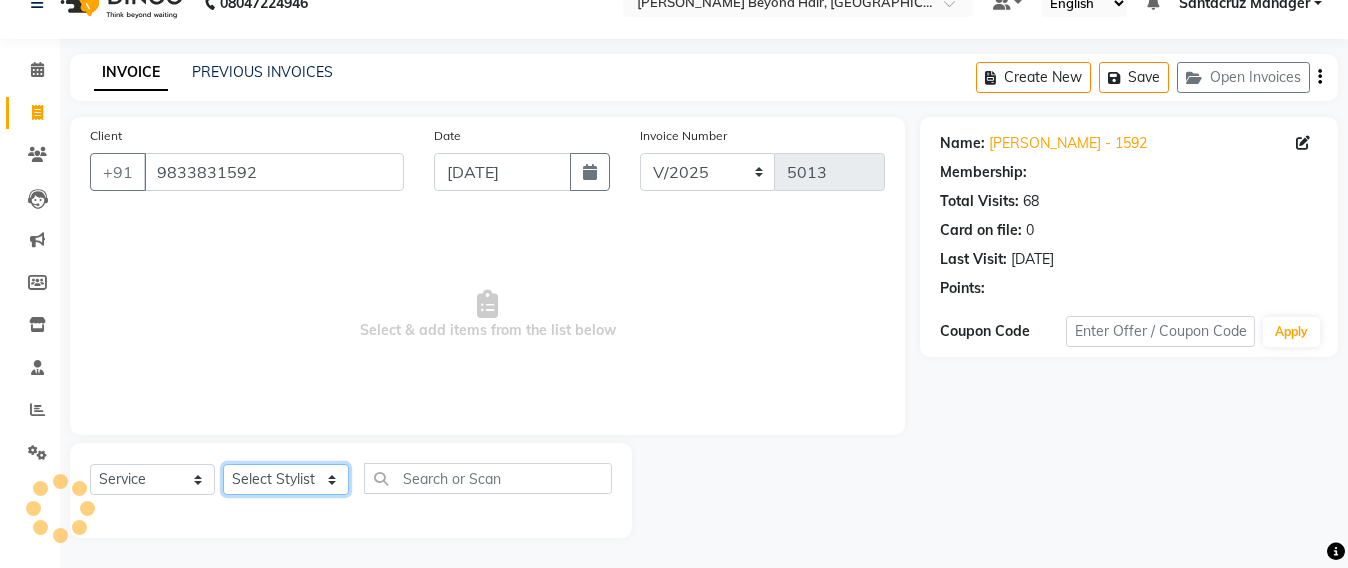 click on "Select Stylist Admin Avesh Sankat AZHER SHAIKH Jayeshree Mahtre Manisha Subodh Shedge Muskaan Pramila Vinayak Mhatre prathmesh mahattre Pratibha Nilesh Sharma Rosy Sunil Jadhav Sameer shah admin Santacruz Manager SAURAV Siddhi SOMAYANG VASHUM Tejasvi Bhosle" 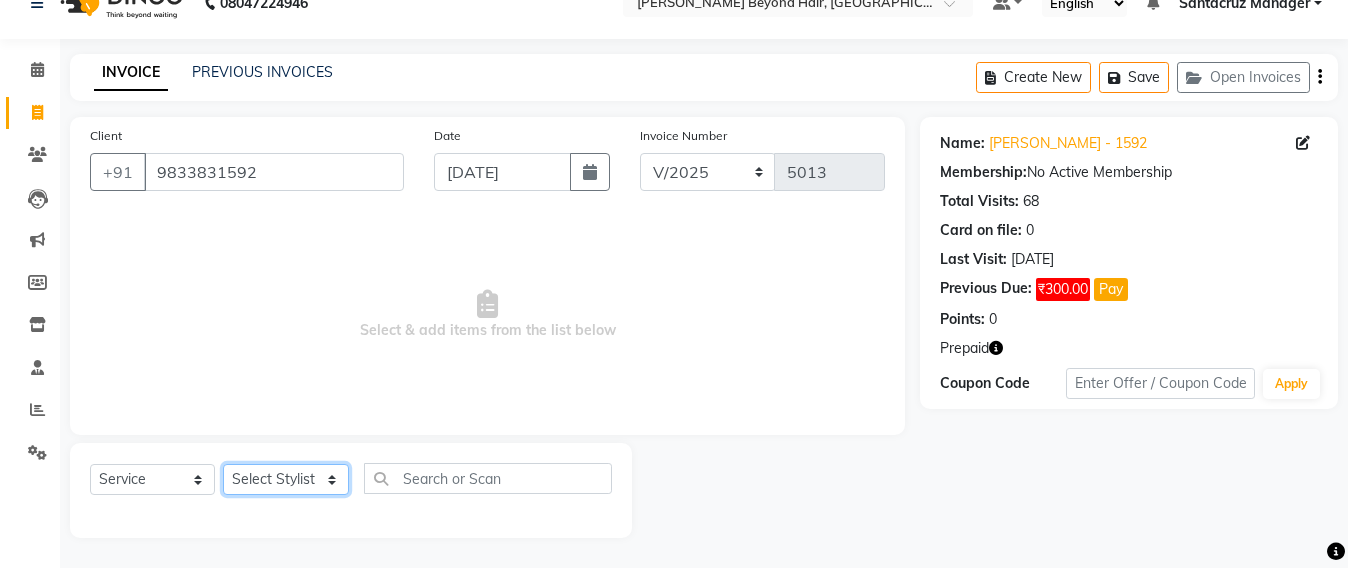 select on "59106" 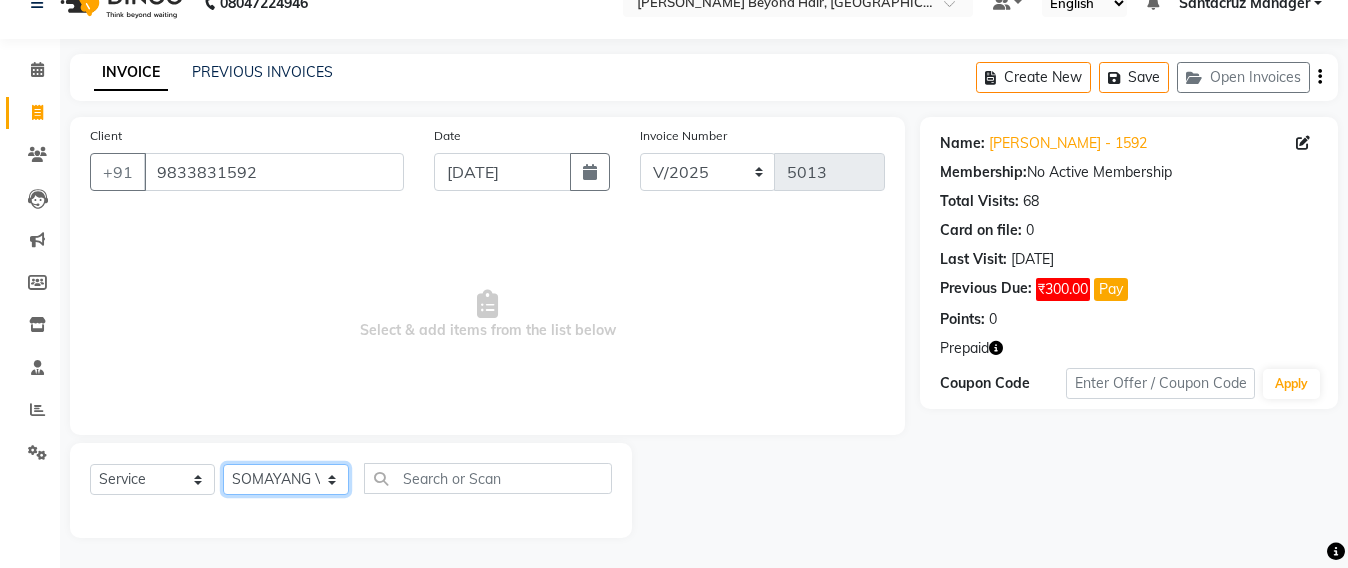 click on "Select Stylist Admin Avesh Sankat AZHER SHAIKH Jayeshree Mahtre Manisha Subodh Shedge Muskaan Pramila Vinayak Mhatre prathmesh mahattre Pratibha Nilesh Sharma Rosy Sunil Jadhav Sameer shah admin Santacruz Manager SAURAV Siddhi SOMAYANG VASHUM Tejasvi Bhosle" 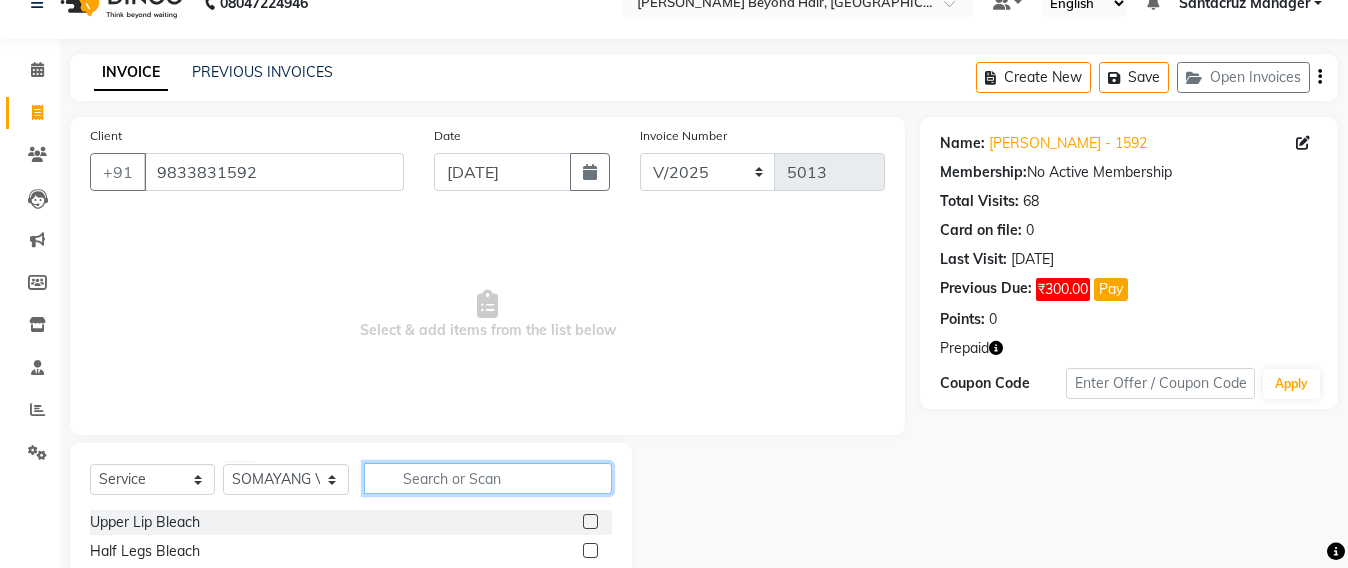 click 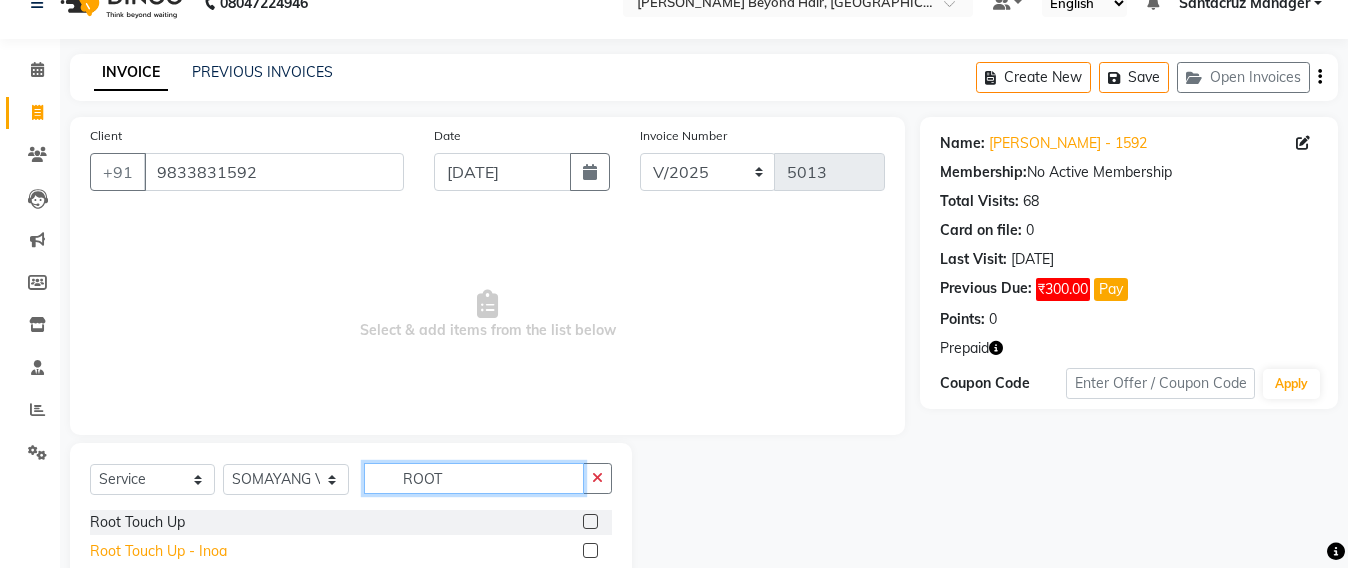type on "ROOT" 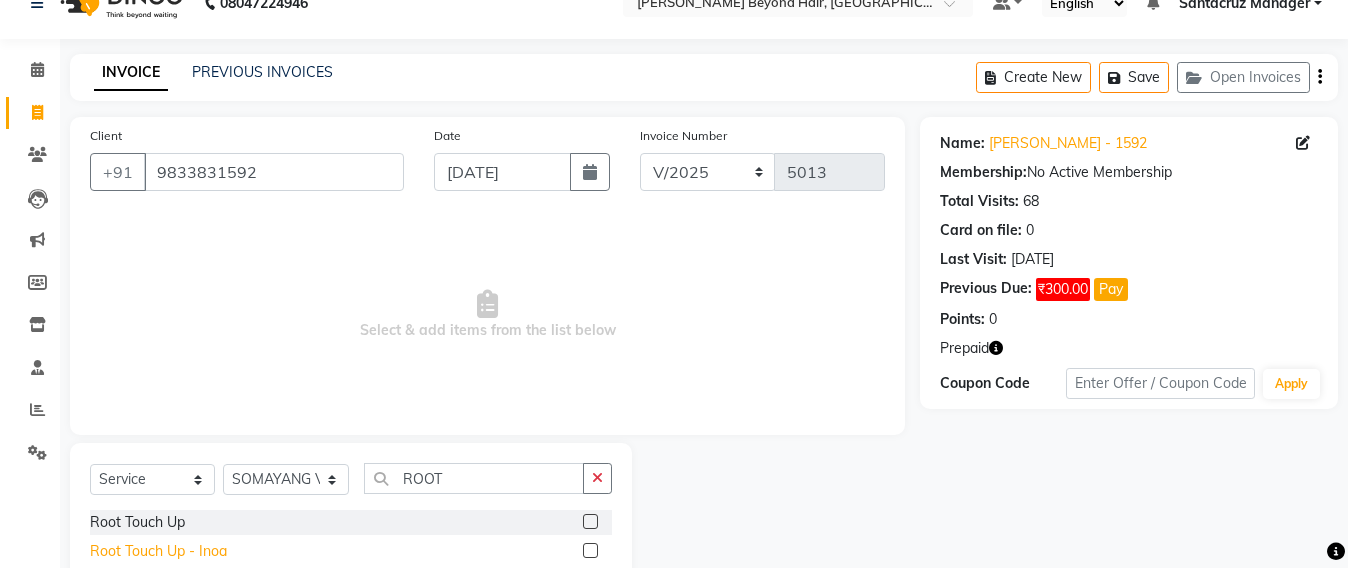 click on "Root Touch Up - Inoa" 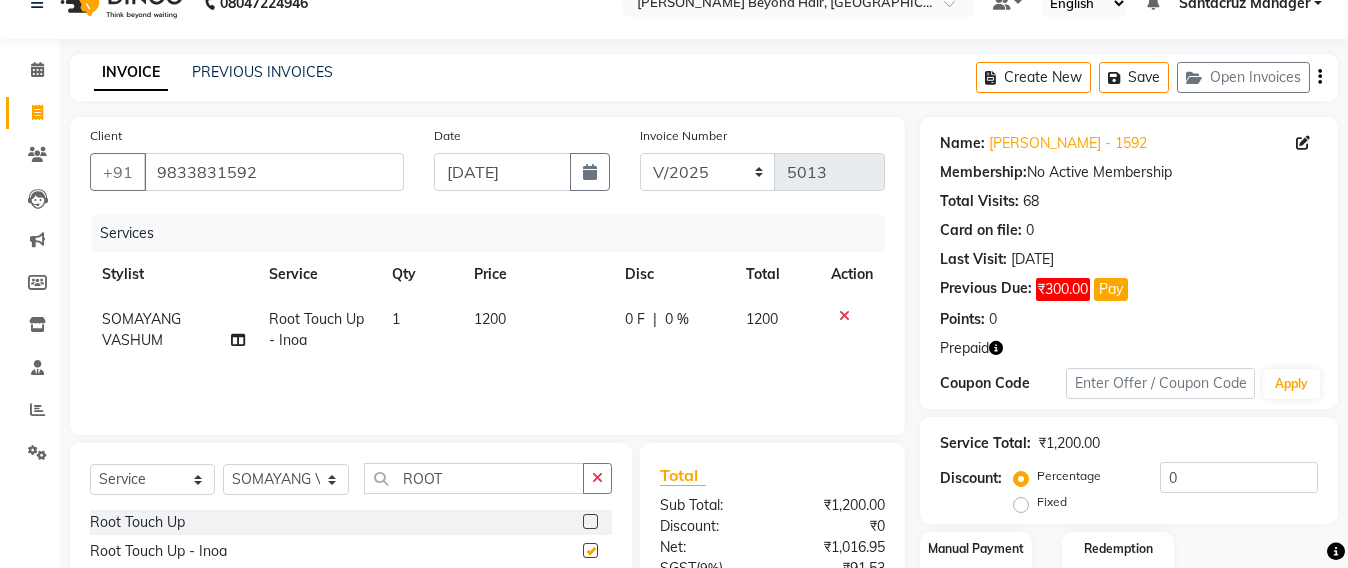 checkbox on "false" 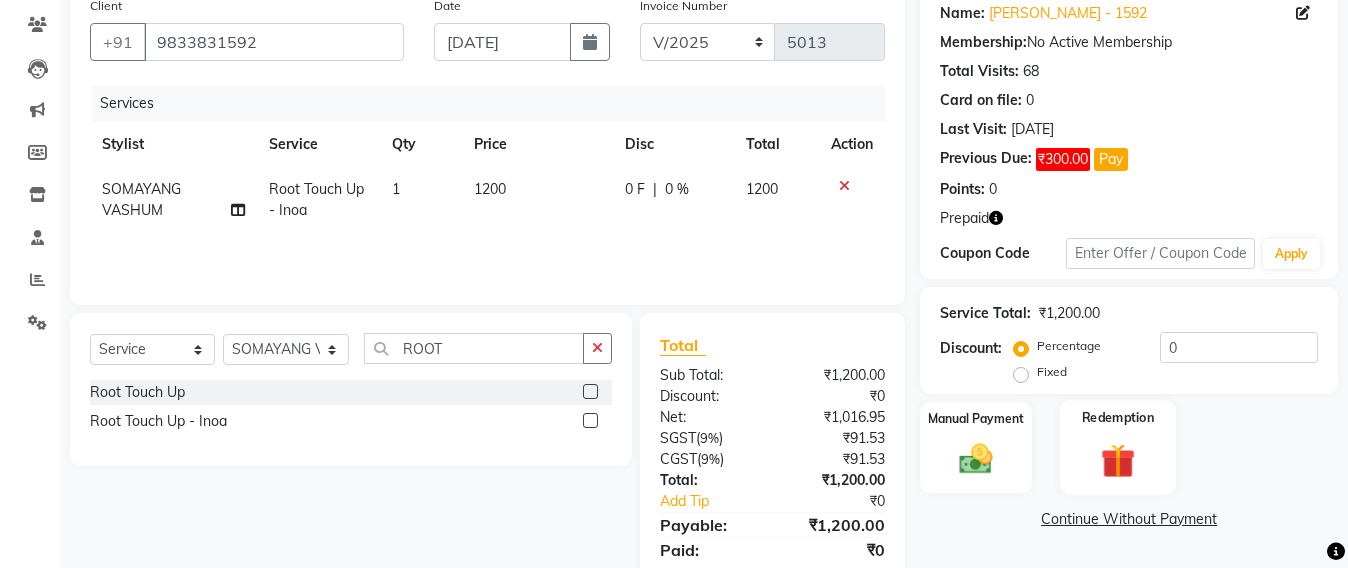 scroll, scrollTop: 232, scrollLeft: 0, axis: vertical 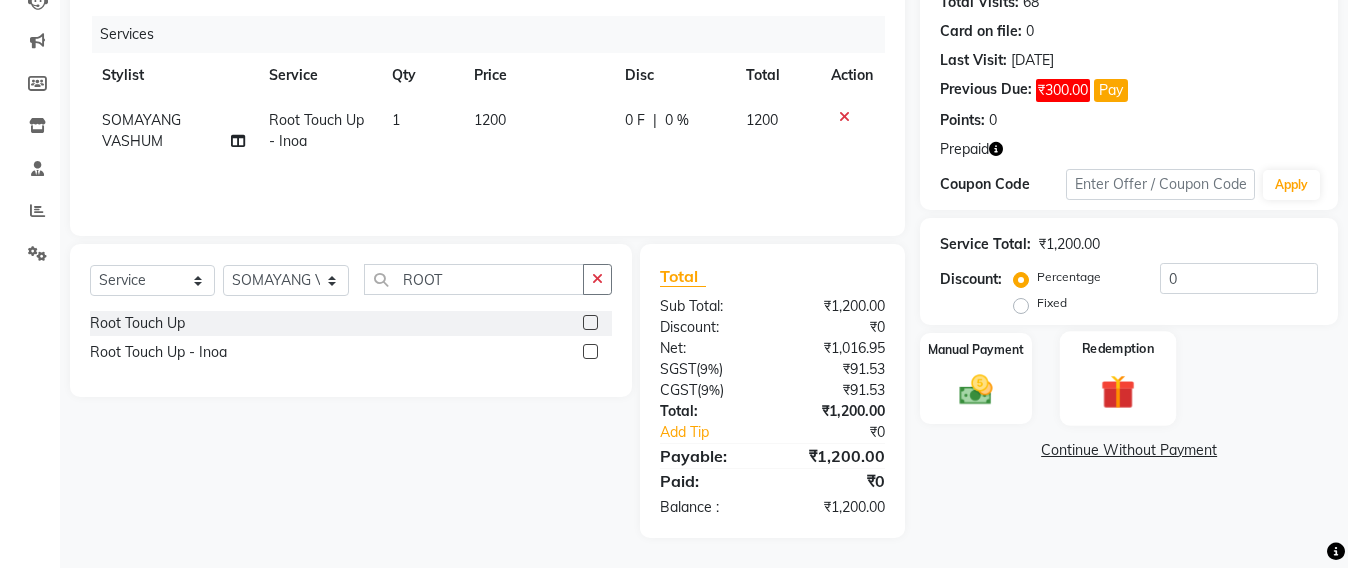 click 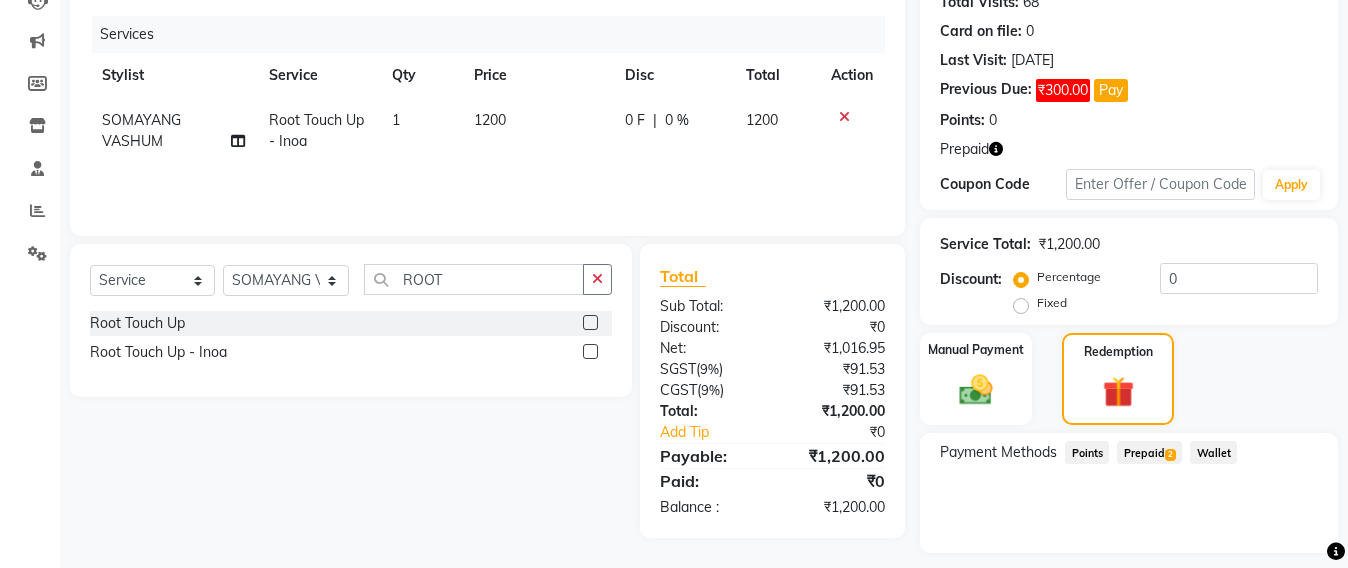 click on "Prepaid  2" 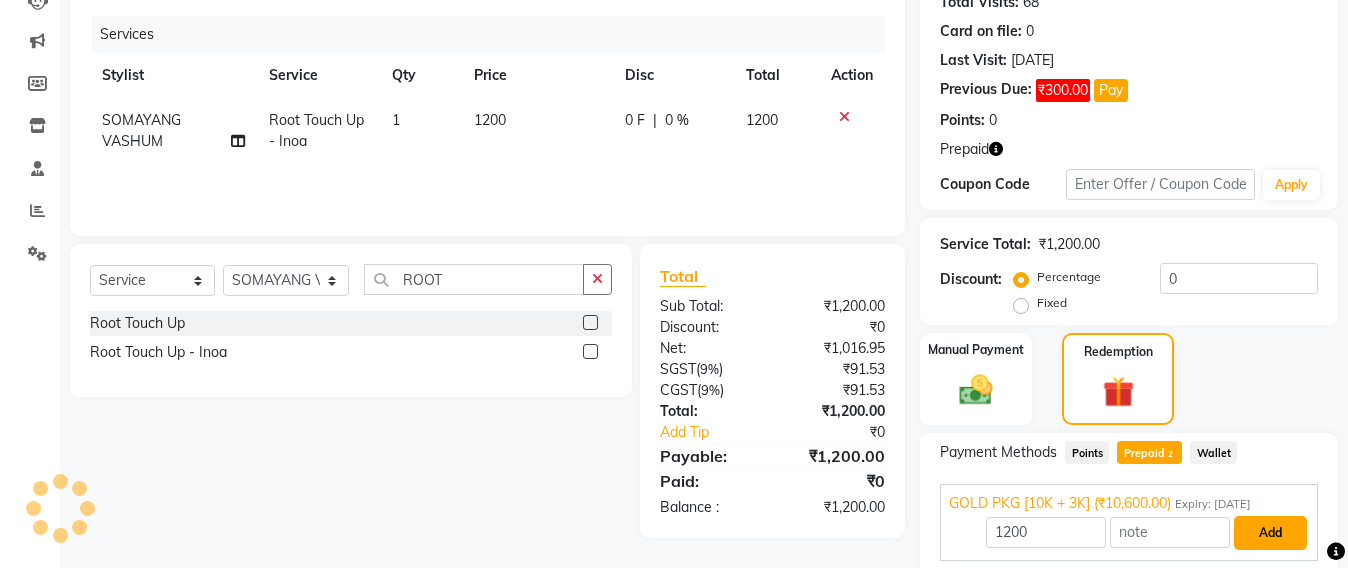 click on "Add" at bounding box center [1270, 533] 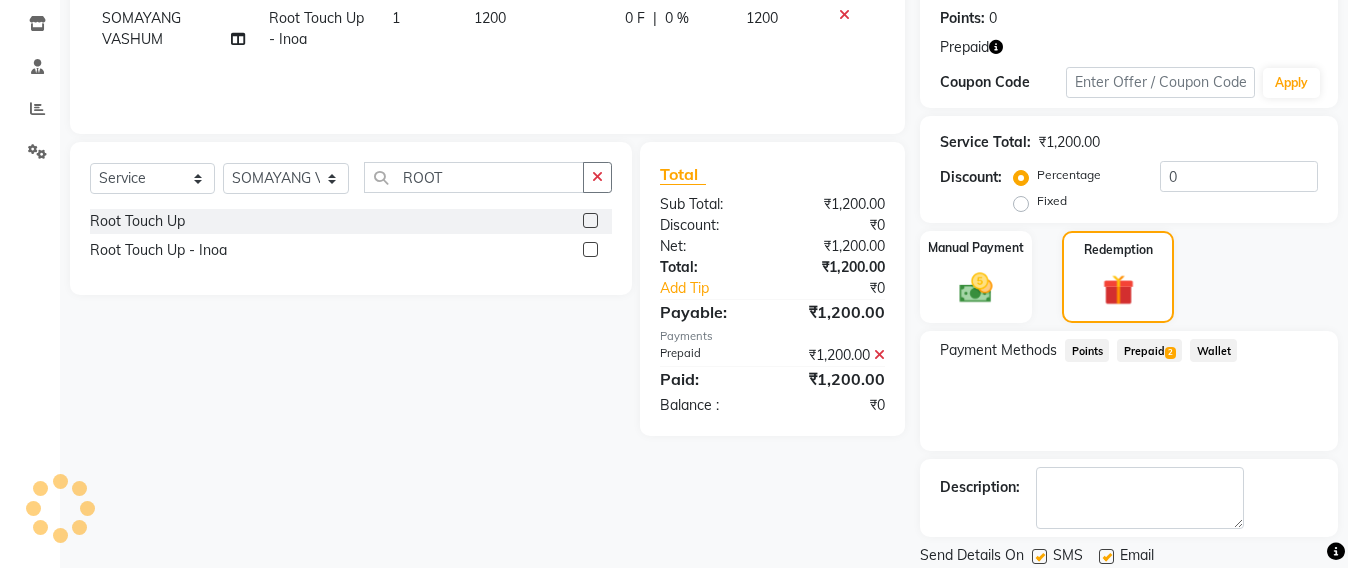 scroll, scrollTop: 401, scrollLeft: 0, axis: vertical 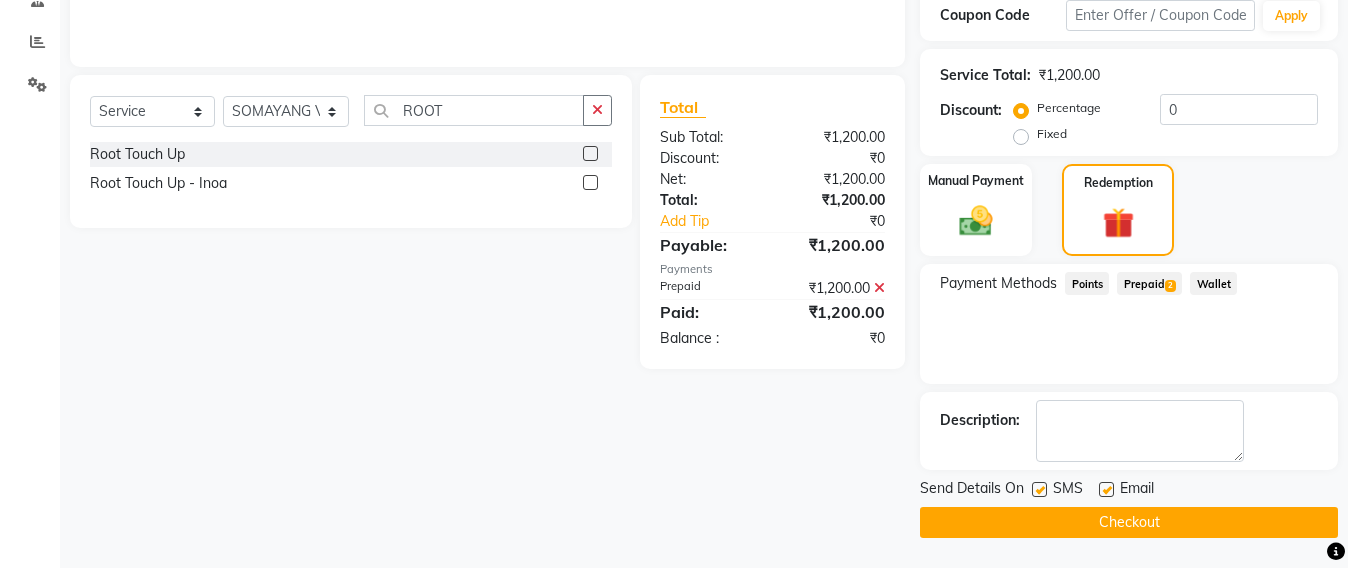 click on "Checkout" 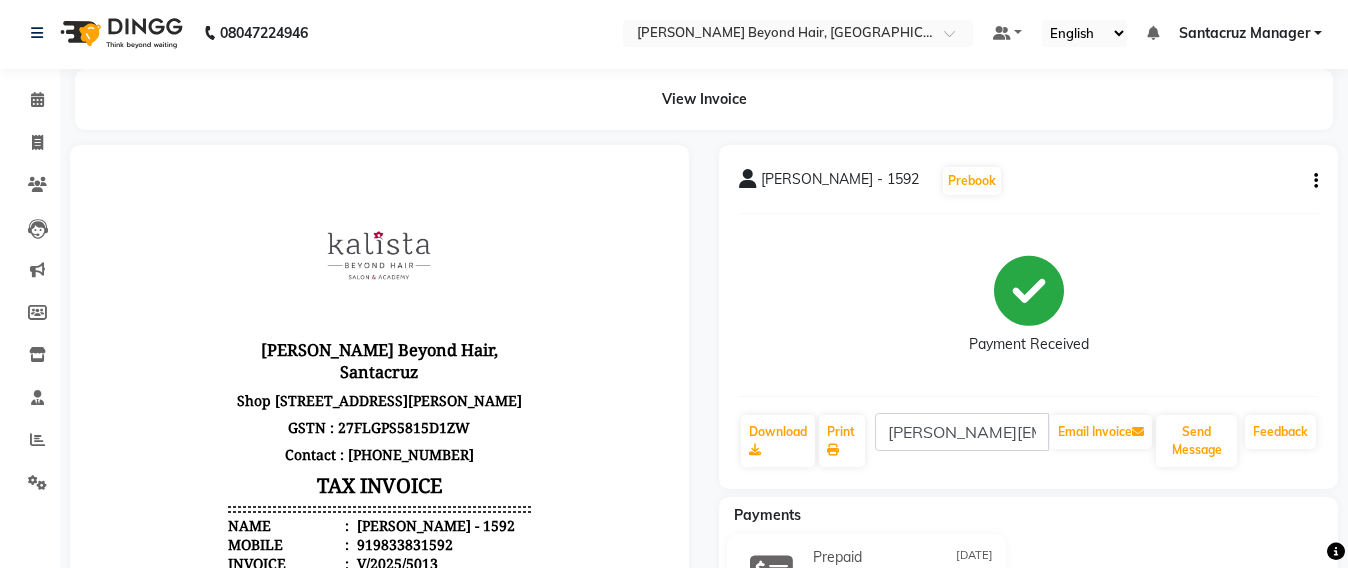 scroll, scrollTop: 0, scrollLeft: 0, axis: both 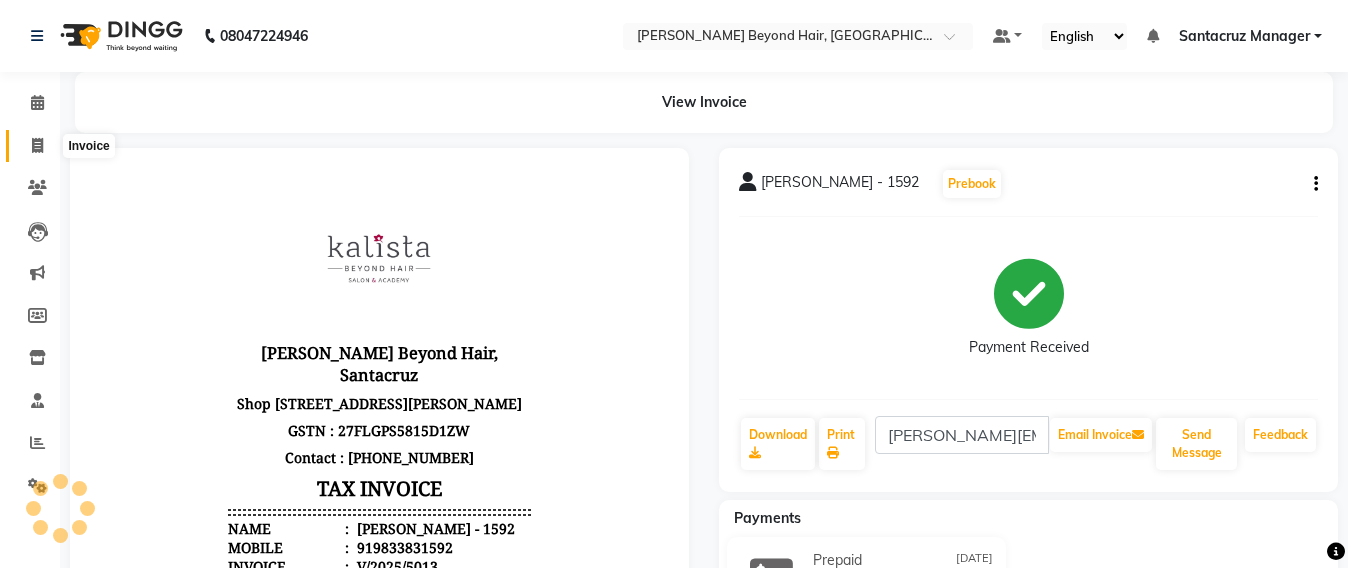 click 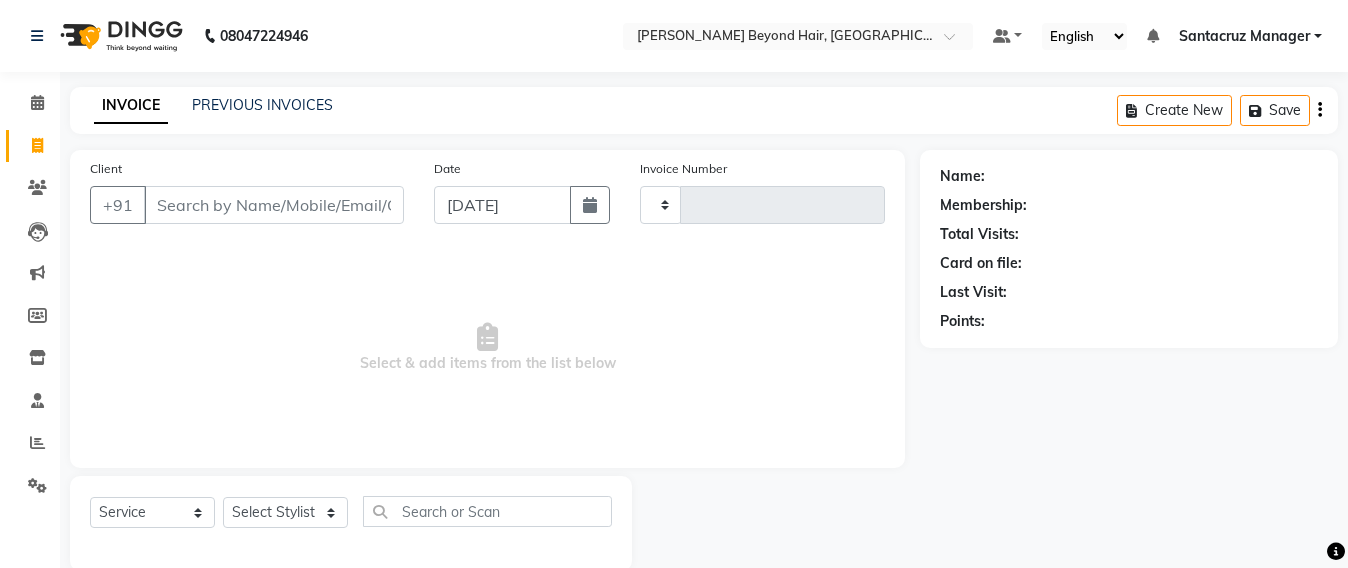 scroll, scrollTop: 33, scrollLeft: 0, axis: vertical 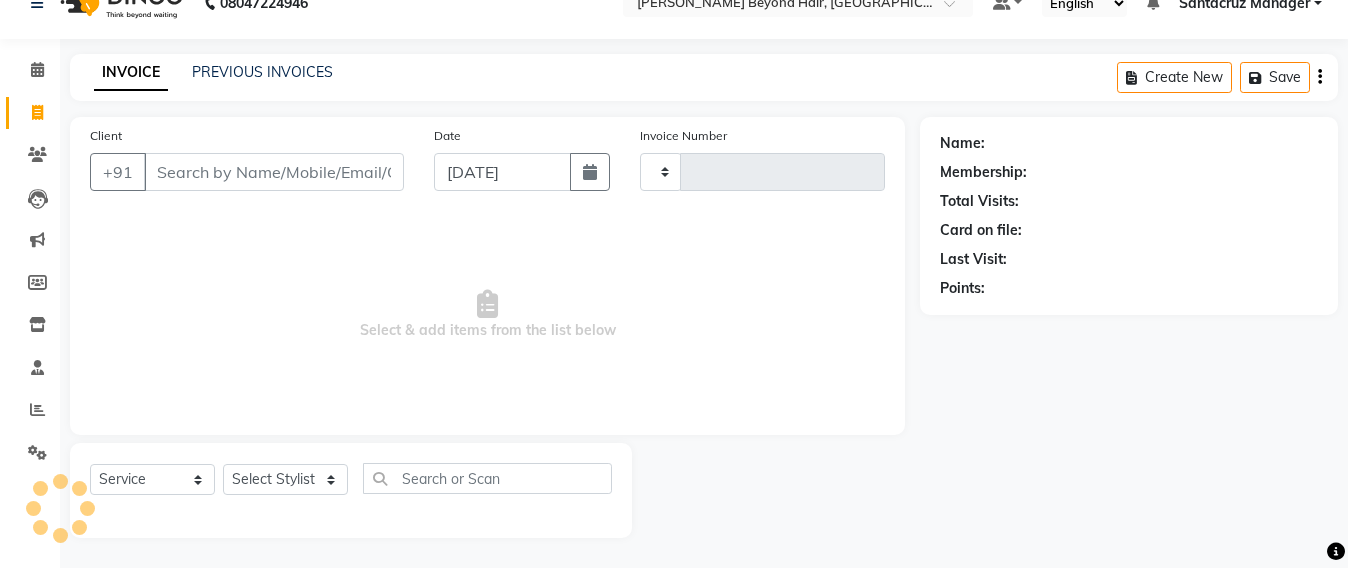 type on "N" 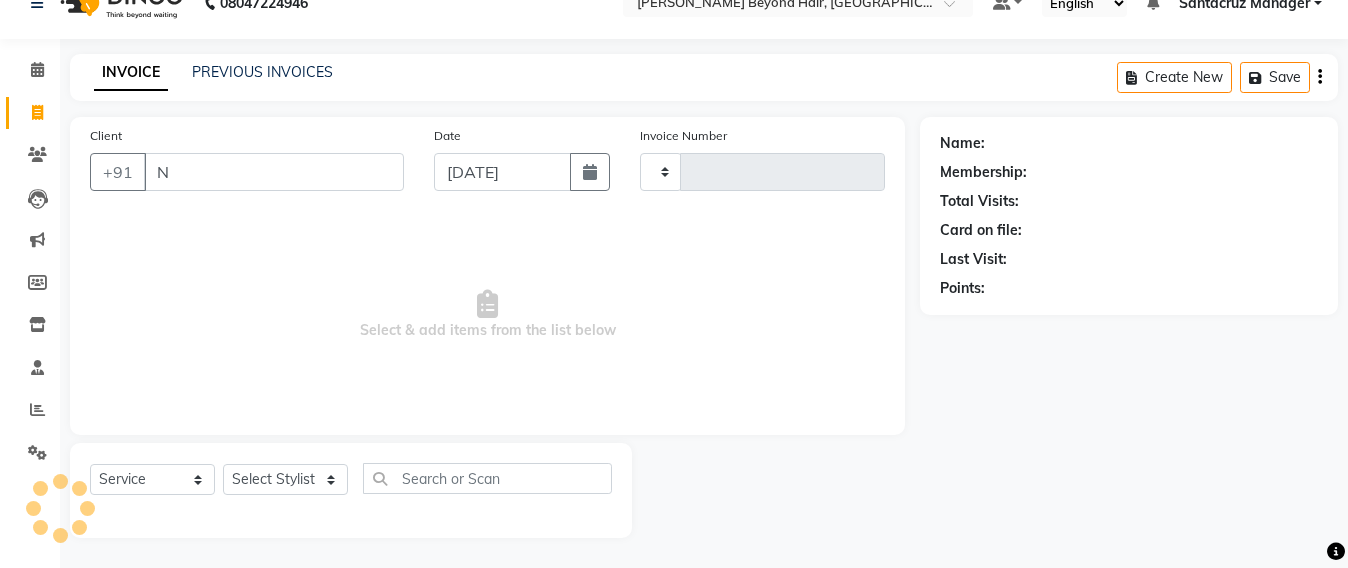type on "5014" 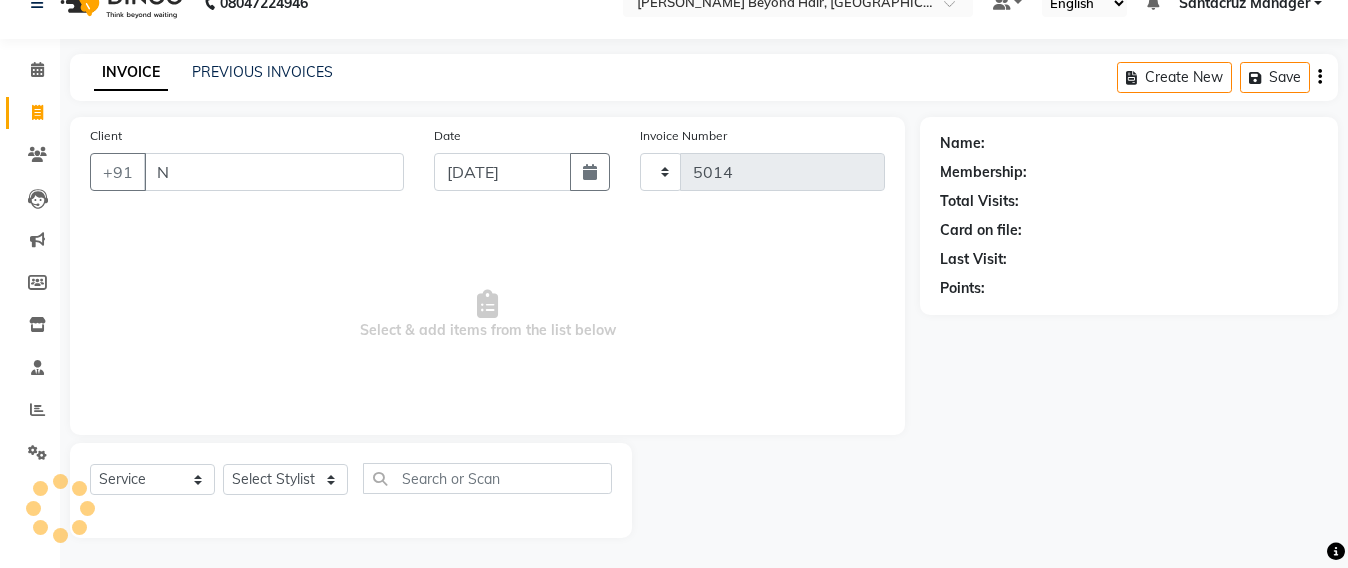 select on "6357" 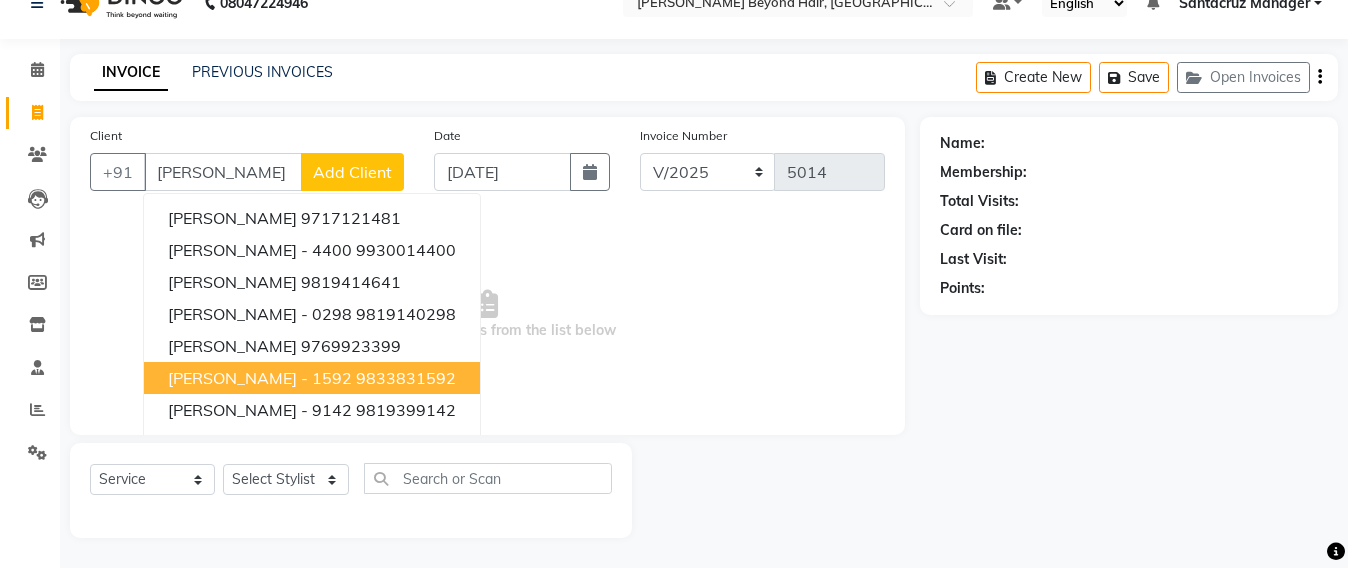 click on "9833831592" at bounding box center [406, 378] 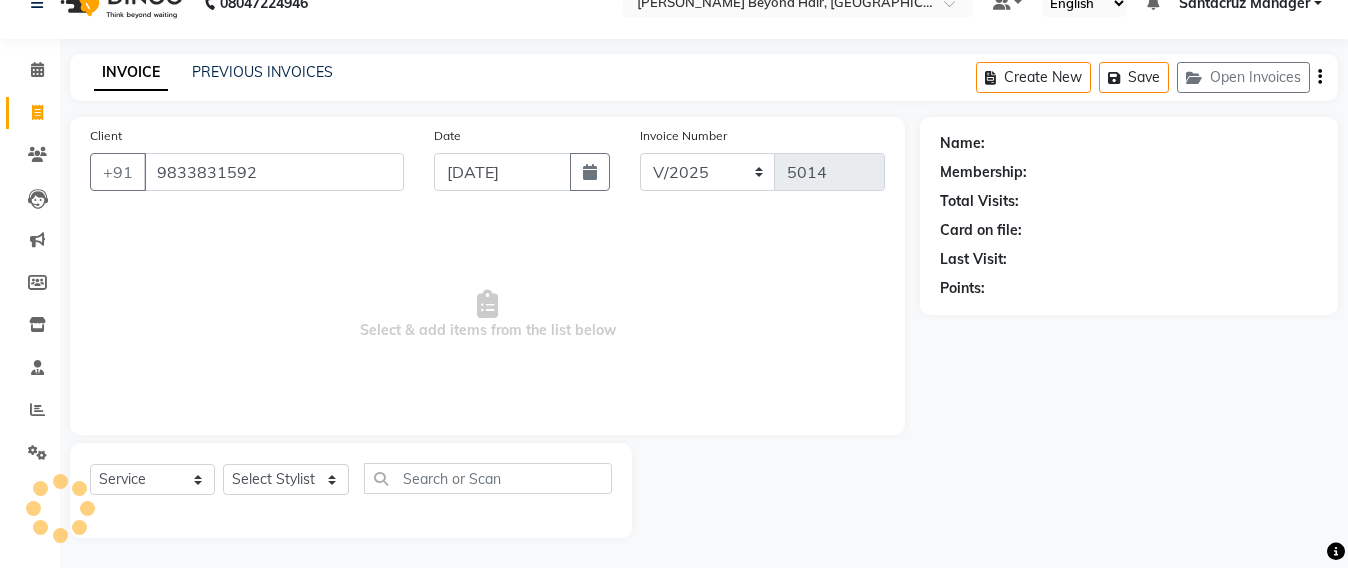 type on "9833831592" 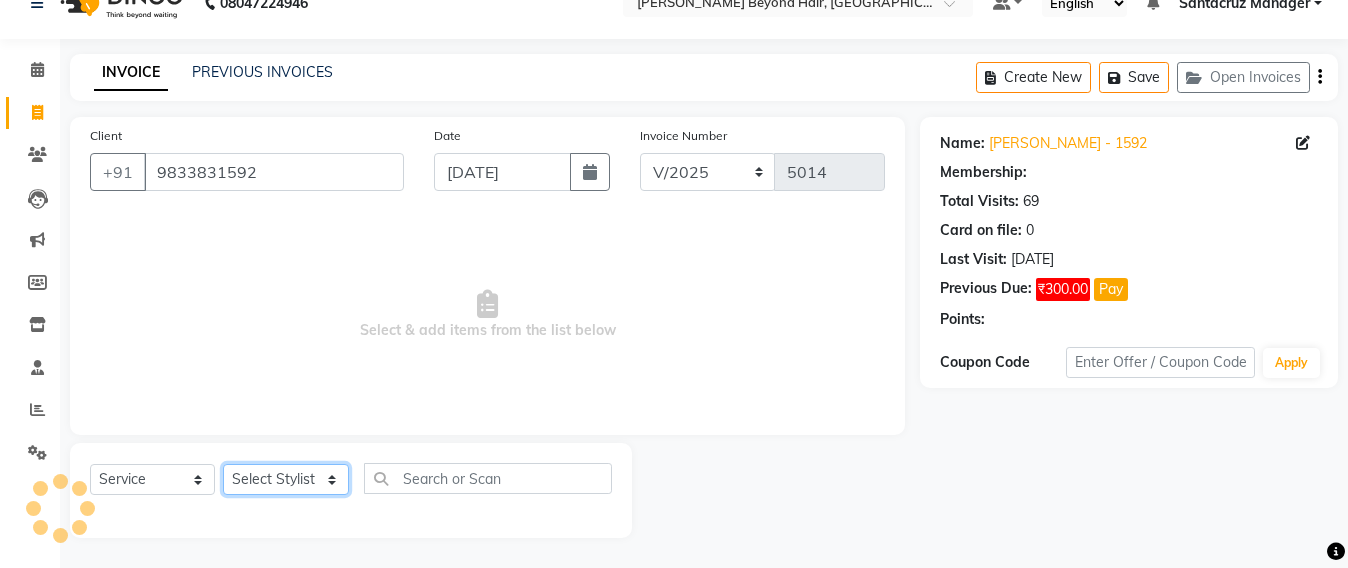 click on "Select Stylist Admin Avesh Sankat AZHER SHAIKH Jayeshree Mahtre Manisha Subodh Shedge Muskaan Pramila Vinayak Mhatre prathmesh mahattre Pratibha Nilesh Sharma Rosy Sunil Jadhav Sameer shah admin Santacruz Manager SAURAV Siddhi SOMAYANG VASHUM Tejasvi Bhosle" 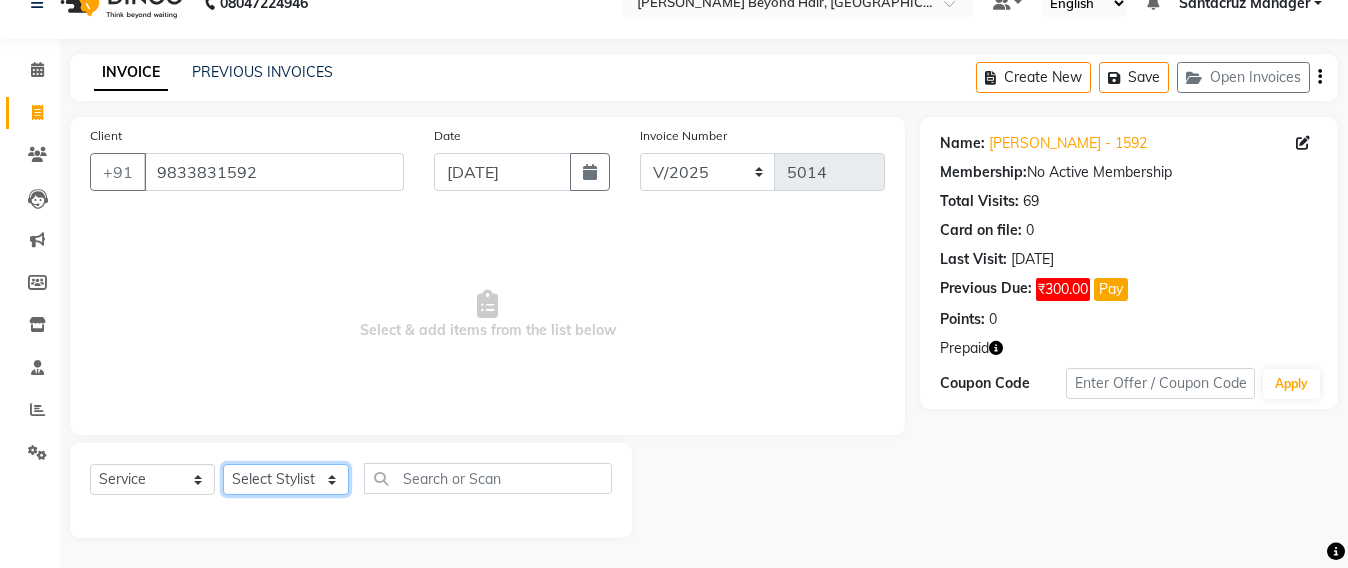 select on "48409" 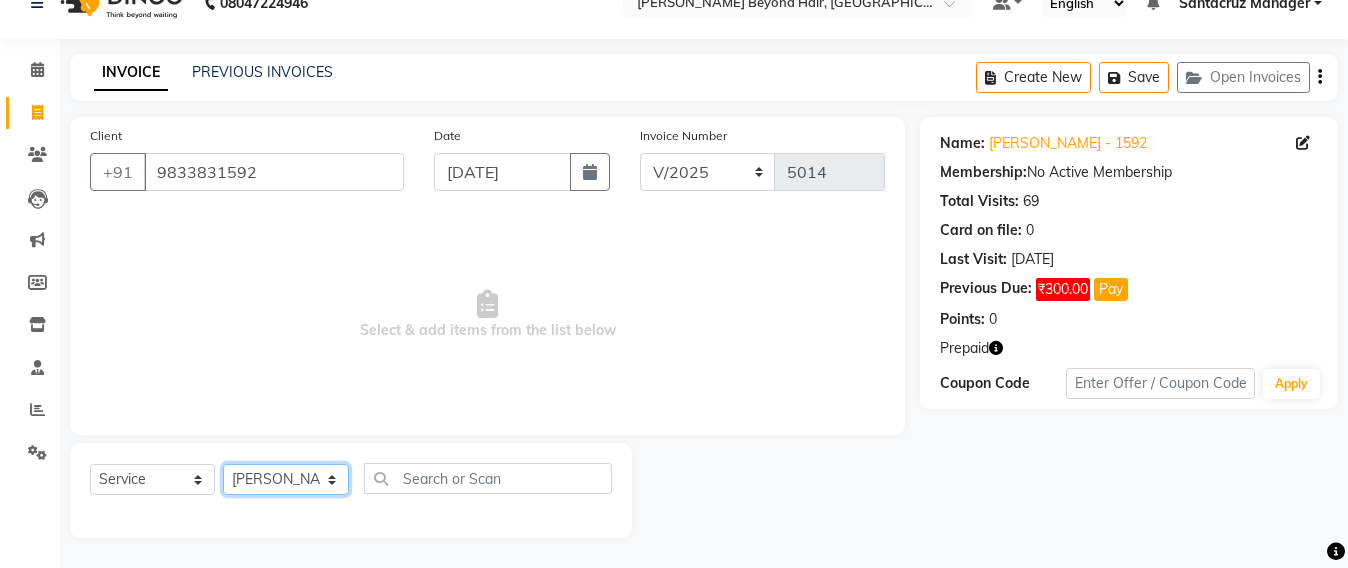 click on "Select Stylist Admin Avesh Sankat AZHER SHAIKH Jayeshree Mahtre Manisha Subodh Shedge Muskaan Pramila Vinayak Mhatre prathmesh mahattre Pratibha Nilesh Sharma Rosy Sunil Jadhav Sameer shah admin Santacruz Manager SAURAV Siddhi SOMAYANG VASHUM Tejasvi Bhosle" 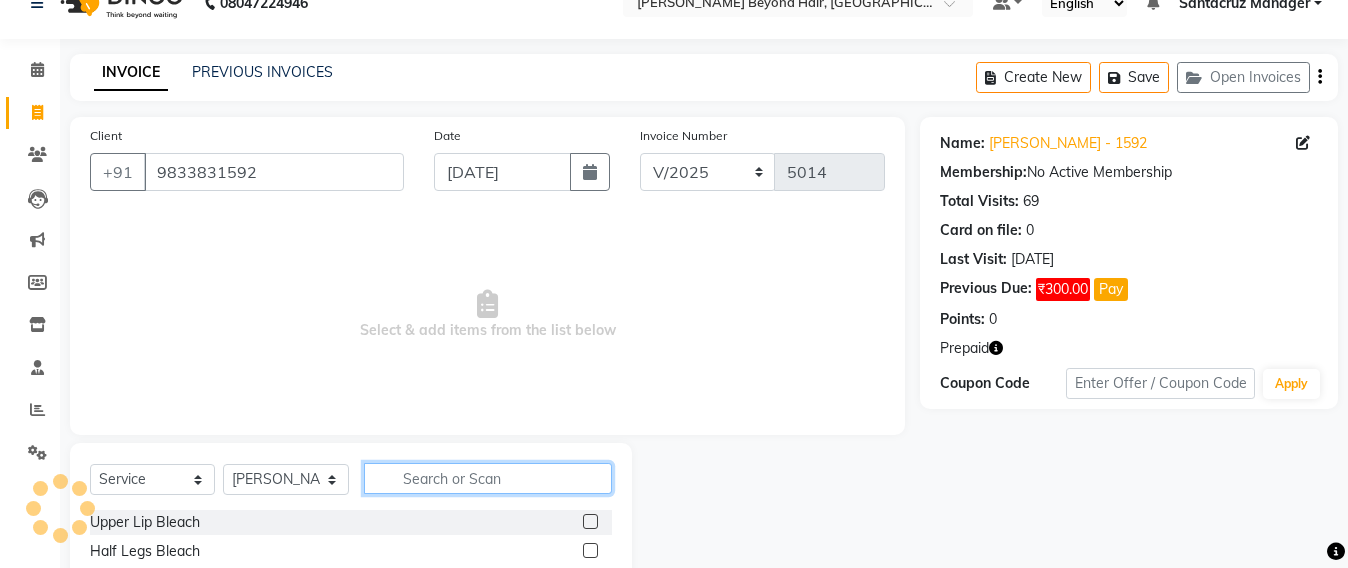 click 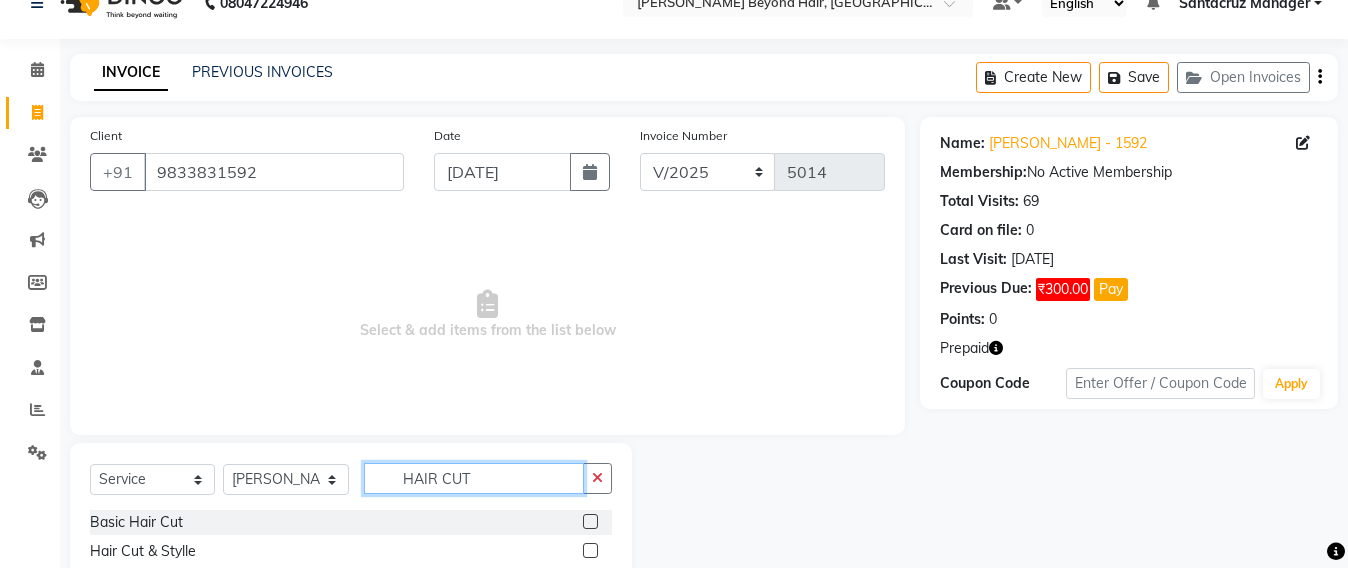 scroll, scrollTop: 158, scrollLeft: 0, axis: vertical 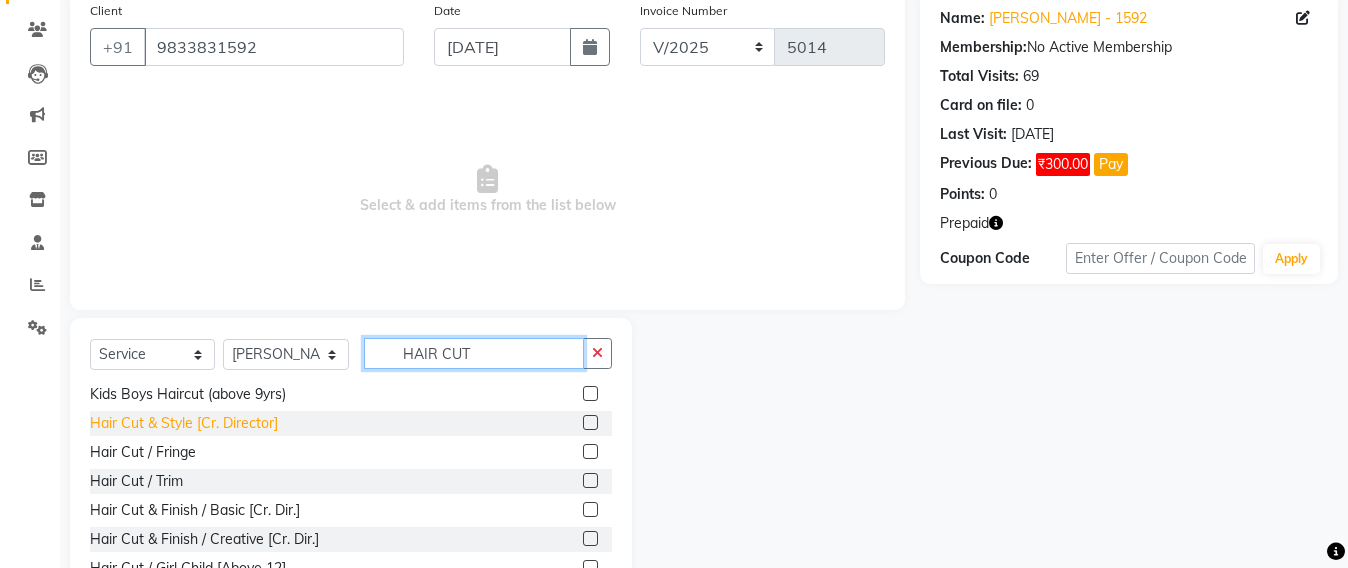 type on "HAIR CUT" 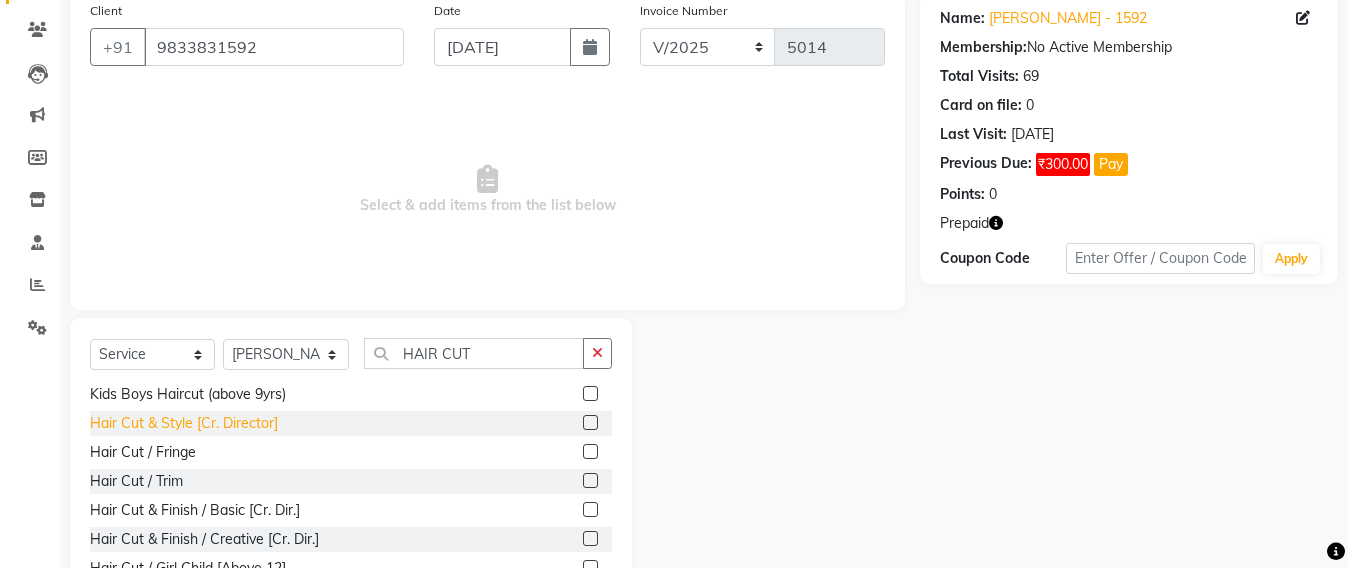 click on "Hair Cut & Style [Cr. Director]" 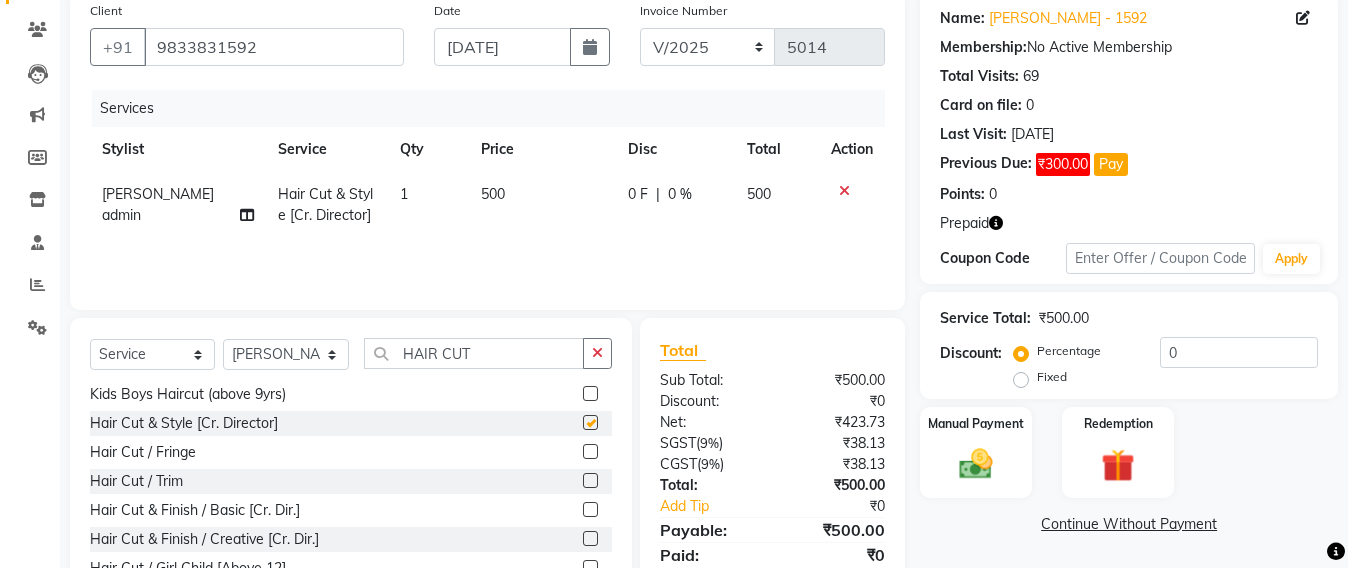 checkbox on "false" 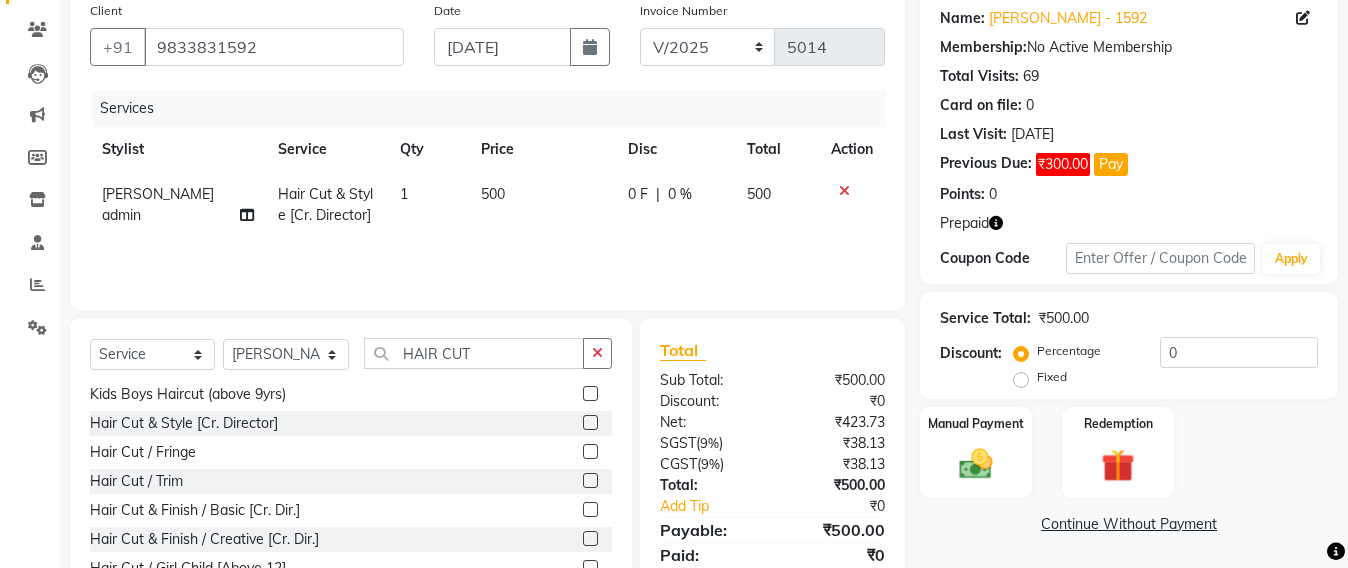 click 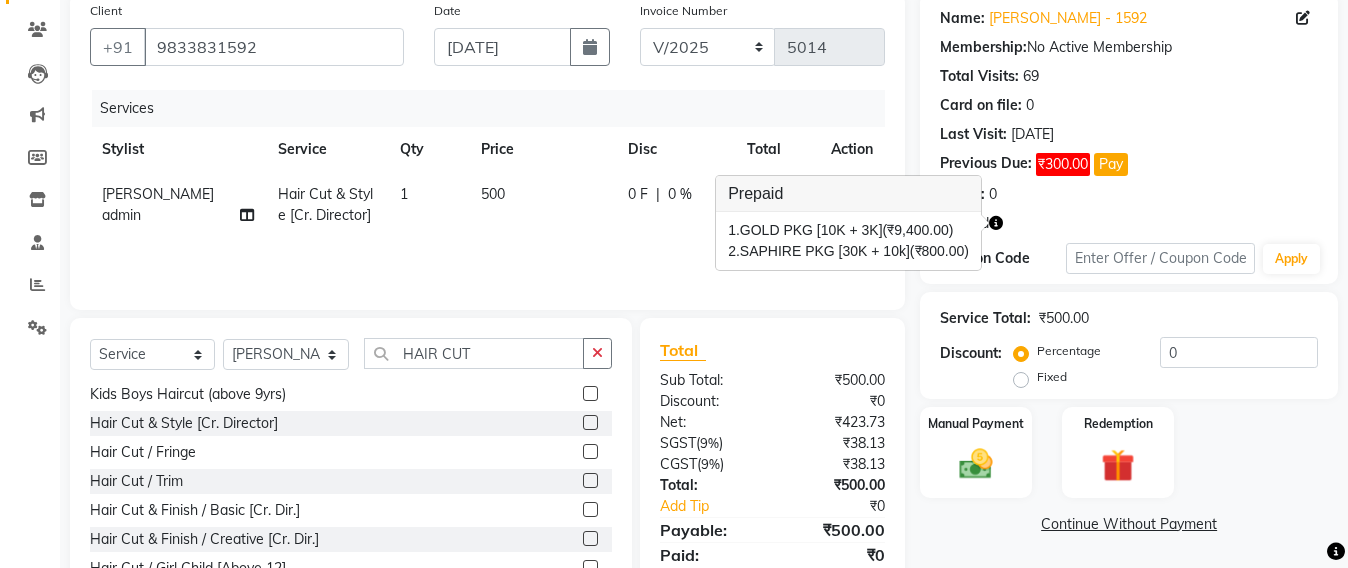click on "500" 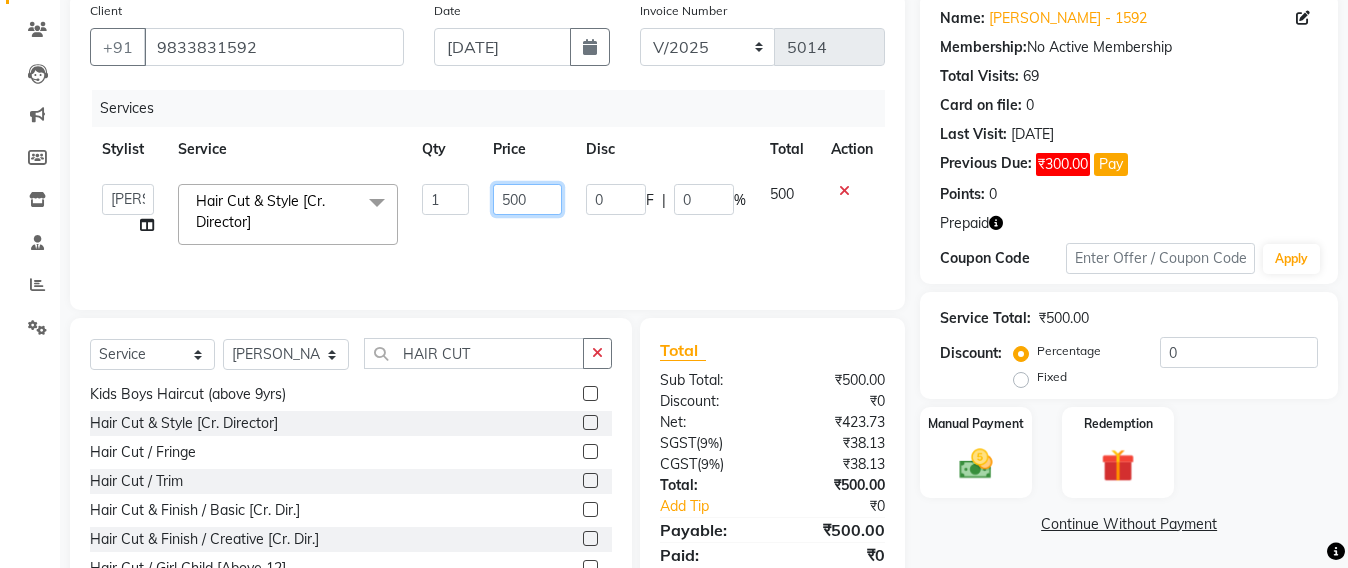 click on "500" 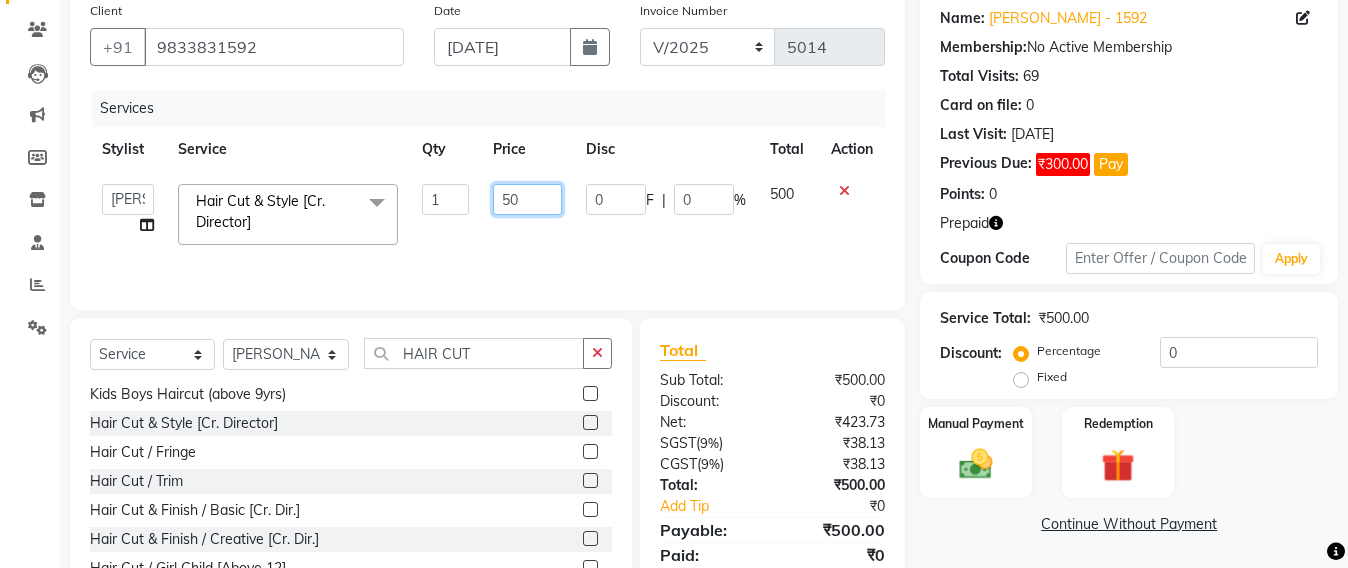 type on "5" 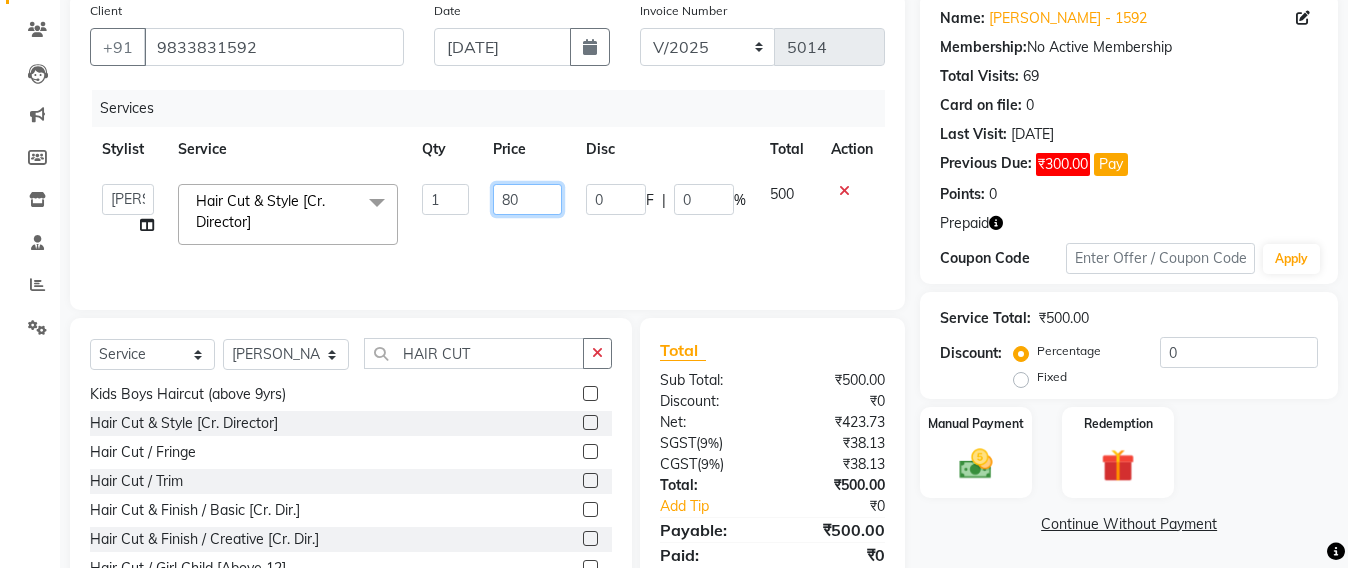 type on "800" 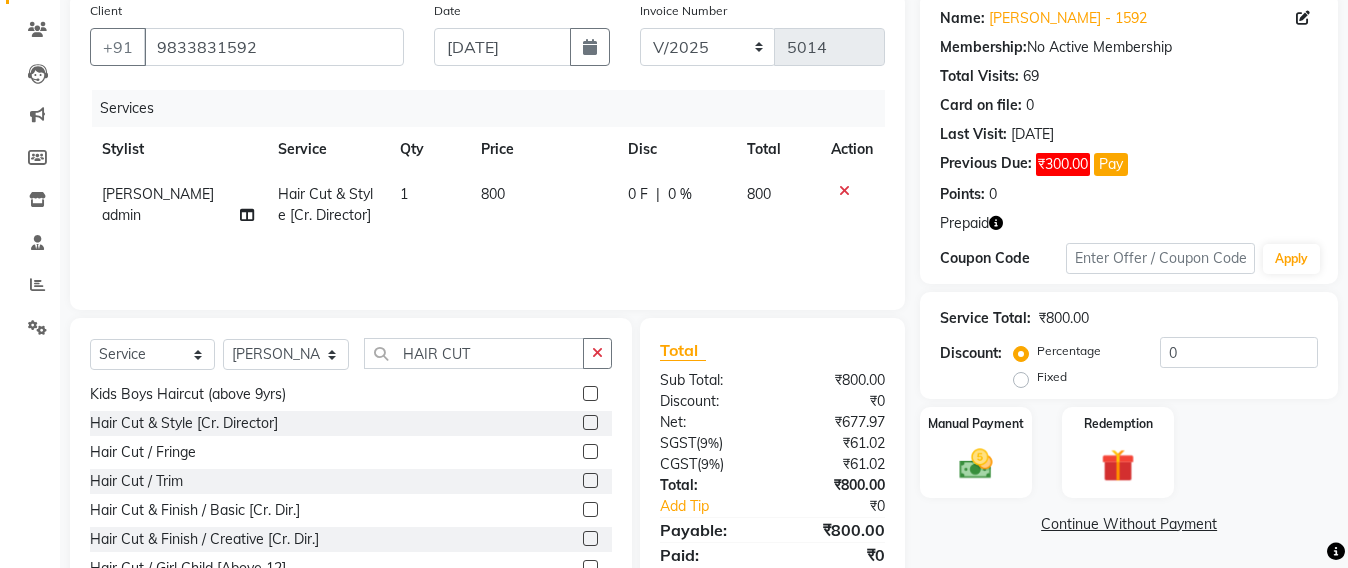 click on "Services Stylist Service Qty Price Disc Total Action Sameer shah admin Hair Cut & Style [Cr. Director] 1 800 0 F | 0 % 800" 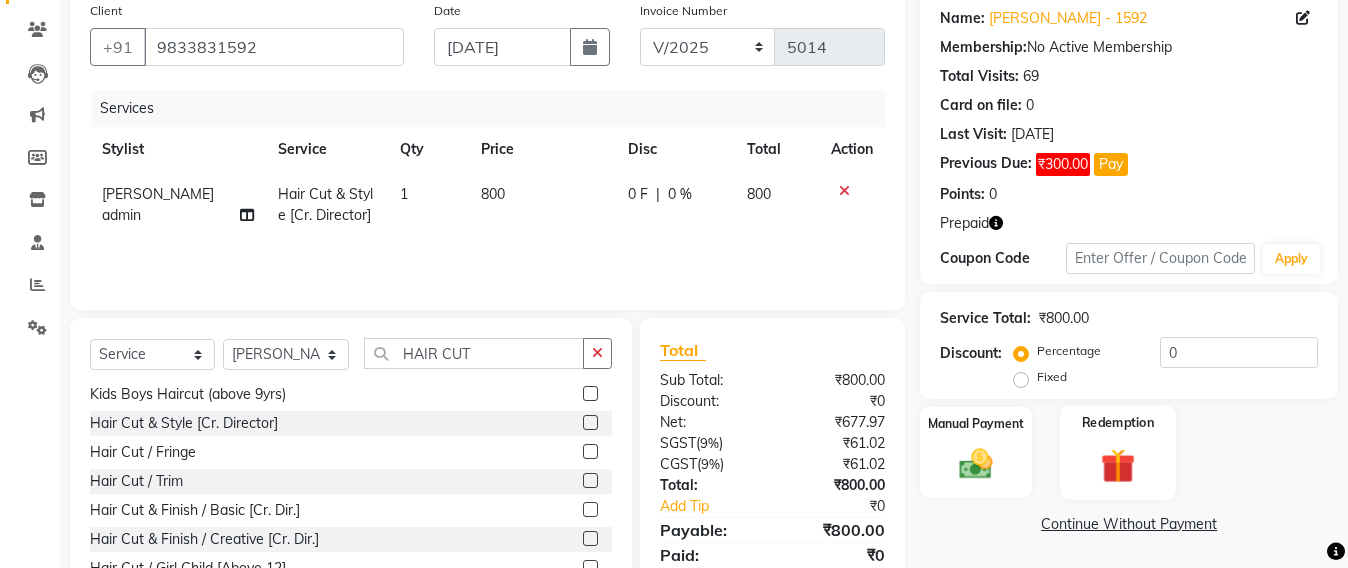 click 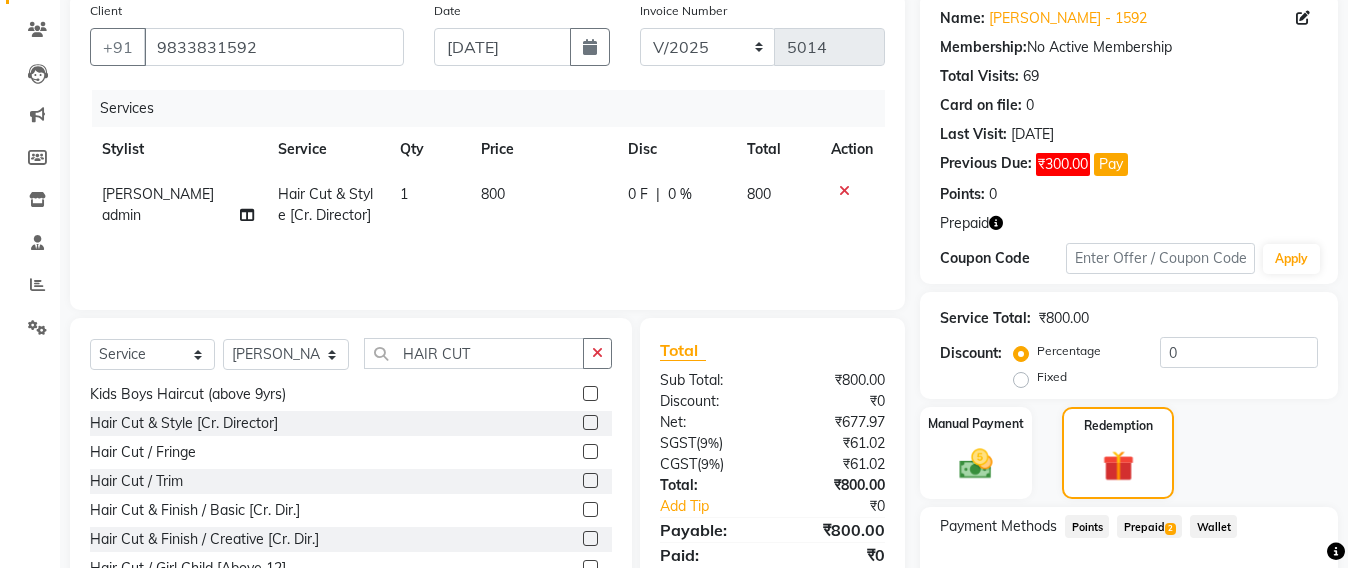 click on "2" 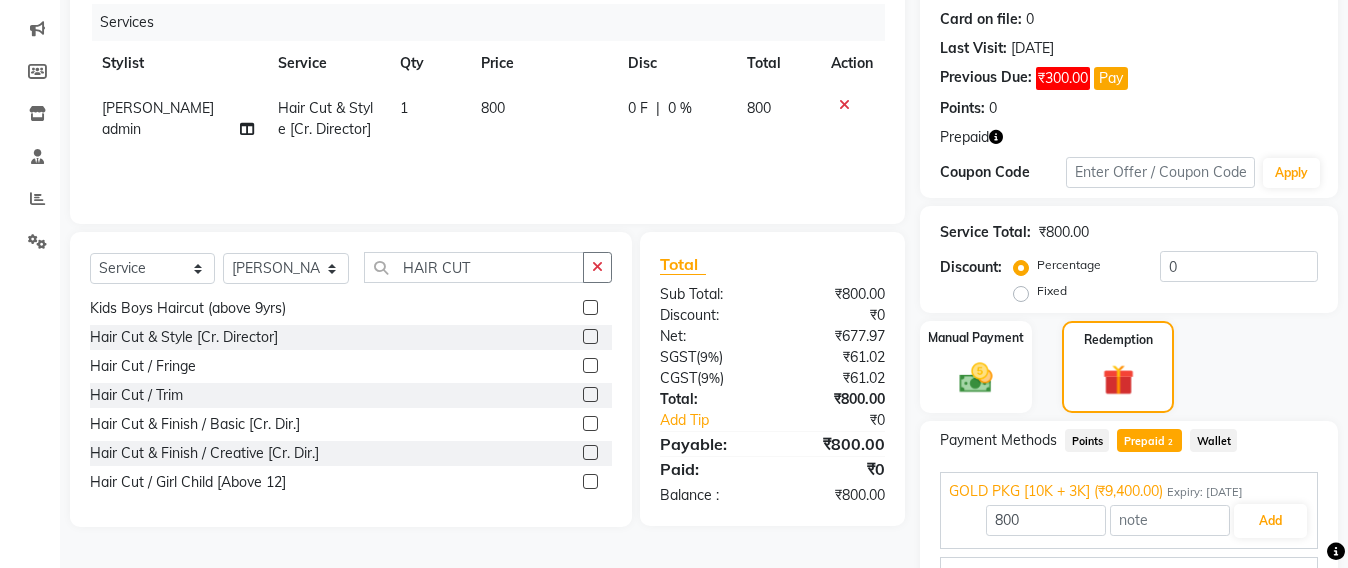 scroll, scrollTop: 351, scrollLeft: 0, axis: vertical 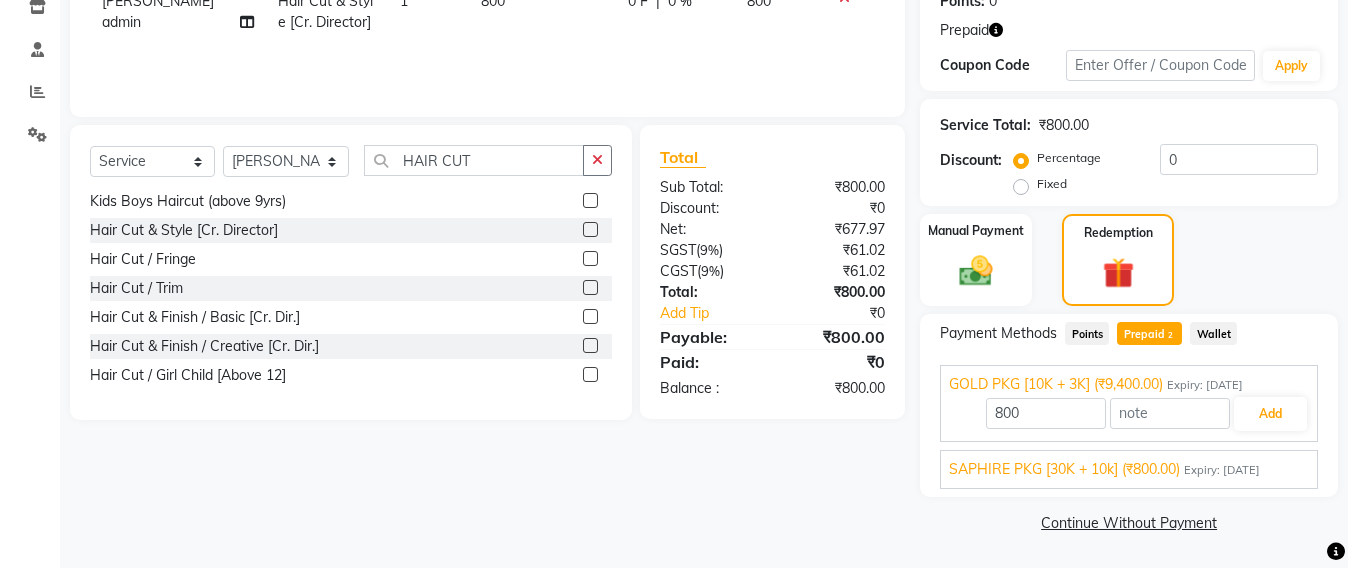 click on "SAPHIRE PKG [30K + 10k] (₹800.00)" at bounding box center [1064, 469] 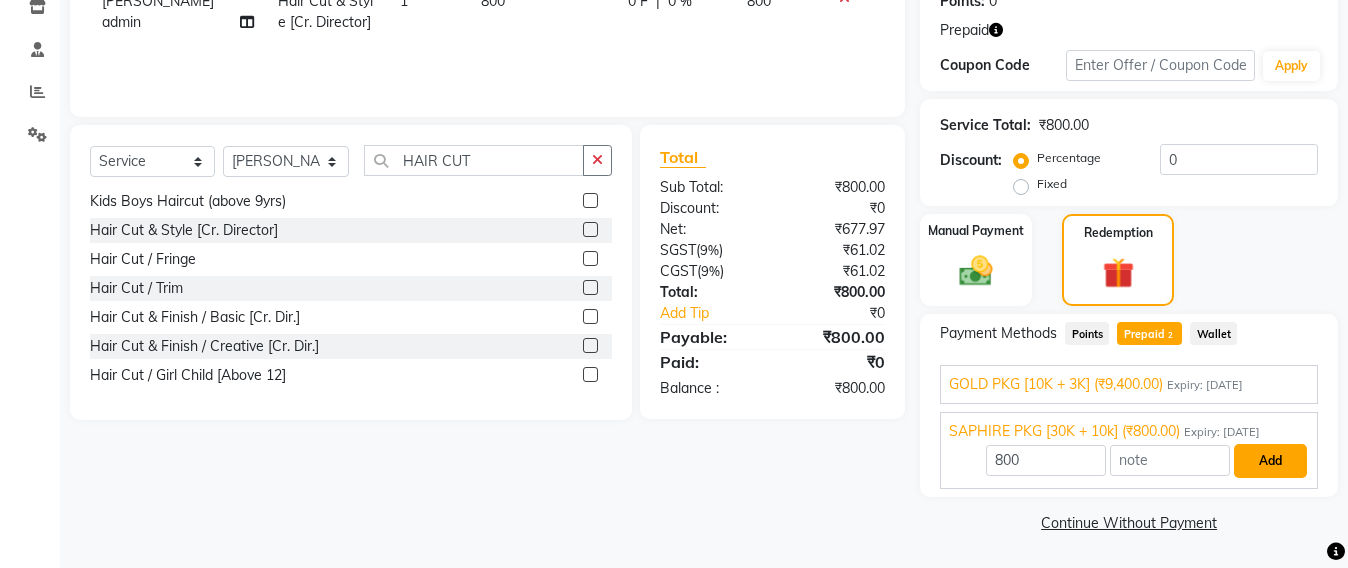 click on "Add" at bounding box center [1270, 461] 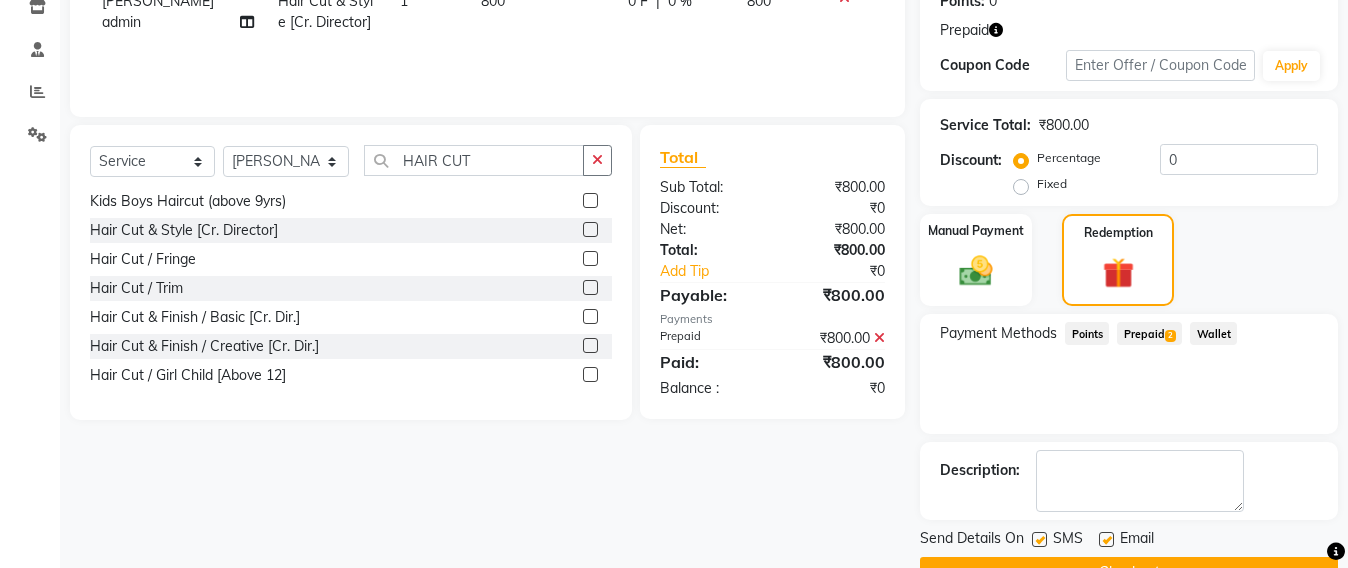 click 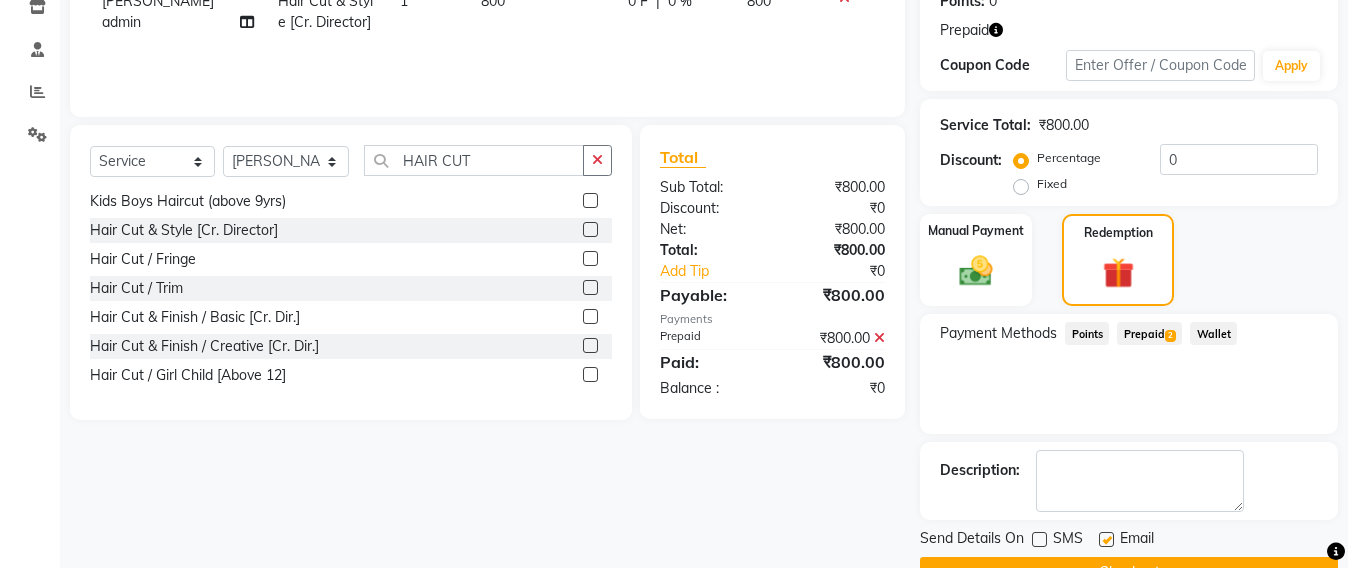 click on "Email" 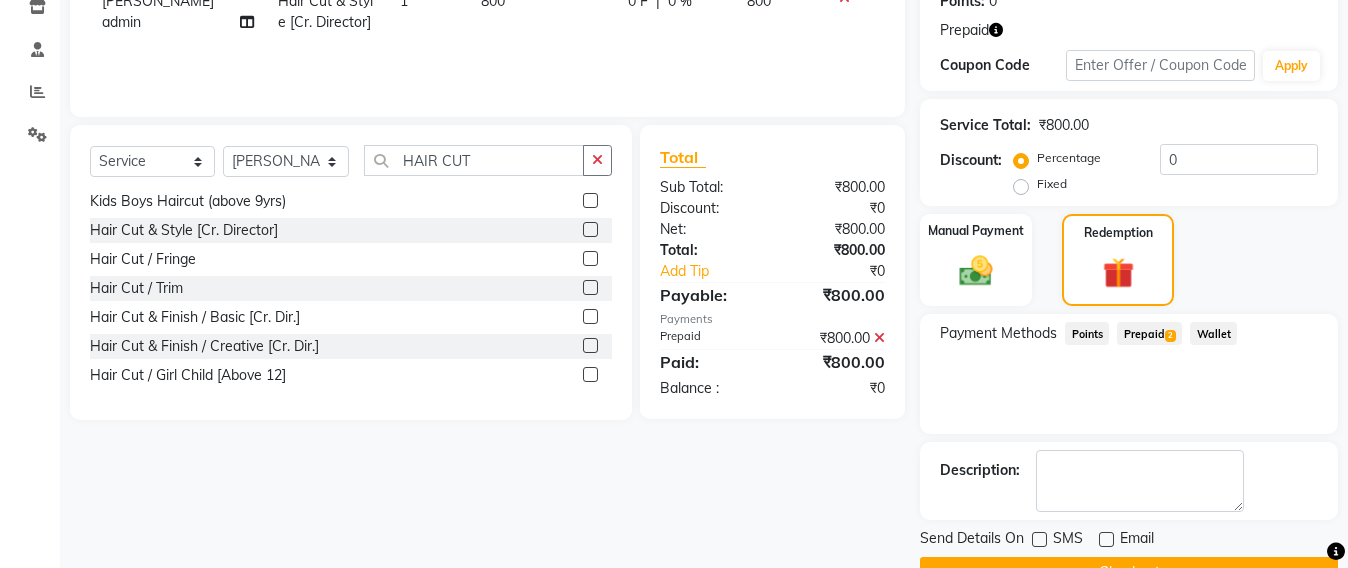 scroll, scrollTop: 401, scrollLeft: 0, axis: vertical 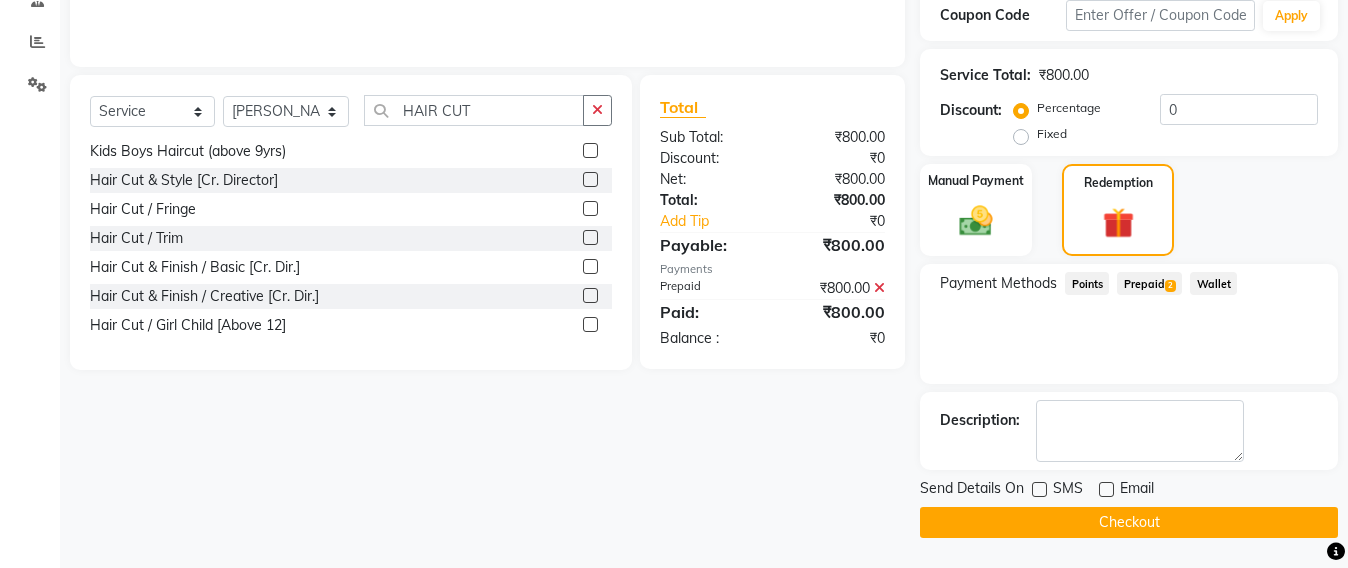 click on "Checkout" 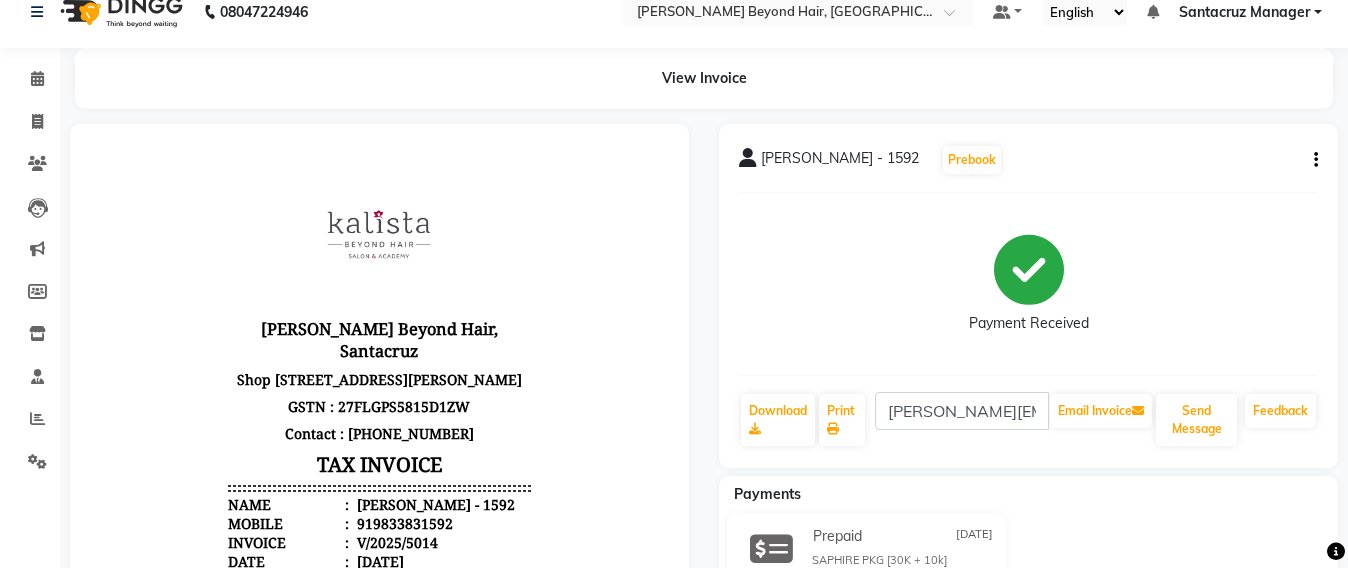 scroll, scrollTop: 0, scrollLeft: 0, axis: both 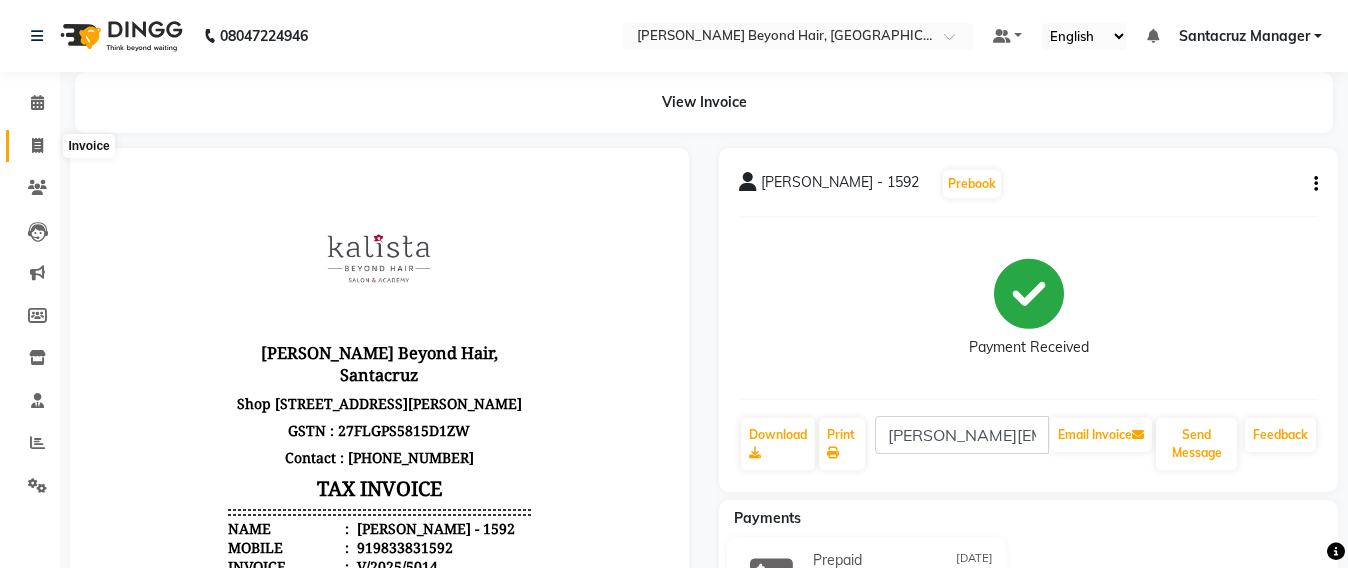 click 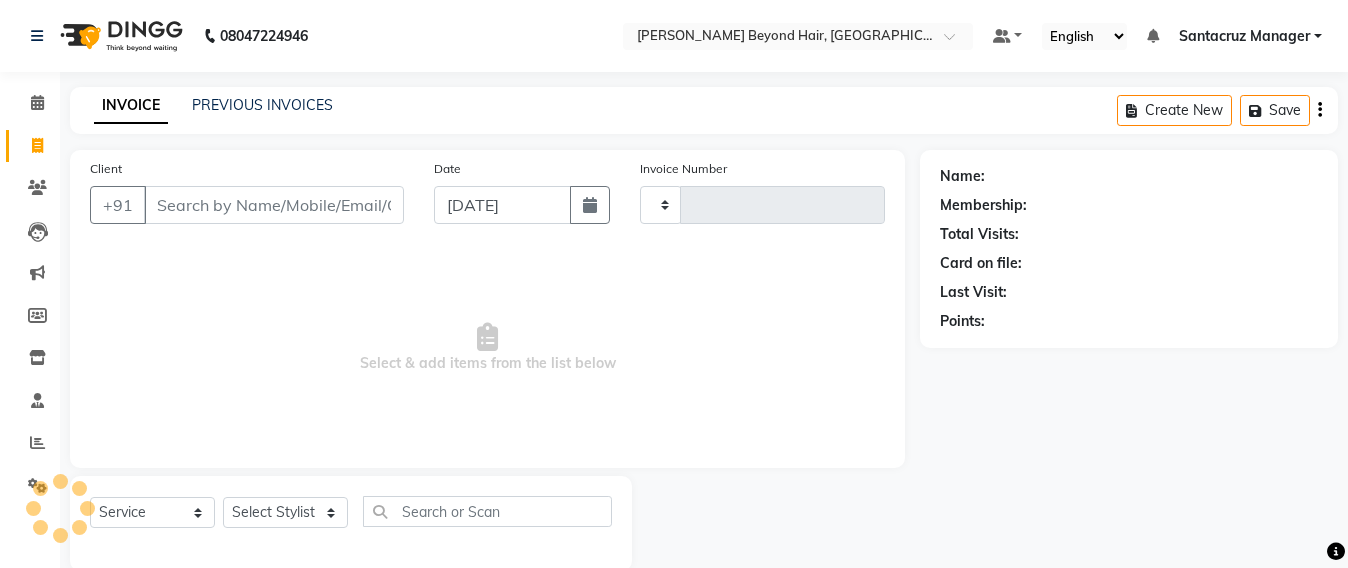 scroll, scrollTop: 33, scrollLeft: 0, axis: vertical 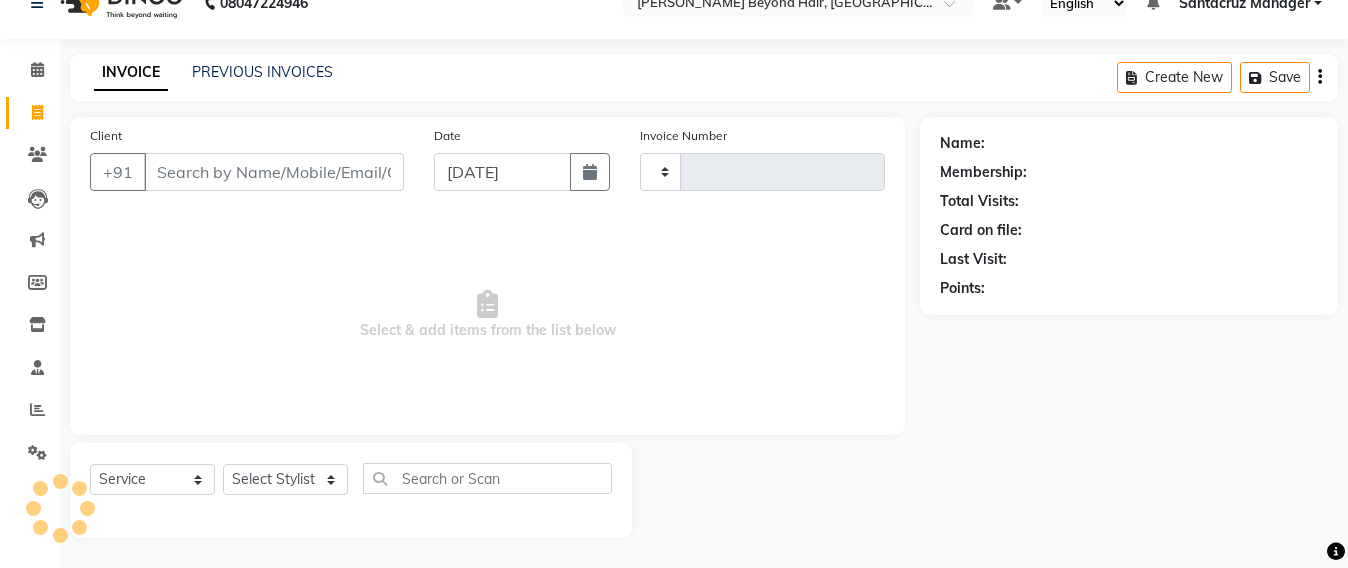 type on "5015" 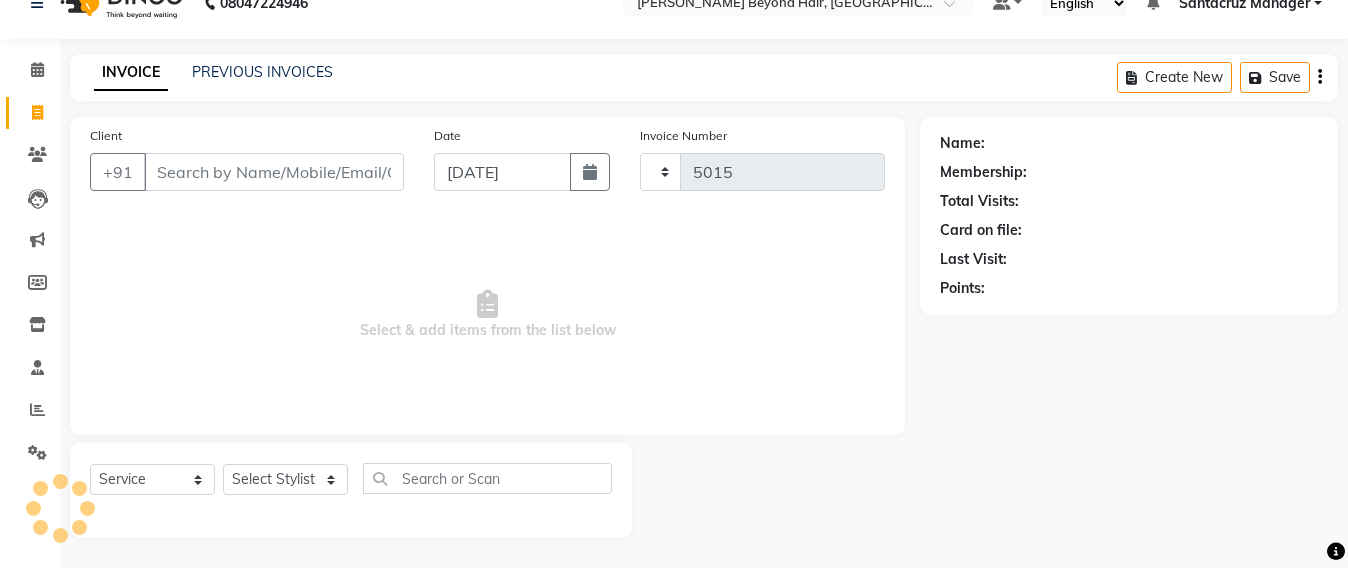 select on "6357" 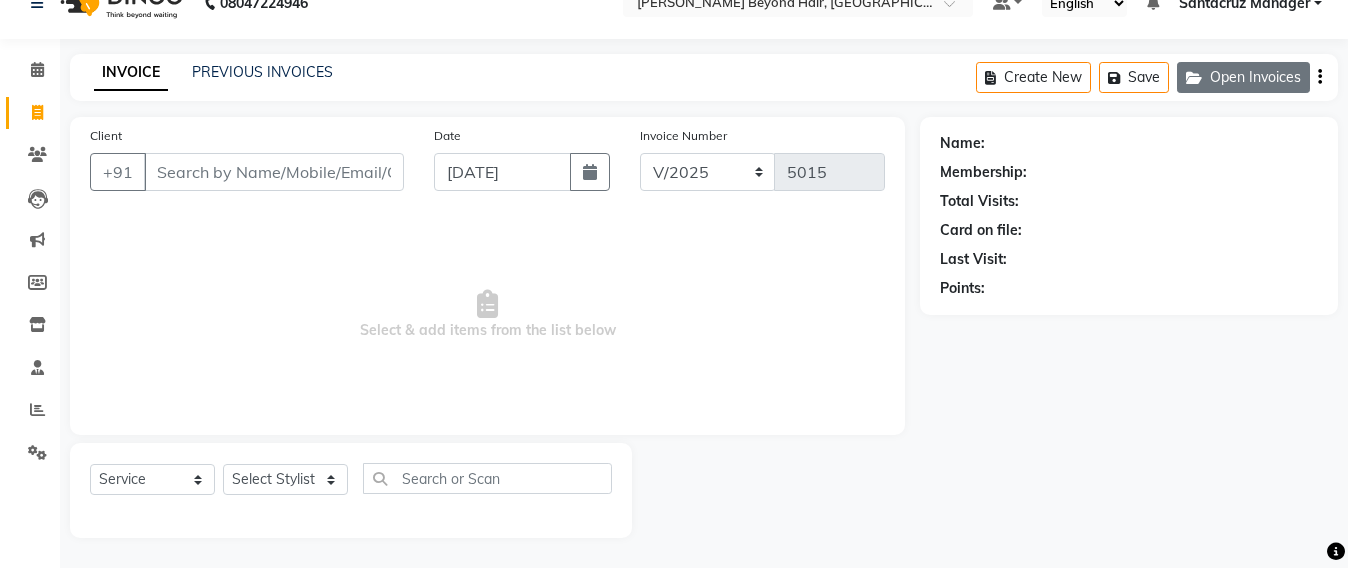 click on "Open Invoices" 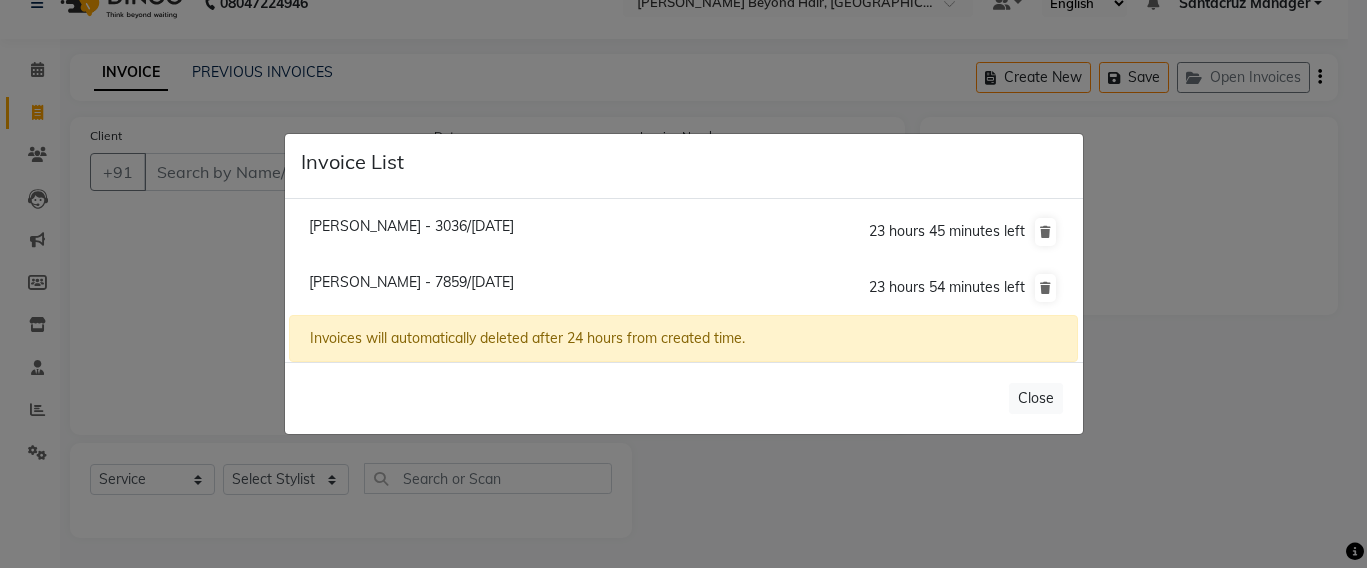 click on "Invoice List  Dipali Bodke - 3036/10 July 2025  23 hours 45 minutes left  Shruti Mehta - 7859/10 July 2025  23 hours 54 minutes left  Invoices will automatically deleted after 24 hours from created time.   Close" 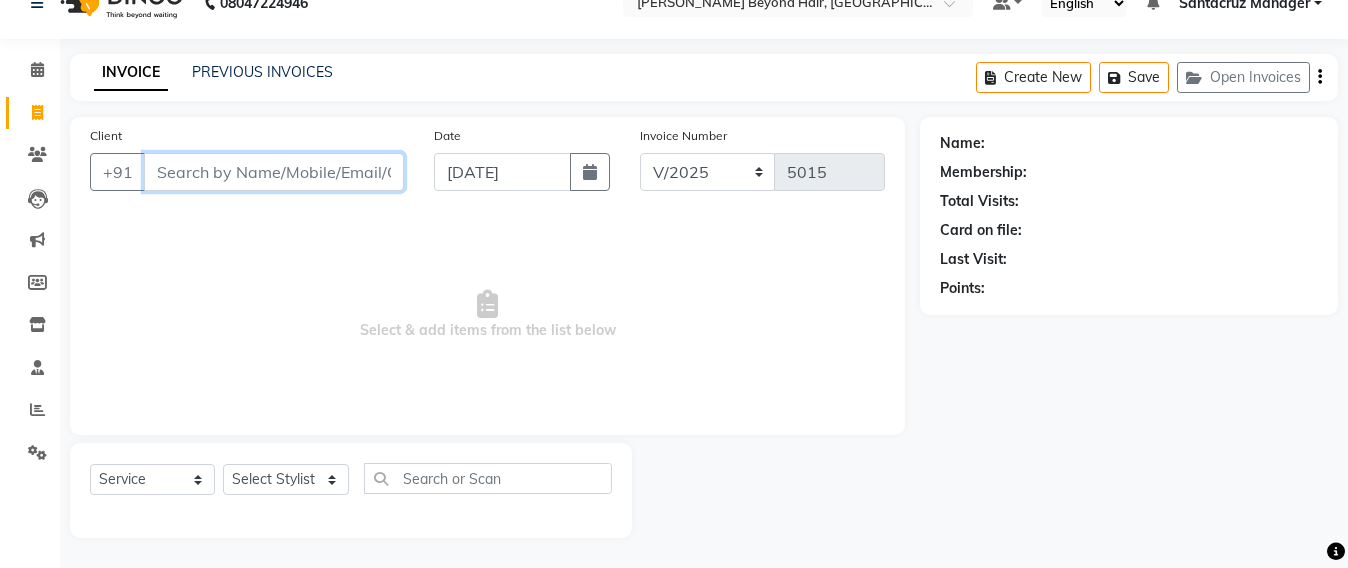 click on "Client" at bounding box center [274, 172] 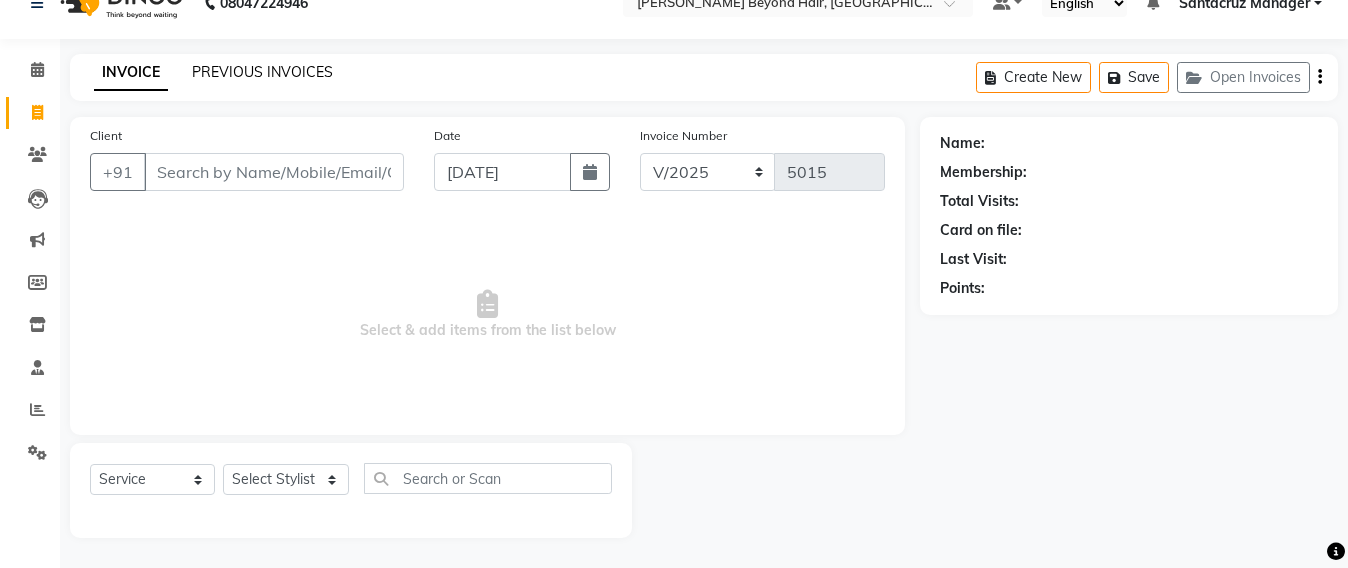 click on "PREVIOUS INVOICES" 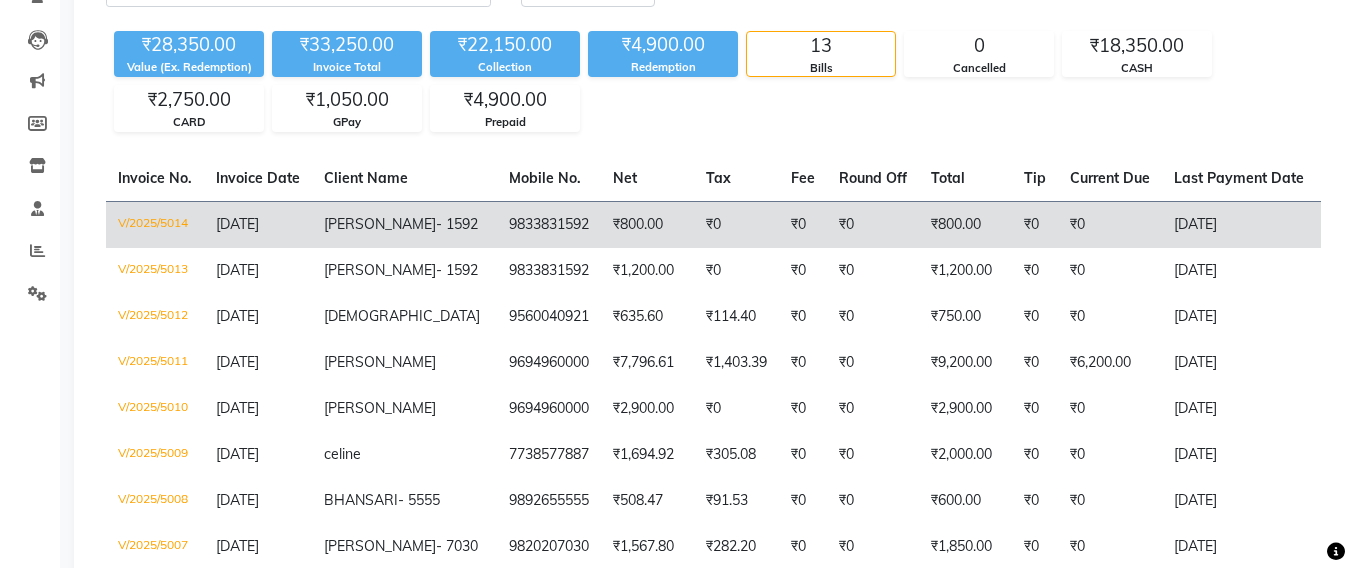 scroll, scrollTop: 250, scrollLeft: 0, axis: vertical 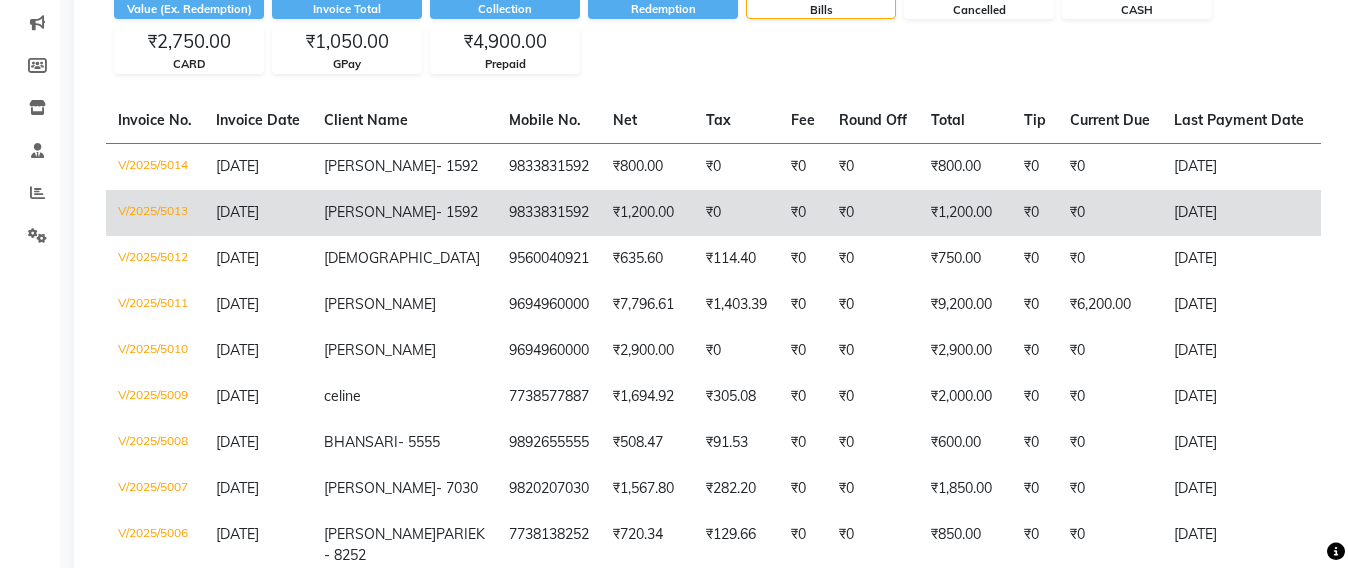 click on "₹1,200.00" 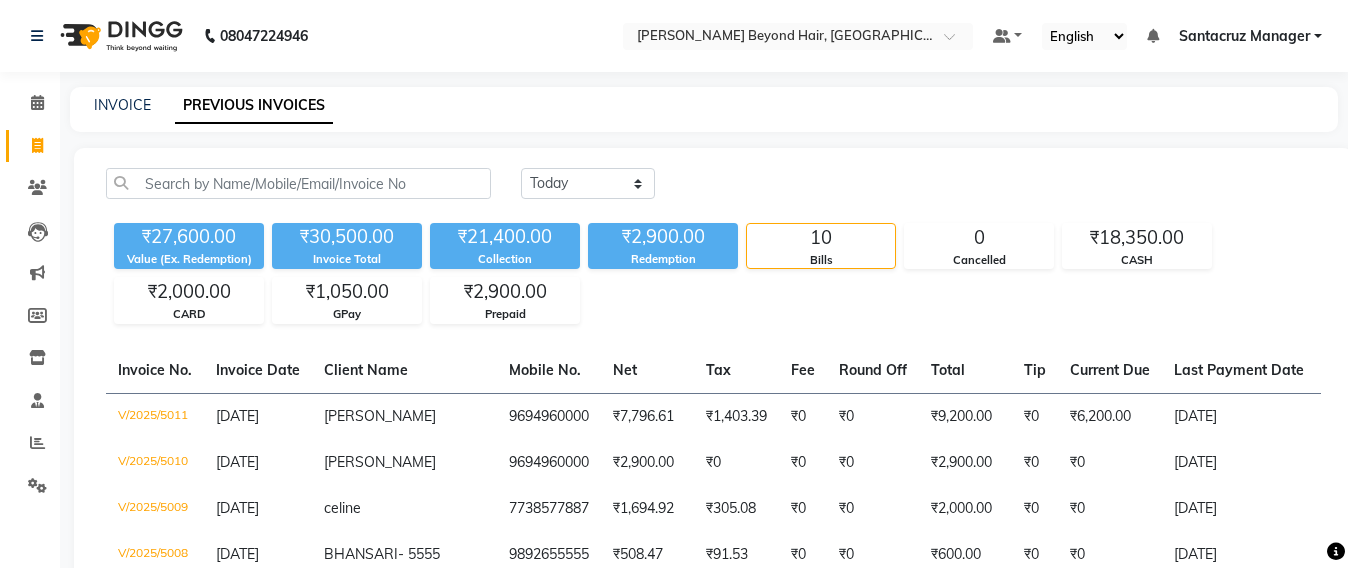 scroll, scrollTop: 0, scrollLeft: 0, axis: both 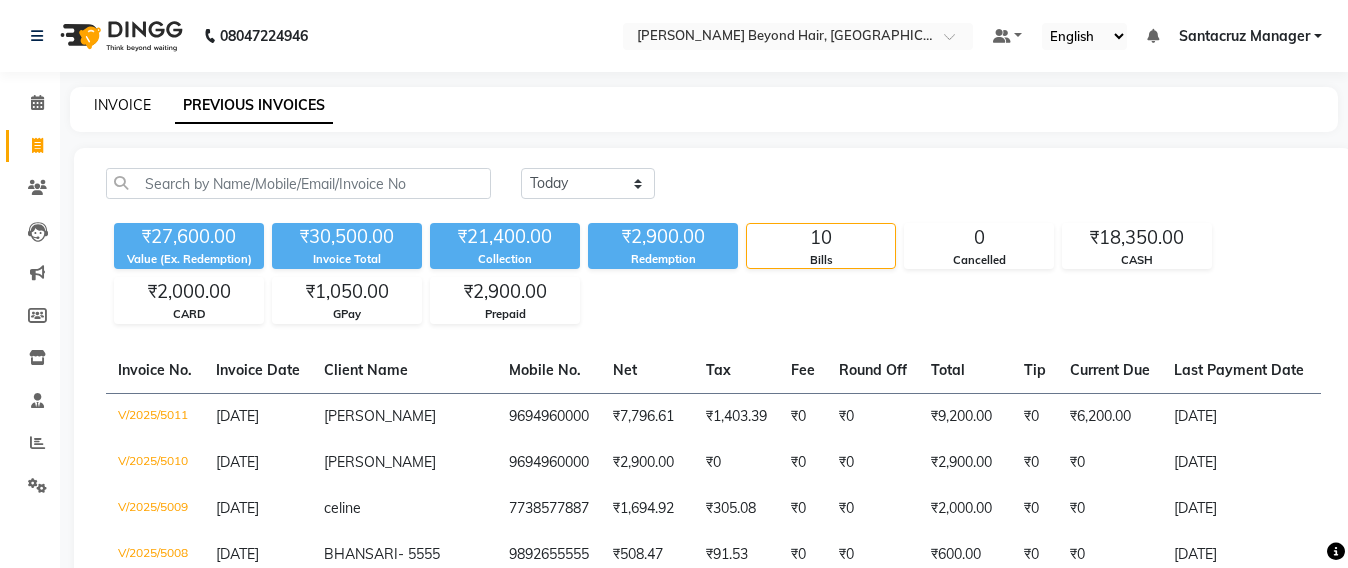 click on "INVOICE" 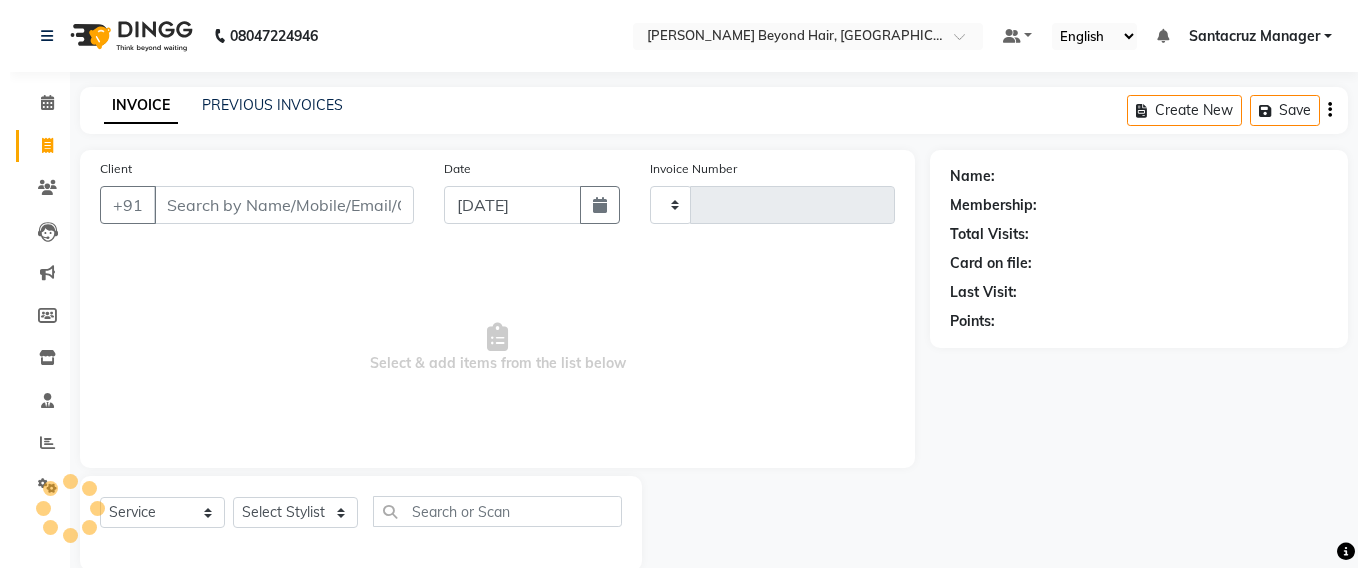 scroll, scrollTop: 33, scrollLeft: 0, axis: vertical 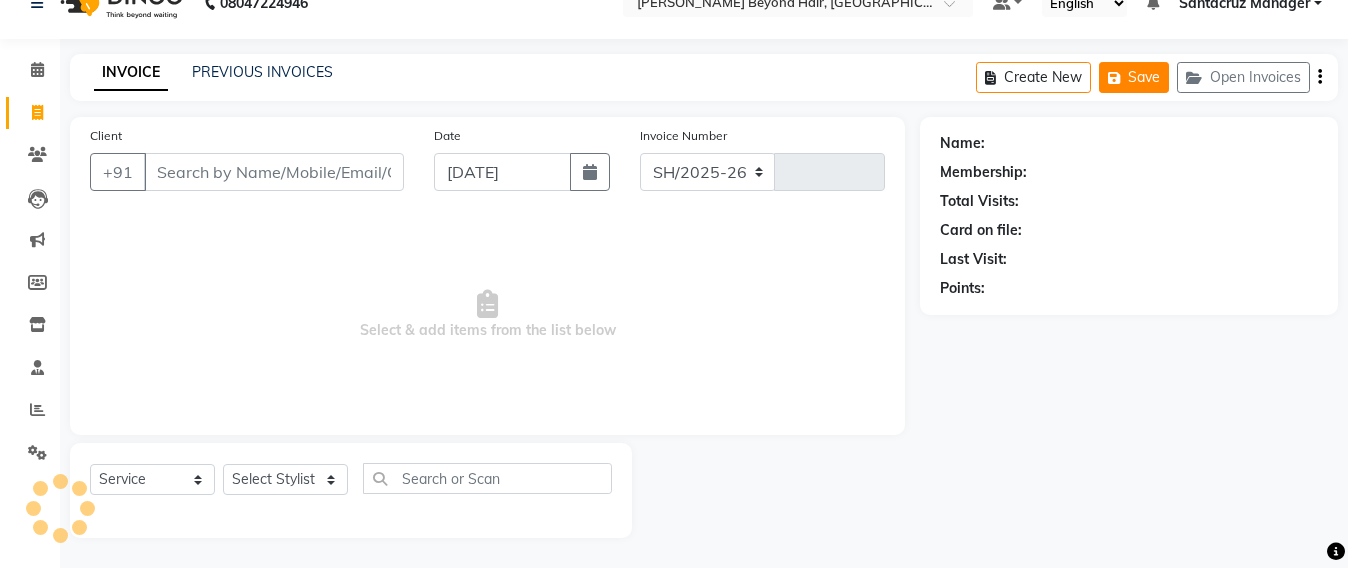 select on "6357" 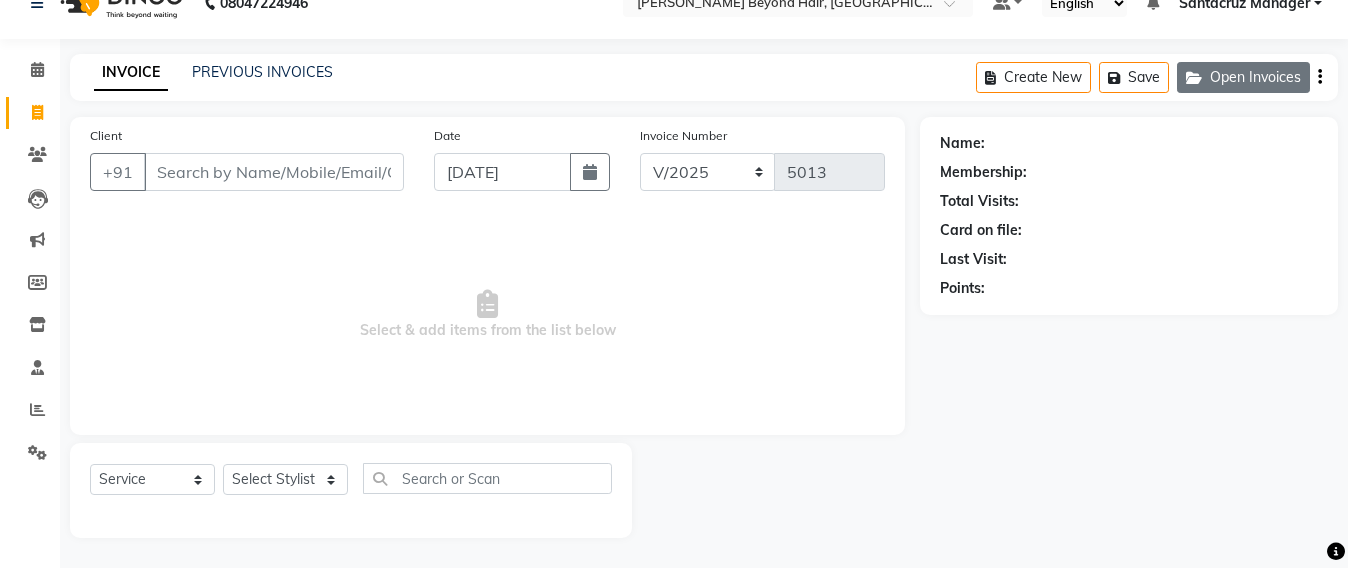 click on "Open Invoices" 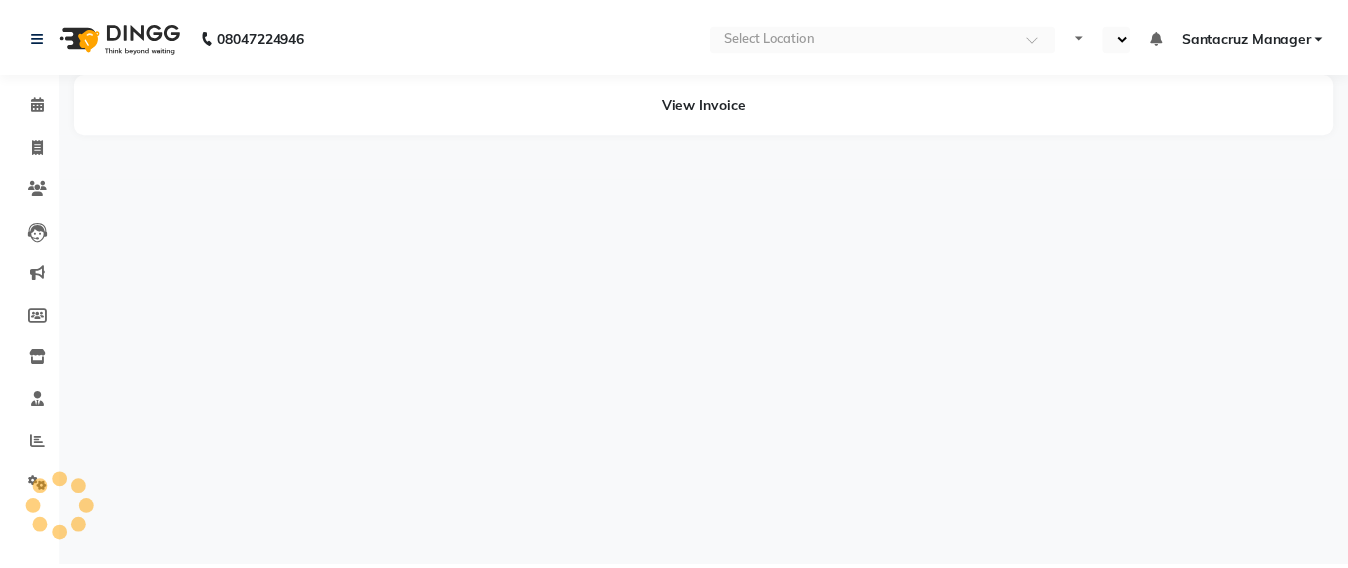 scroll, scrollTop: 0, scrollLeft: 0, axis: both 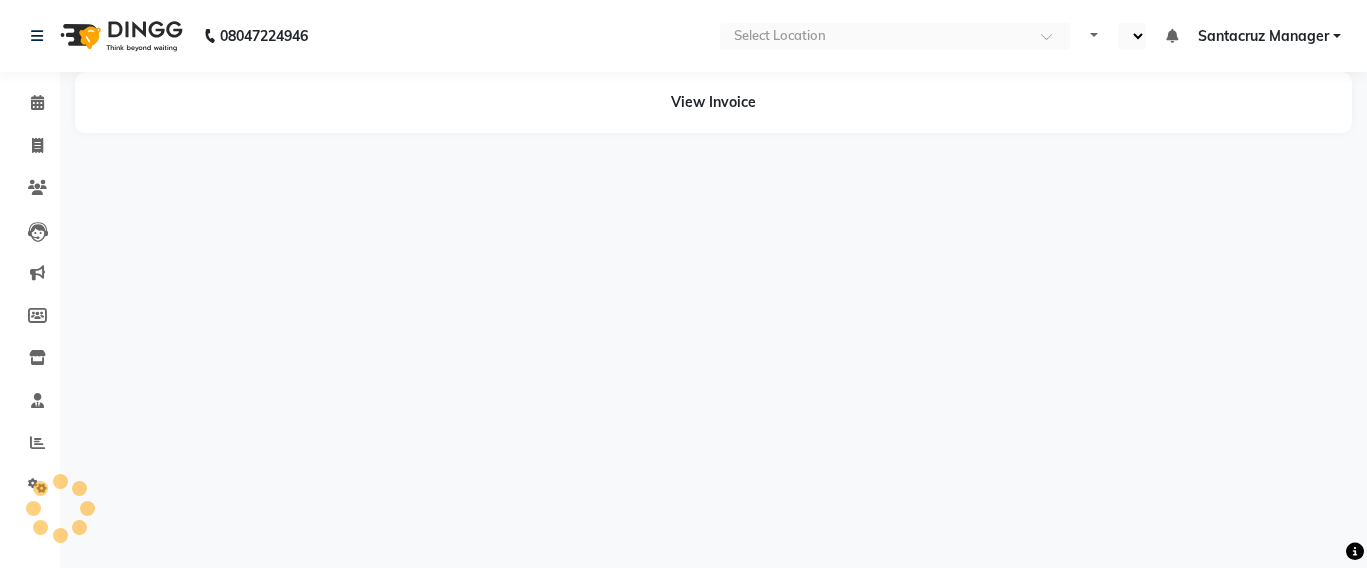select on "en" 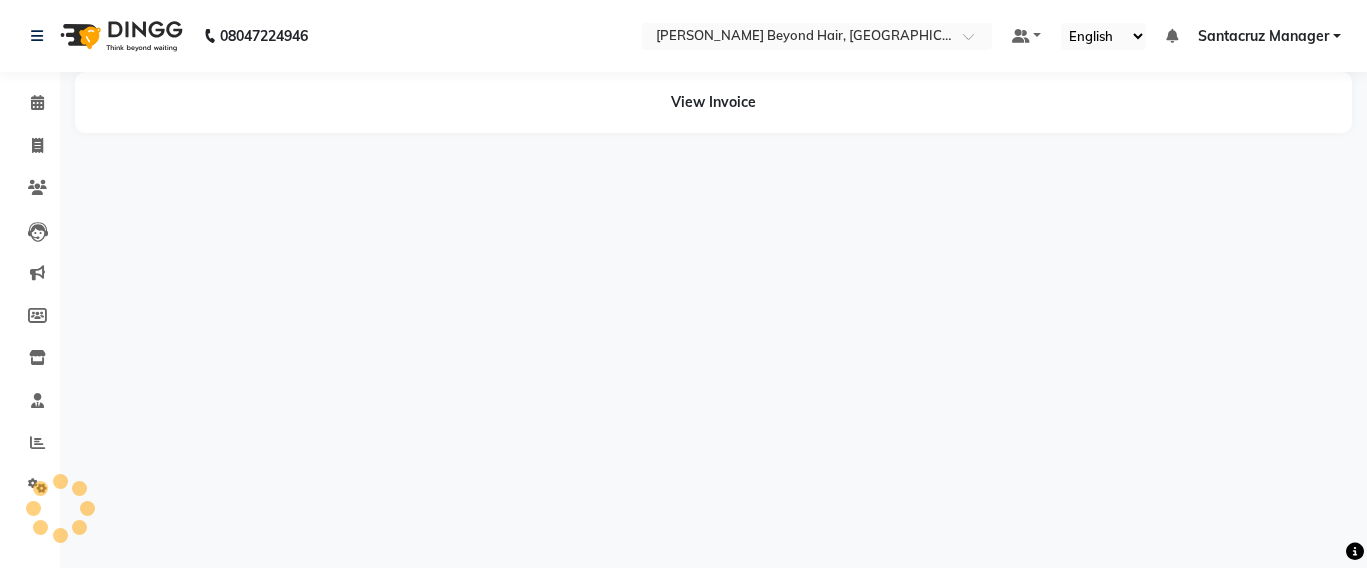click on "View Invoice" 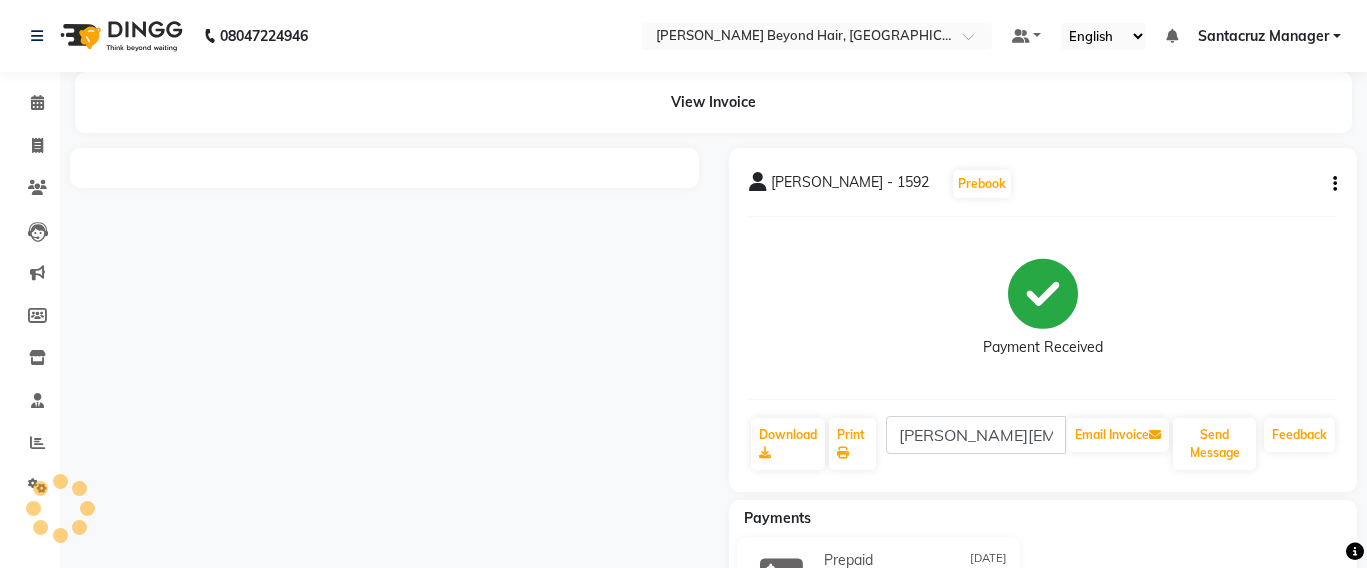 click on "Payment Received" 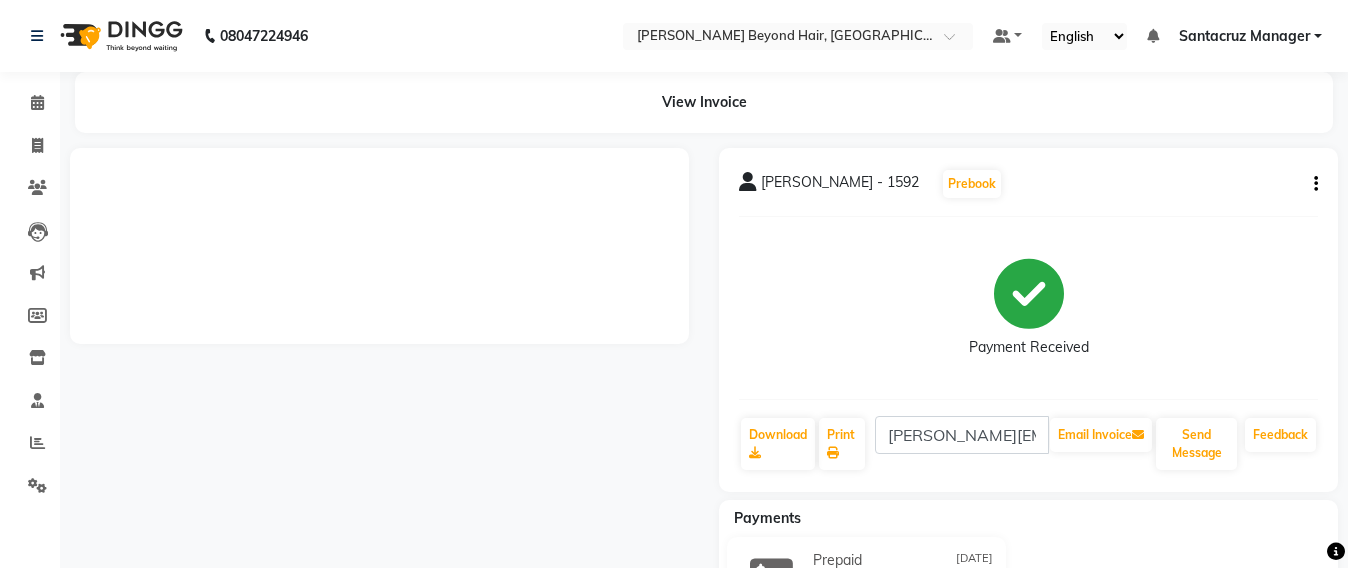 scroll, scrollTop: 0, scrollLeft: 0, axis: both 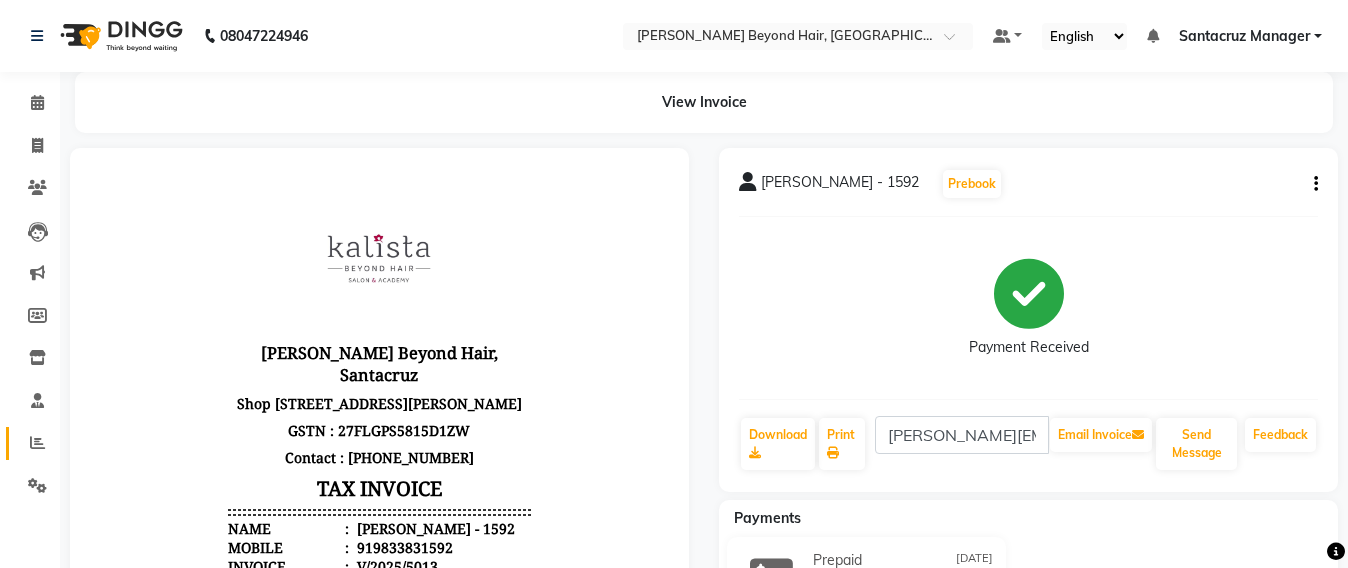 click on "Reports" 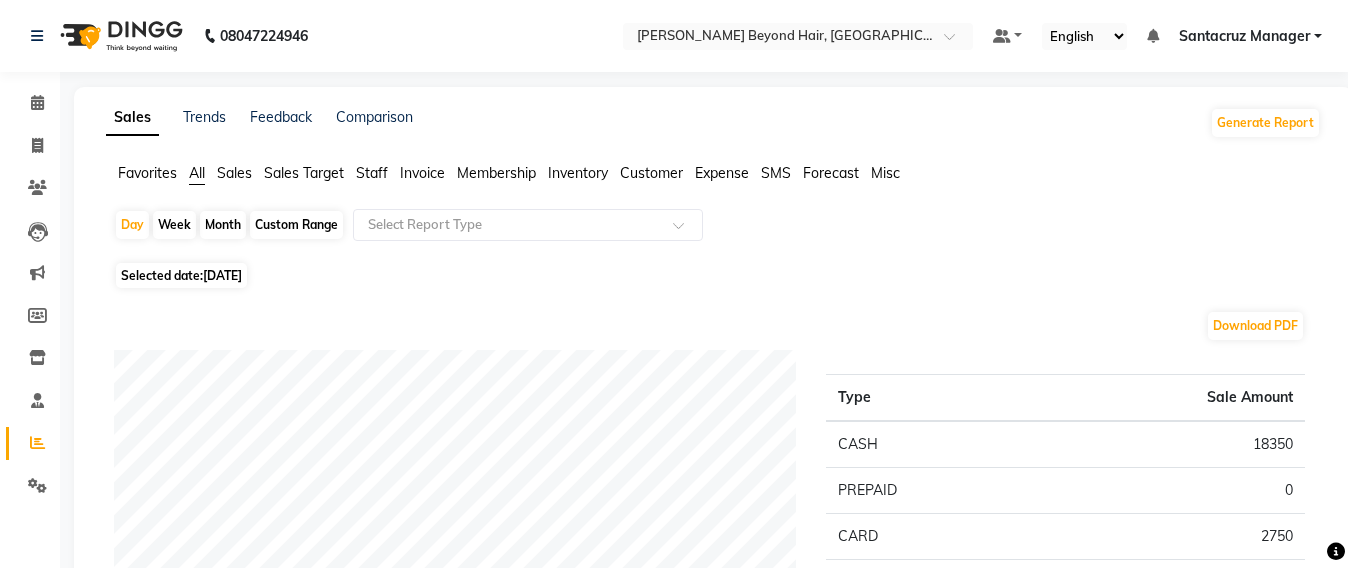click on "Staff" 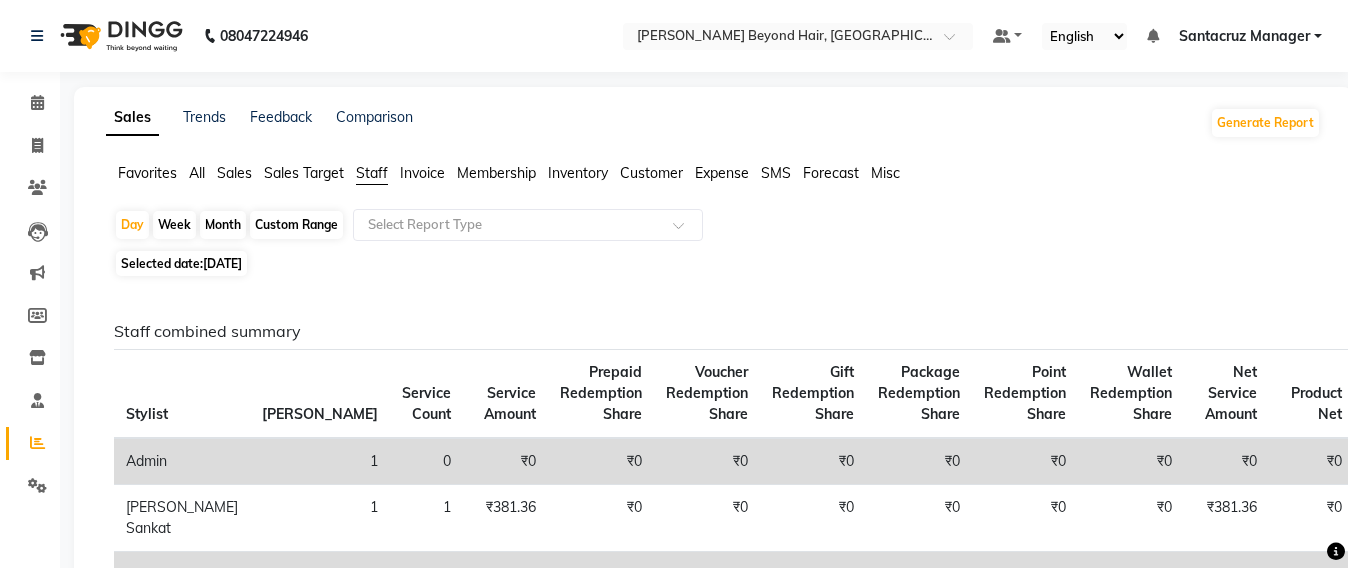 click on "Custom Range" 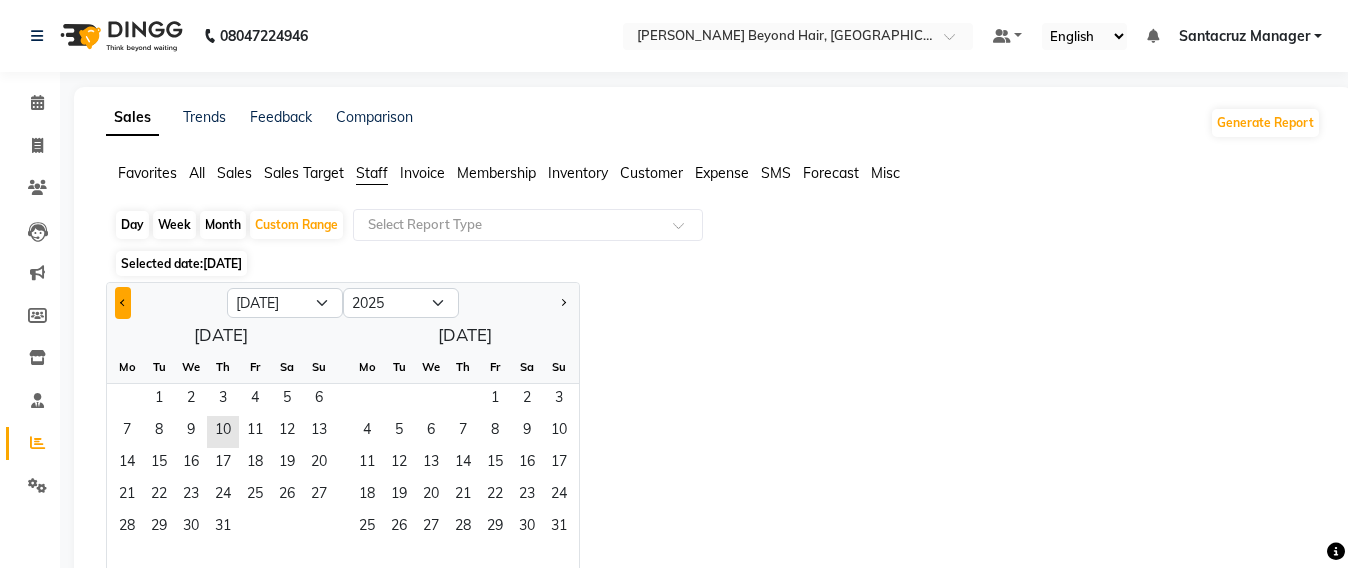 click 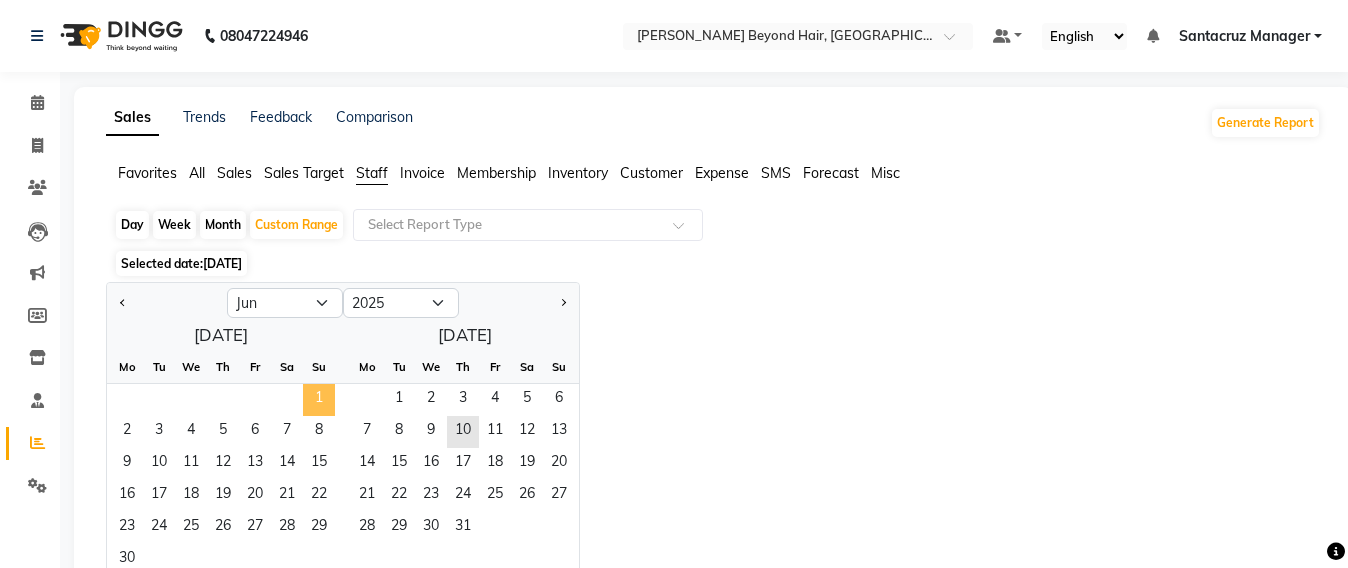 click on "1" 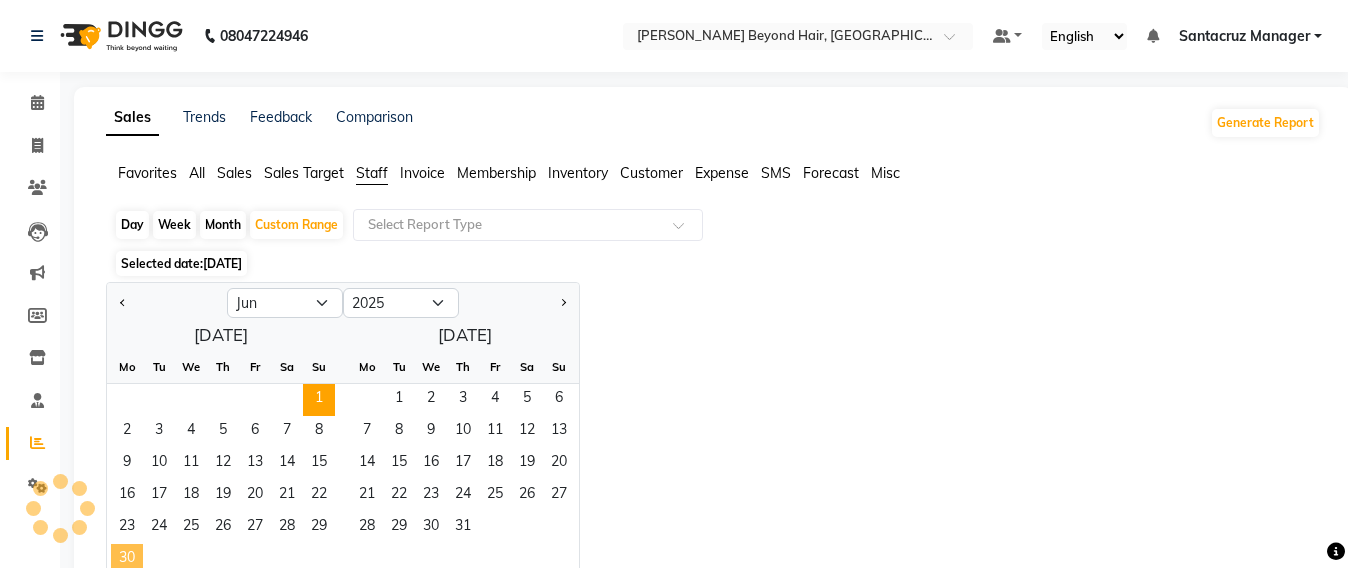 click on "30" 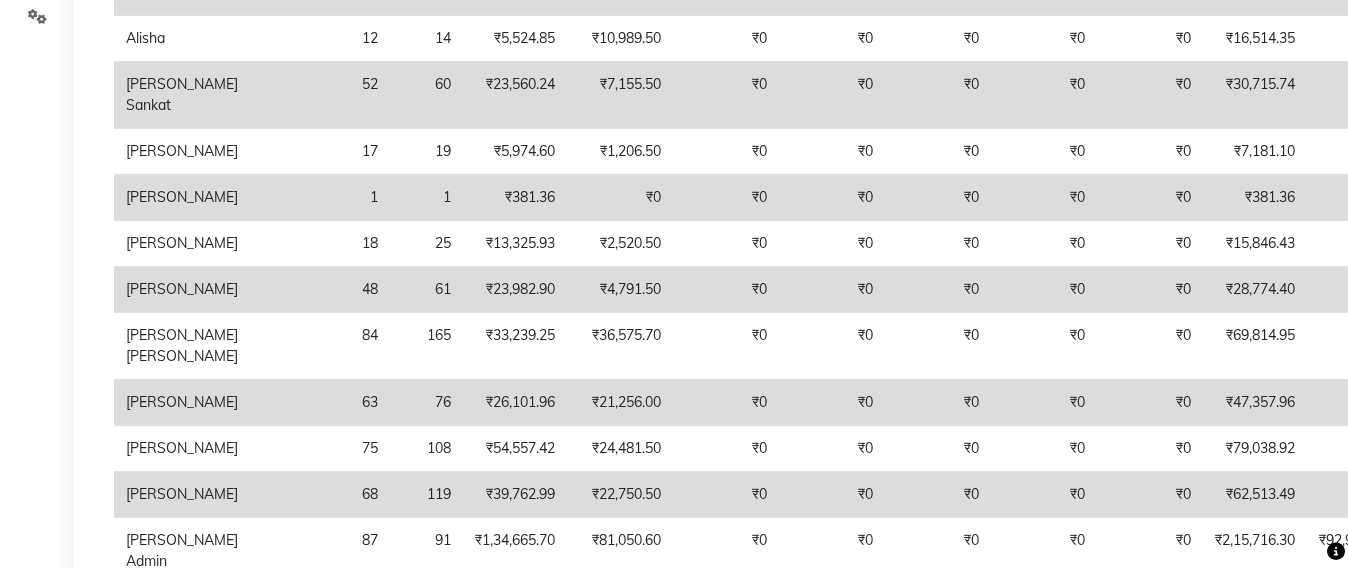 scroll, scrollTop: 125, scrollLeft: 0, axis: vertical 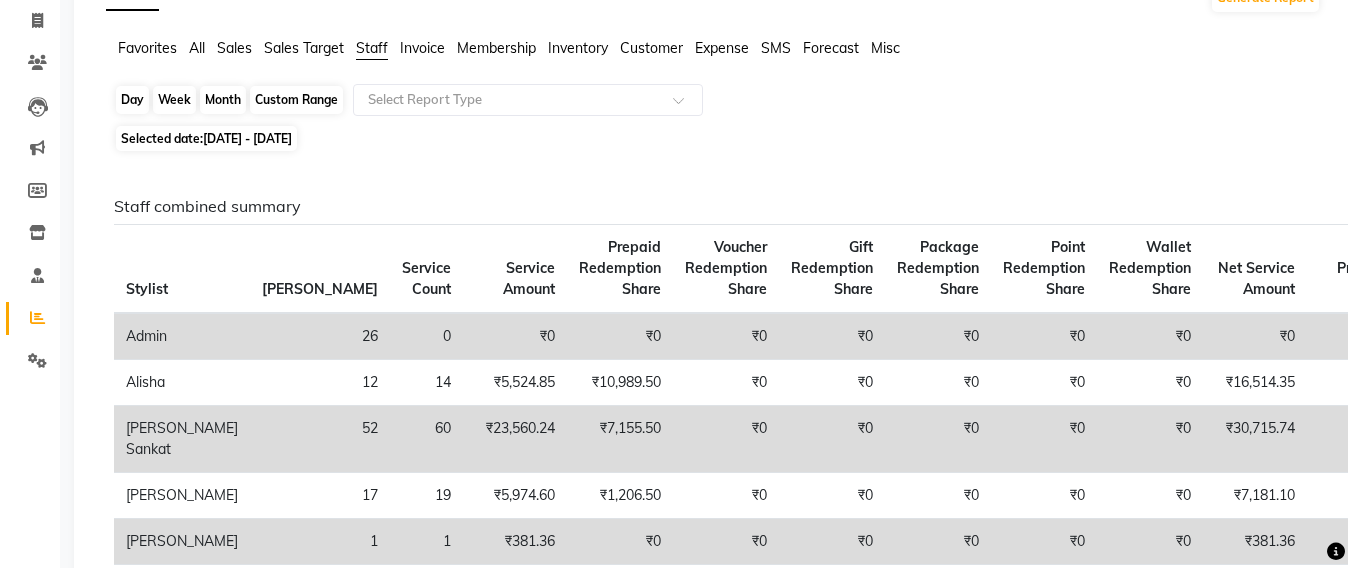 click on "Custom Range" 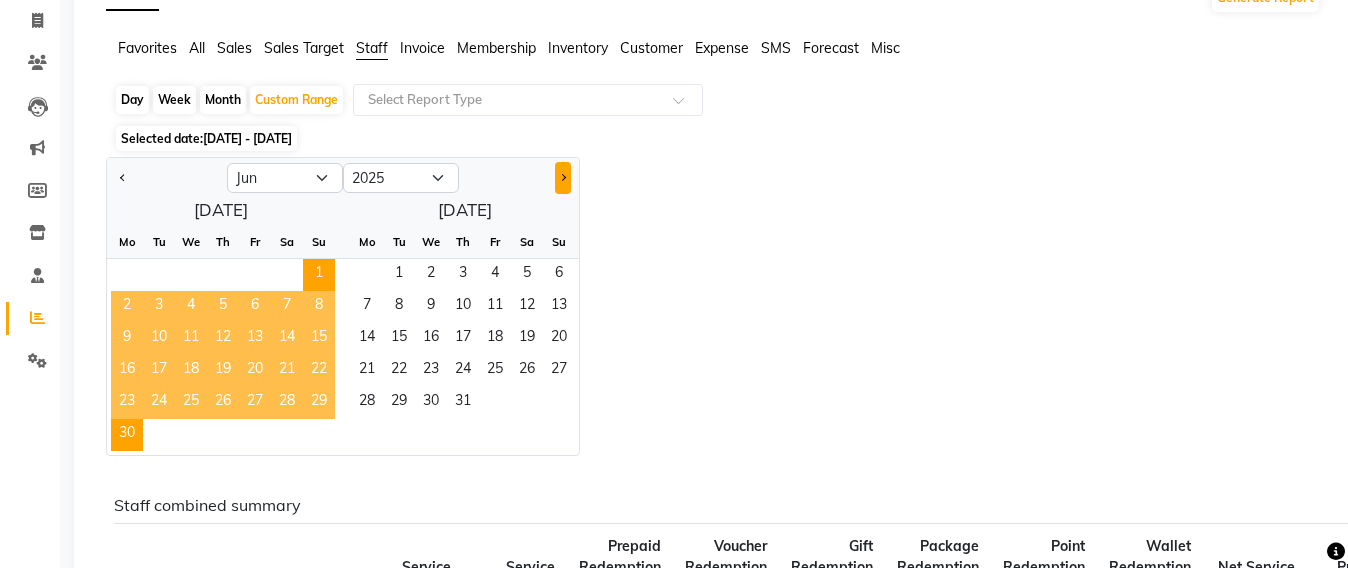click 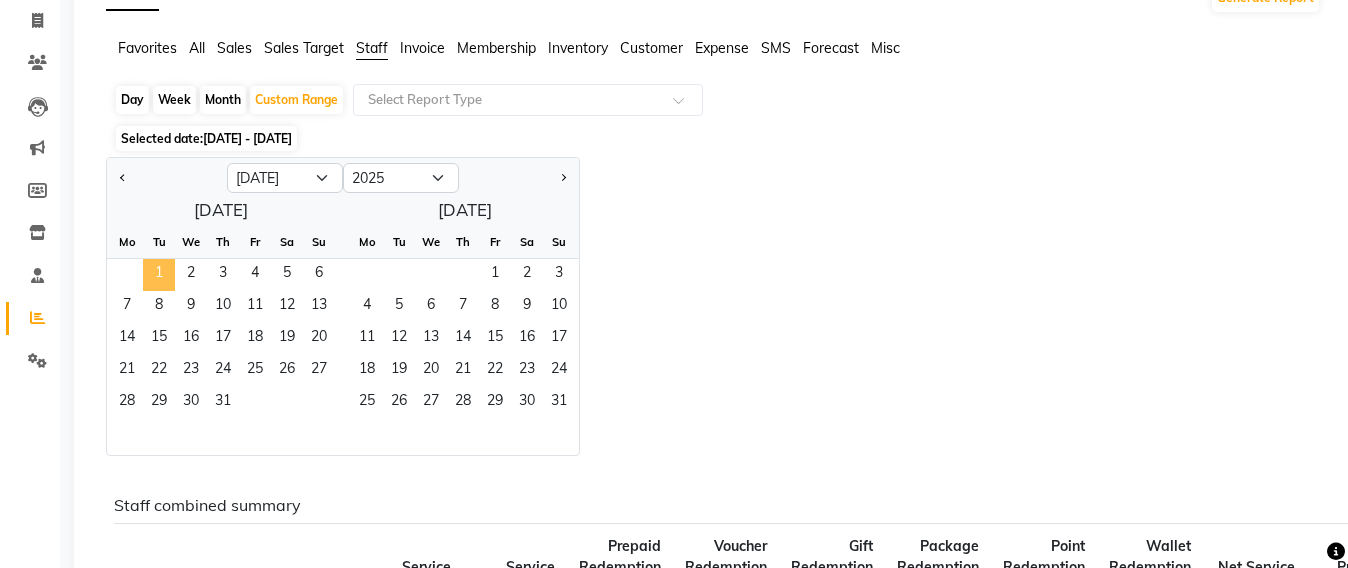 click on "1" 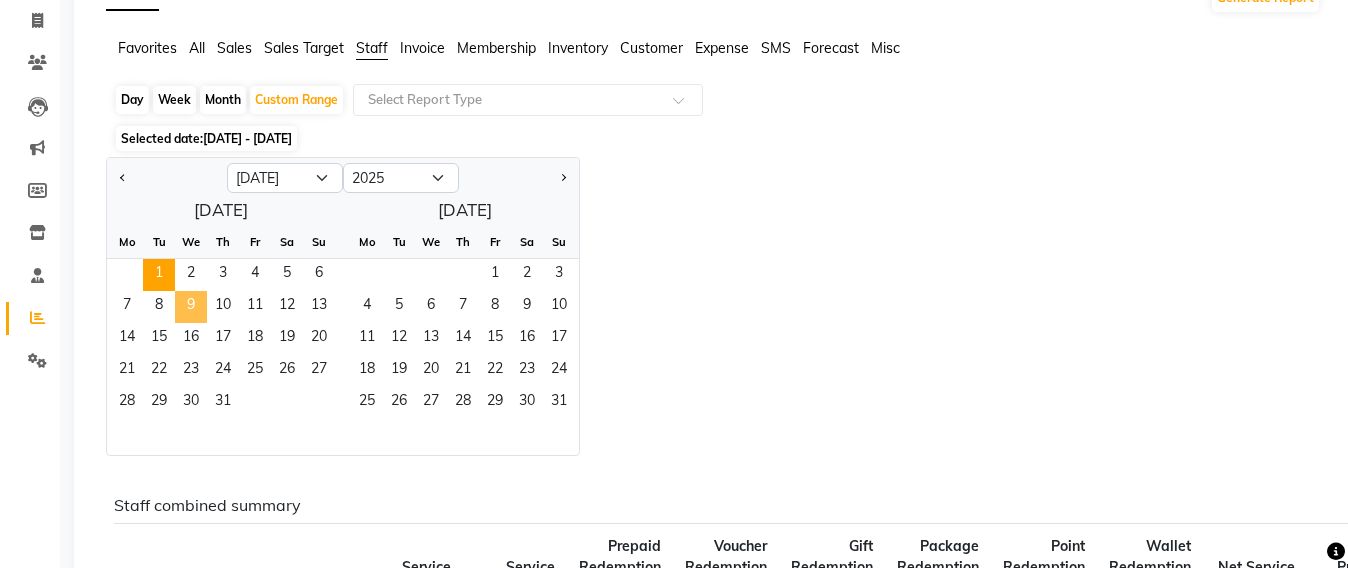 click on "9" 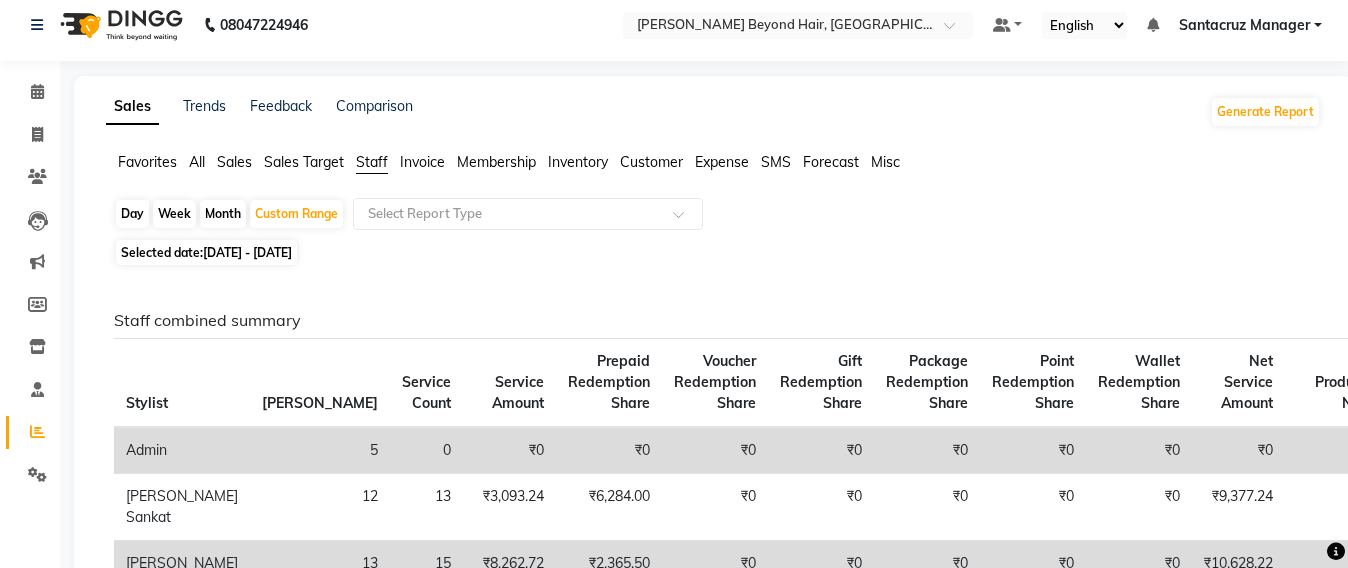 scroll, scrollTop: 0, scrollLeft: 0, axis: both 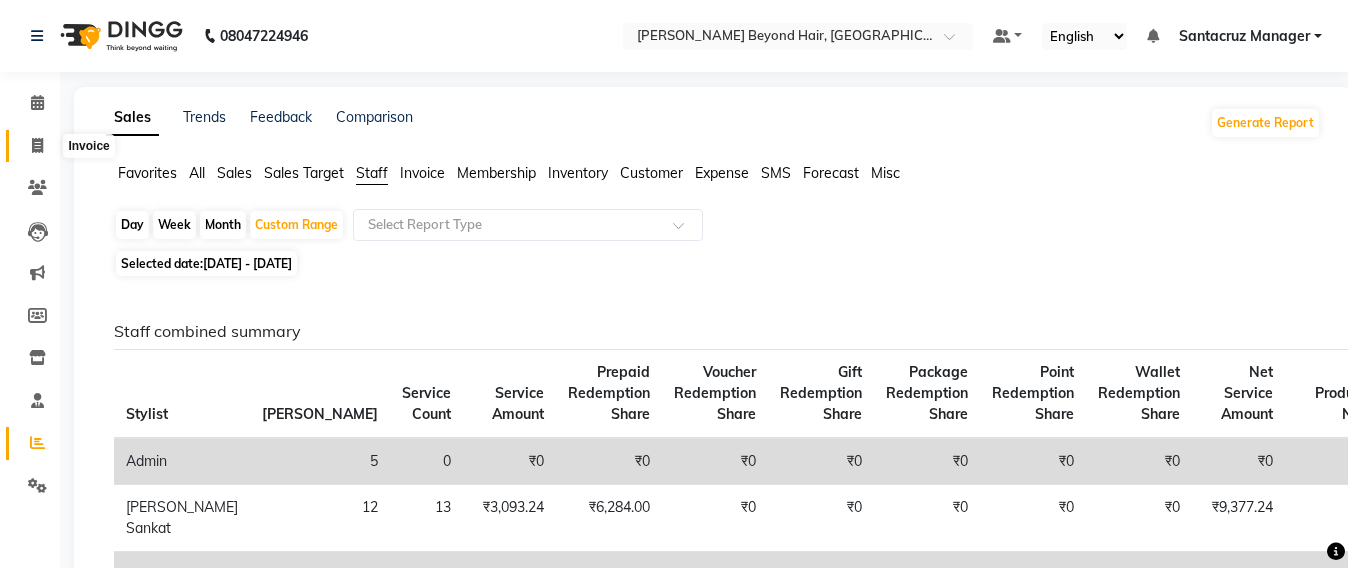 click 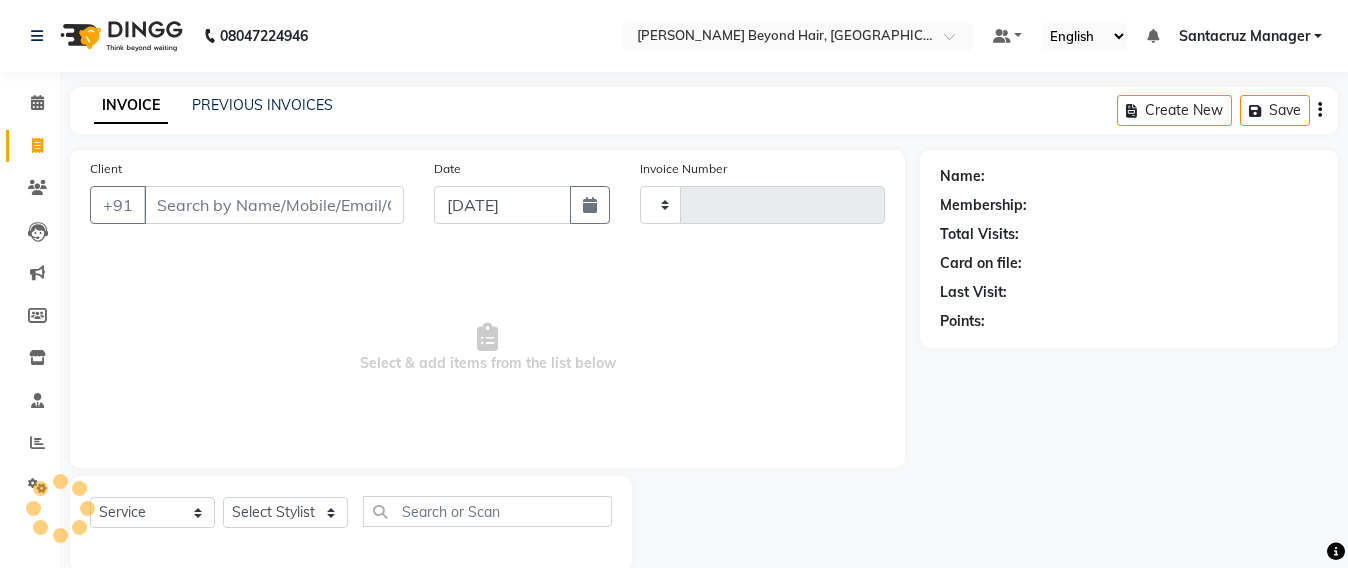 scroll, scrollTop: 33, scrollLeft: 0, axis: vertical 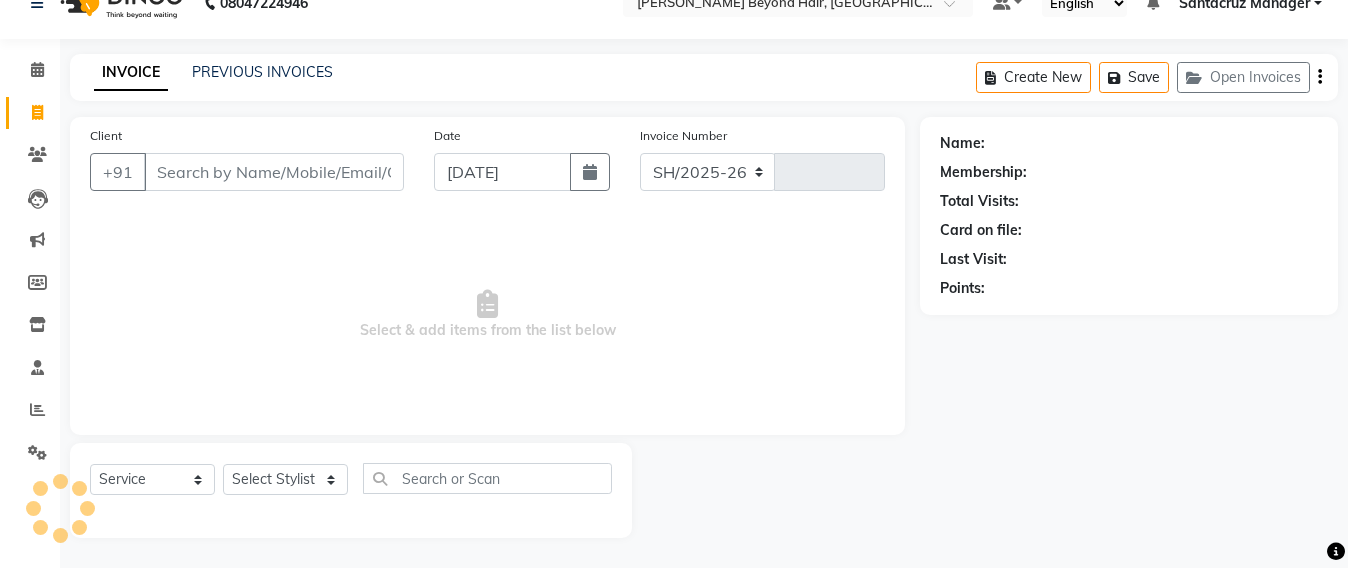 select on "6357" 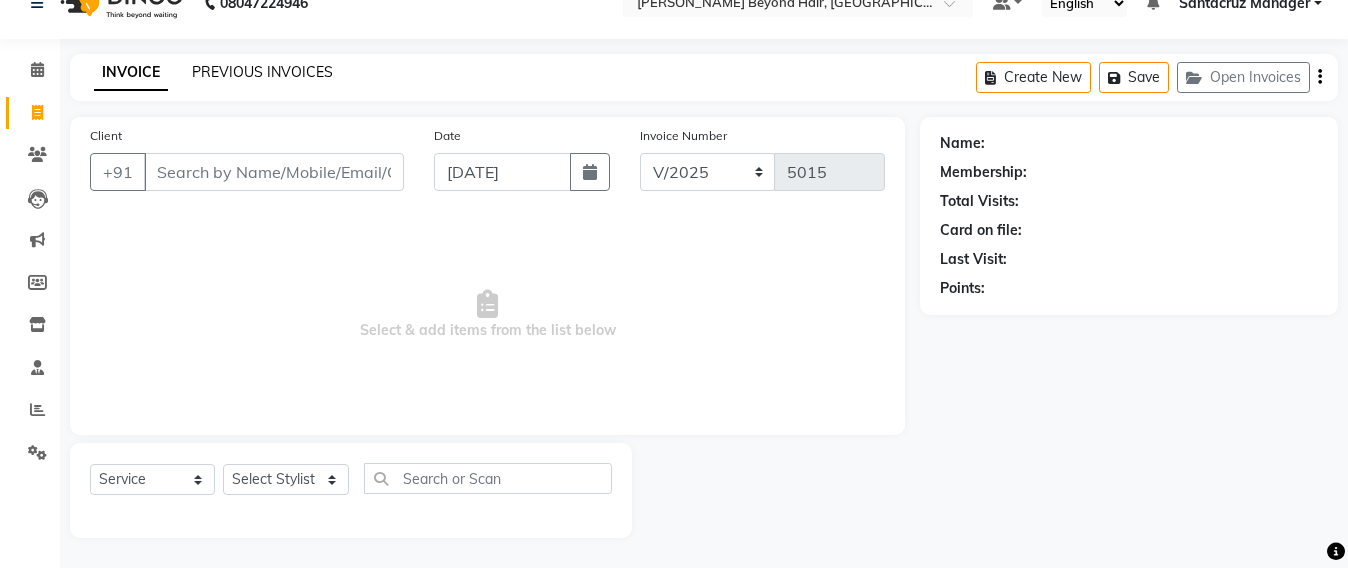 click on "PREVIOUS INVOICES" 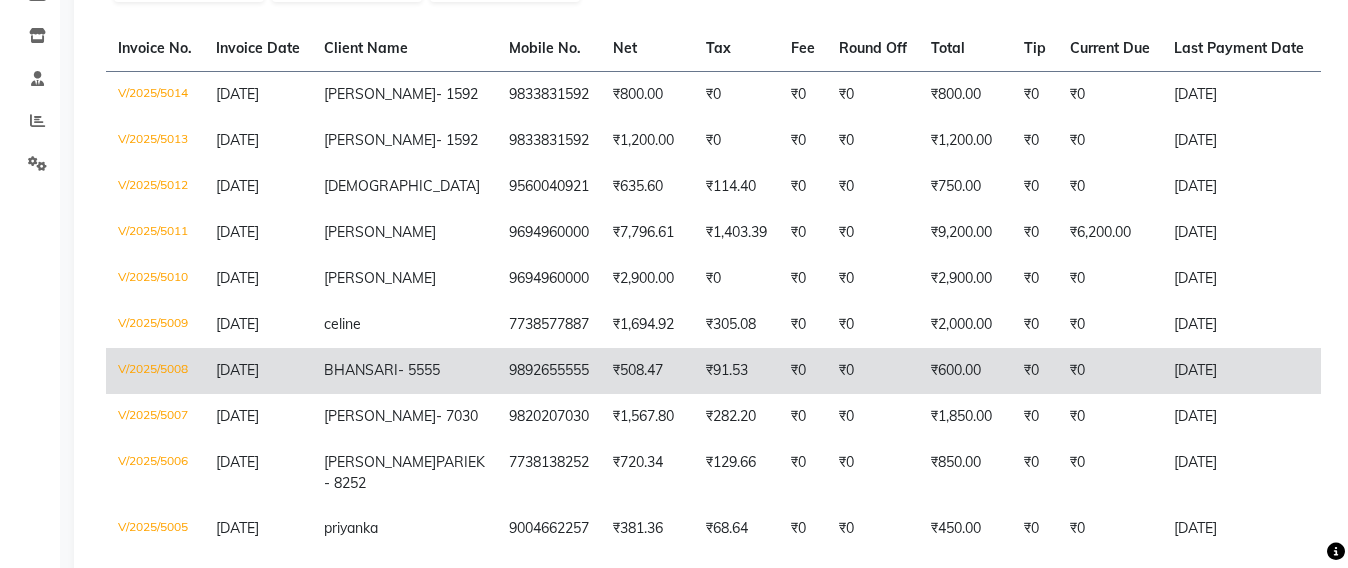 scroll, scrollTop: 375, scrollLeft: 0, axis: vertical 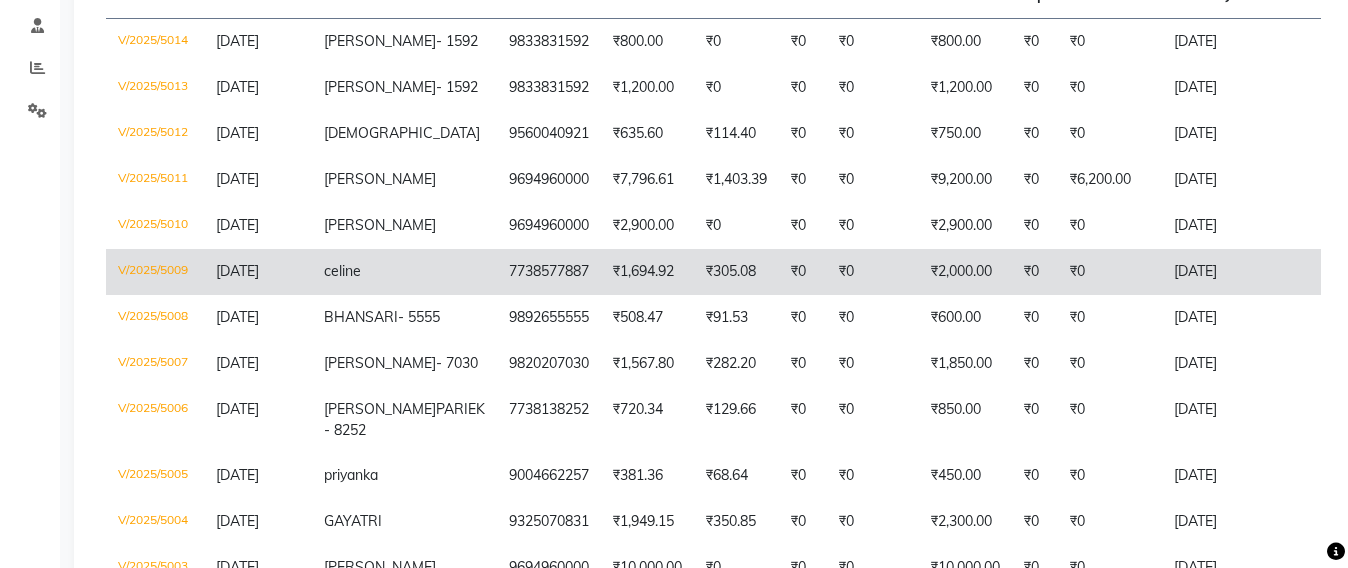 click on "7738577887" 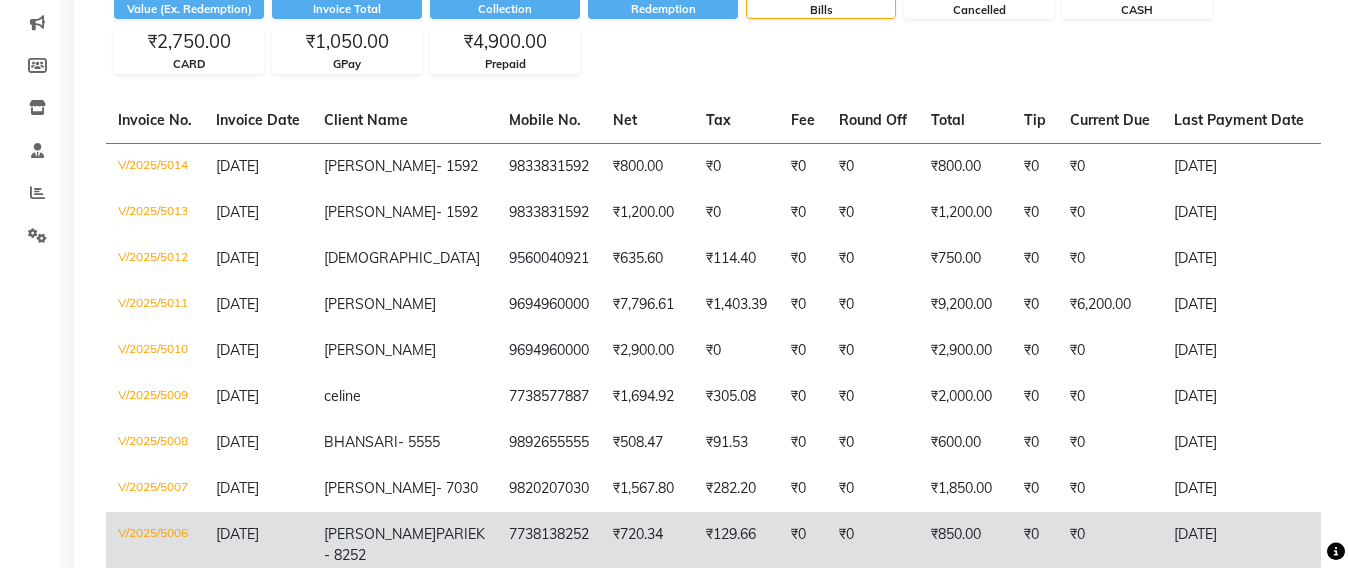 scroll, scrollTop: 0, scrollLeft: 0, axis: both 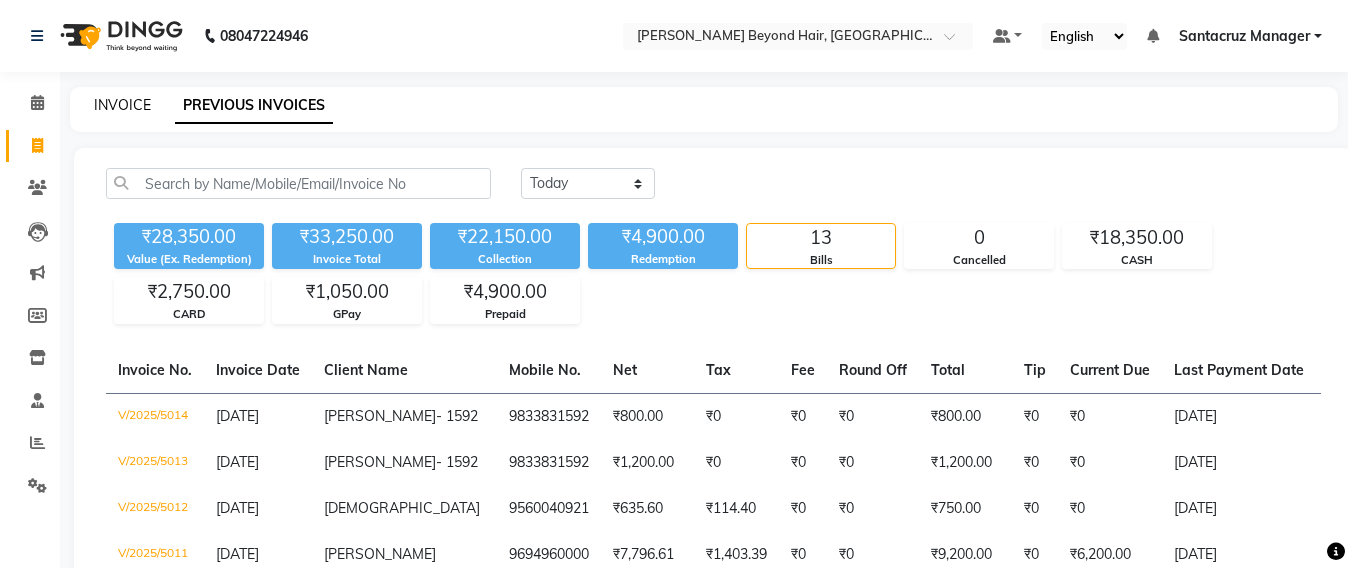 click on "INVOICE" 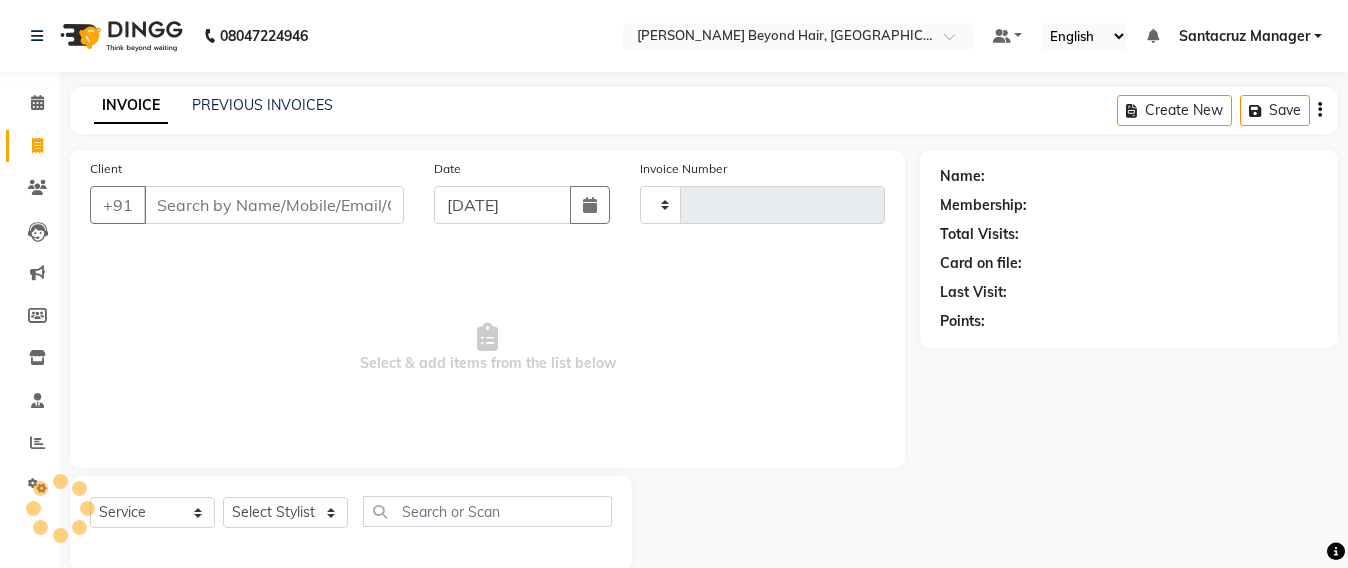 scroll, scrollTop: 33, scrollLeft: 0, axis: vertical 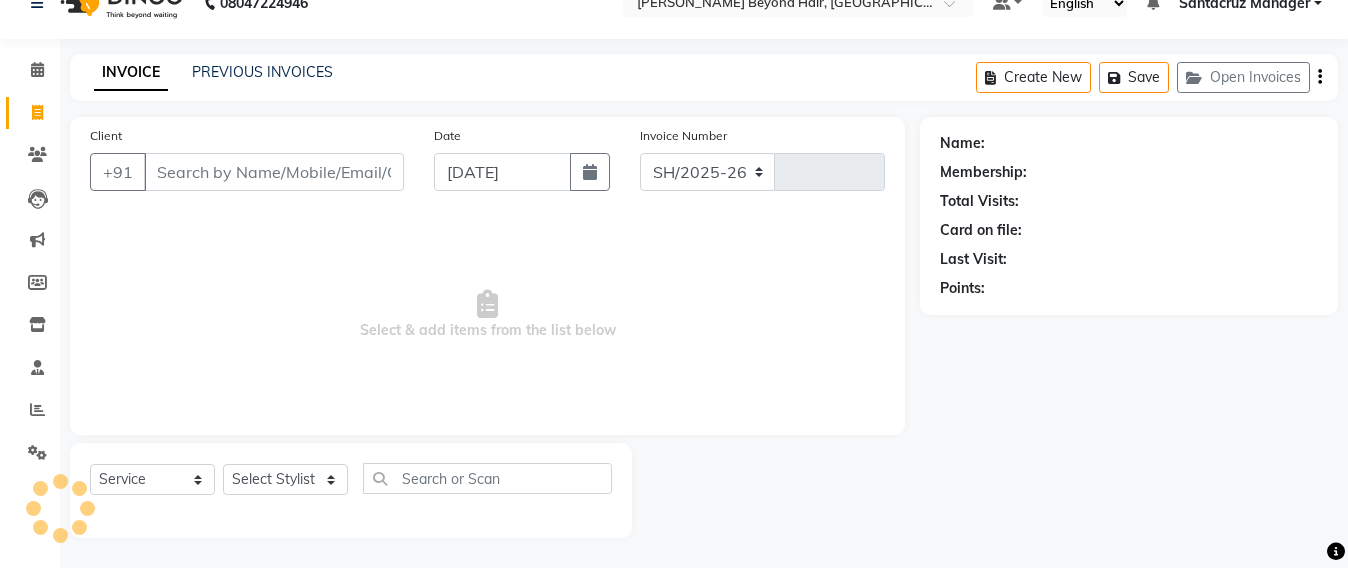 select on "6357" 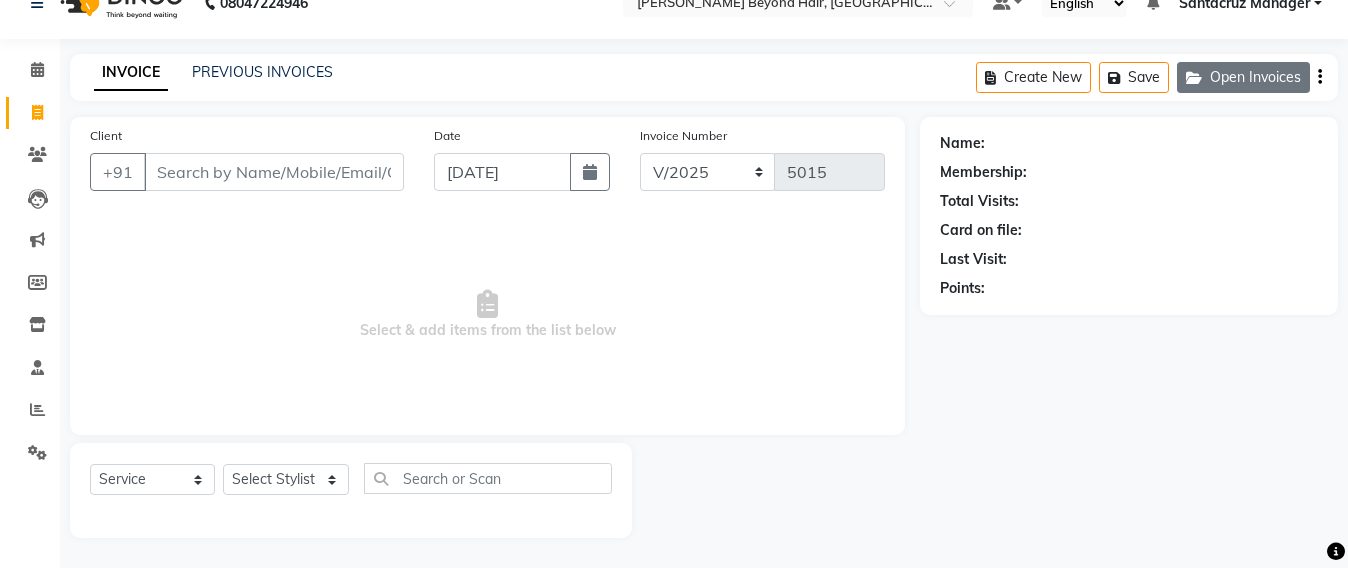 click on "Open Invoices" 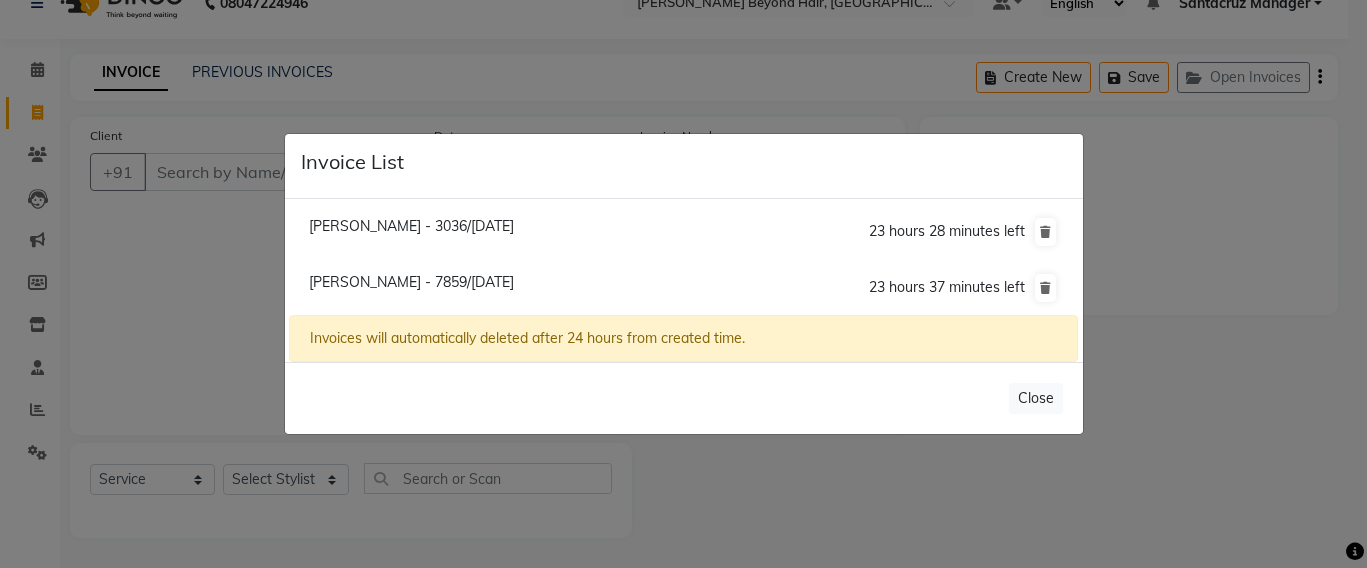 click on "[PERSON_NAME] - 7859/[DATE]" 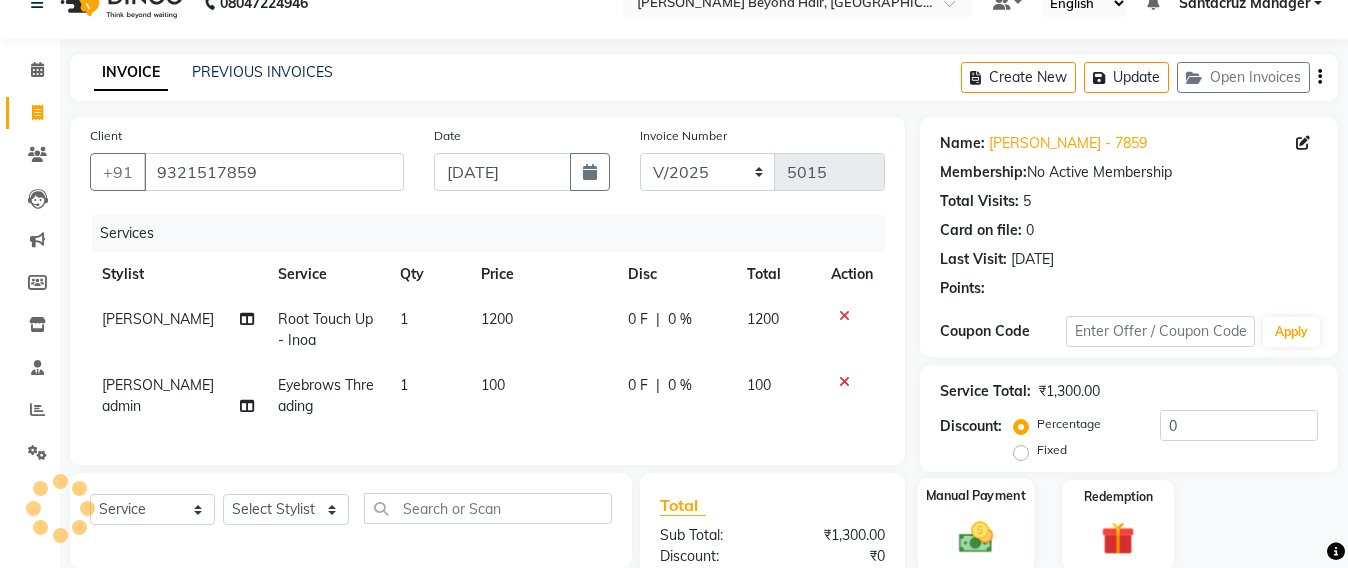 click 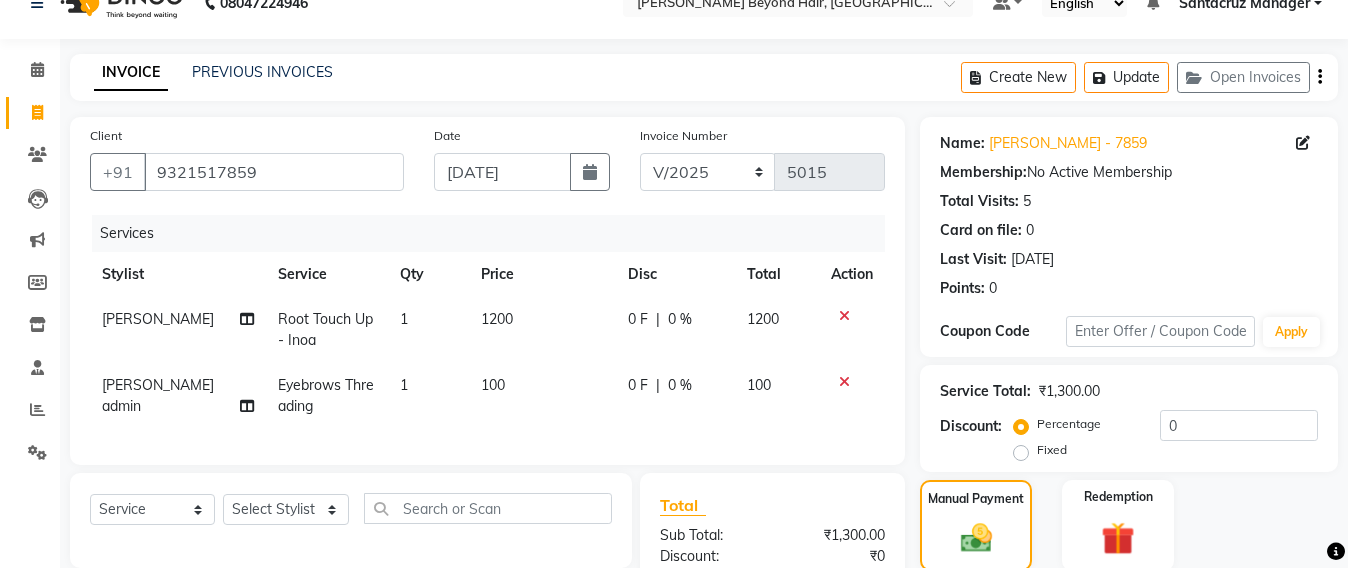 scroll, scrollTop: 281, scrollLeft: 0, axis: vertical 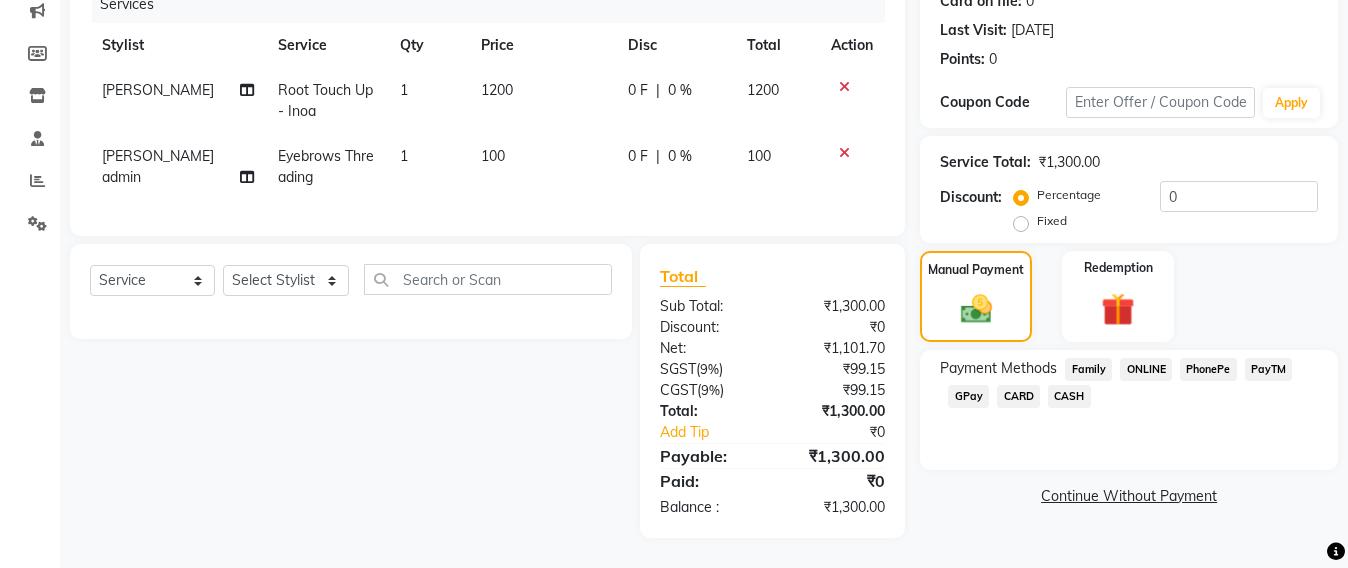 click on "CASH" 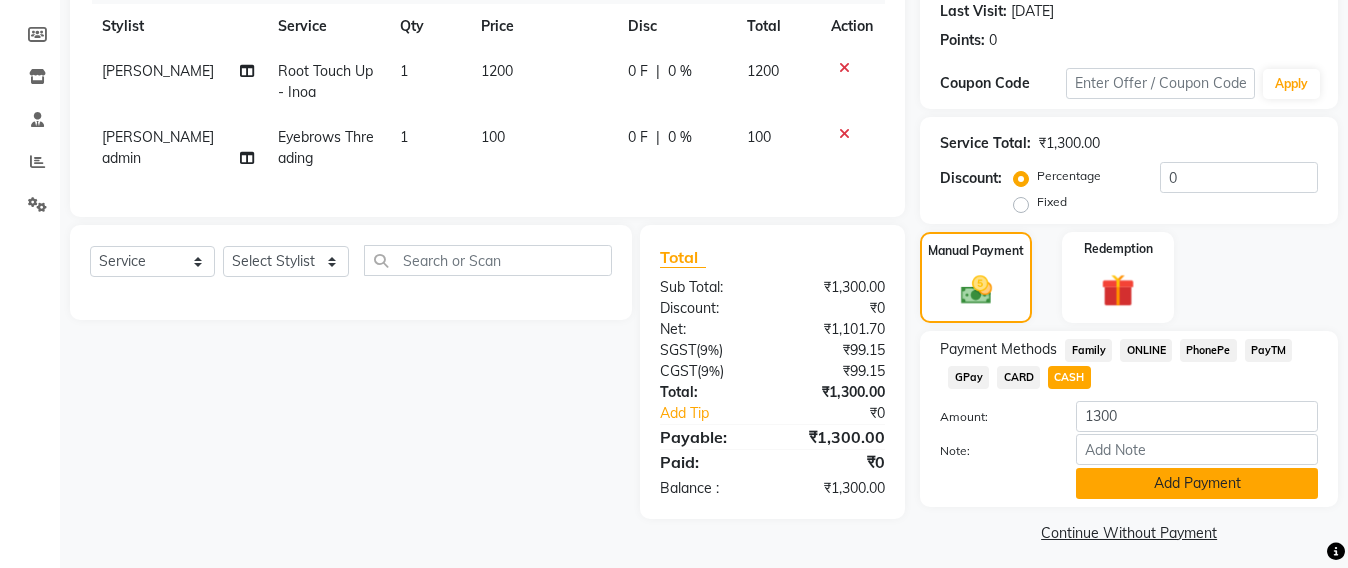 click on "Add Payment" 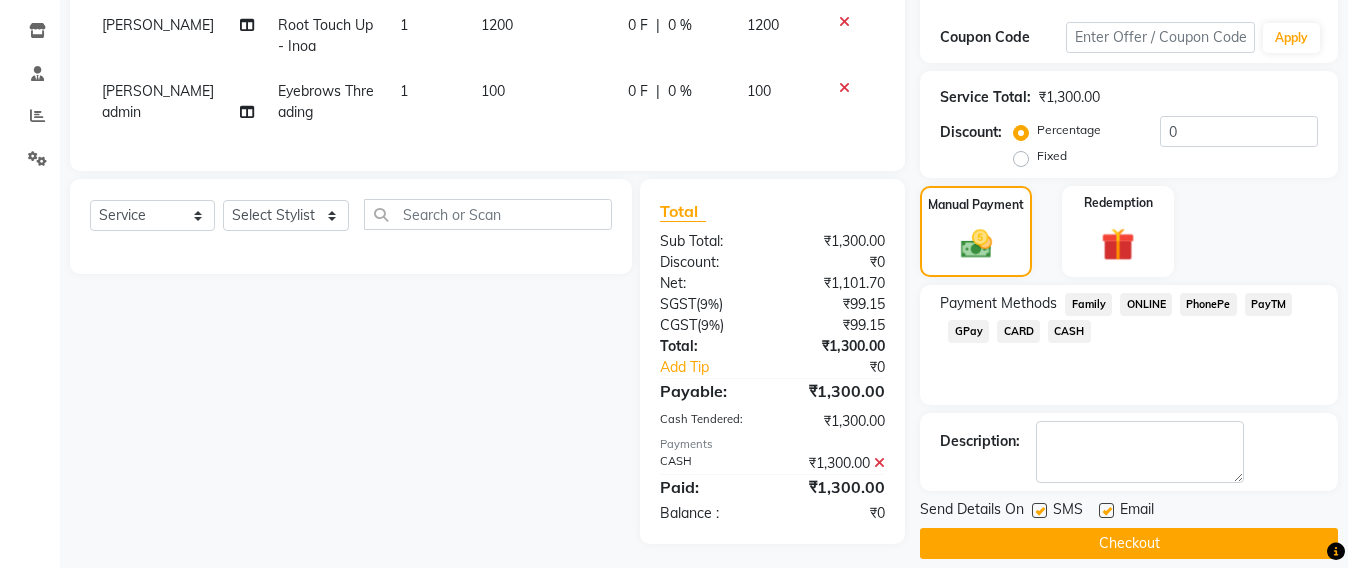 scroll, scrollTop: 352, scrollLeft: 0, axis: vertical 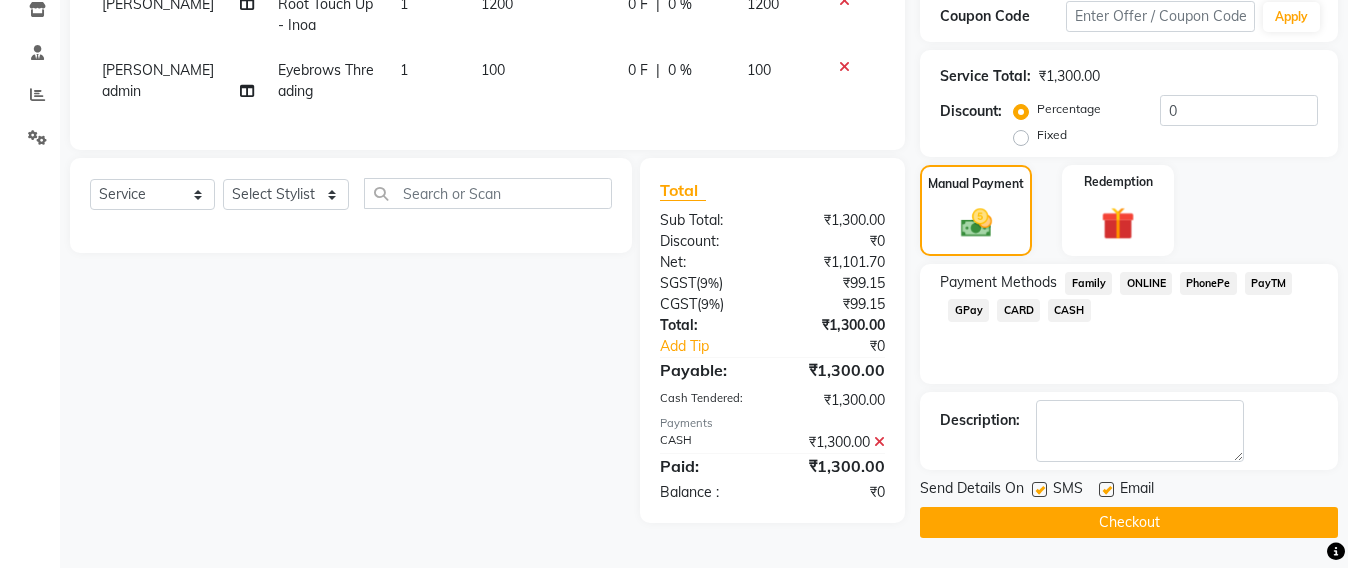 click on "Checkout" 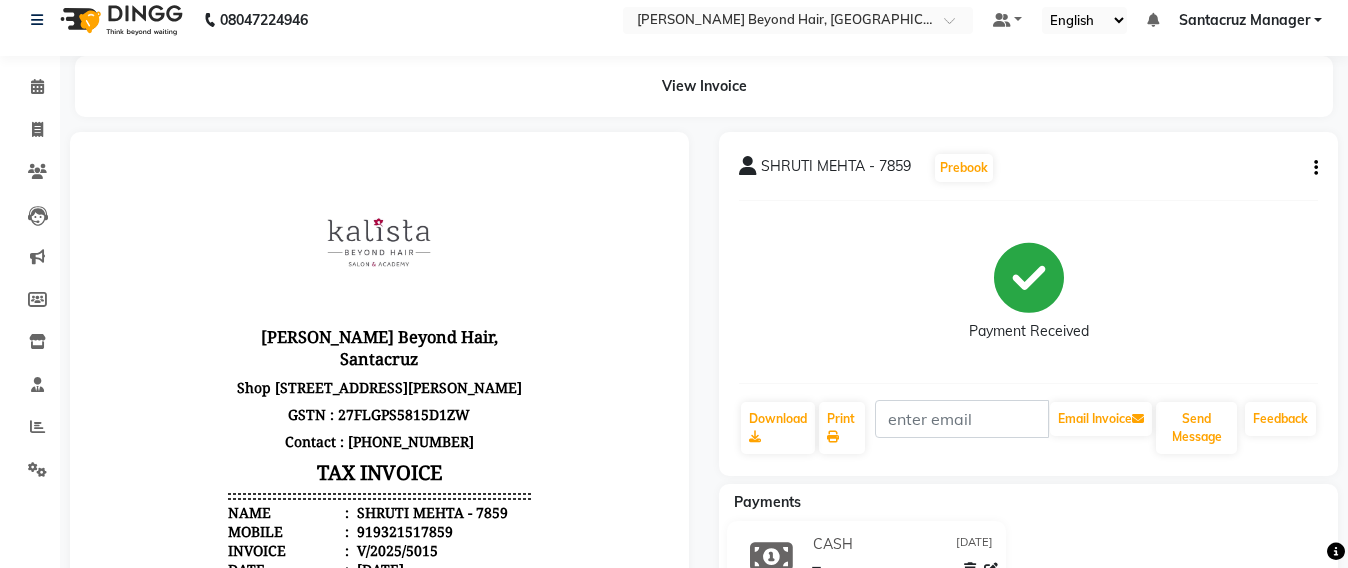 scroll, scrollTop: 0, scrollLeft: 0, axis: both 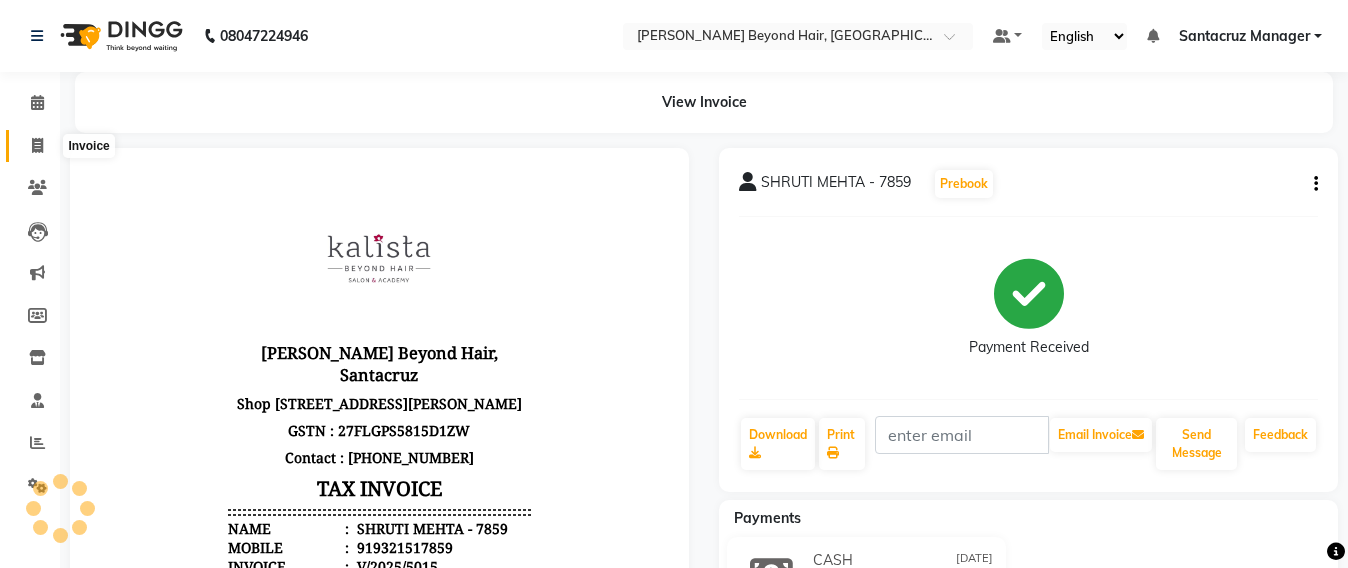 click 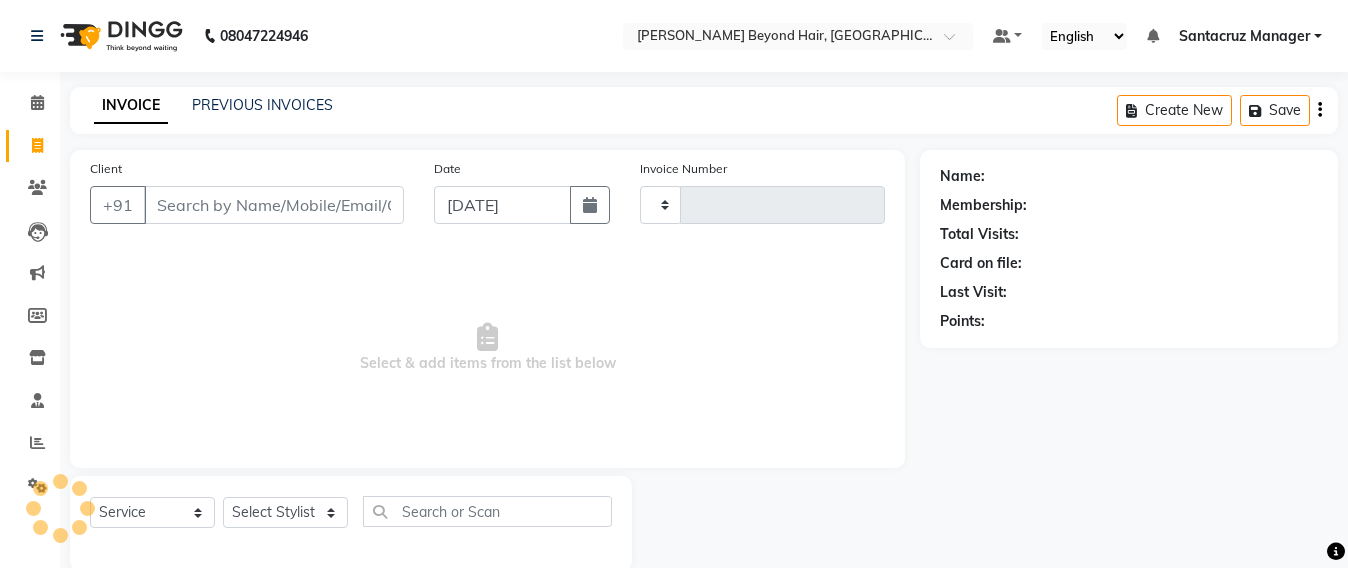 scroll, scrollTop: 33, scrollLeft: 0, axis: vertical 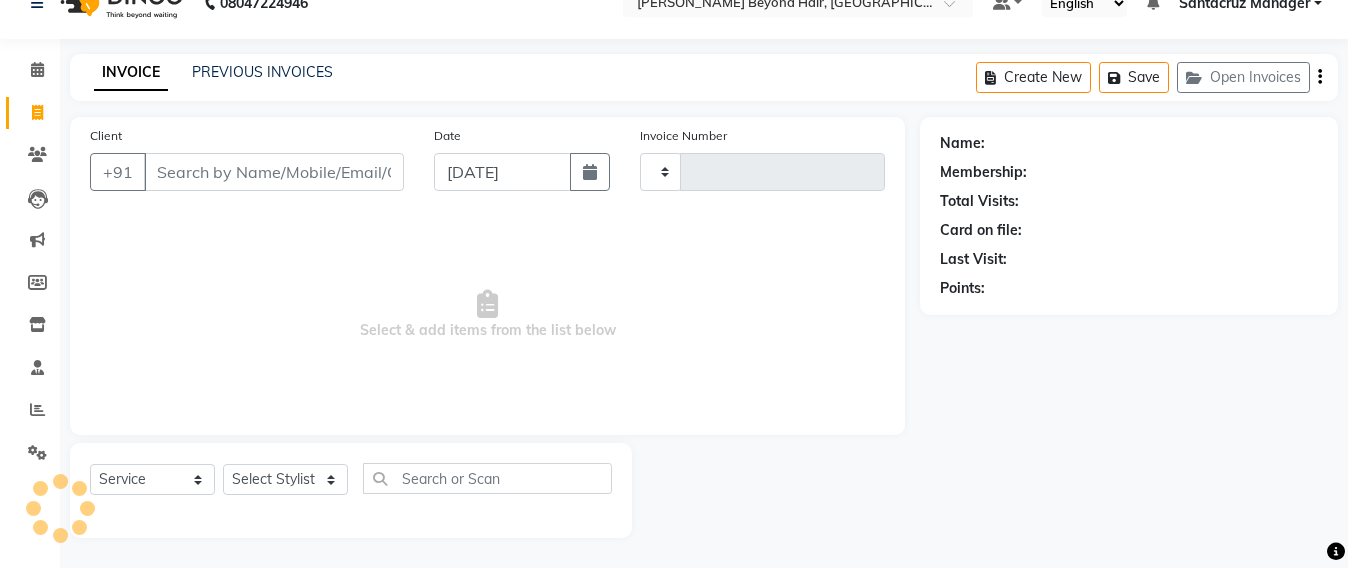 type on "5016" 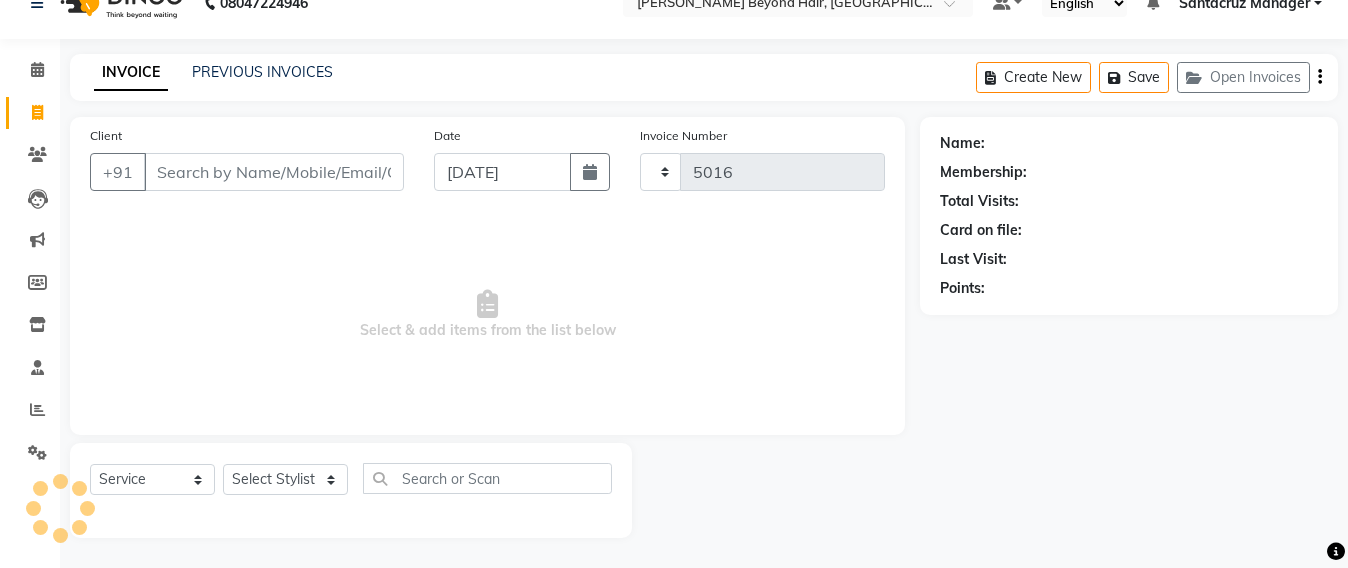 select on "6357" 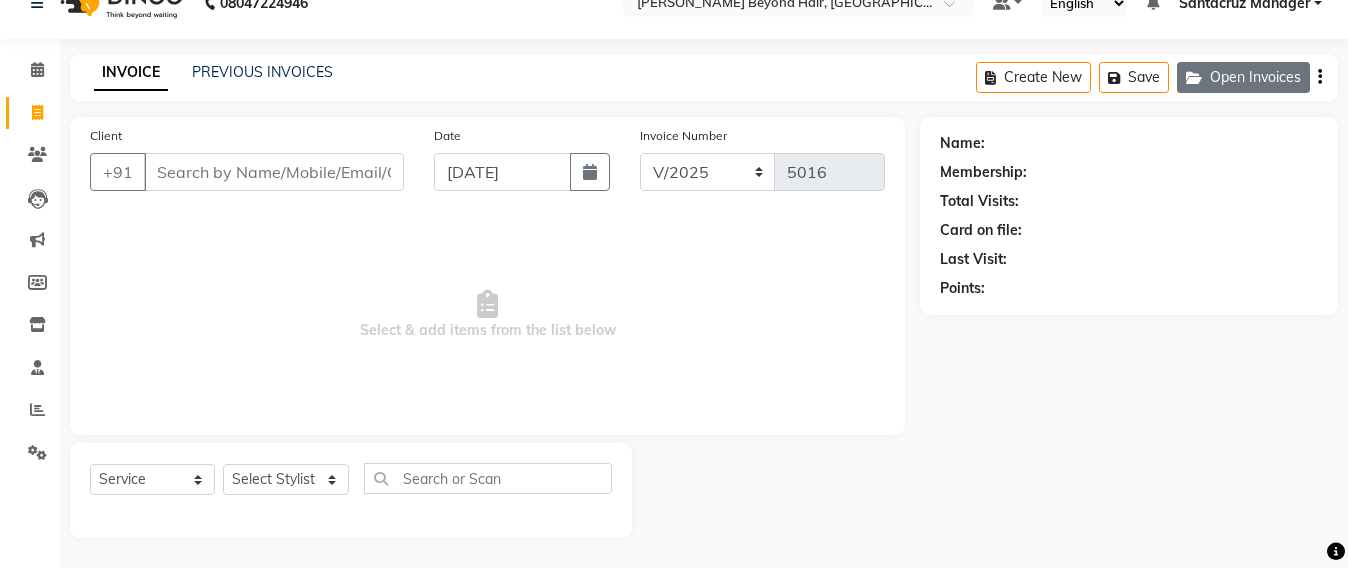 click on "Open Invoices" 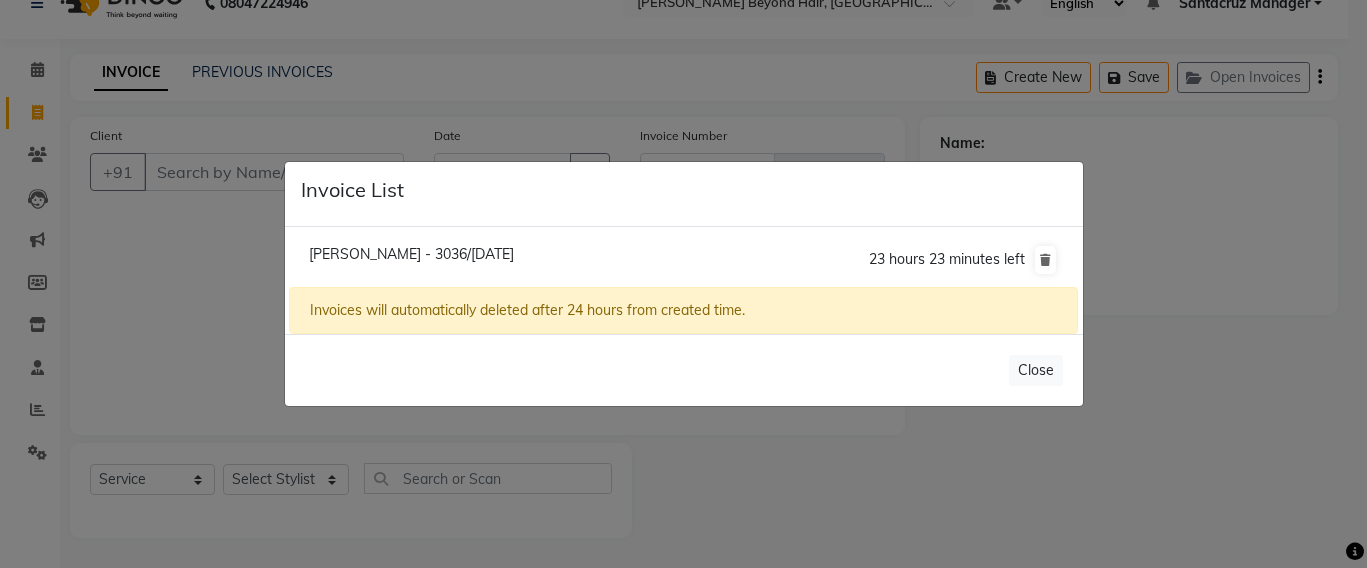 click on "Invoice List  [PERSON_NAME] - 3036/[DATE]  23 hours 23 minutes left  Invoices will automatically deleted after 24 hours from created time.   Close" 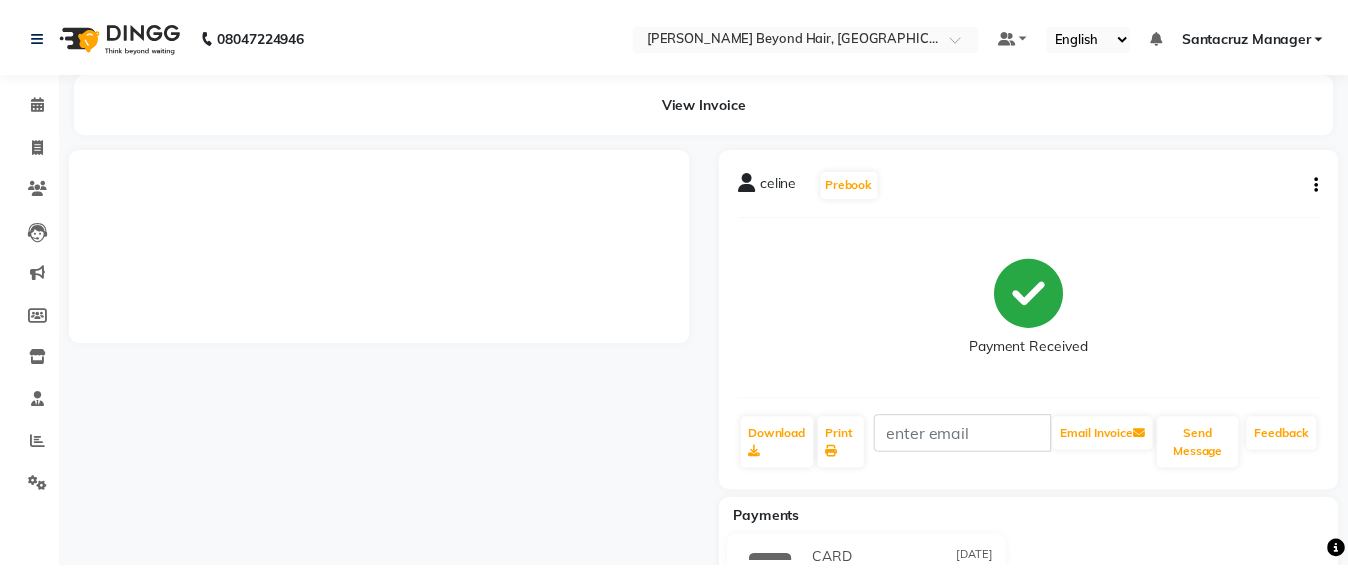 scroll, scrollTop: 0, scrollLeft: 0, axis: both 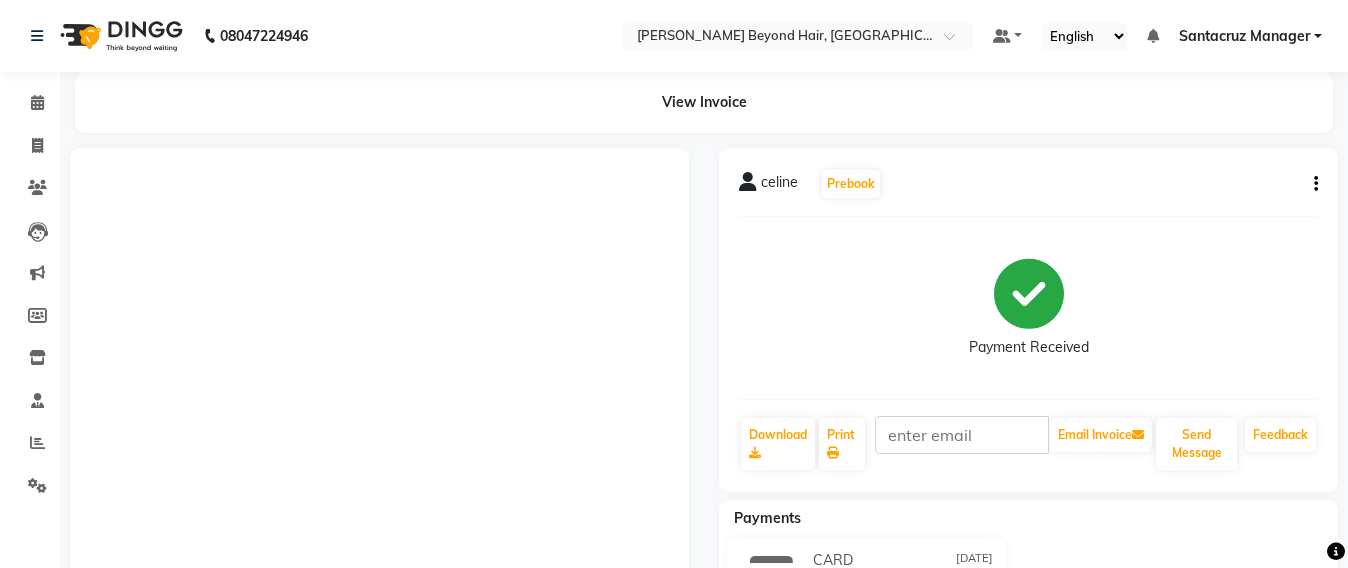 click on "celine   Prebook   Payment Received  Download  Print   Email Invoice   Send Message Feedback" 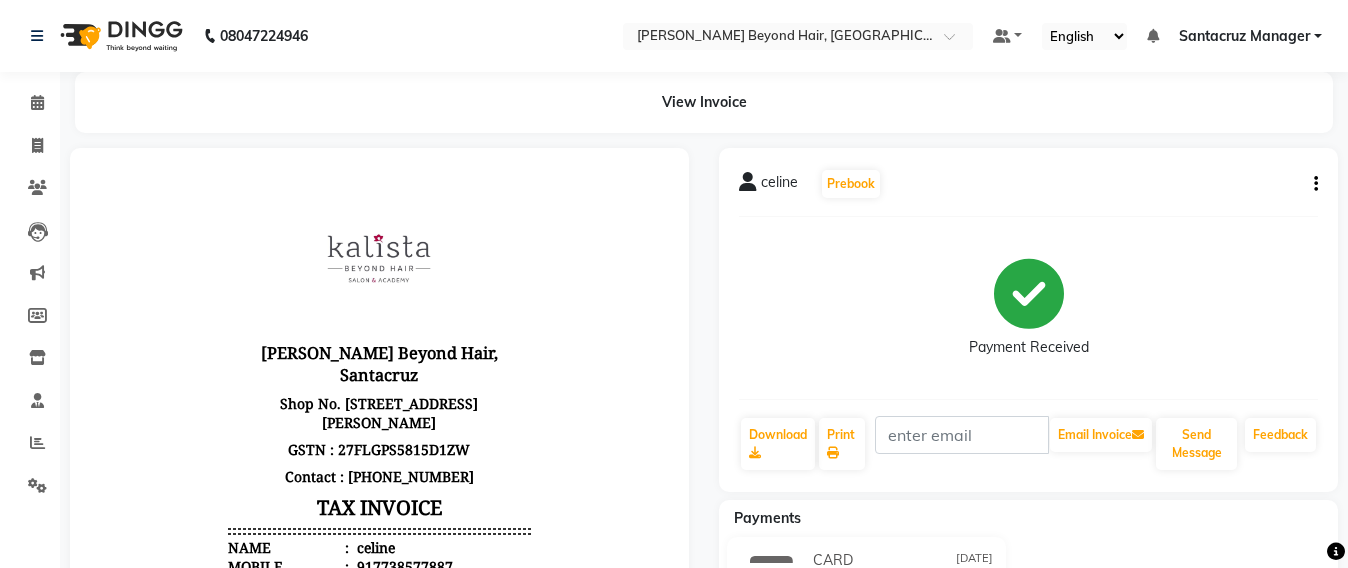 scroll, scrollTop: 0, scrollLeft: 0, axis: both 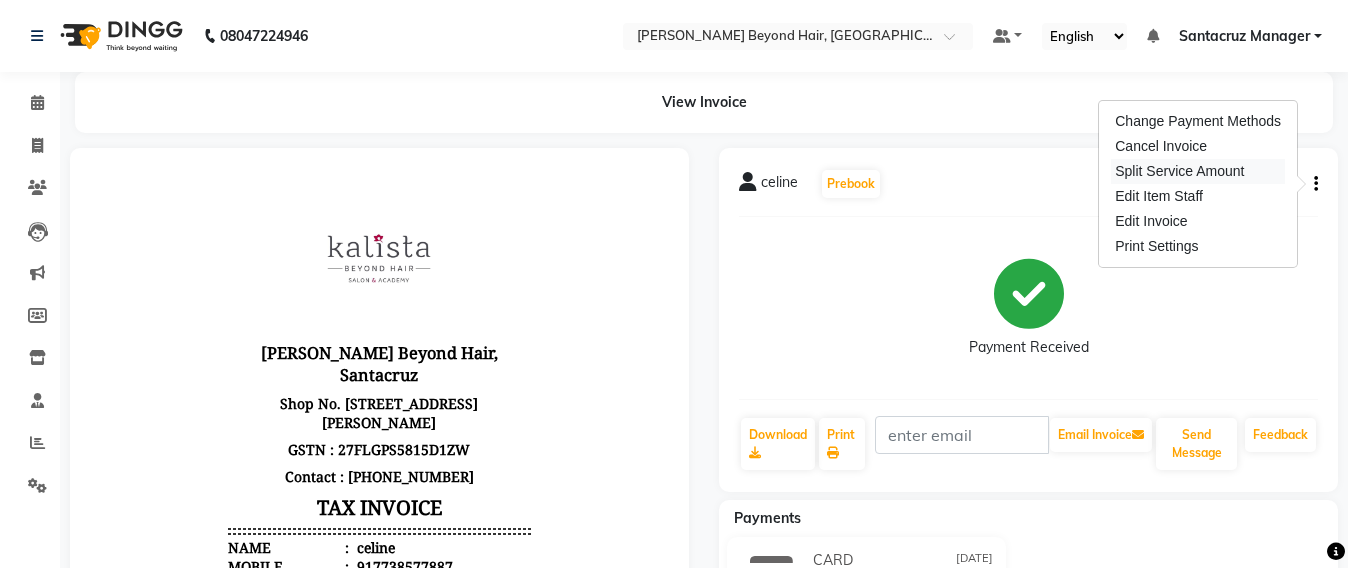 click on "Split Service Amount" at bounding box center (1198, 171) 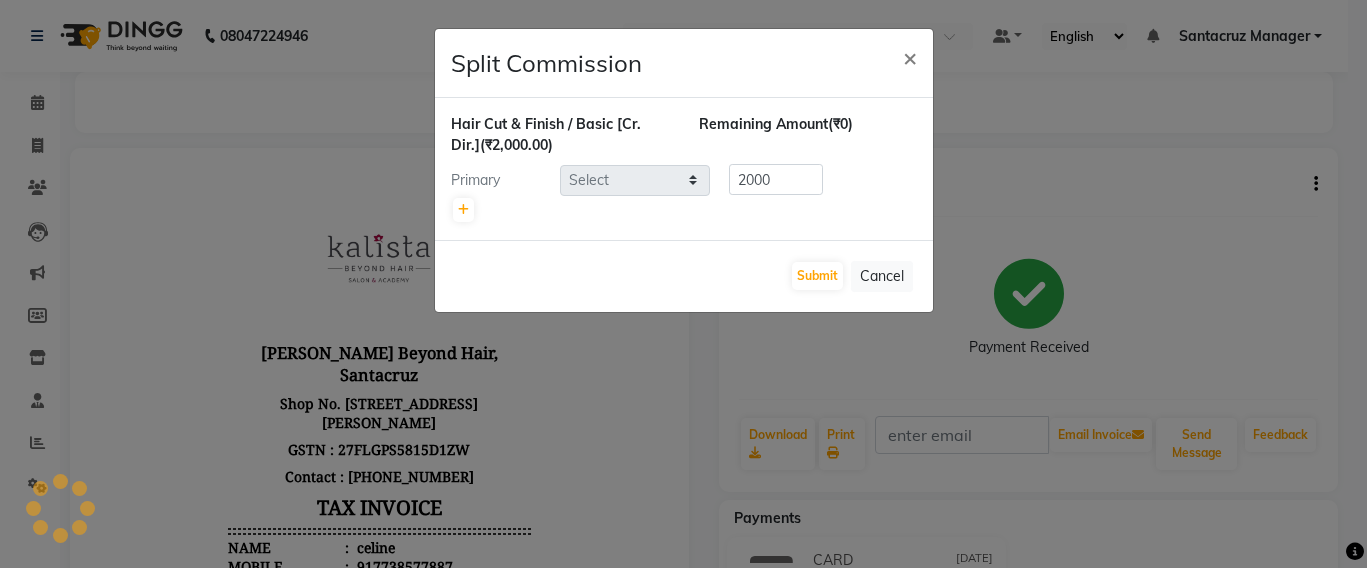 select on "48409" 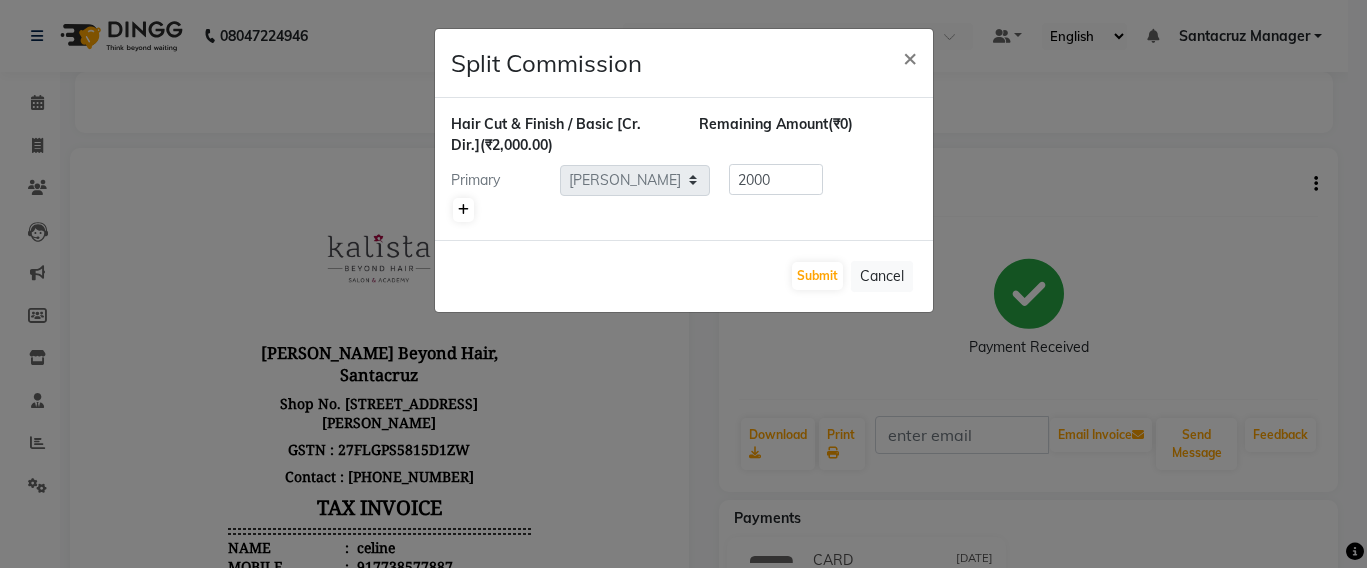 click 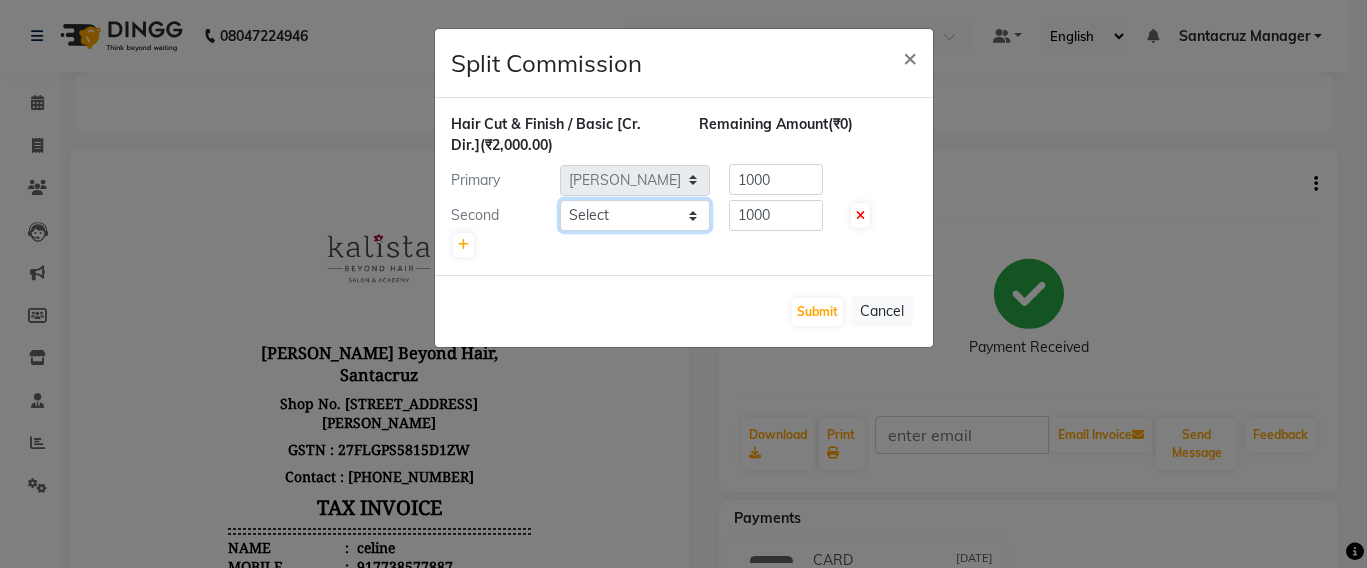 click on "Select  Admin   [PERSON_NAME] Sankat   [PERSON_NAME]   [PERSON_NAME] [PERSON_NAME]   [PERSON_NAME]   [PERSON_NAME] [PERSON_NAME] mahattre   Pratibha [PERSON_NAME]   [PERSON_NAME]   [PERSON_NAME] [PERSON_NAME] Manager   [PERSON_NAME]   SOMAYANG VASHUM   [PERSON_NAME]" 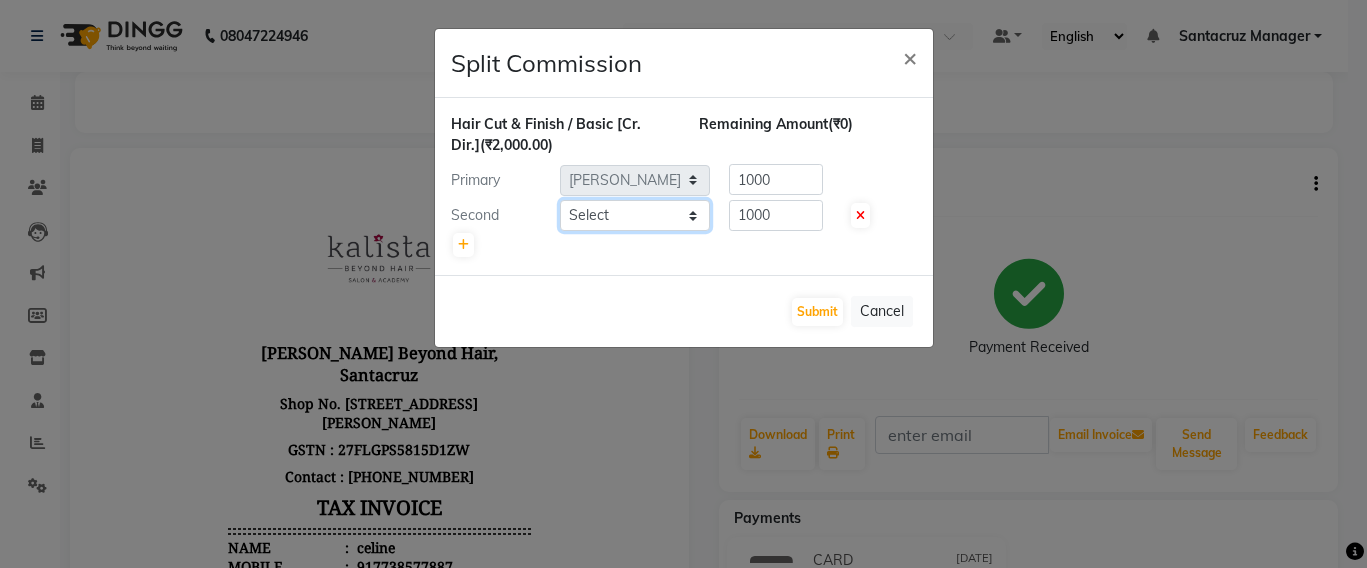 select on "47907" 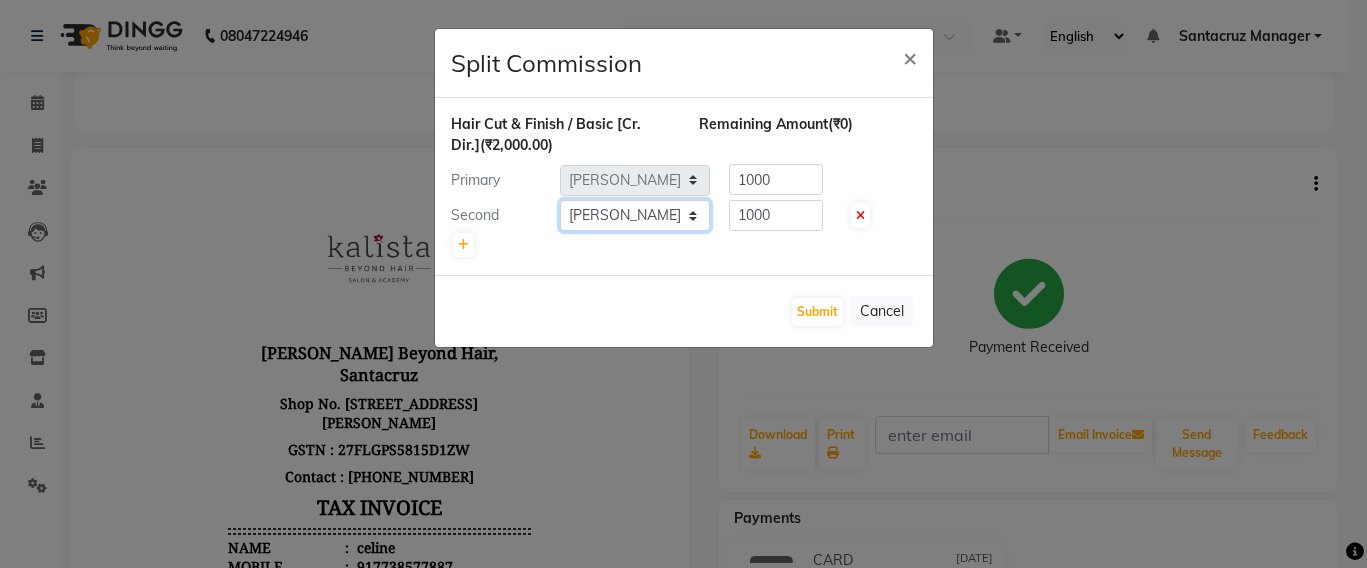 click on "Select  Admin   [PERSON_NAME] Sankat   [PERSON_NAME]   [PERSON_NAME] [PERSON_NAME]   [PERSON_NAME]   [PERSON_NAME] [PERSON_NAME] mahattre   Pratibha [PERSON_NAME]   [PERSON_NAME]   [PERSON_NAME] [PERSON_NAME] Manager   [PERSON_NAME]   SOMAYANG VASHUM   [PERSON_NAME]" 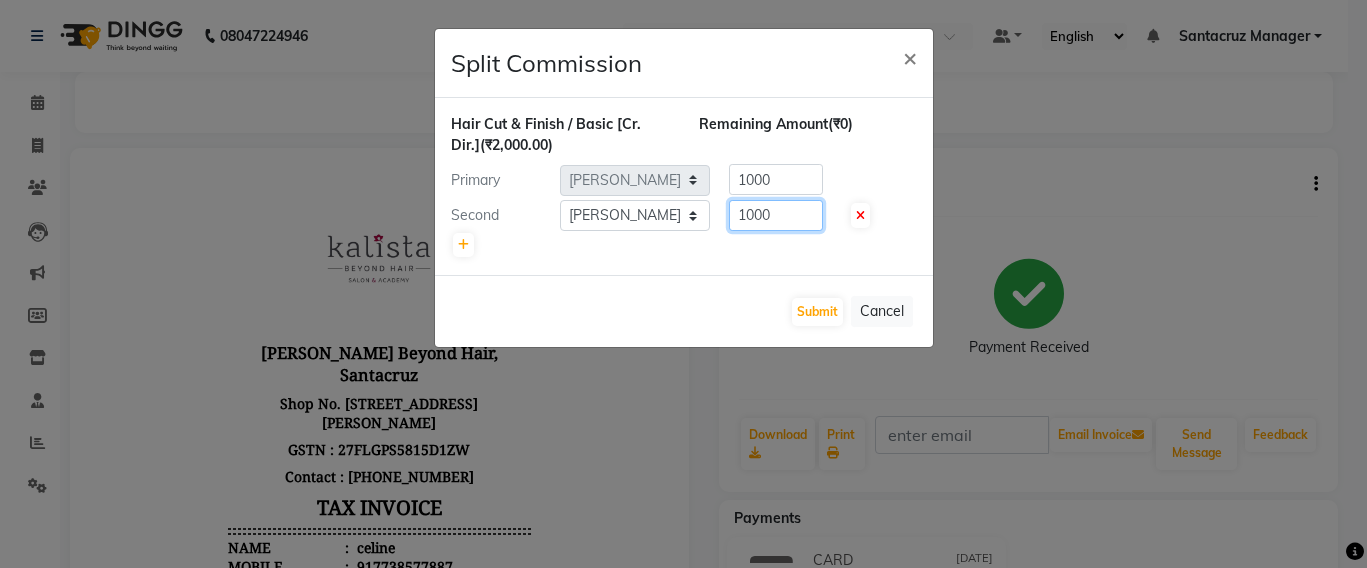 click on "1000" 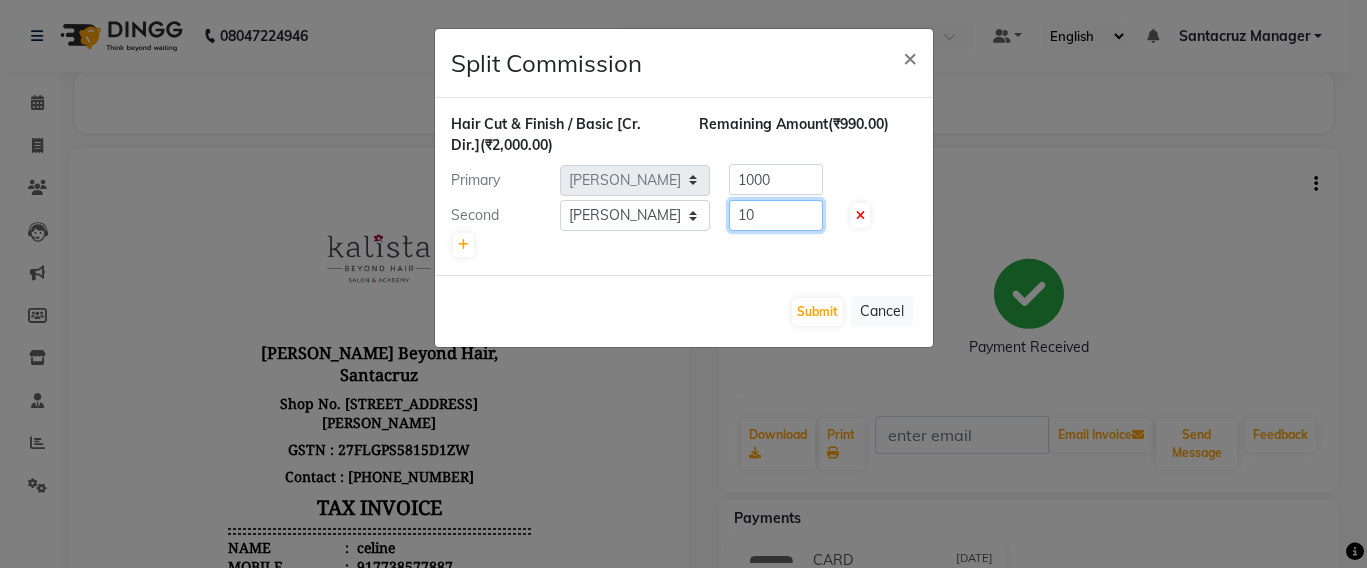 type on "1" 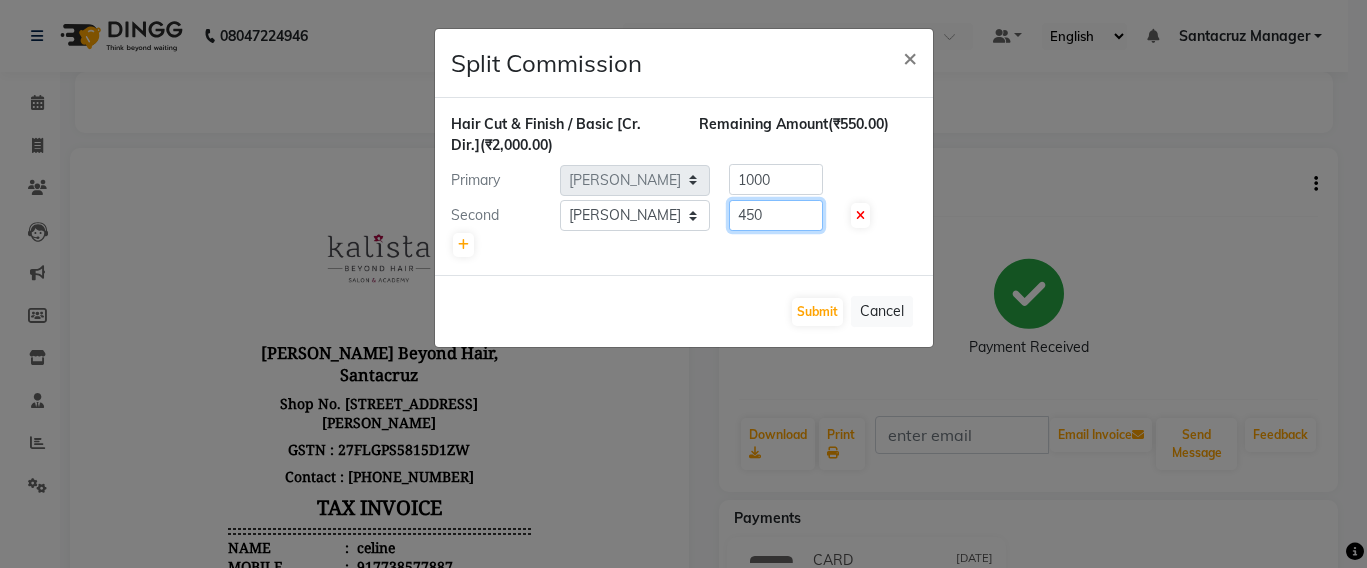type on "450" 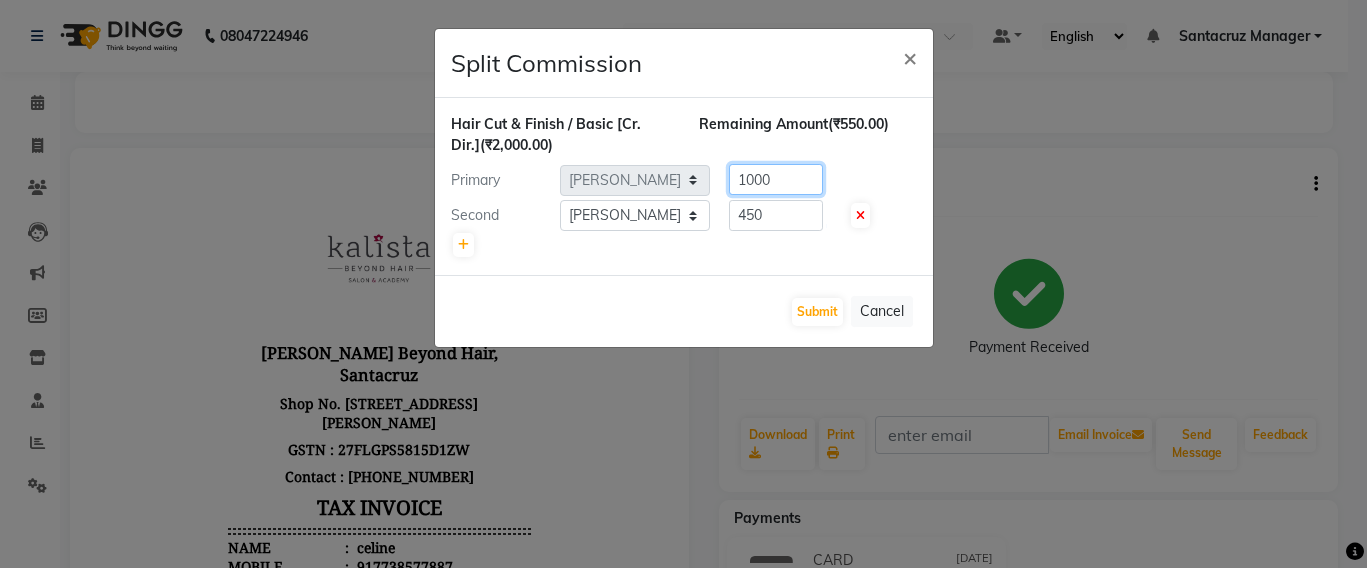 click on "1000" 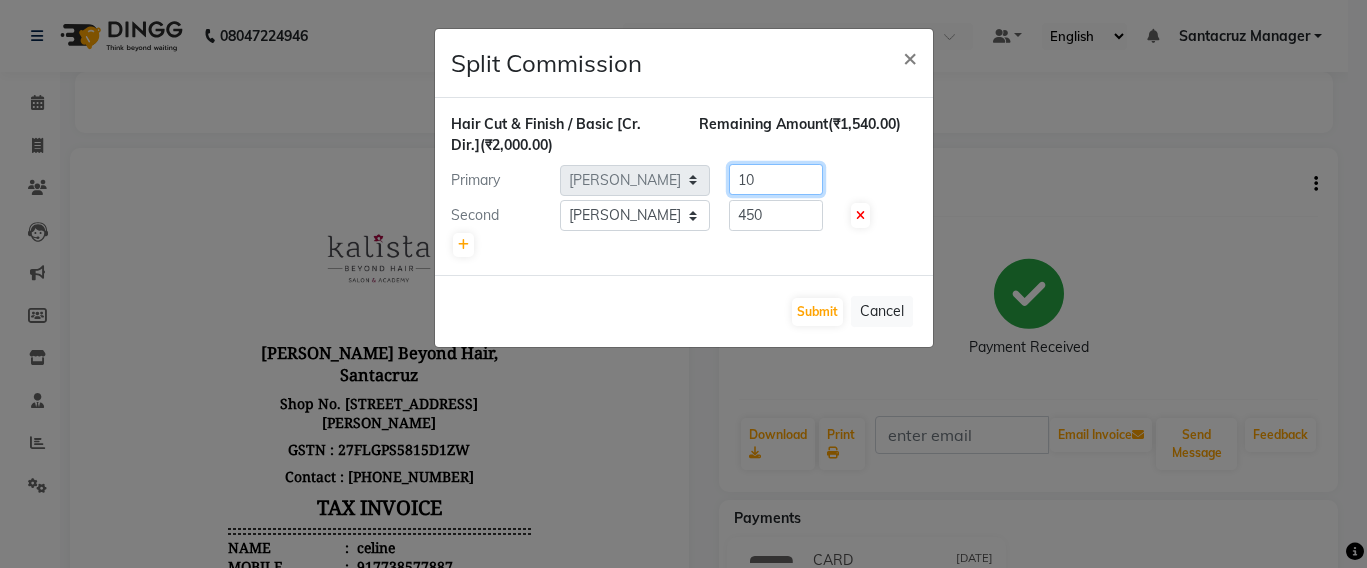 type on "1" 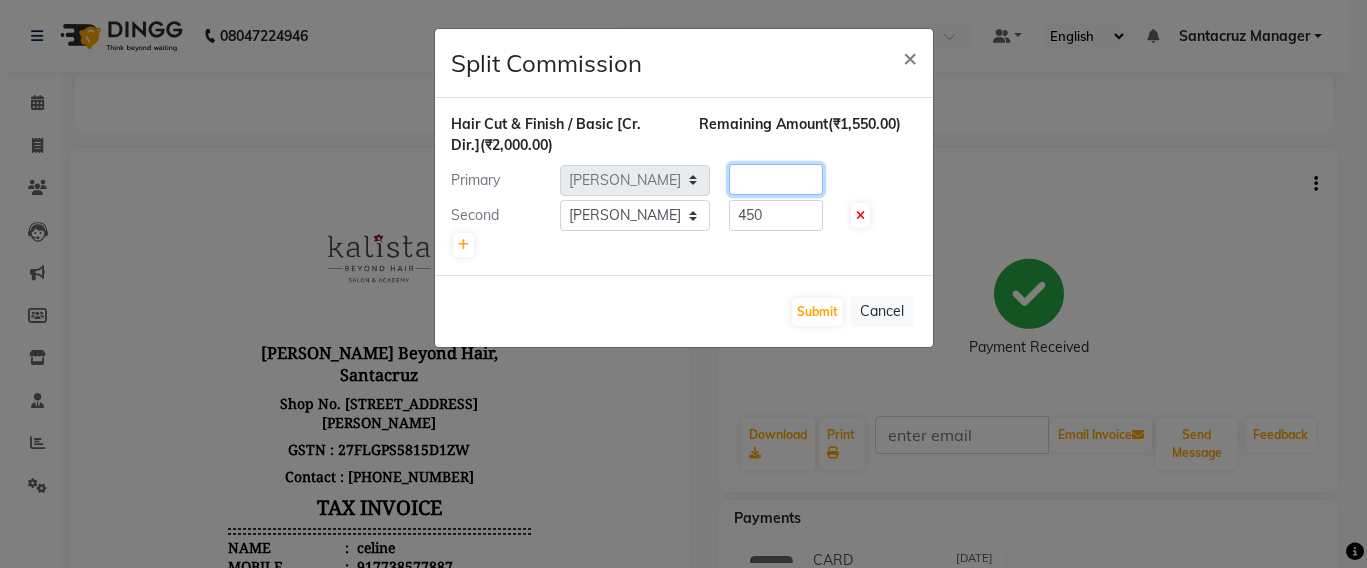 type 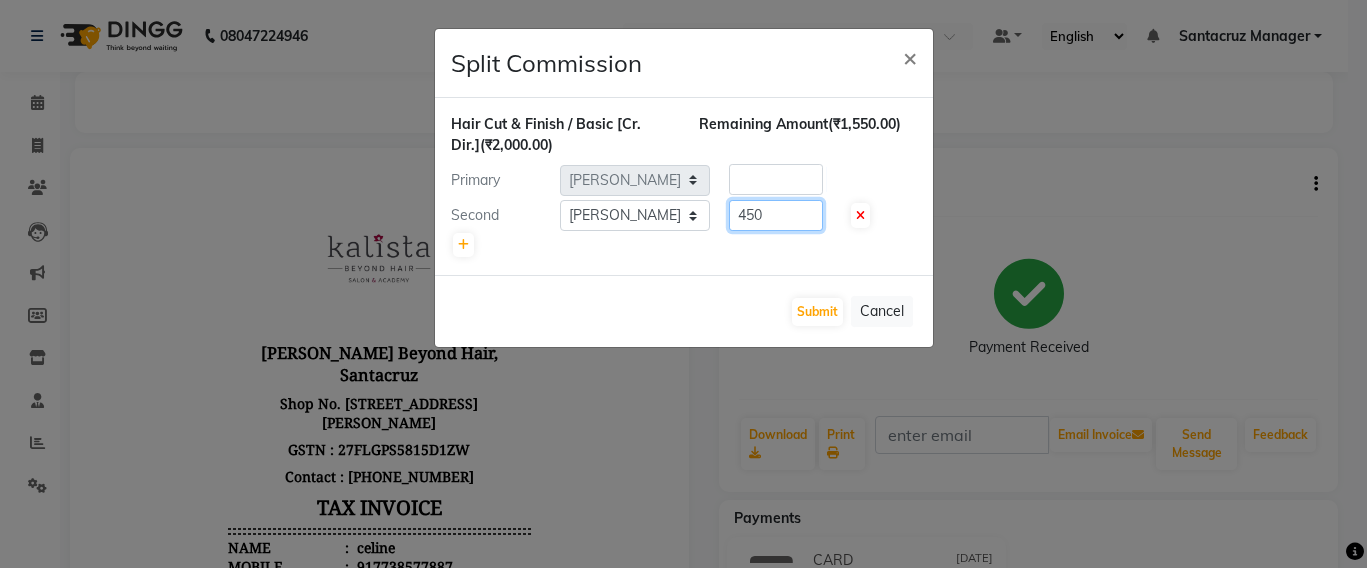 click on "450" 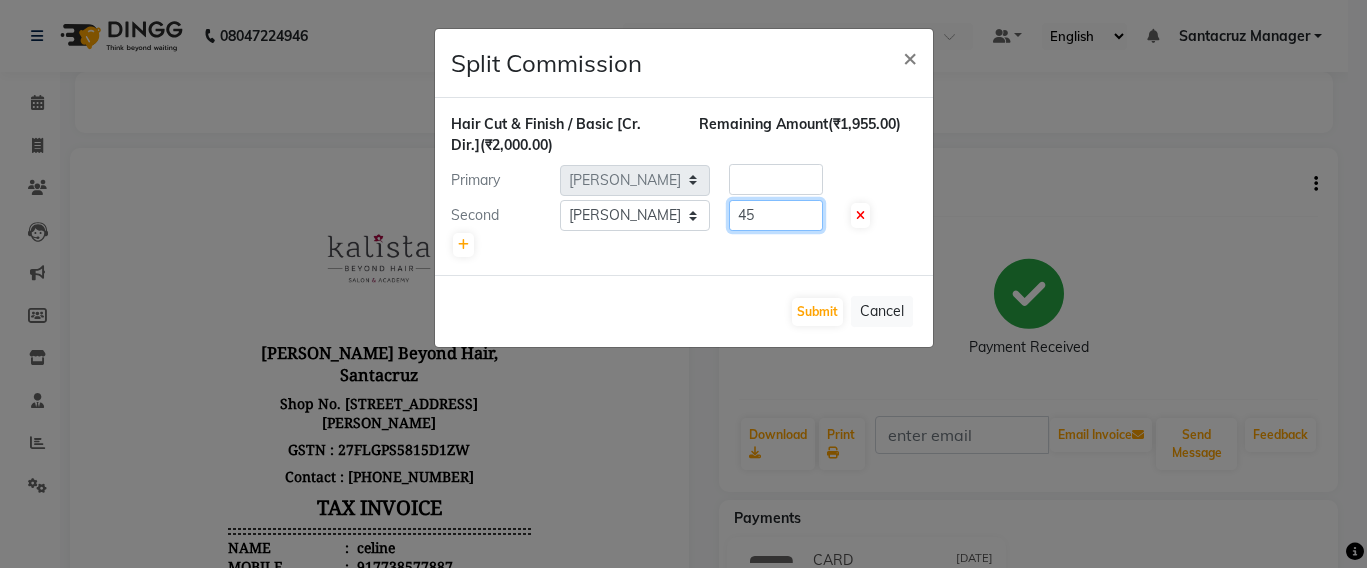 type on "4" 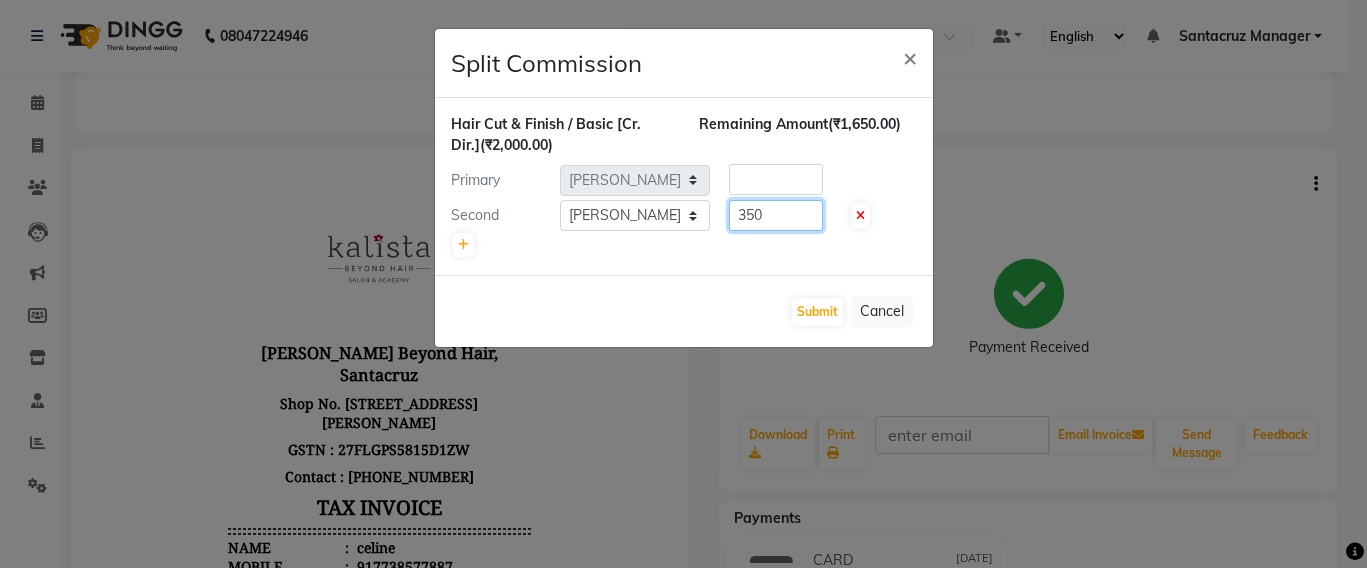 type on "350" 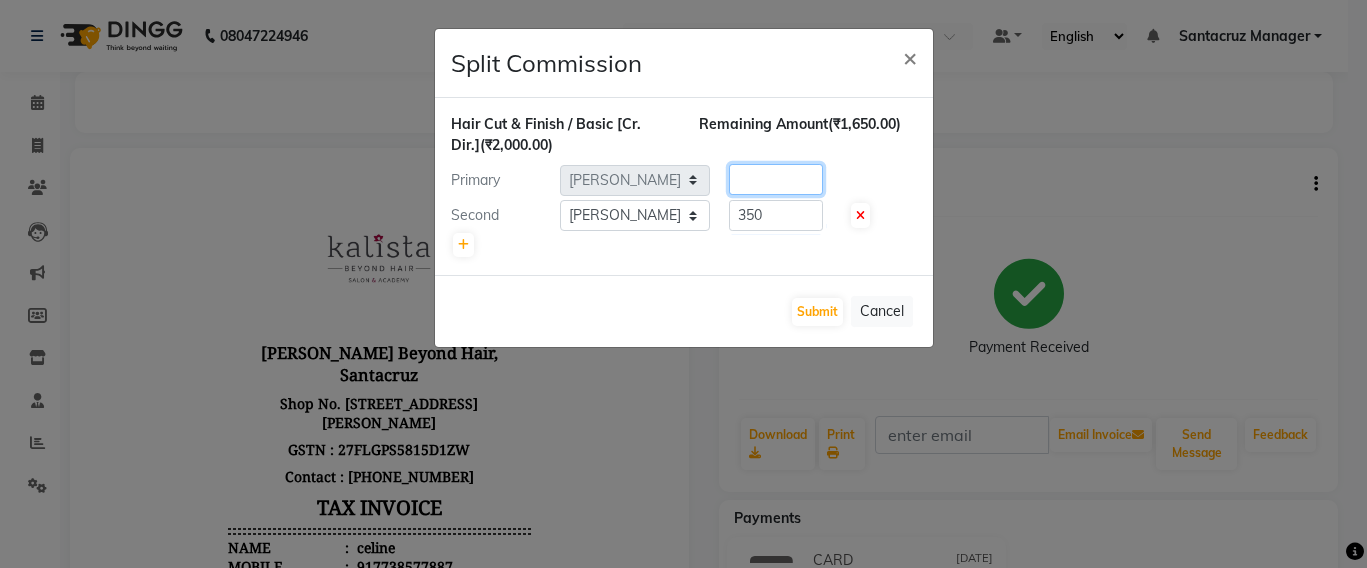 click 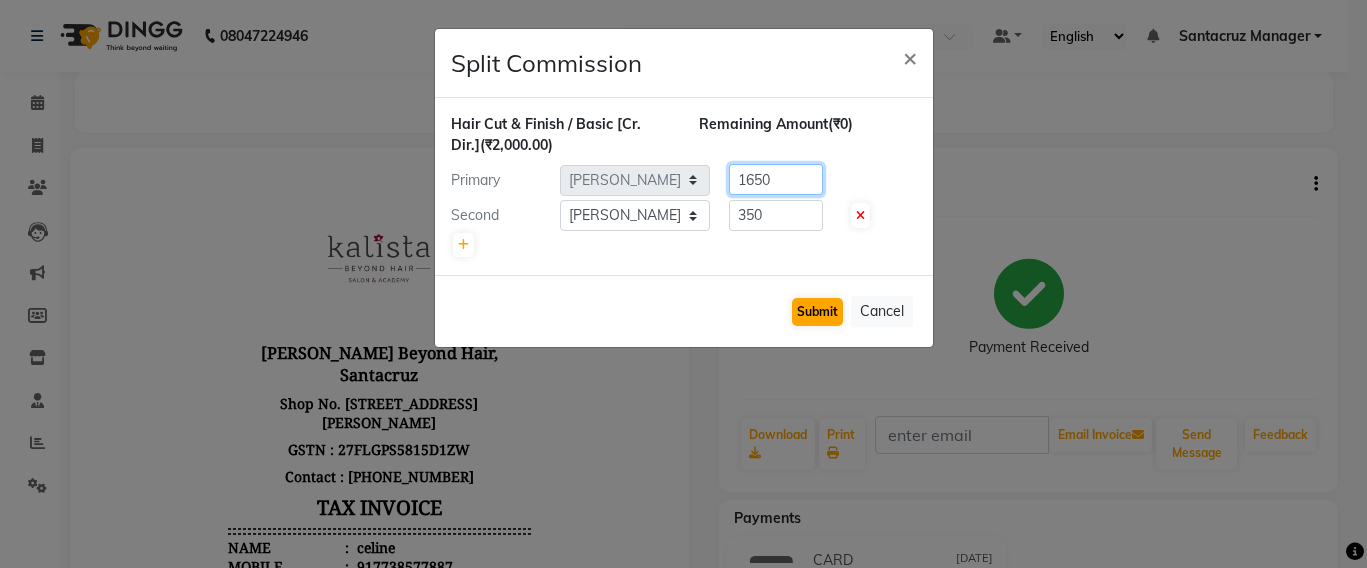 type on "1650" 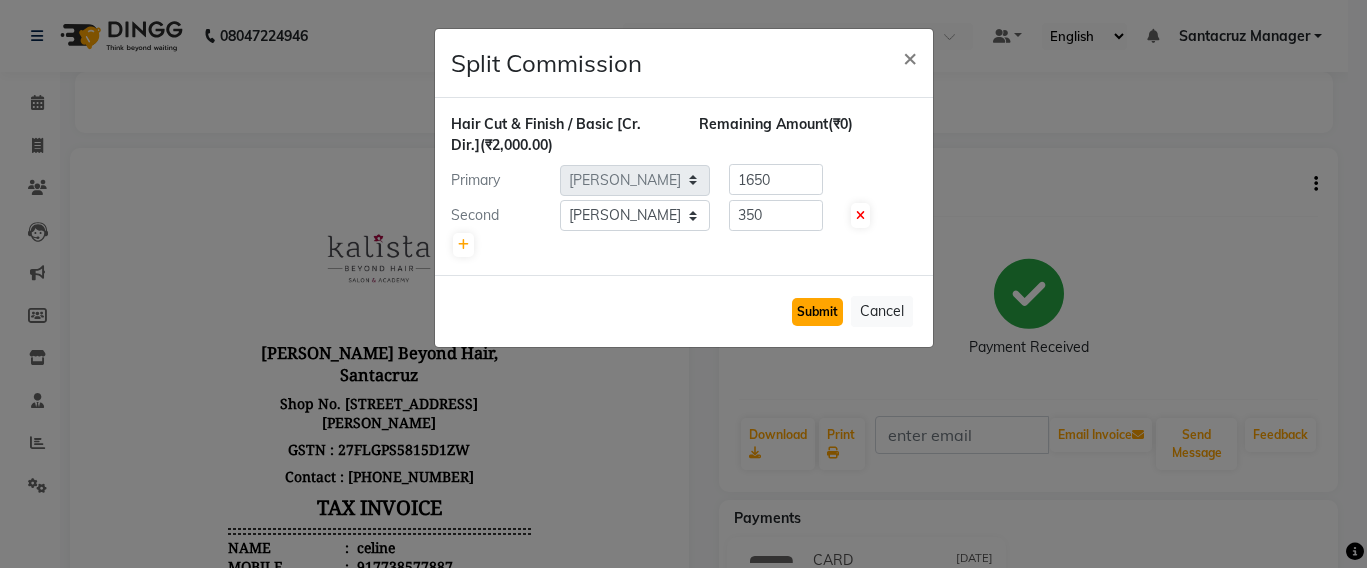 click on "Submit" 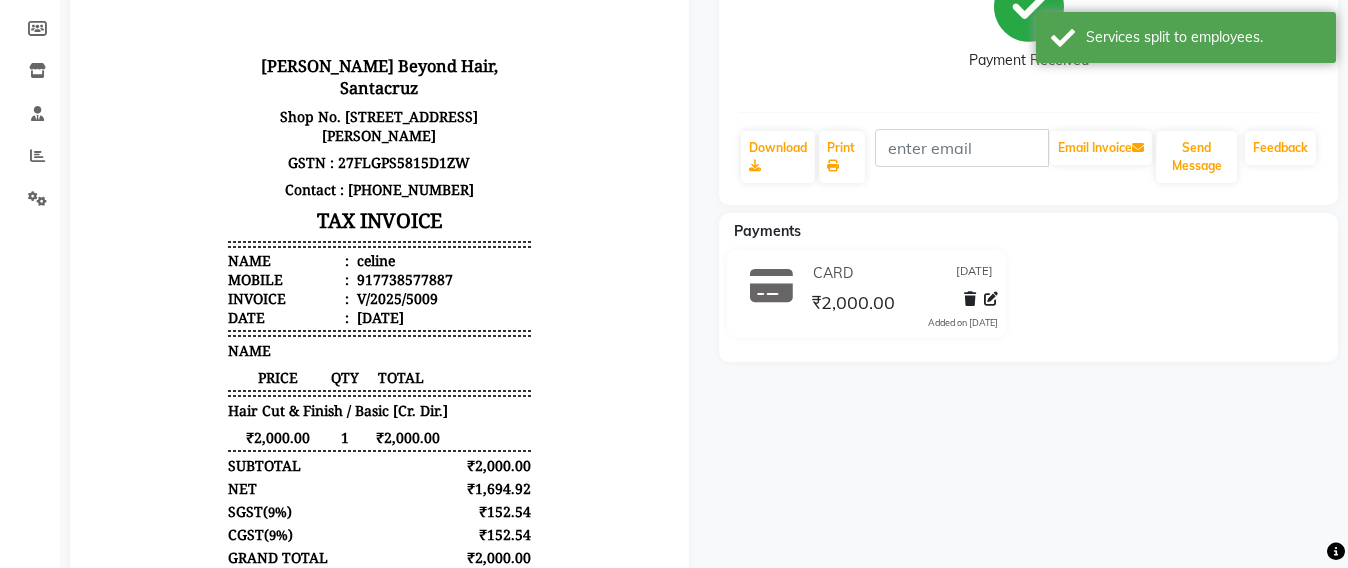 scroll, scrollTop: 0, scrollLeft: 0, axis: both 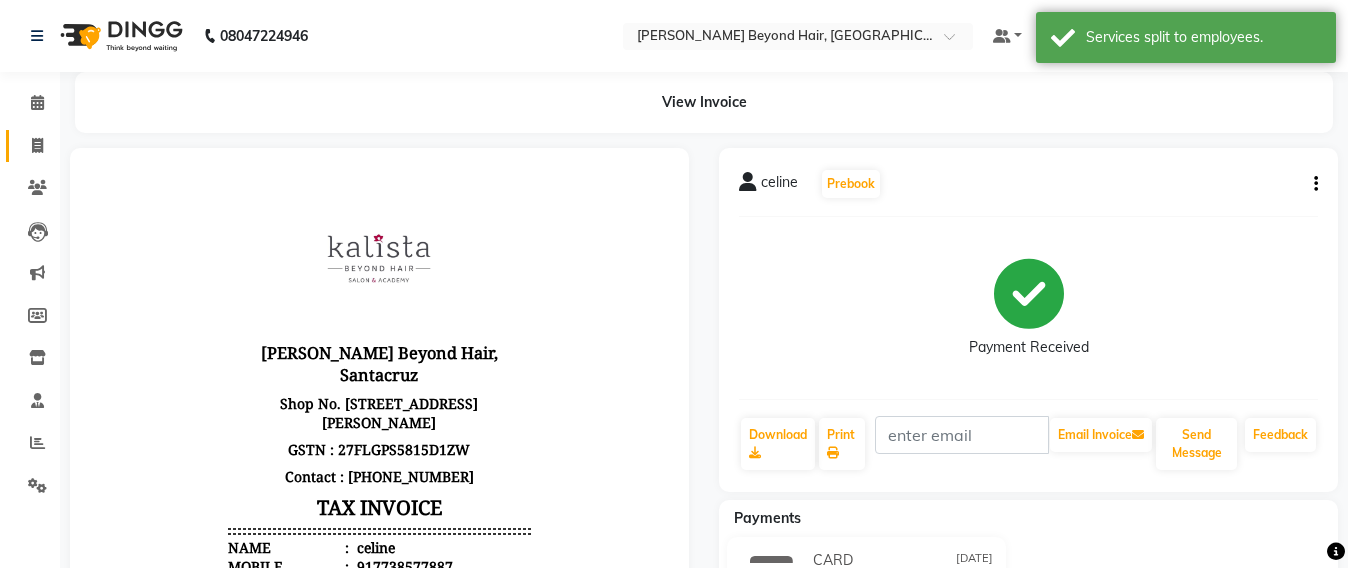 click on "Invoice" 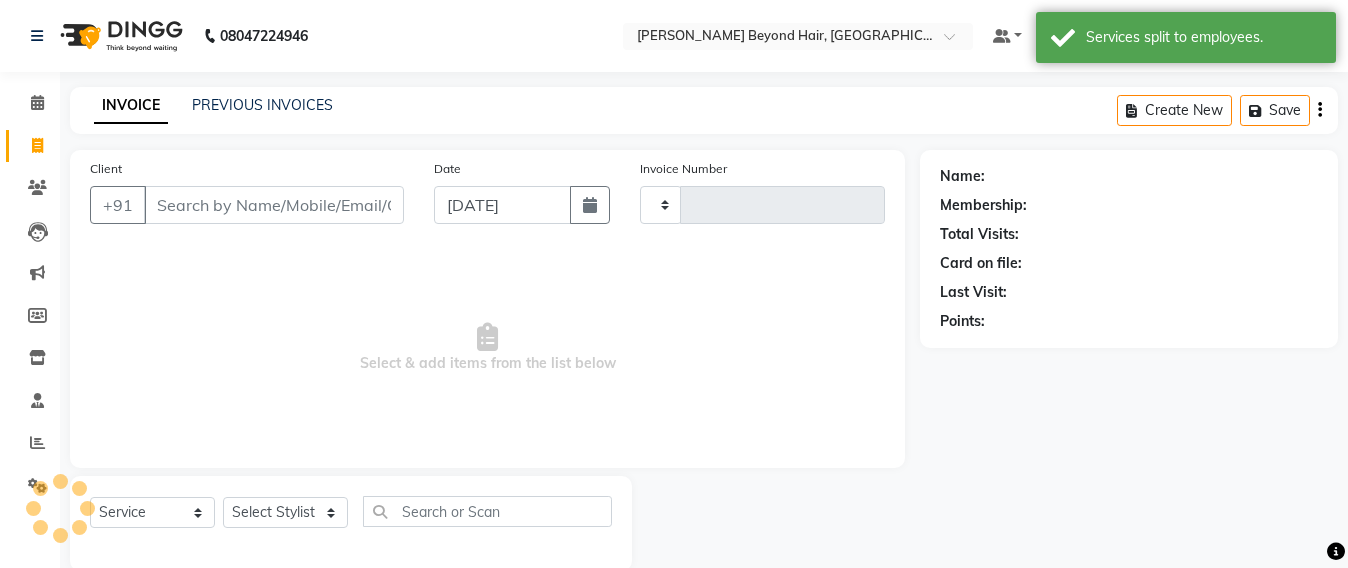 scroll, scrollTop: 33, scrollLeft: 0, axis: vertical 